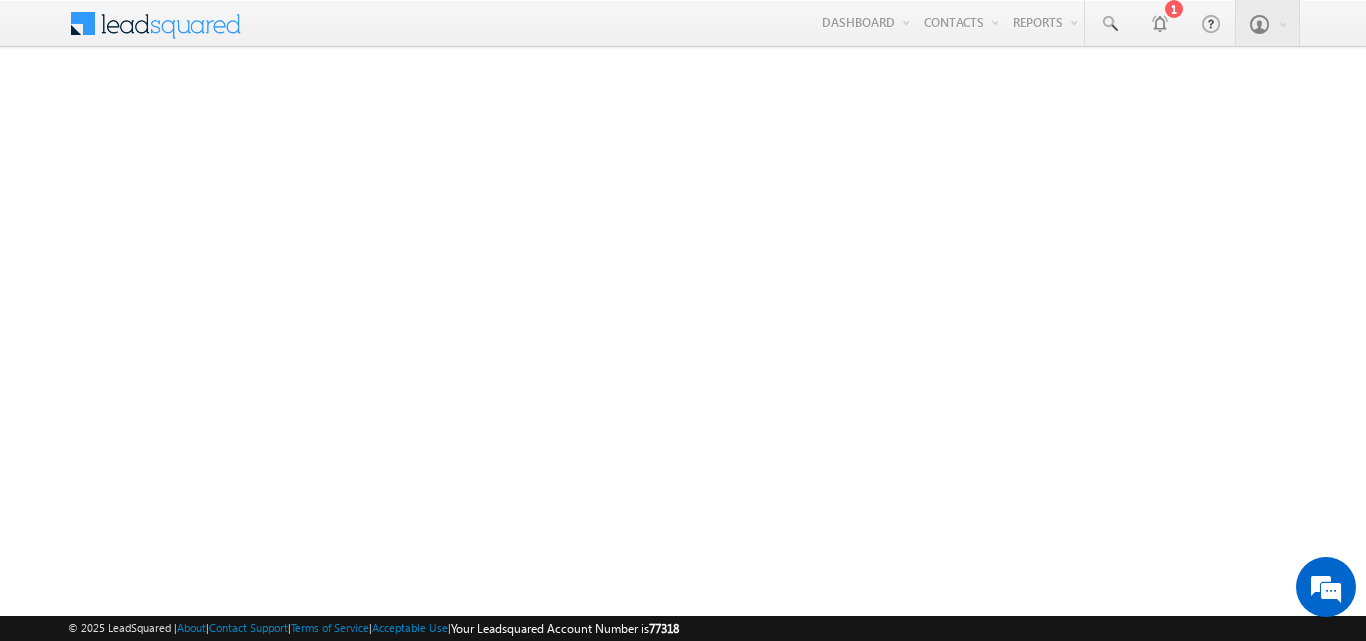 scroll, scrollTop: 0, scrollLeft: 0, axis: both 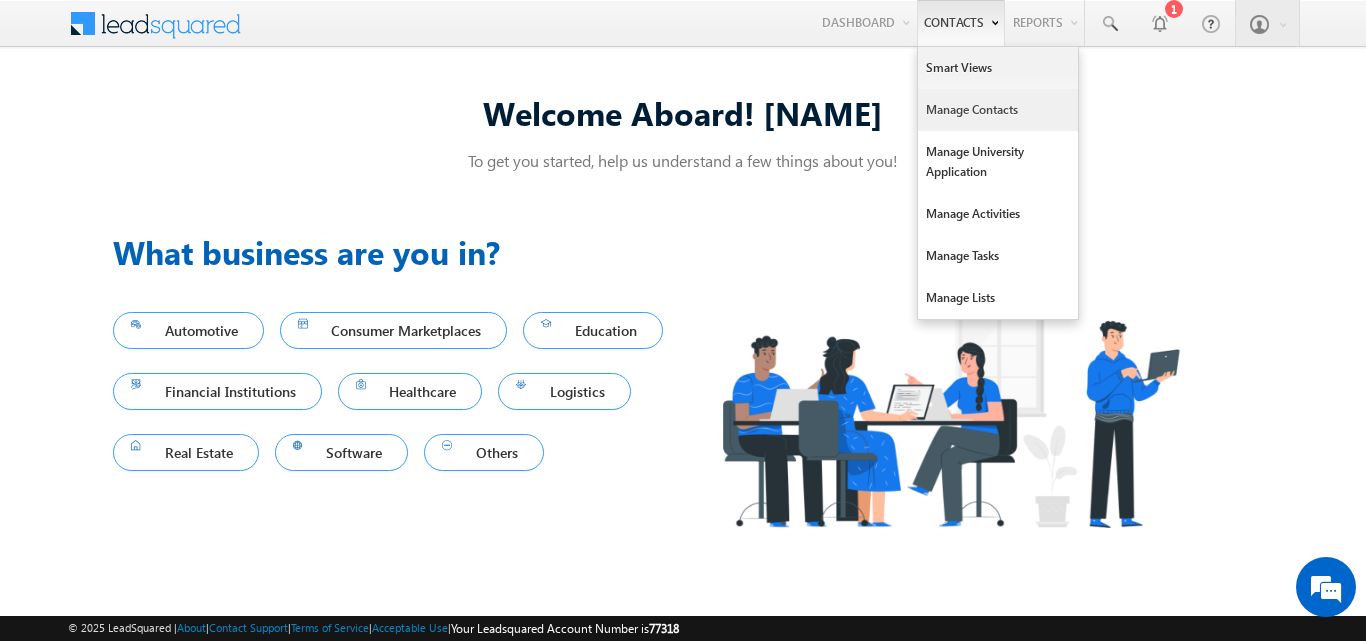 click on "Manage Contacts" at bounding box center (998, 110) 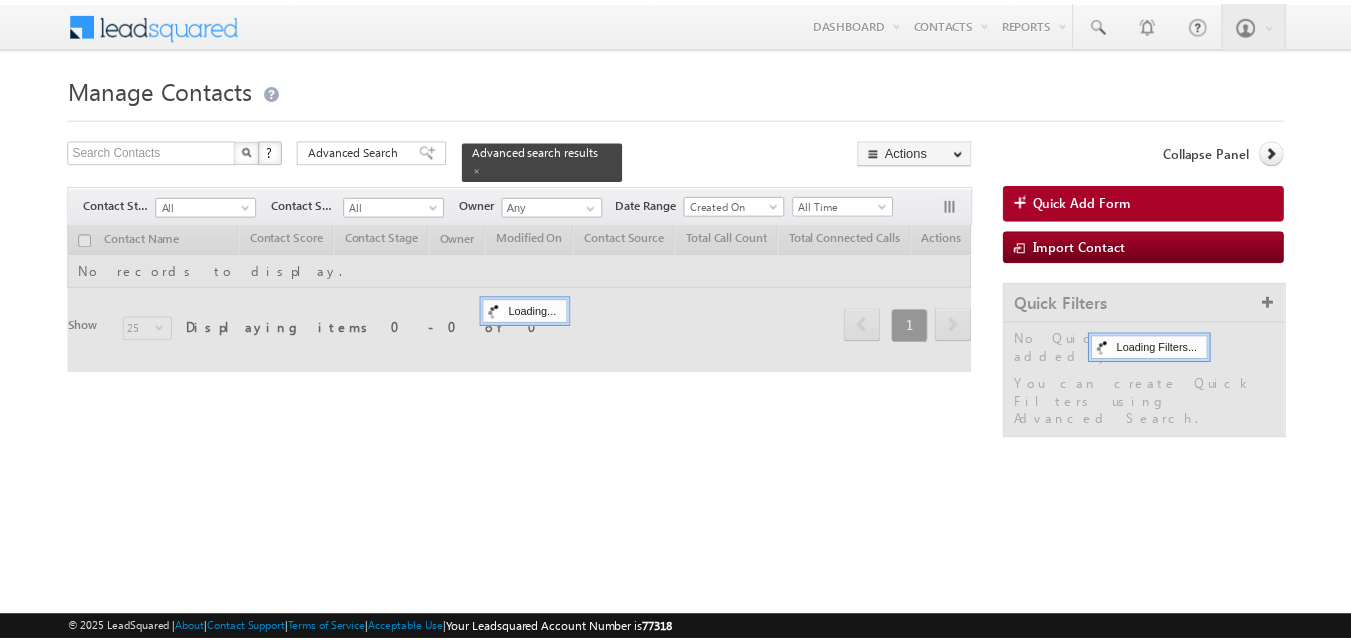scroll, scrollTop: 0, scrollLeft: 0, axis: both 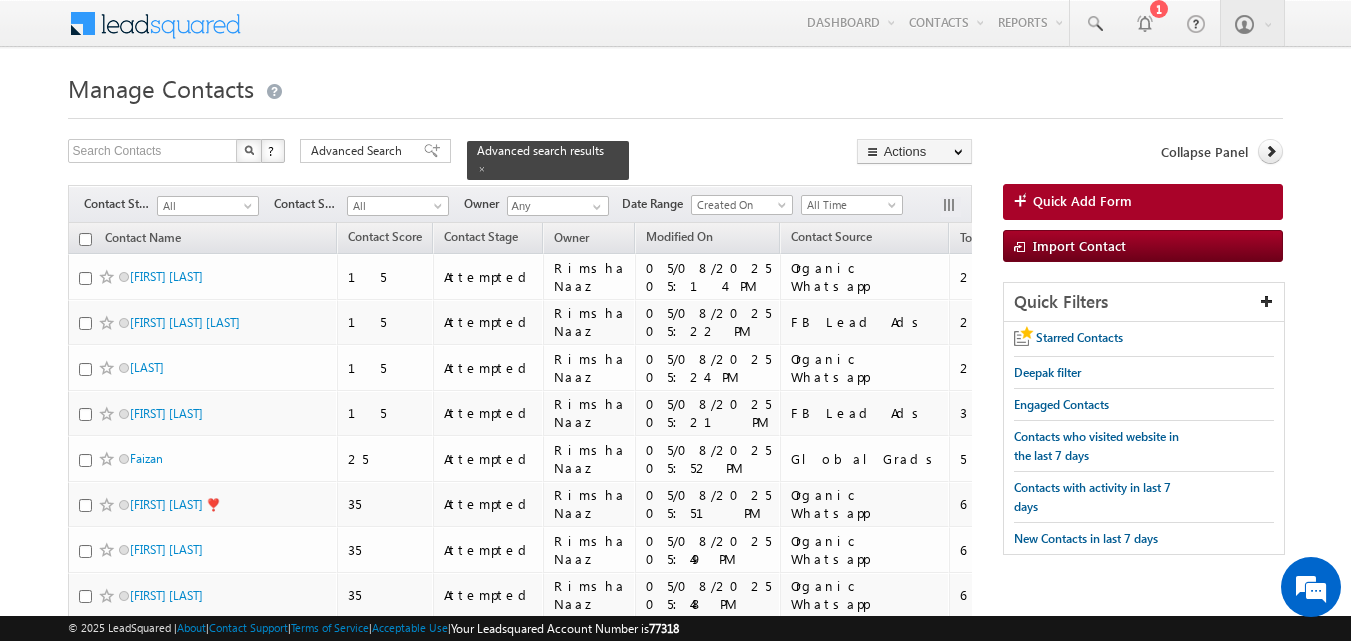 click on "Menu
[FIRST] [LAST]
[EMAIL]" at bounding box center [675, 509] 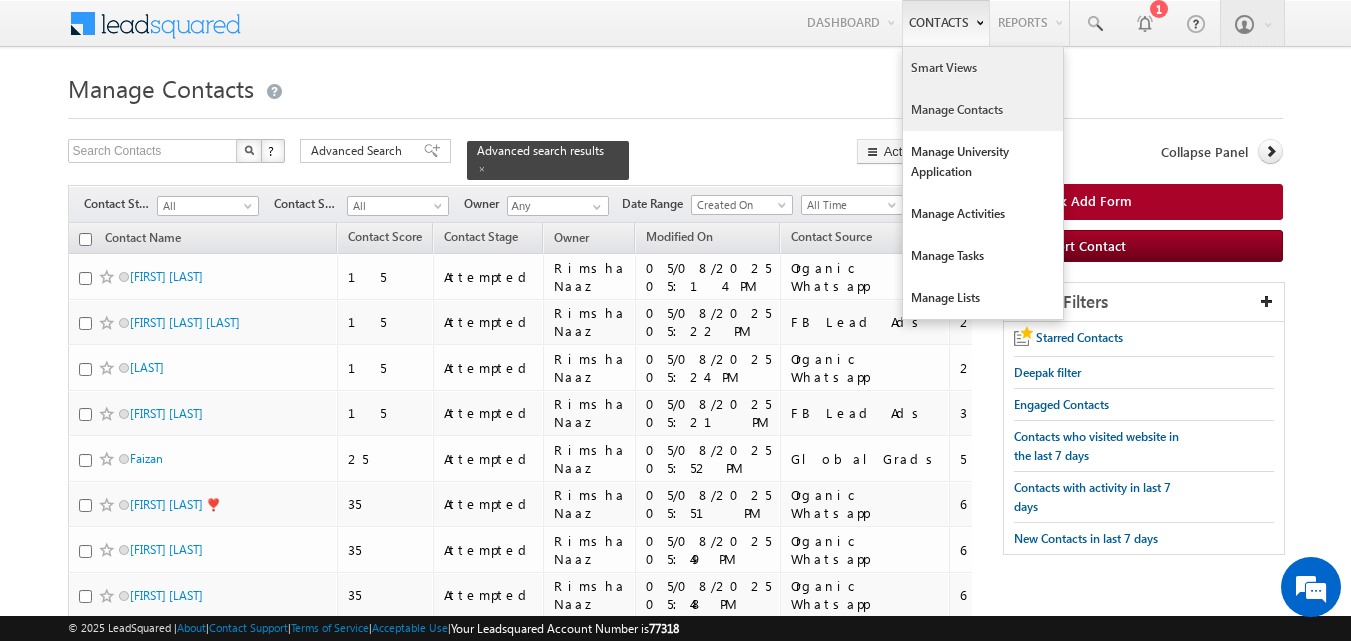 click on "Smart Views" at bounding box center [983, 68] 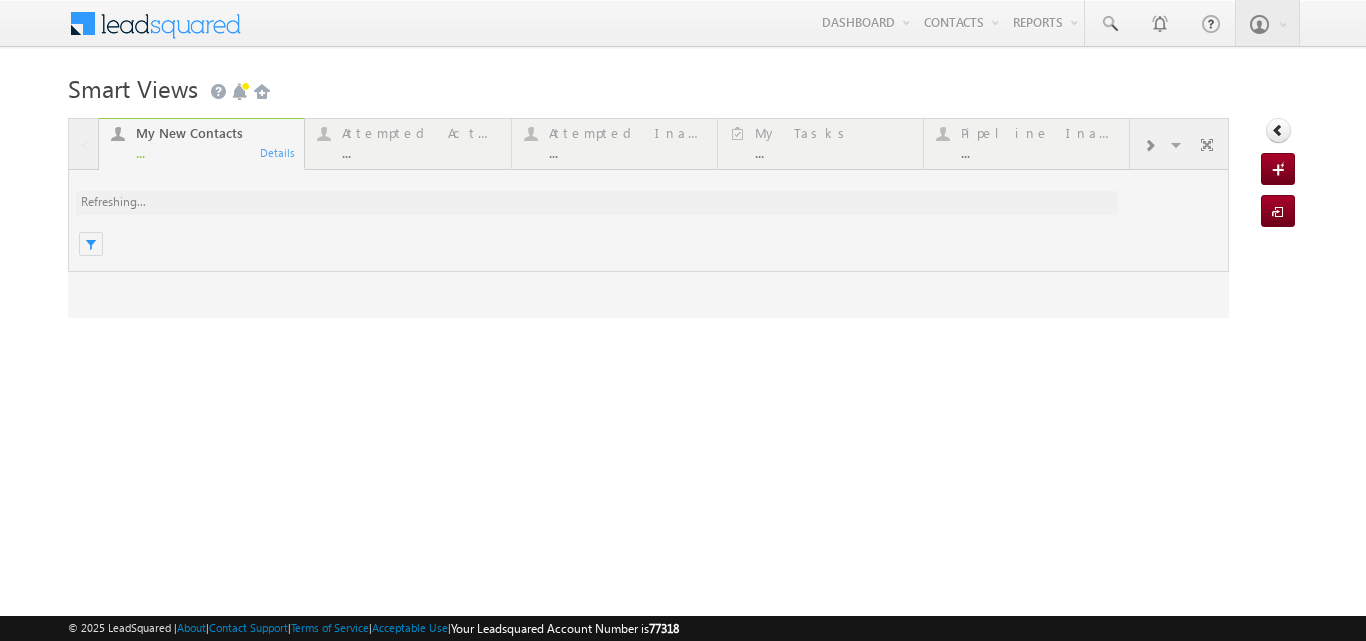 scroll, scrollTop: 0, scrollLeft: 0, axis: both 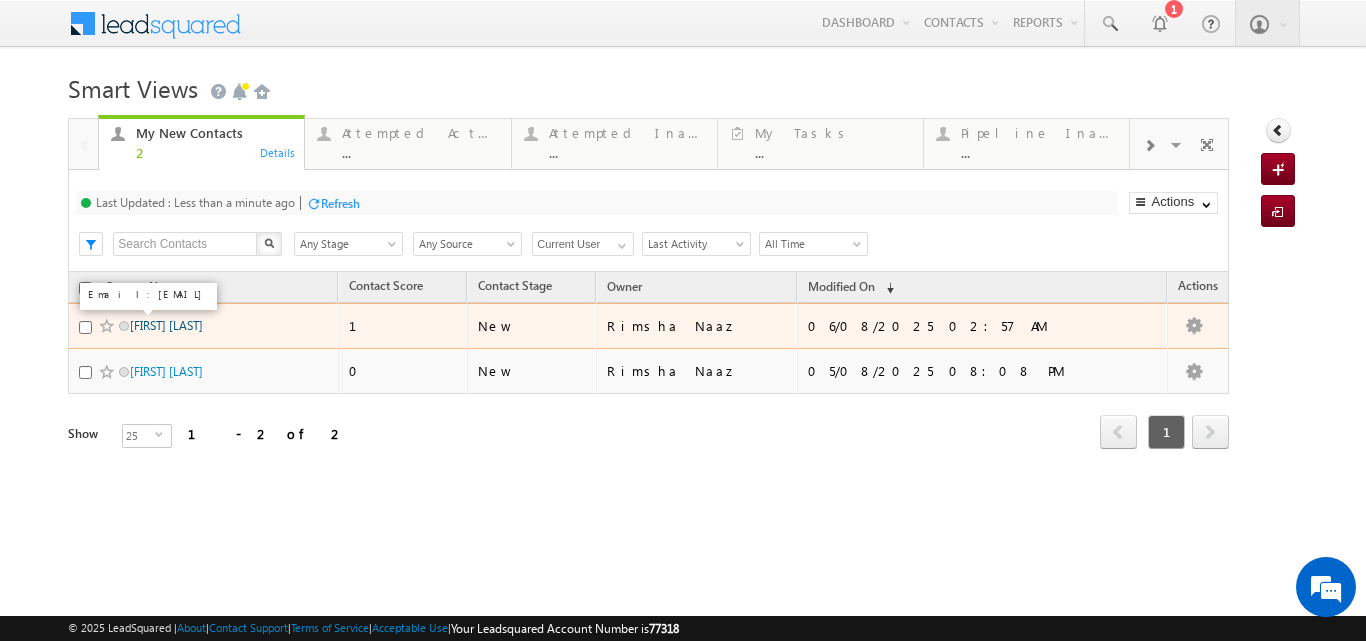 click on "[FIRST] [LAST]" at bounding box center (166, 325) 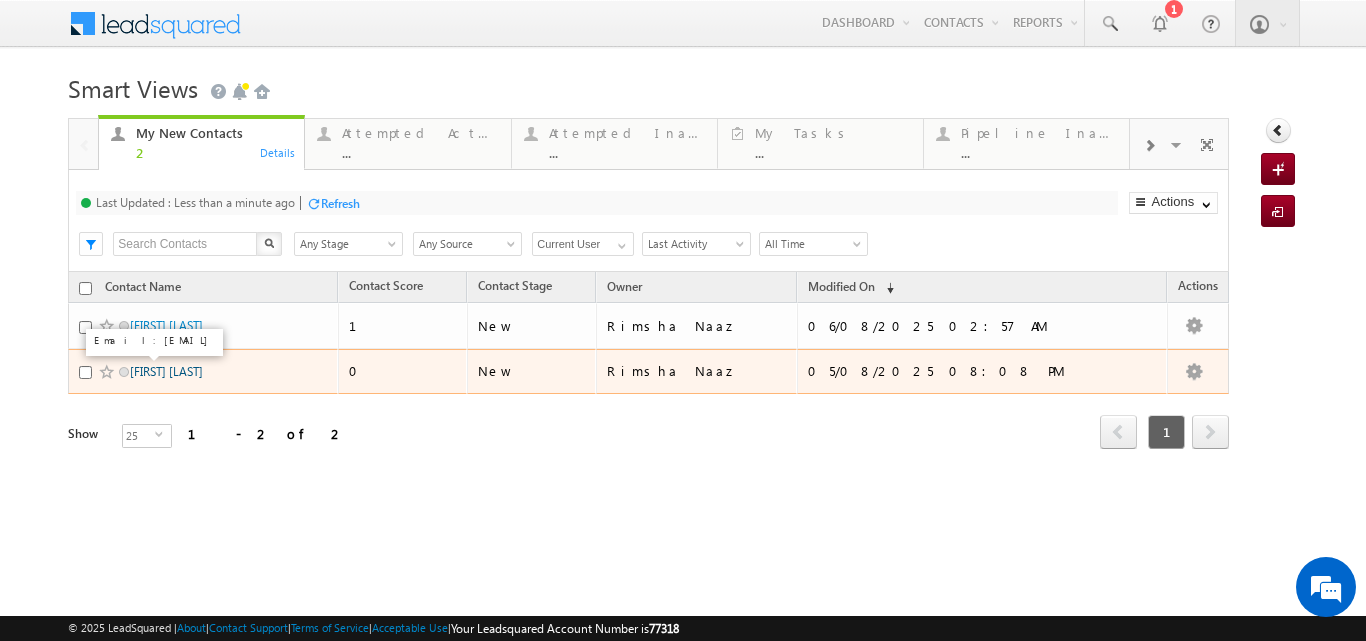 click on "[FIRST] [LAST]" at bounding box center [166, 371] 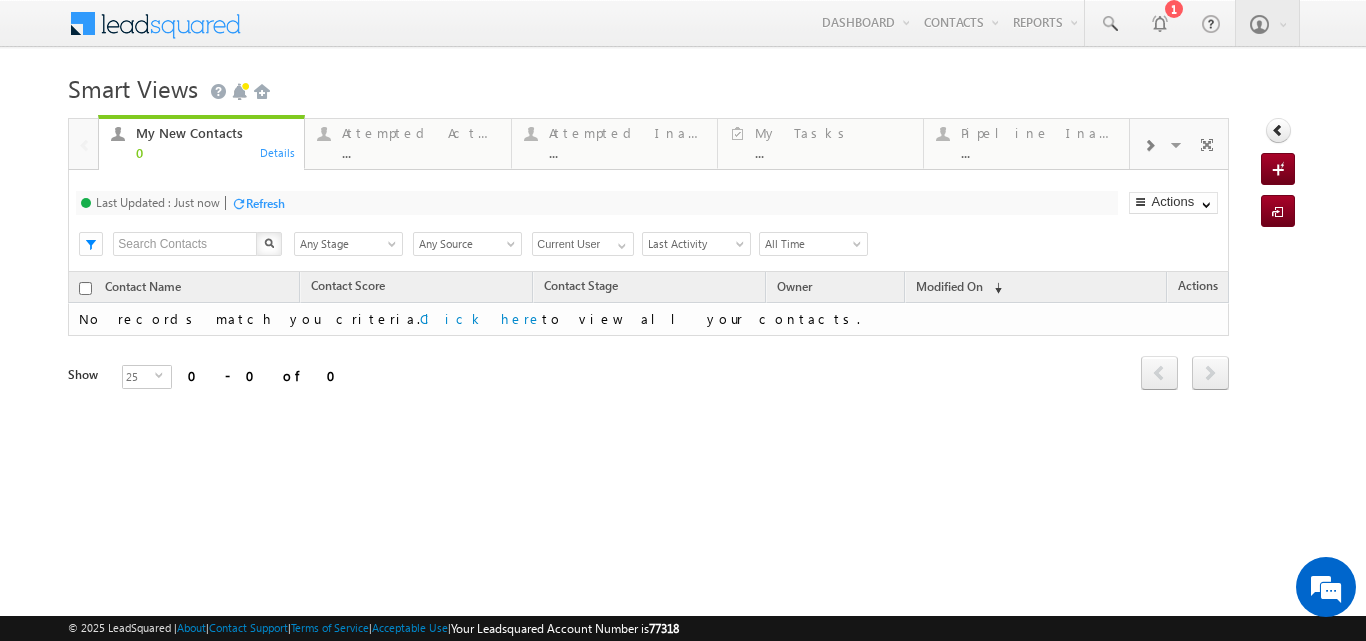 click on "Refresh" at bounding box center [265, 203] 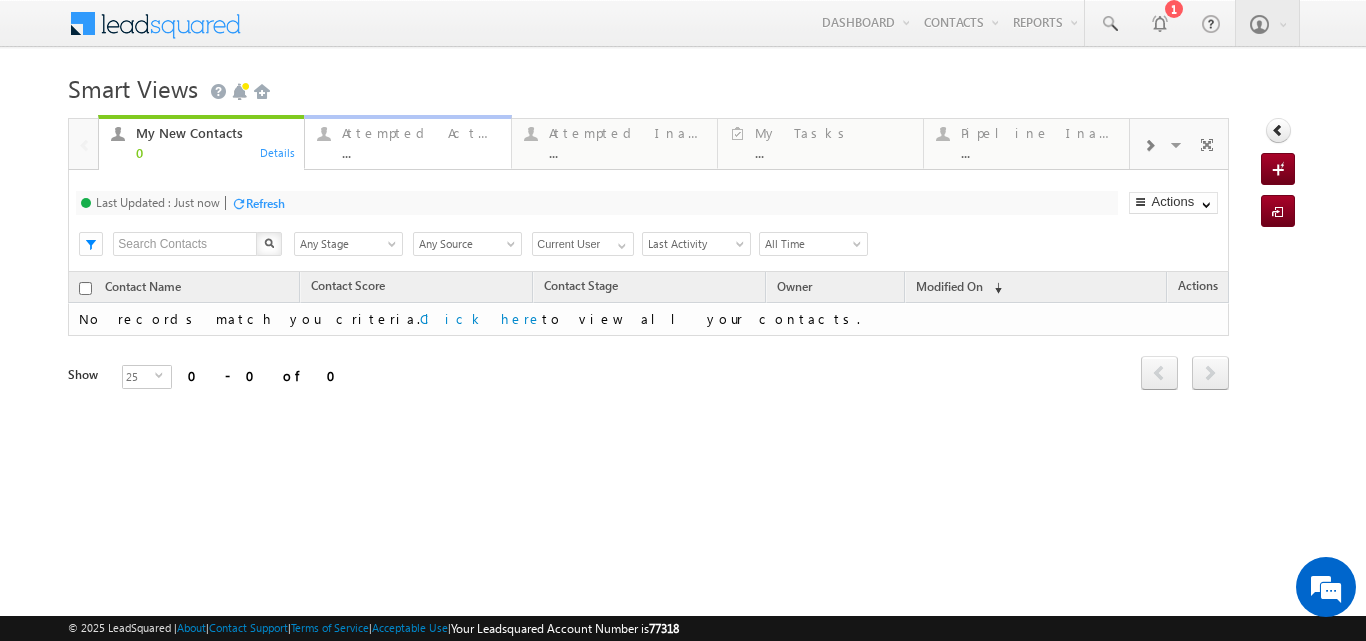click on "Attempted Active" at bounding box center (420, 133) 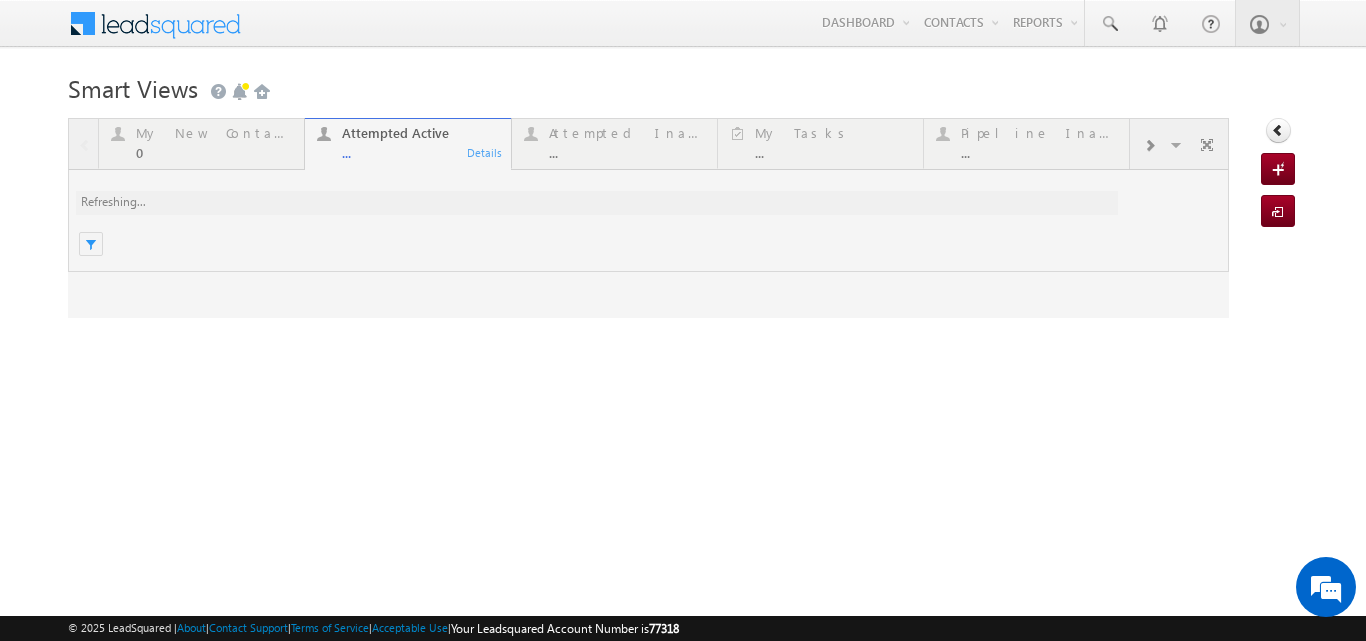 scroll, scrollTop: 0, scrollLeft: 0, axis: both 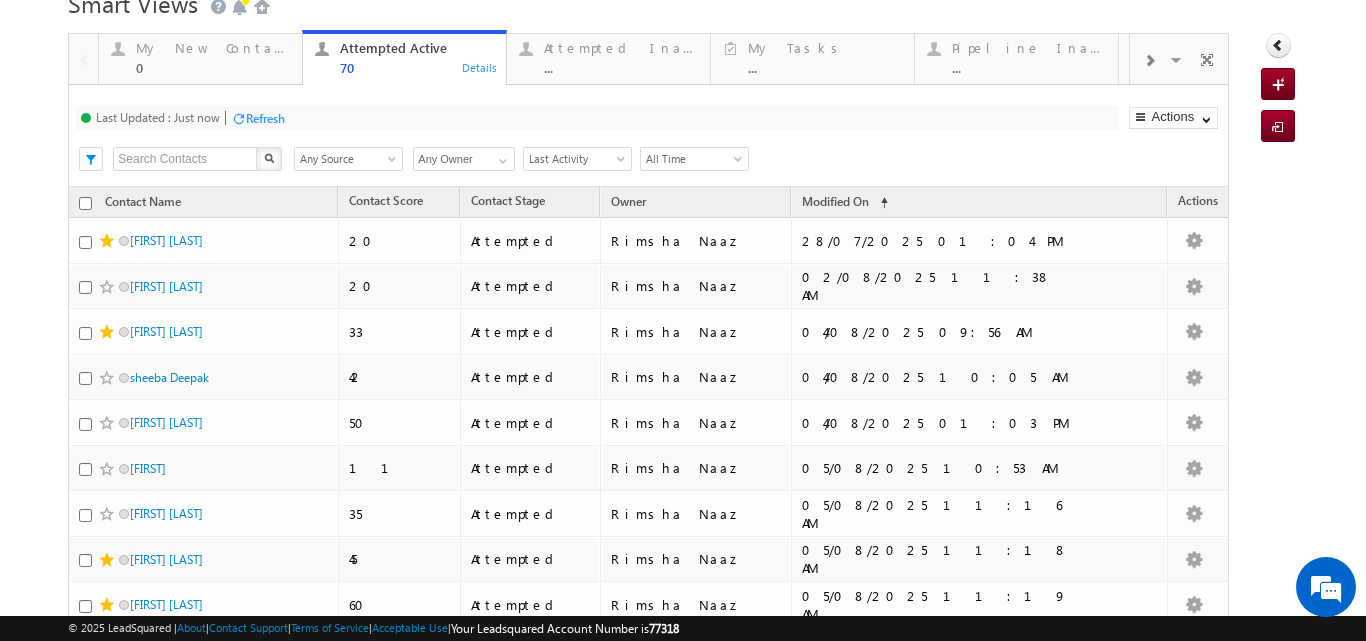 click on "Refresh" at bounding box center (265, 118) 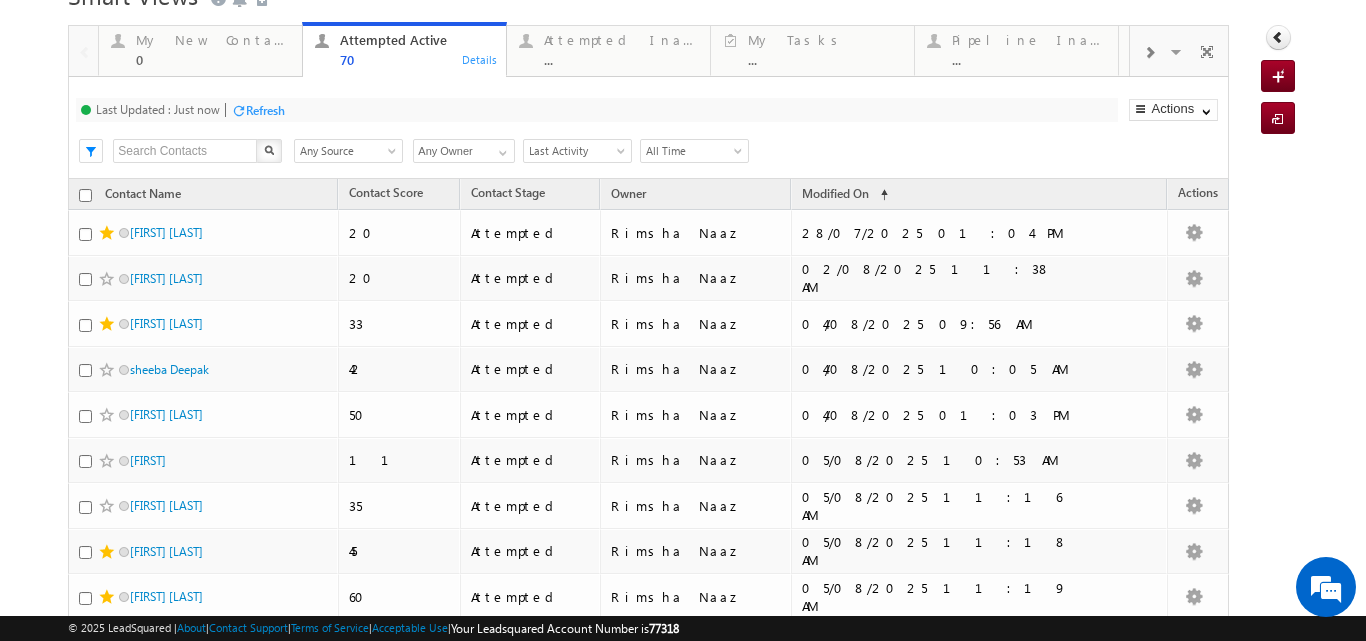 scroll, scrollTop: 108, scrollLeft: 0, axis: vertical 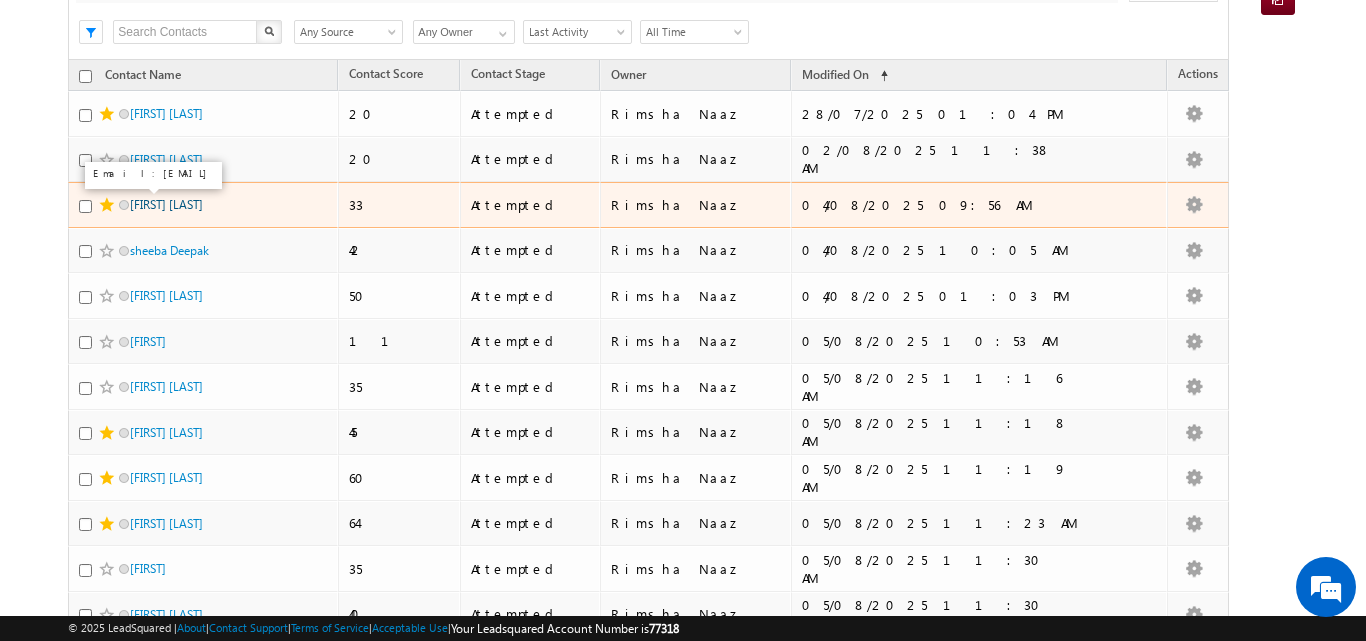 click on "Nitin Shukla" at bounding box center (166, 204) 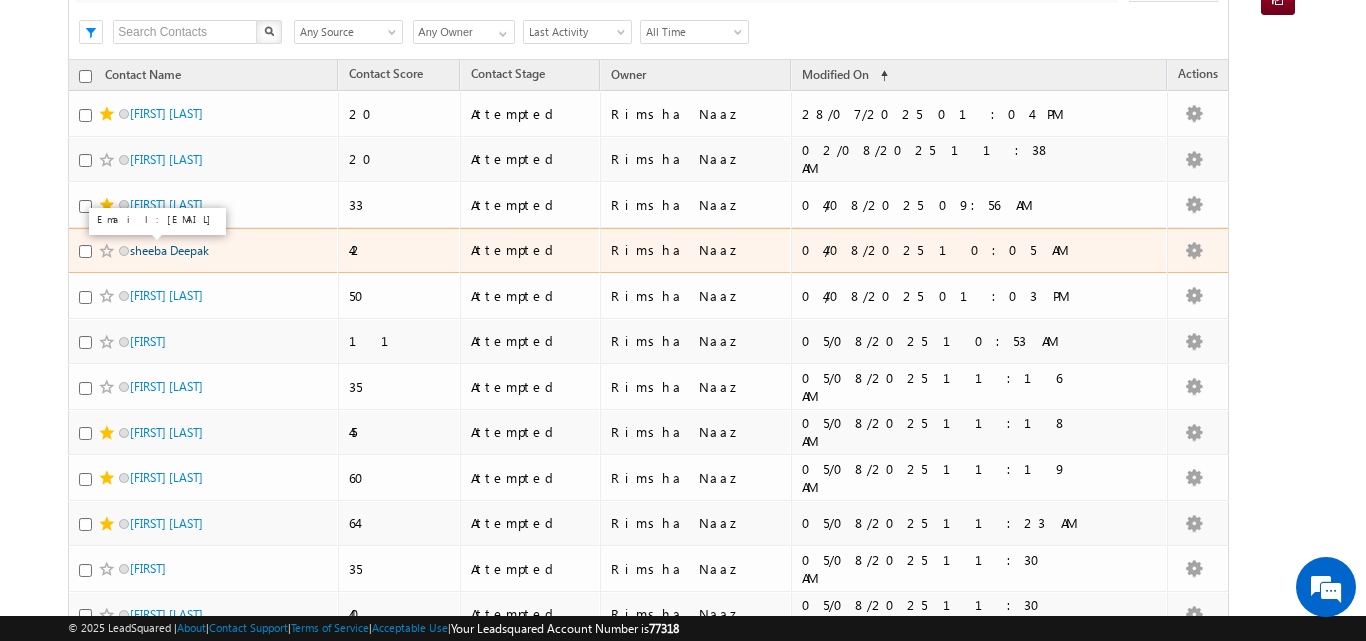 click on "sheeba Deepak" at bounding box center (169, 250) 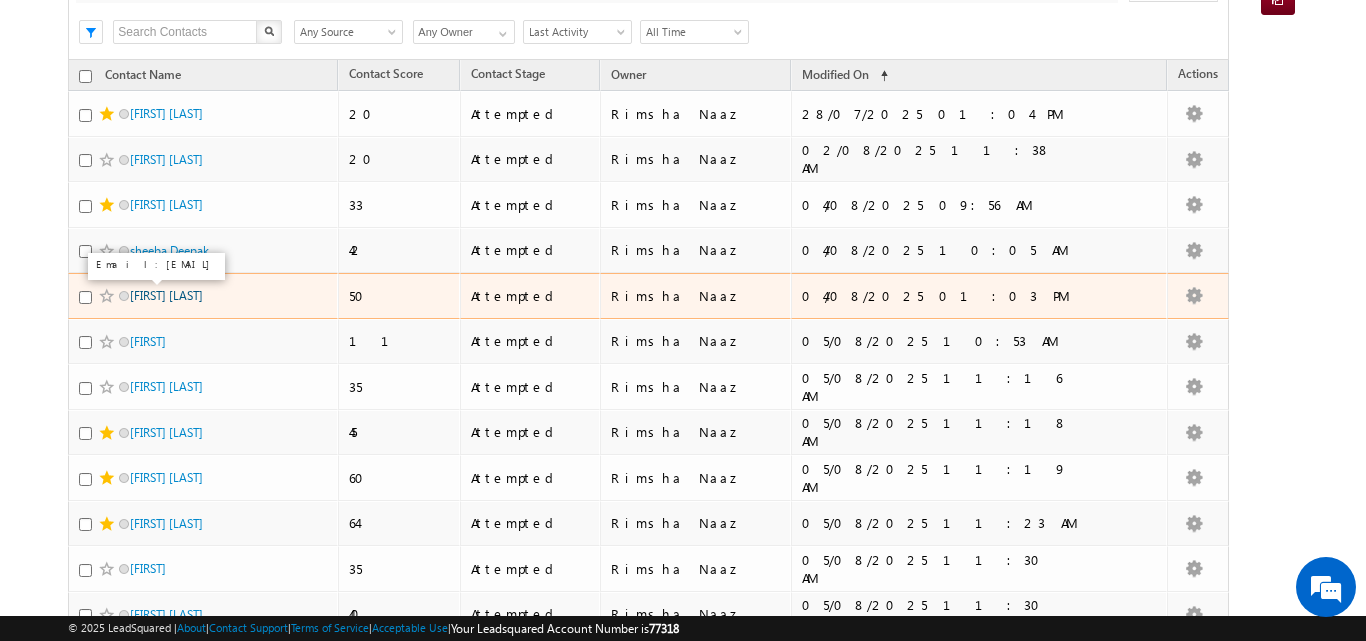 click on "[FIRST] [LAST]" at bounding box center [166, 295] 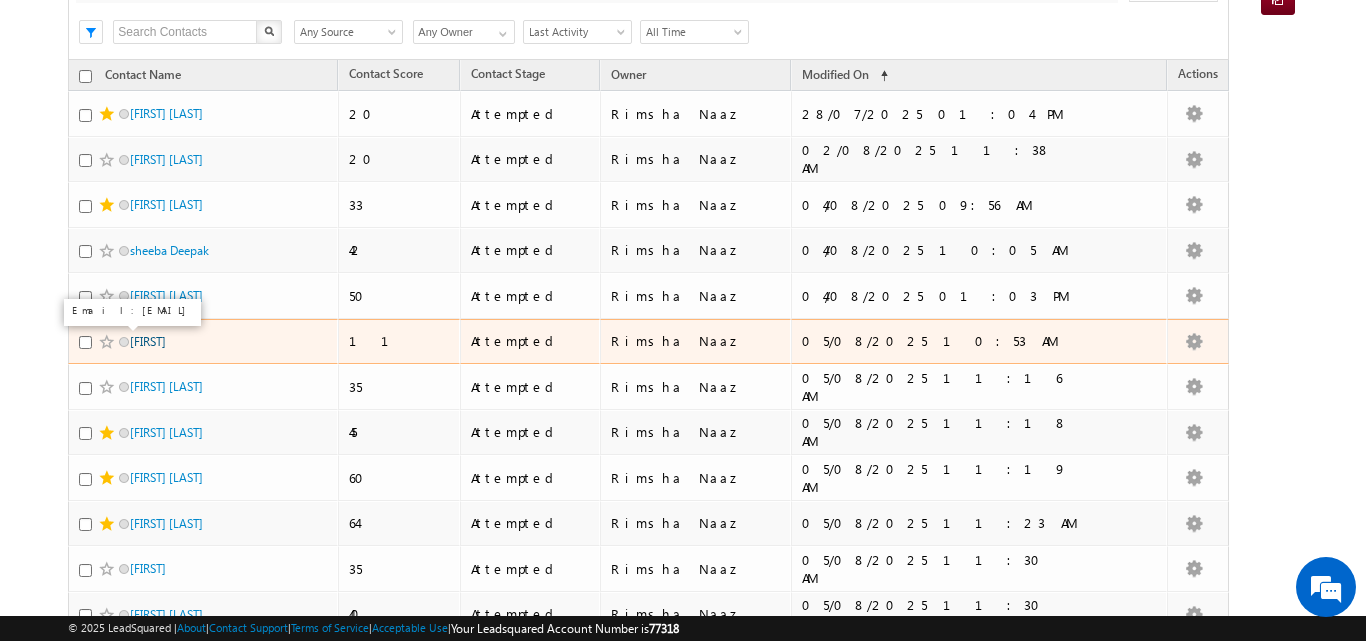 click on "[FIRST]" at bounding box center (148, 341) 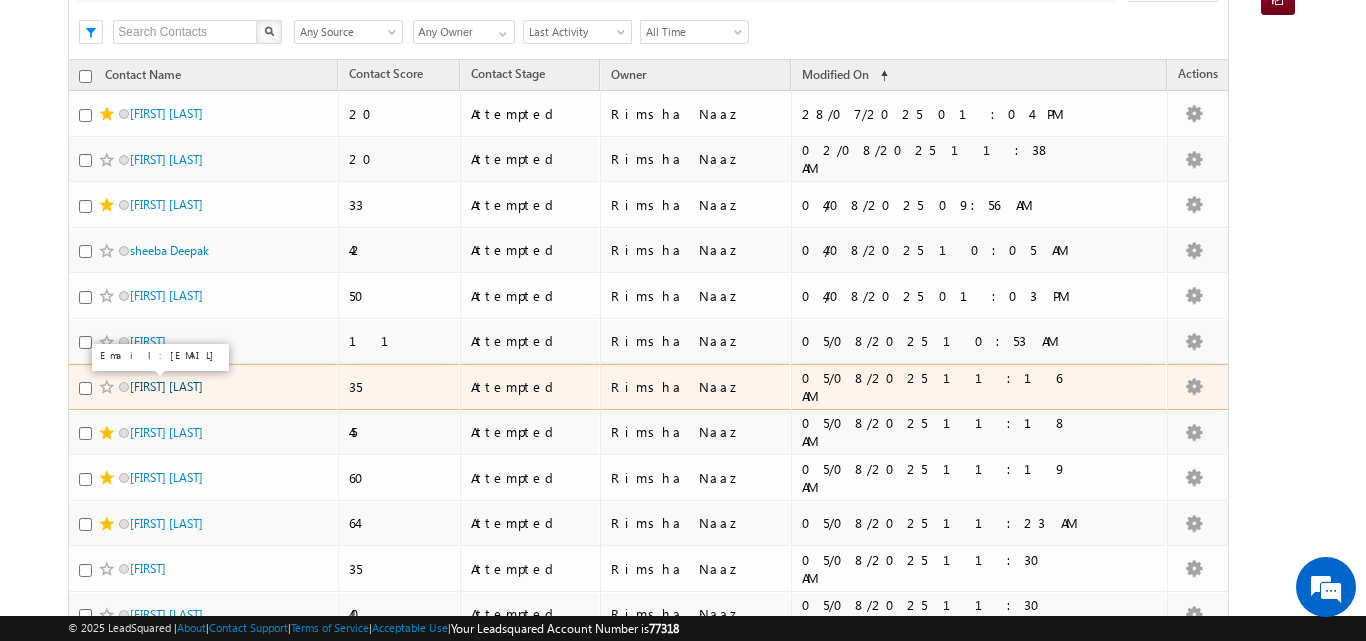 click on "Manjunatha N" at bounding box center (166, 386) 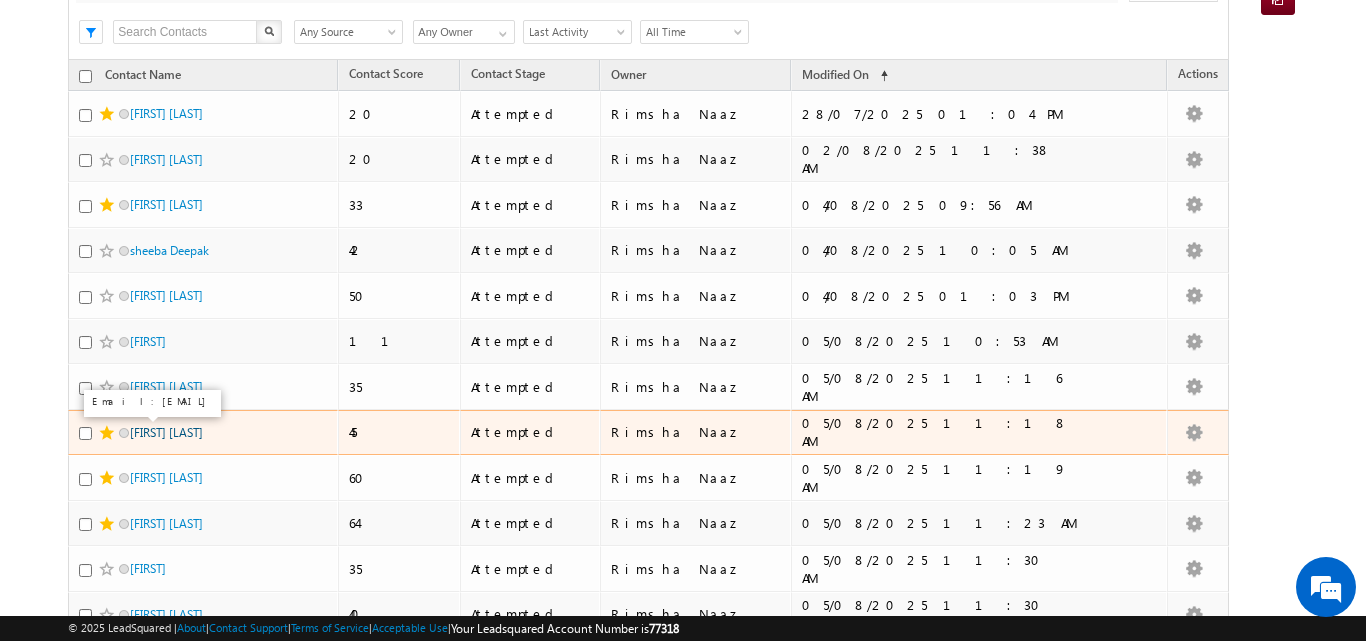 click on "Shaila Sood" at bounding box center (166, 432) 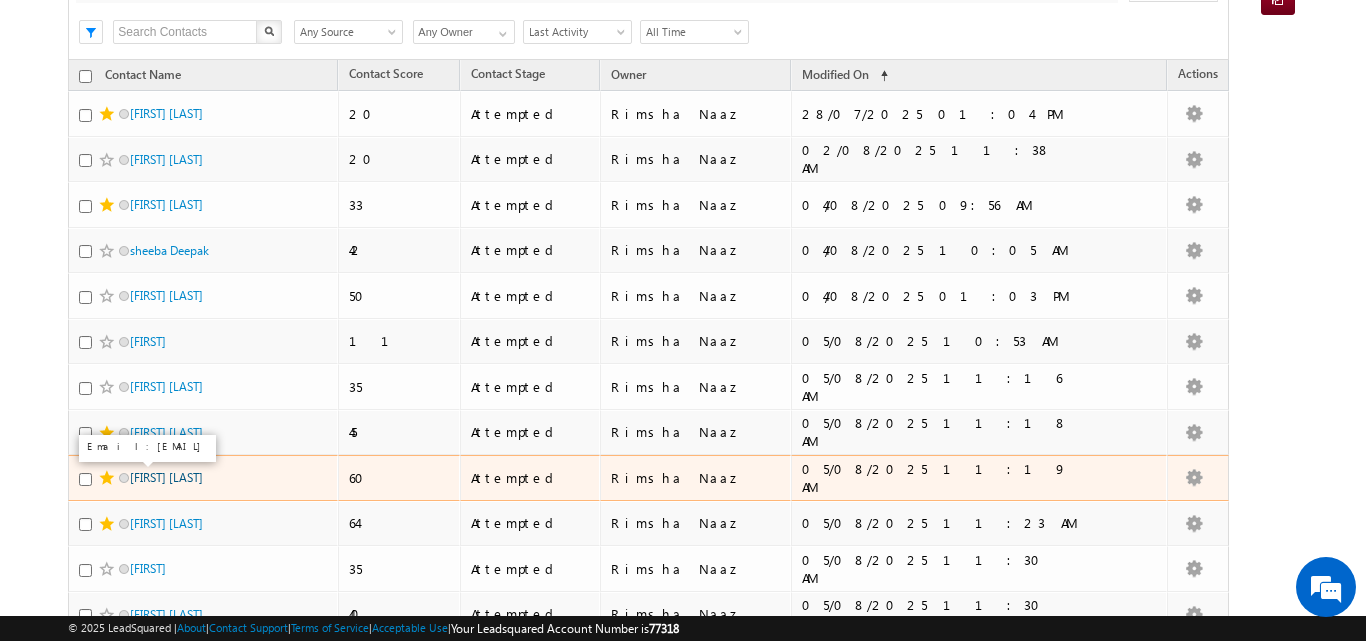 click on "Shivam Rathore" at bounding box center [166, 477] 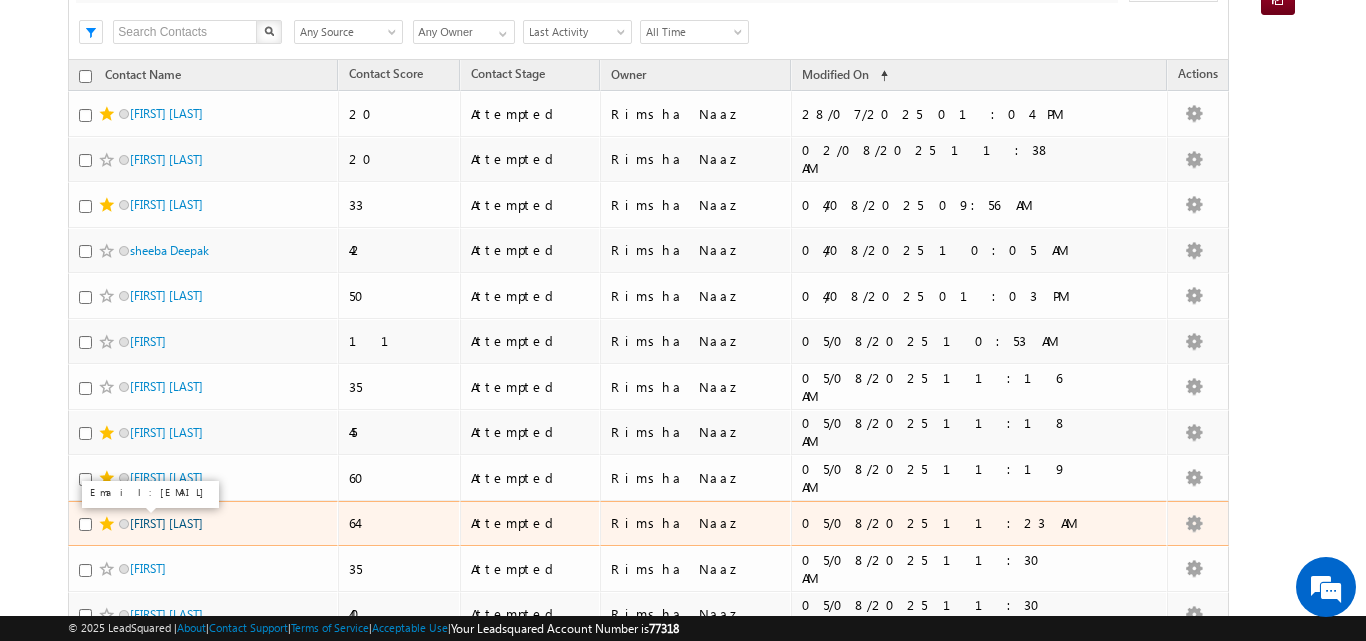 click on "Shubhi Mittal" at bounding box center [166, 523] 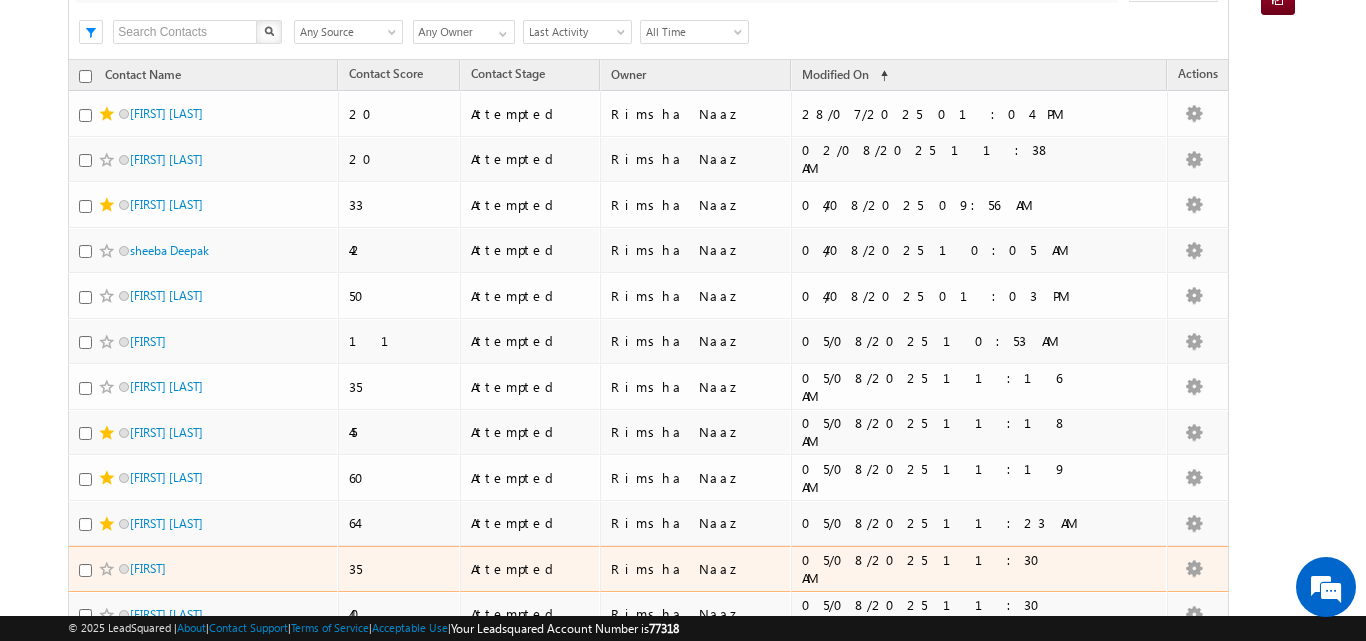 click on "Shivam" at bounding box center (203, 569) 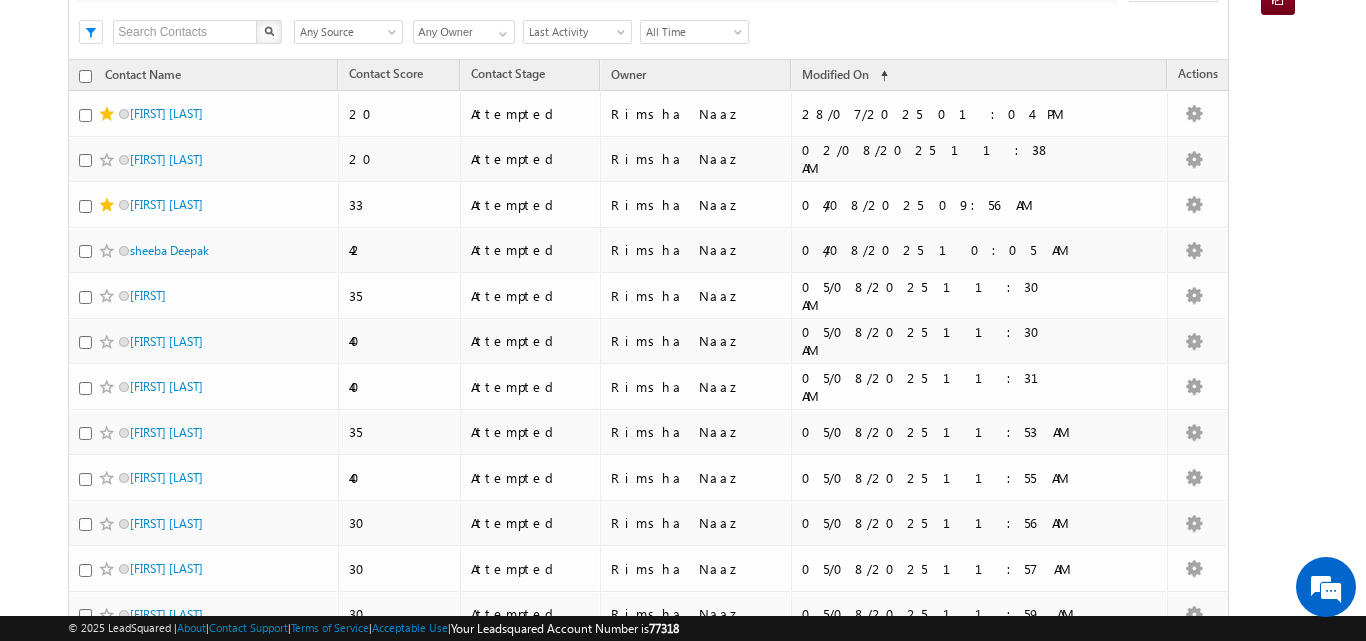 scroll, scrollTop: 0, scrollLeft: 0, axis: both 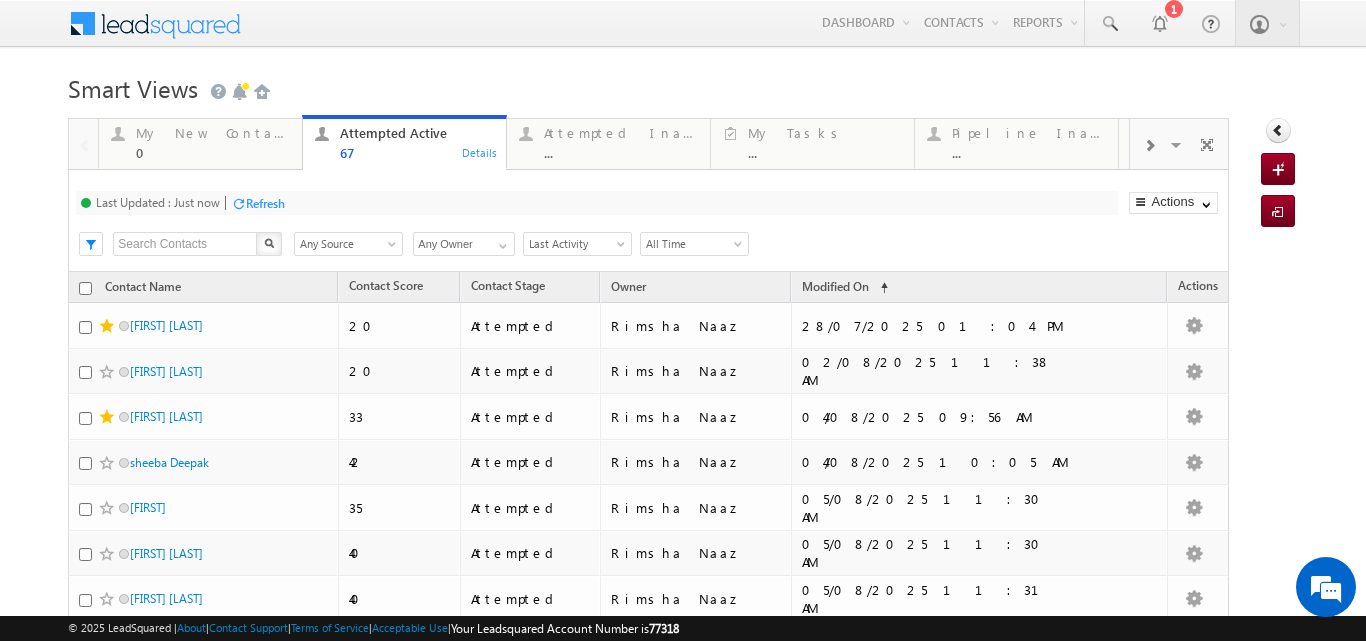click on "Refresh" at bounding box center (265, 203) 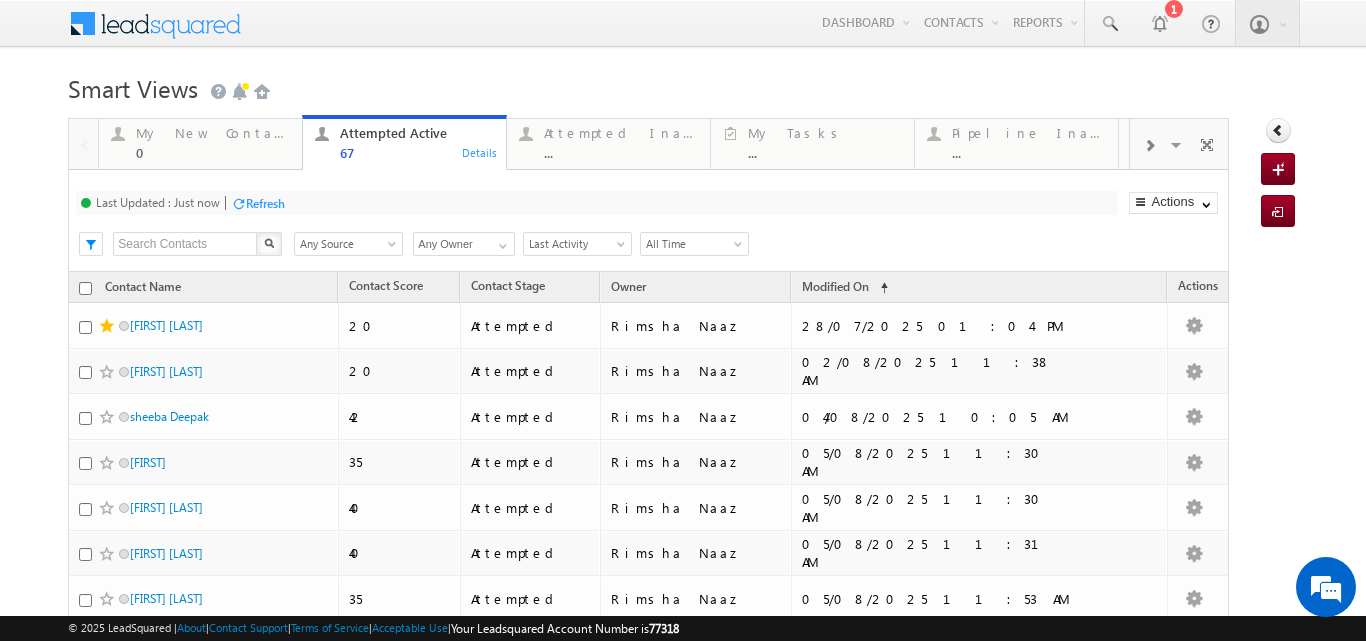 scroll, scrollTop: 152, scrollLeft: 0, axis: vertical 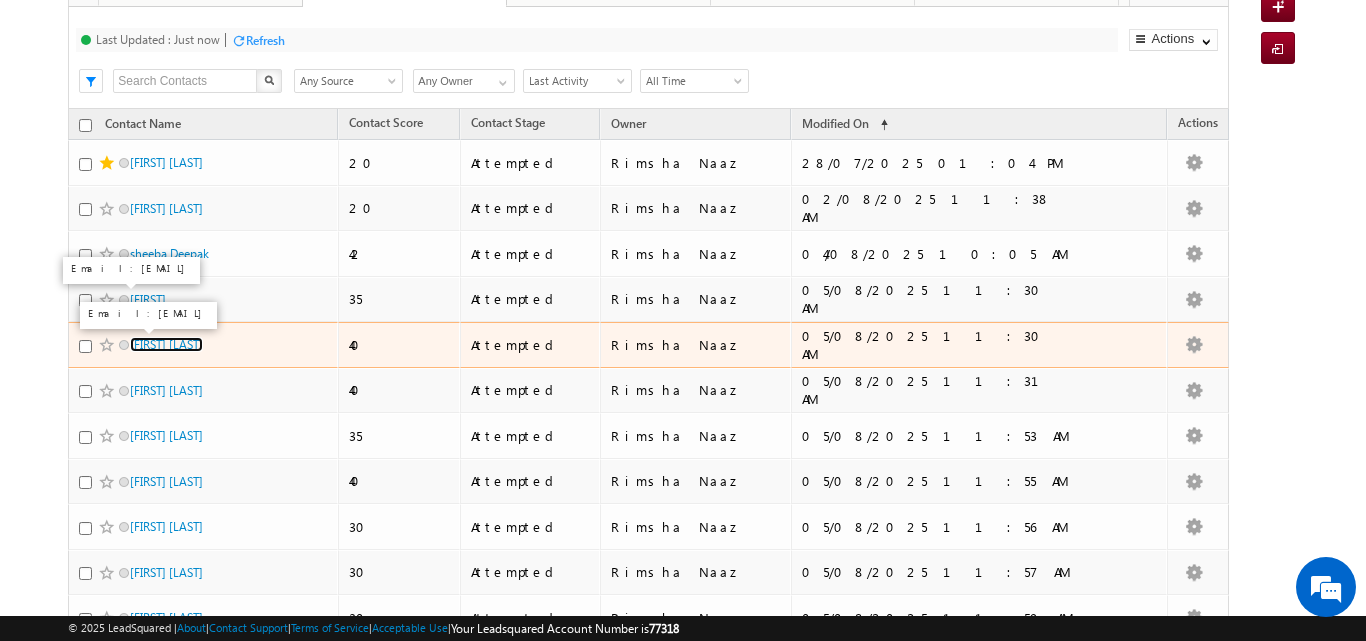 click on "Swathy Suresh" at bounding box center [166, 344] 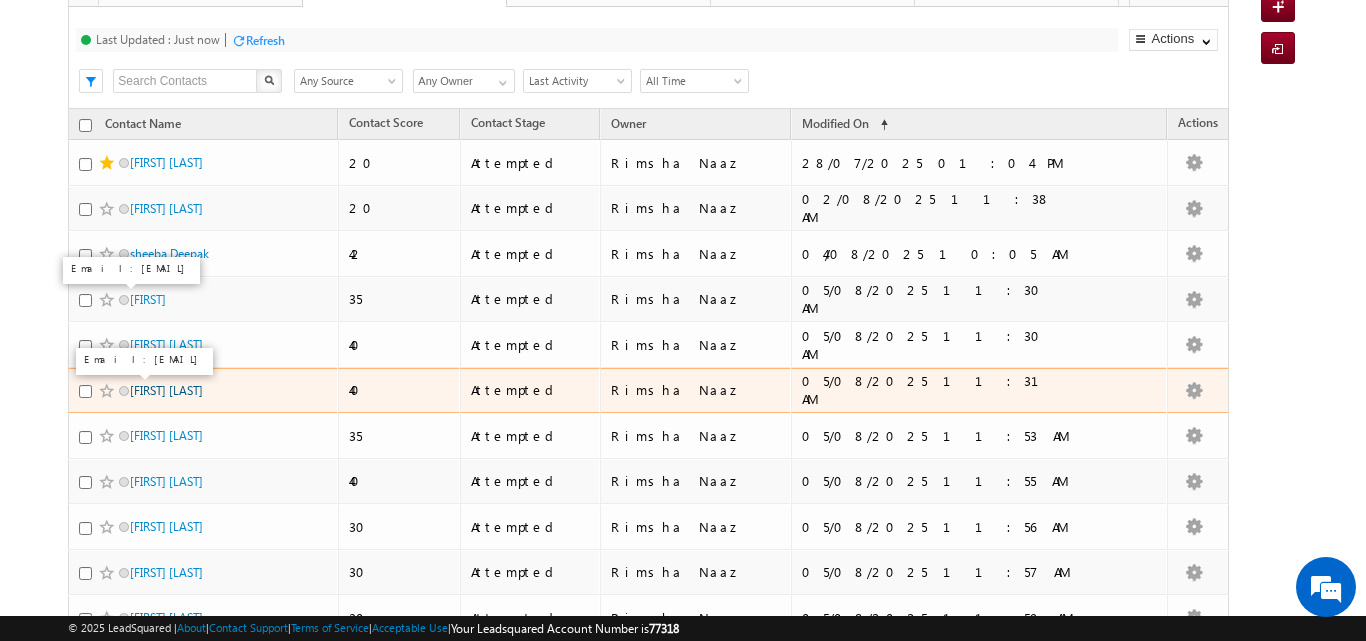 click on "Gargi pande" at bounding box center (166, 390) 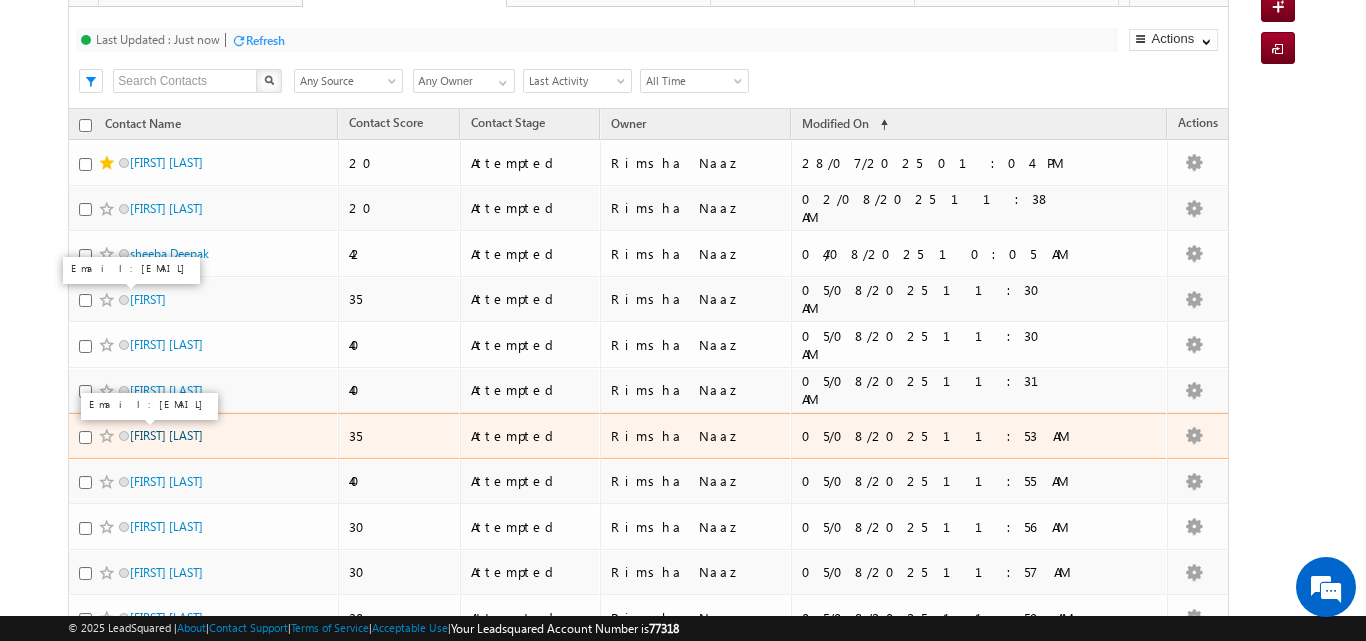 click on "[FIRST] [LAST]" at bounding box center (166, 435) 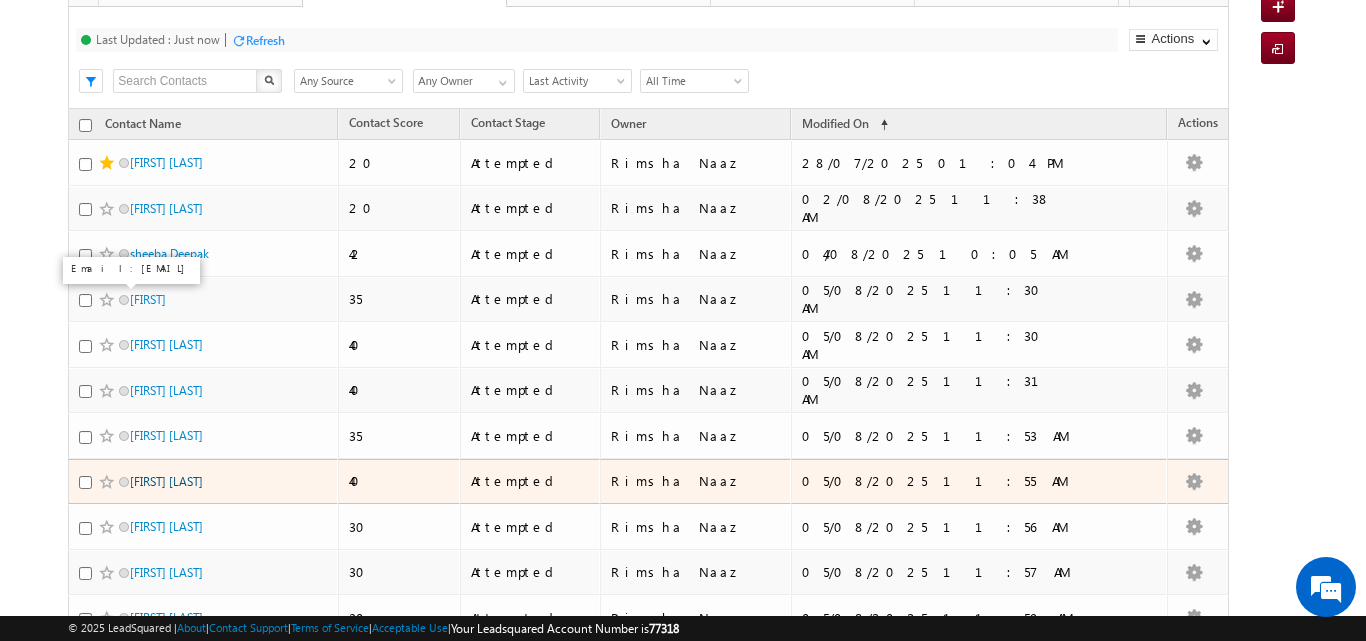 click on "Ritik Rana" at bounding box center (166, 481) 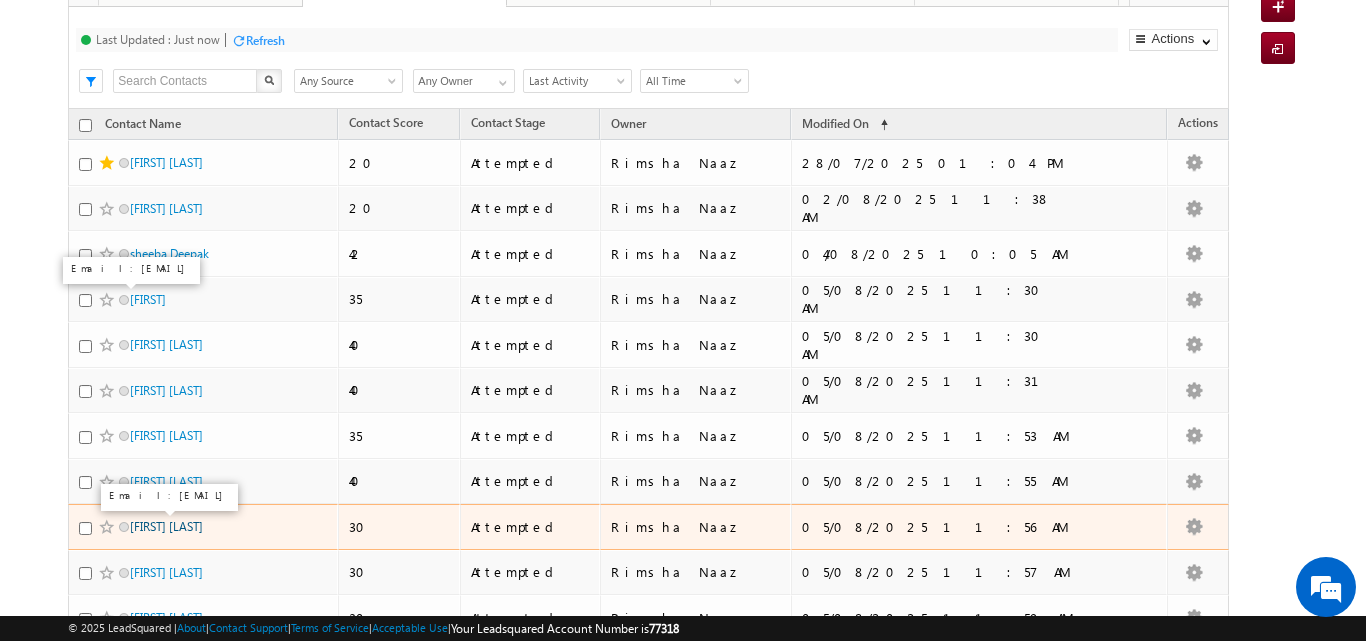 click on "Sharvari Mowh fe" at bounding box center [166, 526] 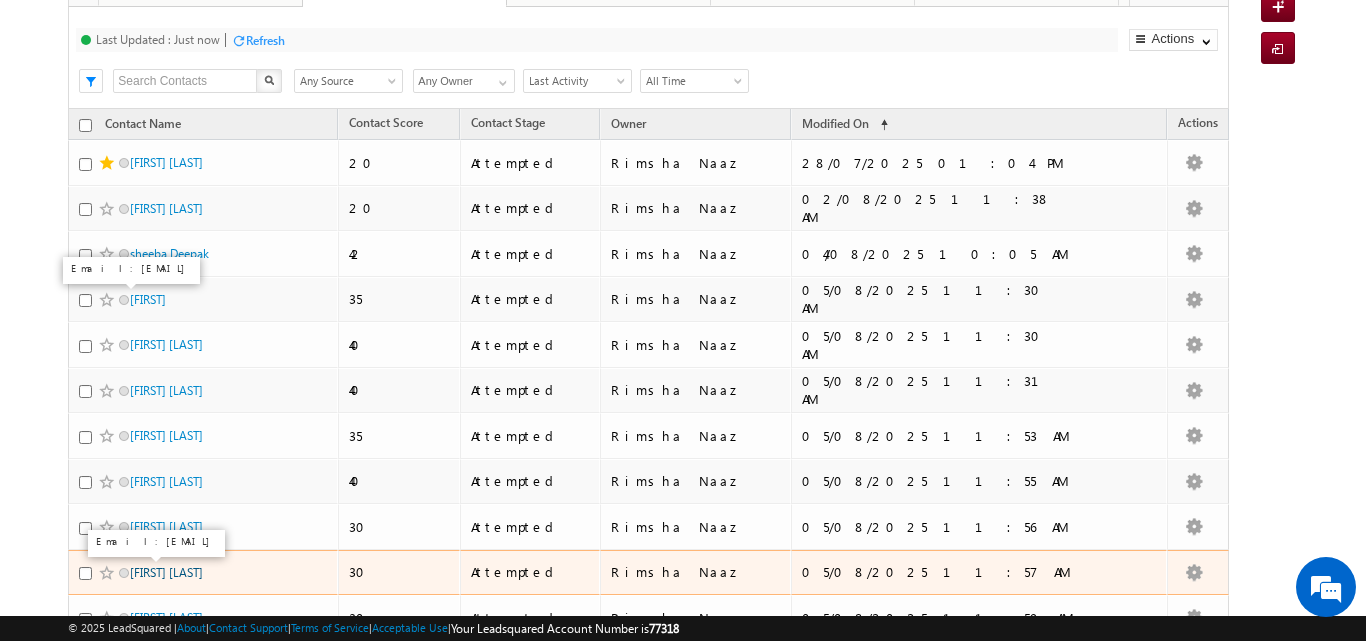 click on "Arpan Naru" at bounding box center (166, 572) 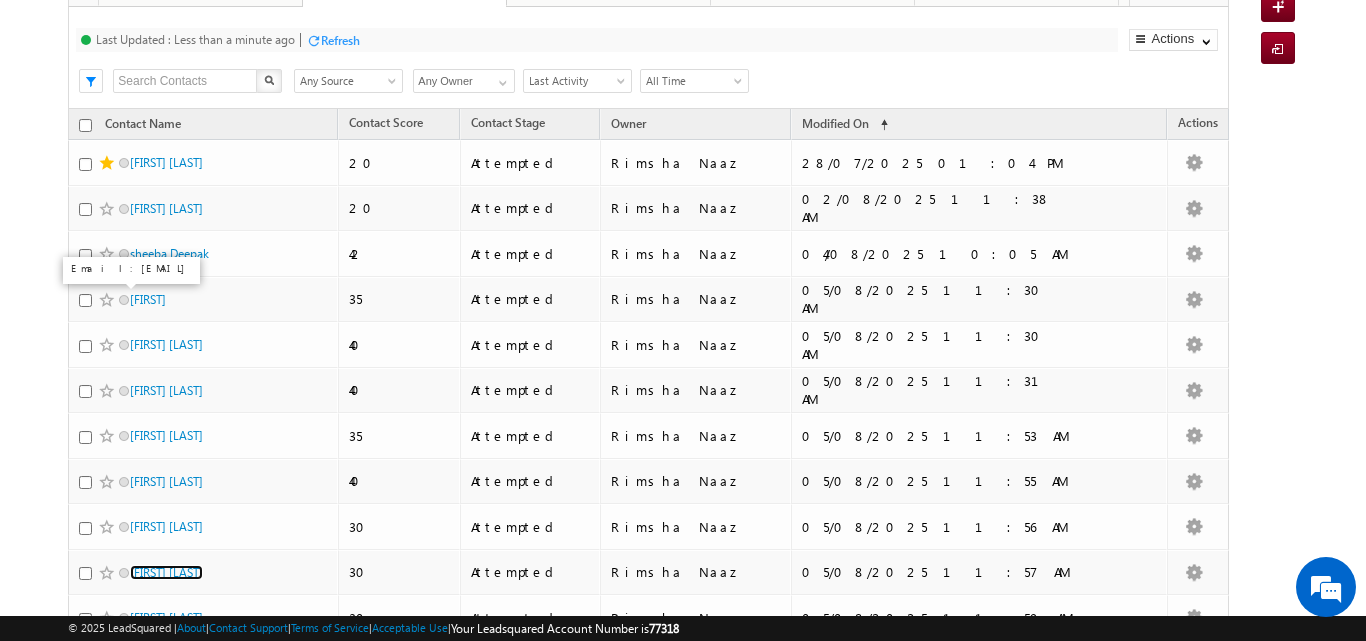 scroll, scrollTop: 0, scrollLeft: 0, axis: both 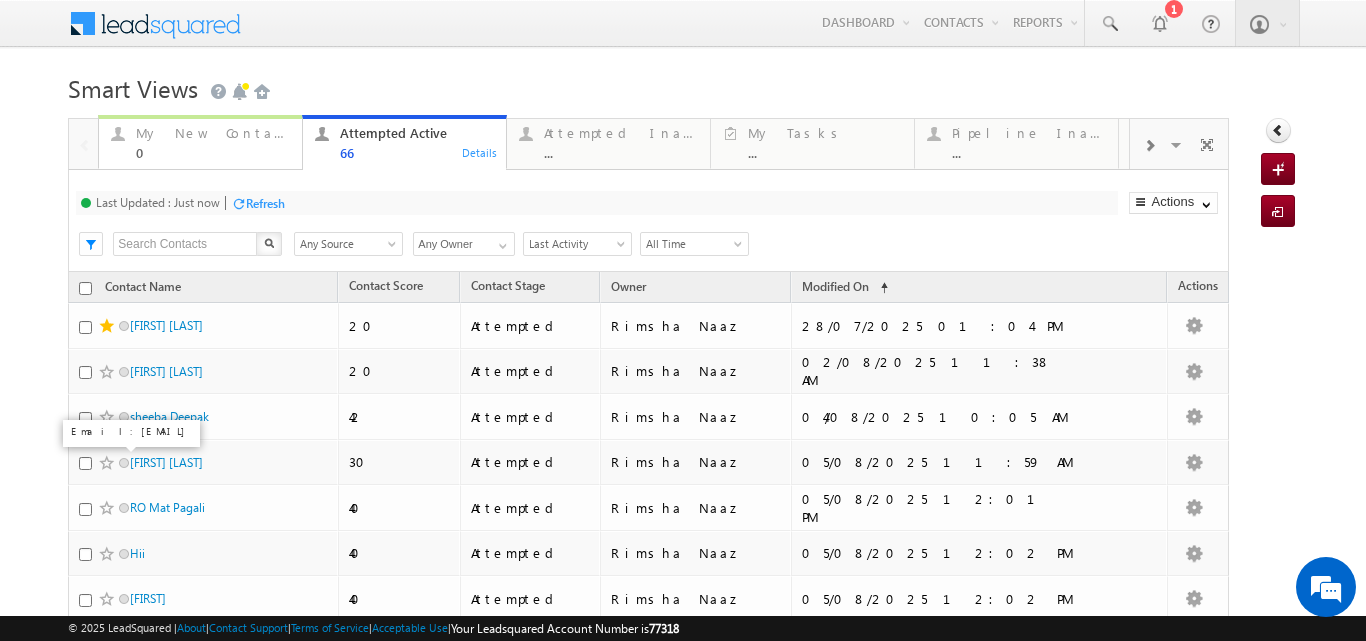 drag, startPoint x: 182, startPoint y: 135, endPoint x: 380, endPoint y: 166, distance: 200.41208 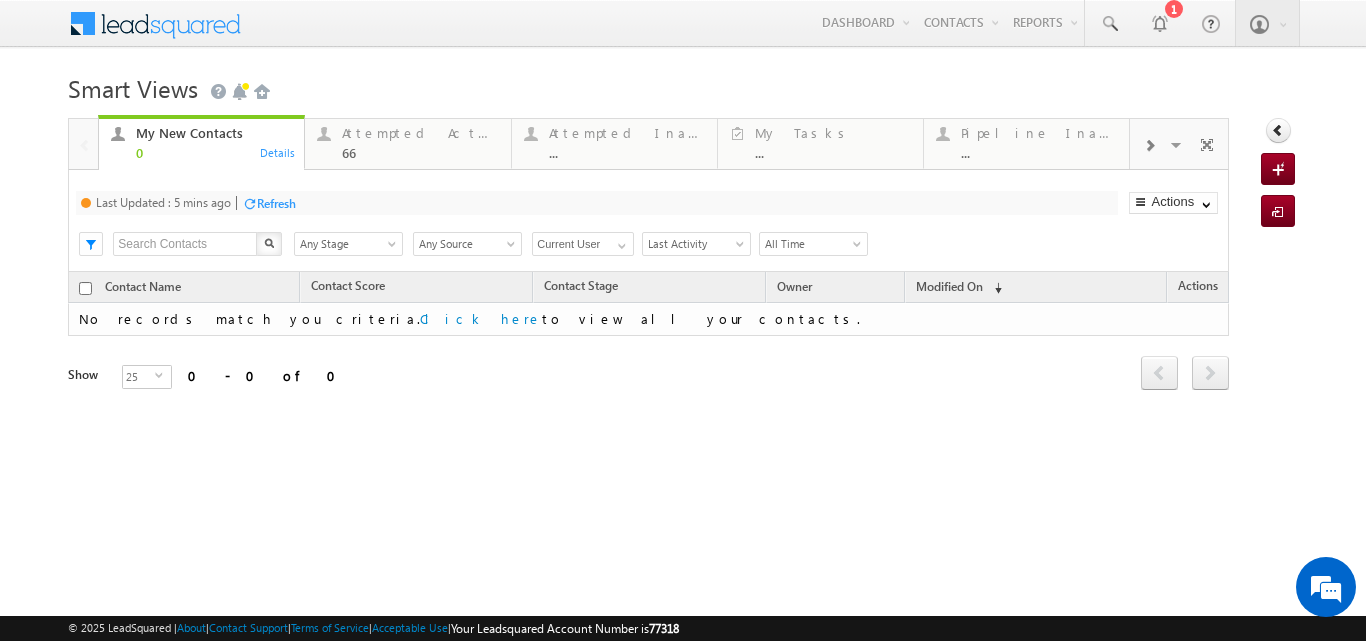 click on "Refresh" at bounding box center (276, 203) 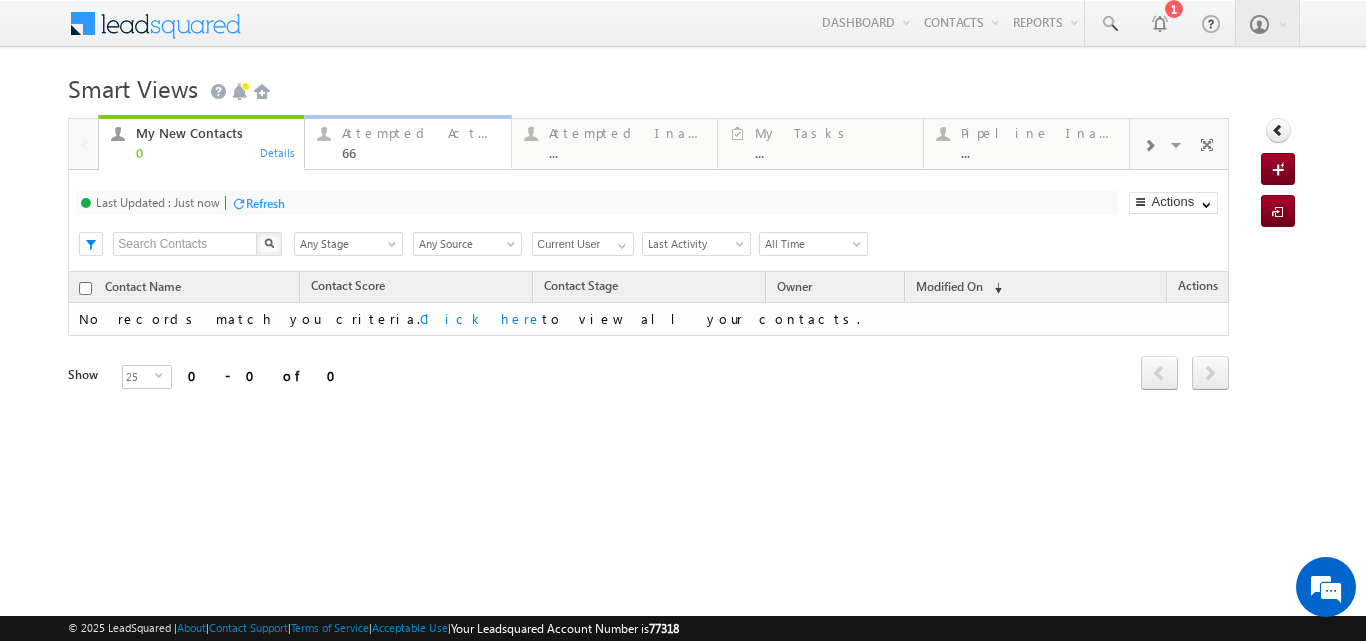 click on "Attempted Active" at bounding box center (420, 133) 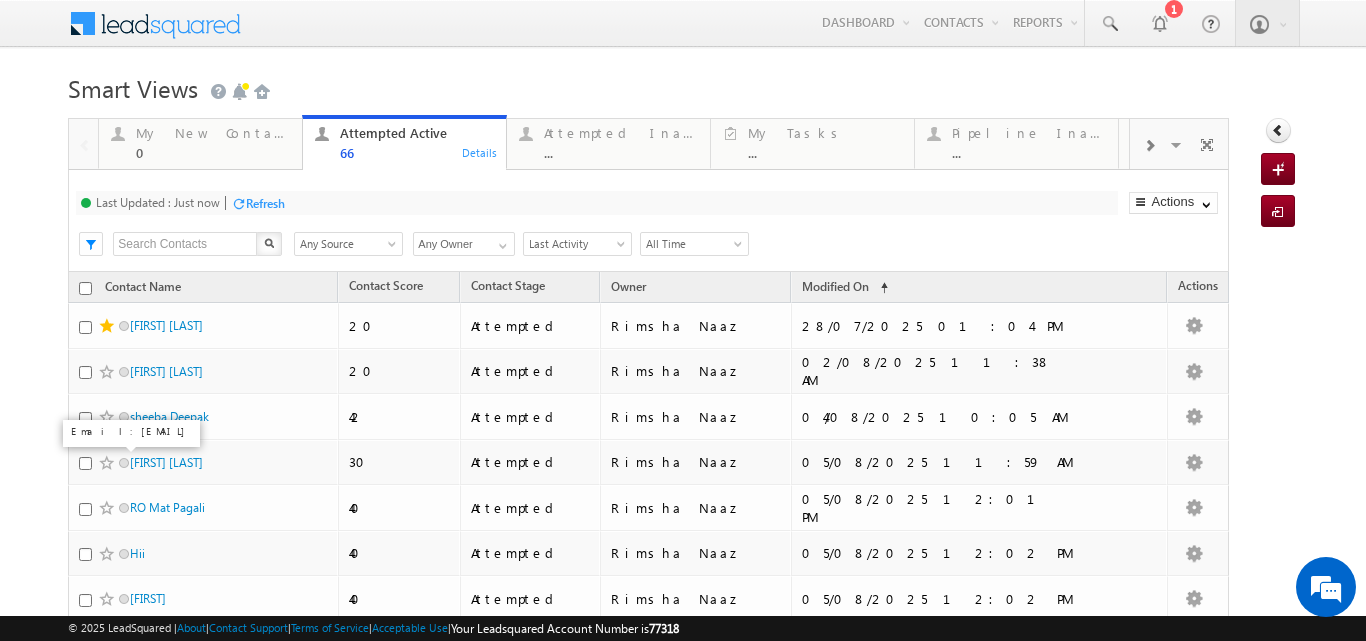 click on "Refresh" at bounding box center [265, 203] 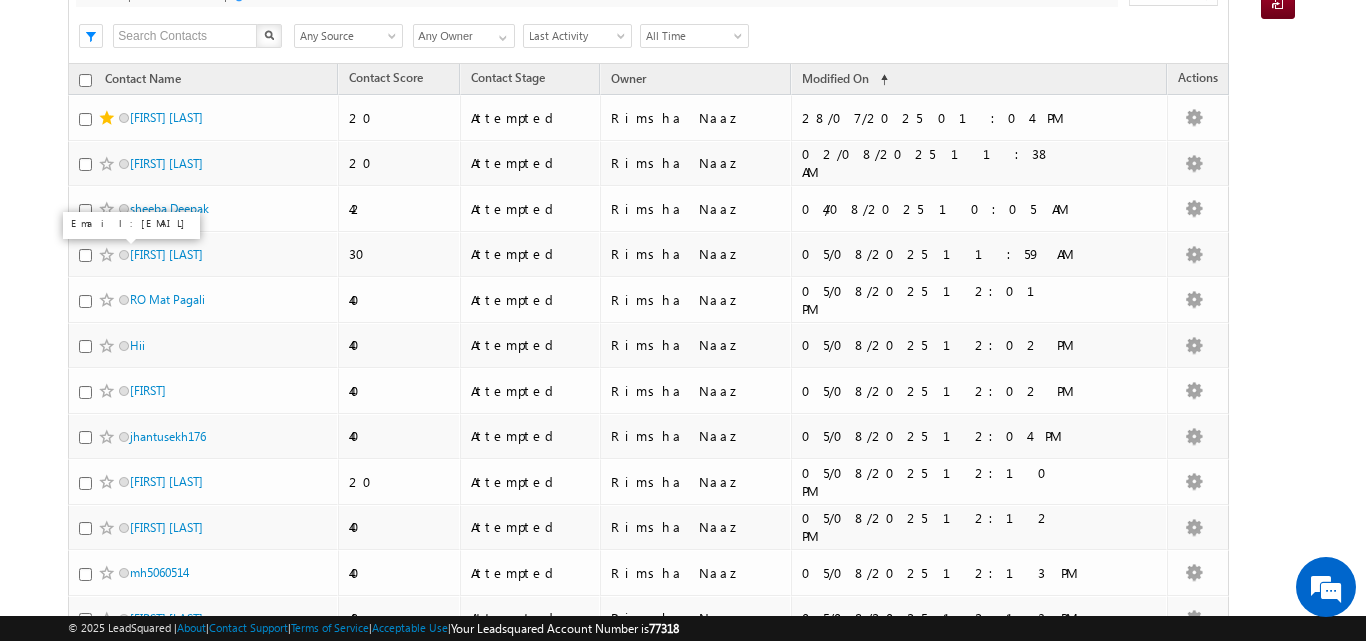 scroll, scrollTop: 214, scrollLeft: 0, axis: vertical 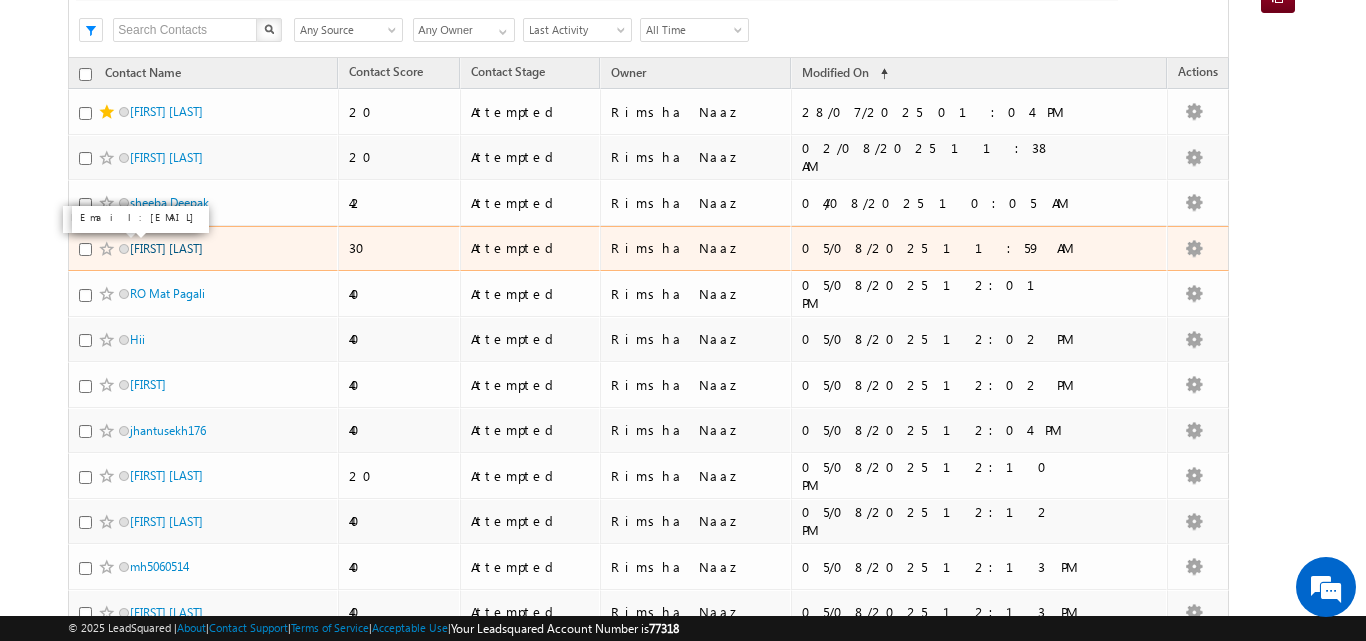 click on "Shruti Shah" at bounding box center [166, 248] 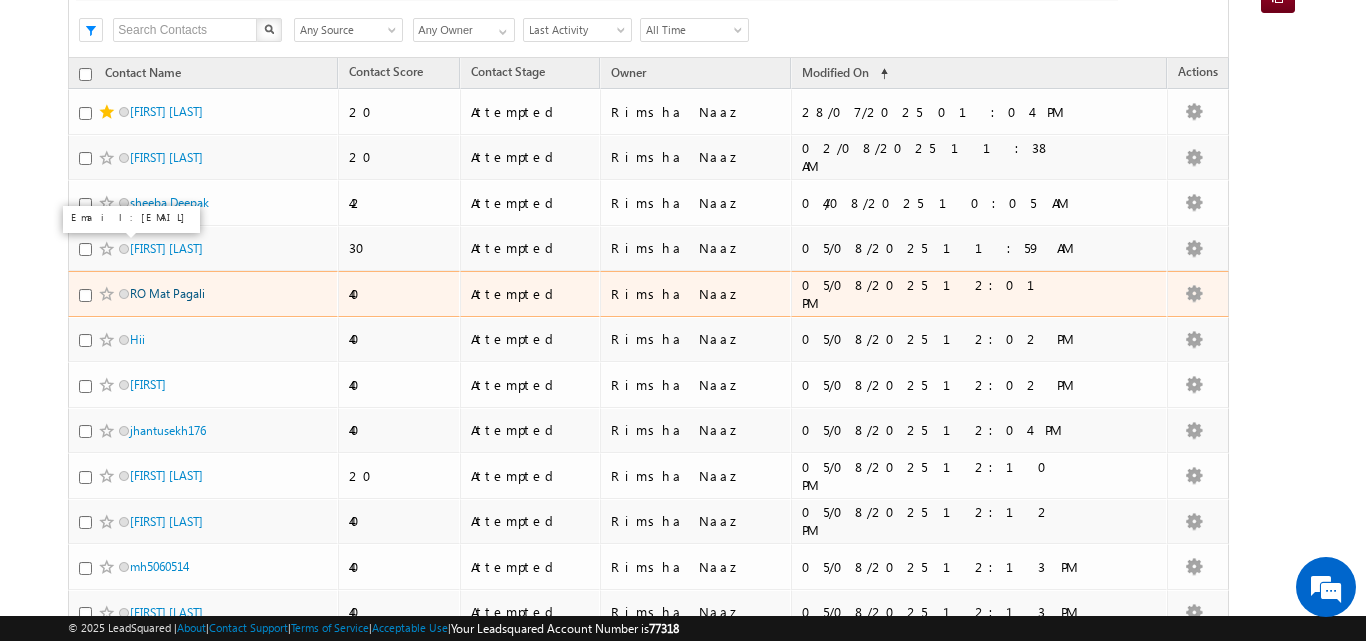 click on "RO Mat Pagali" at bounding box center (167, 293) 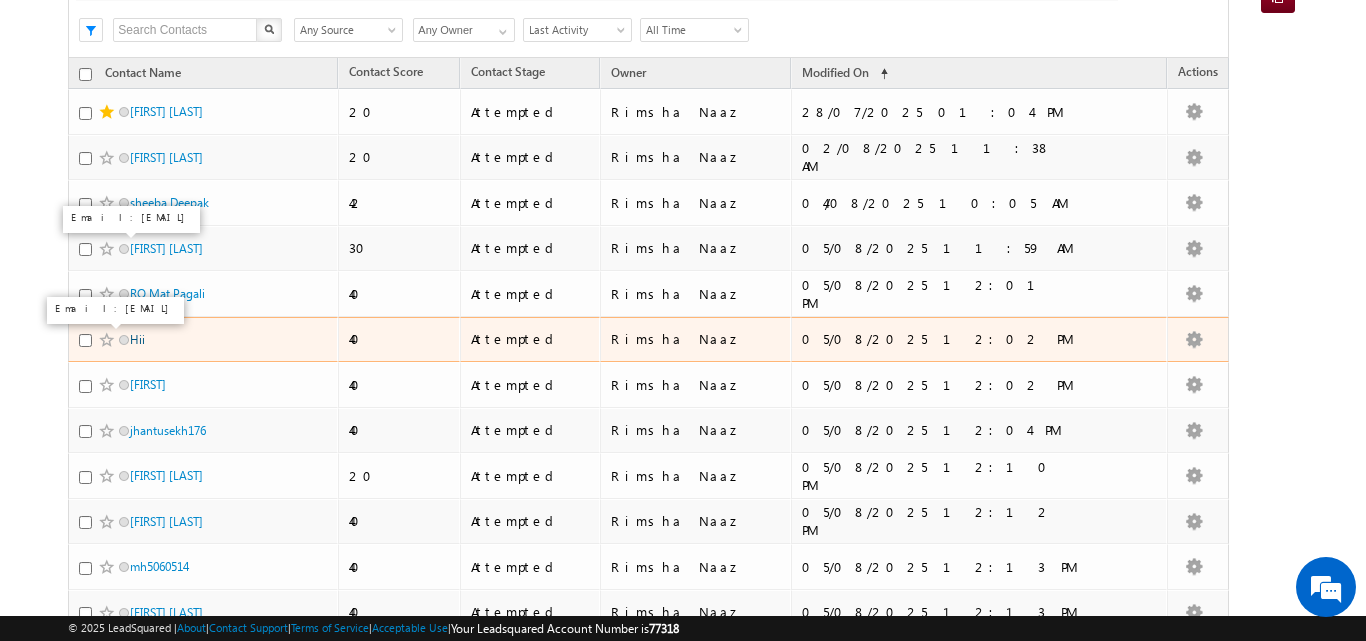 click on "Hii" at bounding box center (137, 339) 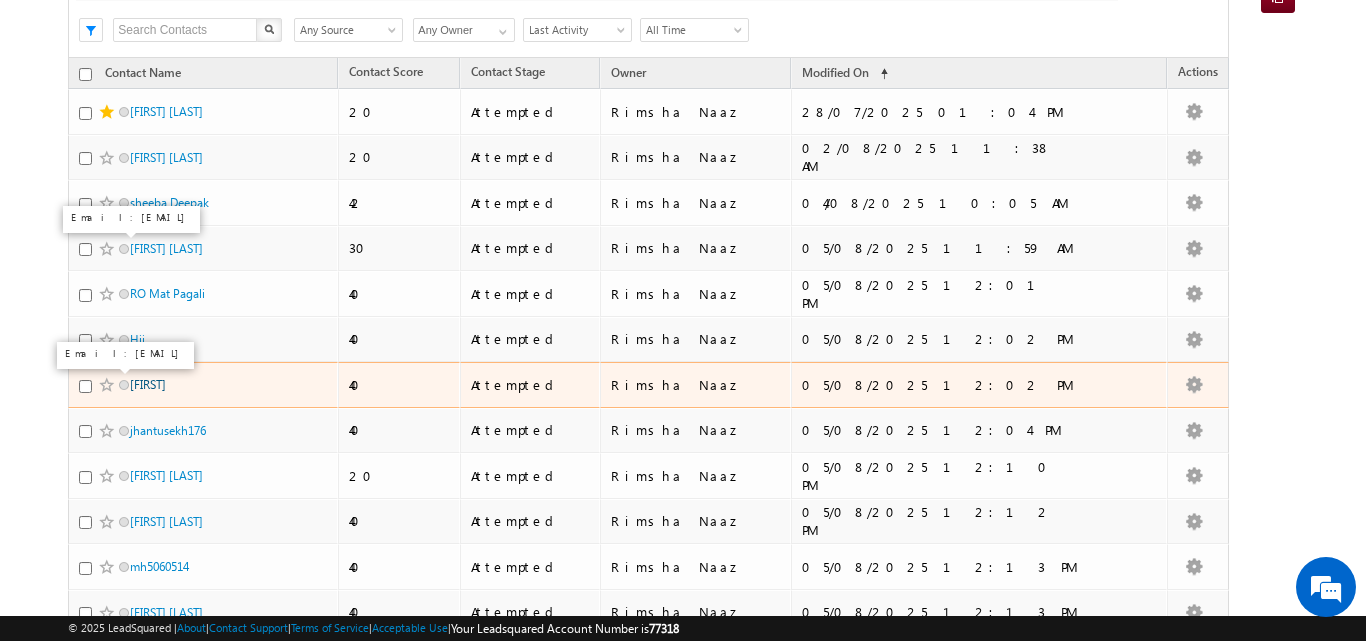 click on "Ritik" at bounding box center (148, 384) 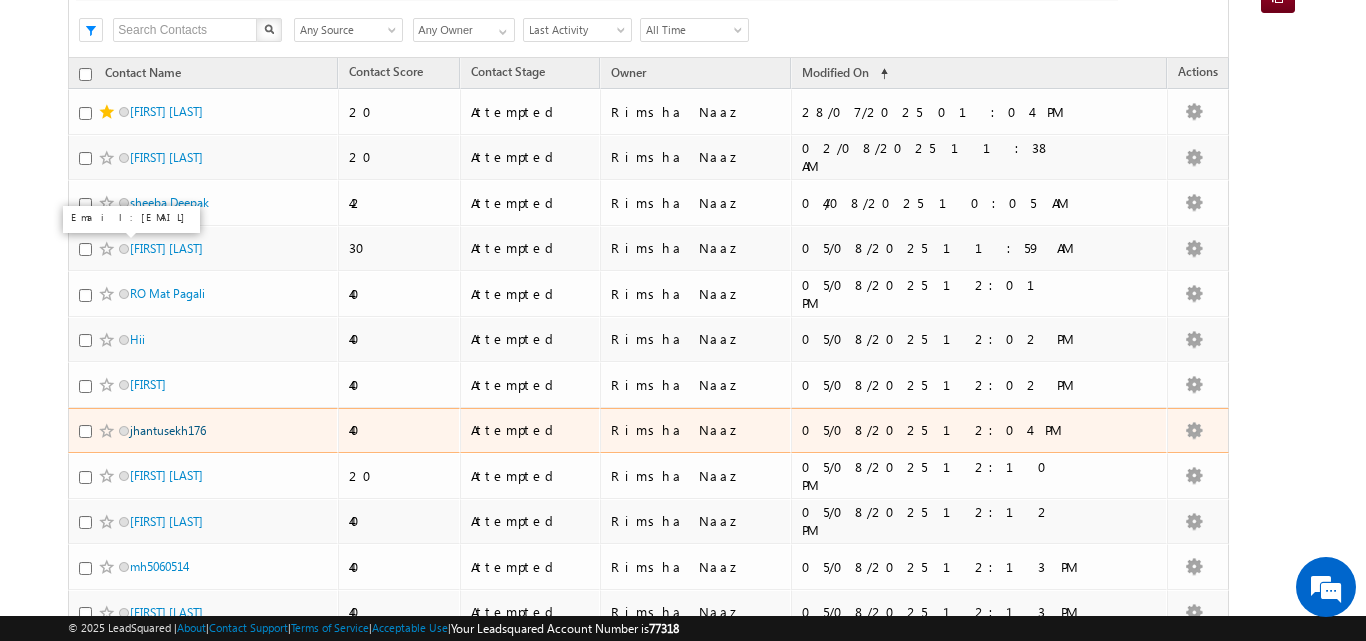click on "jhantusekh176" at bounding box center (168, 430) 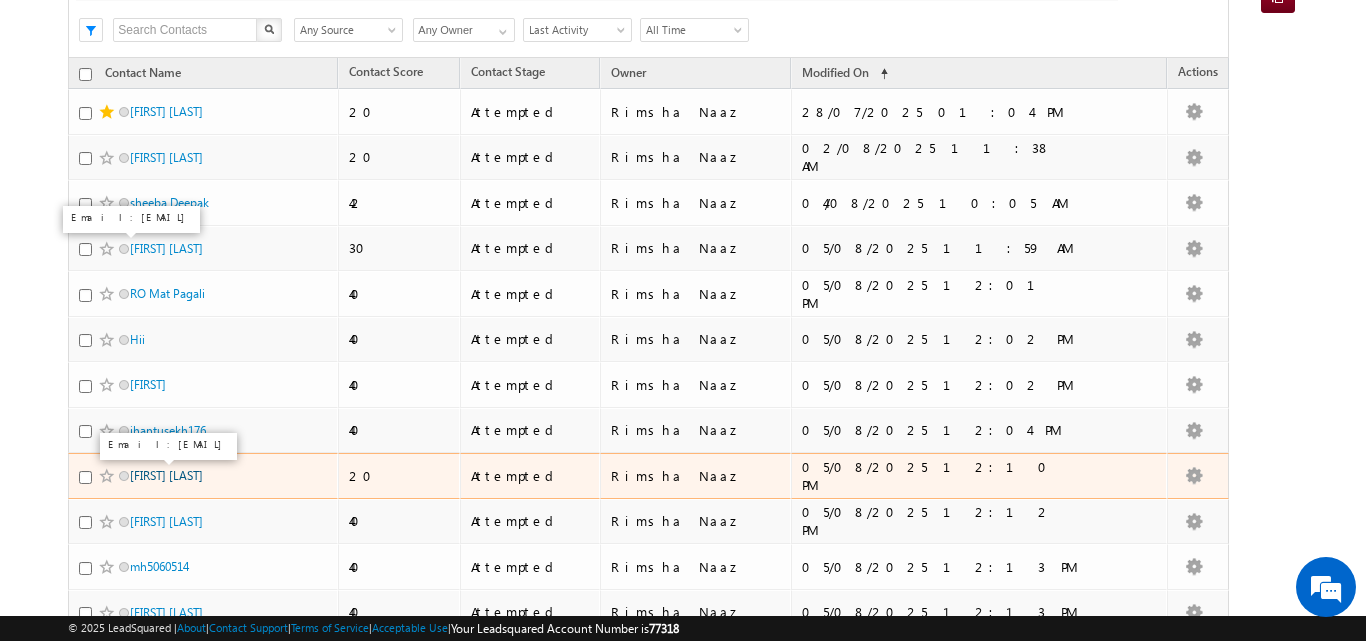 click on "Samanvitha chavan" at bounding box center (166, 475) 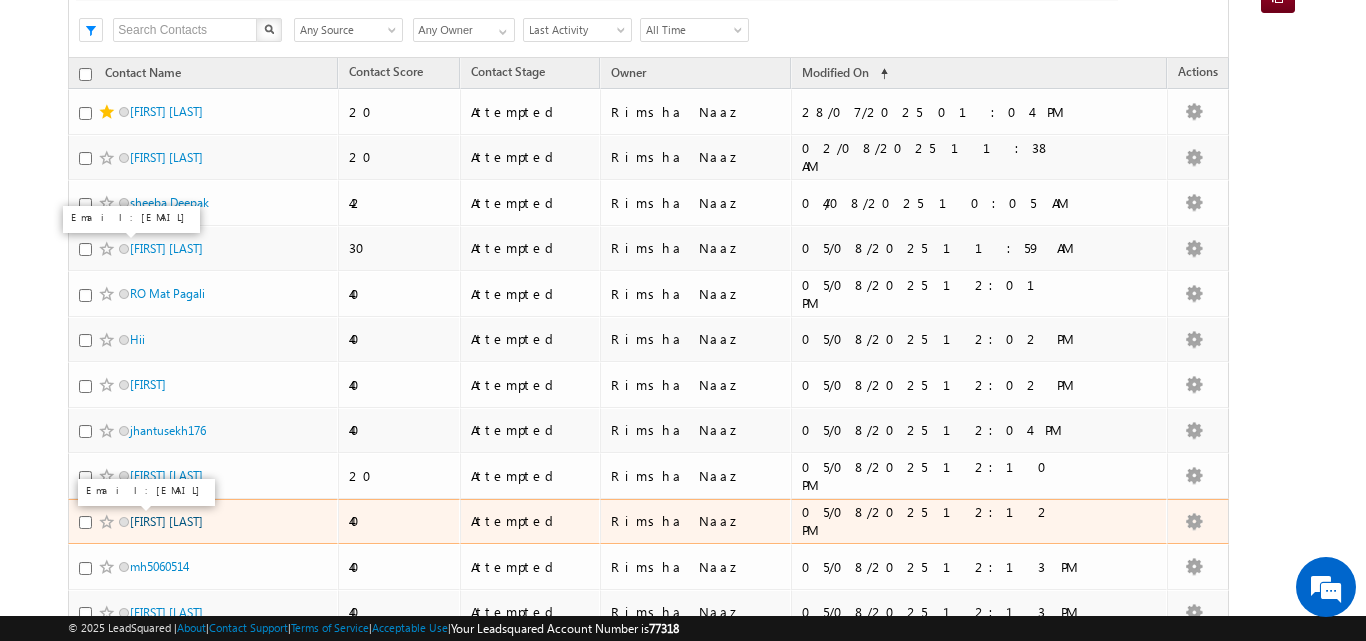 click on "Badal Kori" at bounding box center (166, 521) 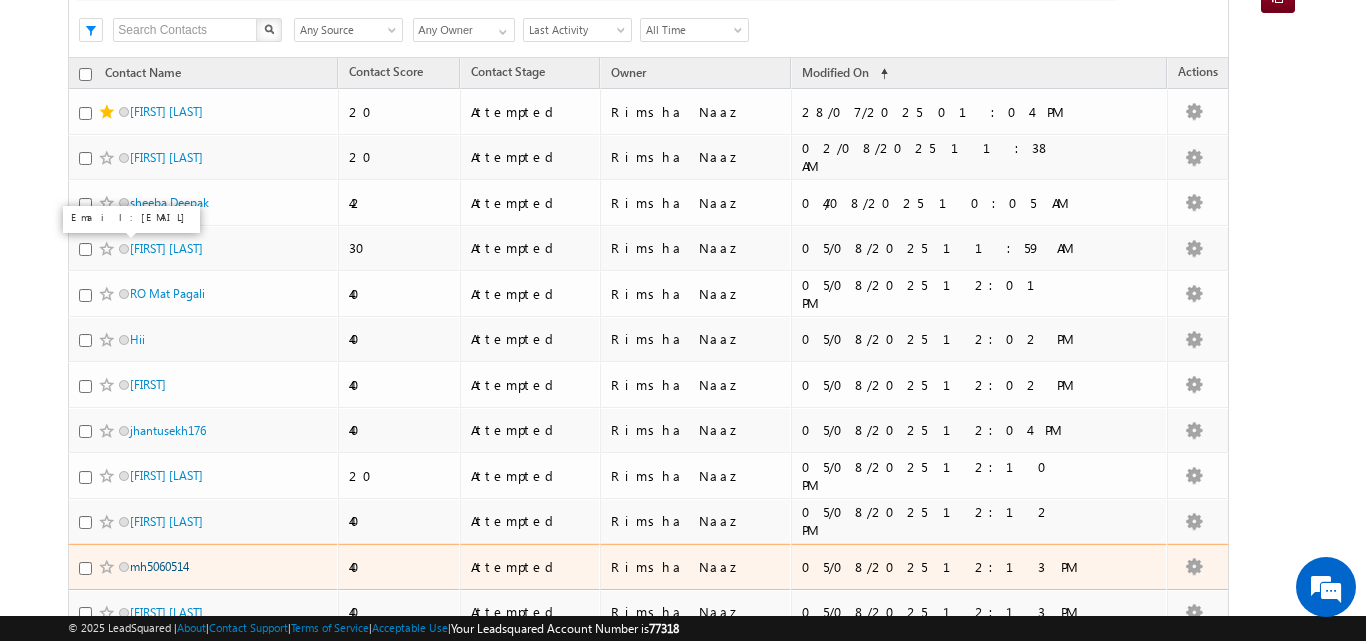 click on "mh5060514" at bounding box center [159, 566] 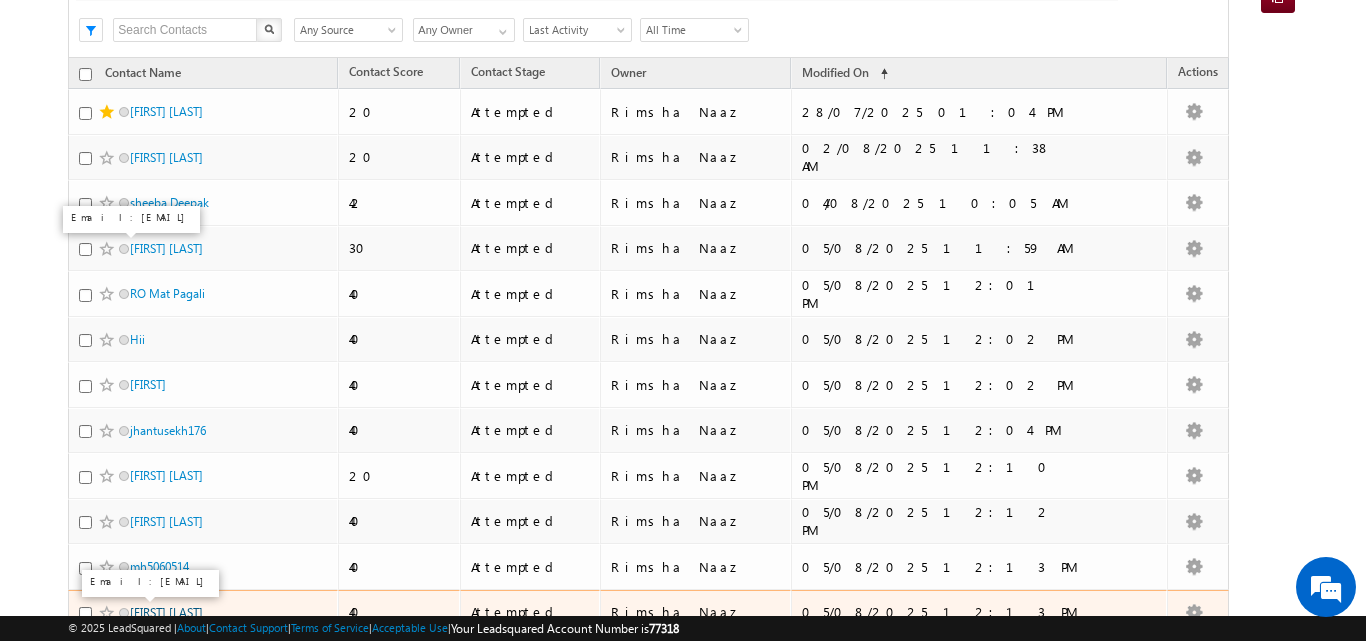 click on "Nisha Kulli" at bounding box center (166, 612) 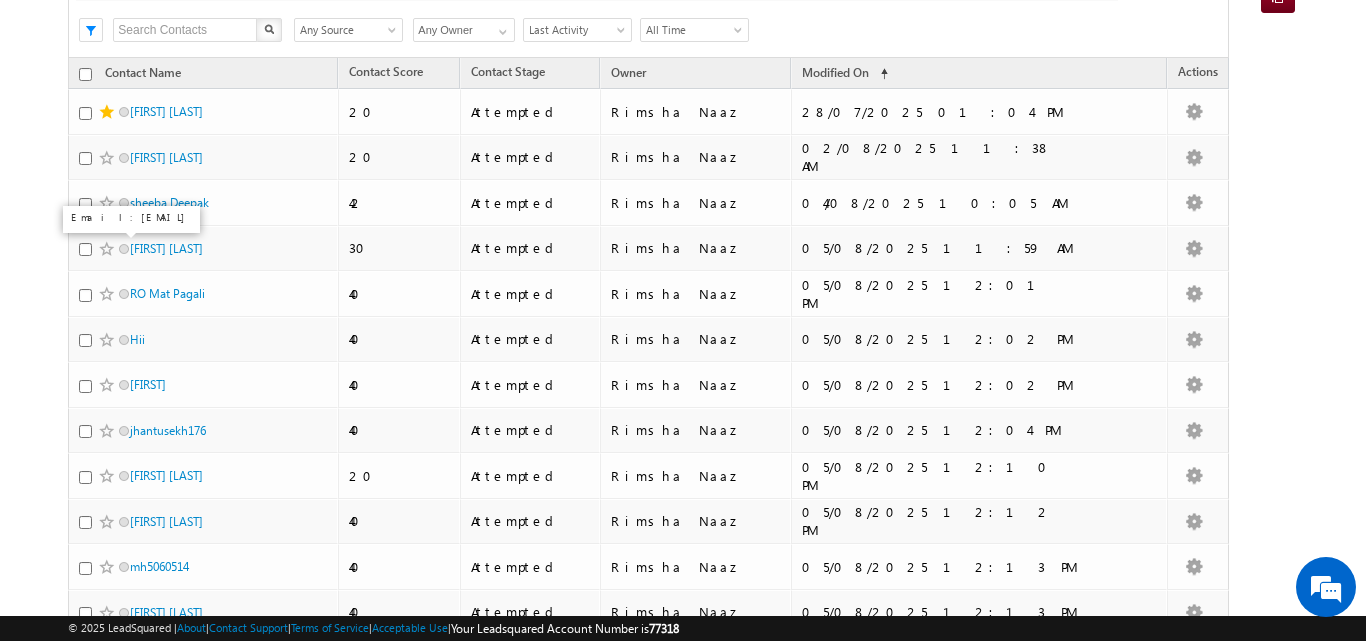 scroll, scrollTop: 0, scrollLeft: 0, axis: both 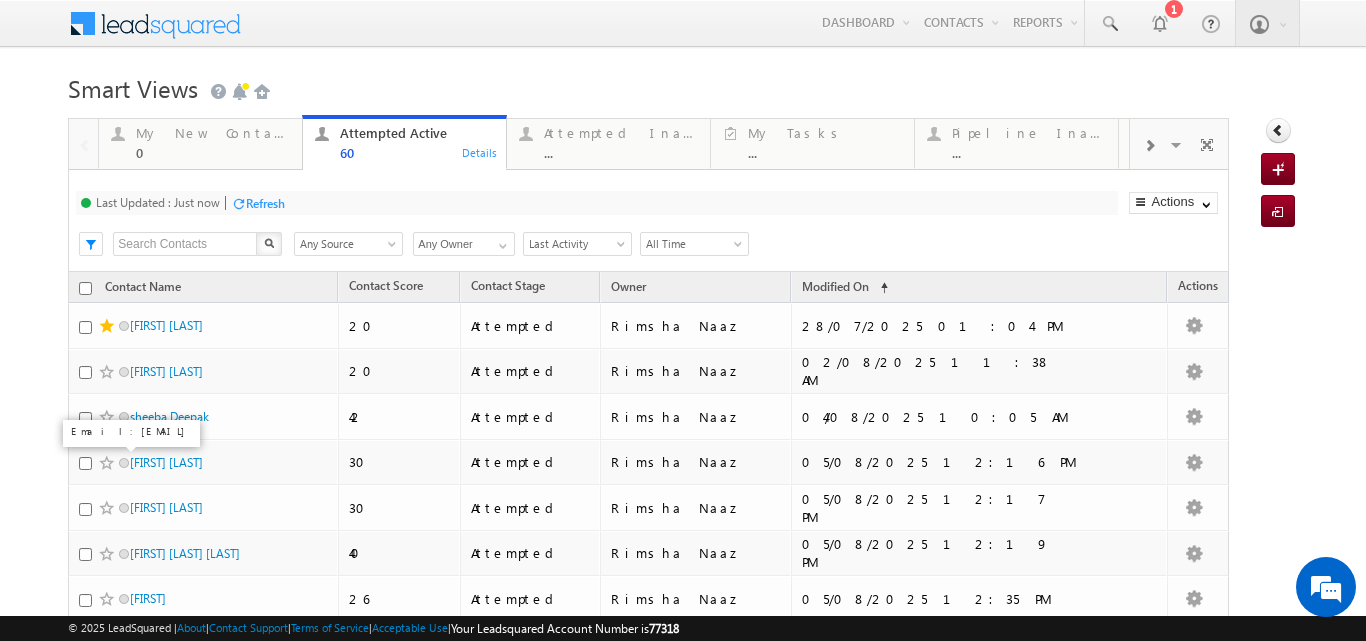 click on "Refresh" at bounding box center (265, 203) 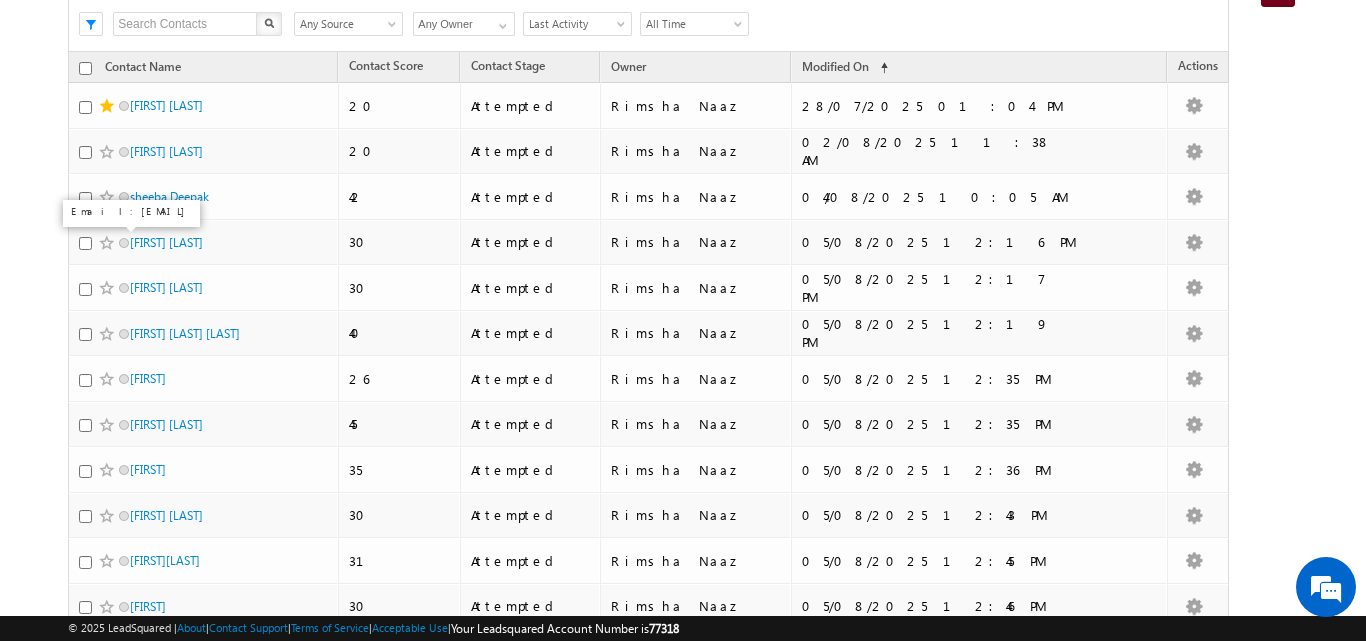 scroll, scrollTop: 225, scrollLeft: 0, axis: vertical 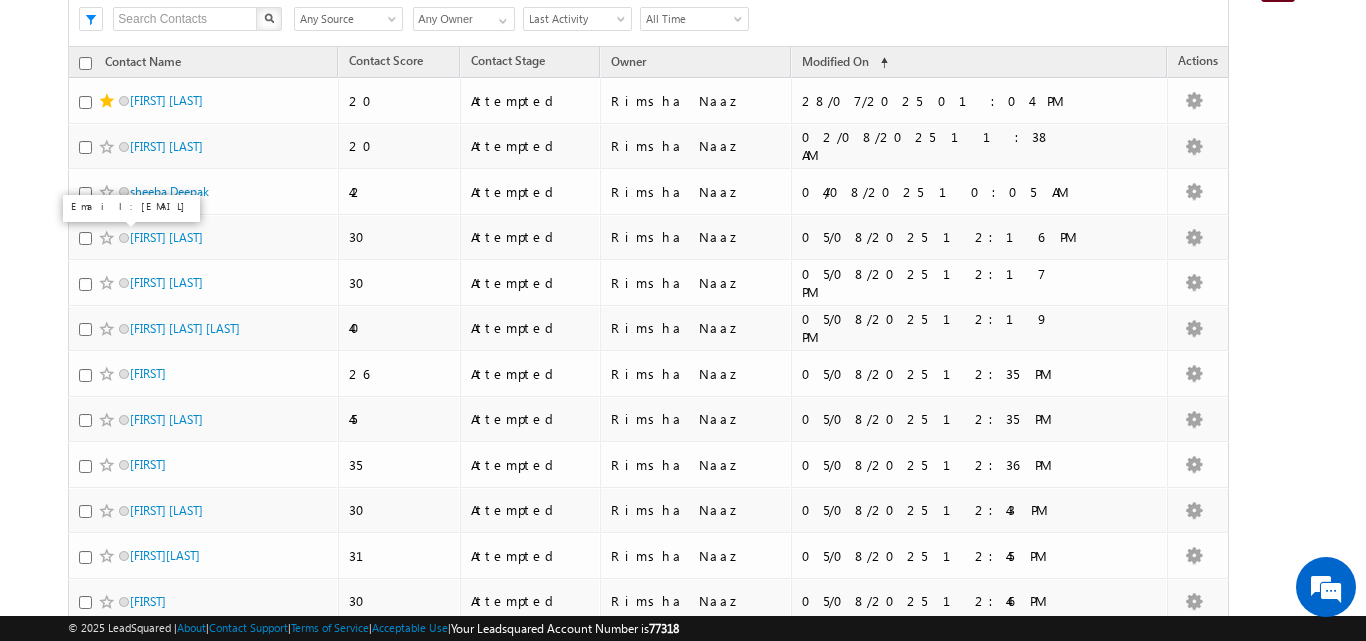 click on "Menu
Rimsha Naaz
rnaaz +1@am ity.e du" at bounding box center (683, 1329) 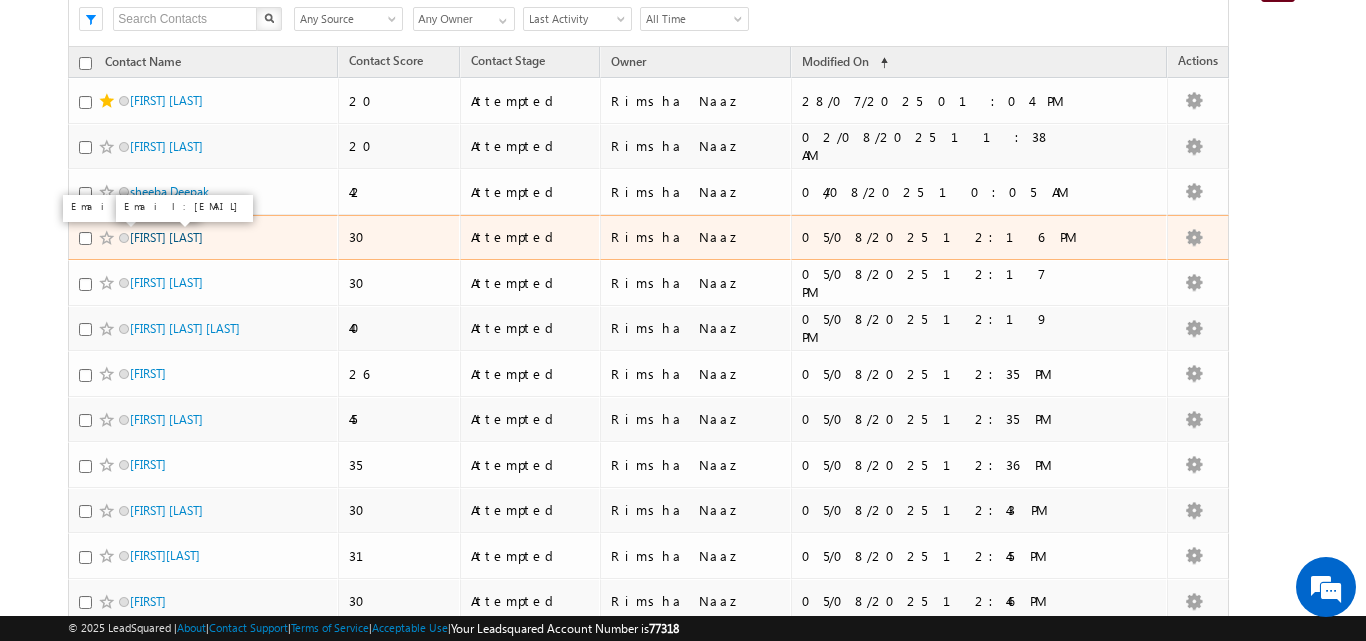 click on "Harpreet Singh Nagi" at bounding box center [166, 237] 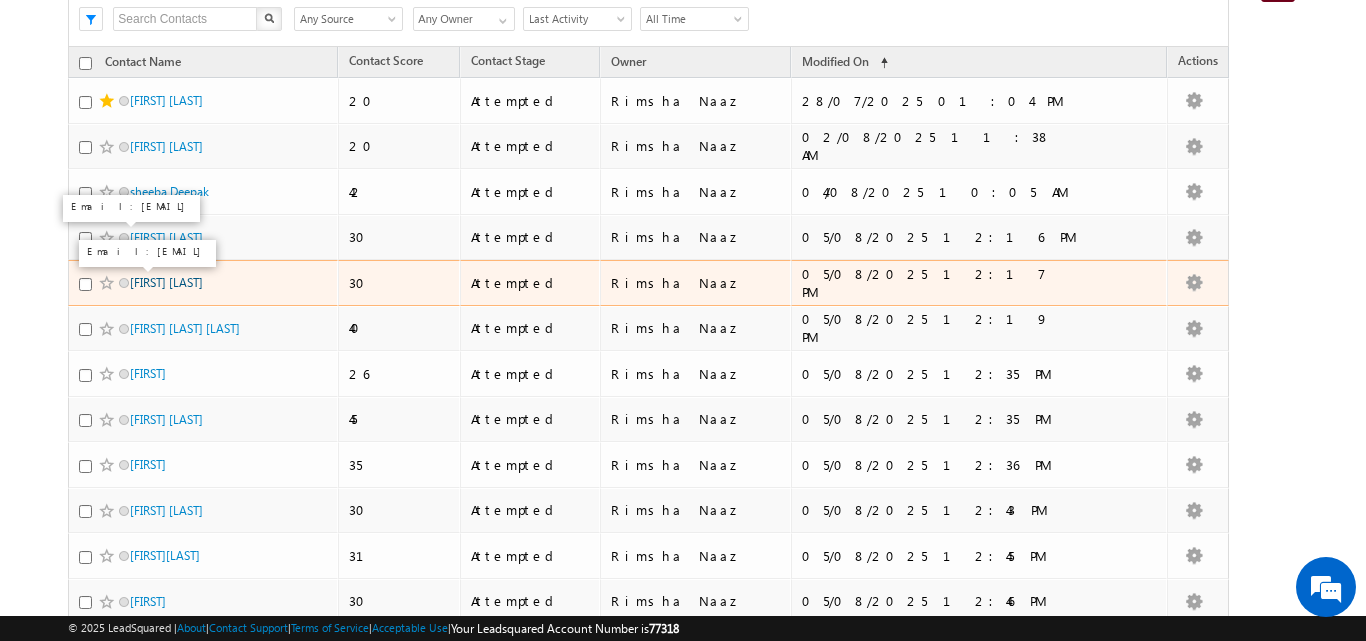 click on "Aditi batham" at bounding box center (166, 282) 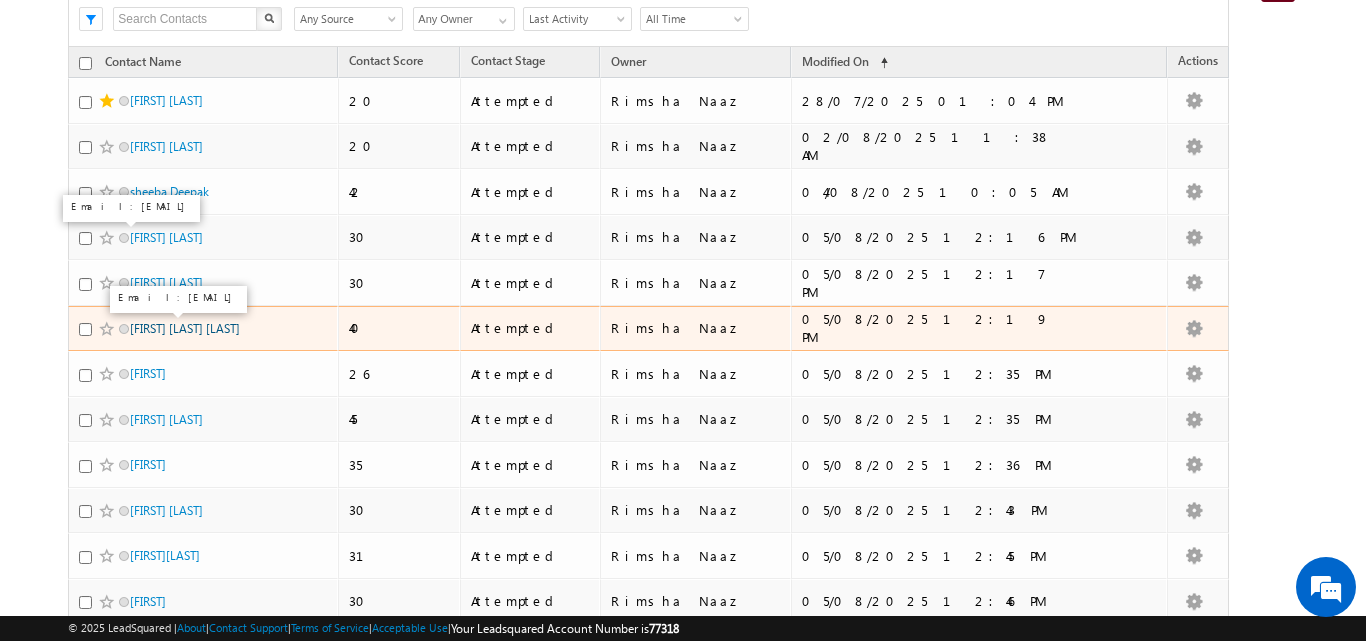click on "SHUSHMA RAJENDRA UBALE" at bounding box center (185, 328) 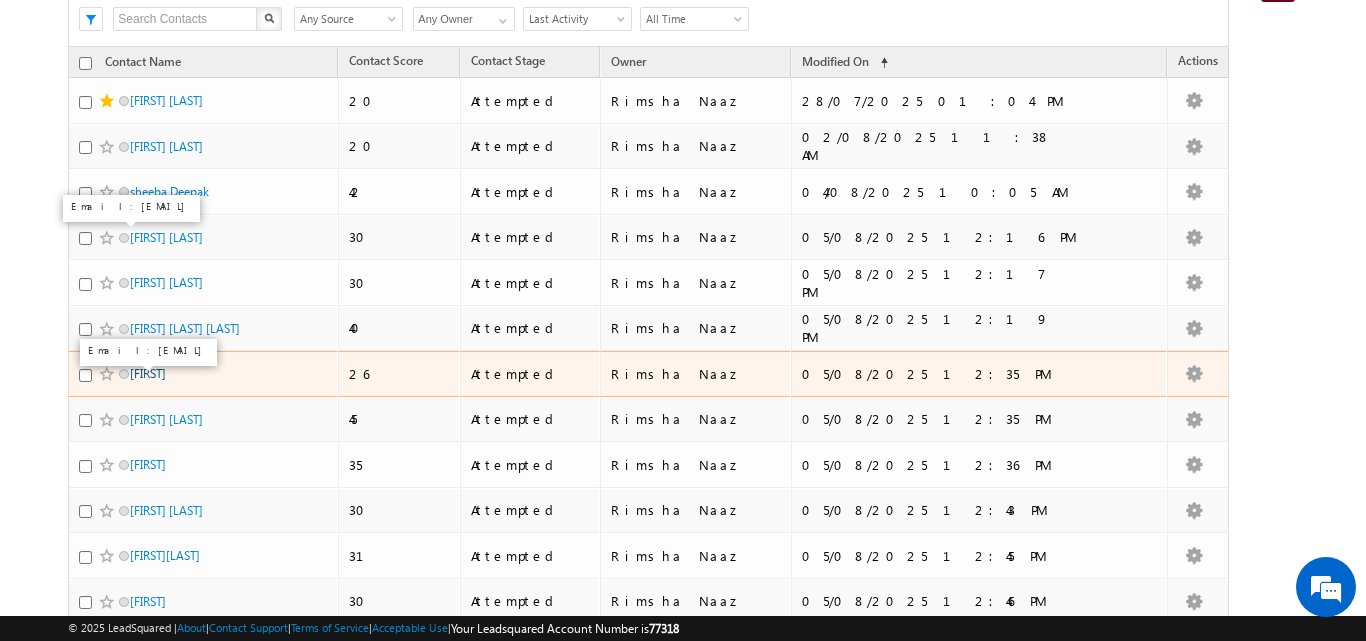 click on "Bhanumitra" at bounding box center [148, 373] 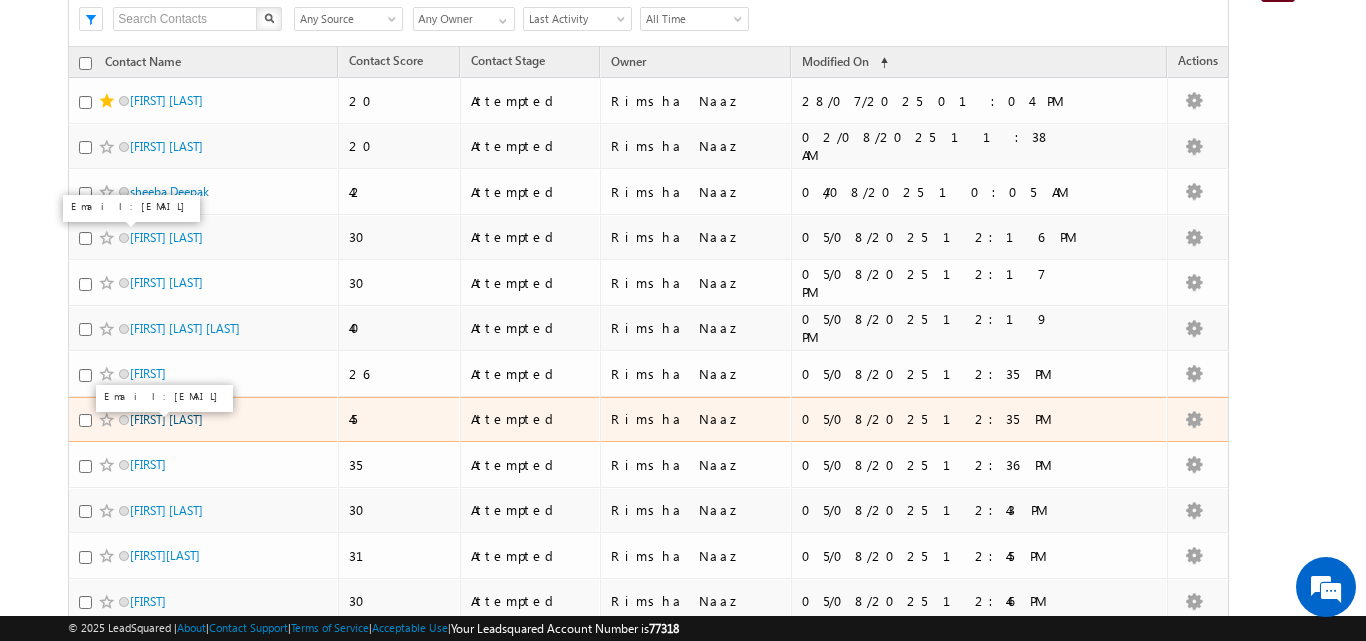 click on "Anushka Dwivedi" at bounding box center (166, 419) 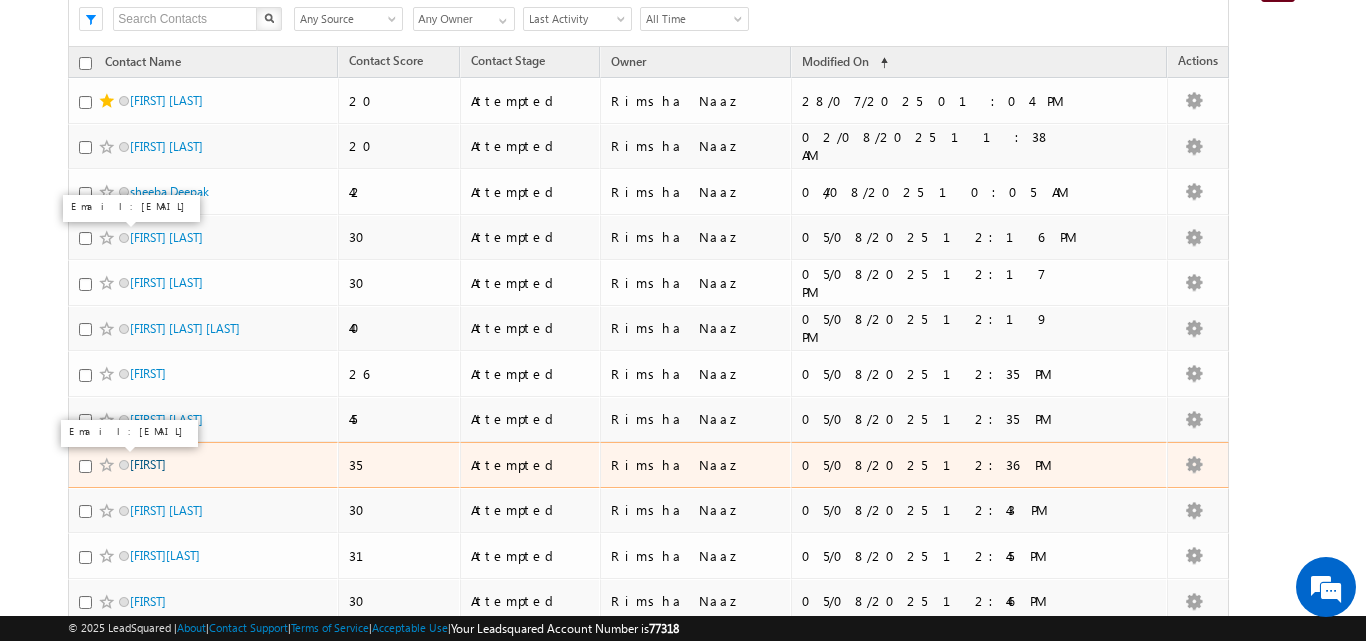 click on "Rajpratapsingh" at bounding box center [148, 464] 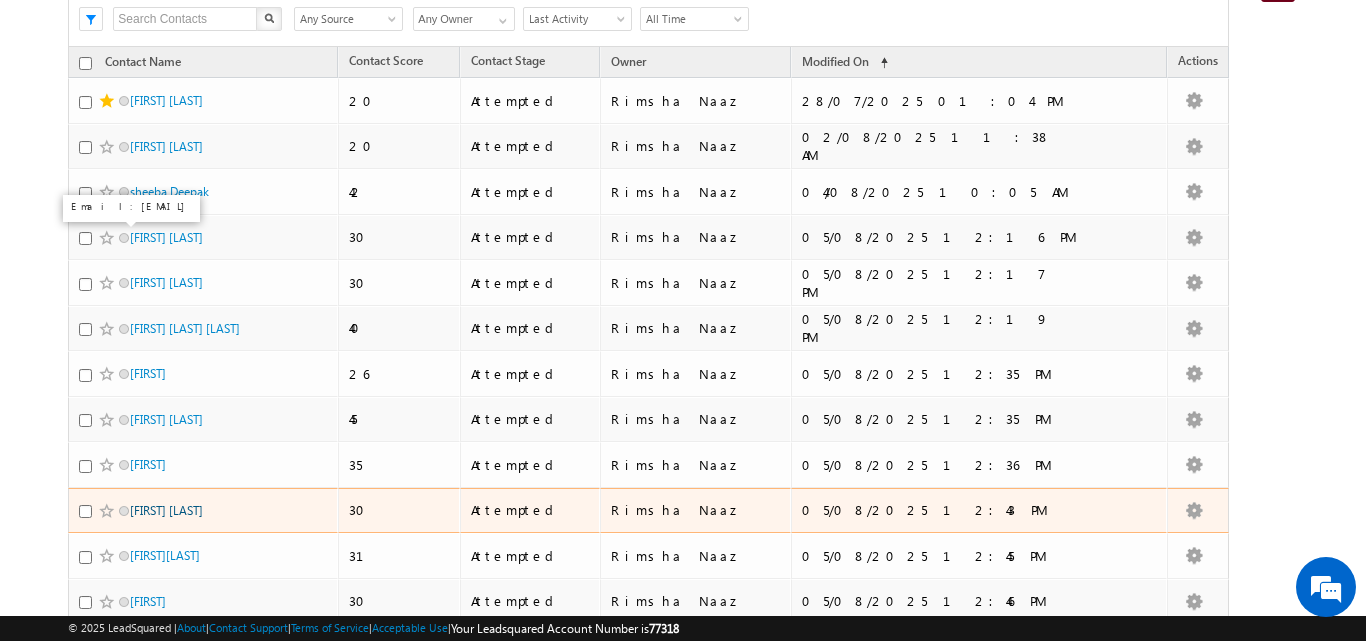 click on "Arjun FF.83" at bounding box center [166, 510] 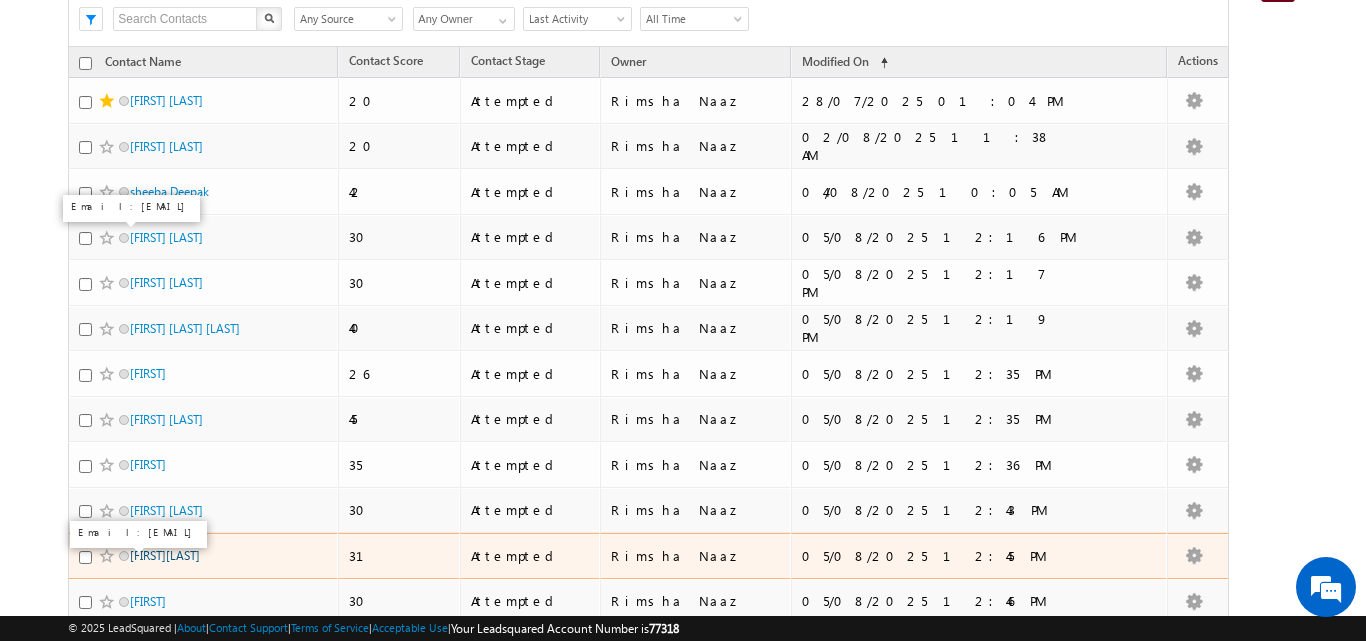 click on "SunketiAkul" at bounding box center [165, 555] 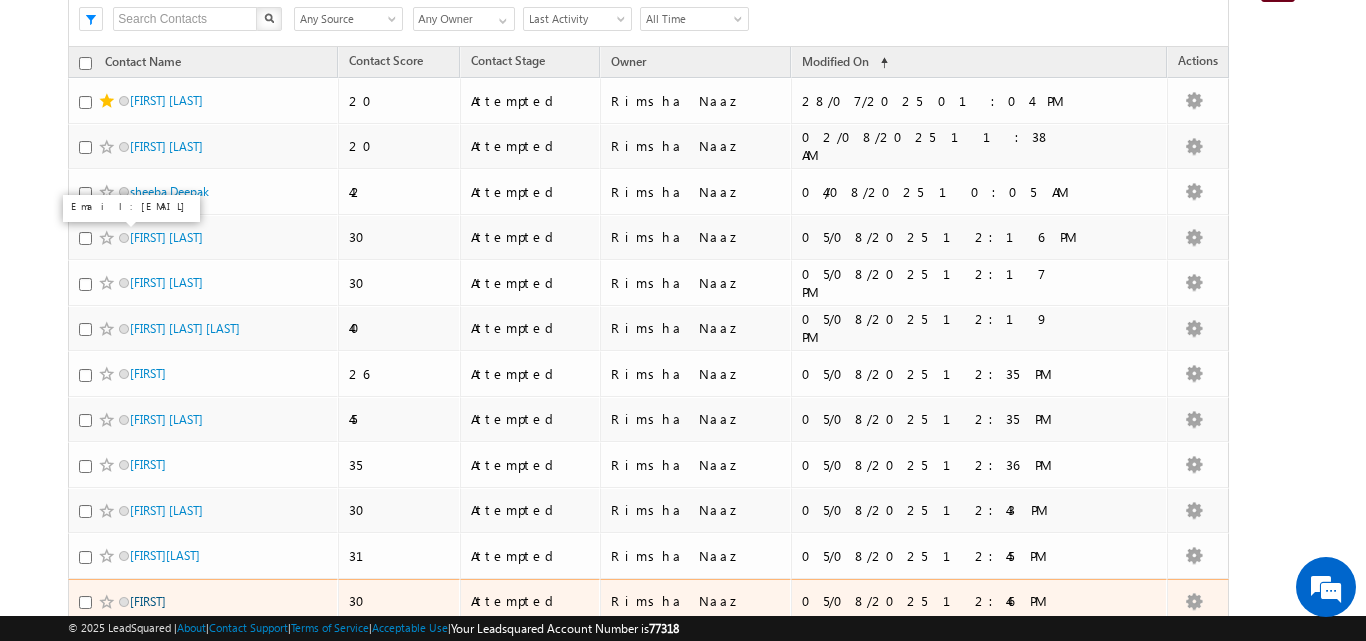 click on "saloni" at bounding box center [148, 601] 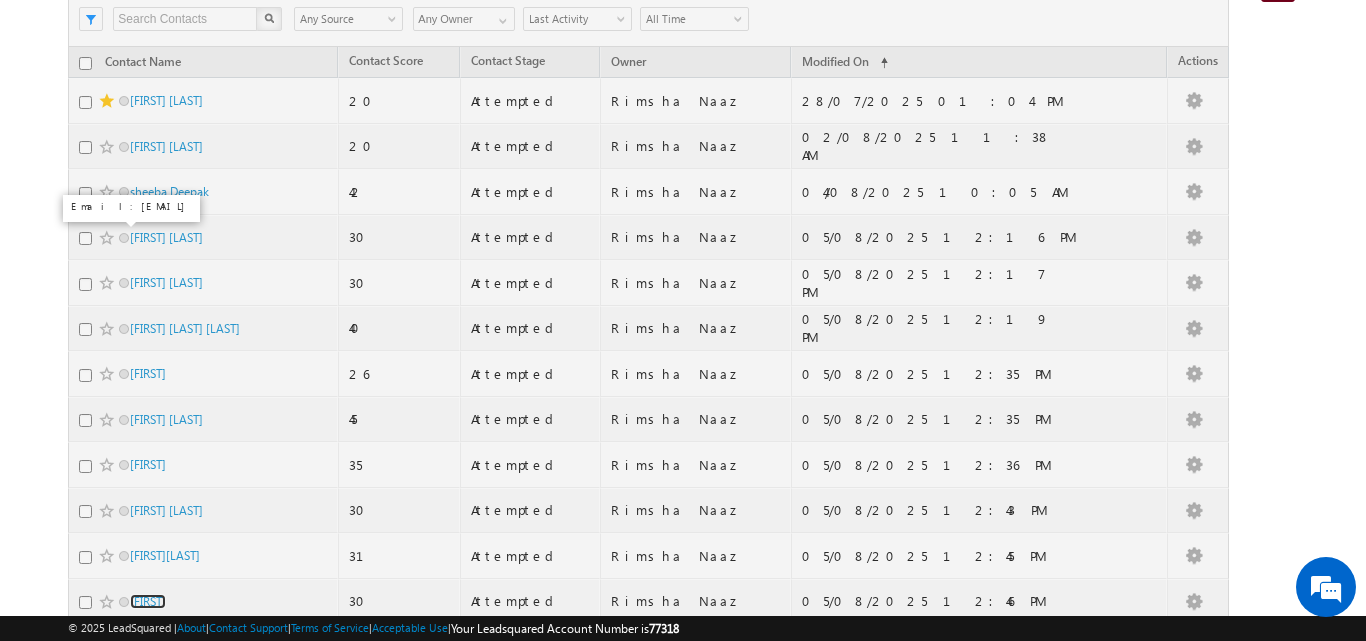 scroll, scrollTop: 0, scrollLeft: 0, axis: both 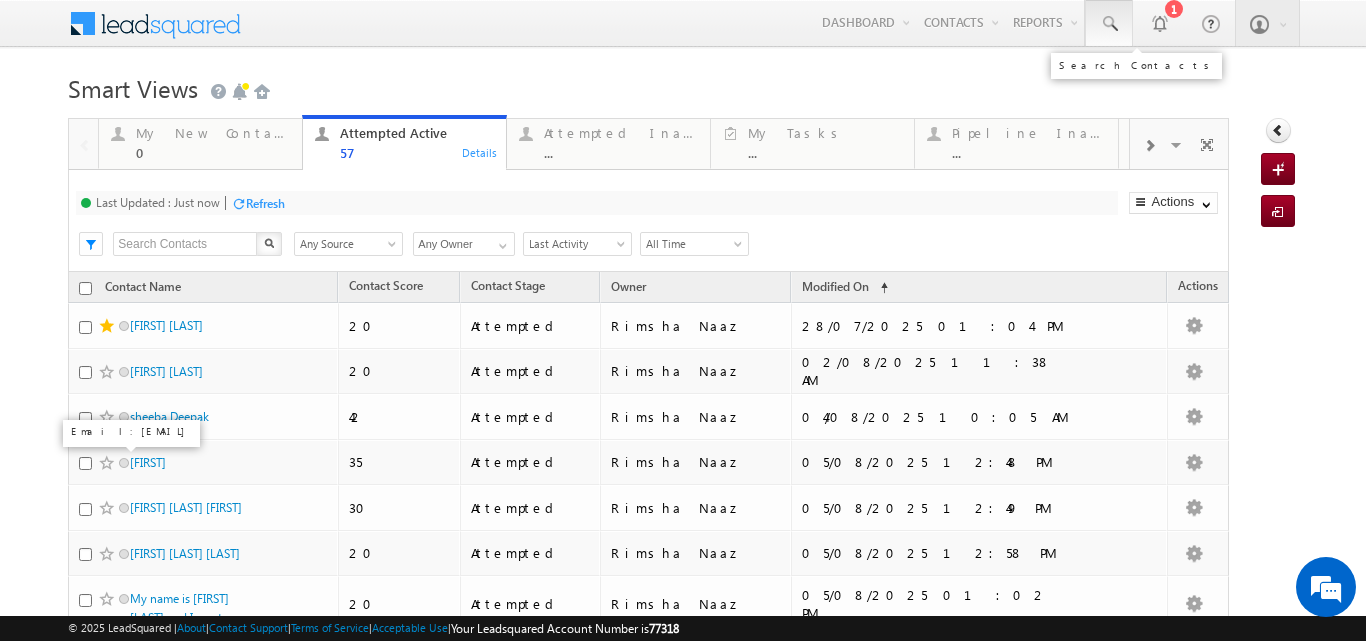 click at bounding box center [1109, 24] 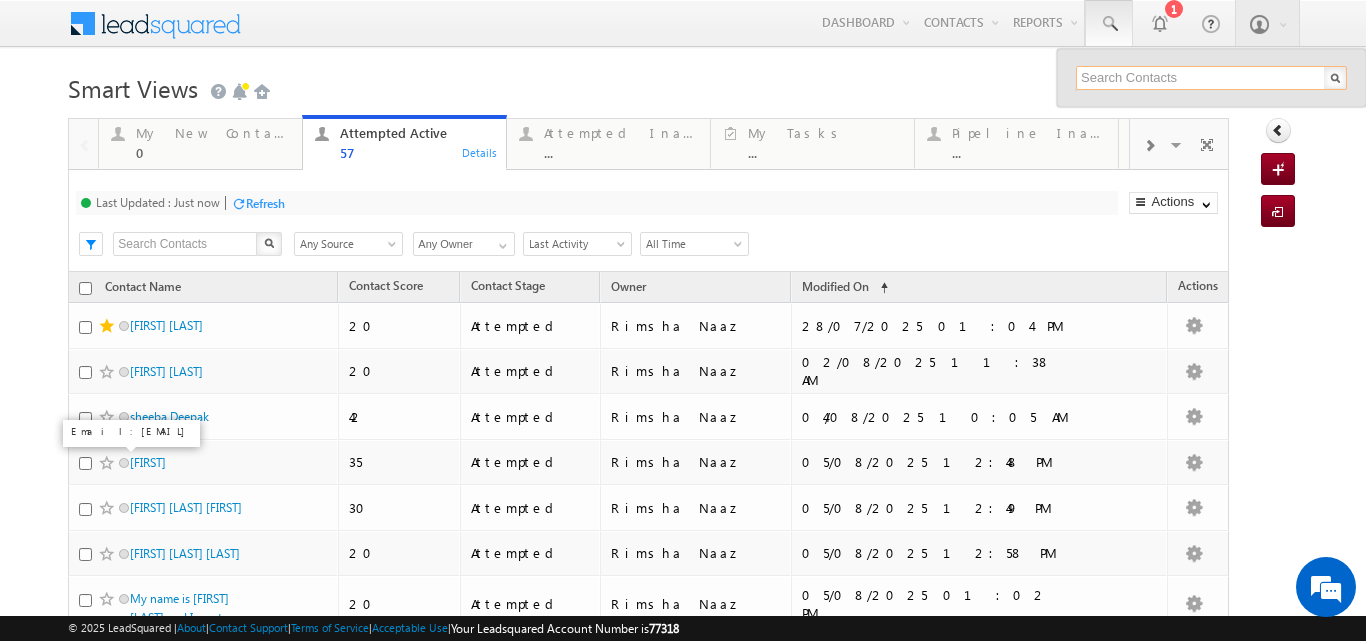 click at bounding box center [1211, 78] 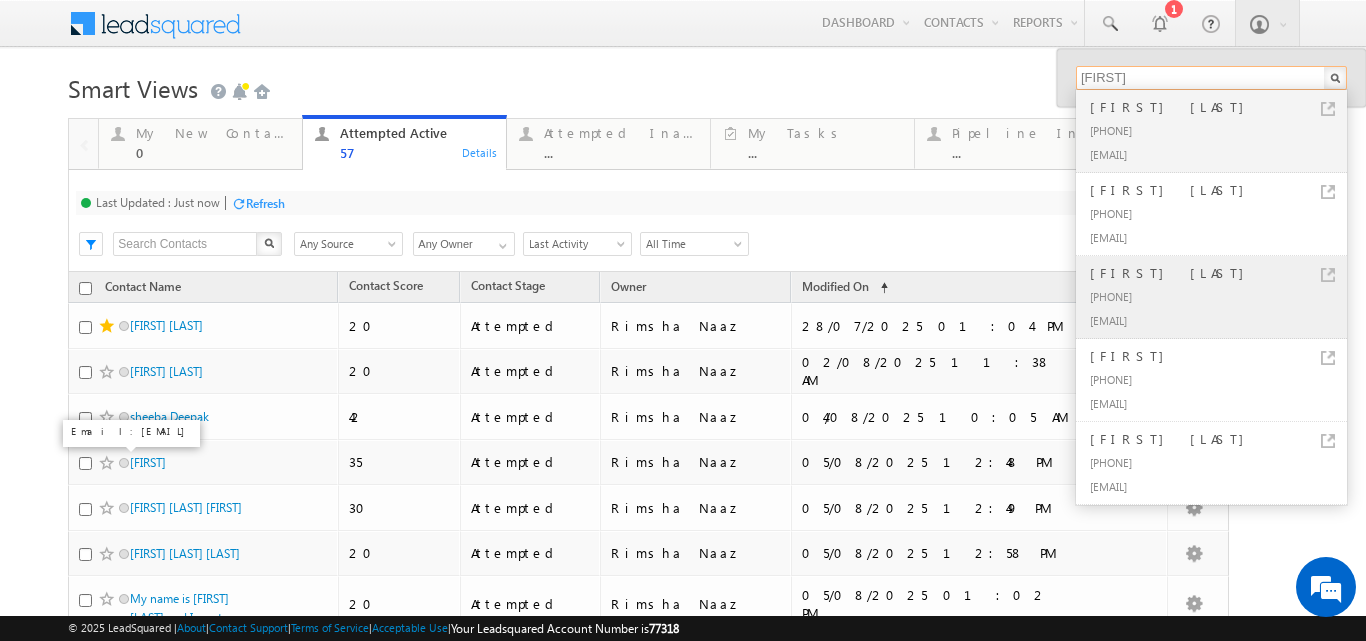 type on "Himanshu" 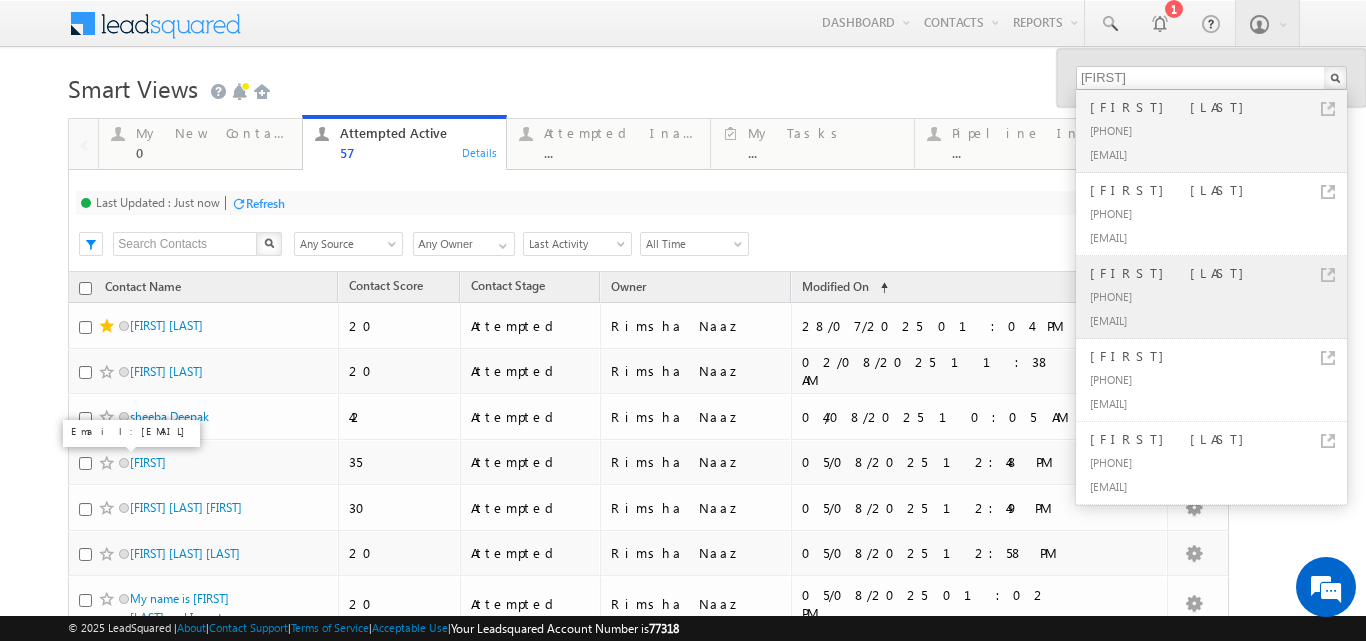 click on "+91-8826164299" at bounding box center [1220, 296] 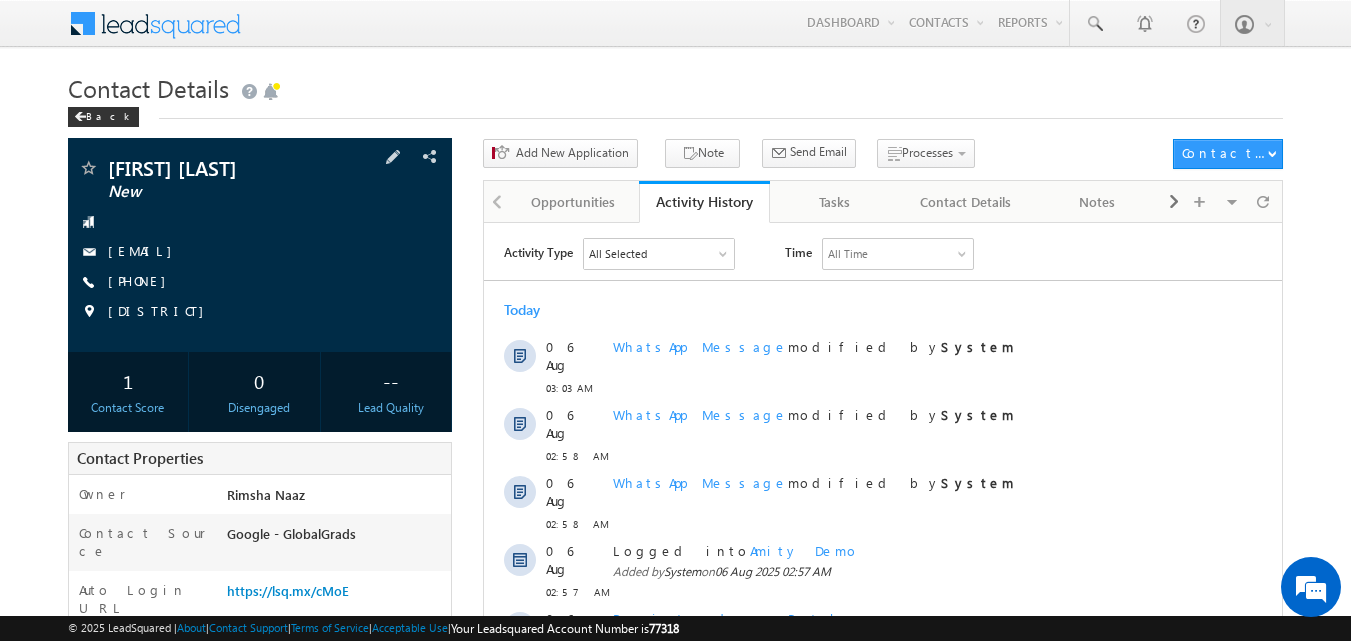 scroll, scrollTop: 0, scrollLeft: 0, axis: both 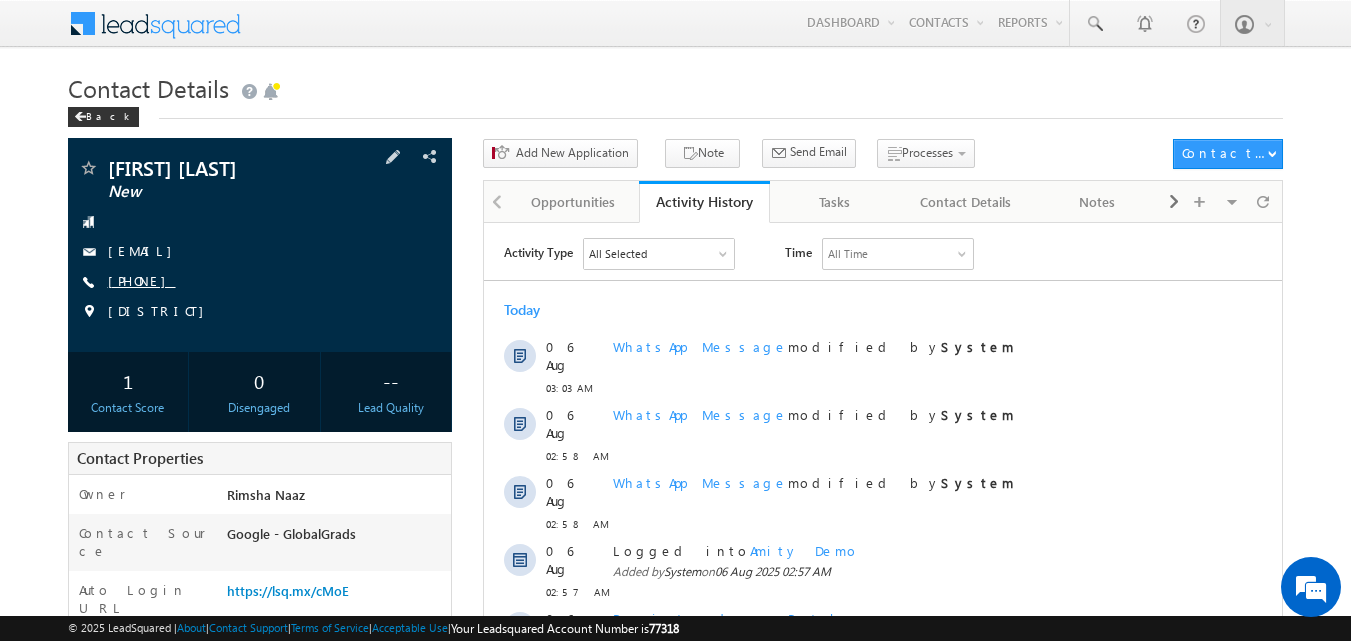click on "+91-9368053450" at bounding box center (142, 280) 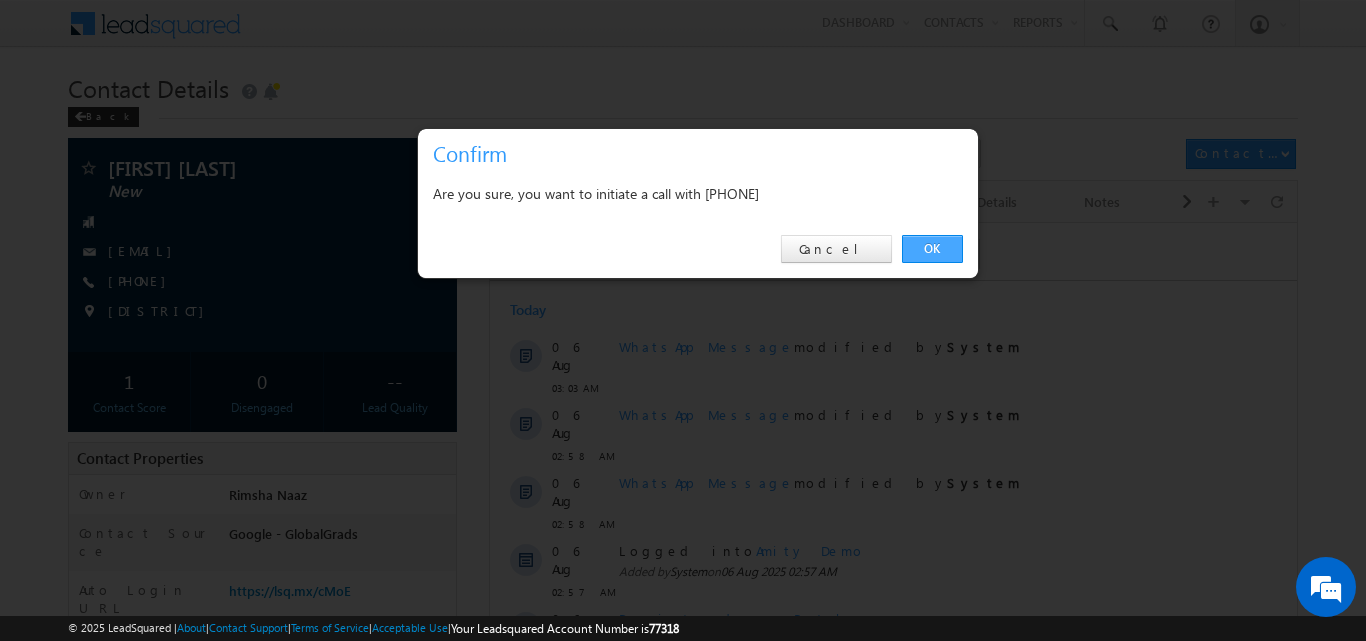 click on "OK" at bounding box center (932, 249) 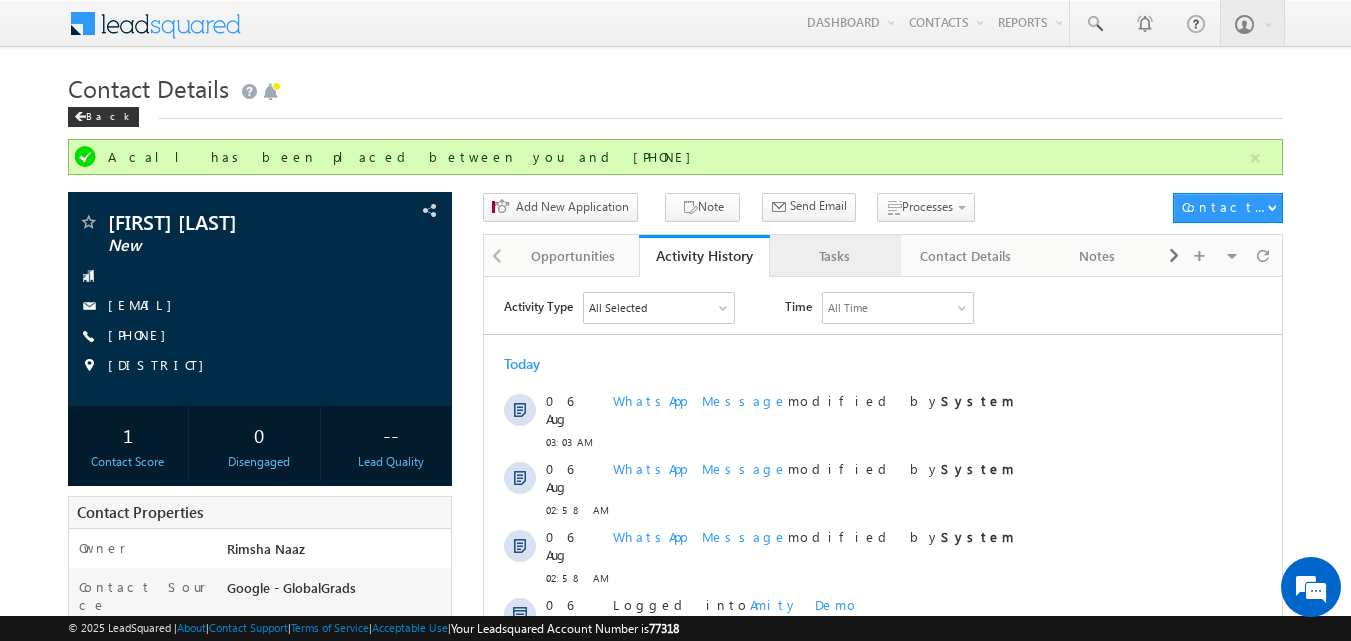 click on "Tasks" at bounding box center (834, 256) 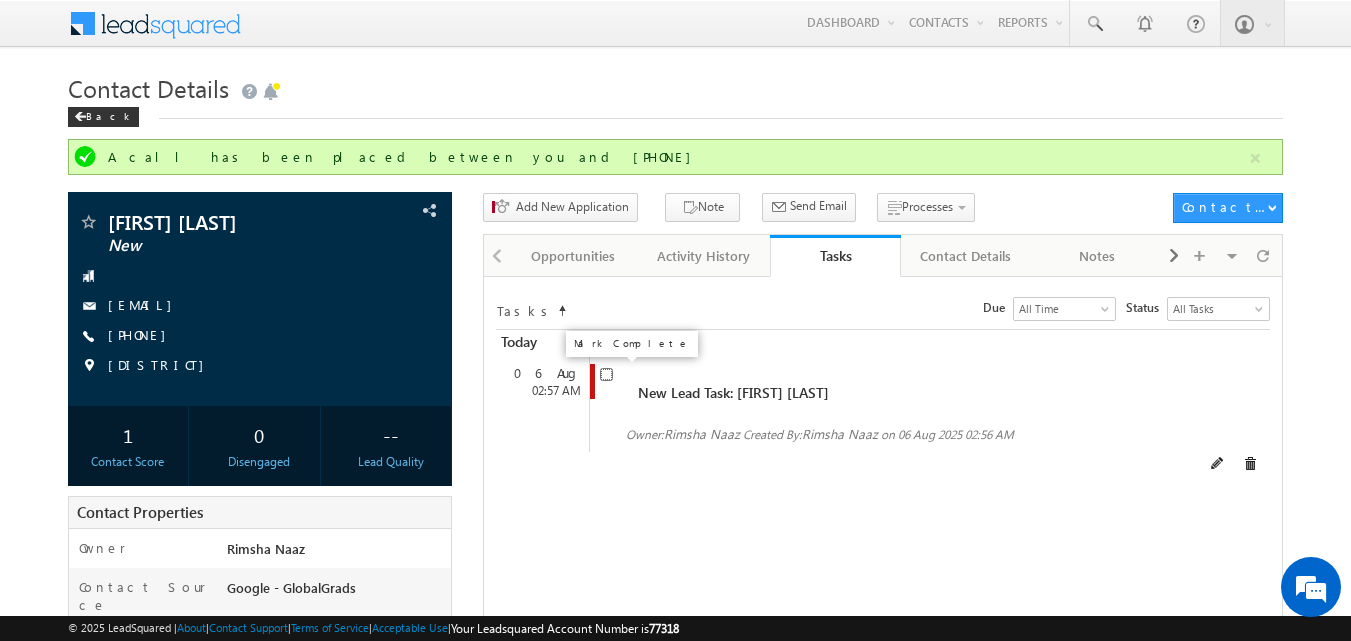 click at bounding box center (606, 374) 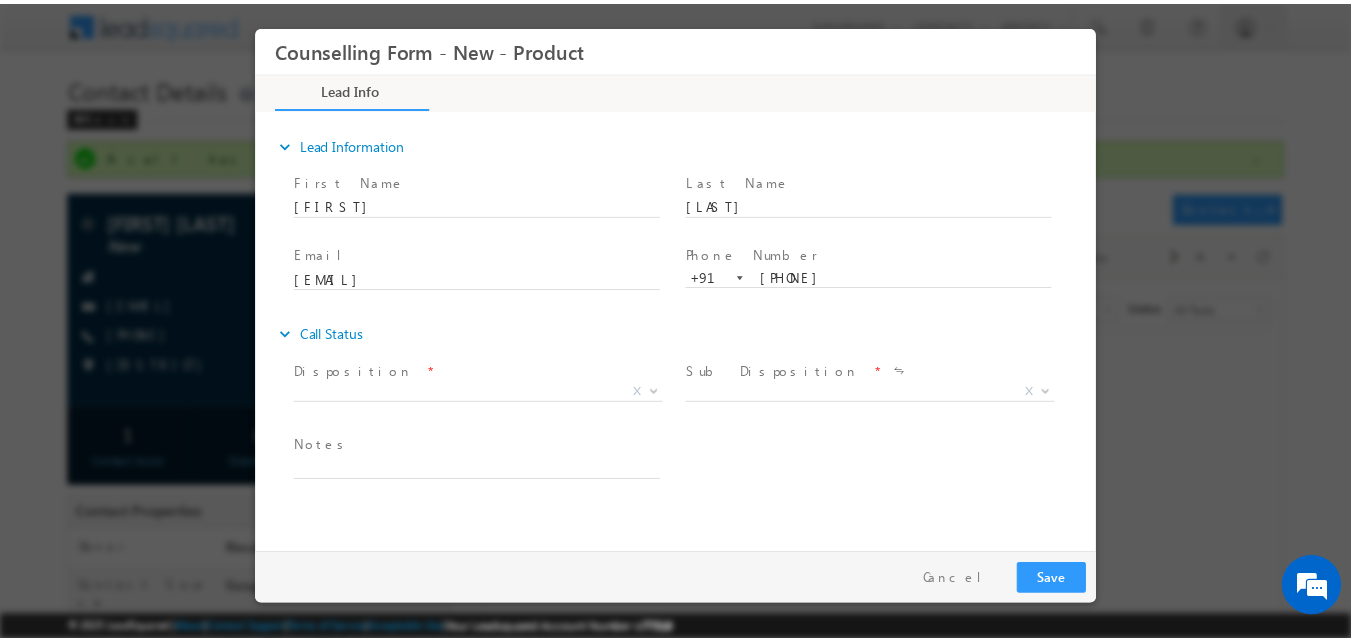 scroll, scrollTop: 0, scrollLeft: 0, axis: both 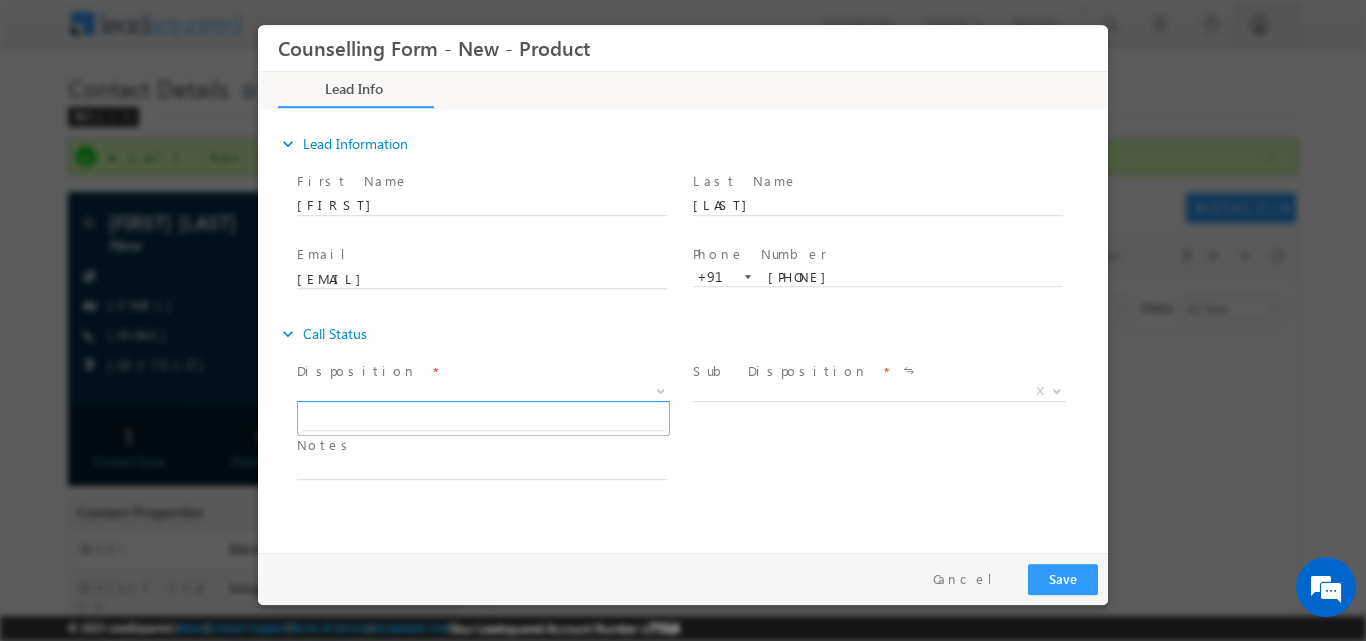 click at bounding box center [661, 389] 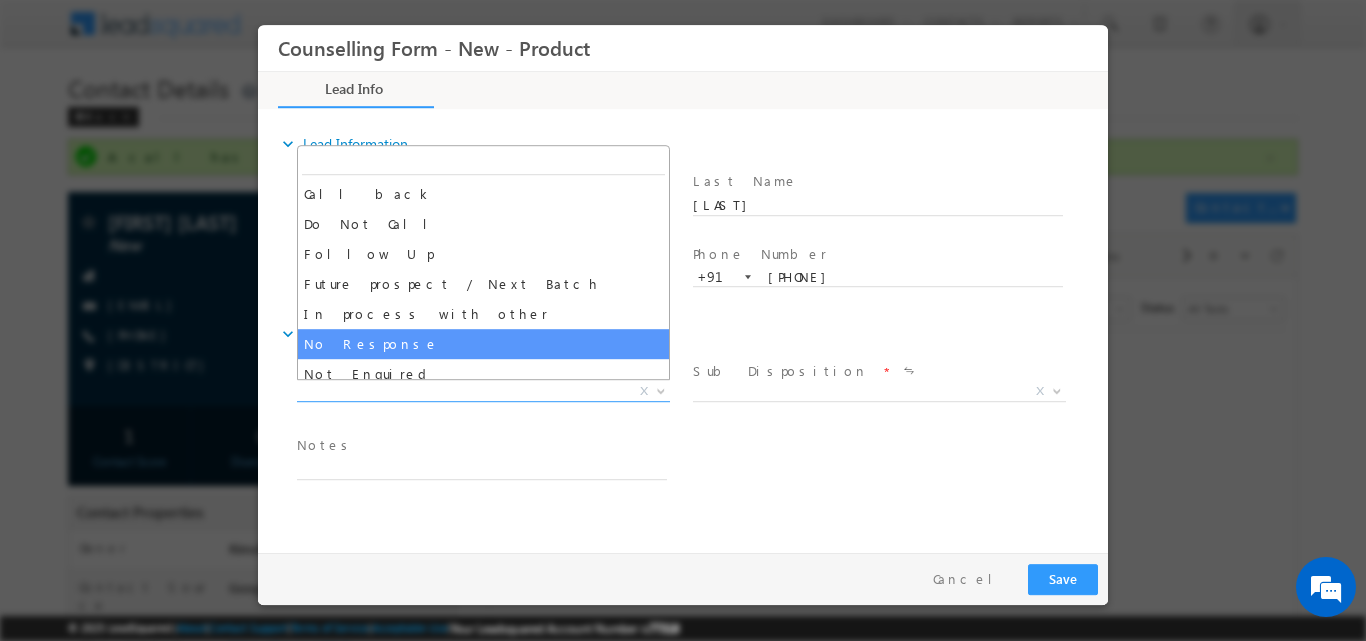 select on "No Response" 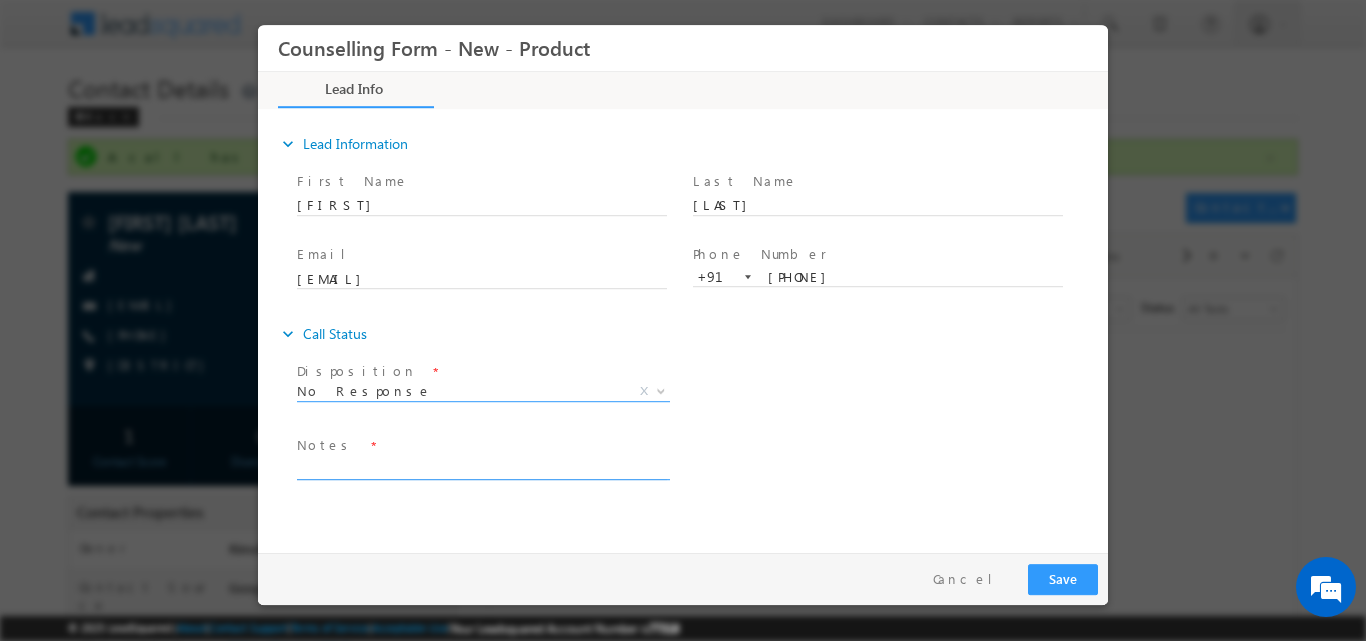 click at bounding box center [482, 467] 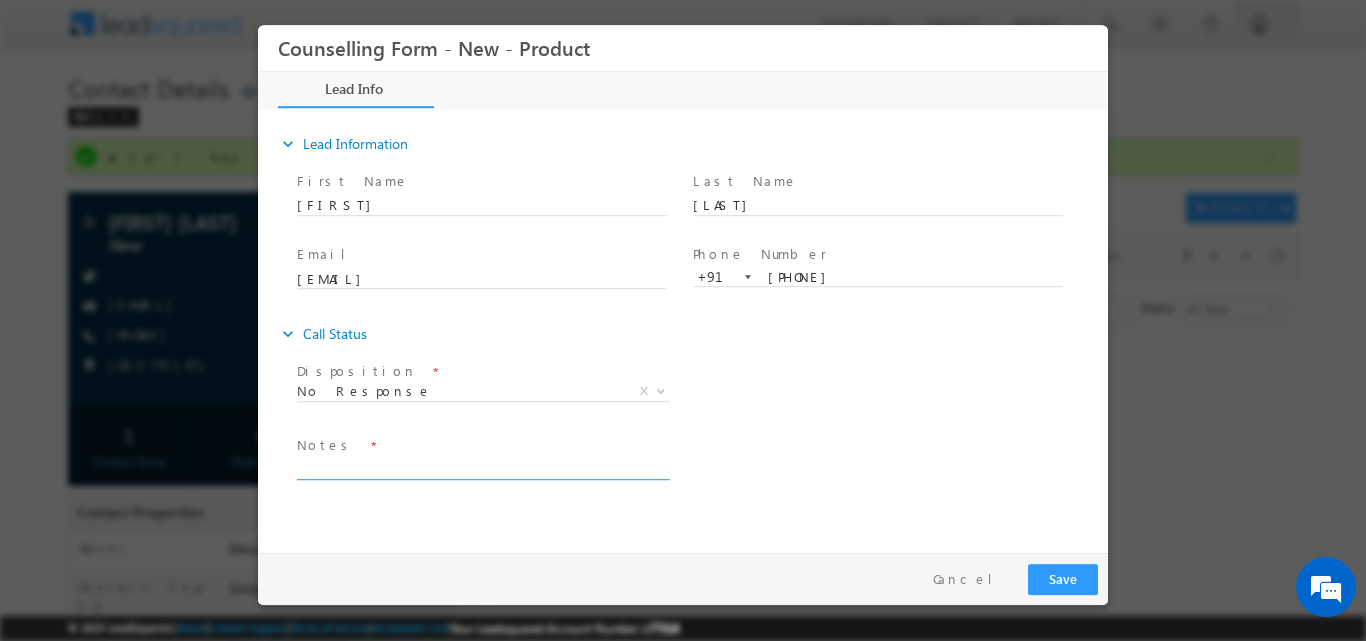 paste on "No response, dnp" 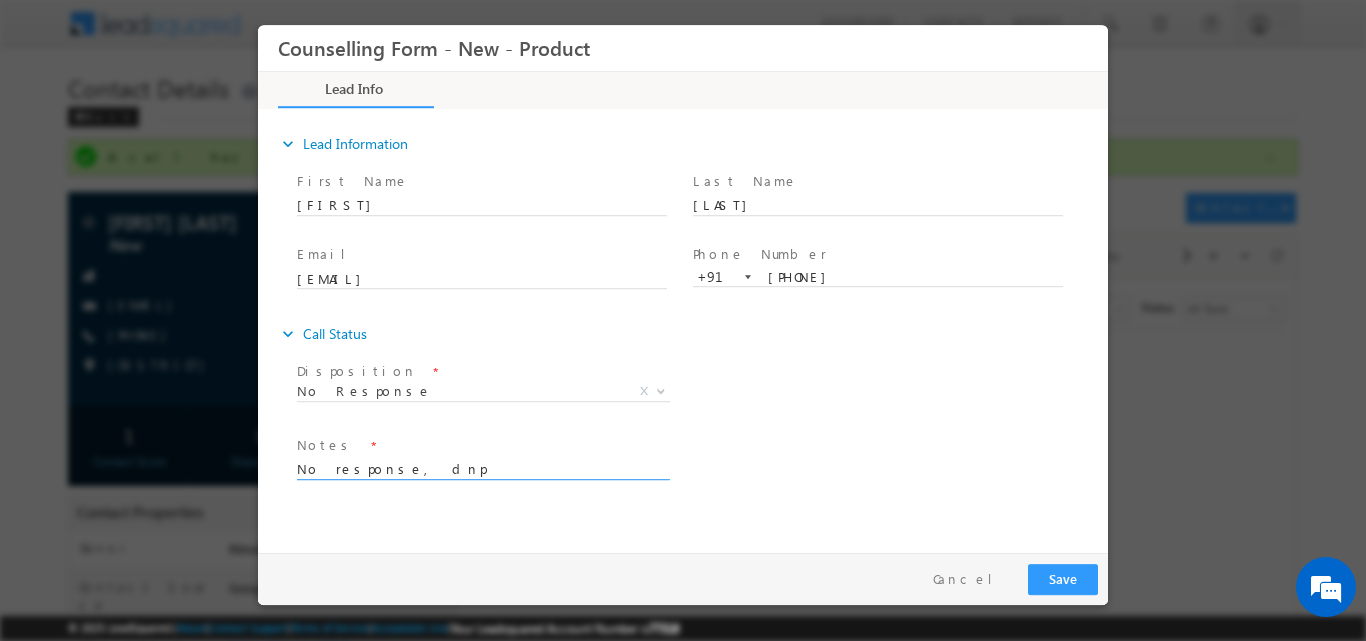 type on "No response, dnp" 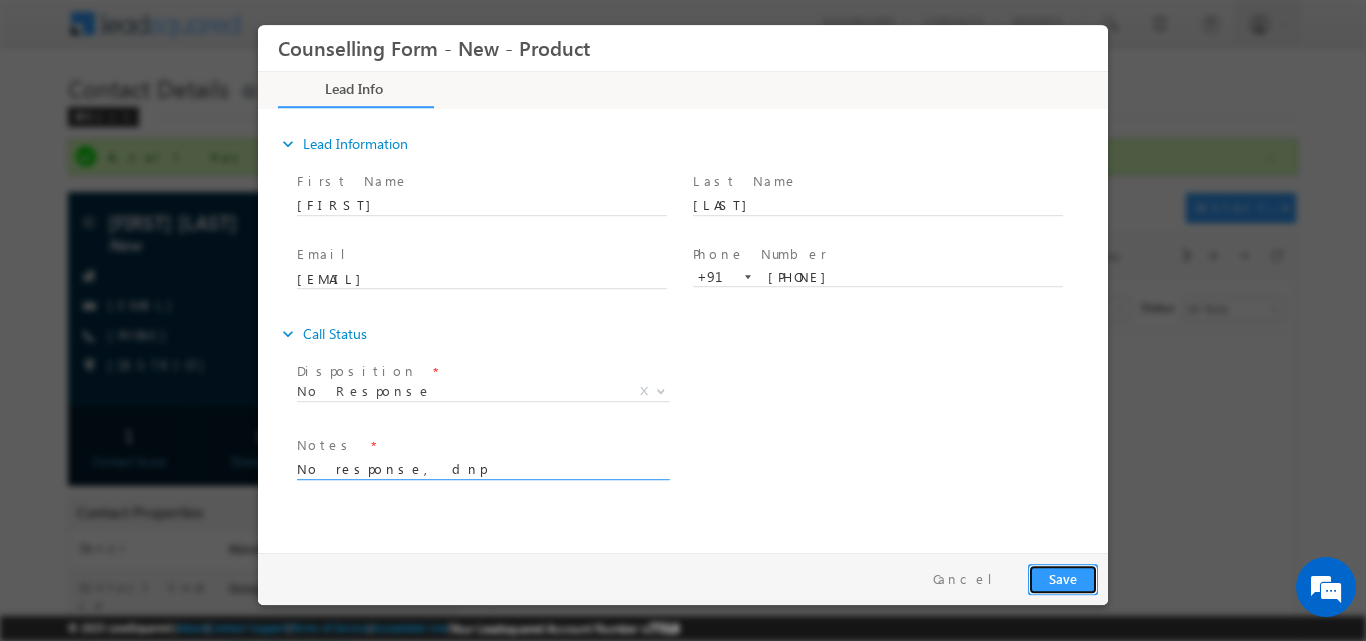 click on "Save" at bounding box center [1063, 578] 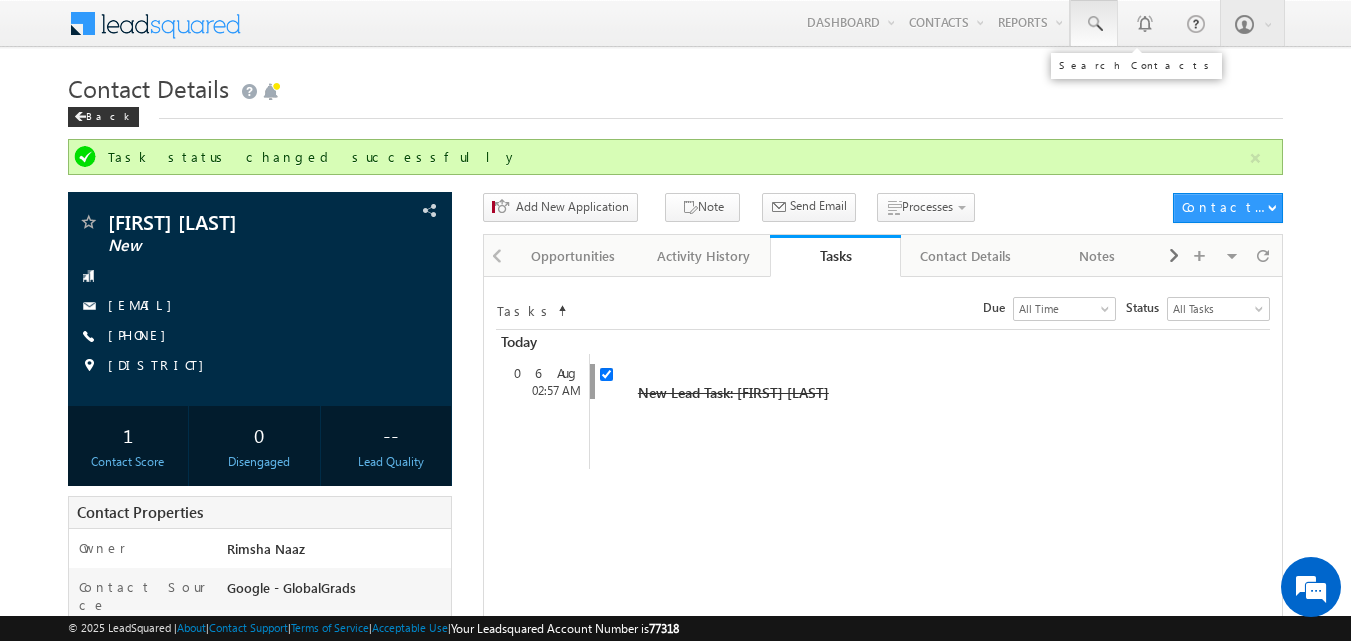 click at bounding box center [1094, 24] 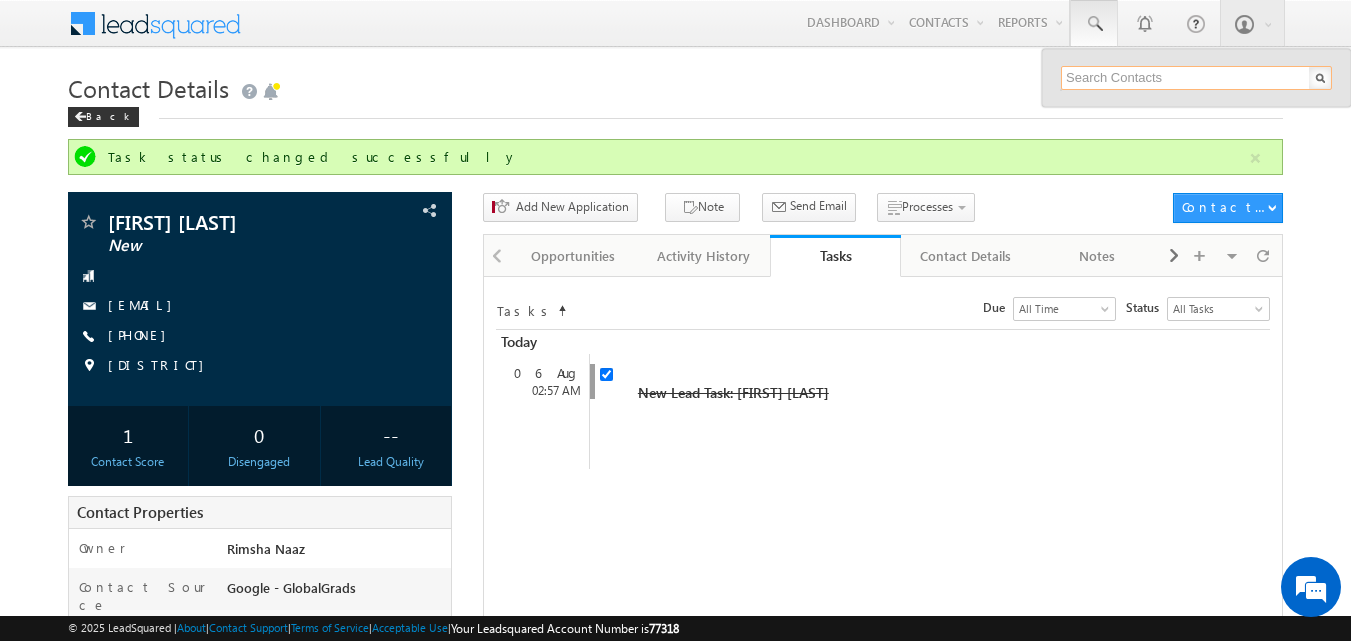 click at bounding box center [1196, 78] 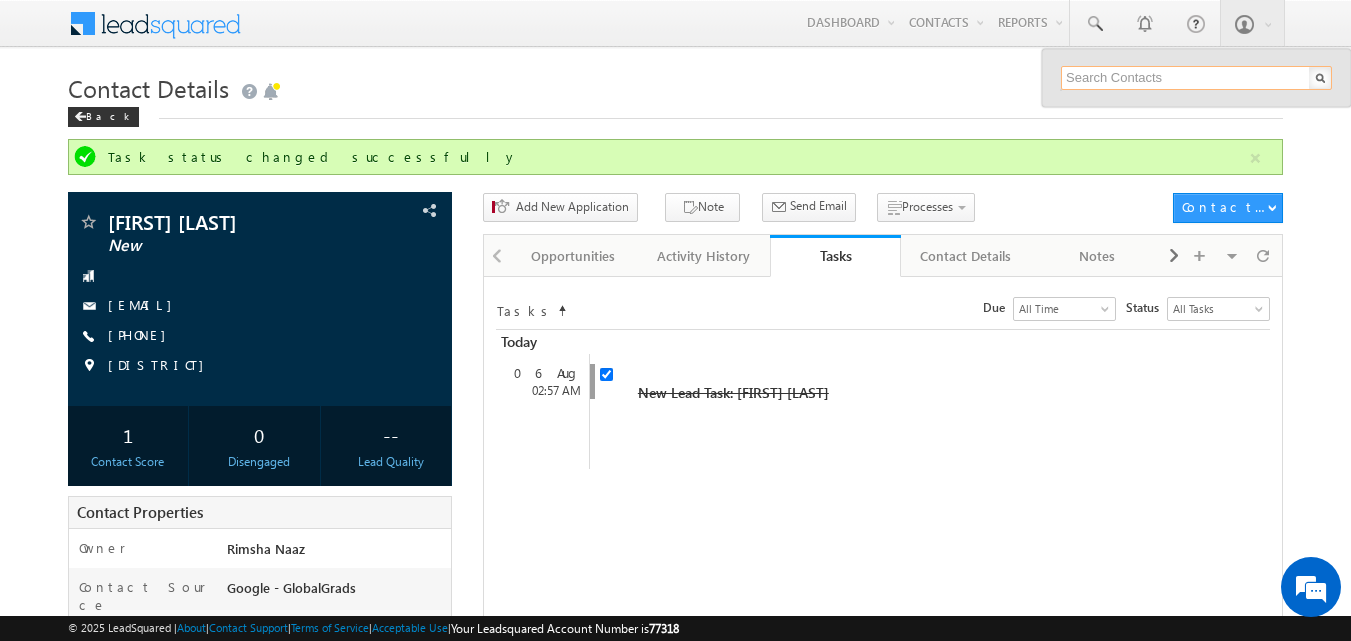 paste on "[PHONE]" 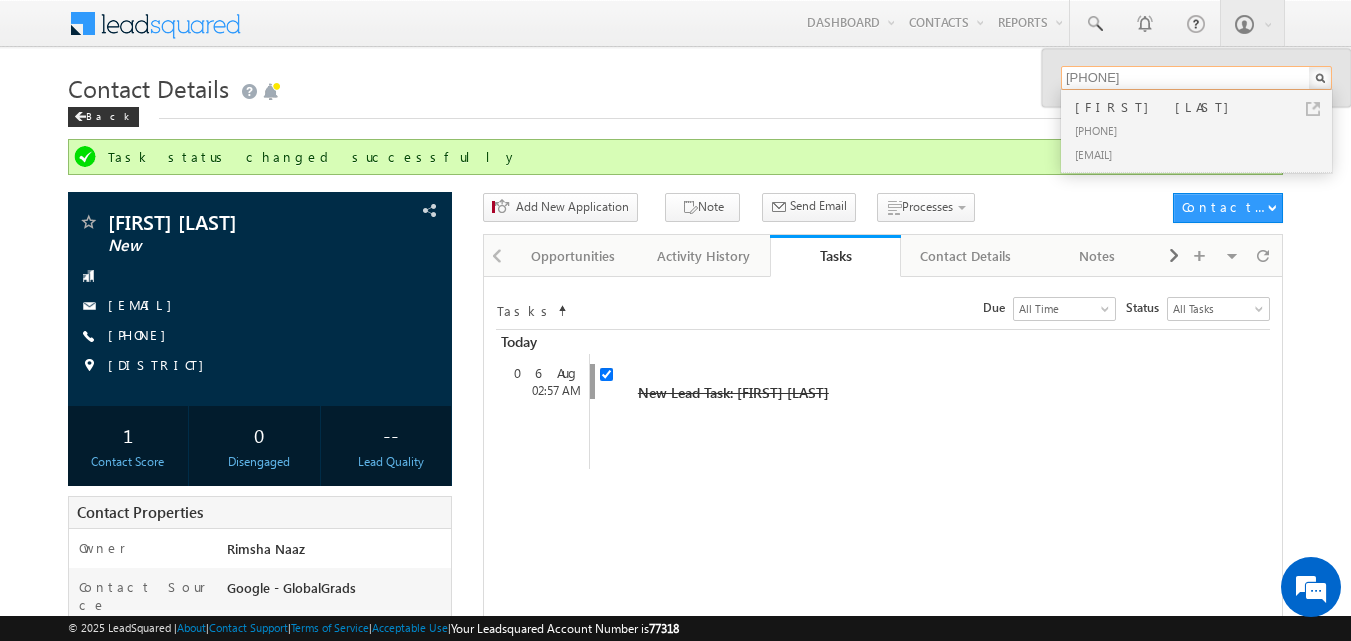 click on "[PHONE]" at bounding box center (1196, 78) 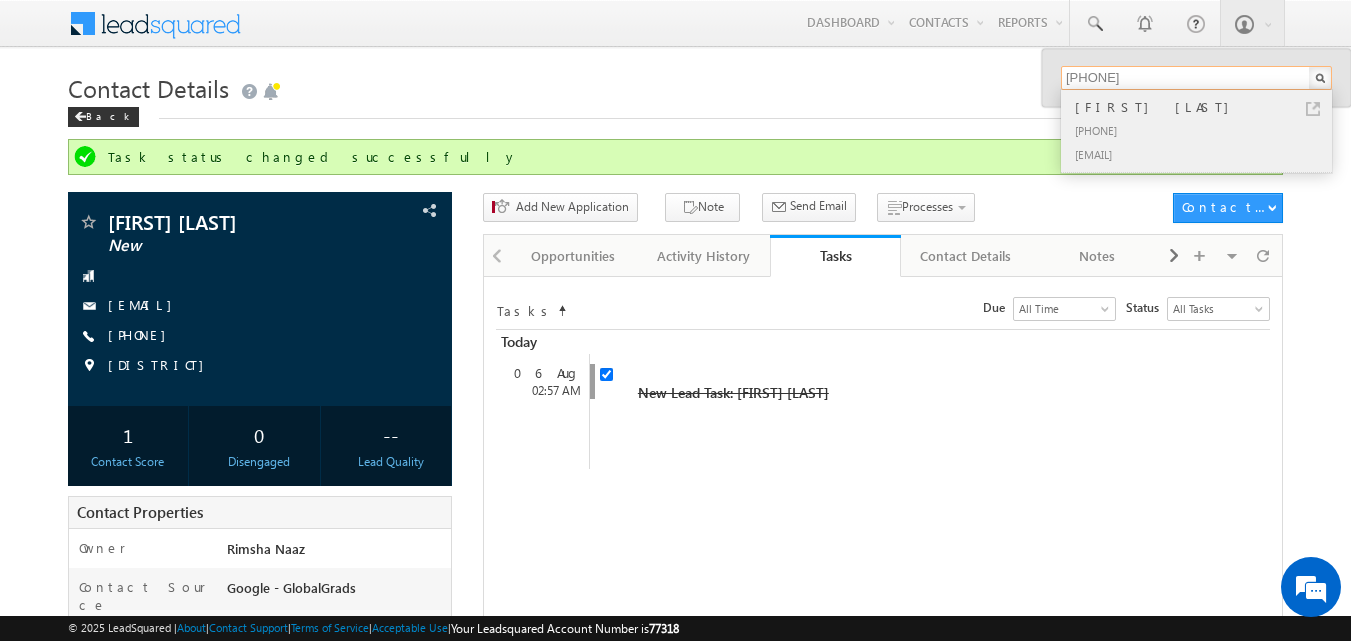 type on "[PHONE]" 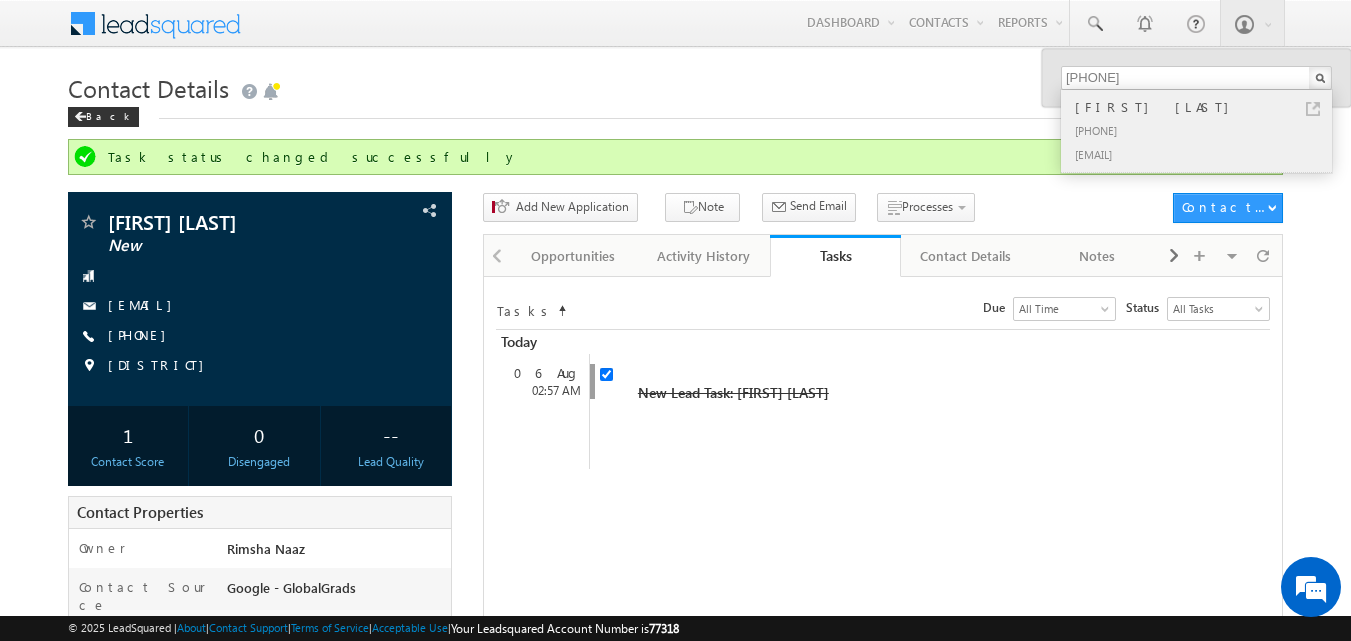 click on "[EMAIL]" at bounding box center [1205, 154] 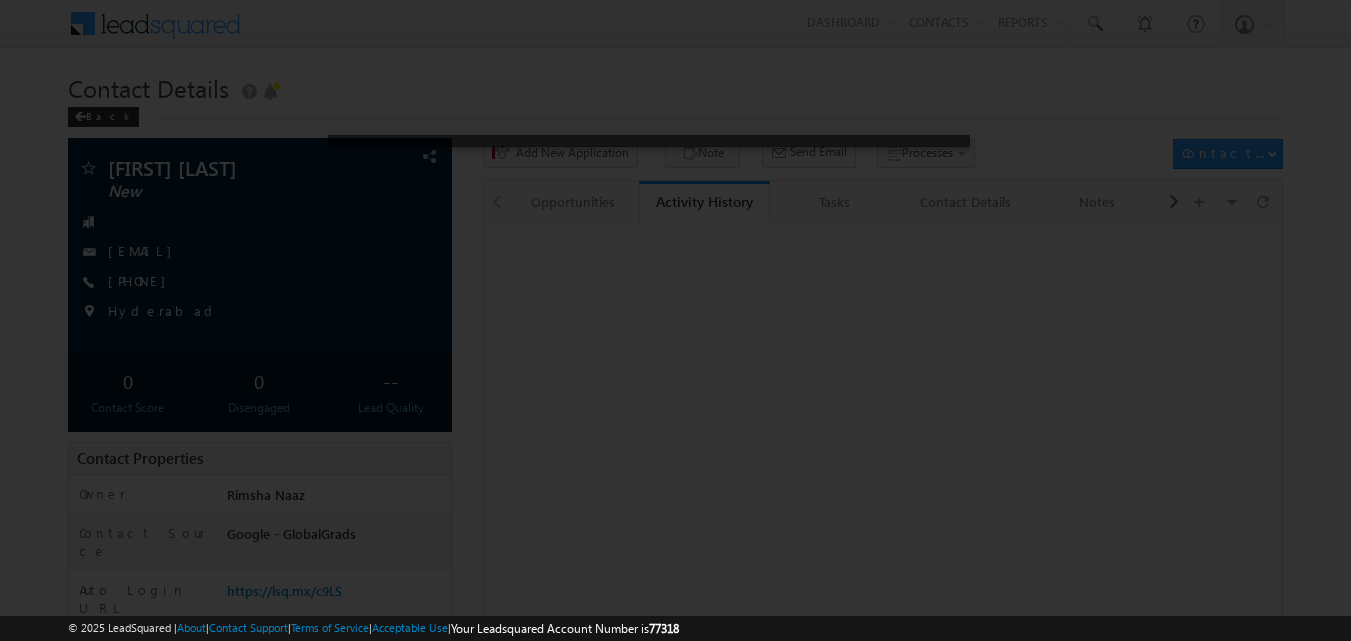 scroll, scrollTop: 0, scrollLeft: 0, axis: both 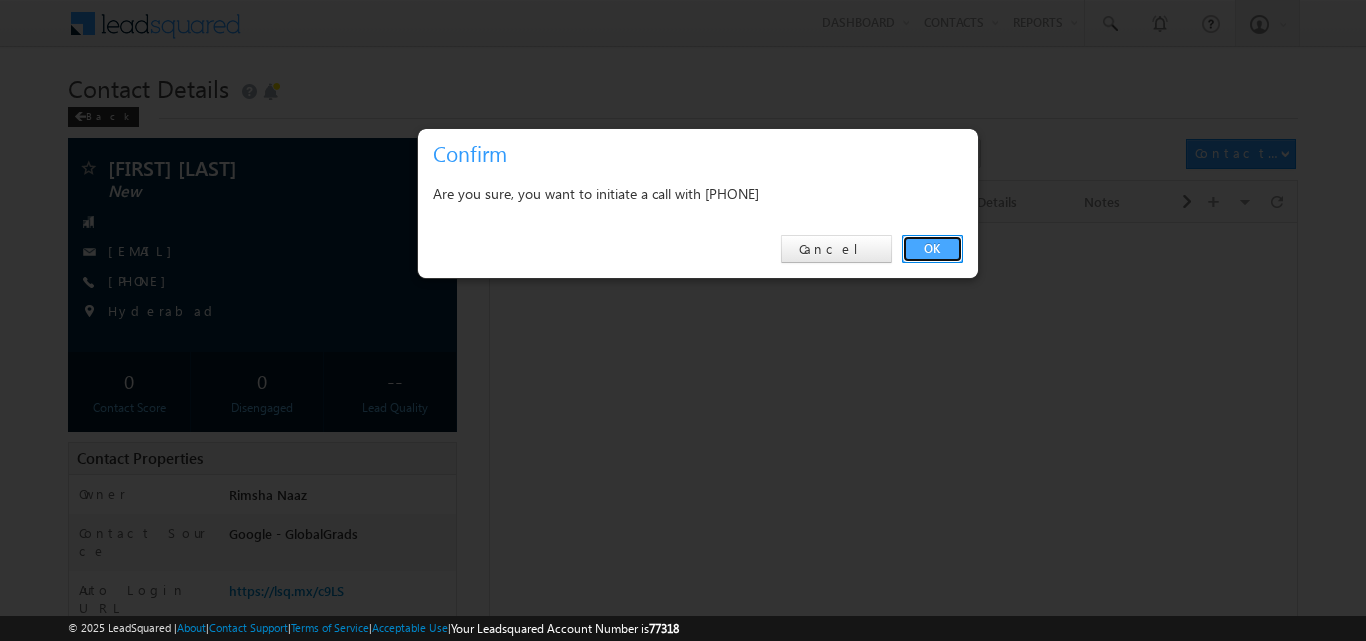 click on "OK" at bounding box center [932, 249] 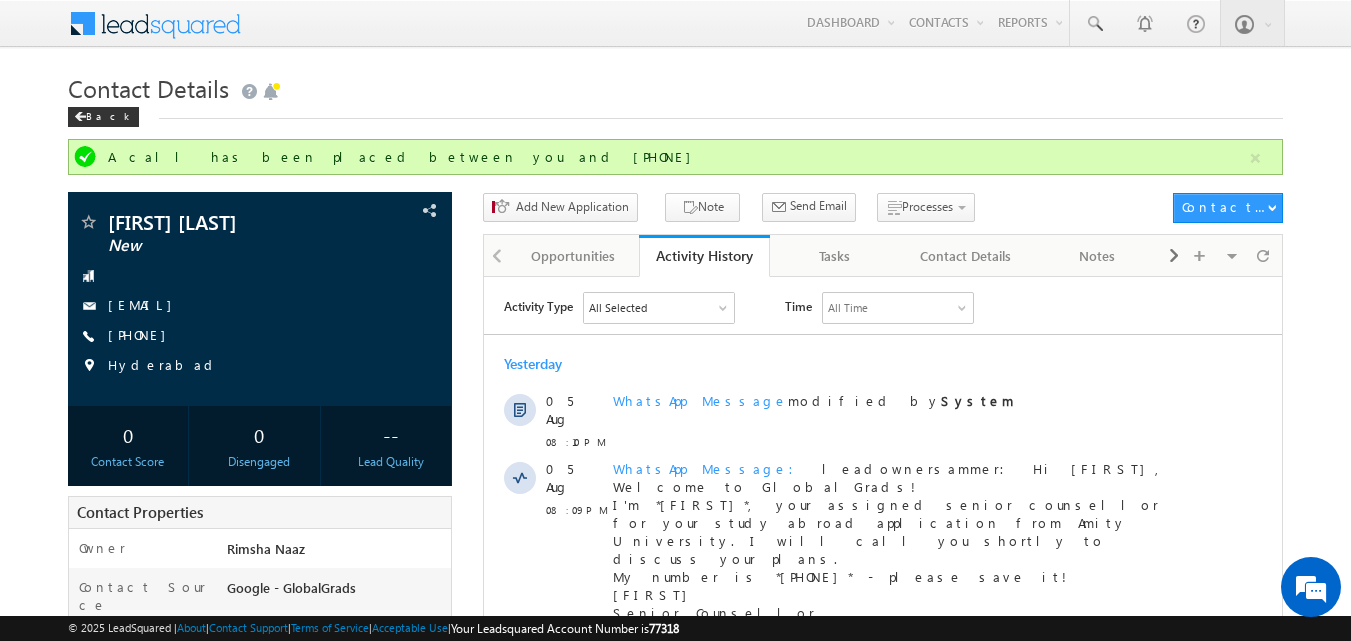 scroll, scrollTop: 0, scrollLeft: 0, axis: both 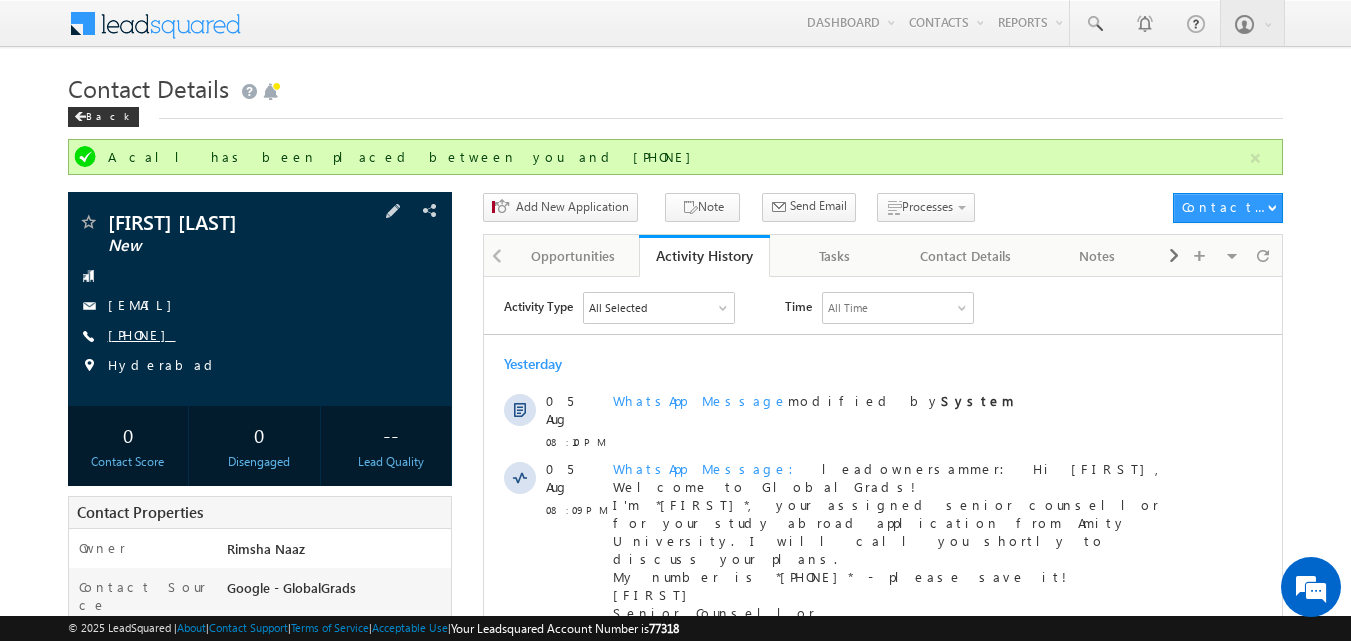 click on "+91-8639051165" at bounding box center (142, 334) 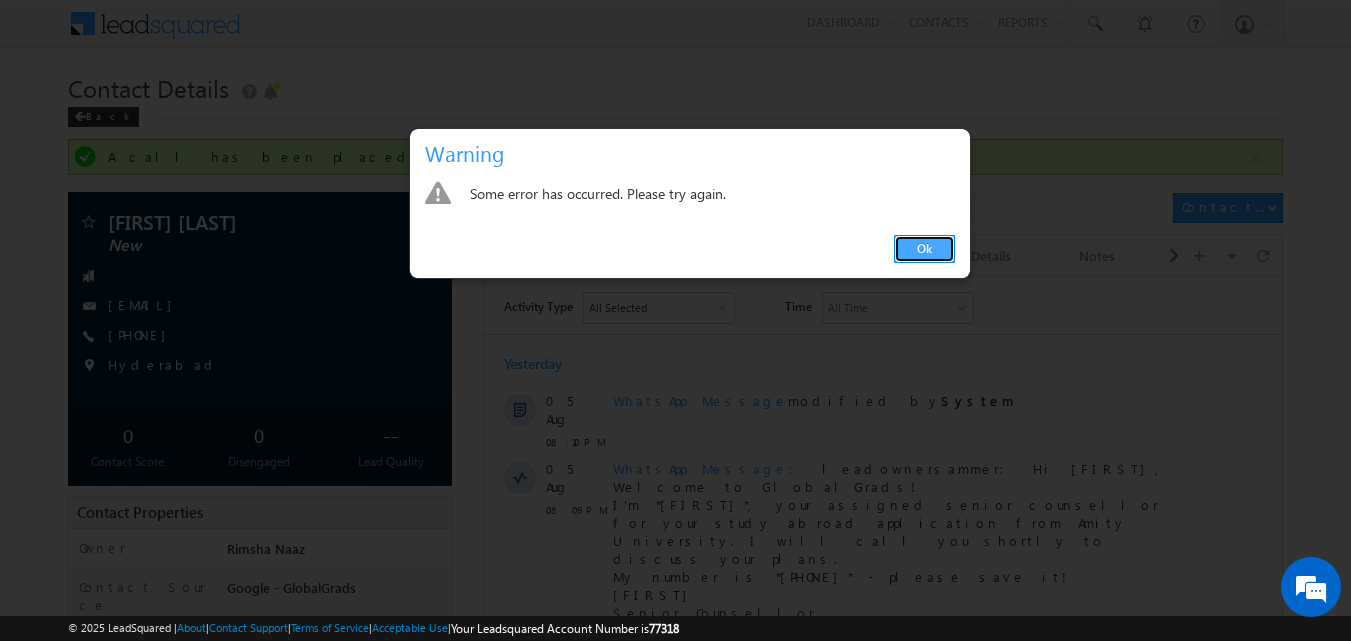click on "Ok" at bounding box center (924, 249) 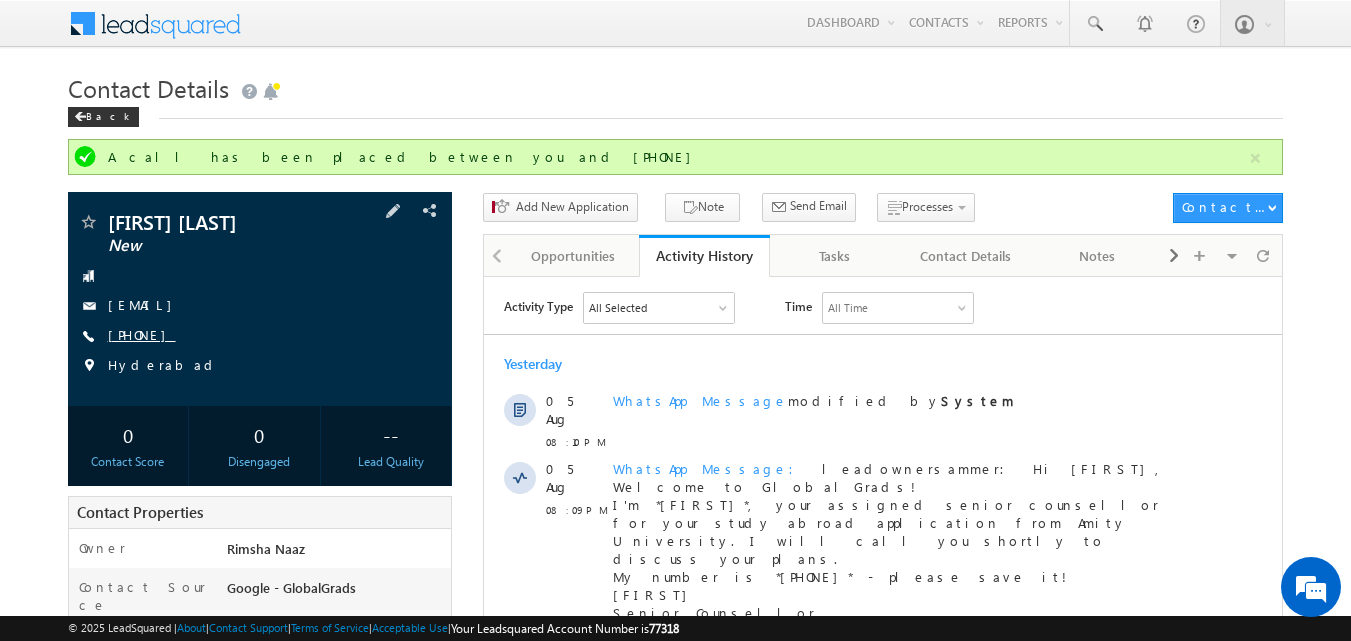 click on "+91-8639051165" at bounding box center (142, 334) 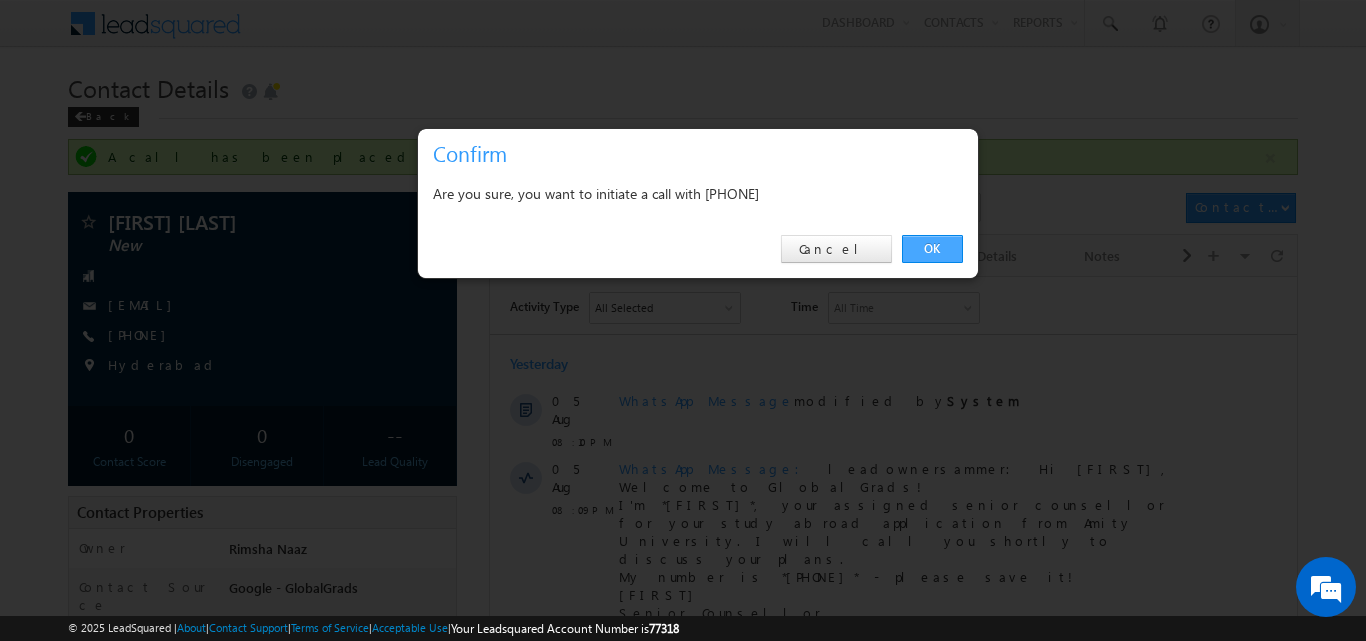 click on "OK" at bounding box center (932, 249) 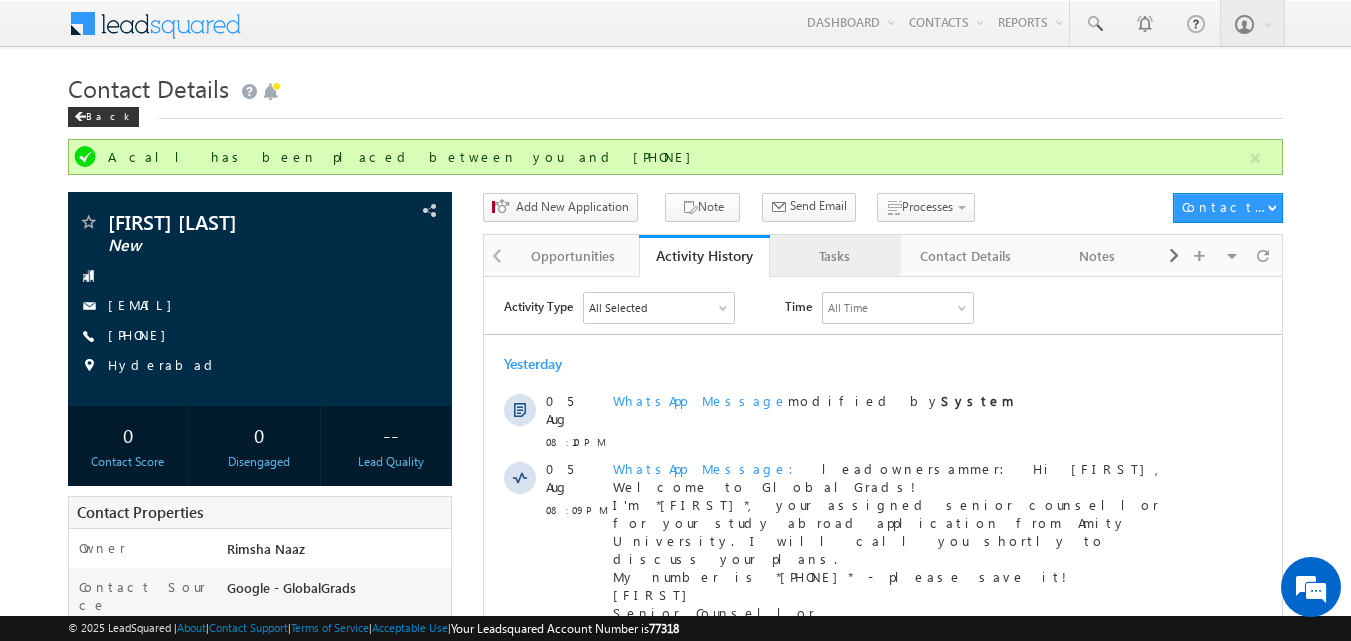 click on "Tasks" at bounding box center (834, 256) 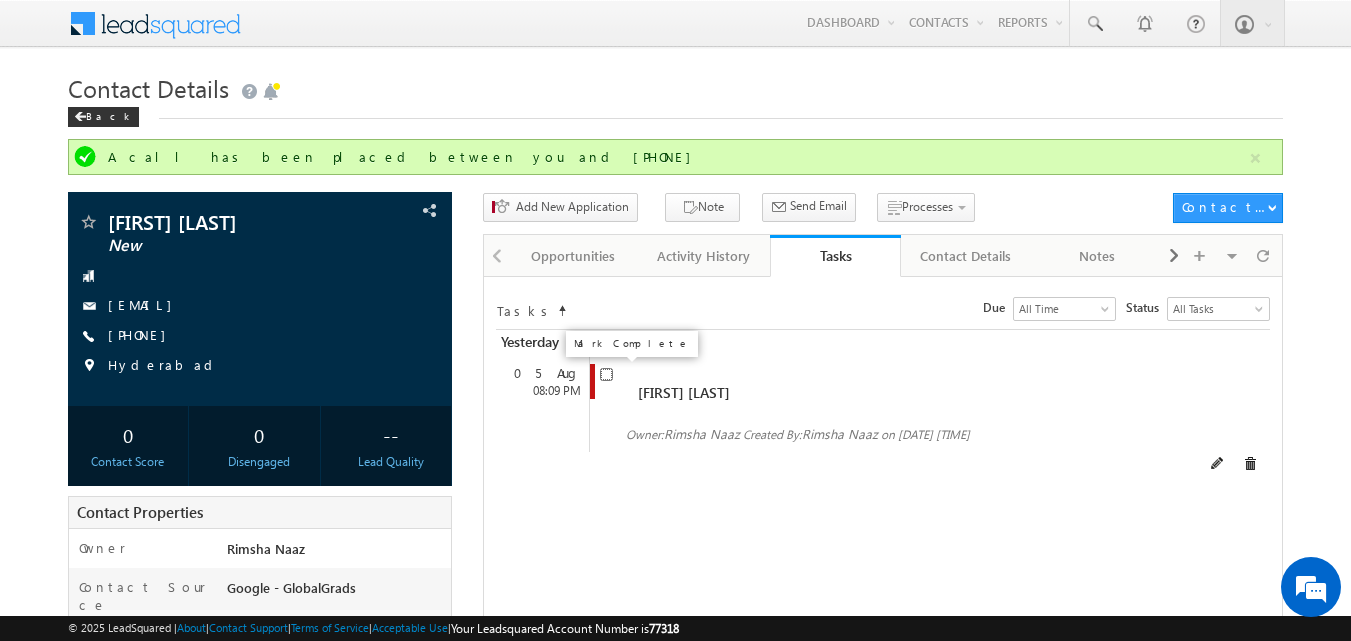 click at bounding box center (606, 374) 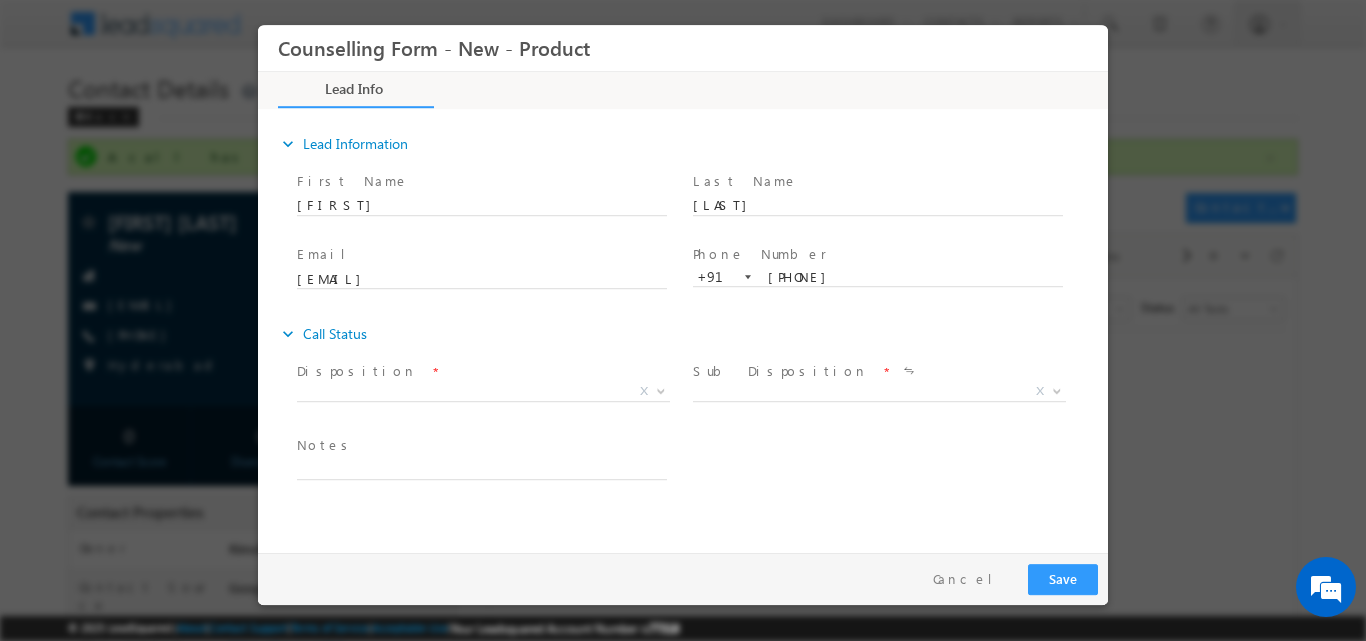 scroll, scrollTop: 0, scrollLeft: 0, axis: both 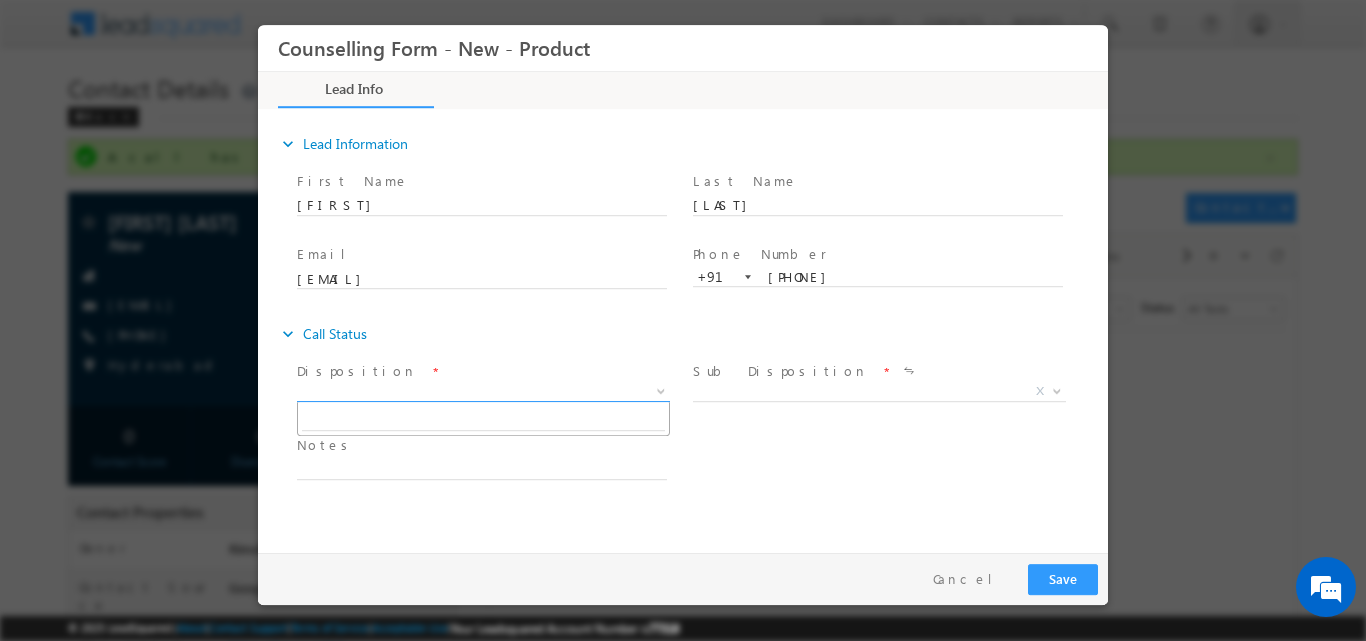 click at bounding box center [659, 390] 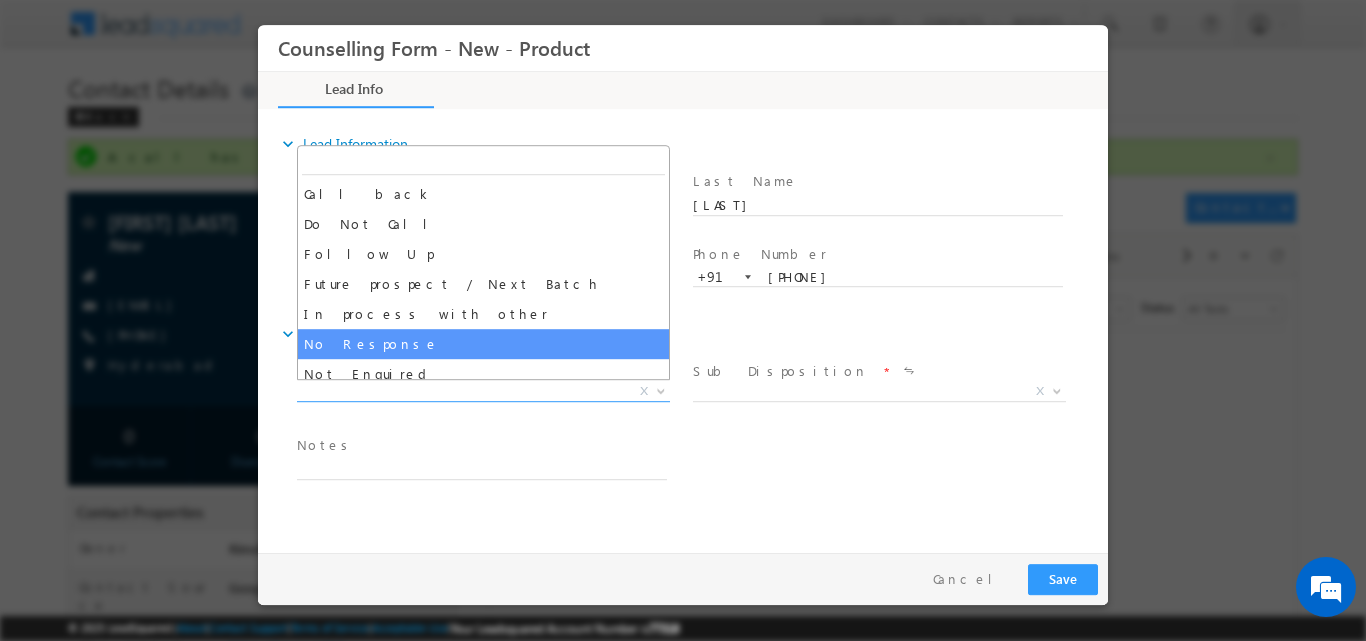 select on "No Response" 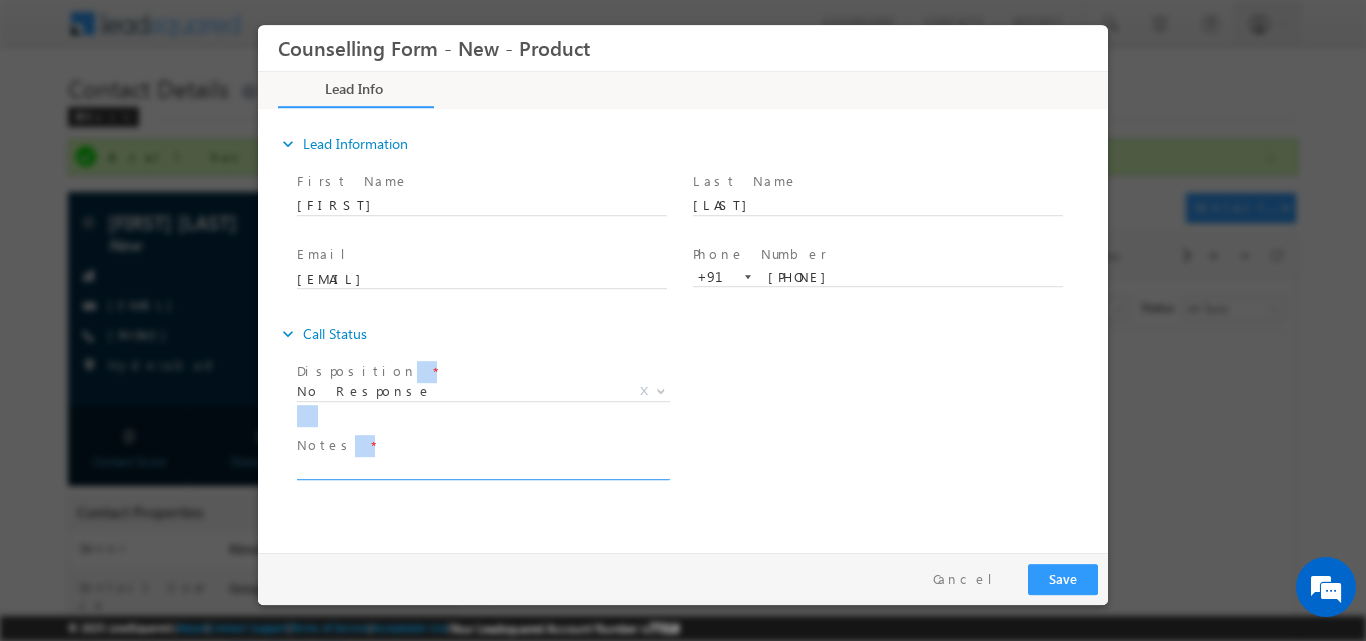 drag, startPoint x: 462, startPoint y: 343, endPoint x: 454, endPoint y: 456, distance: 113.28283 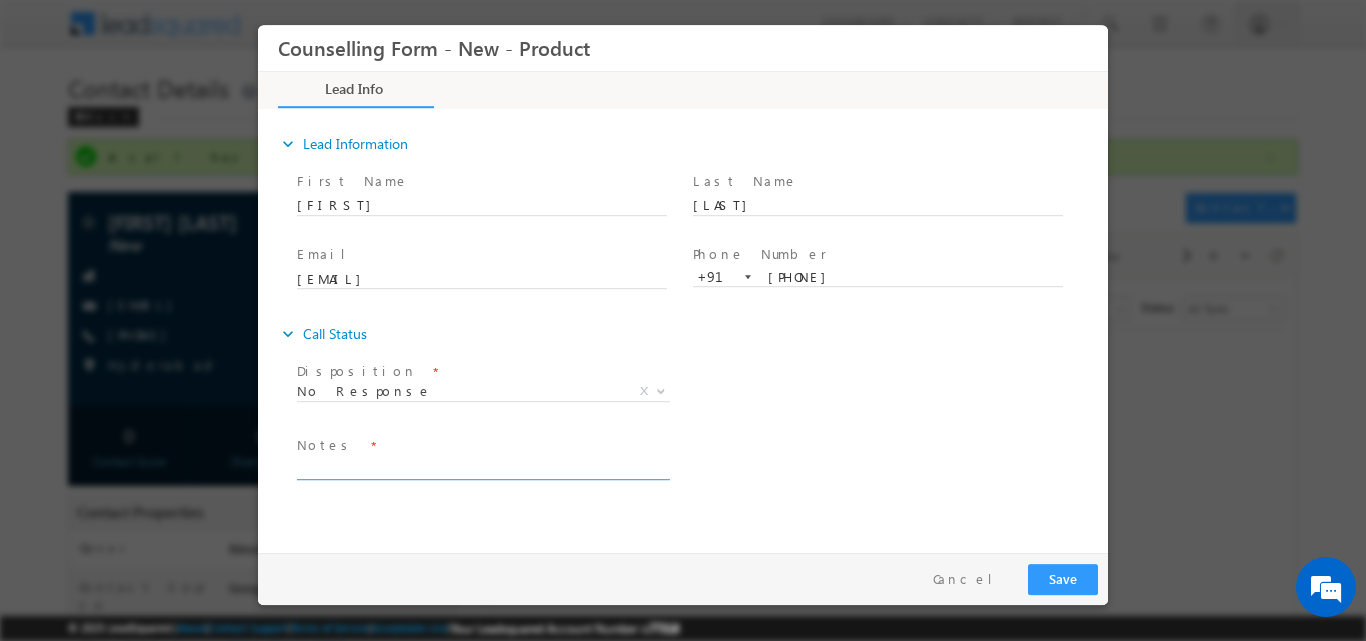 click at bounding box center [482, 467] 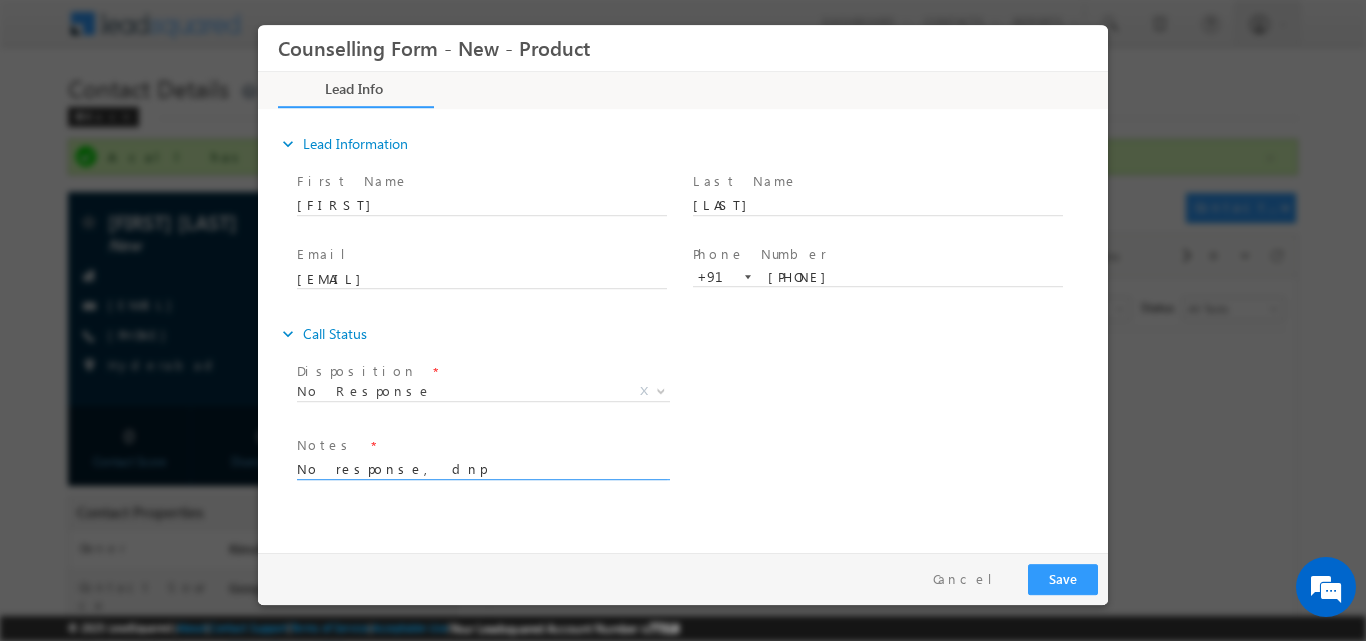 drag, startPoint x: 450, startPoint y: 468, endPoint x: 222, endPoint y: 465, distance: 228.01973 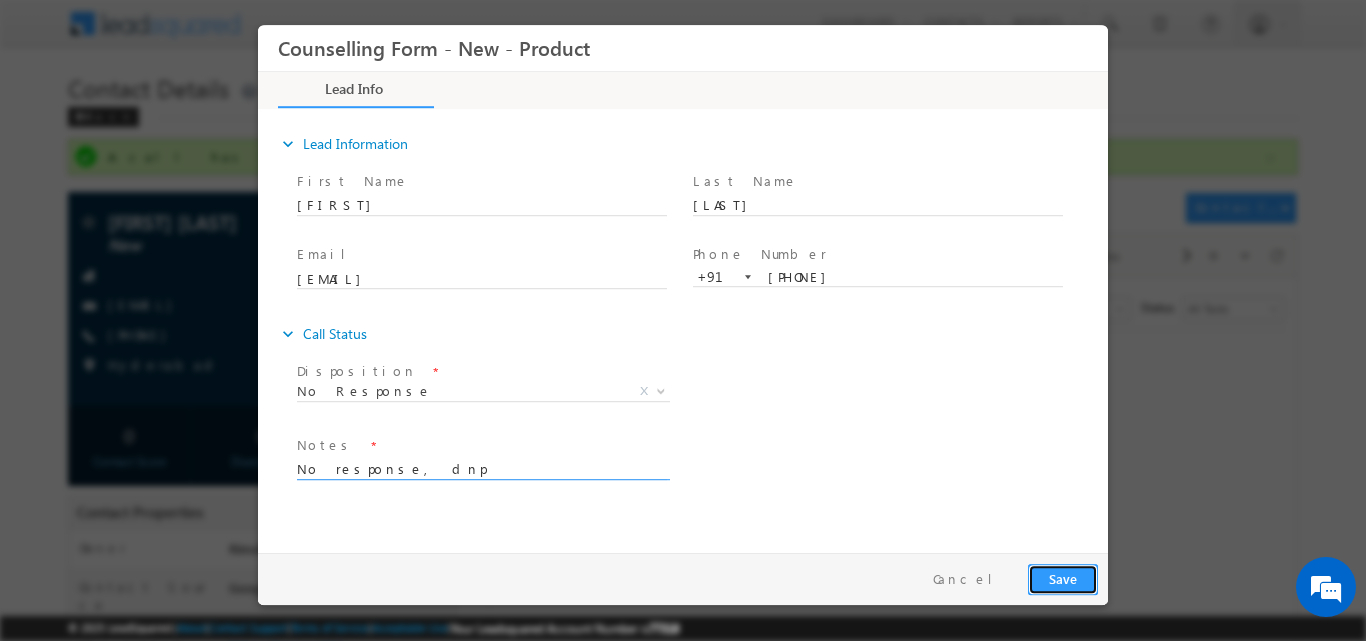 click on "Save" at bounding box center [1063, 578] 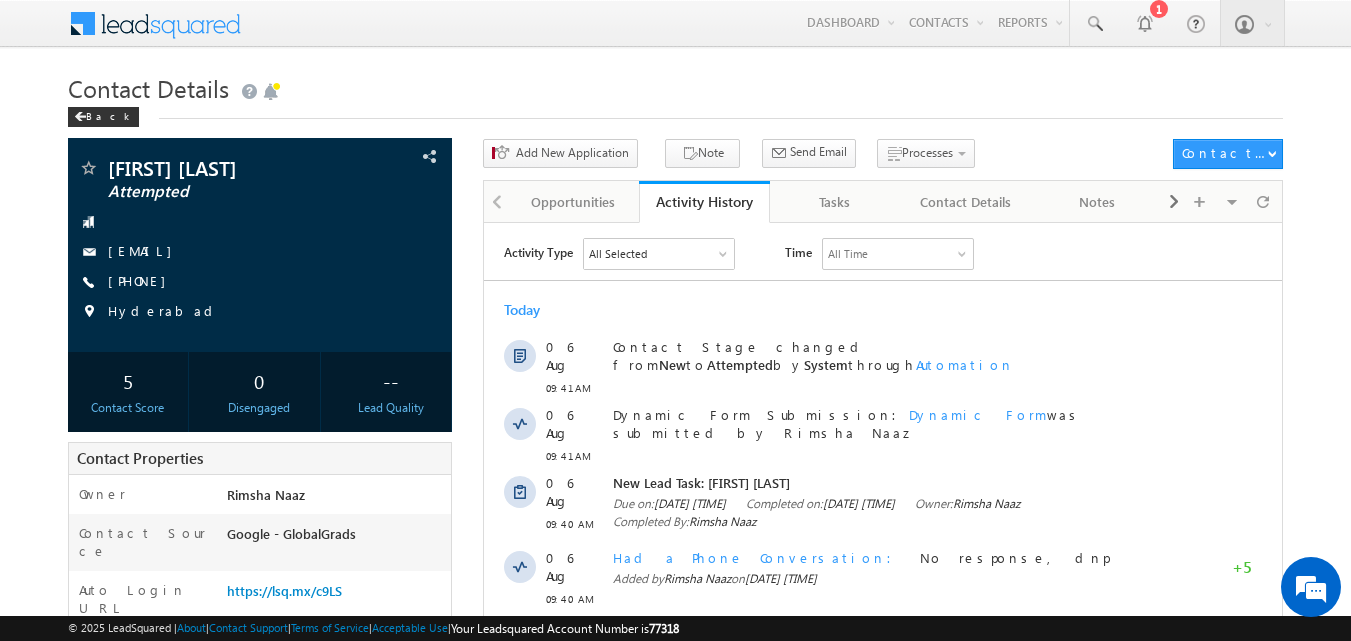 scroll, scrollTop: 0, scrollLeft: 0, axis: both 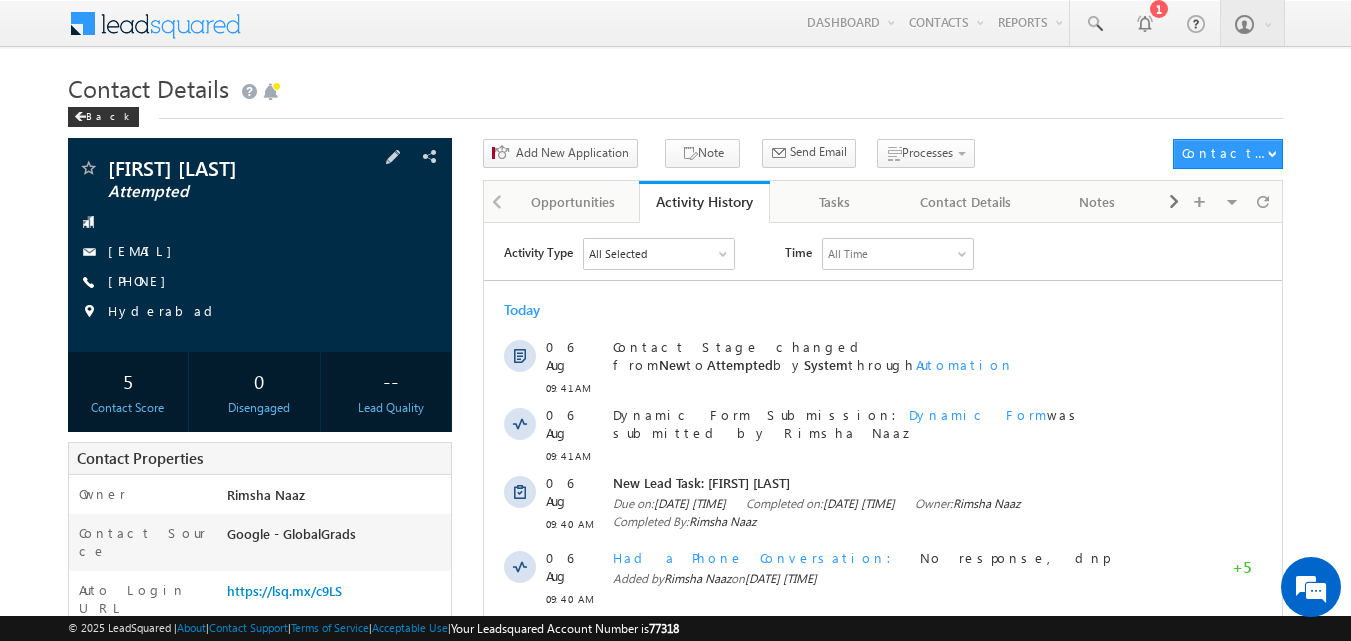 copy on "[EMAIL]" 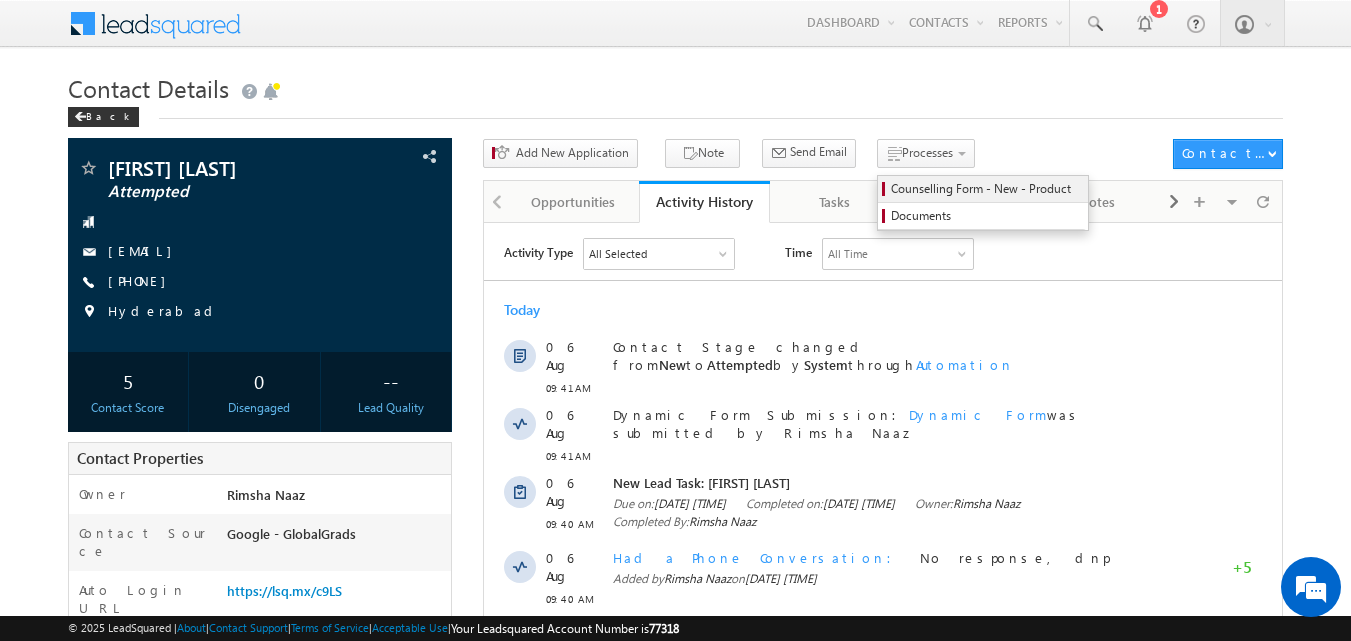 click on "Counselling Form - New - Product" at bounding box center (986, 189) 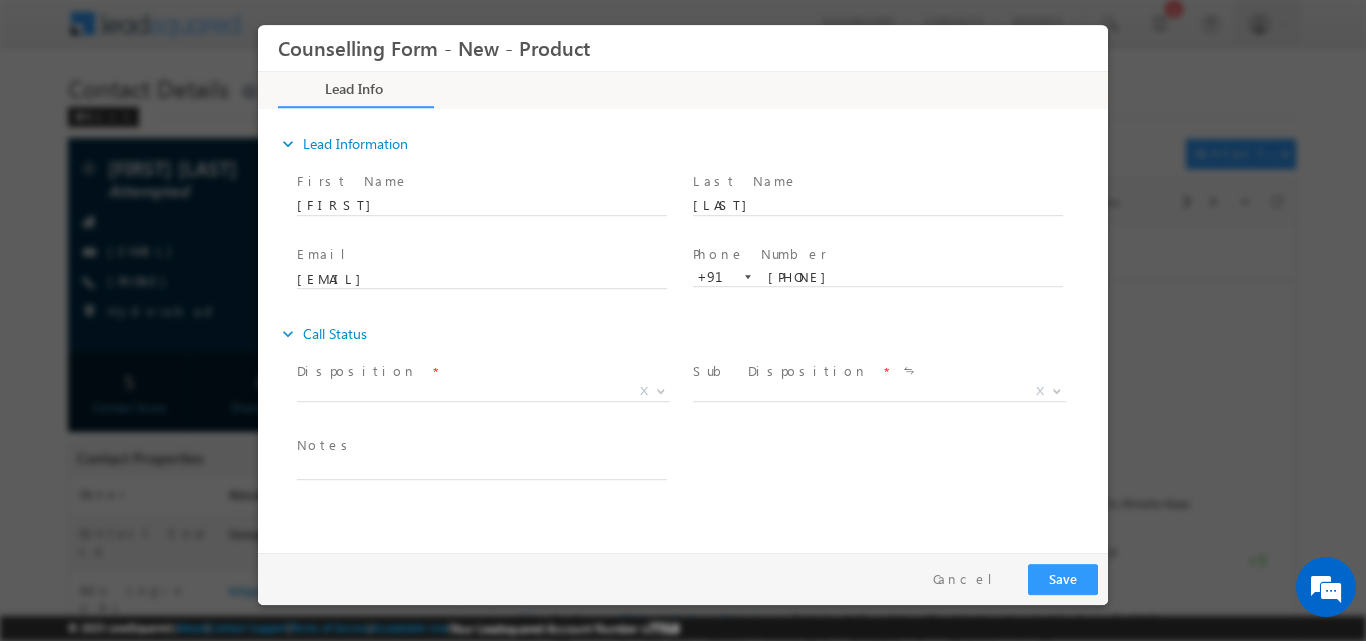 scroll, scrollTop: 0, scrollLeft: 0, axis: both 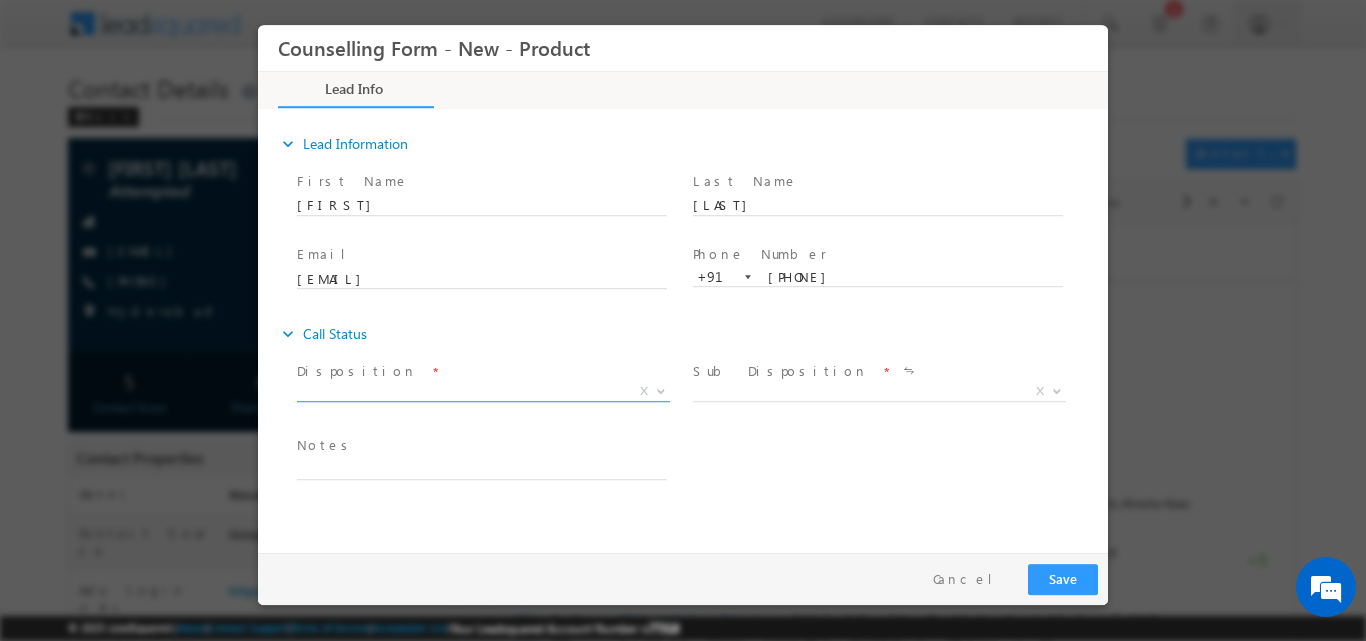 click at bounding box center (661, 389) 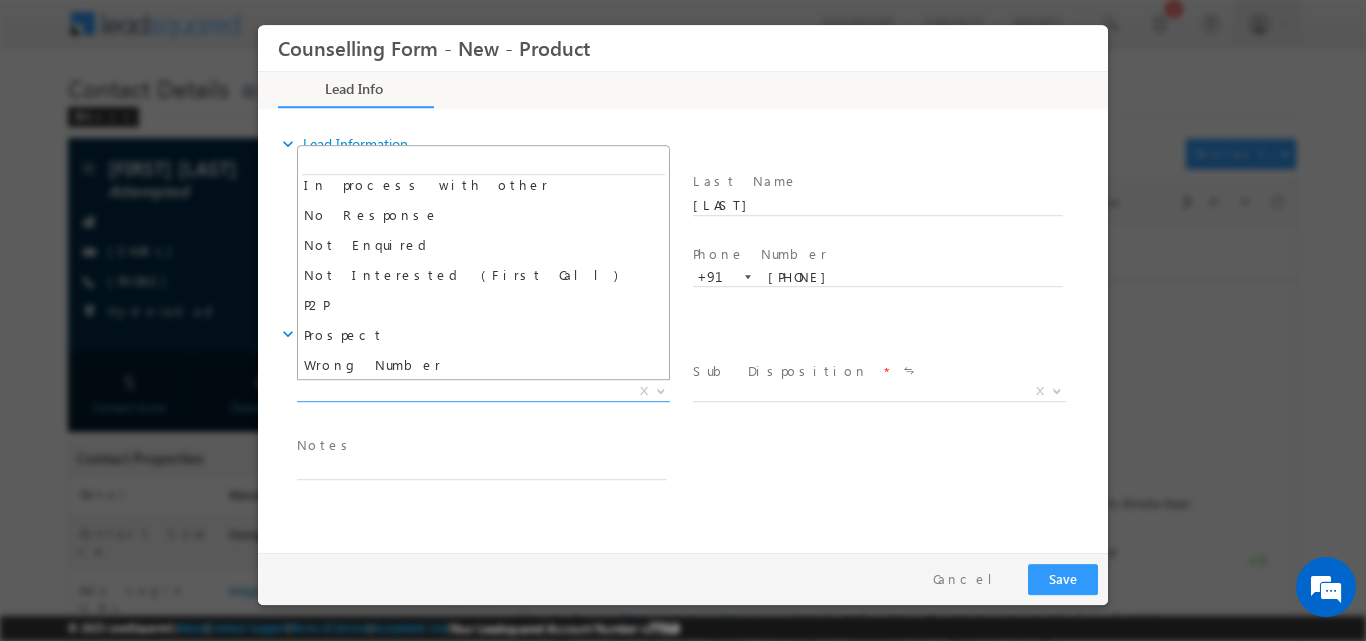scroll, scrollTop: 130, scrollLeft: 0, axis: vertical 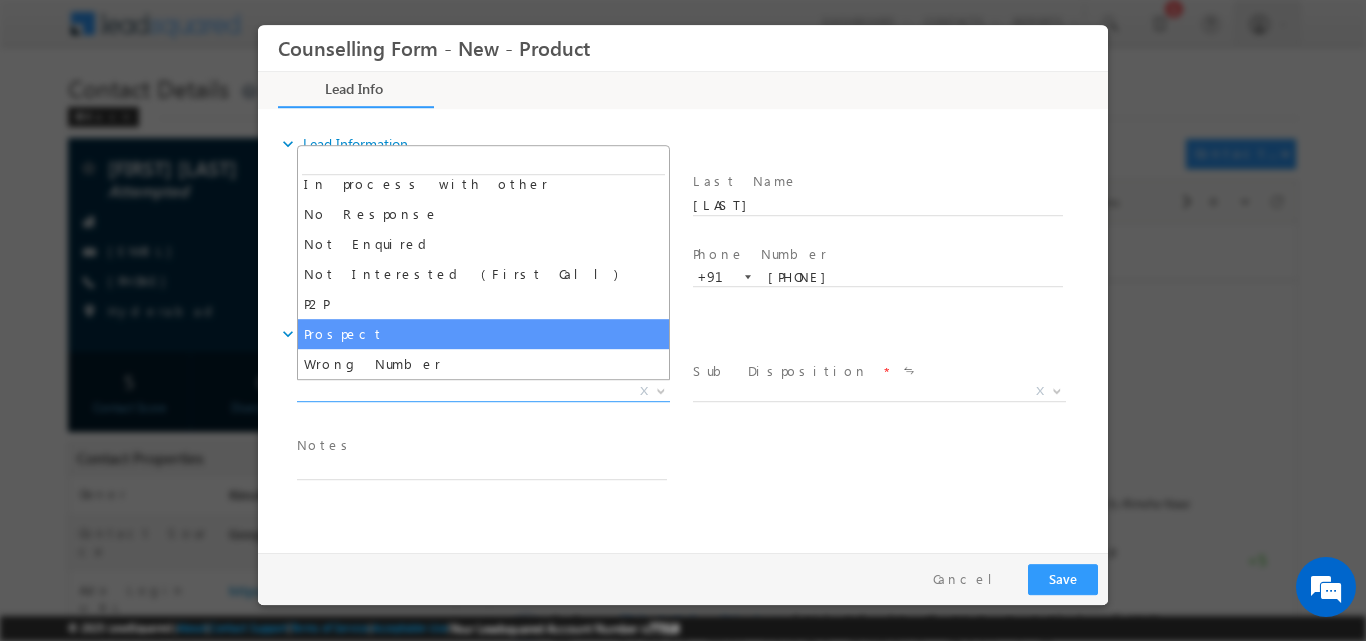select on "Prospect" 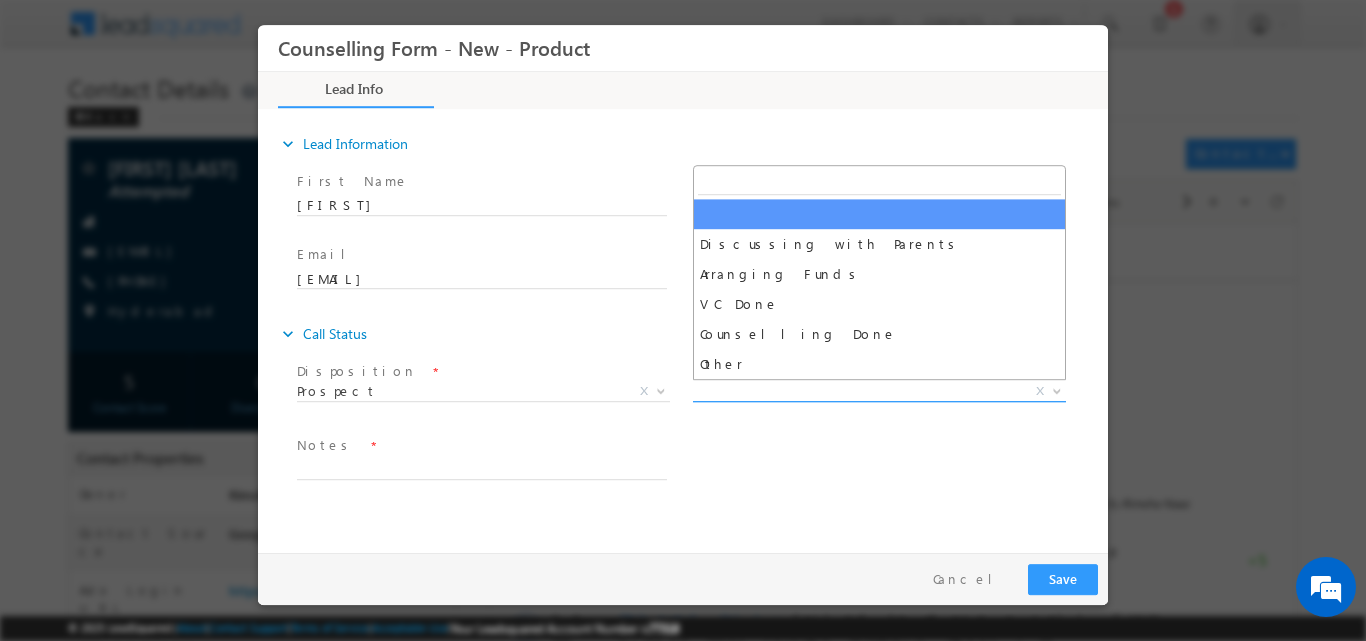 click at bounding box center (1055, 390) 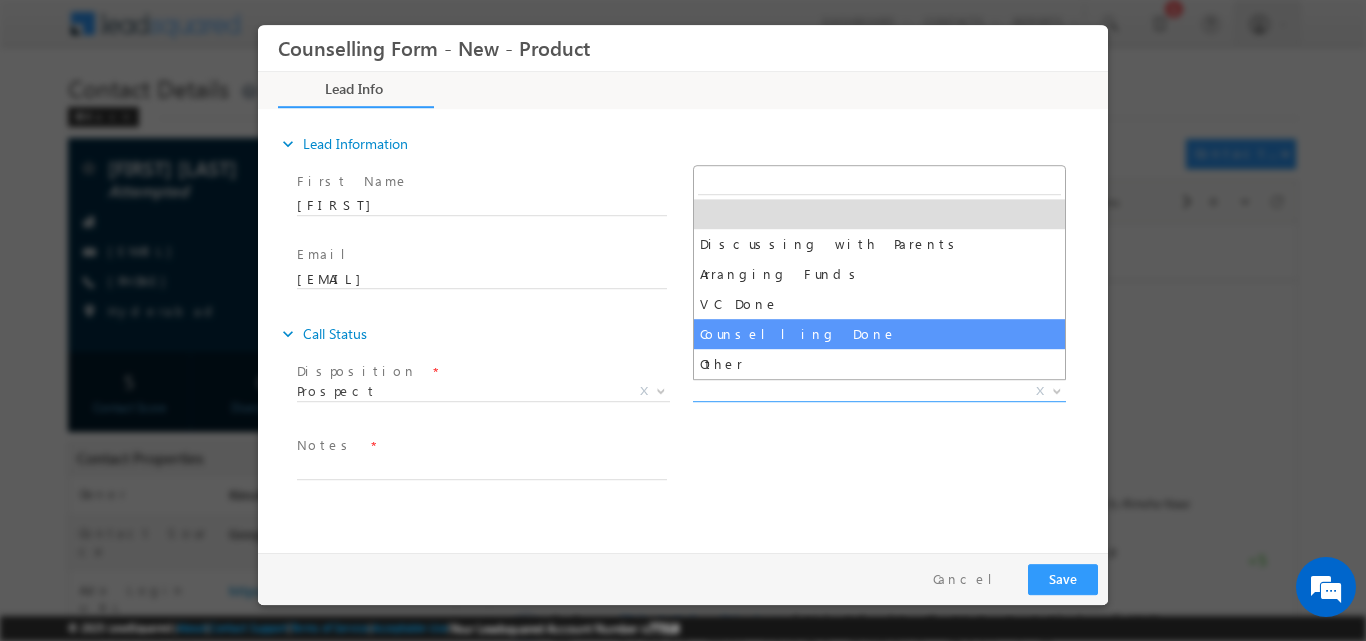 select on "Counselling Done" 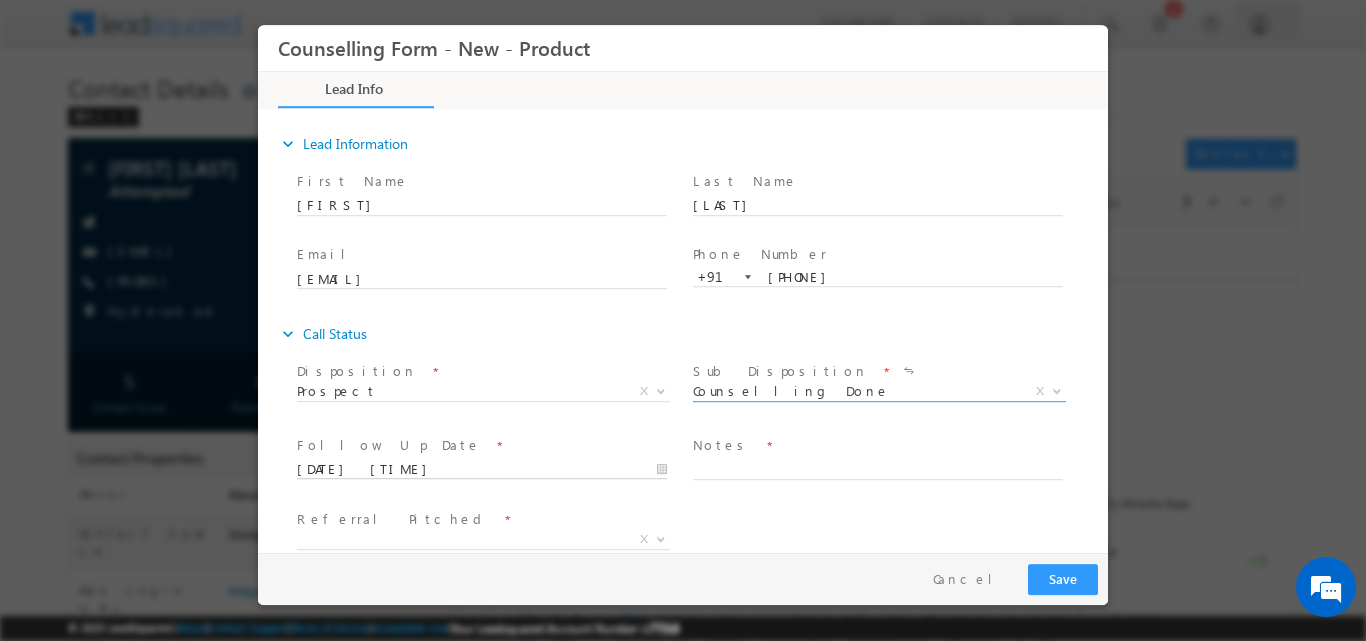 click on "06/08/2025 10:17 AM" at bounding box center (482, 469) 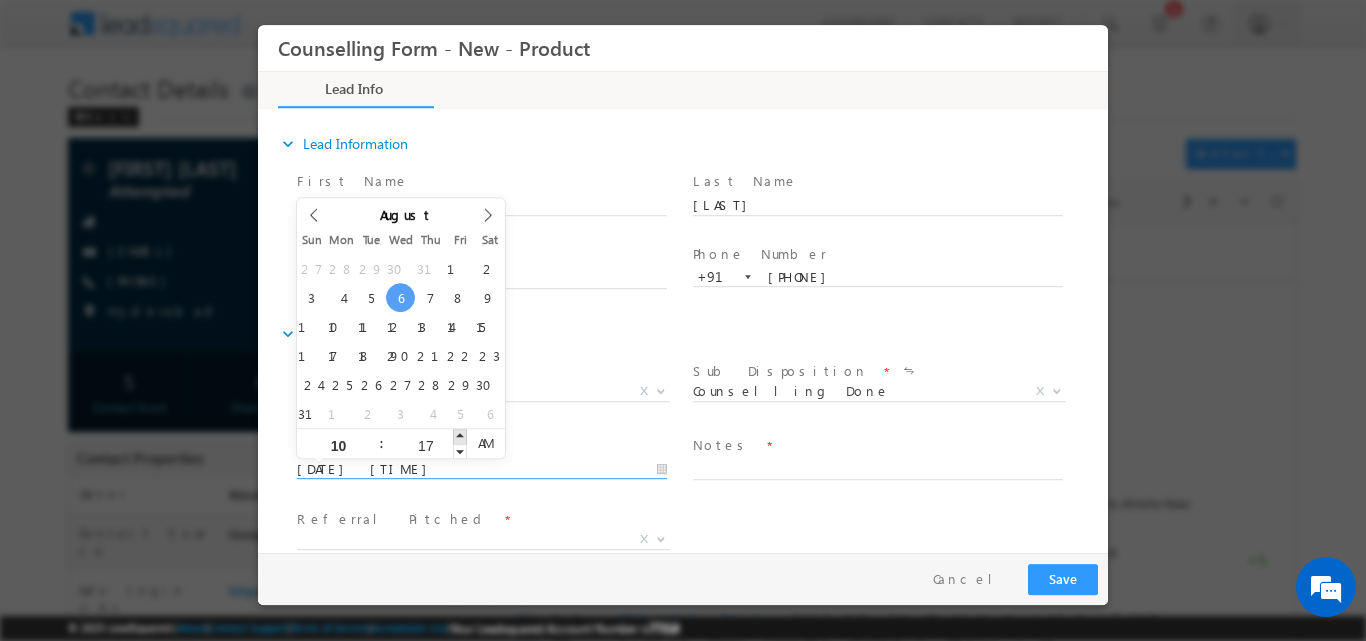 type on "06/08/2025 10:18 AM" 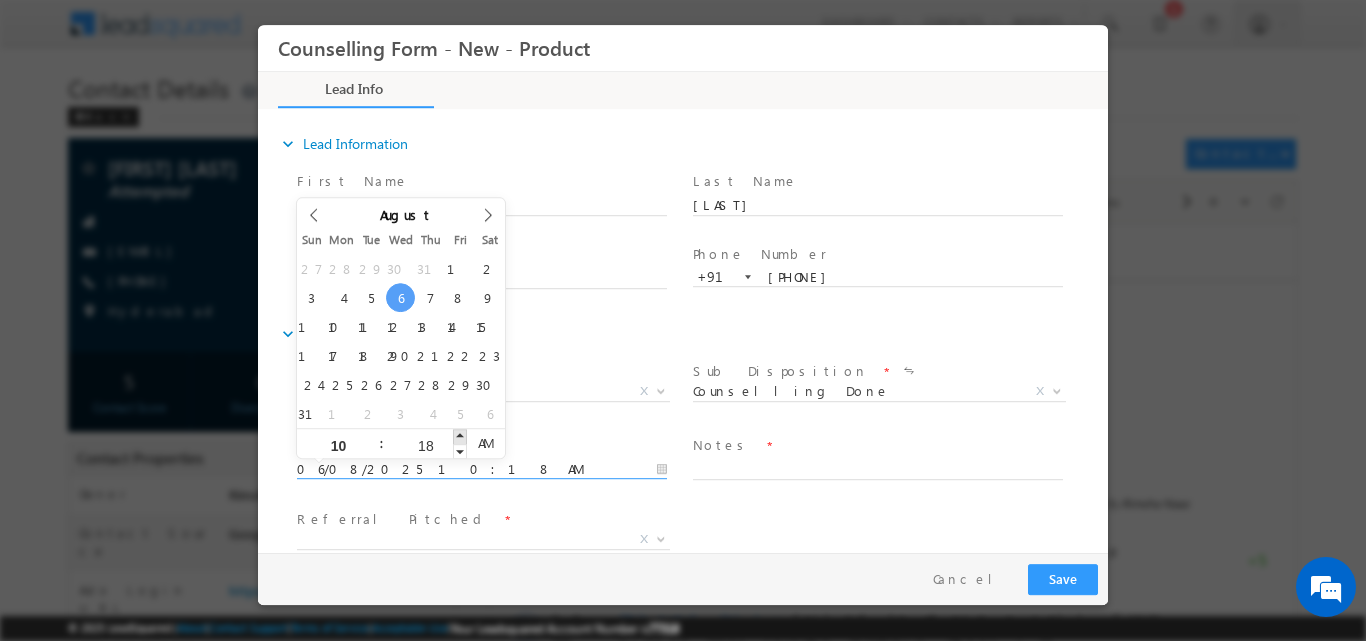 click at bounding box center [460, 435] 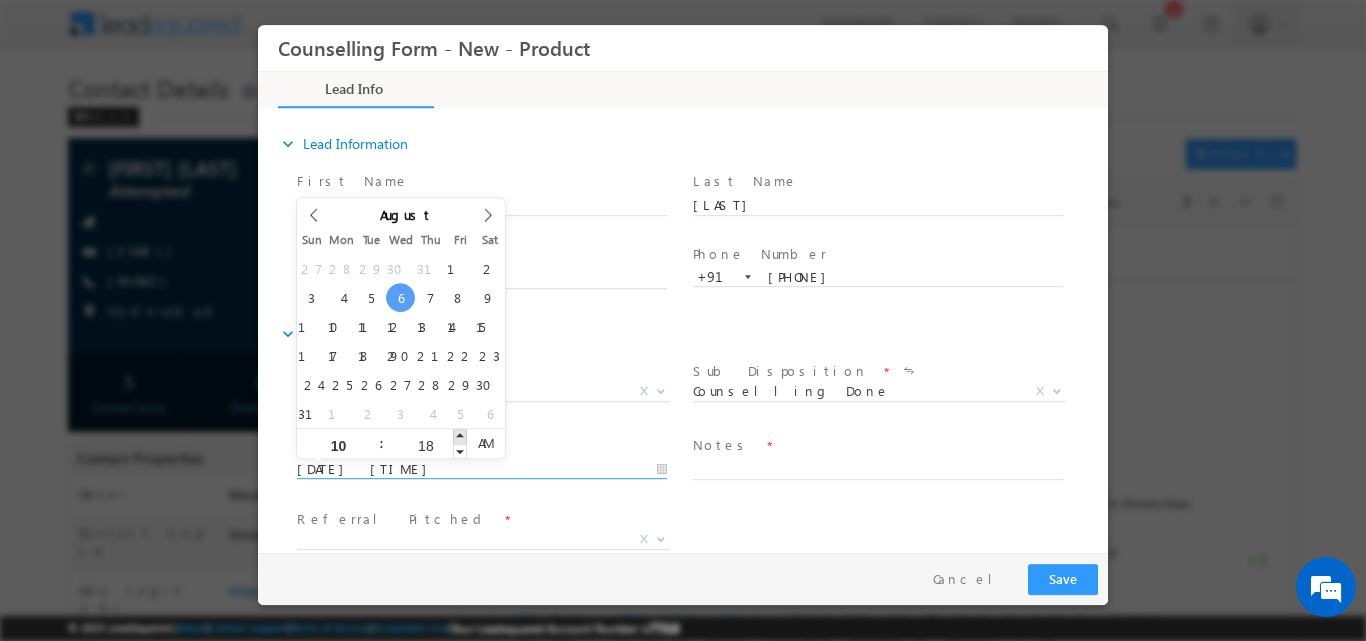 type on "19" 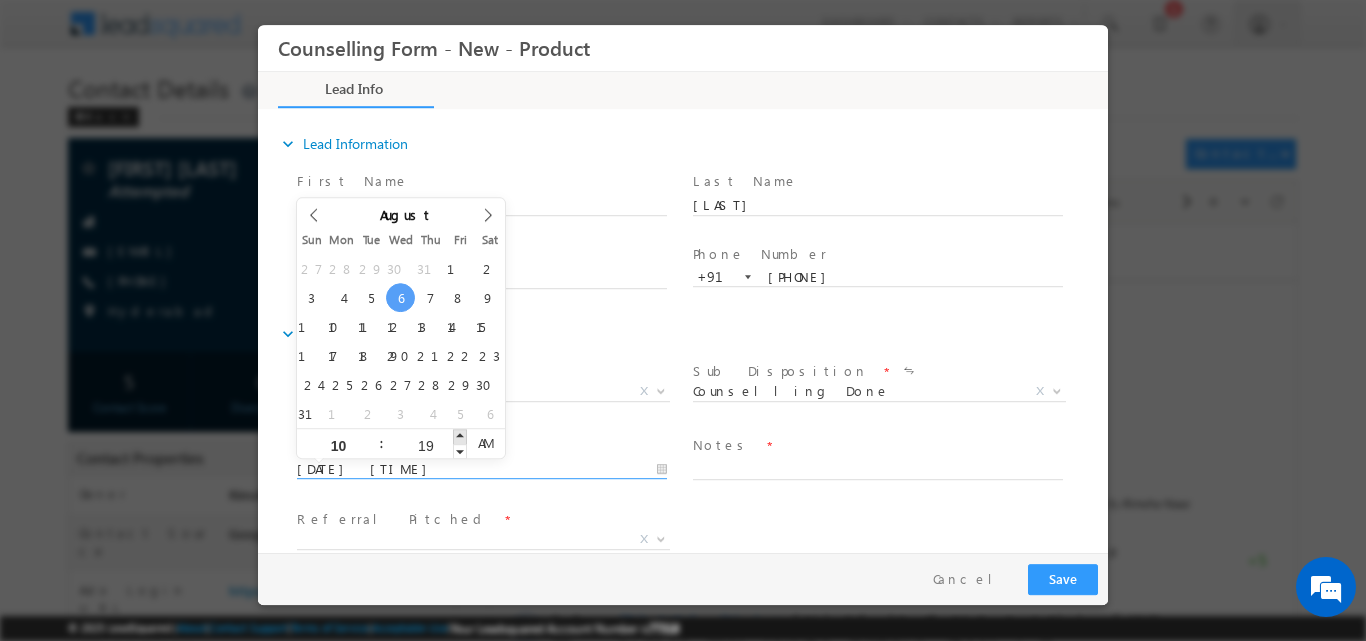 click at bounding box center (460, 435) 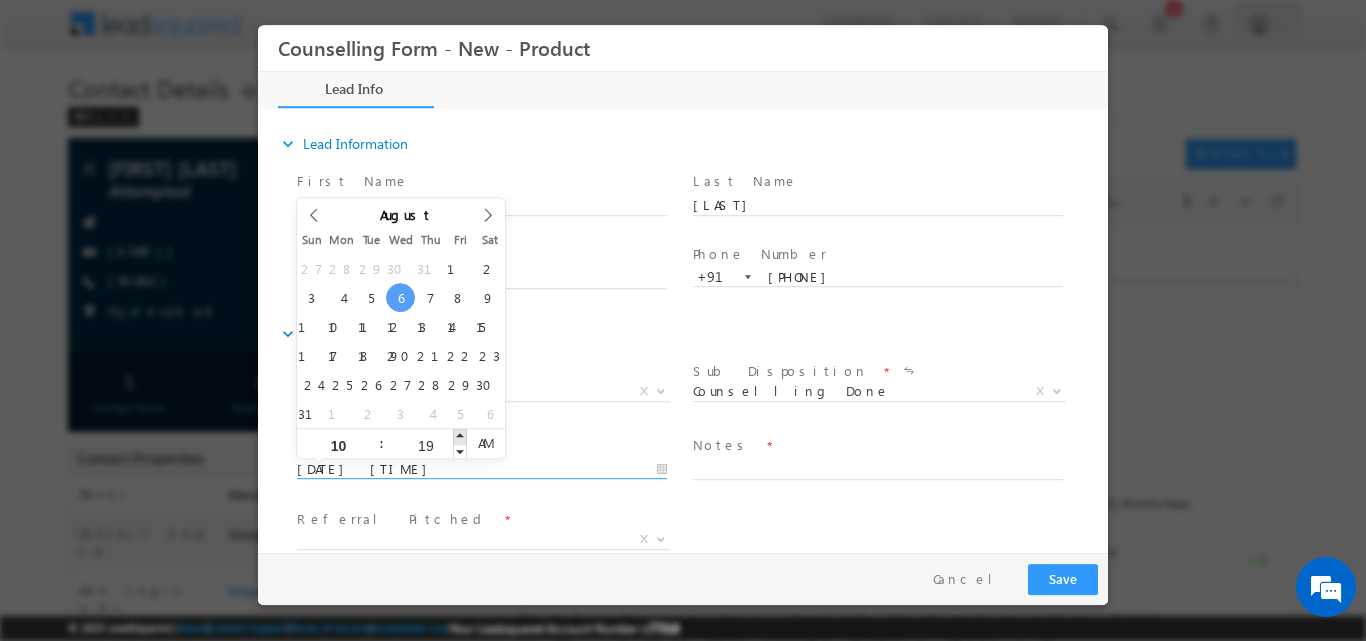 type on "06/08/2025 10:20 AM" 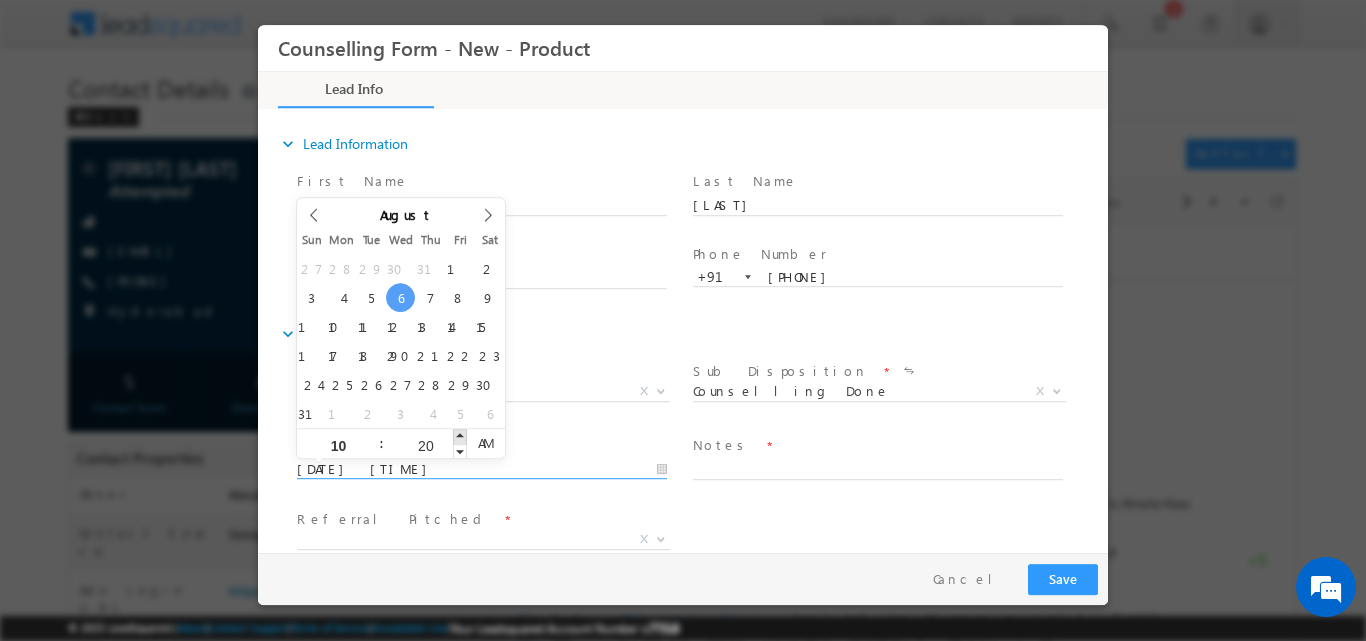 click at bounding box center [460, 435] 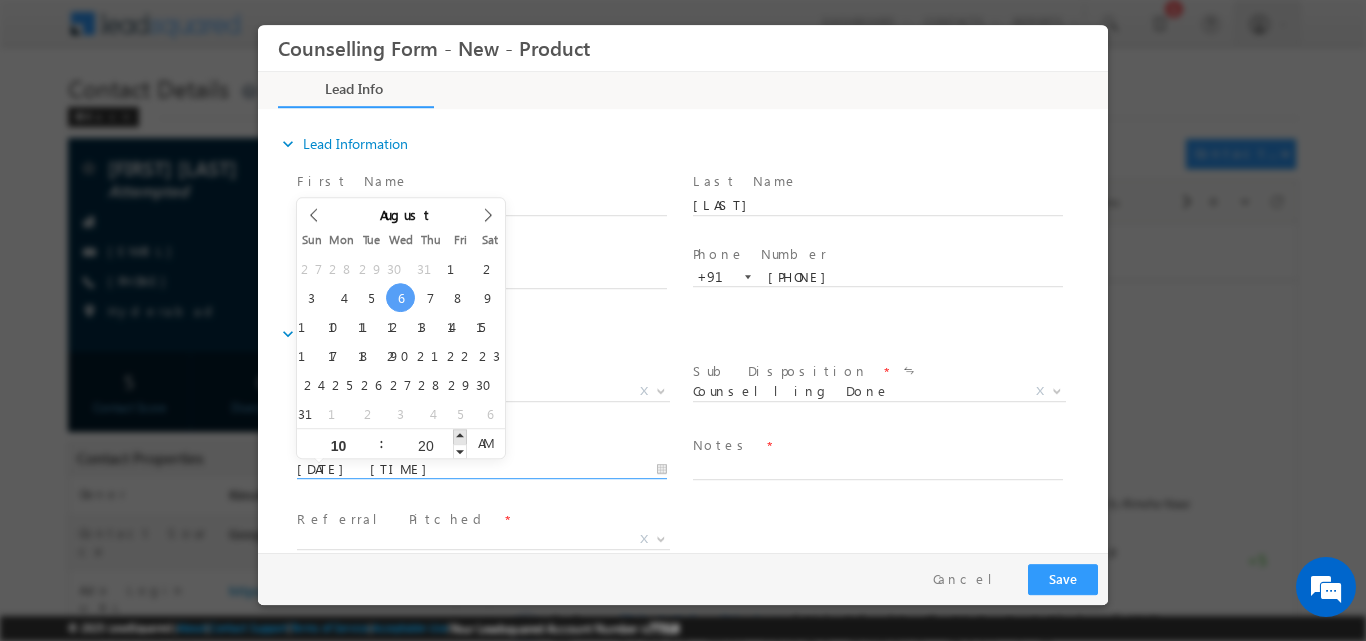 type on "06/08/2025 10:21 AM" 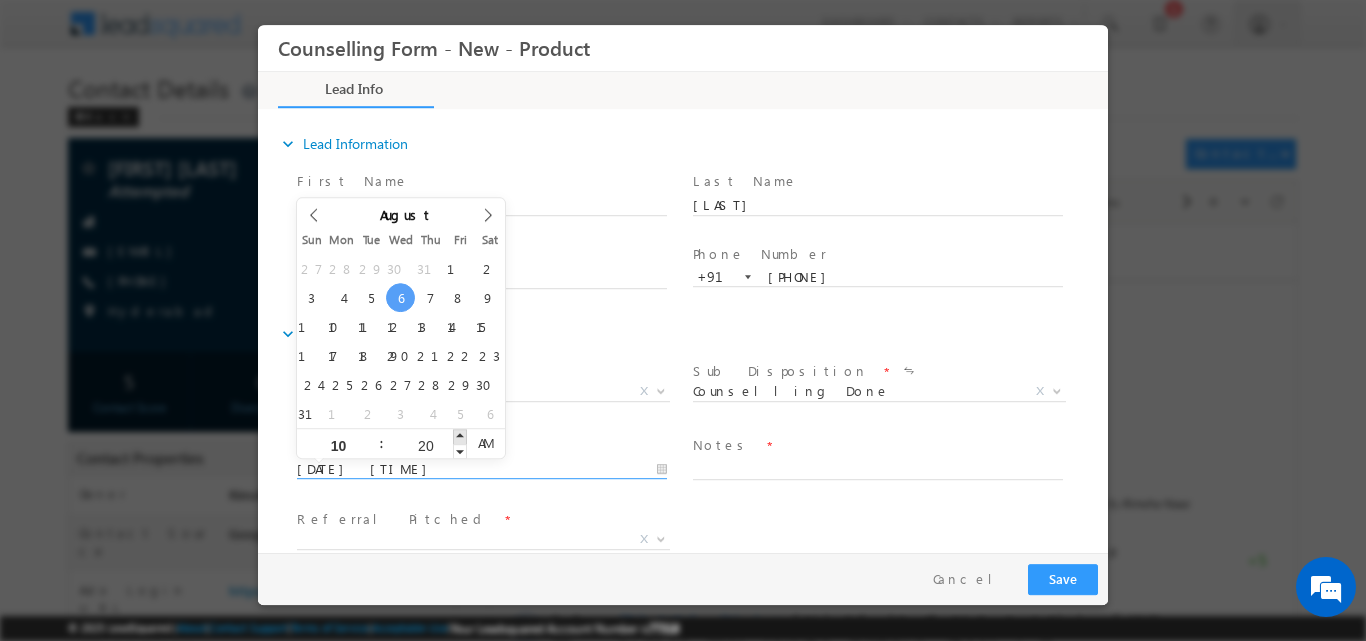 type on "21" 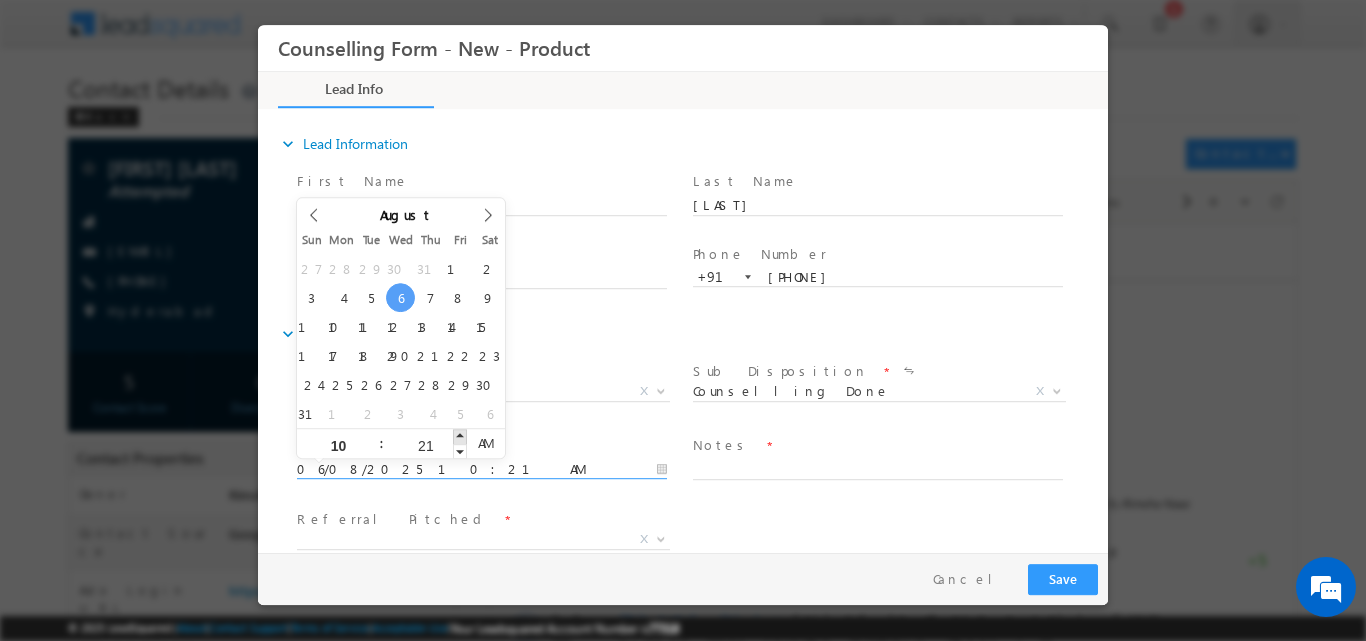 click at bounding box center [460, 435] 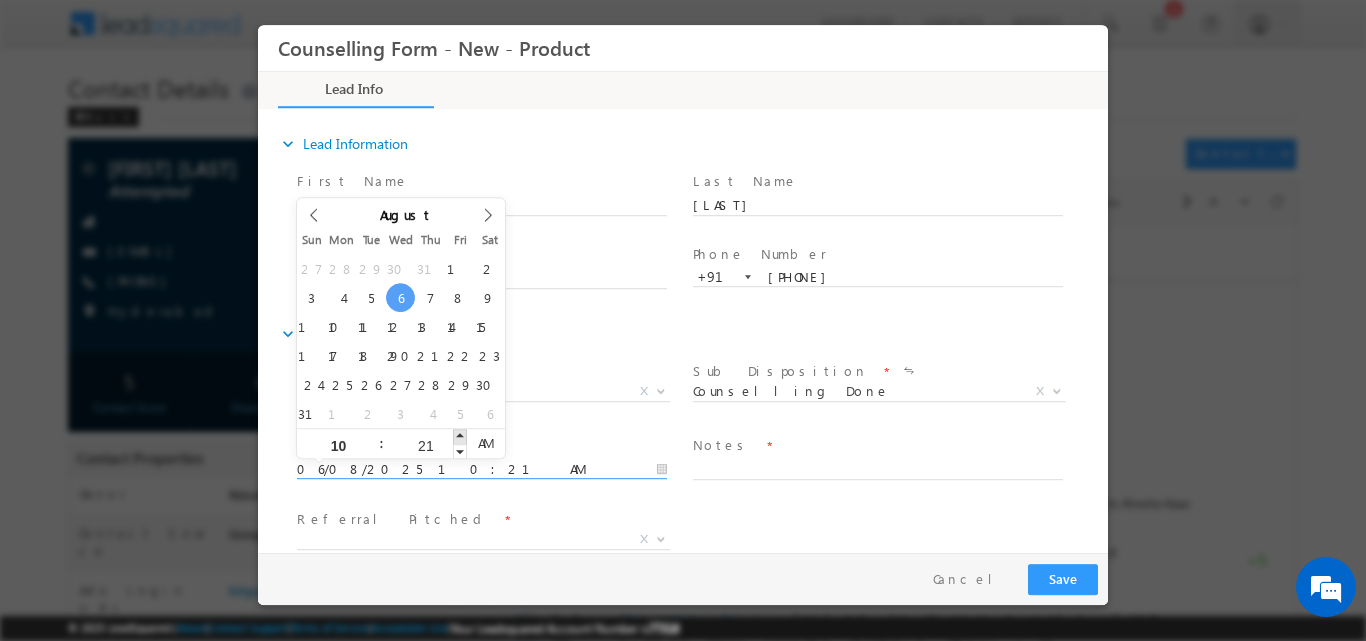type on "06/08/2025 10:22 AM" 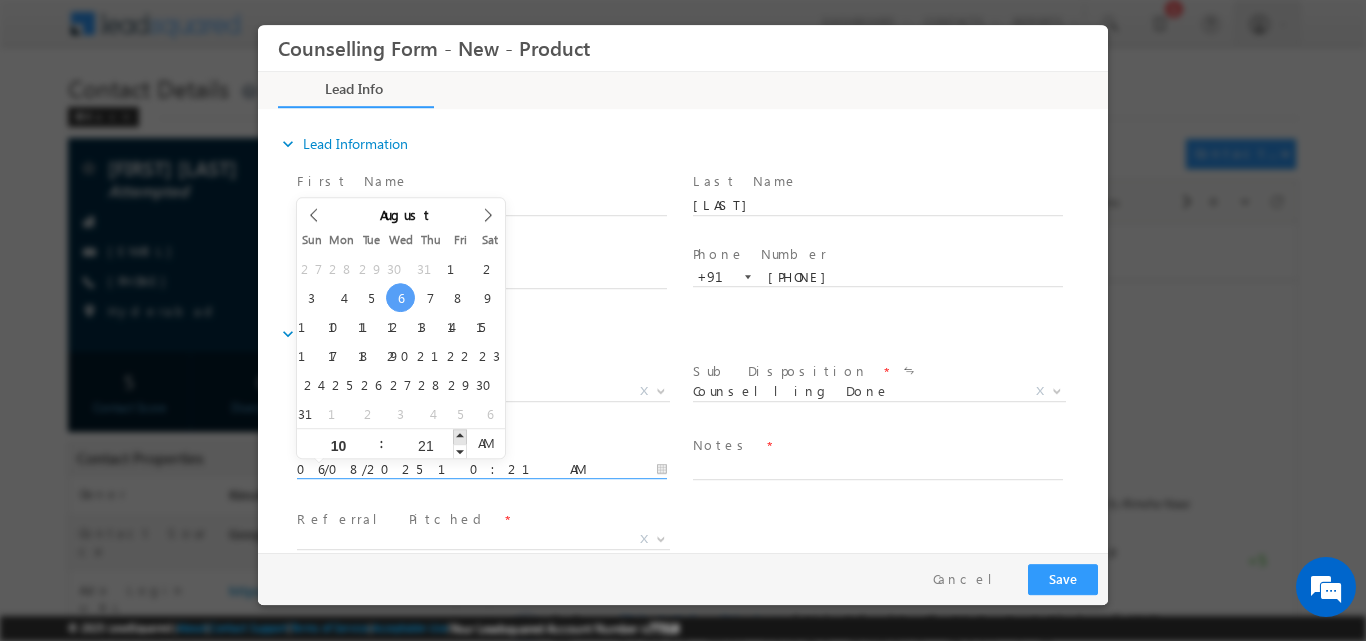 type on "22" 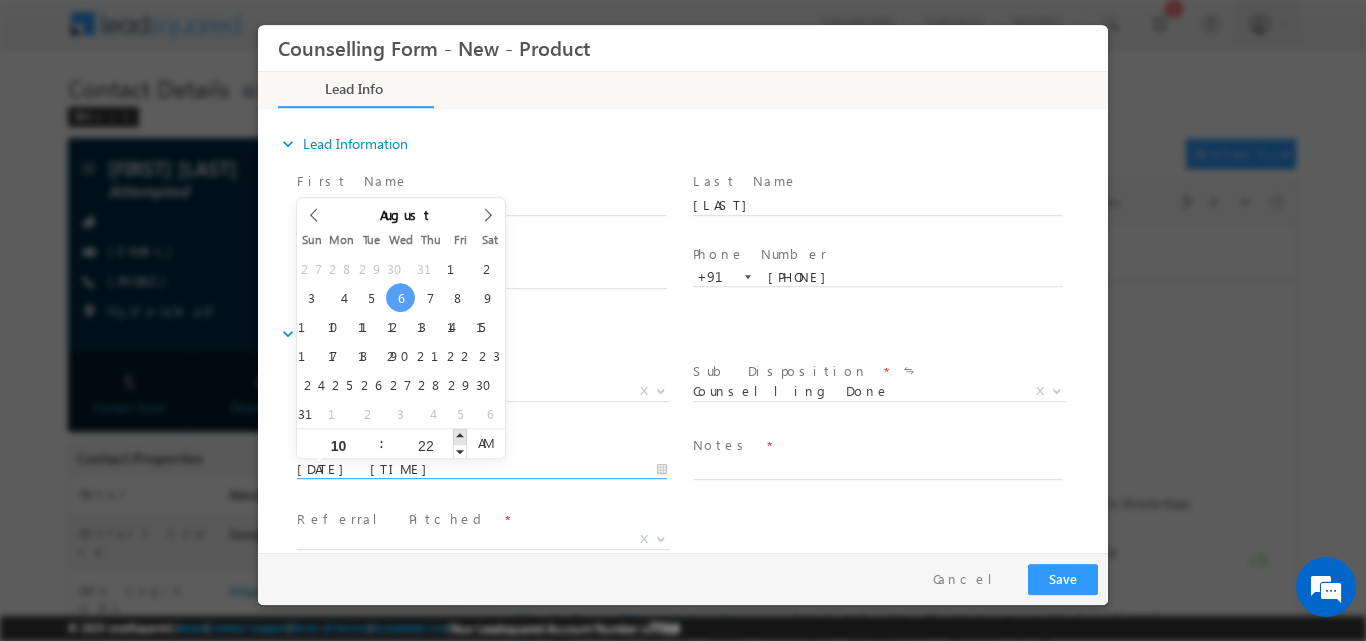 click at bounding box center [460, 435] 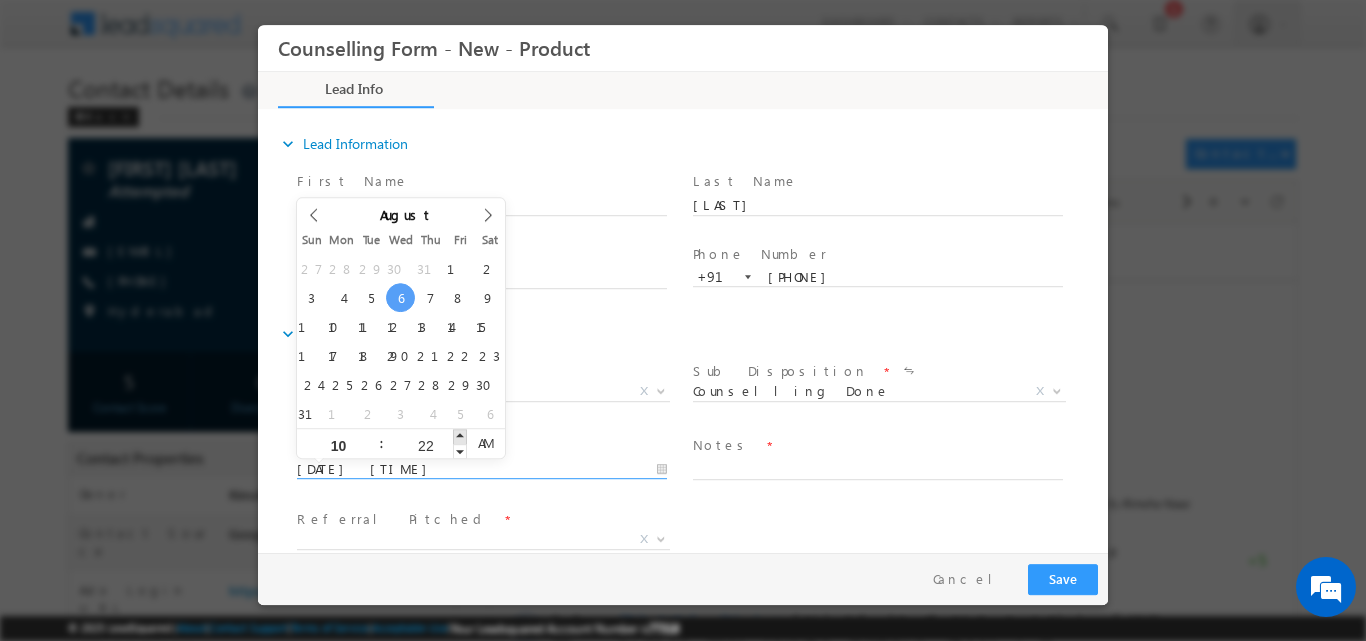 type on "06/08/2025 10:23 AM" 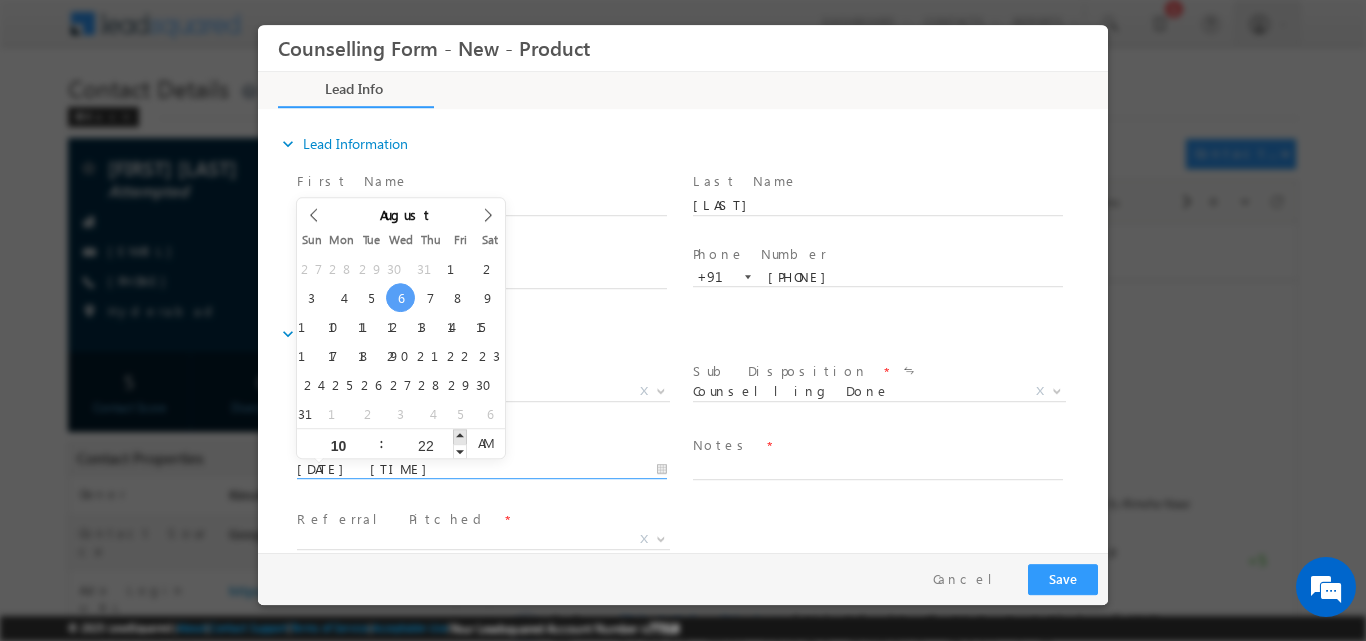 type on "23" 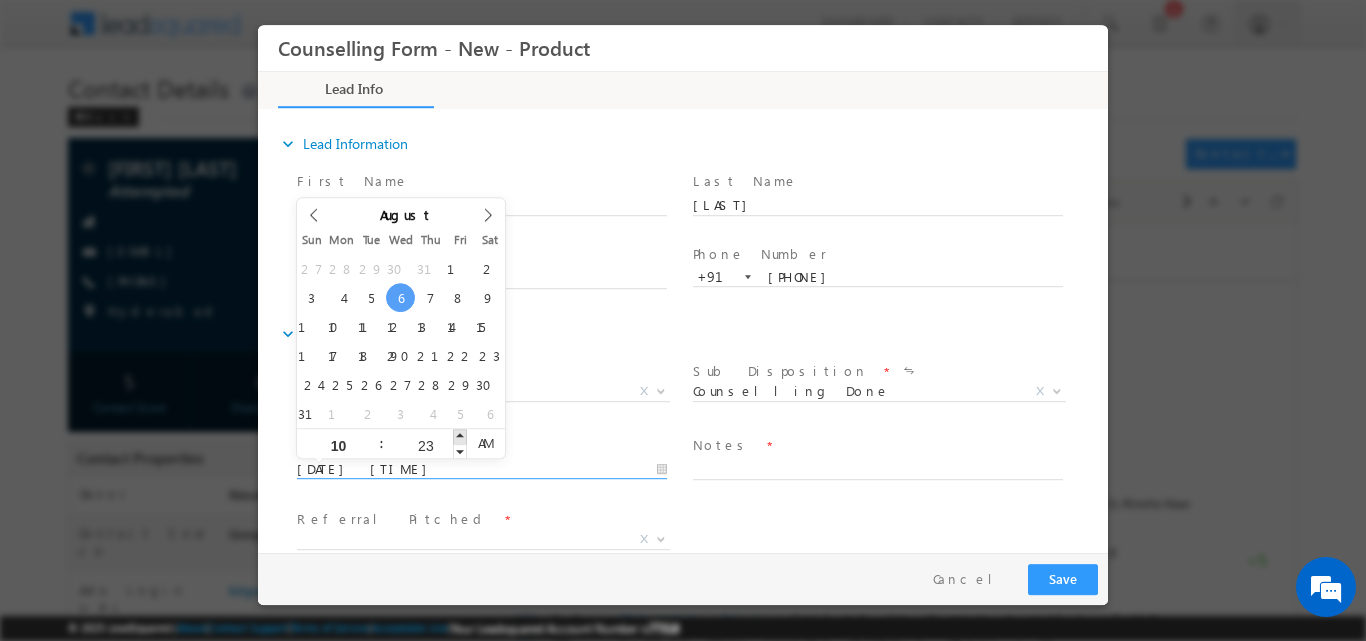 click at bounding box center (460, 435) 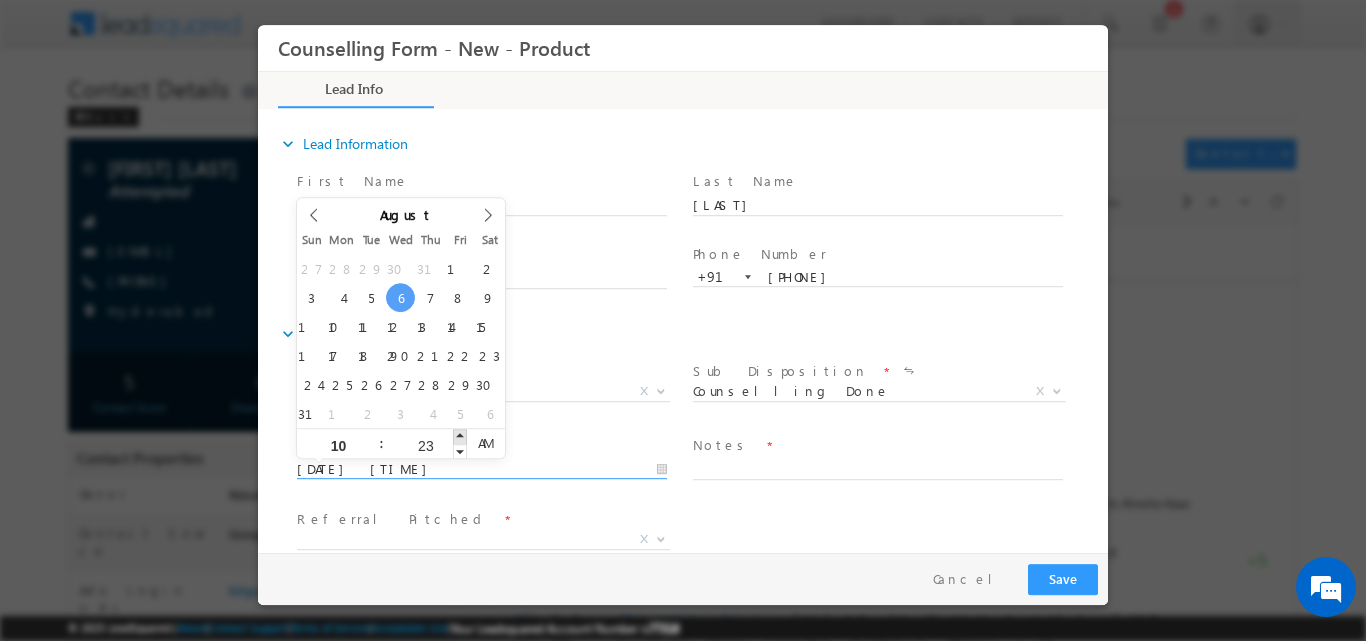 type on "06/08/2025 10:24 AM" 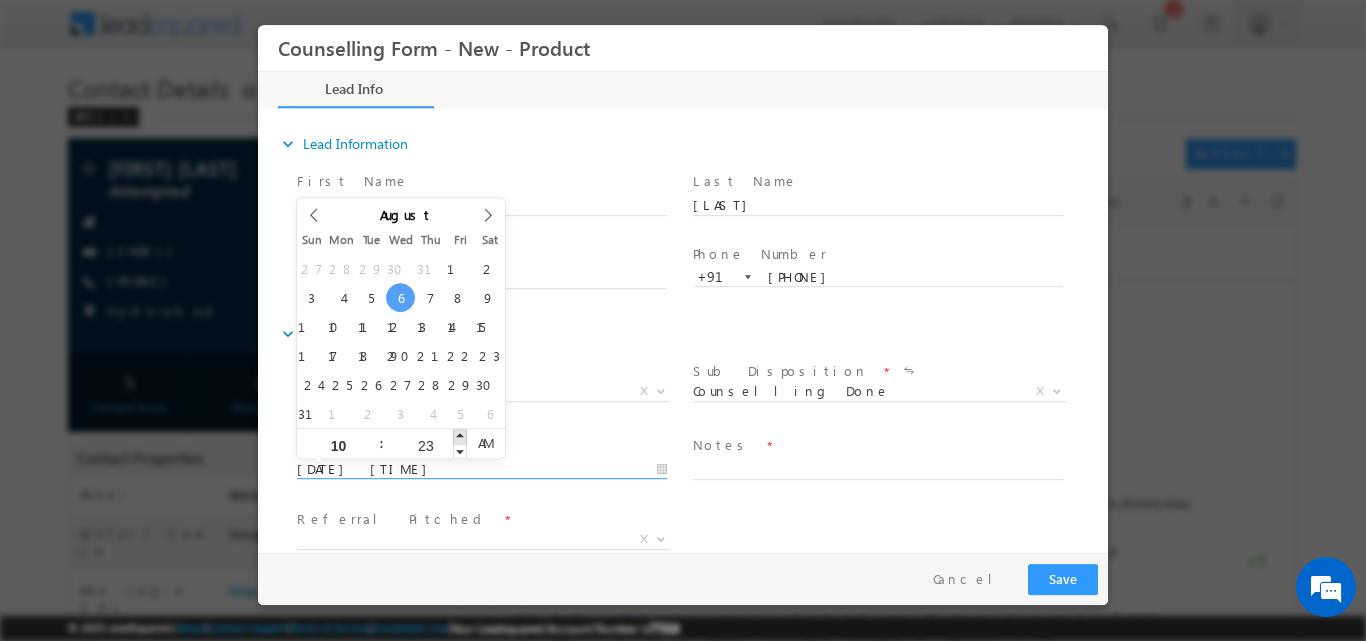 type on "24" 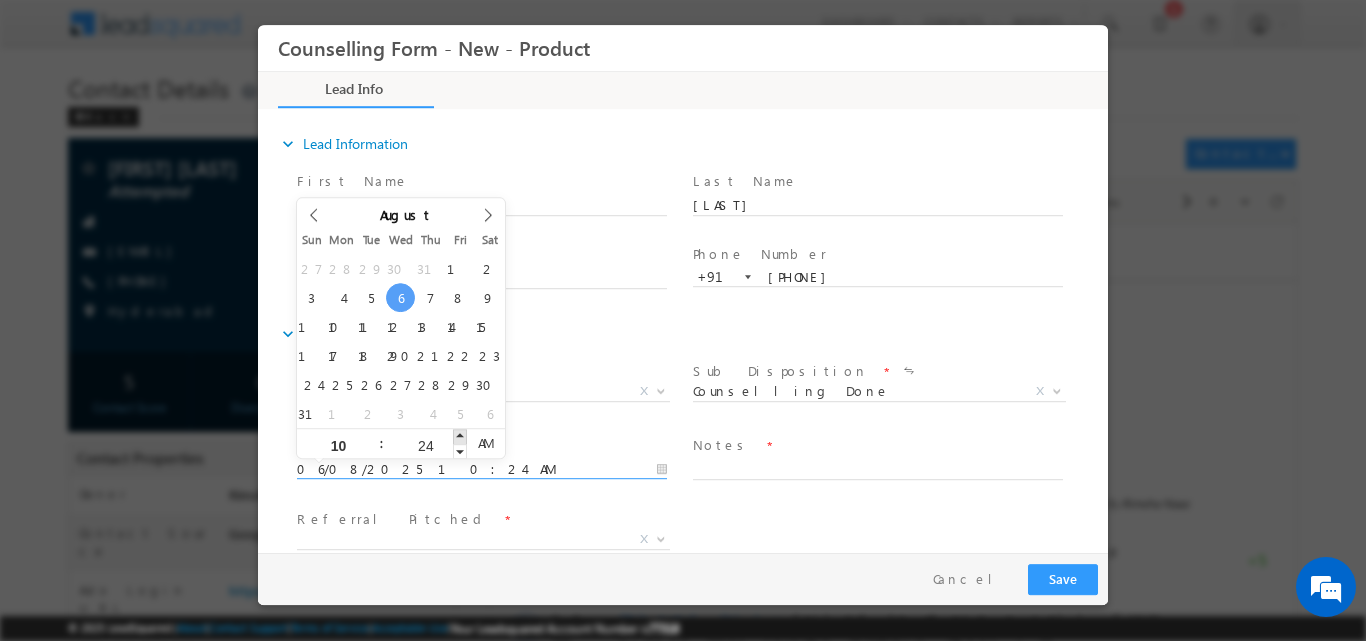 click at bounding box center (460, 435) 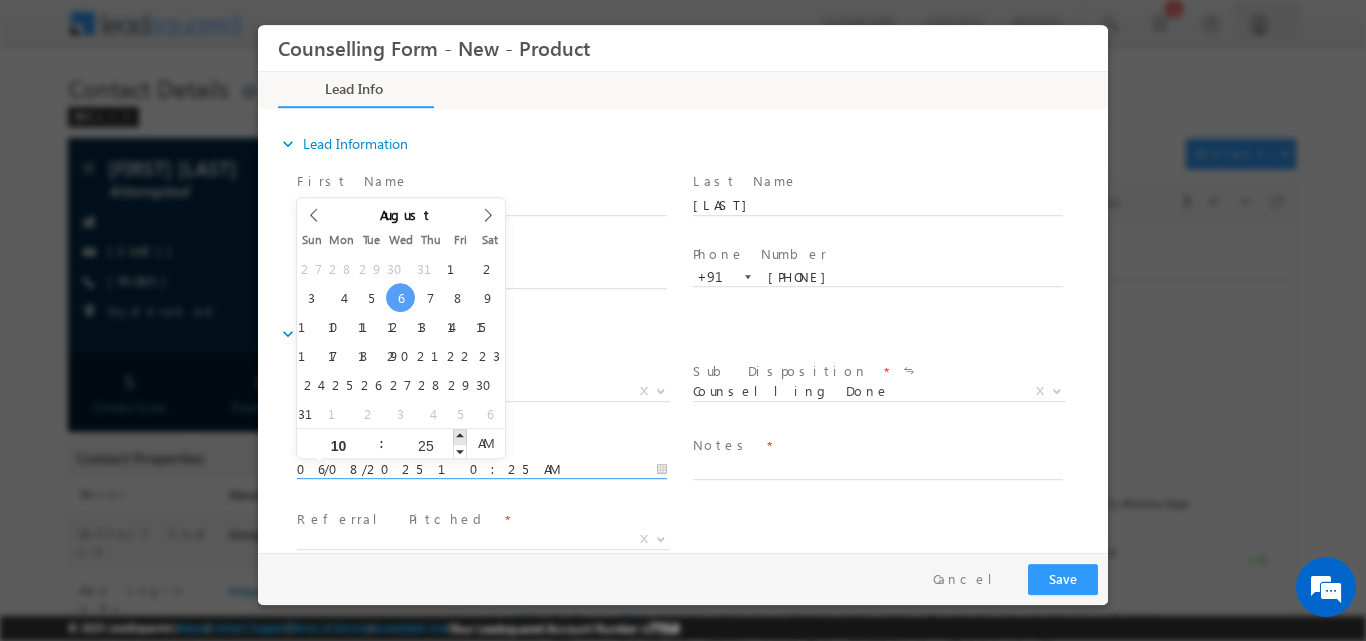 click at bounding box center [460, 435] 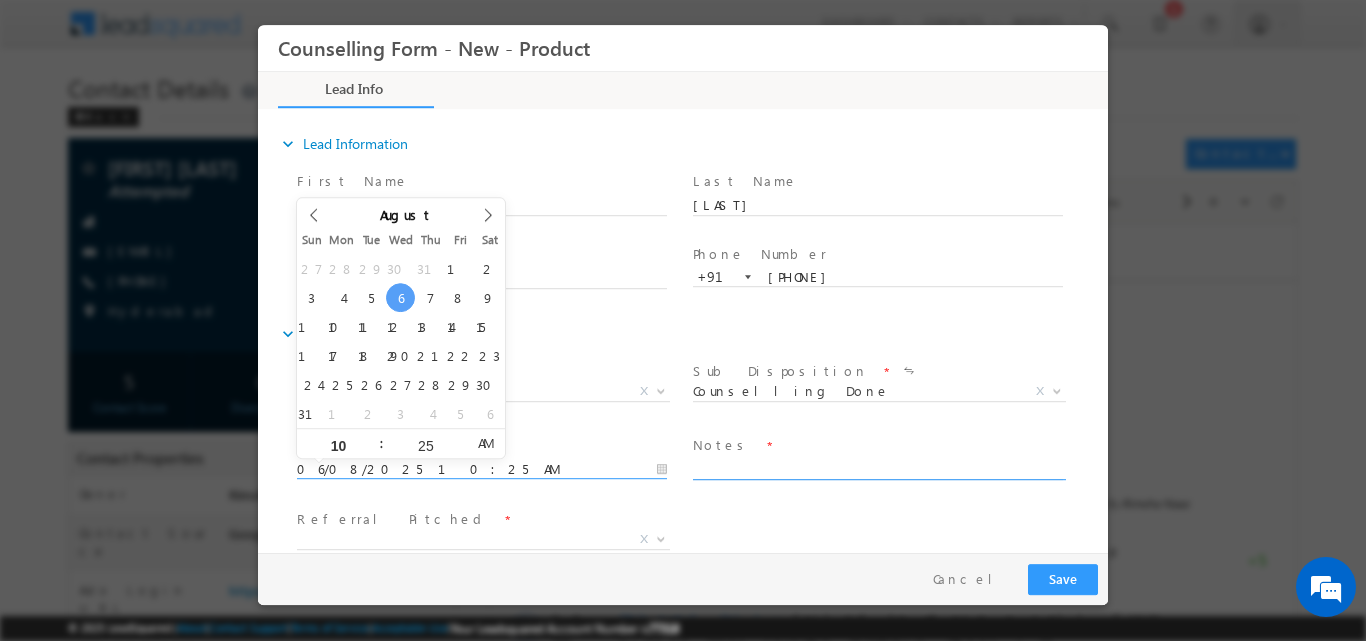 click at bounding box center [878, 467] 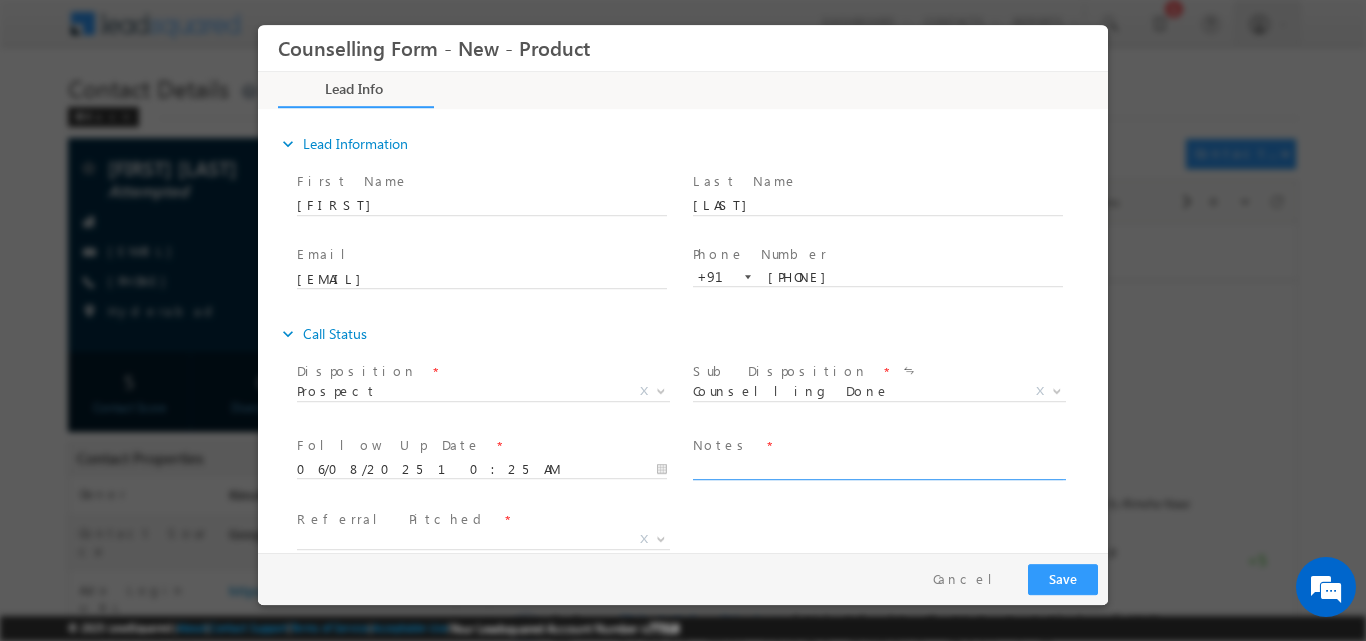 paste on "10th-2023-8.8CGPA
11th-2024-70%
btech CS or IT
looking for UK or canada or USA
Not yet consulted
preparing for IELTS
self funding - father will be sponsoring
9346780969 whatsapp" 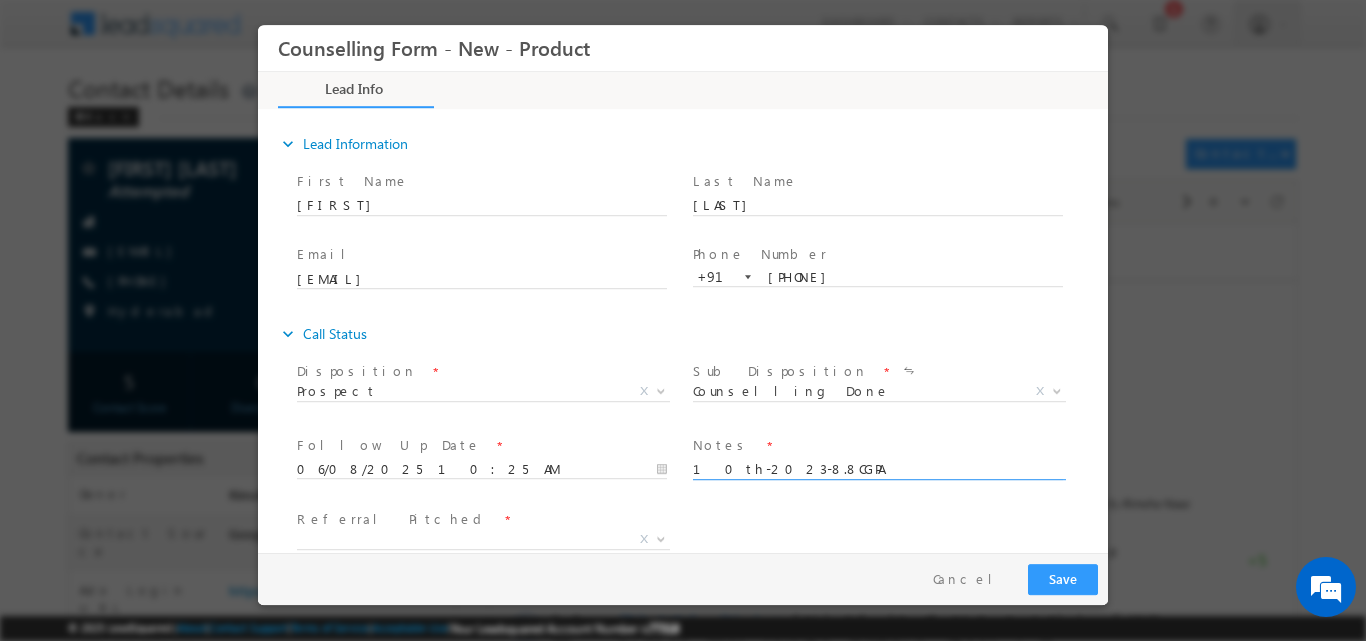 scroll, scrollTop: 53, scrollLeft: 0, axis: vertical 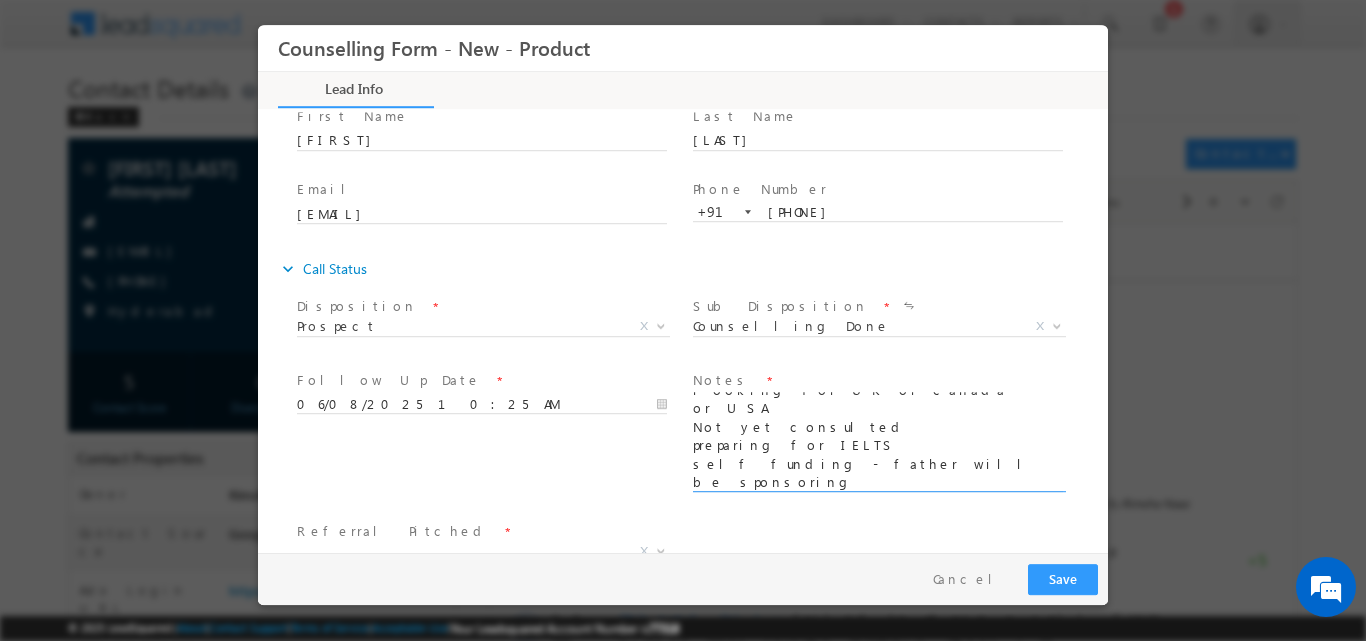 type on "10th-2023-8.8CGPA
11th-2024-70%
btech CS or IT
looking for UK or canada or USA
Not yet consulted
preparing for IELTS
self funding - father will be sponsoring
9346780969 whatsapp
Video call scheduled for 10:30AM" 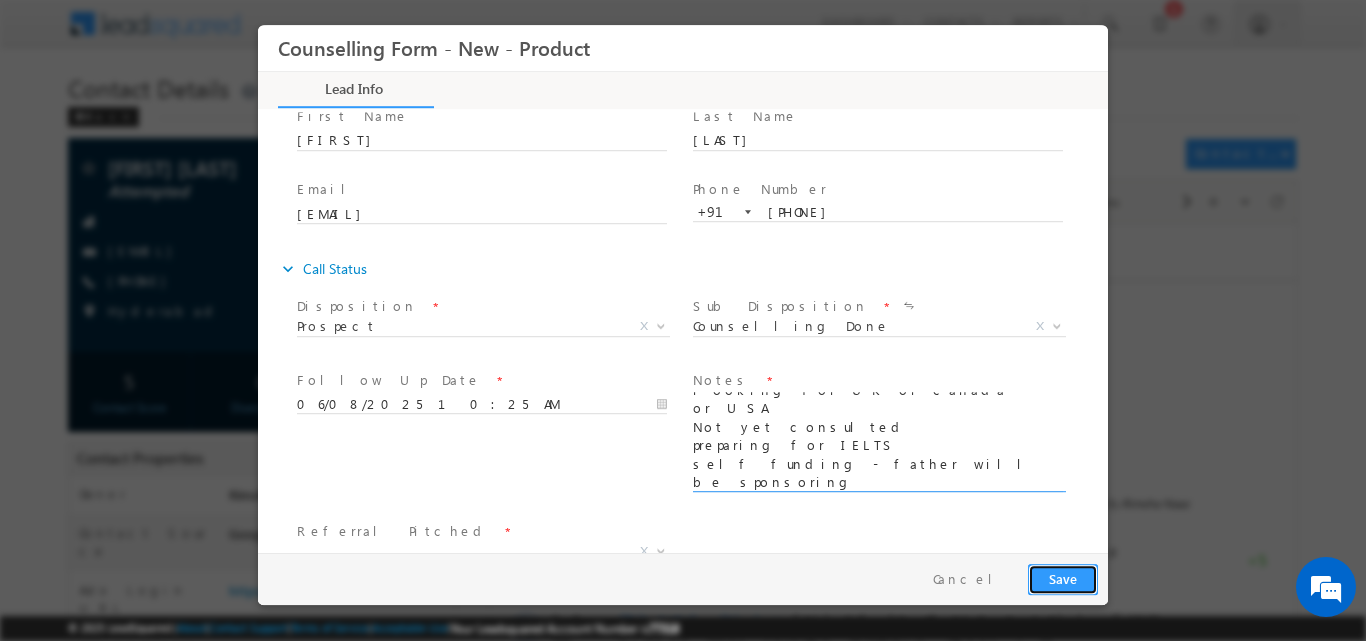 click on "Save" at bounding box center [1063, 578] 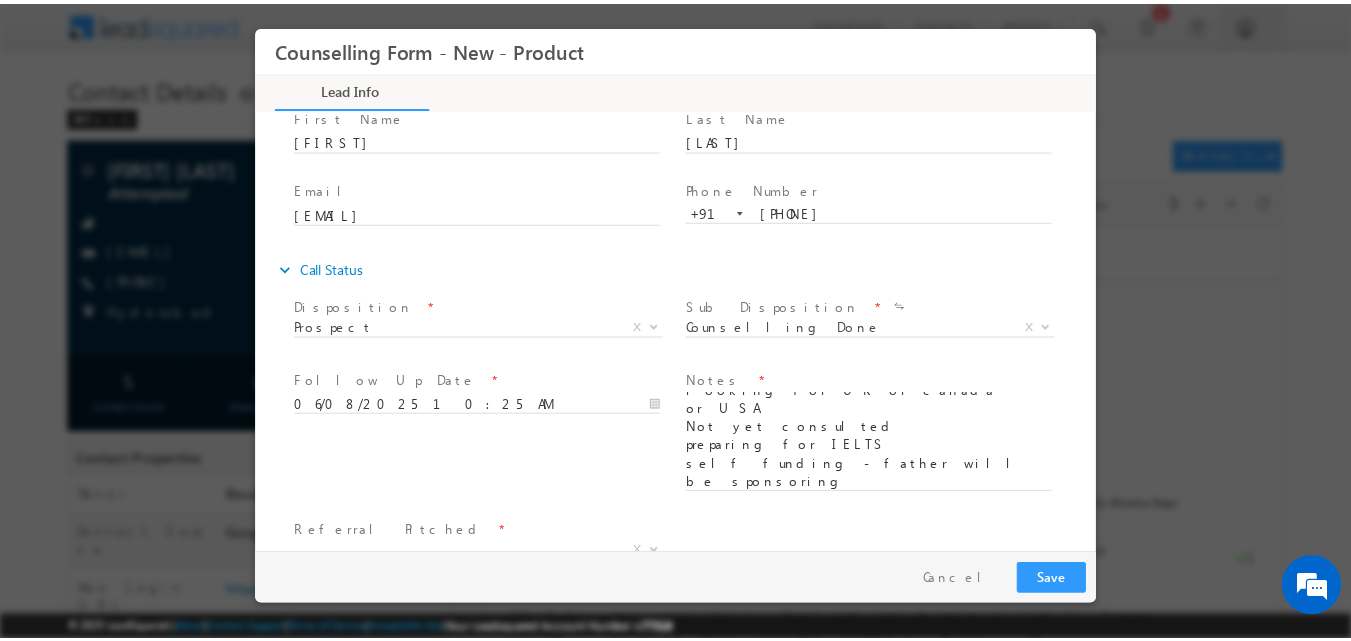 scroll, scrollTop: 103, scrollLeft: 0, axis: vertical 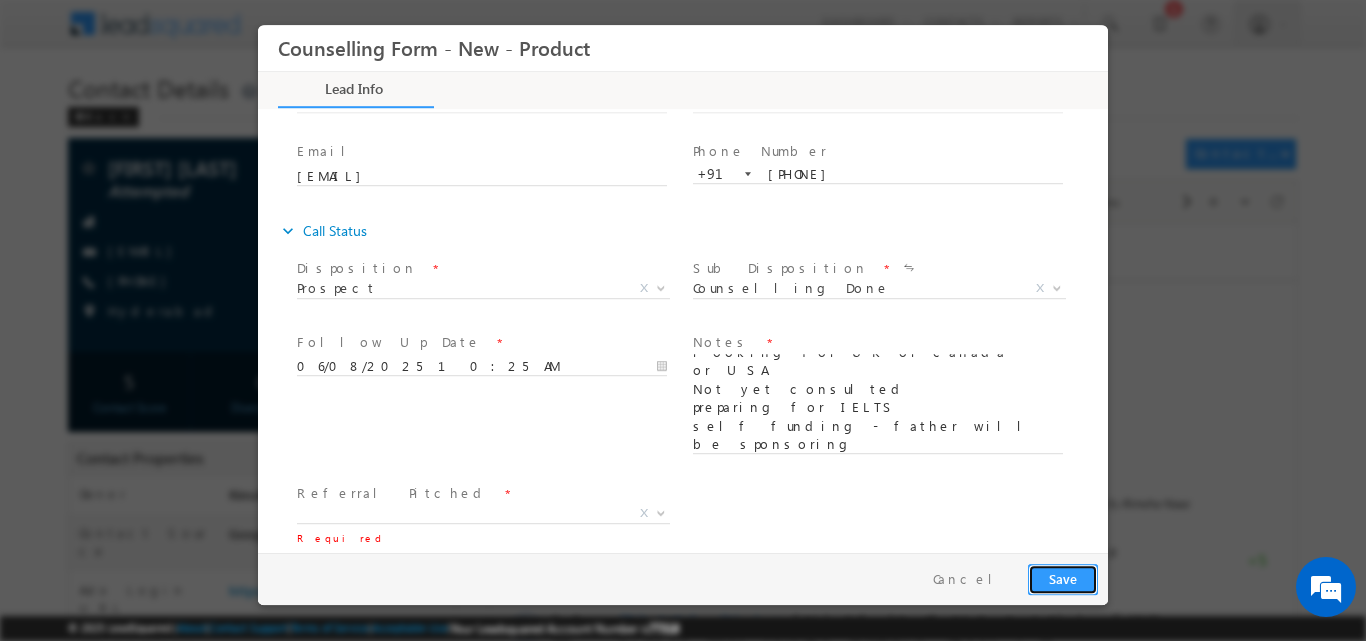 click on "Save" at bounding box center [1063, 578] 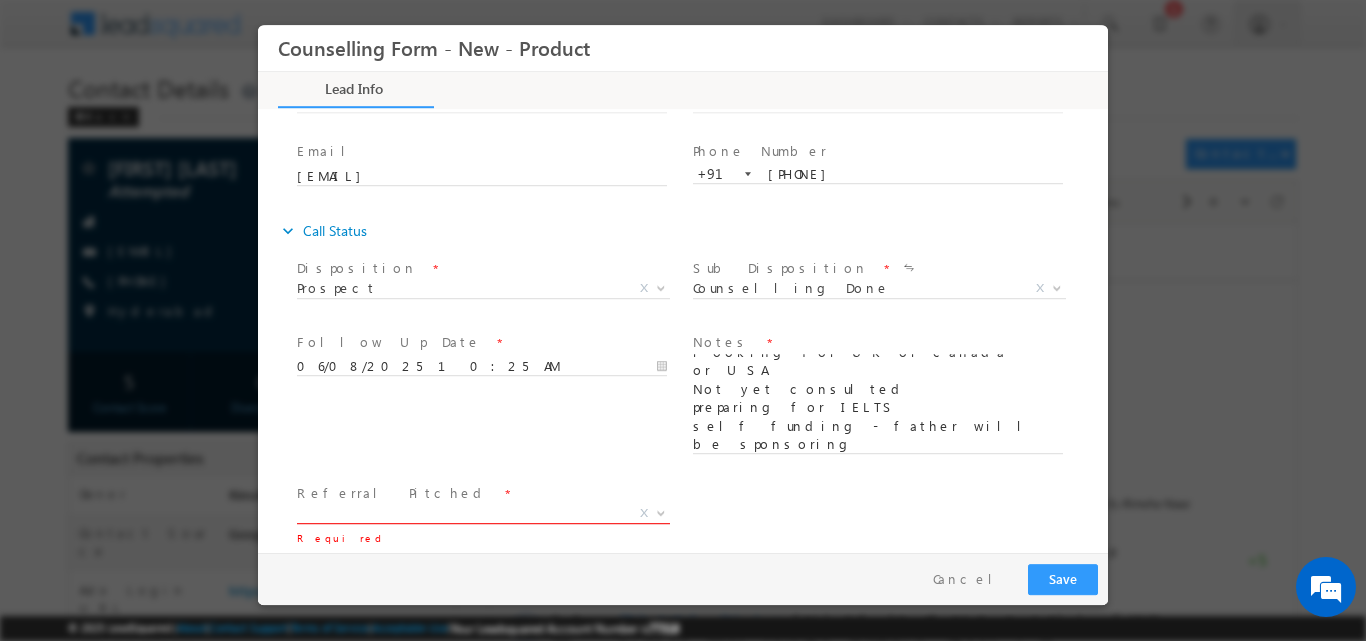 click at bounding box center [661, 511] 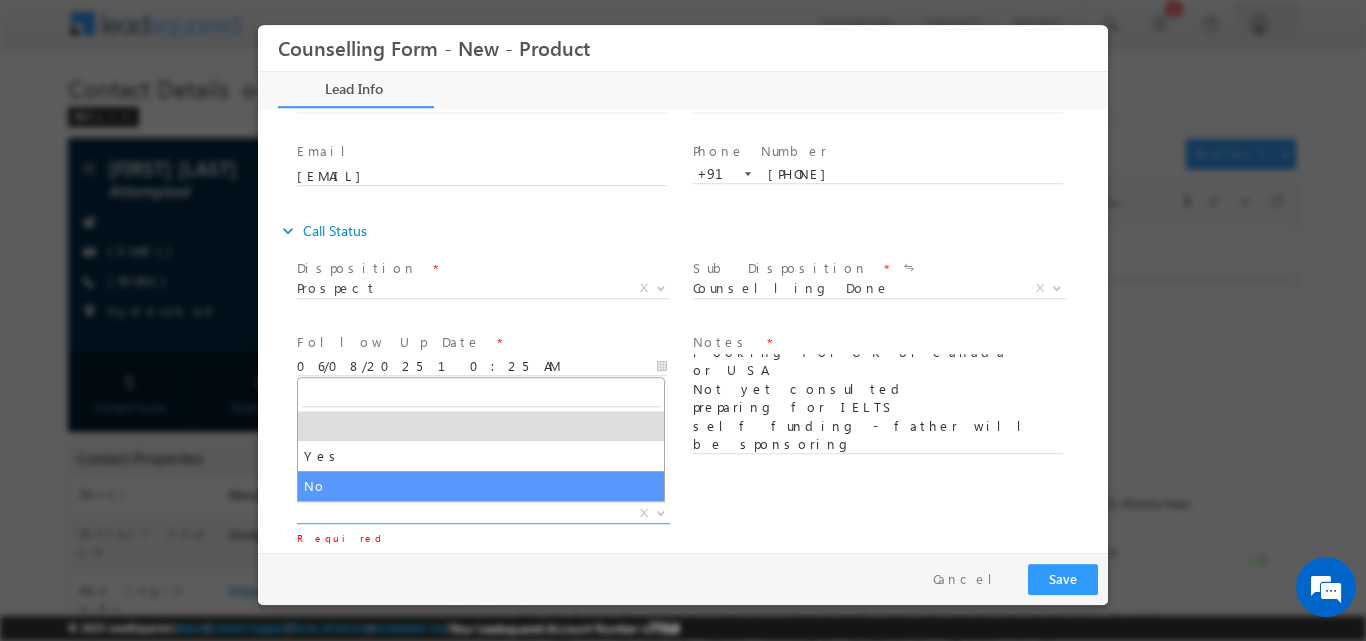 select on "No" 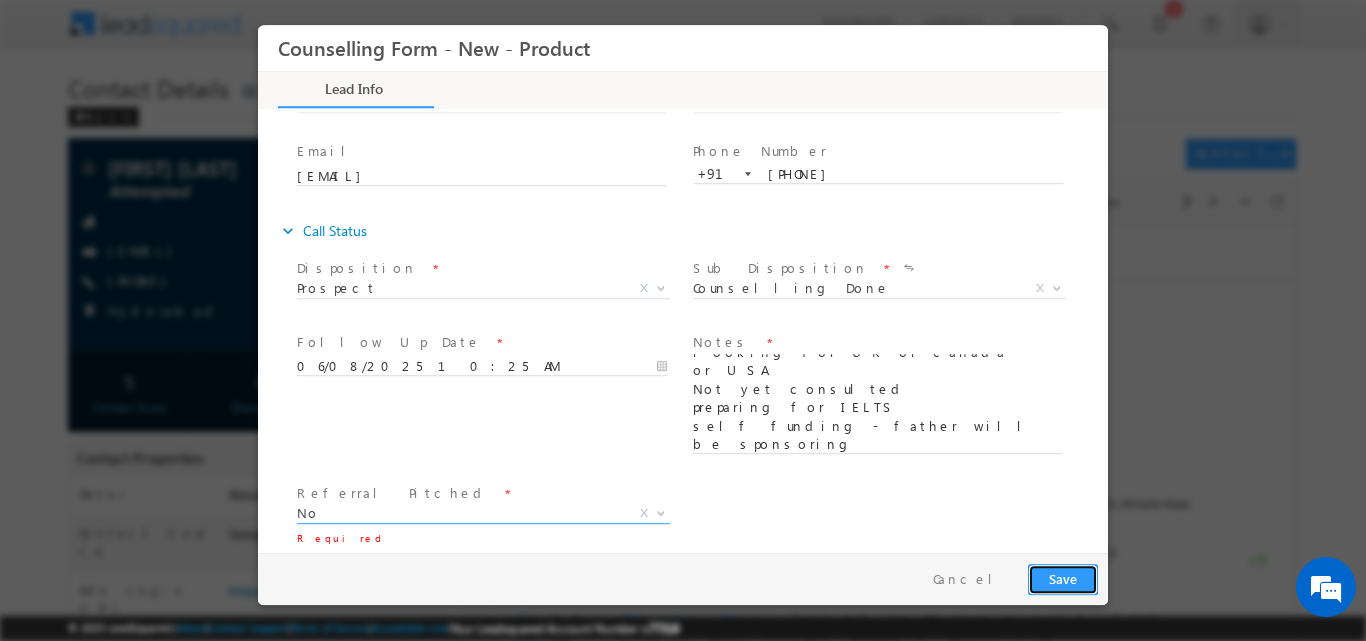 click on "Save" at bounding box center (1063, 578) 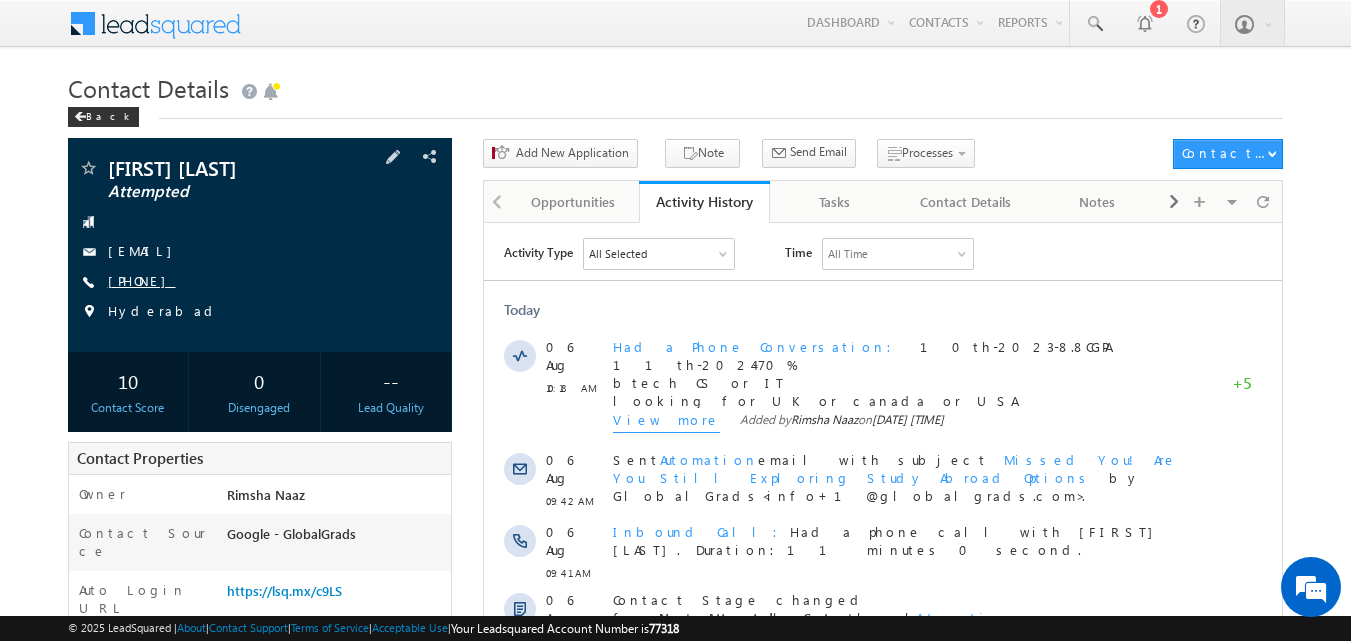 click on "+91-8639051165" at bounding box center (142, 280) 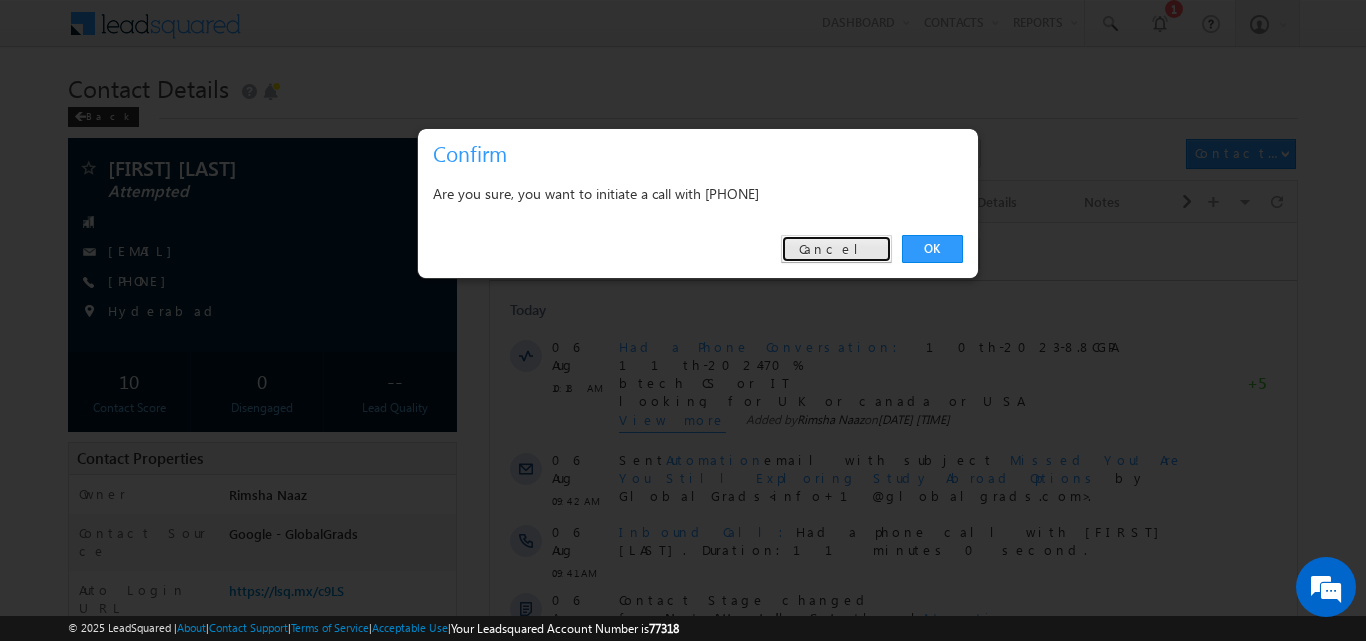 click on "Cancel" at bounding box center [836, 249] 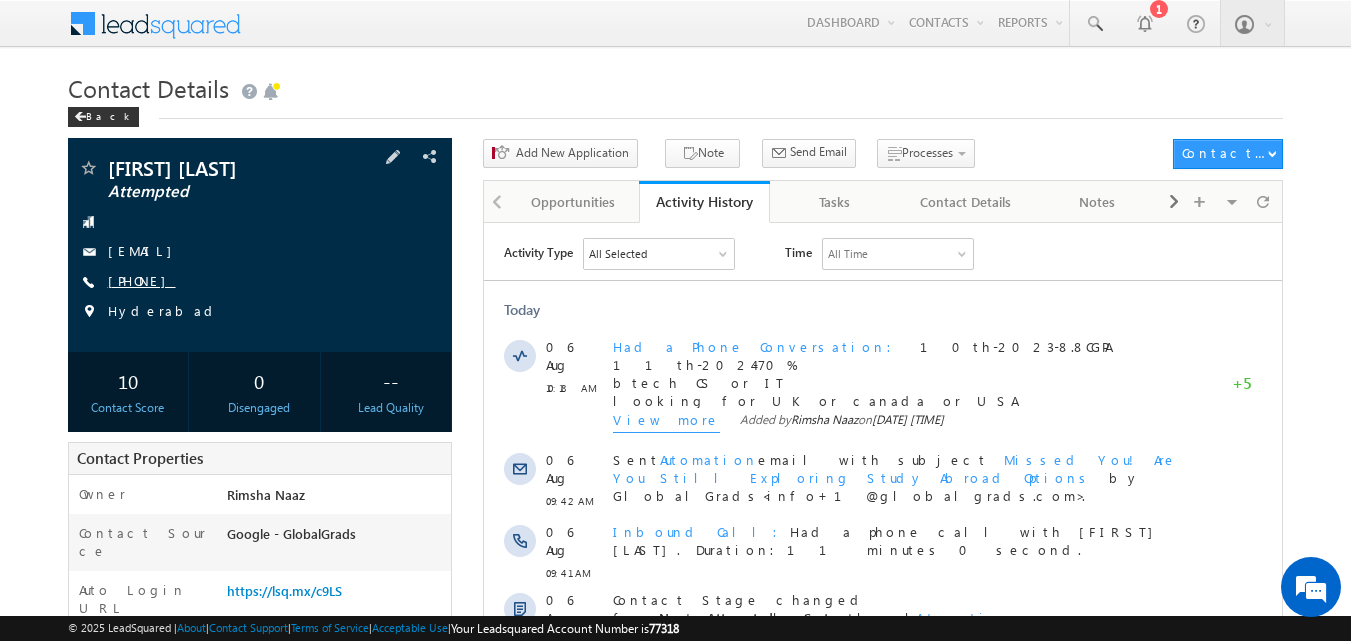 click on "+91-8639051165" at bounding box center [142, 280] 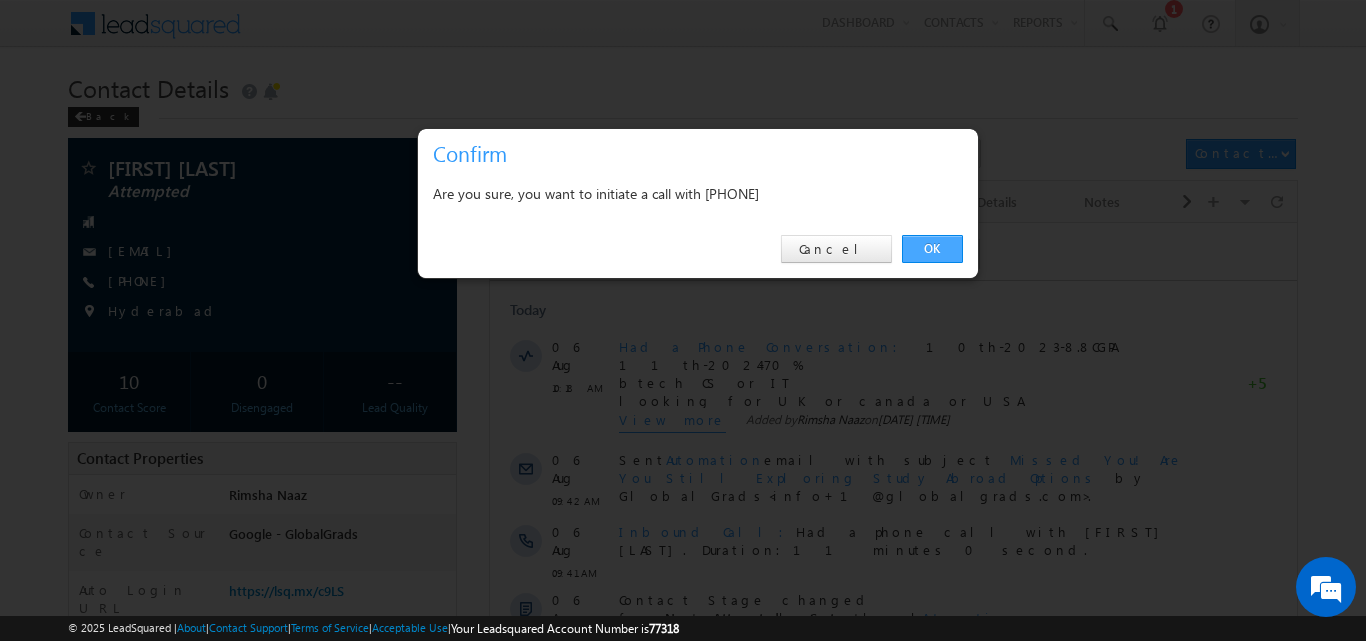click on "OK" at bounding box center [932, 249] 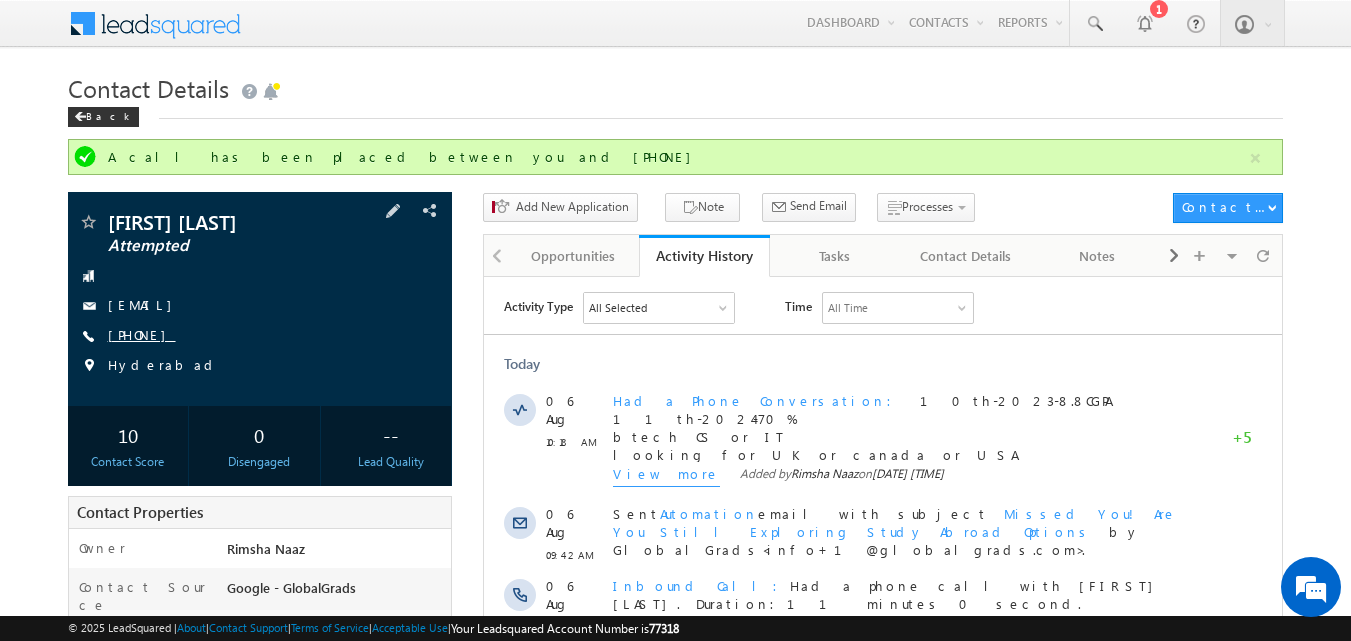 click on "+91-8639051165" at bounding box center [142, 334] 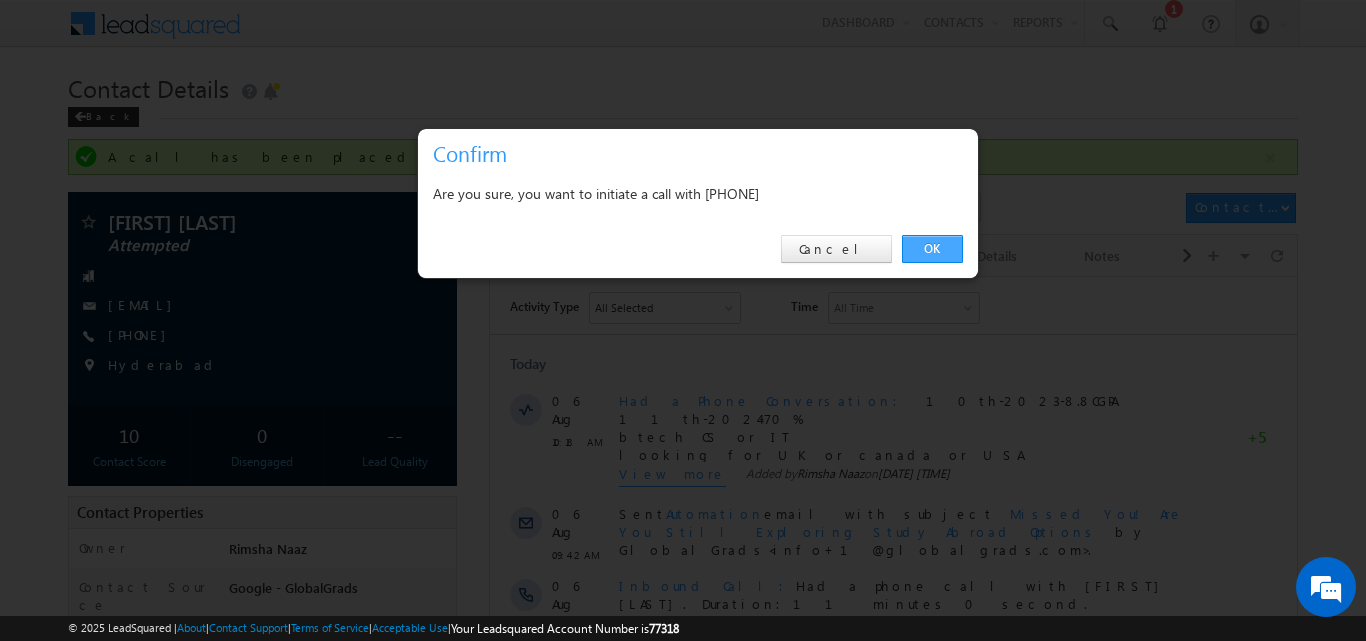 click on "OK" at bounding box center (932, 249) 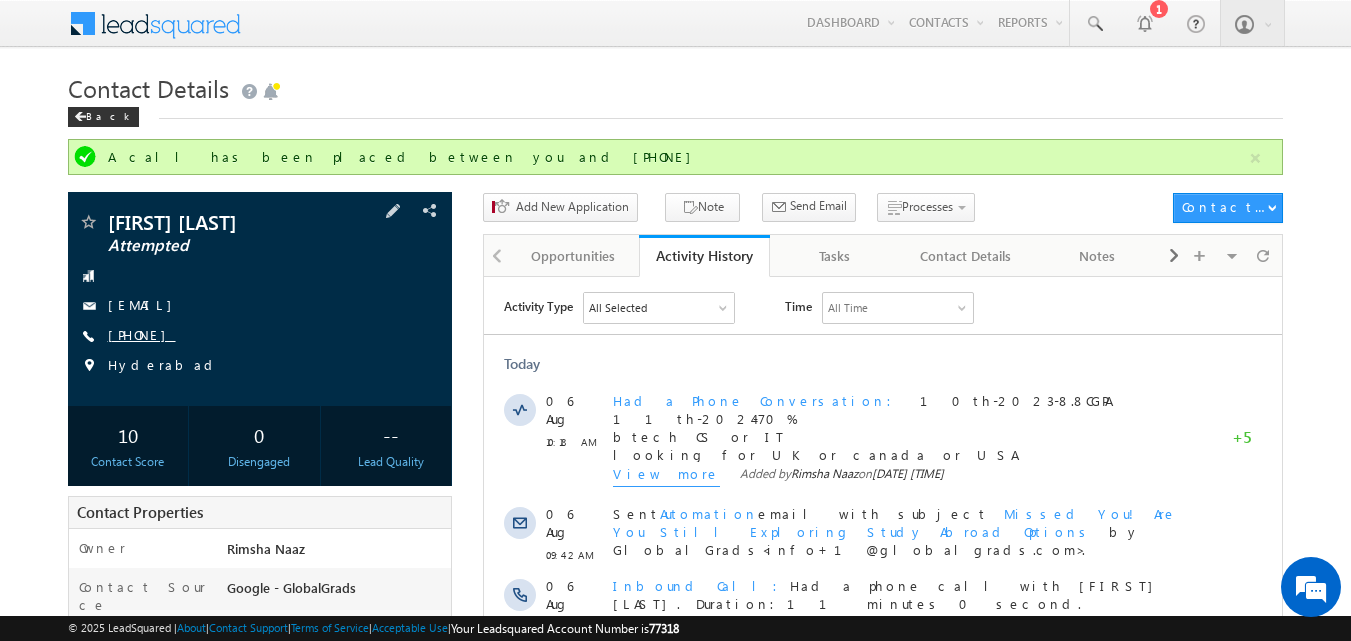 click on "+91-8639051165" at bounding box center (142, 334) 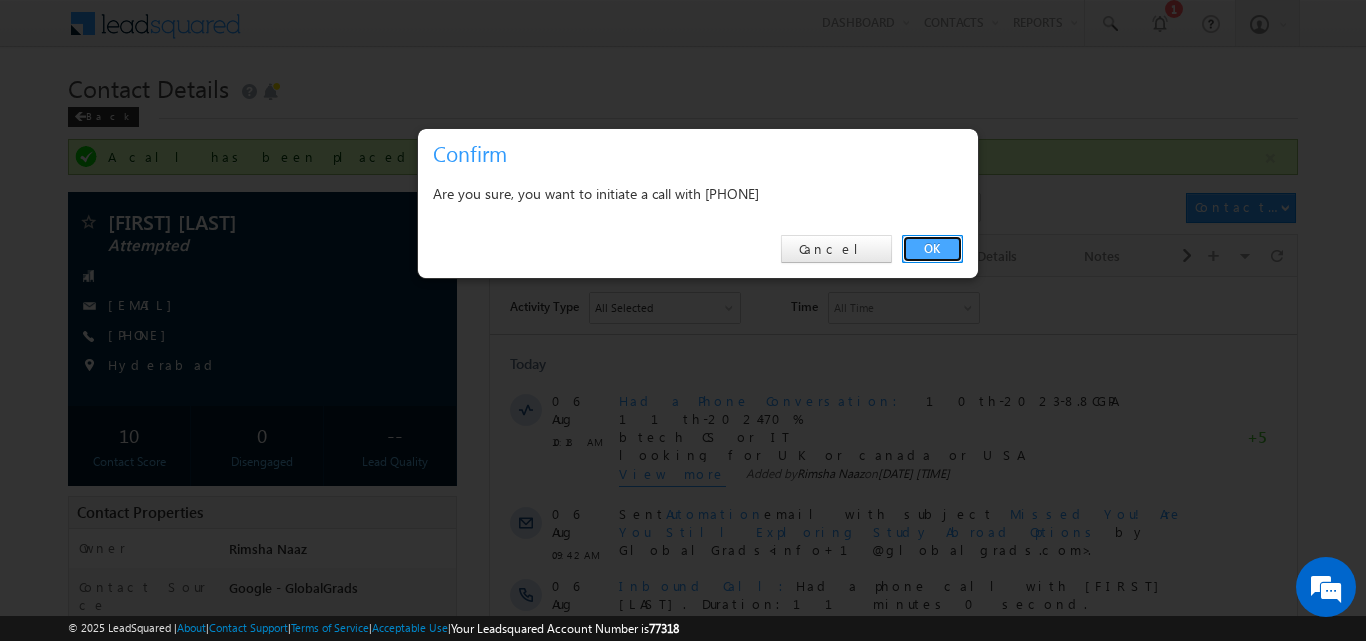 click on "OK" at bounding box center (932, 249) 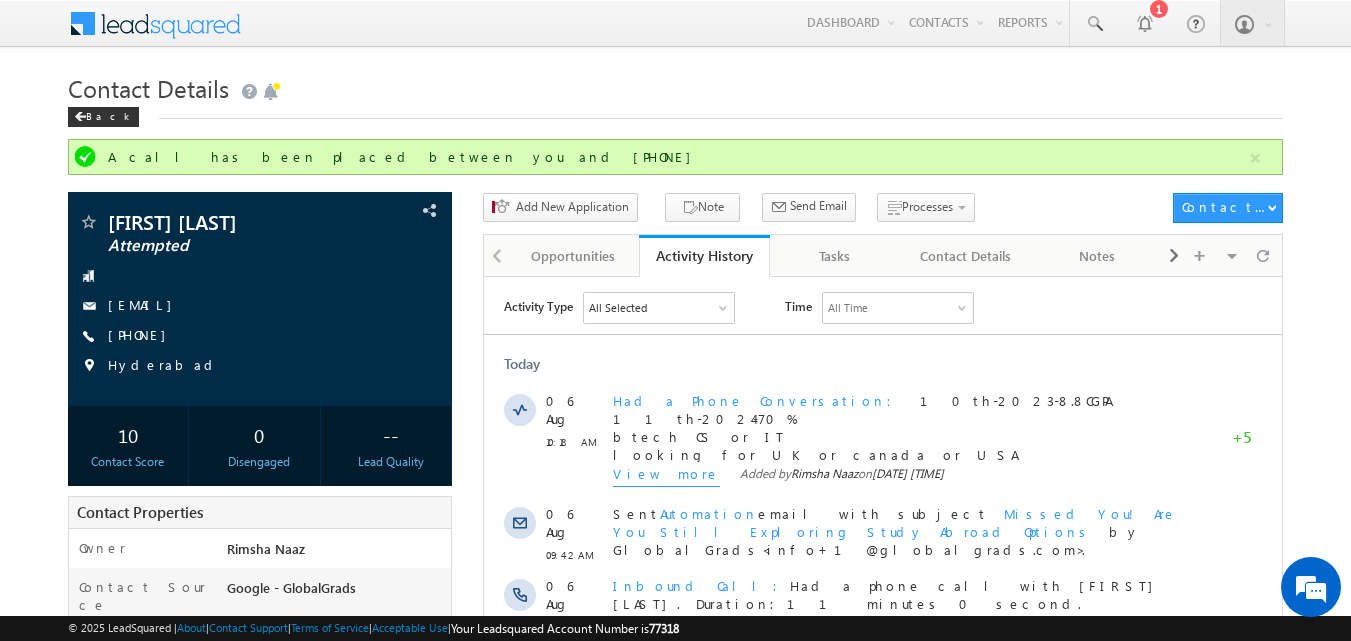 click on "Contact Details" at bounding box center (676, 86) 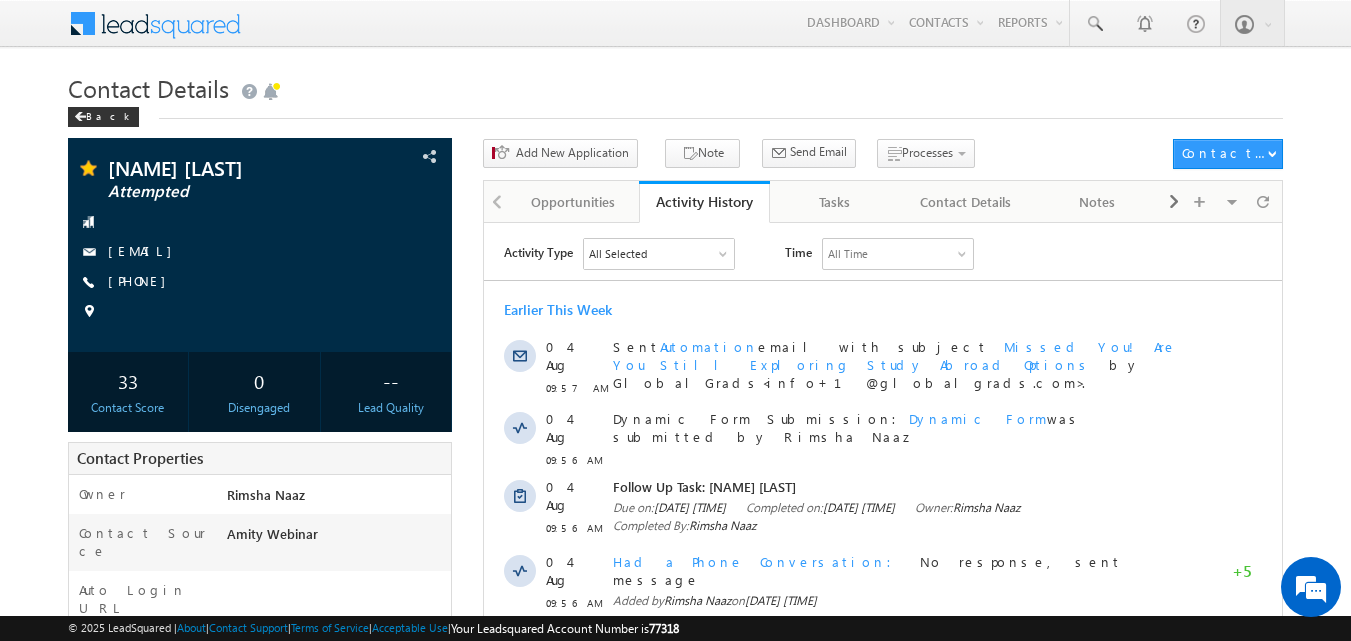 scroll, scrollTop: 0, scrollLeft: 0, axis: both 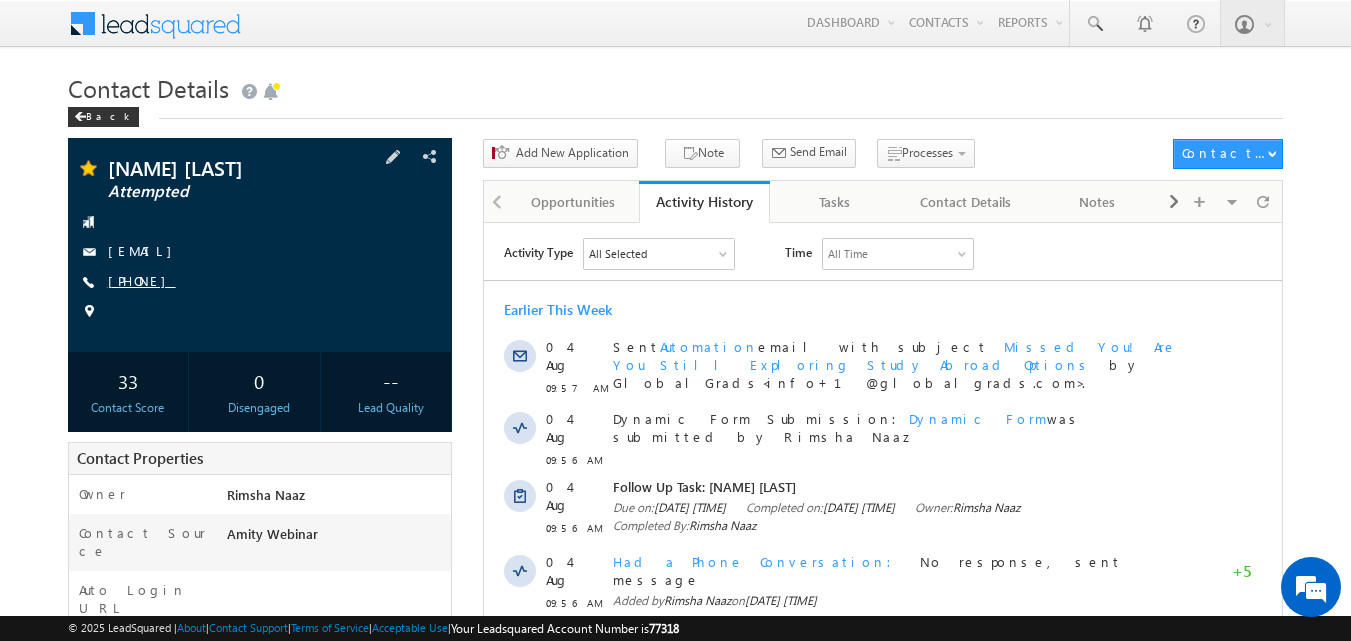click on "[PHONE]" at bounding box center (142, 280) 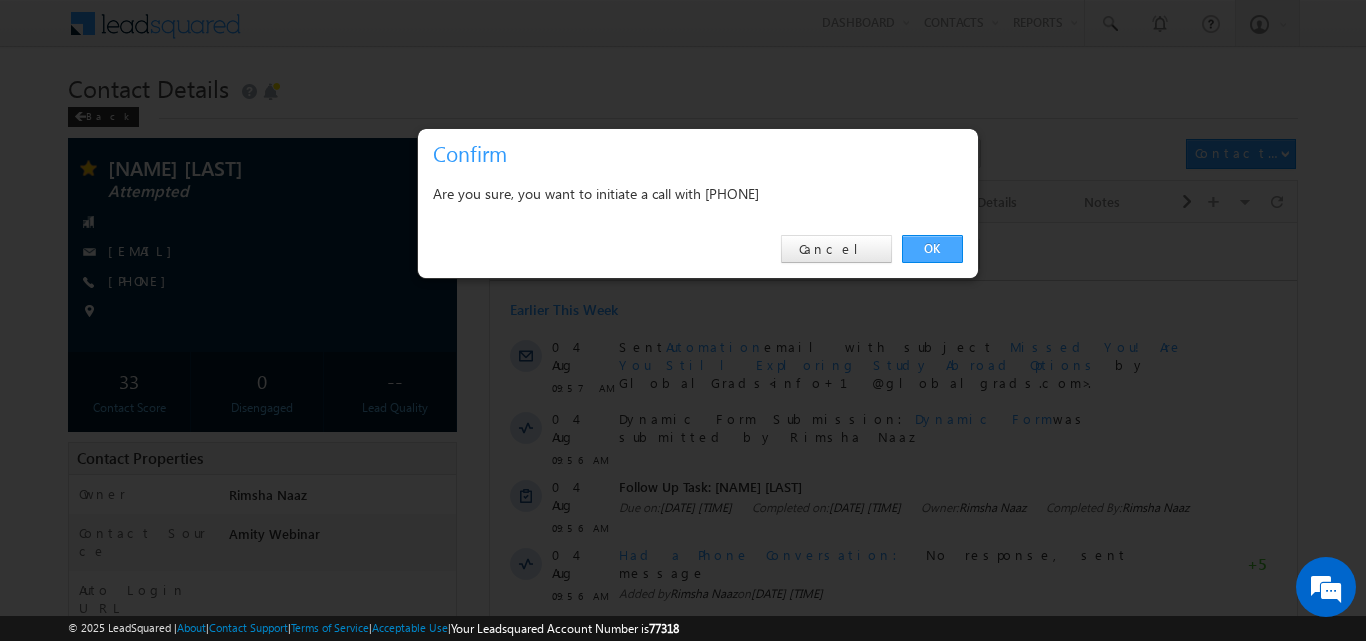 click on "OK" at bounding box center (932, 249) 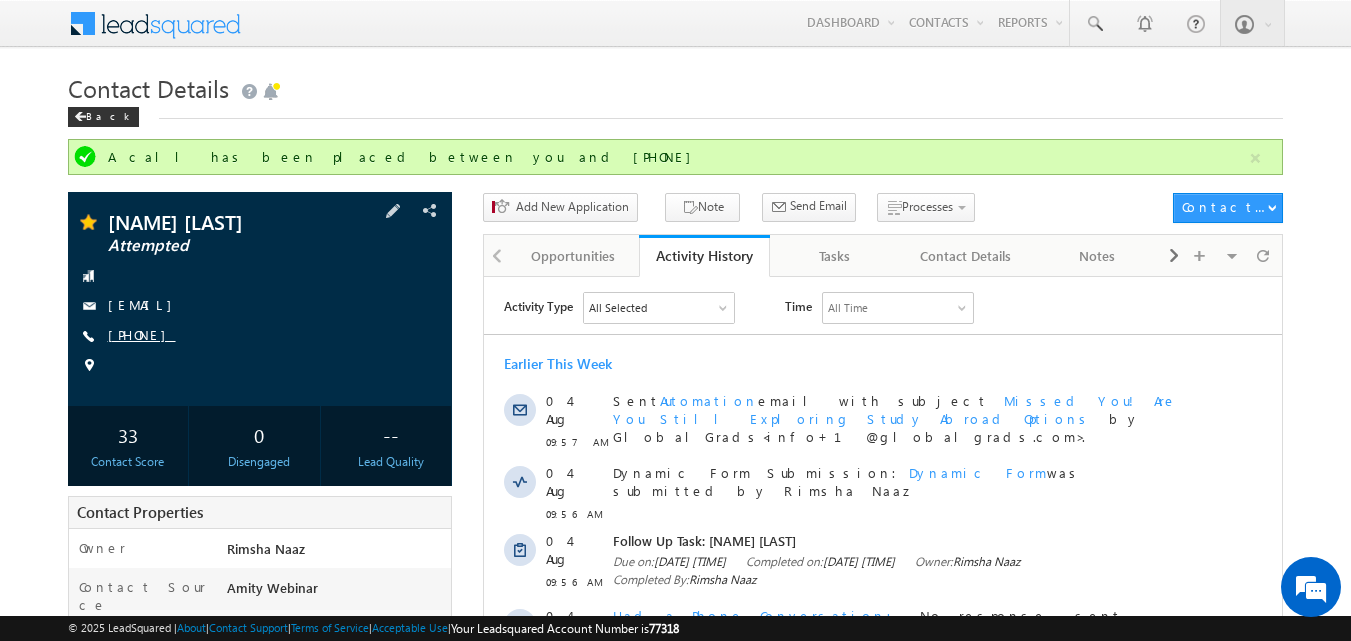click on "+91-9389118266" at bounding box center (142, 334) 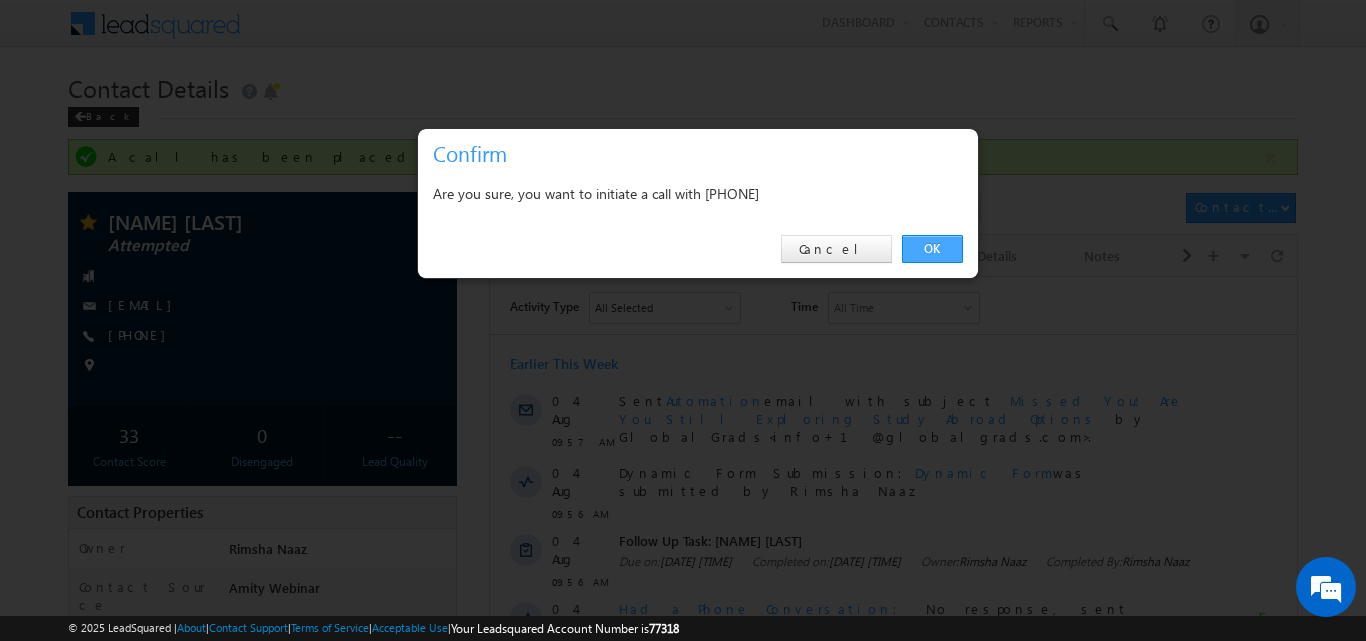 click on "OK" at bounding box center (932, 249) 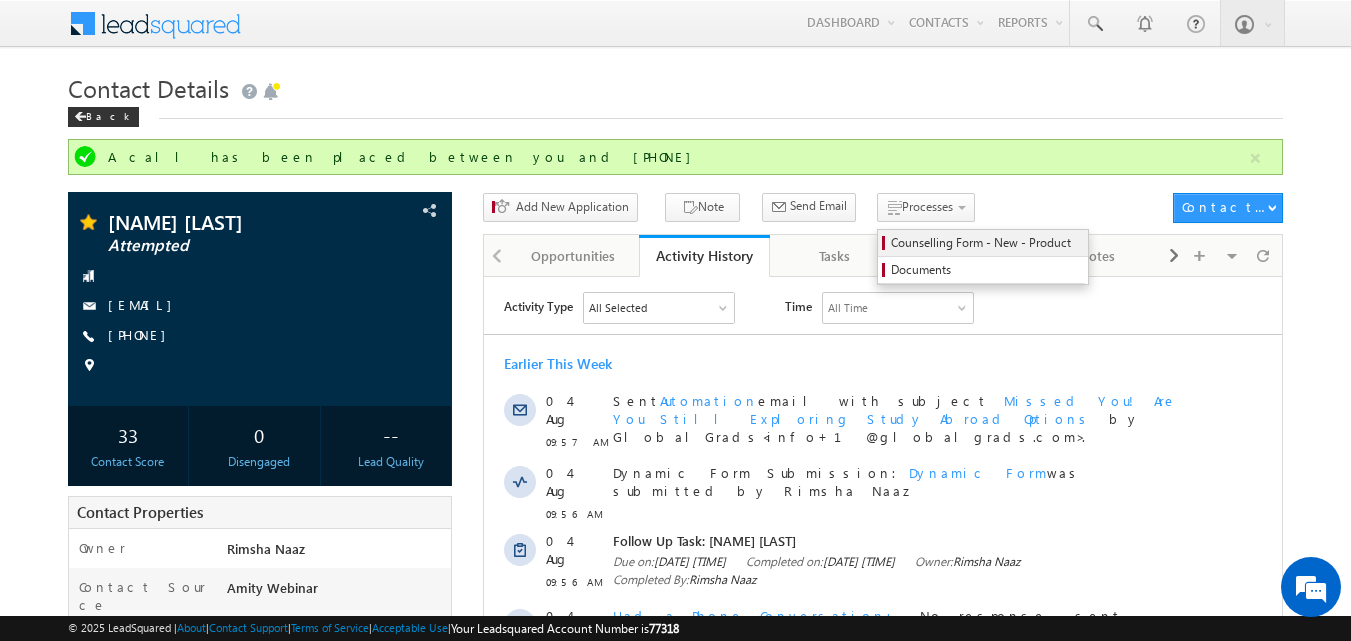 click on "Counselling Form - New - Product" at bounding box center [986, 243] 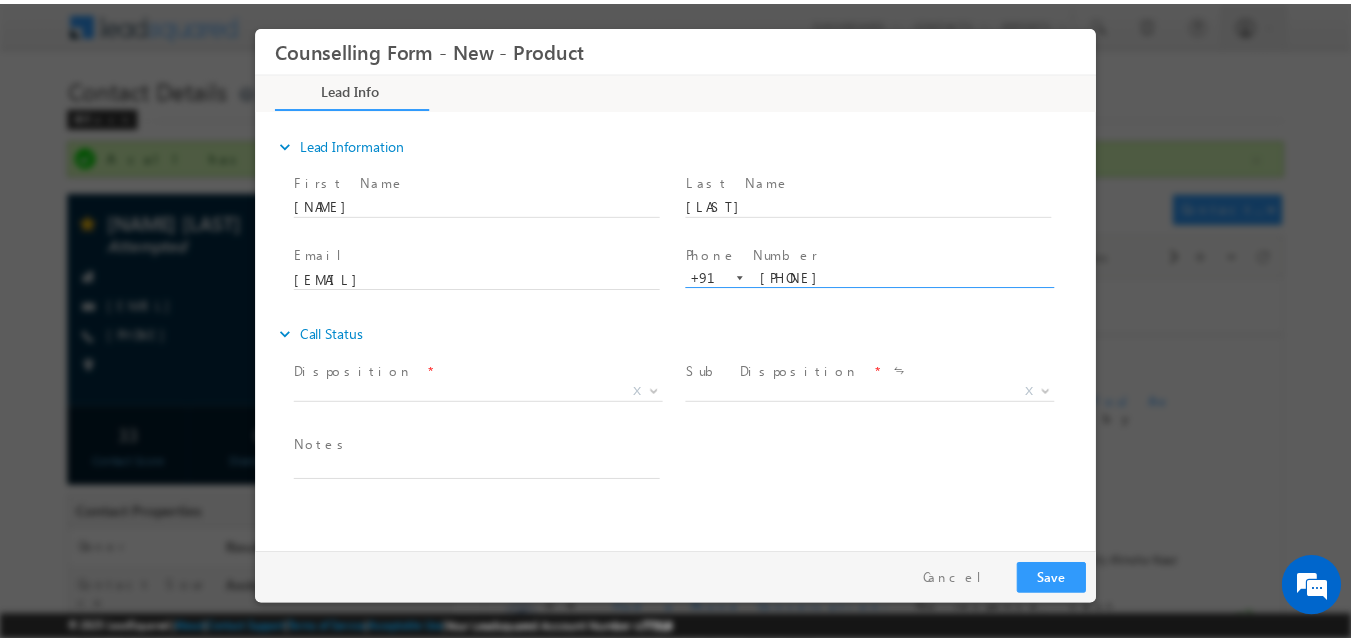 scroll, scrollTop: 0, scrollLeft: 0, axis: both 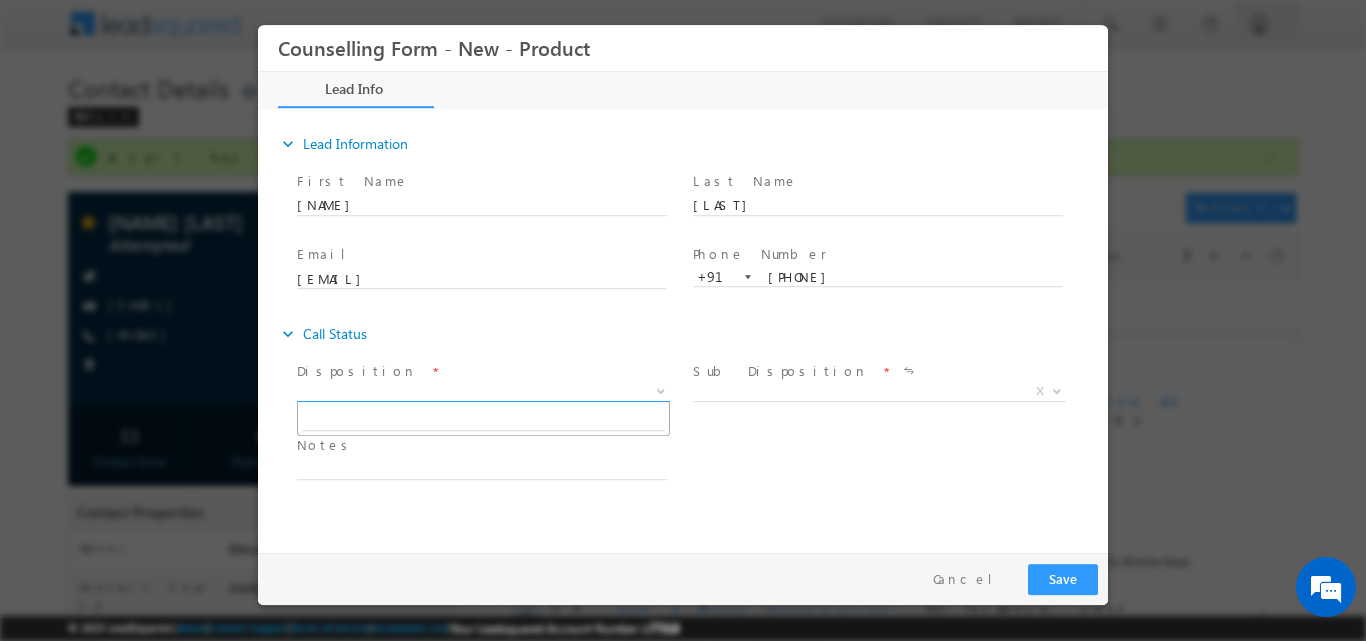 click at bounding box center [659, 390] 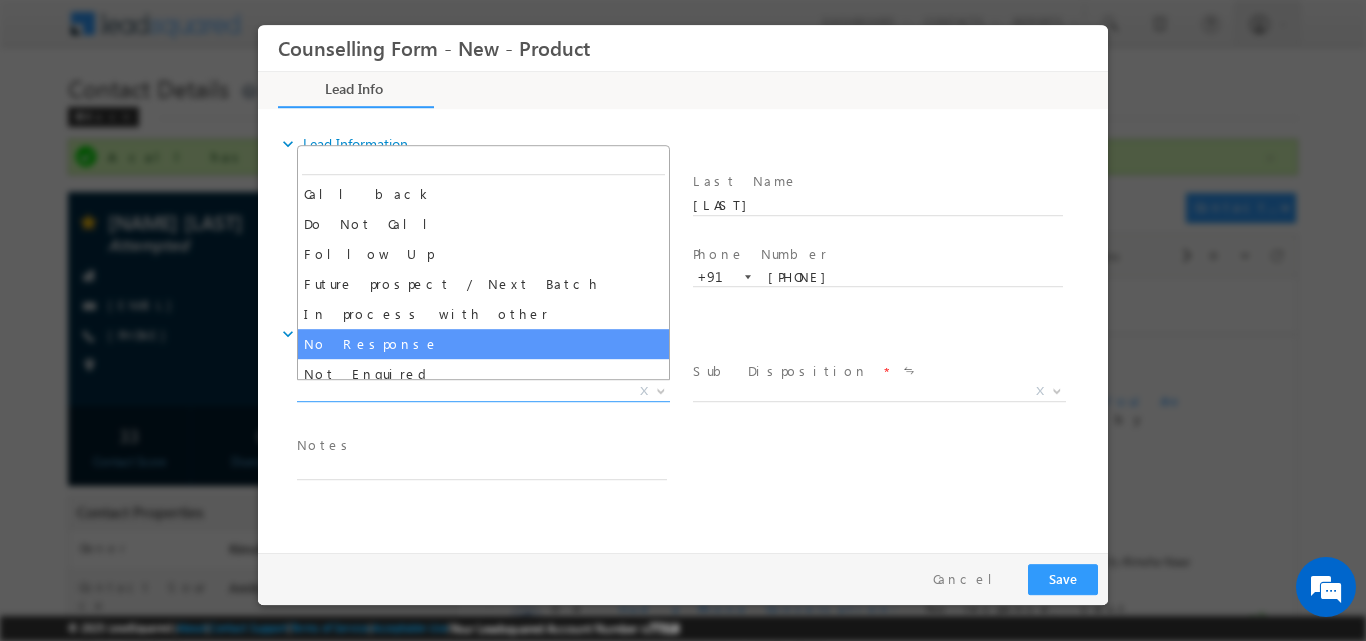 select on "No Response" 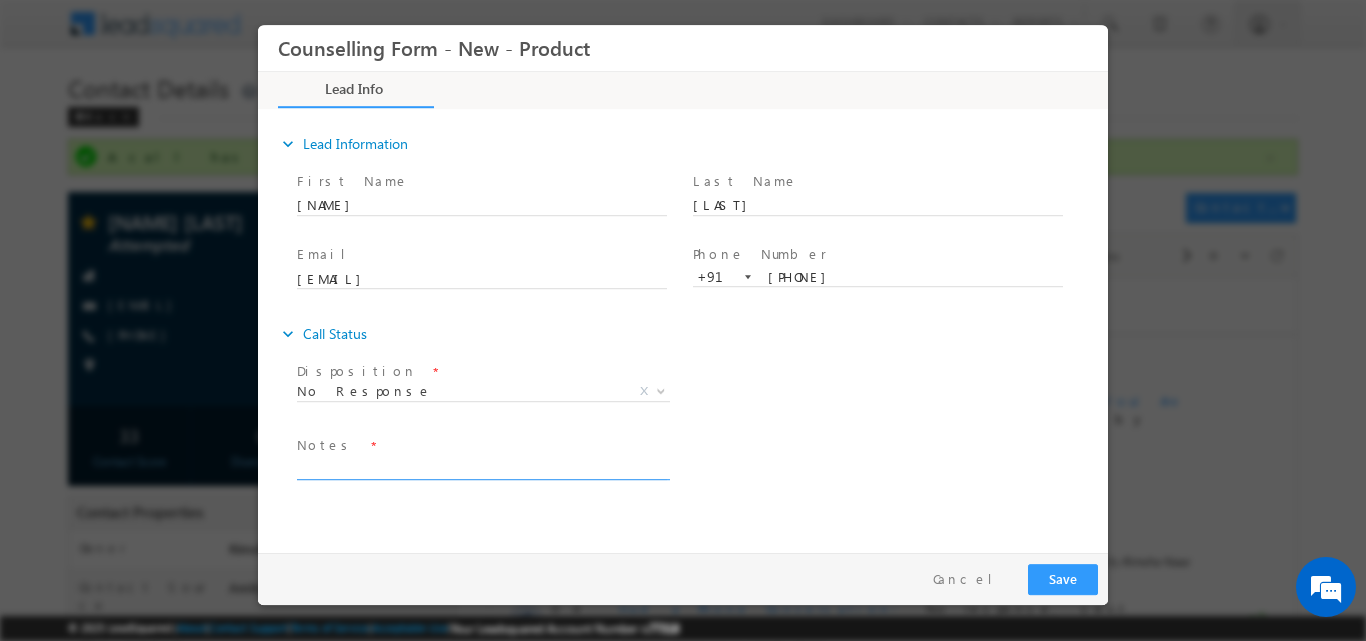 click at bounding box center [482, 467] 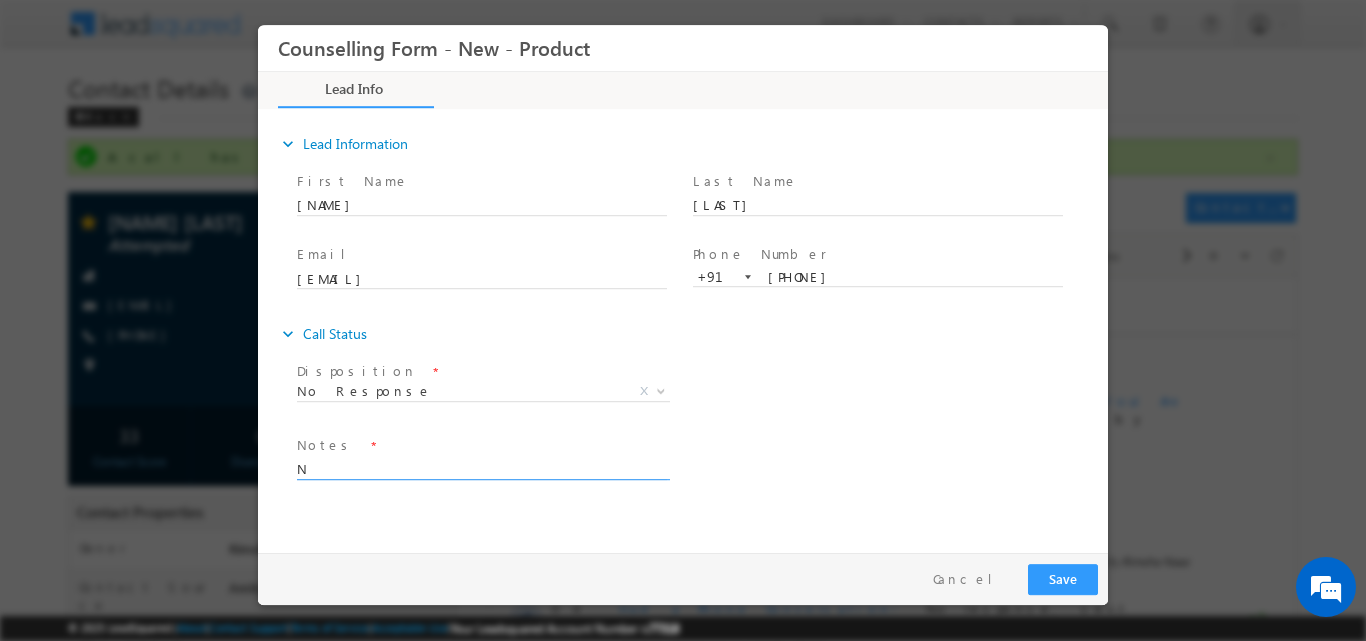 click on "N" at bounding box center (482, 467) 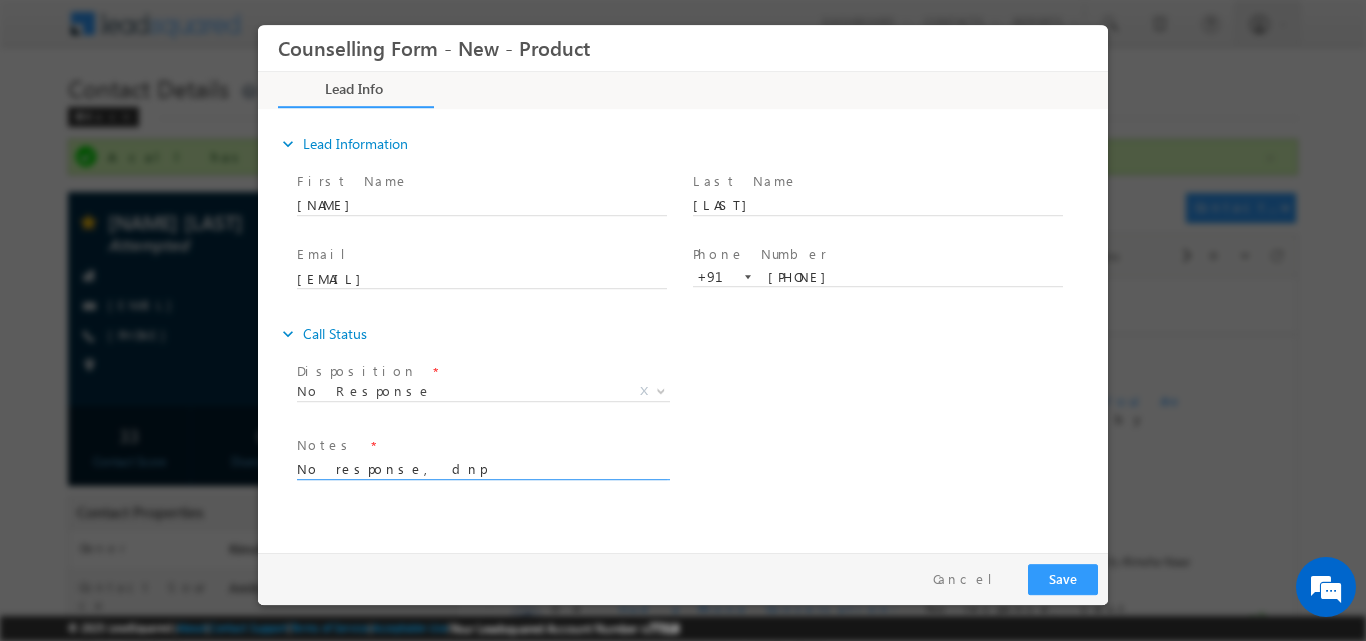drag, startPoint x: 472, startPoint y: 470, endPoint x: 222, endPoint y: 457, distance: 250.33777 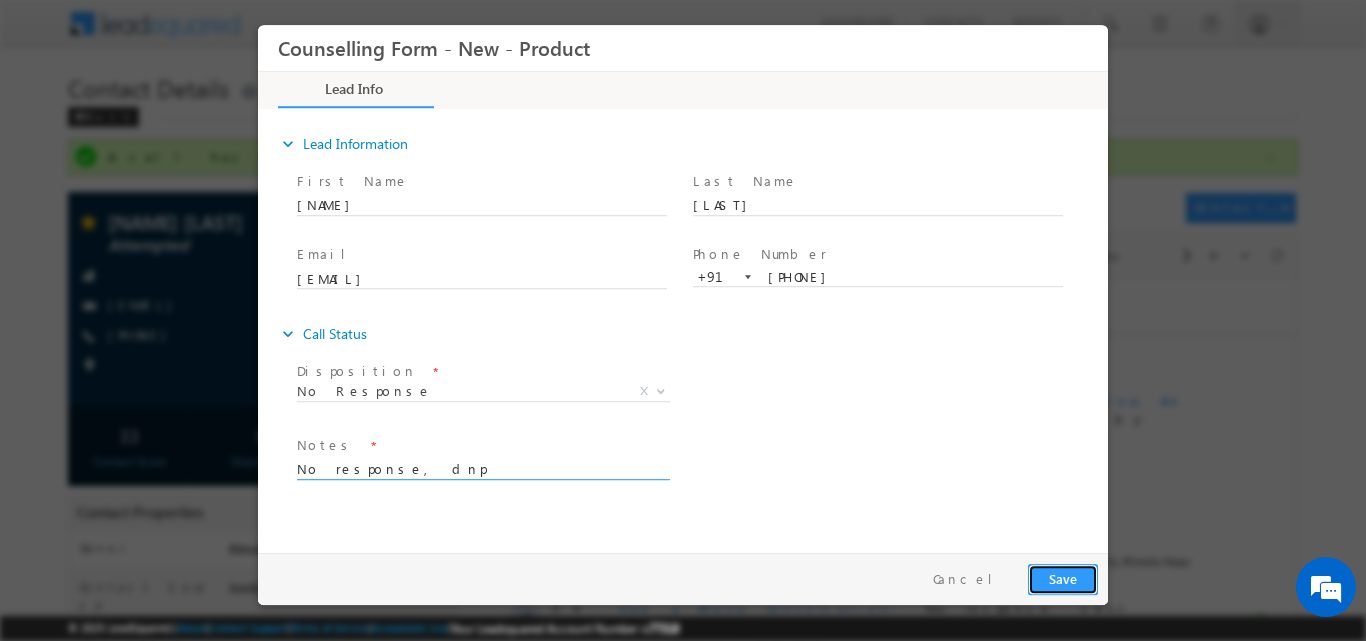 click on "Save" at bounding box center [1063, 578] 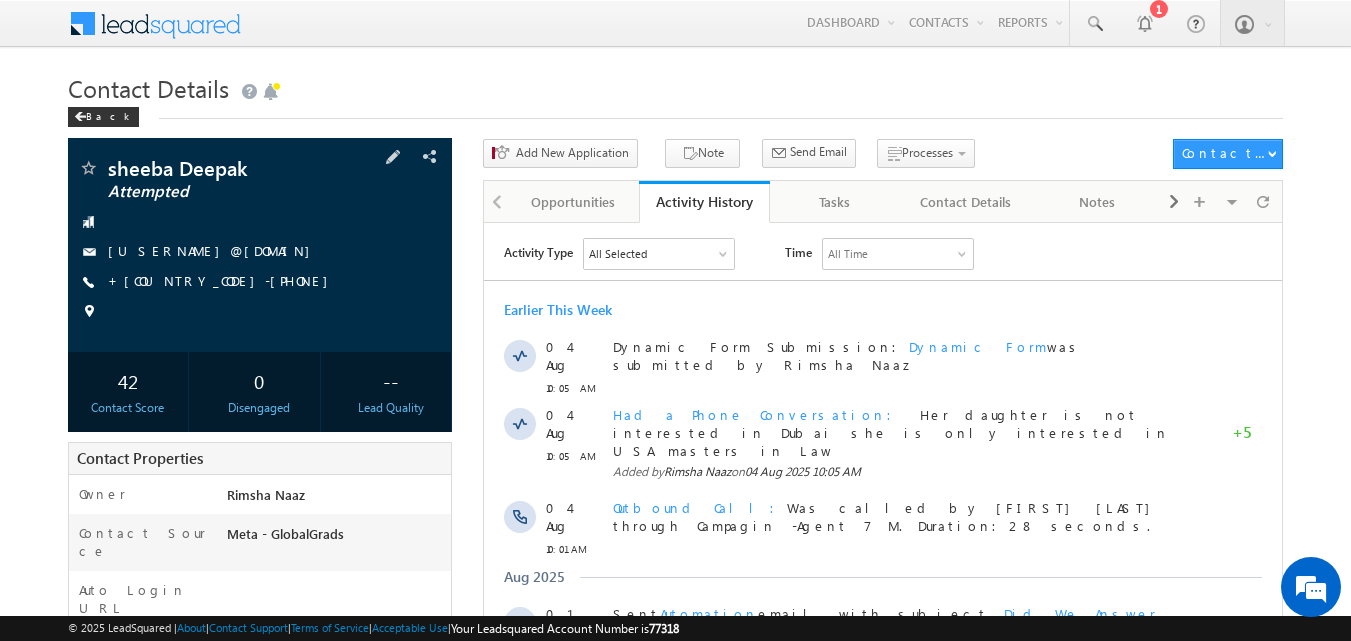 scroll, scrollTop: 0, scrollLeft: 0, axis: both 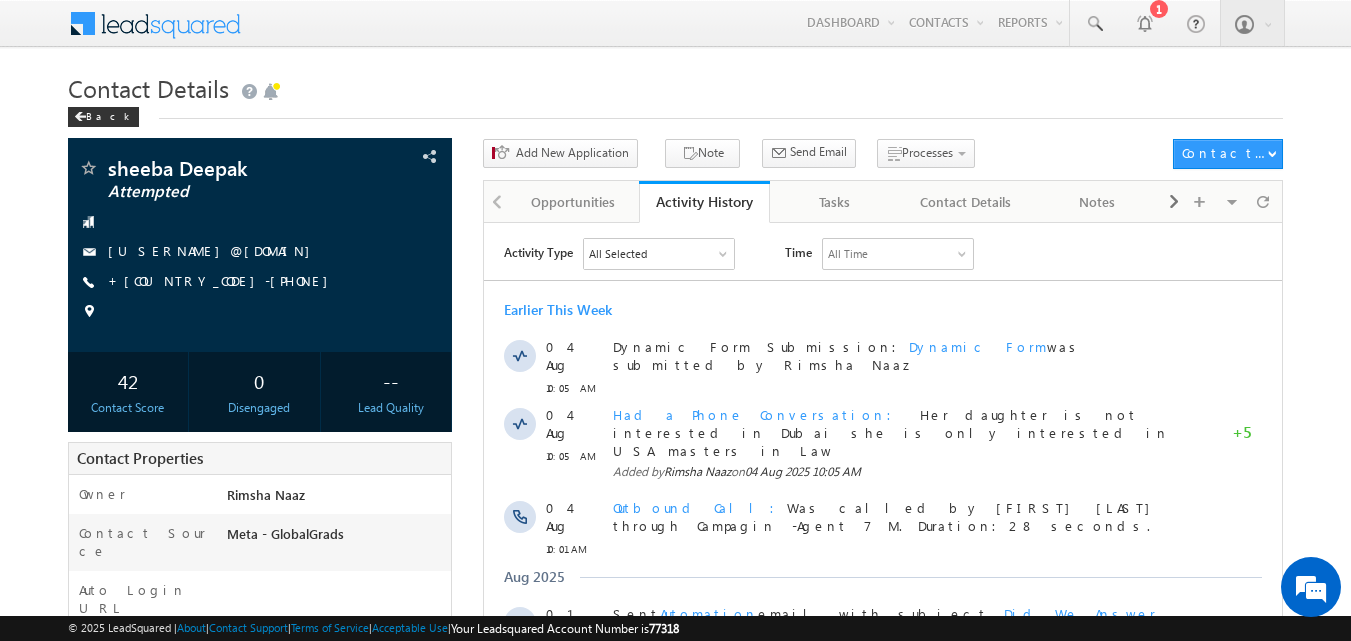 click on "Contact Details" at bounding box center [676, 86] 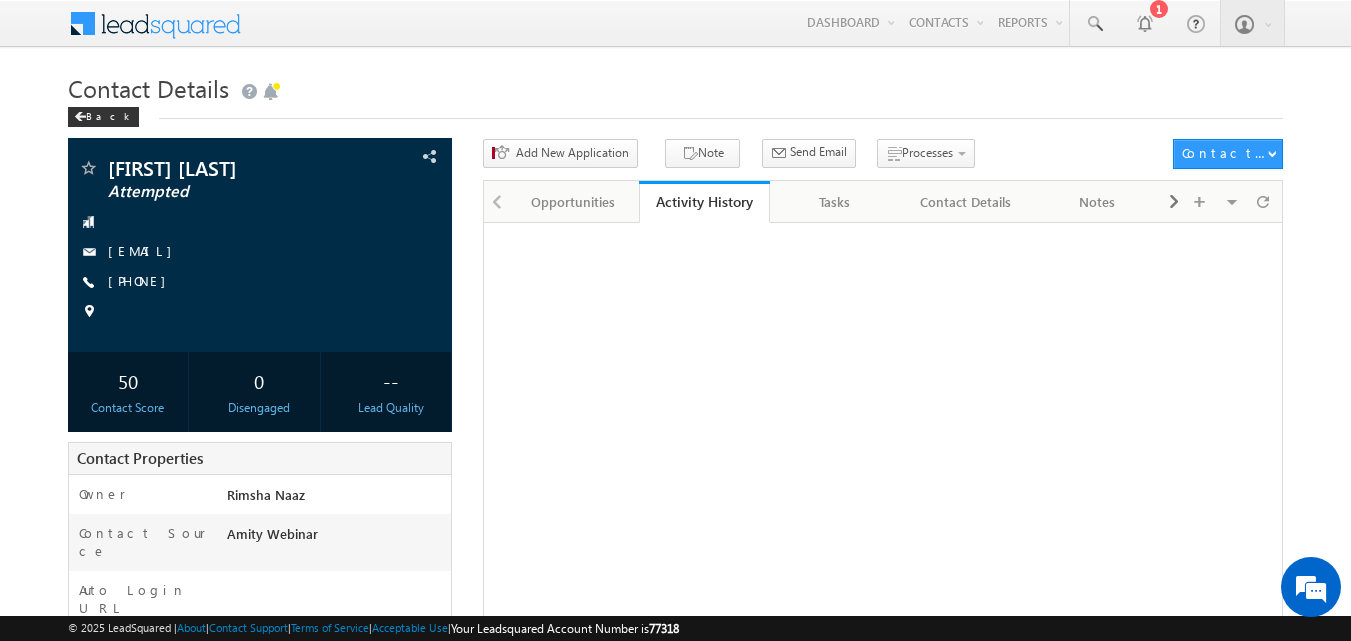 scroll, scrollTop: 0, scrollLeft: 0, axis: both 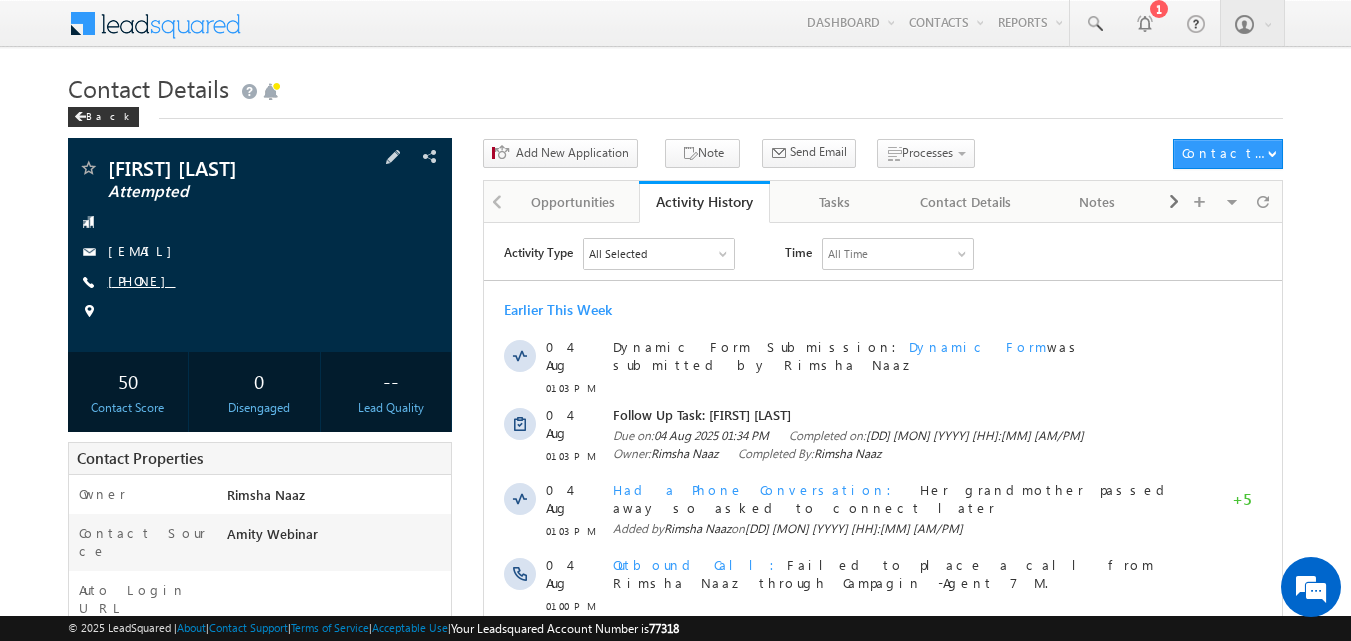 click on "[PHONE]" at bounding box center (142, 280) 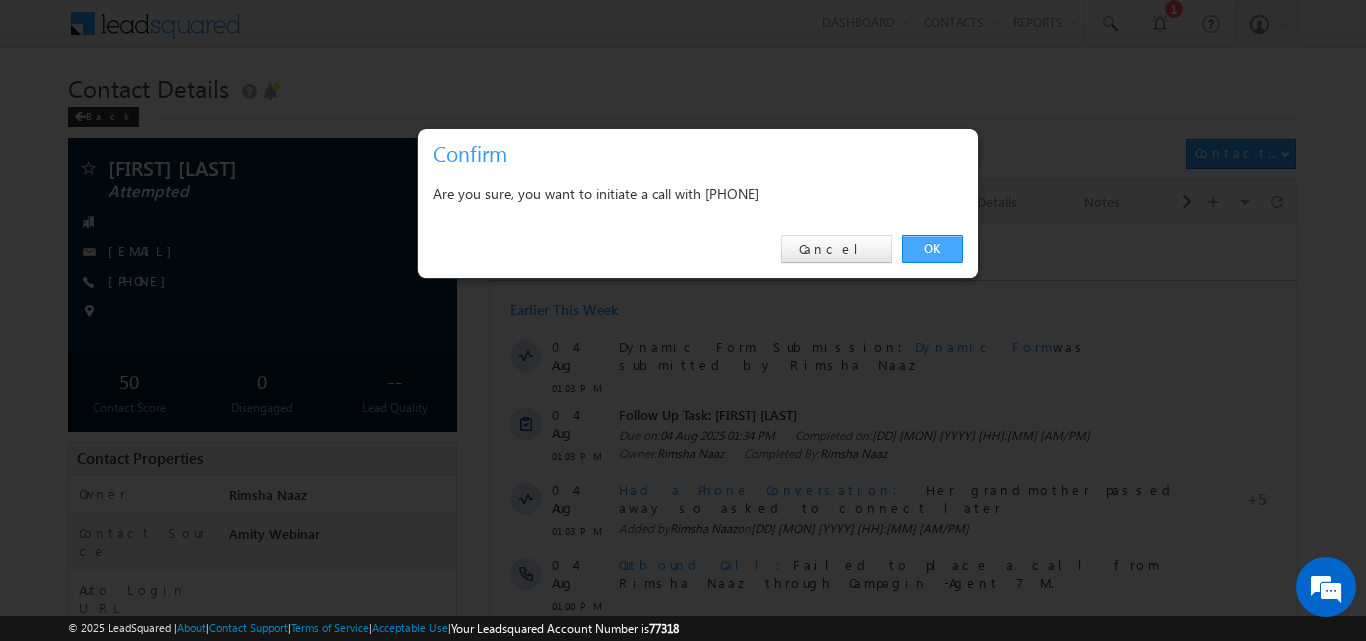click on "OK" at bounding box center [932, 249] 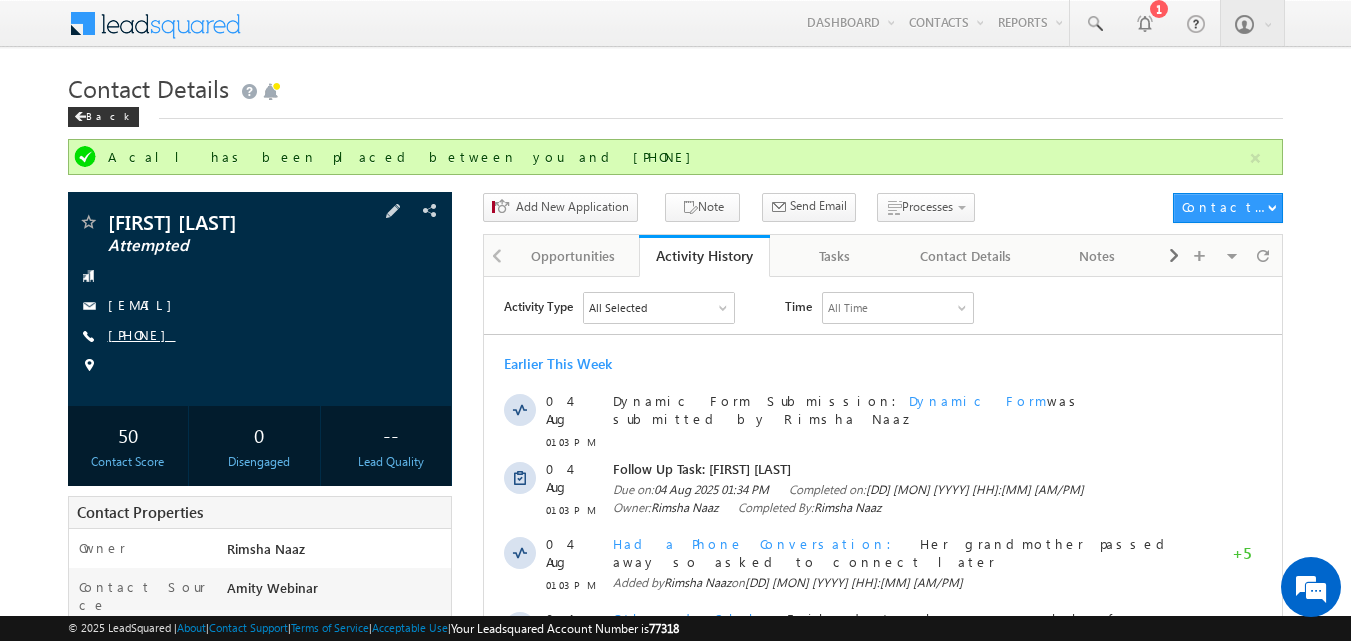 click on "[PHONE]" at bounding box center (142, 334) 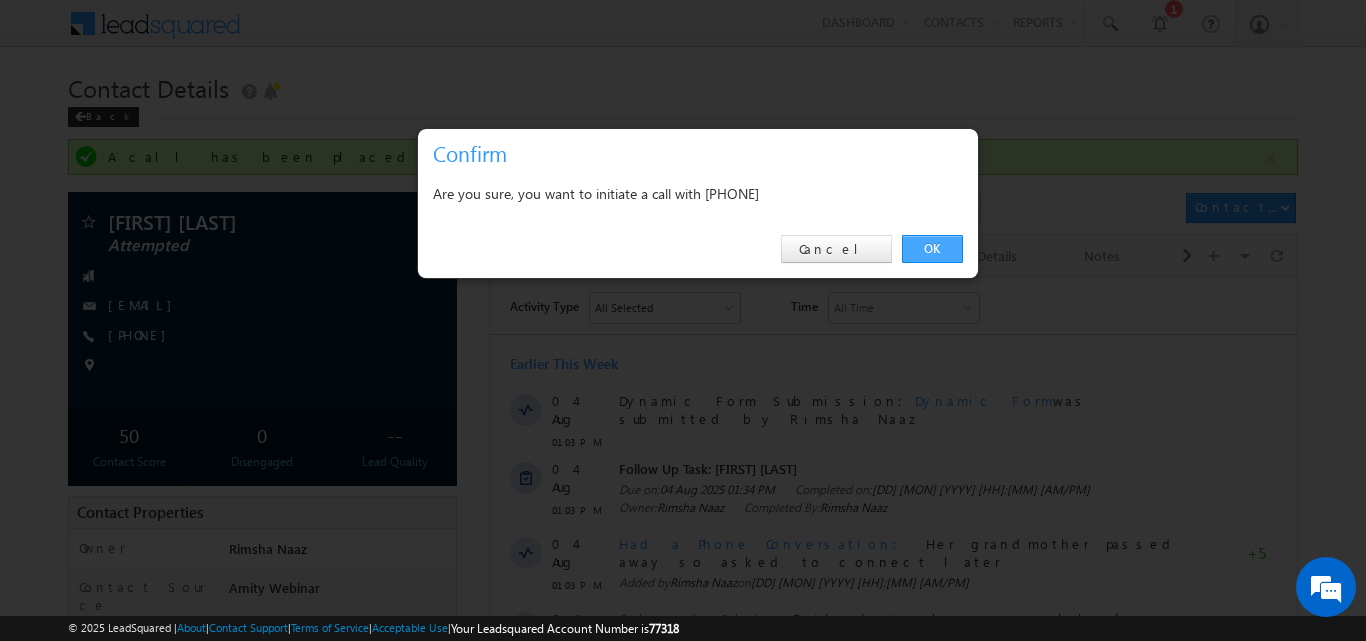 click on "OK" at bounding box center (932, 249) 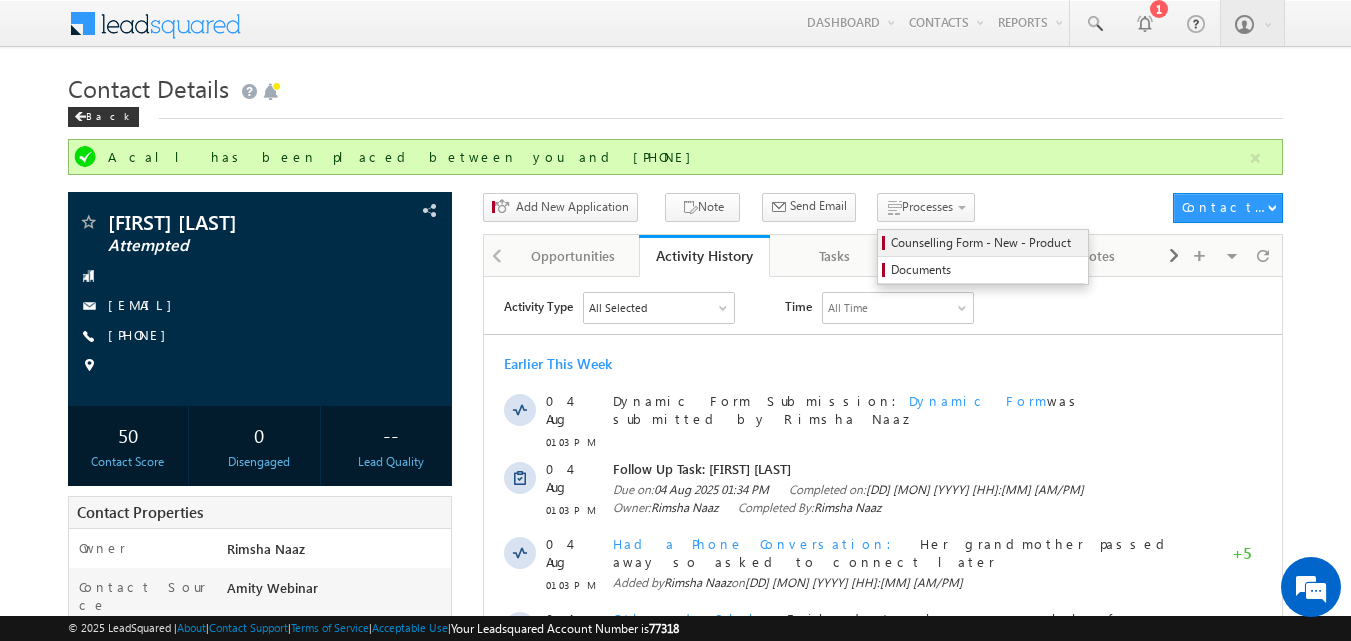 click on "Counselling Form - New - Product" at bounding box center [986, 243] 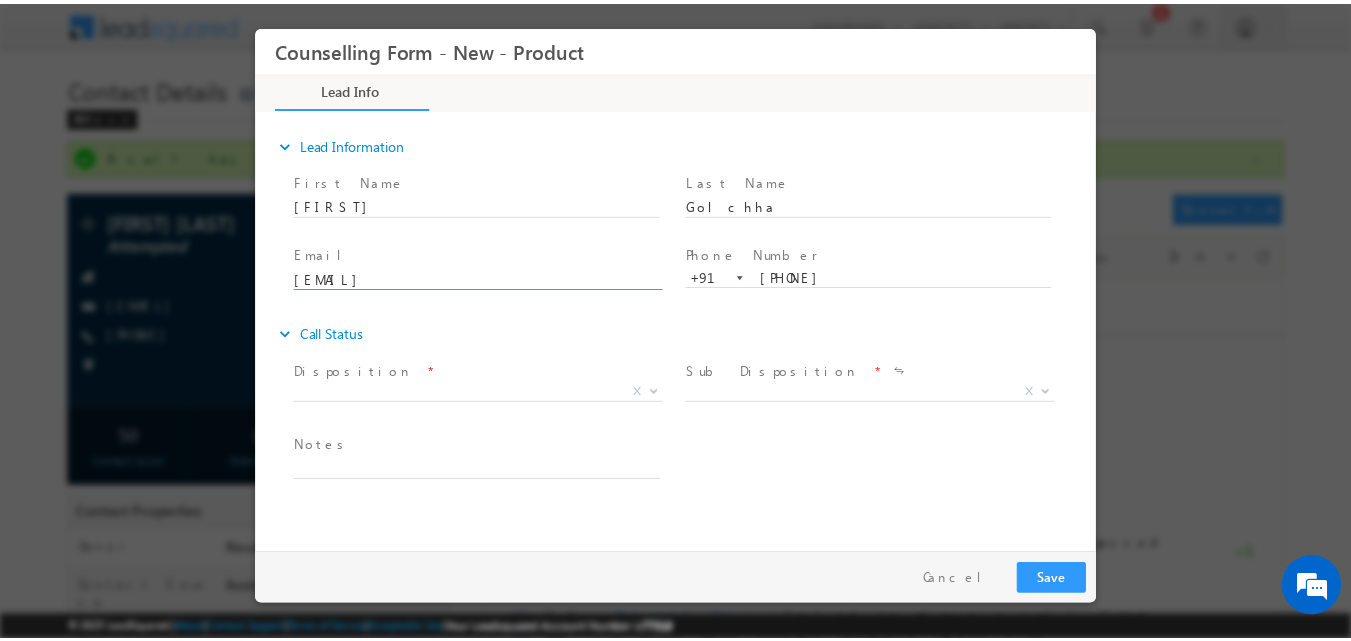 scroll, scrollTop: 0, scrollLeft: 0, axis: both 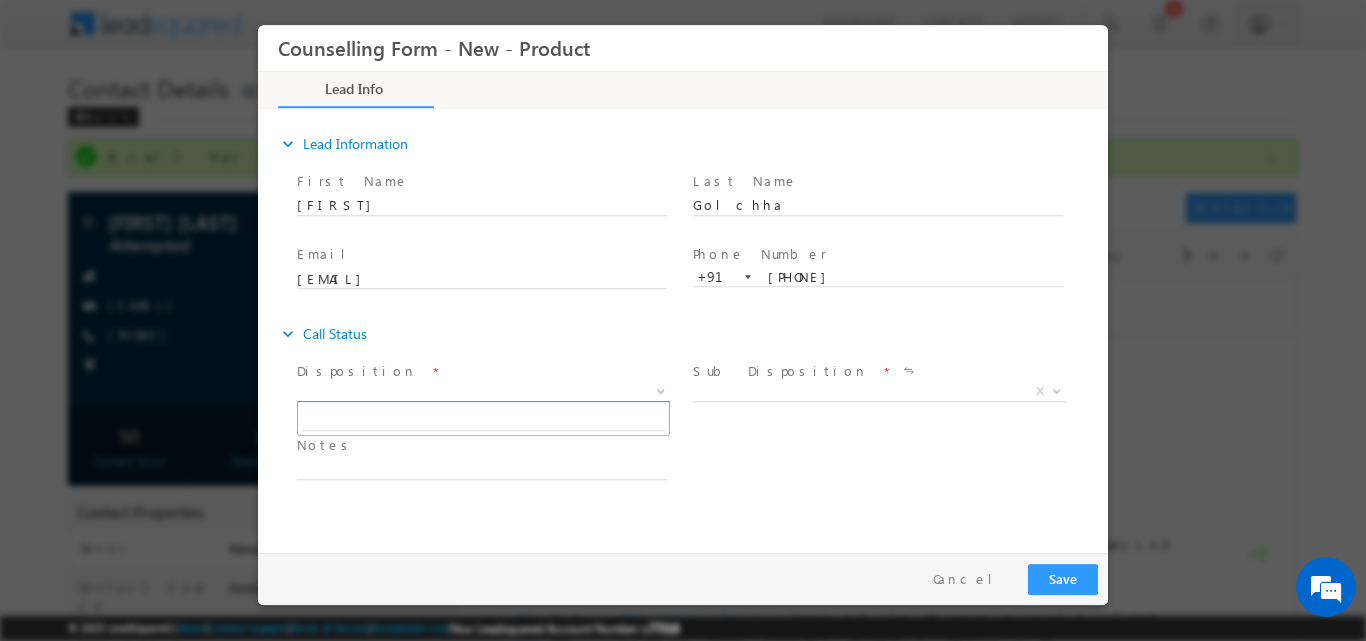 click at bounding box center (661, 389) 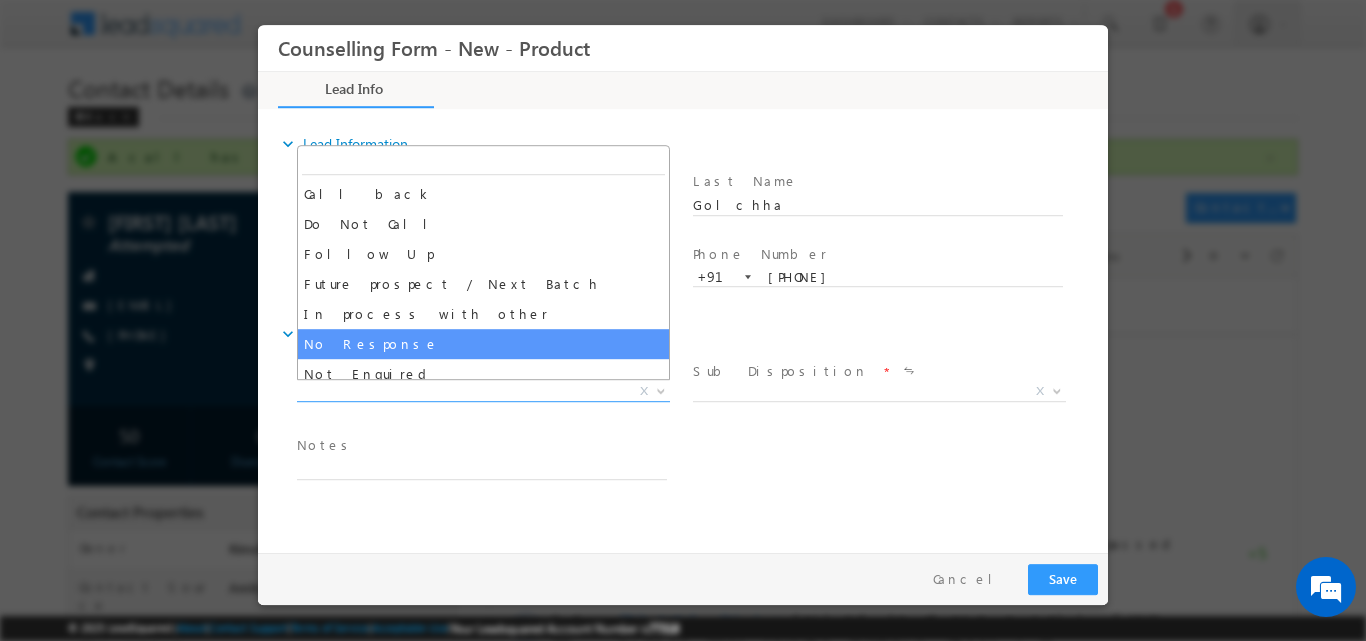 select on "No Response" 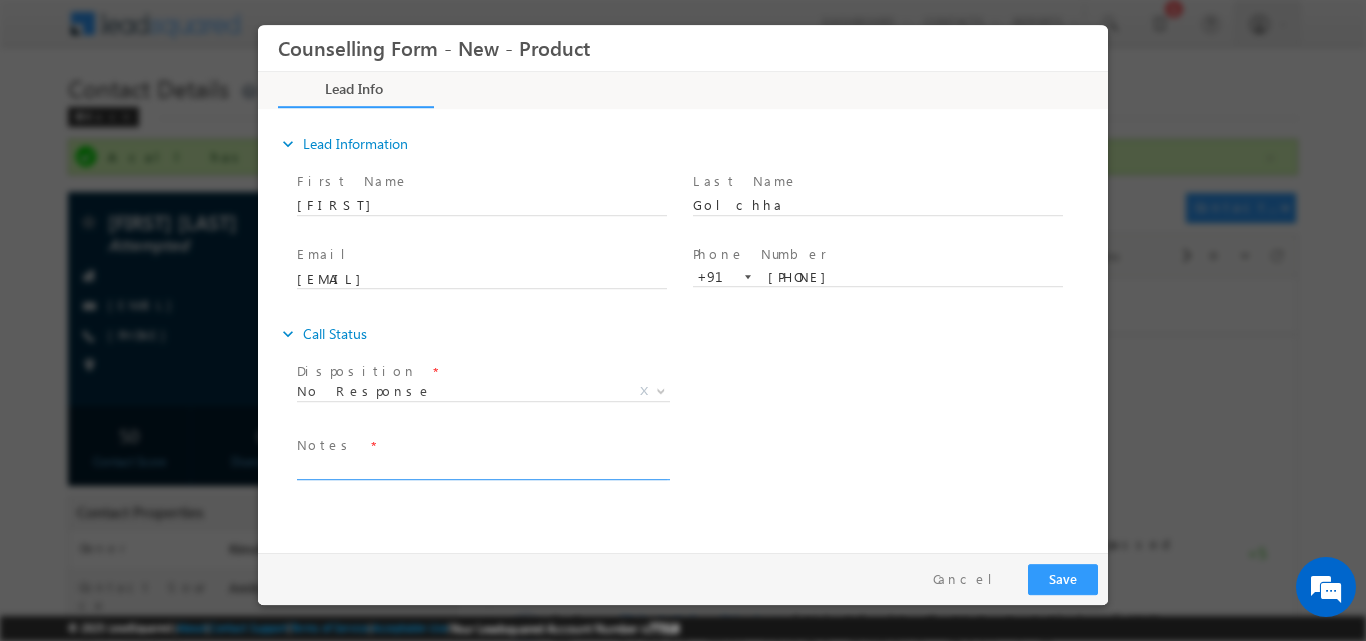 click at bounding box center [482, 467] 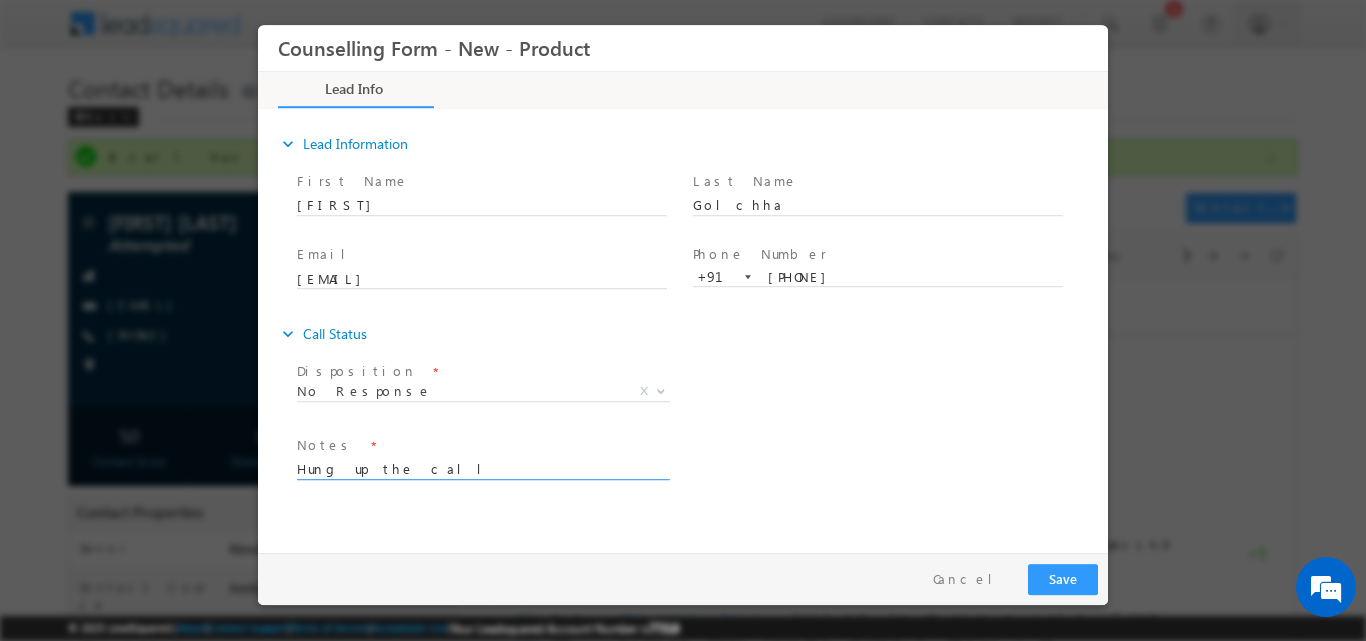 type on "Hung up the call" 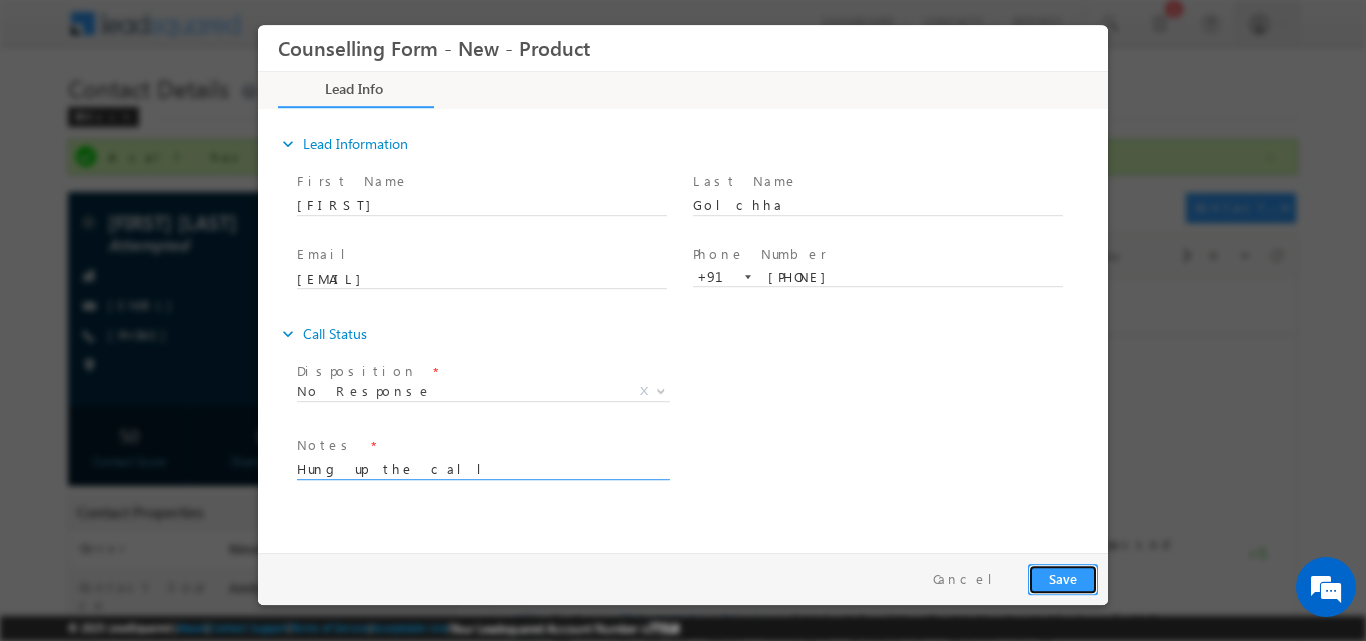 click on "Save" at bounding box center [1063, 578] 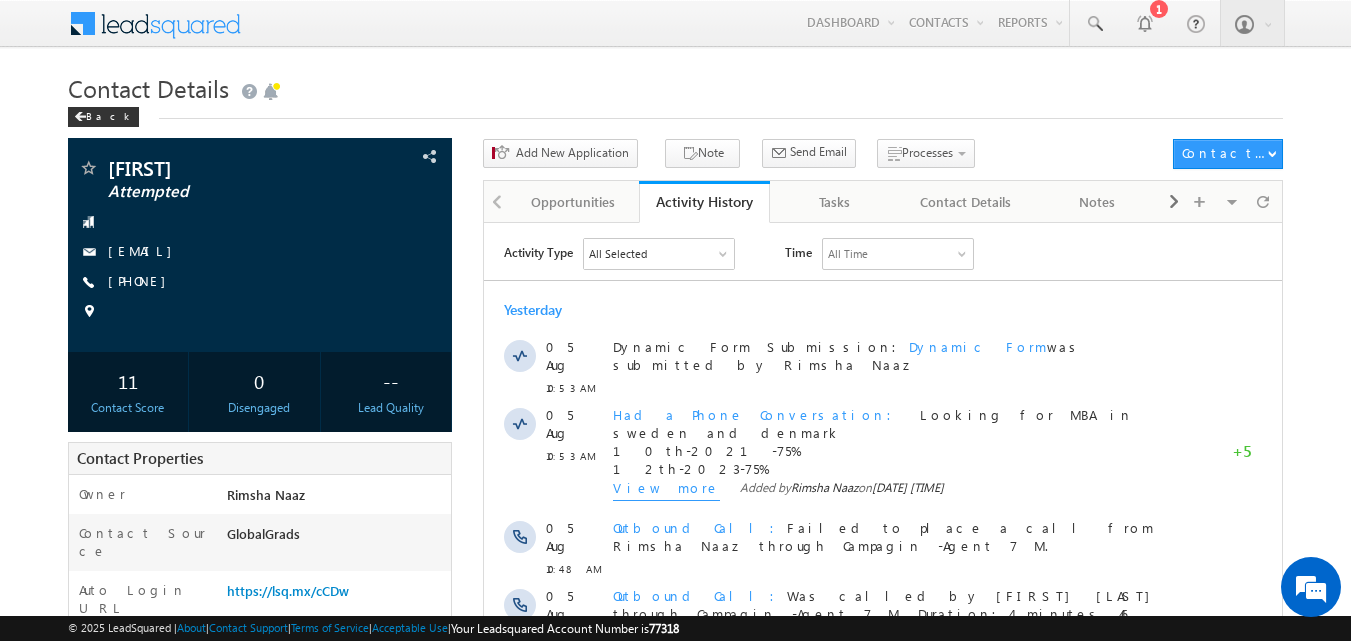 scroll, scrollTop: 0, scrollLeft: 0, axis: both 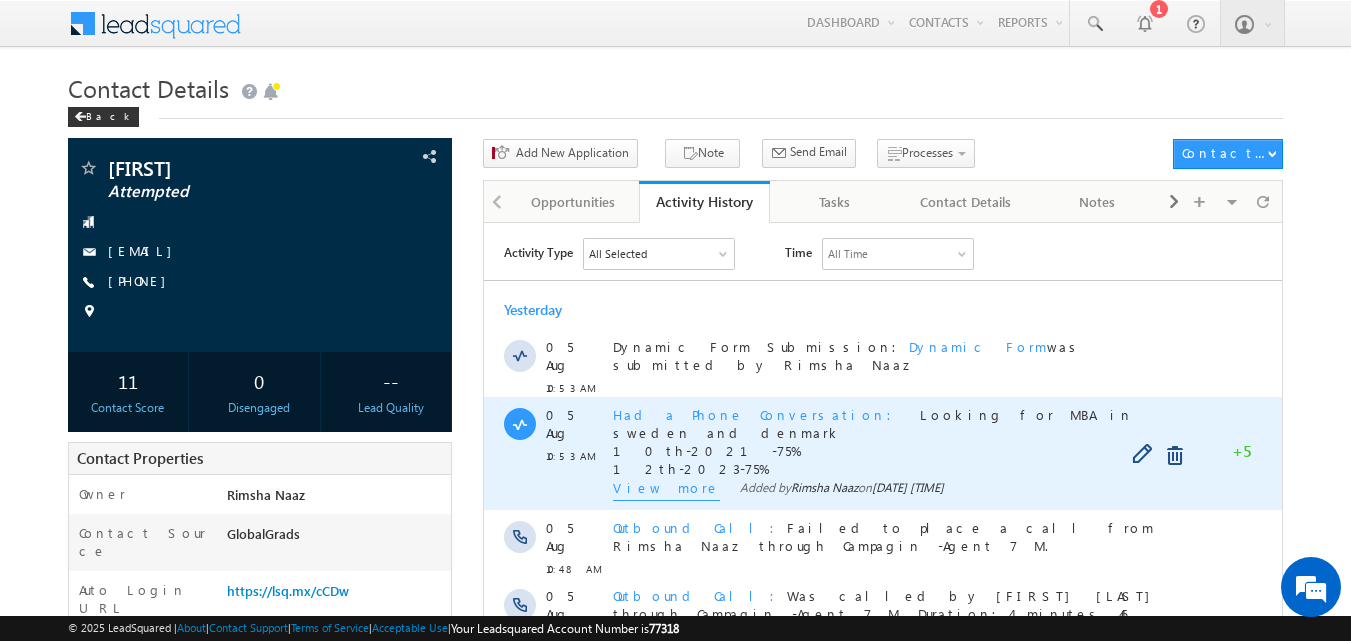 click on "View more" at bounding box center [666, 489] 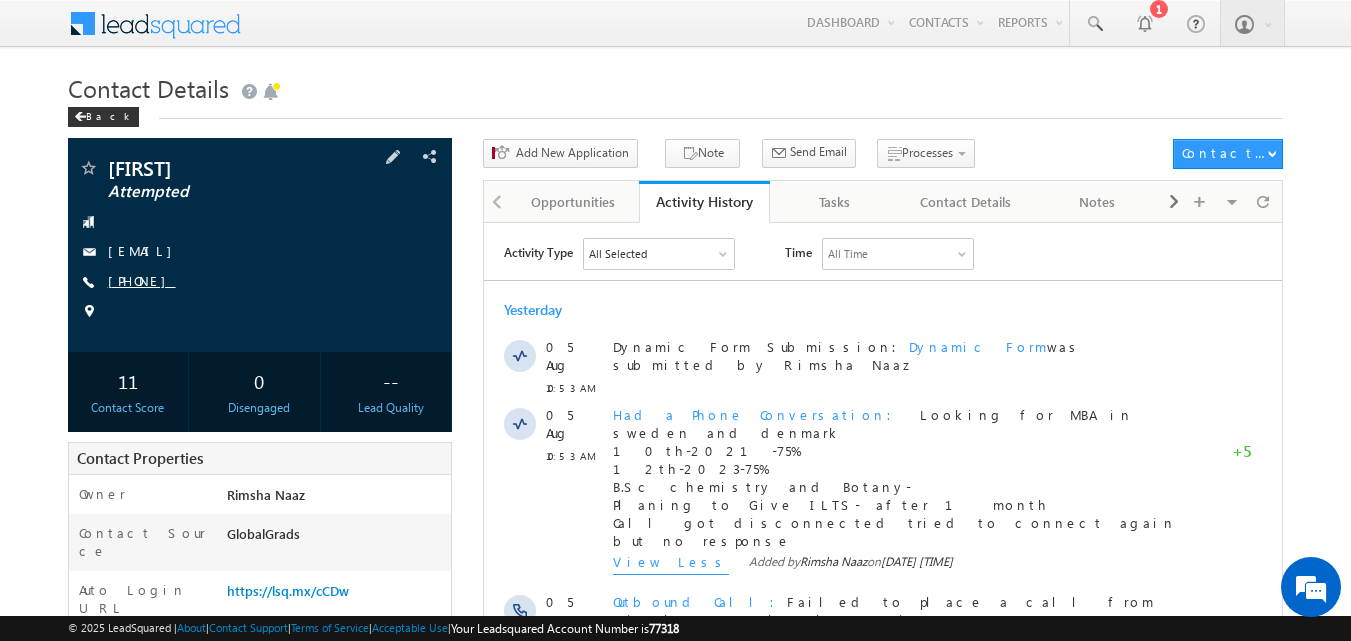 click on "[PHONE]" at bounding box center [142, 280] 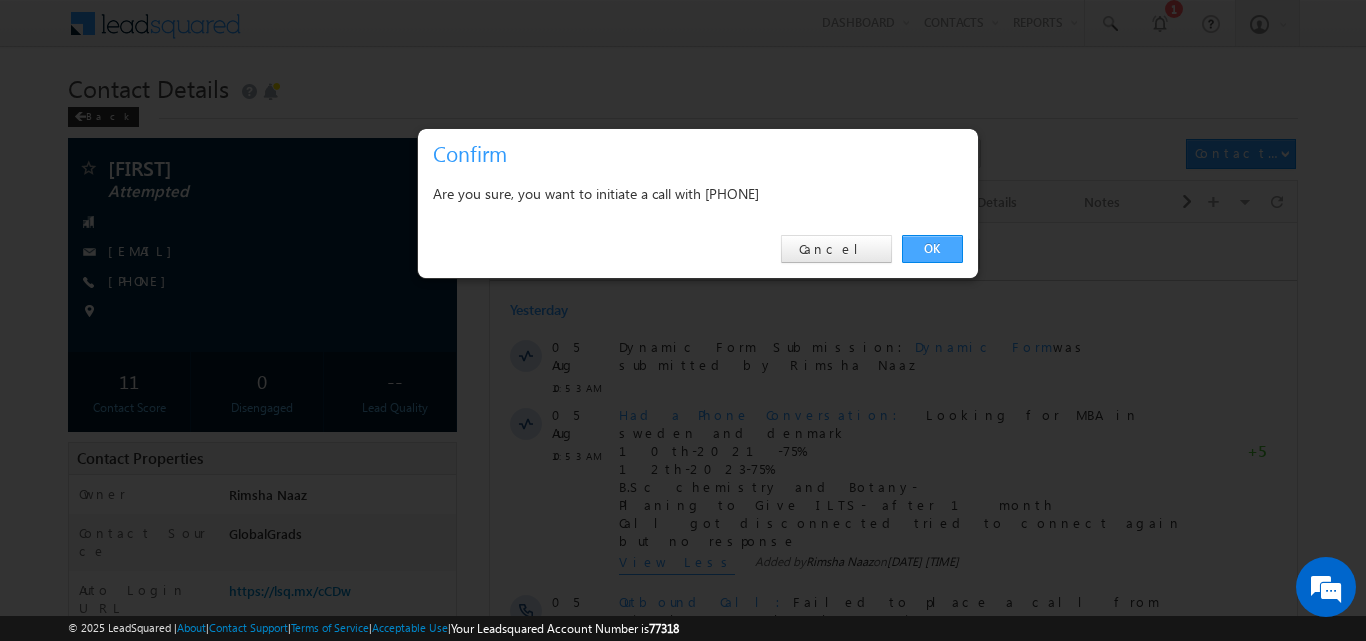 click on "OK" at bounding box center (932, 249) 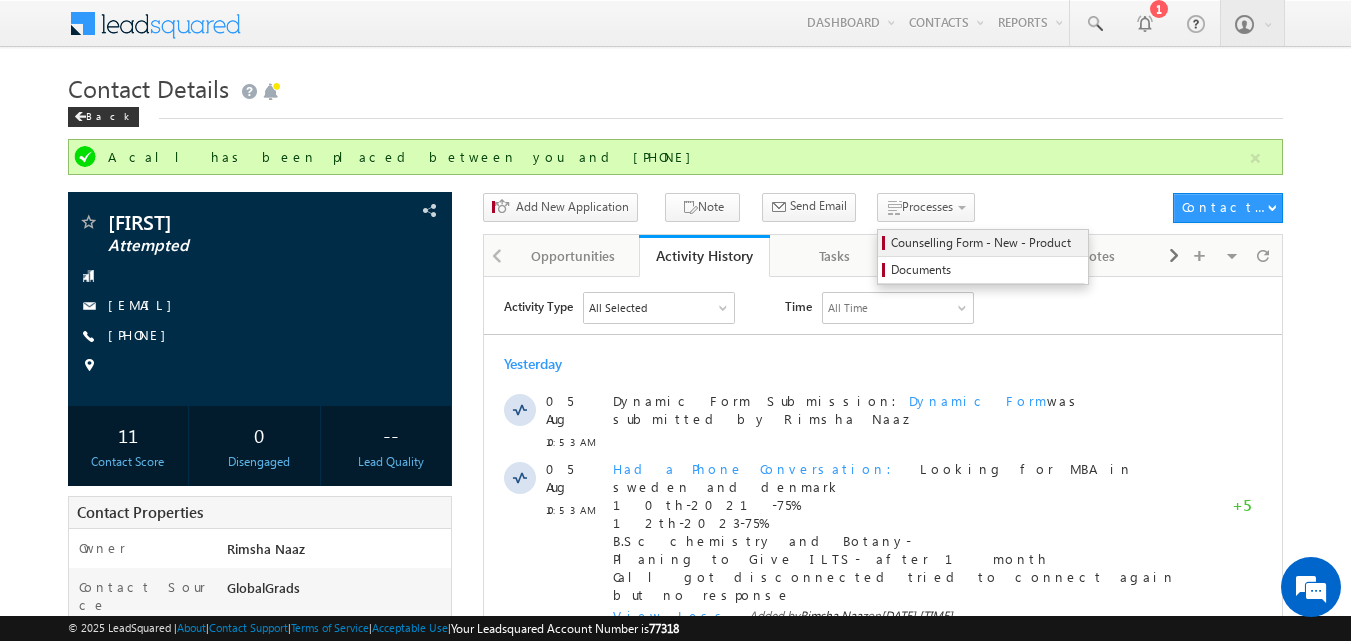 click on "Counselling Form - New - Product" at bounding box center (986, 243) 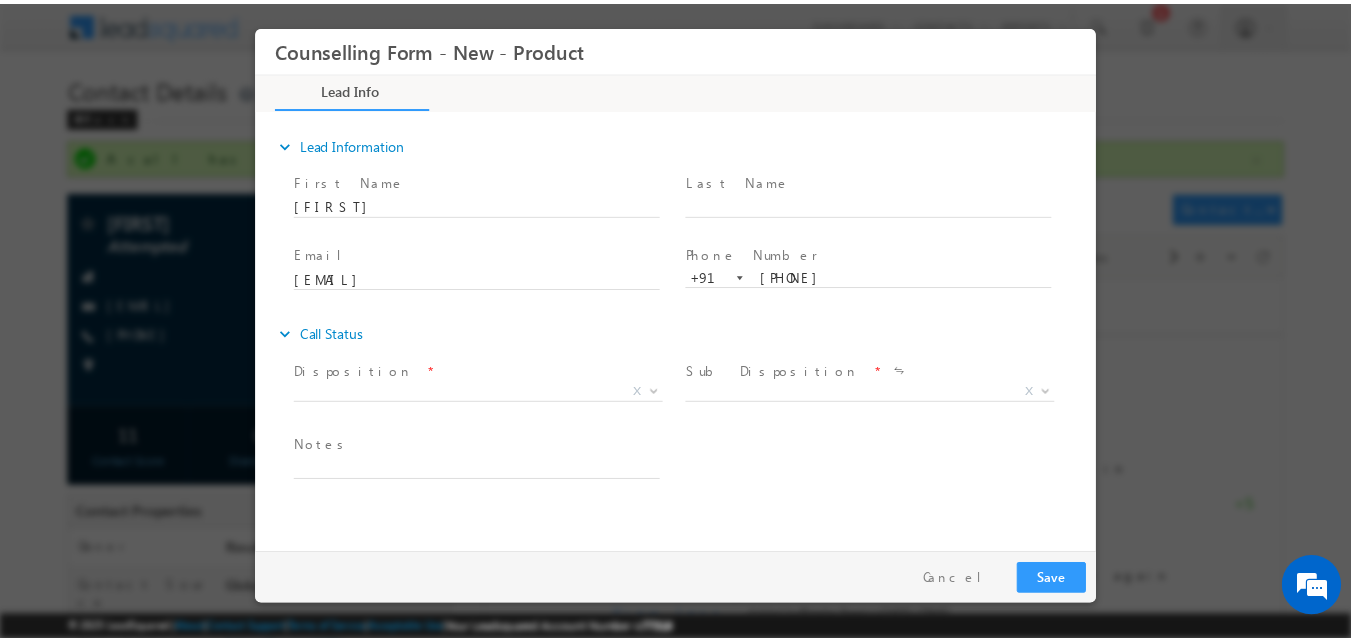scroll, scrollTop: 0, scrollLeft: 0, axis: both 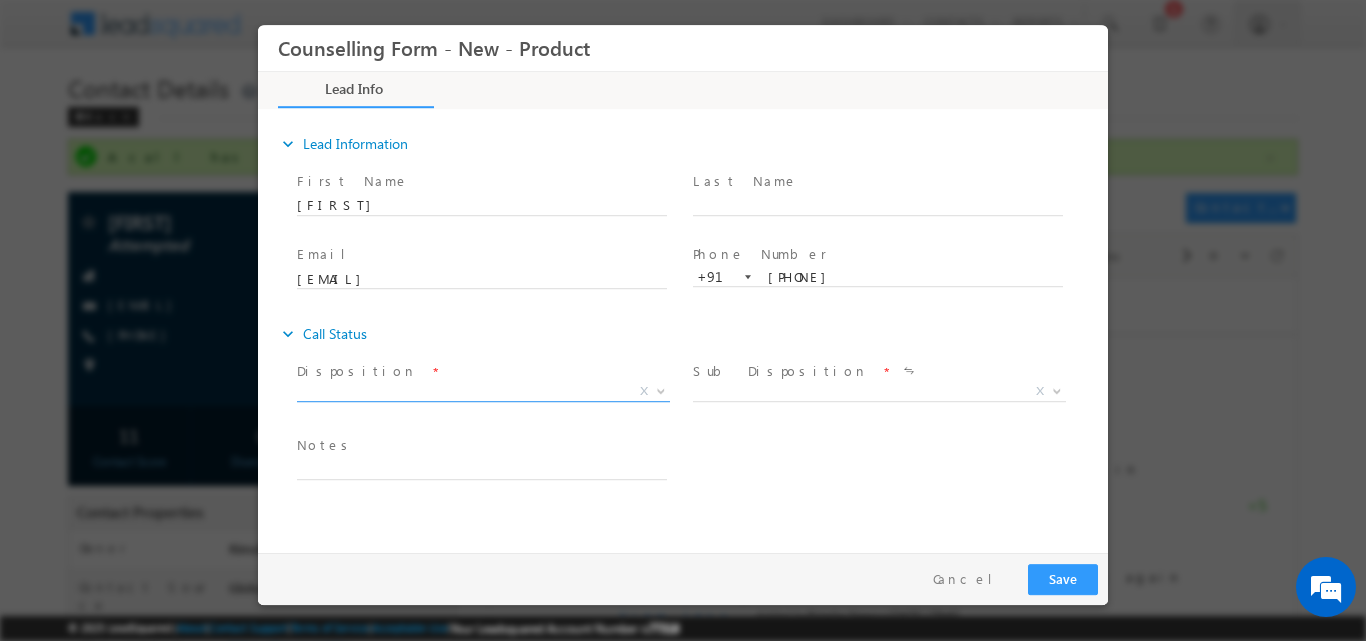 click at bounding box center (661, 389) 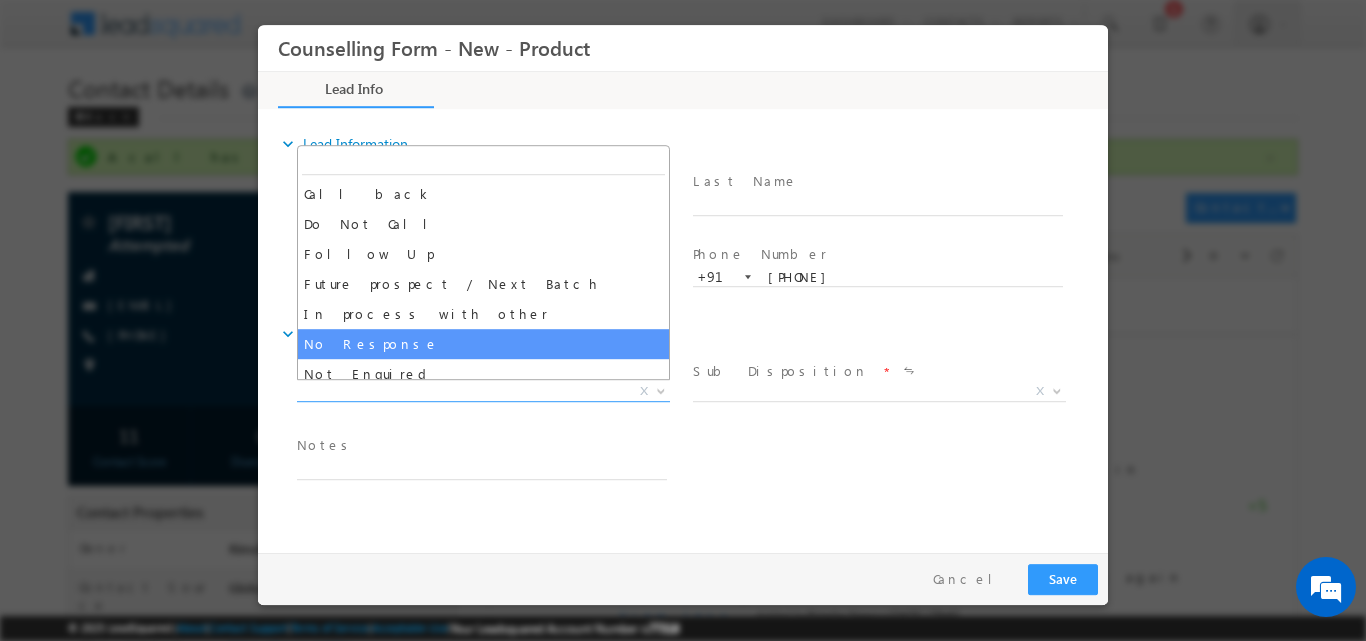 select on "No Response" 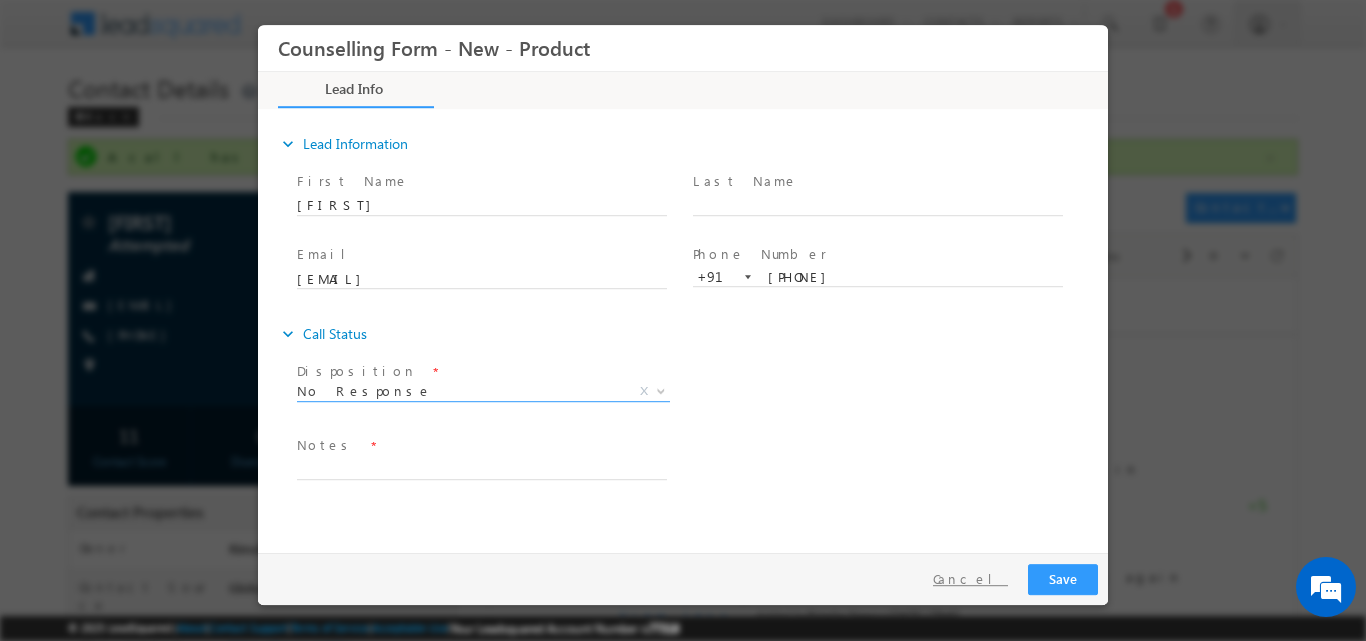 click on "Cancel" at bounding box center (970, 578) 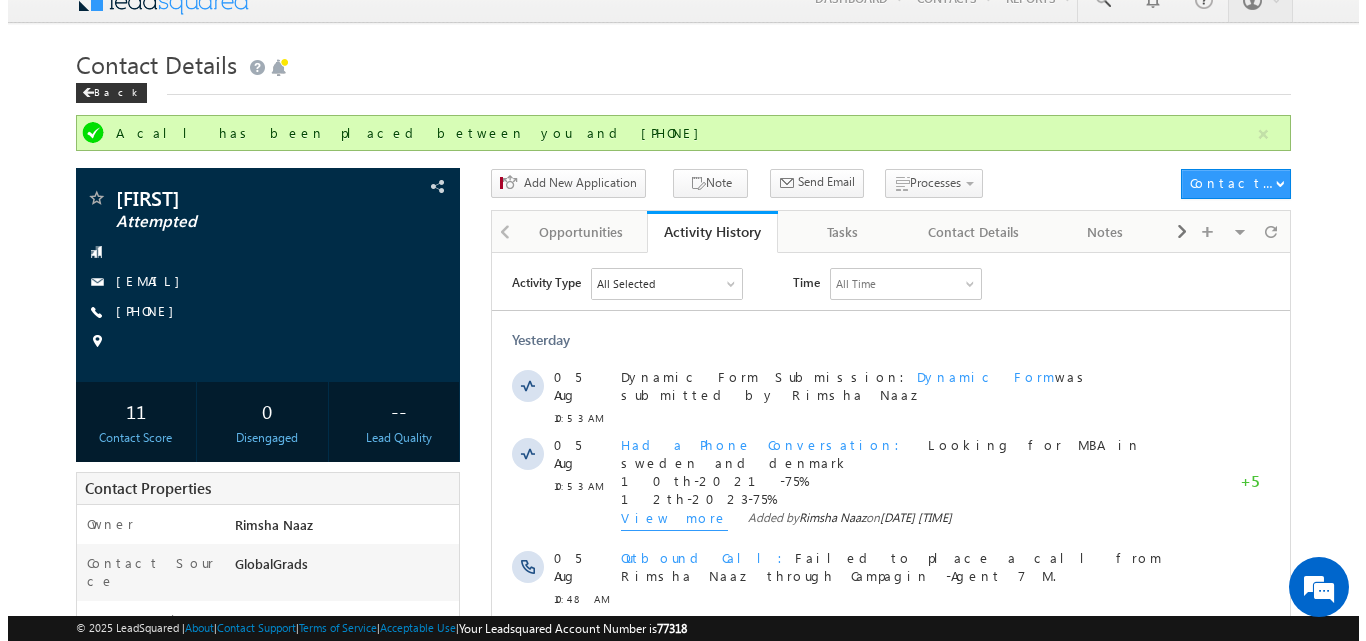 scroll, scrollTop: 135, scrollLeft: 0, axis: vertical 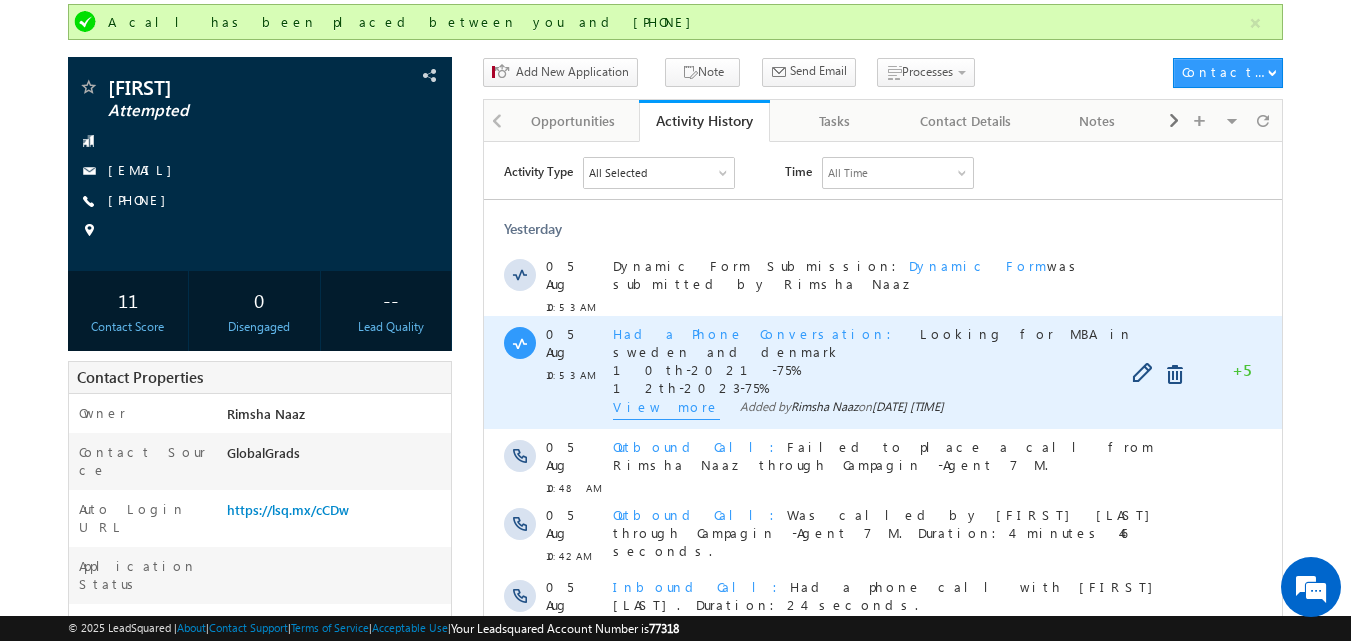 click on "View more" at bounding box center (666, 408) 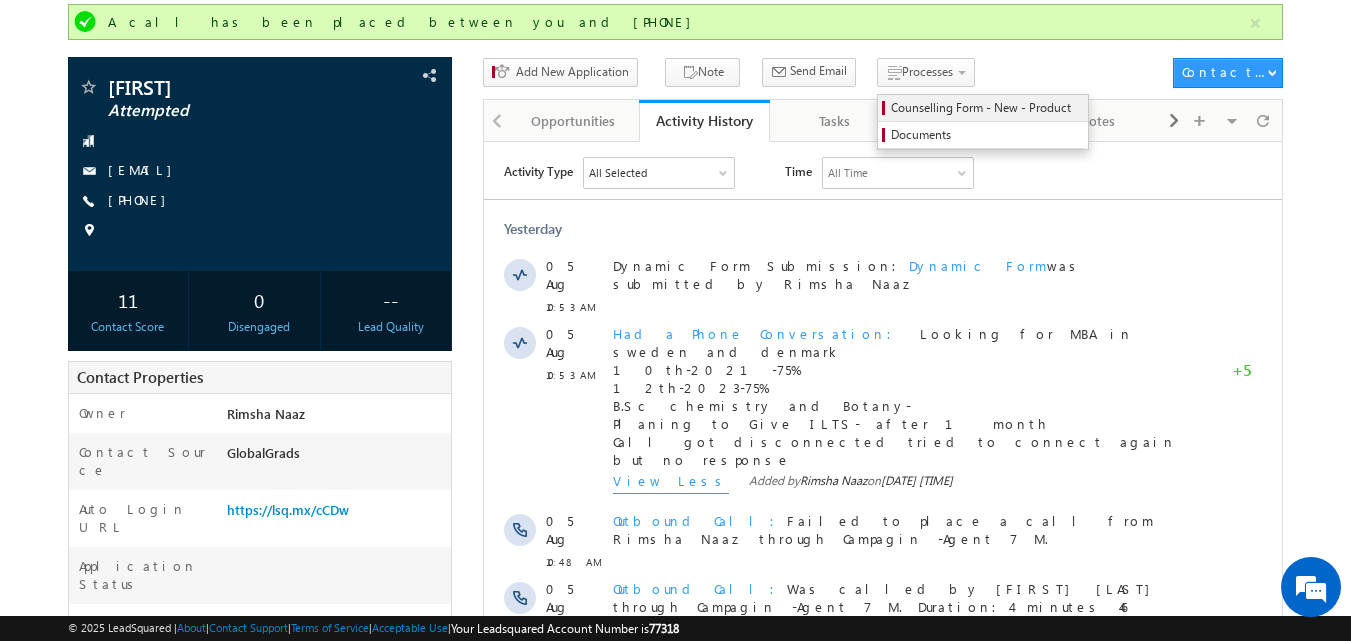 click on "Counselling Form - New - Product" at bounding box center [986, 108] 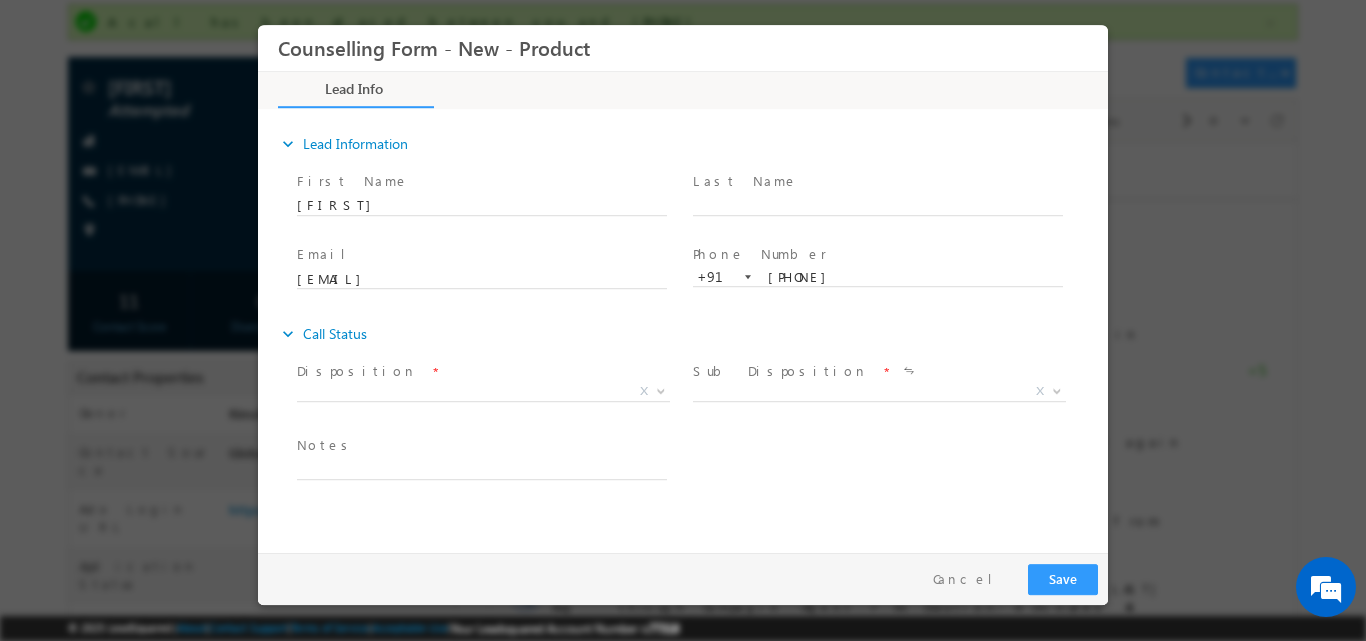 scroll, scrollTop: 0, scrollLeft: 0, axis: both 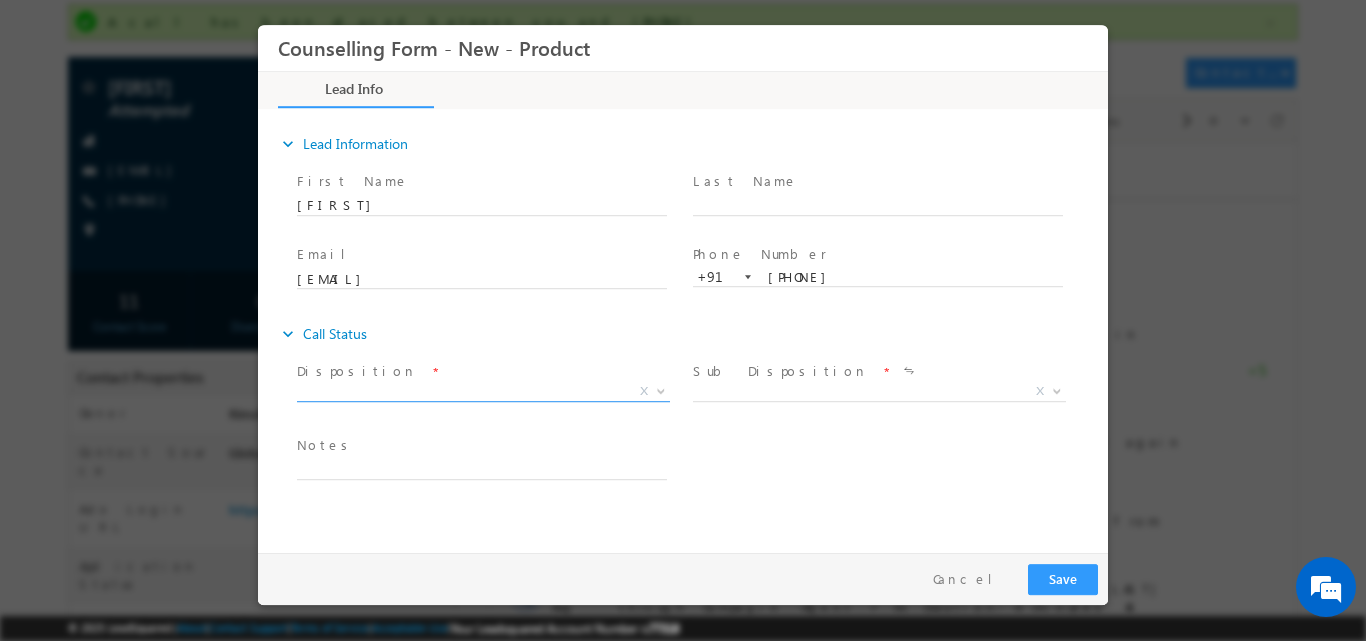 click at bounding box center [659, 390] 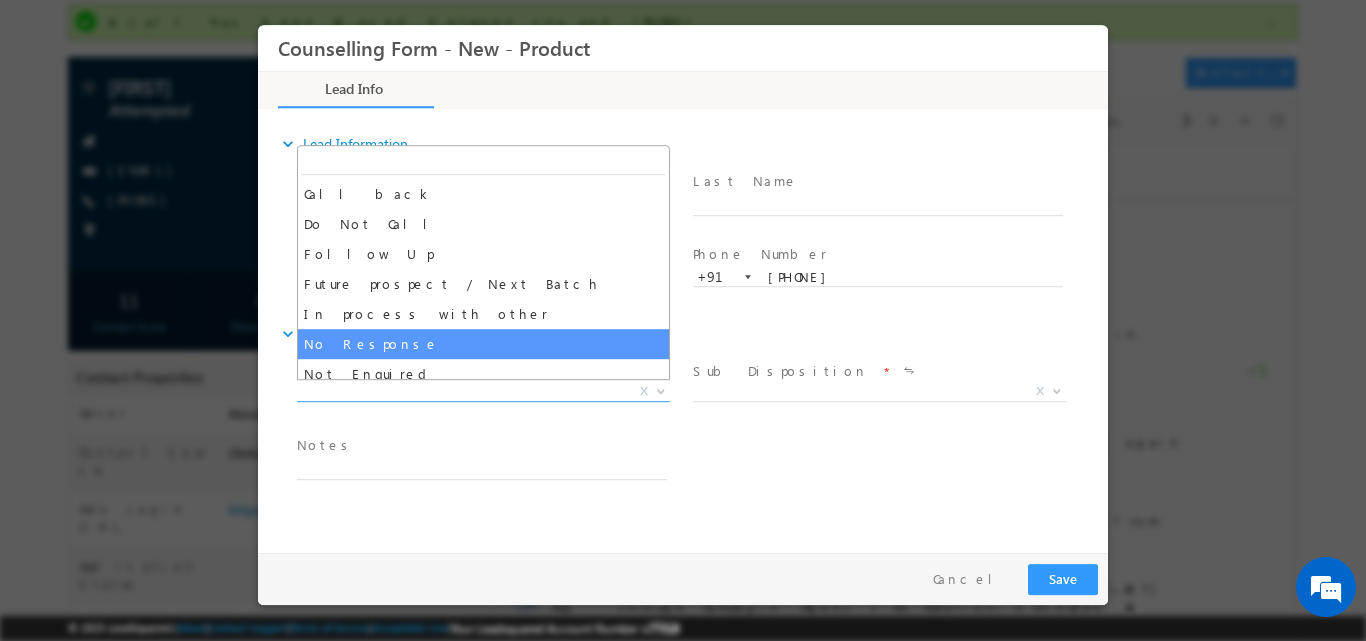 select on "No Response" 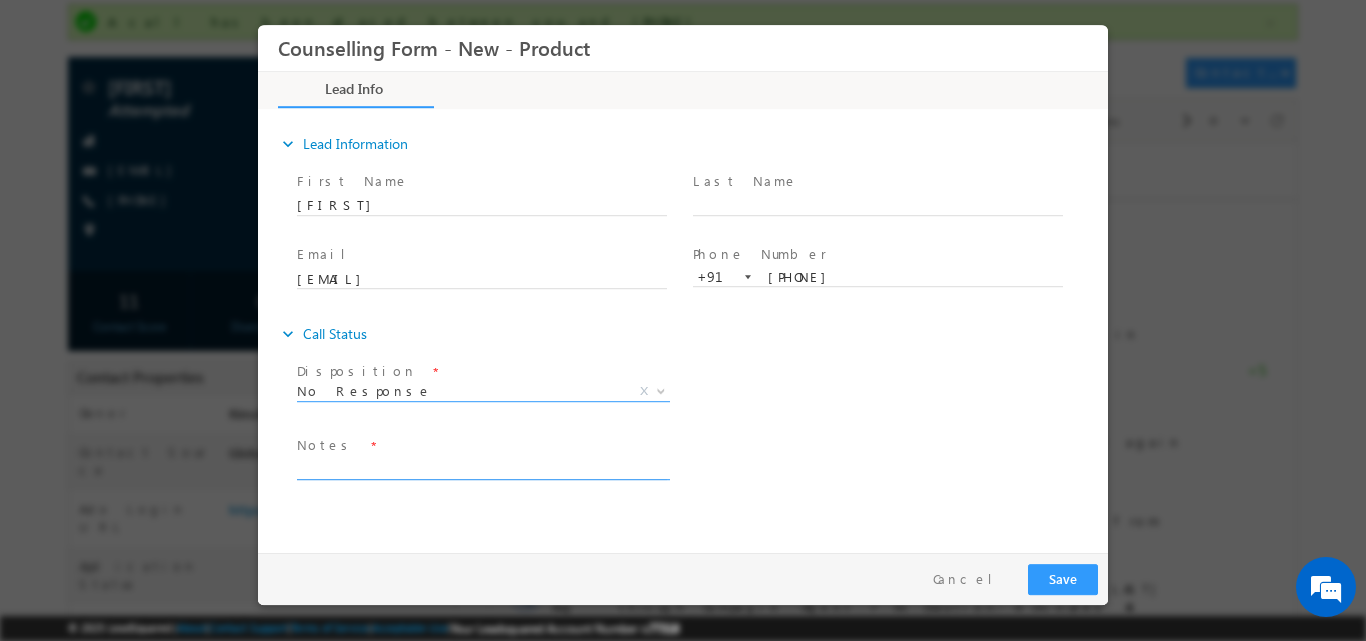 click at bounding box center [482, 467] 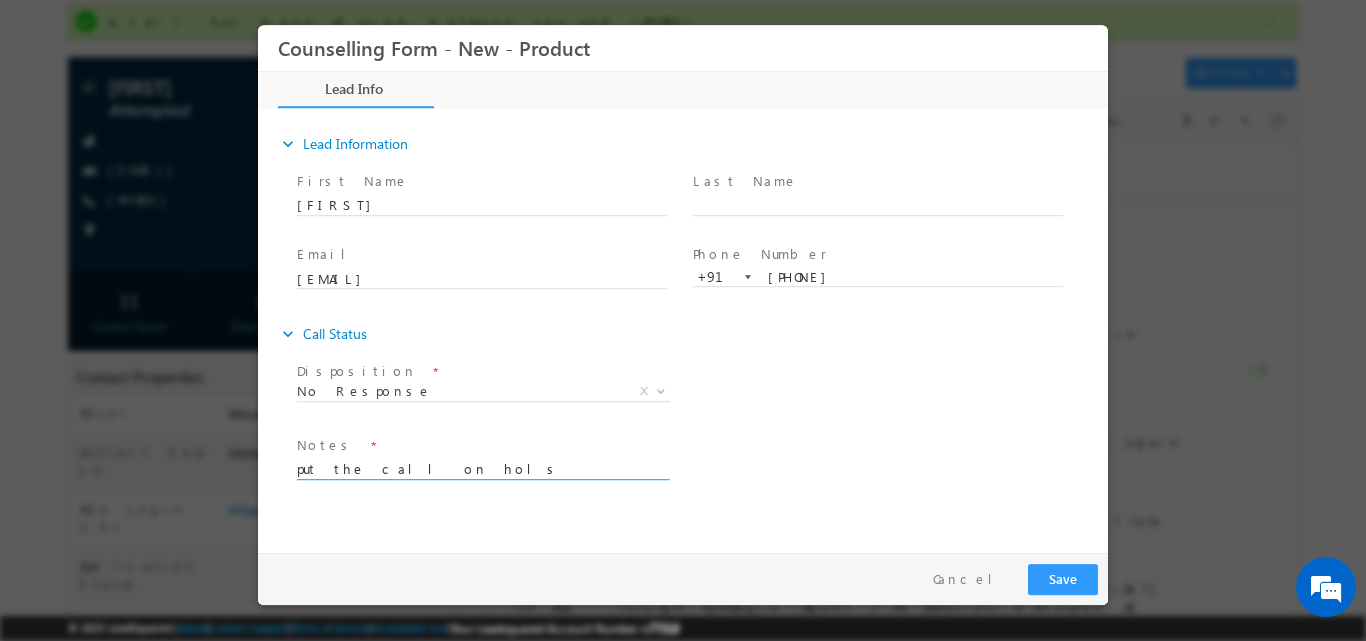 scroll, scrollTop: 4, scrollLeft: 0, axis: vertical 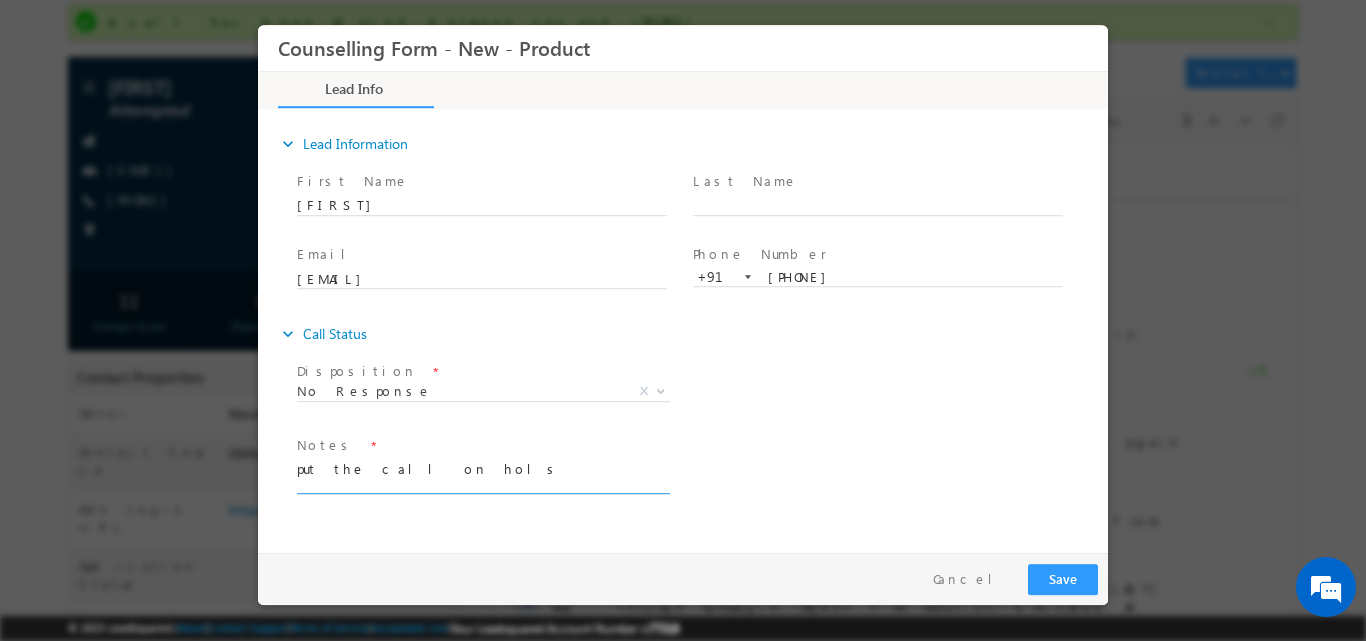 click on "put the call on hols" at bounding box center (482, 474) 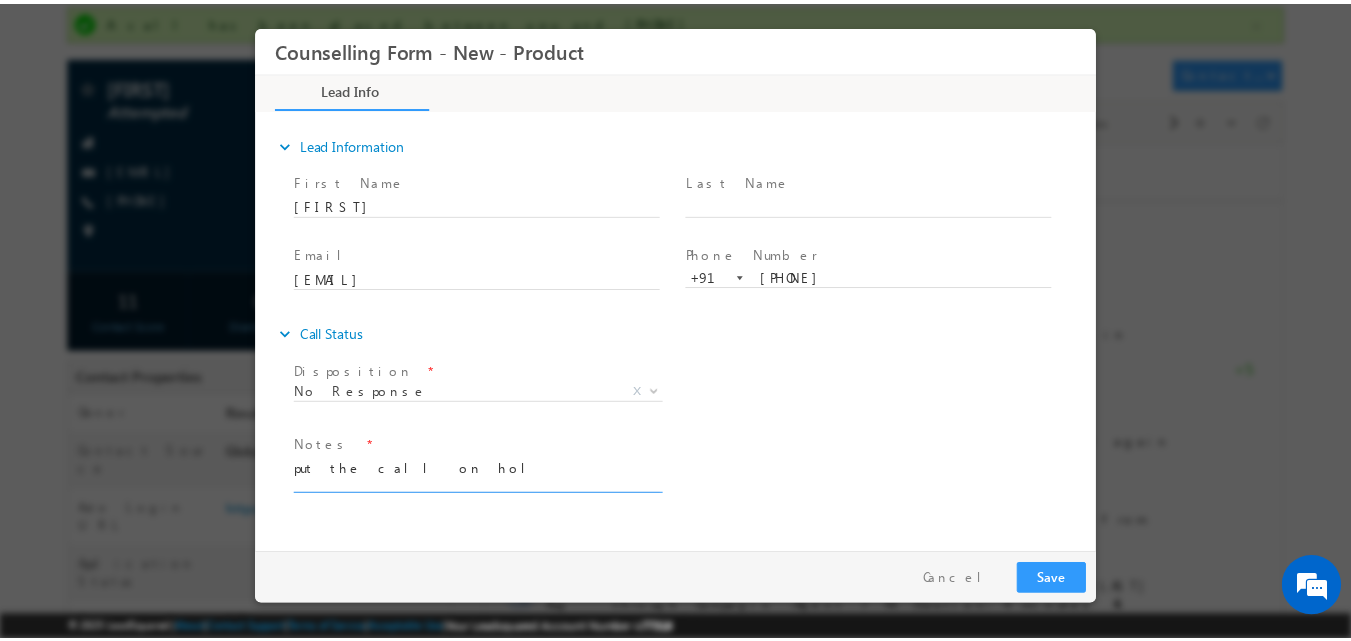 scroll, scrollTop: 2, scrollLeft: 0, axis: vertical 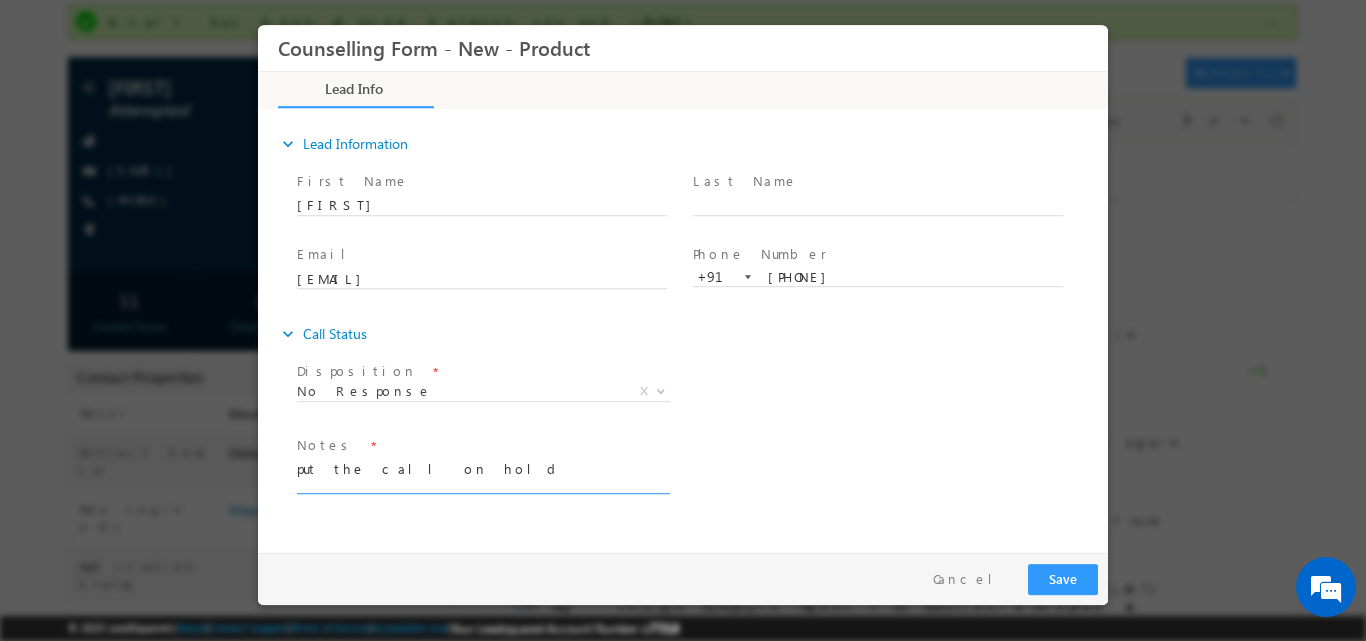 type on "put the call on hold" 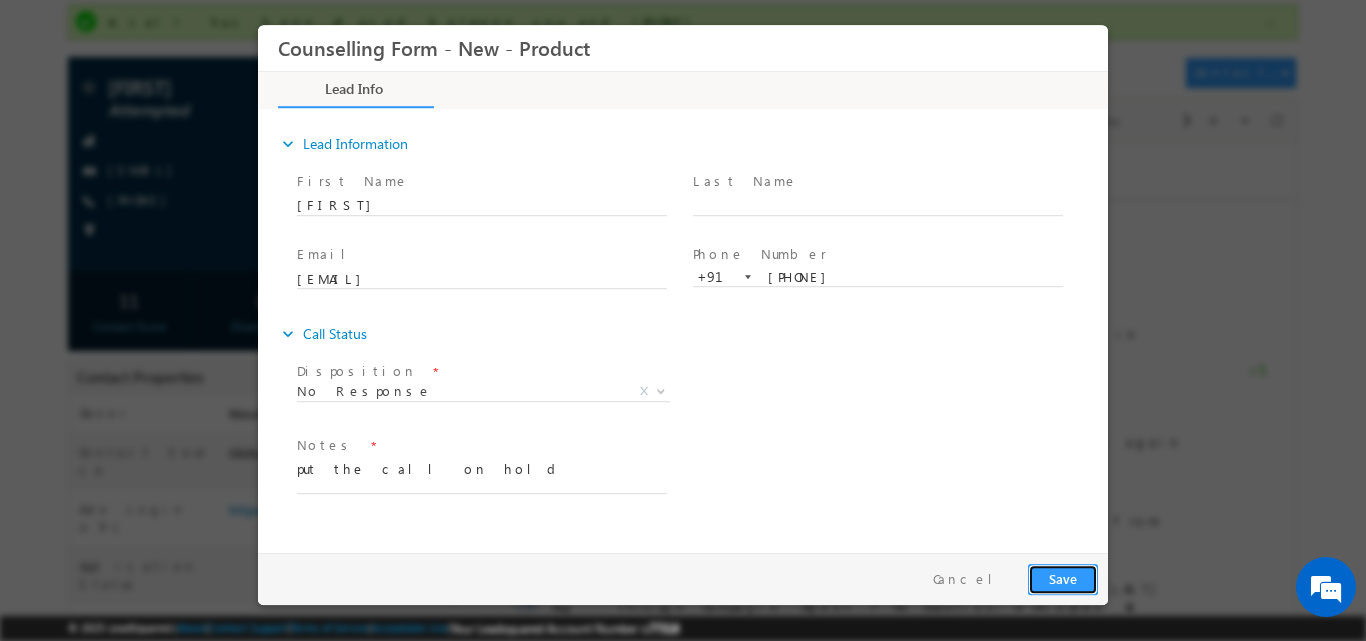 click on "Save" at bounding box center [1063, 578] 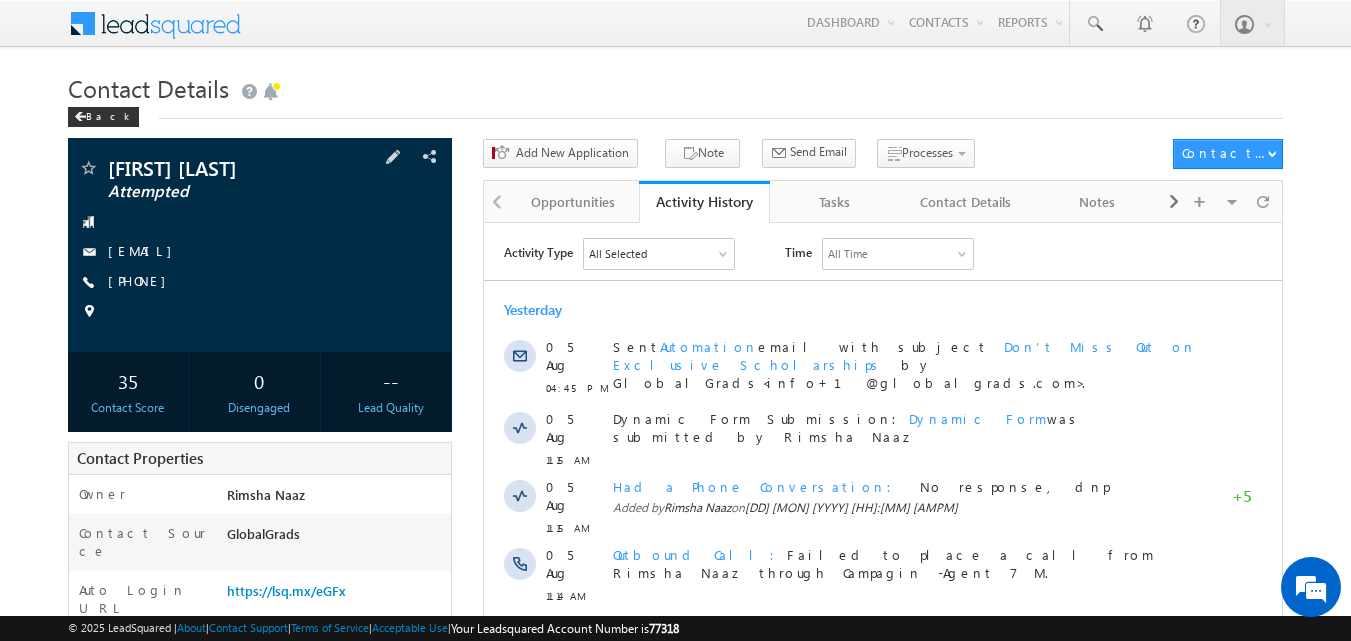 scroll, scrollTop: 0, scrollLeft: 0, axis: both 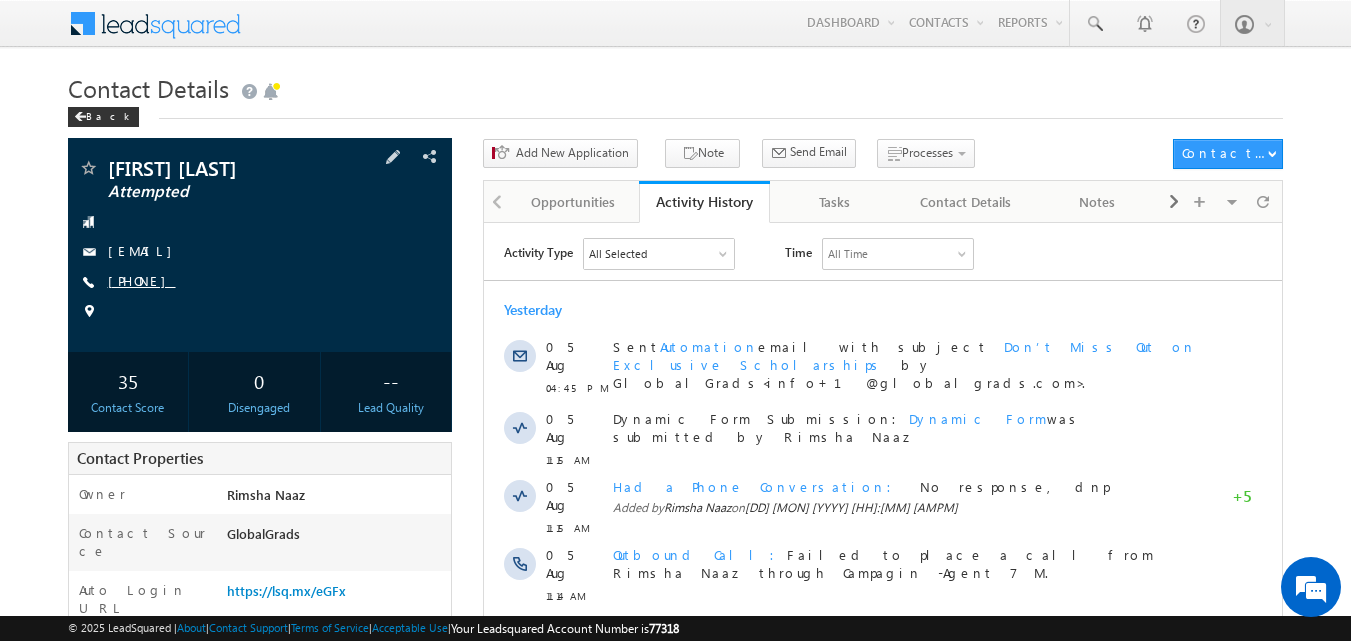 click on "[PHONE]" at bounding box center [142, 280] 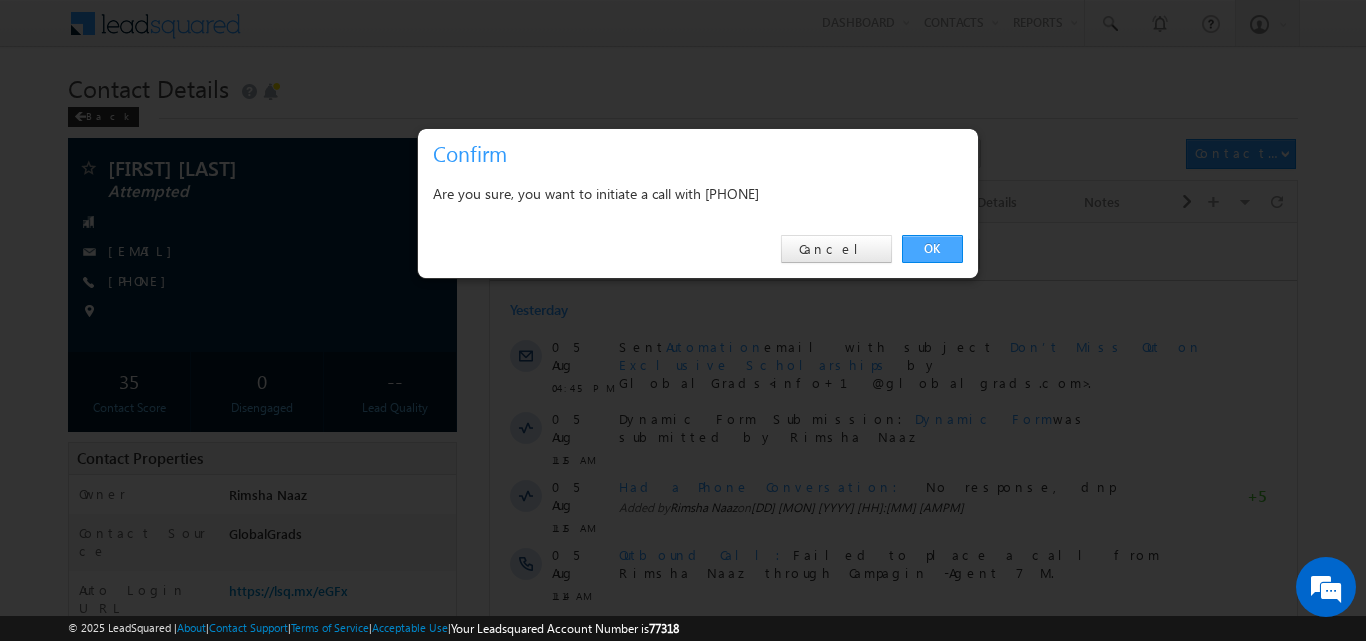 click on "OK" at bounding box center (932, 249) 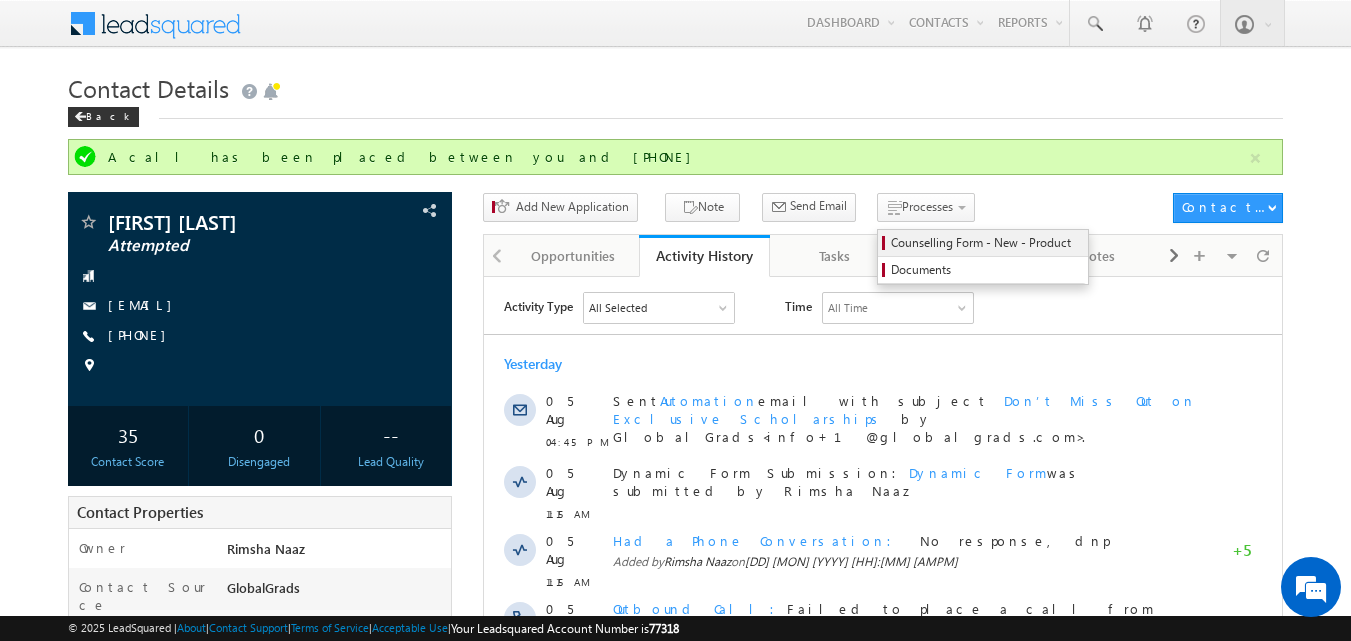click on "Counselling Form - New - Product" at bounding box center [986, 243] 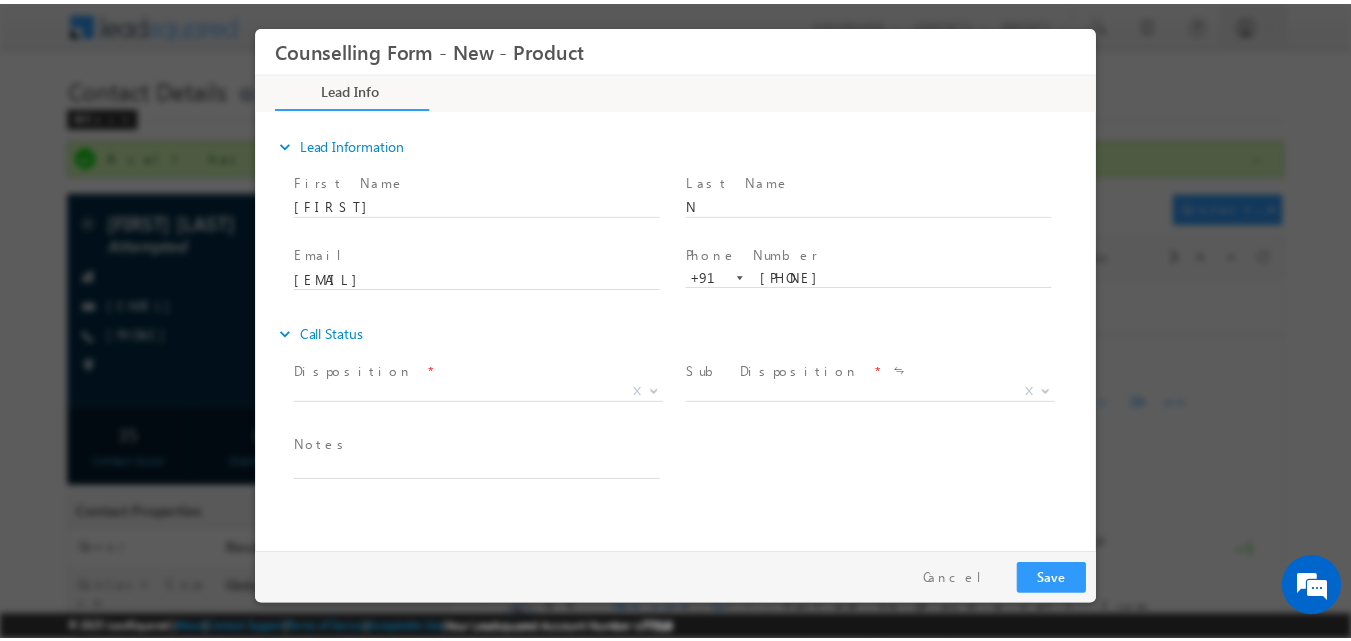scroll, scrollTop: 0, scrollLeft: 0, axis: both 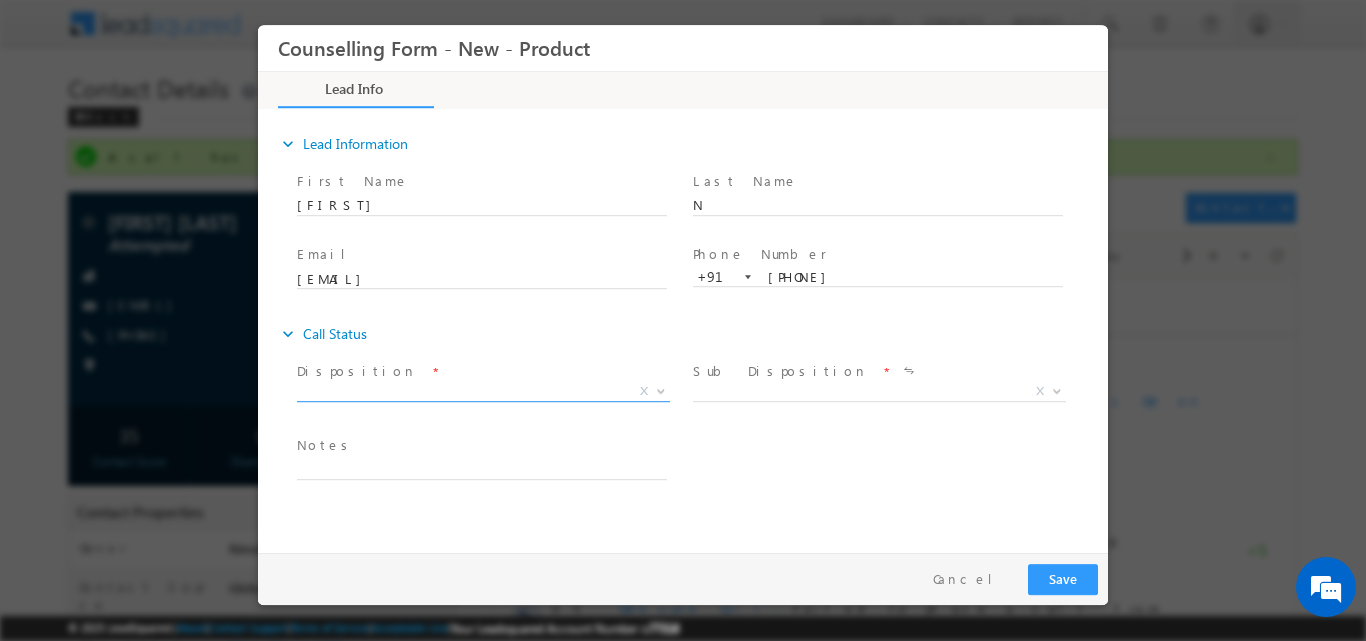 click at bounding box center [659, 390] 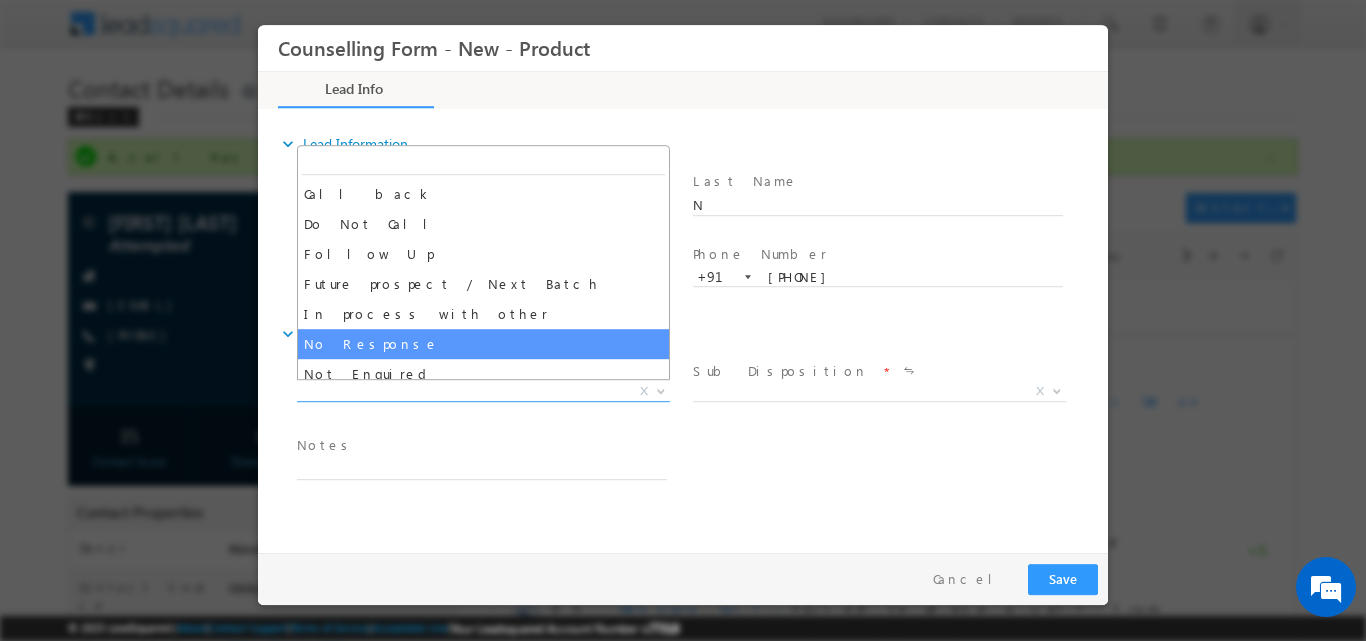 select on "No Response" 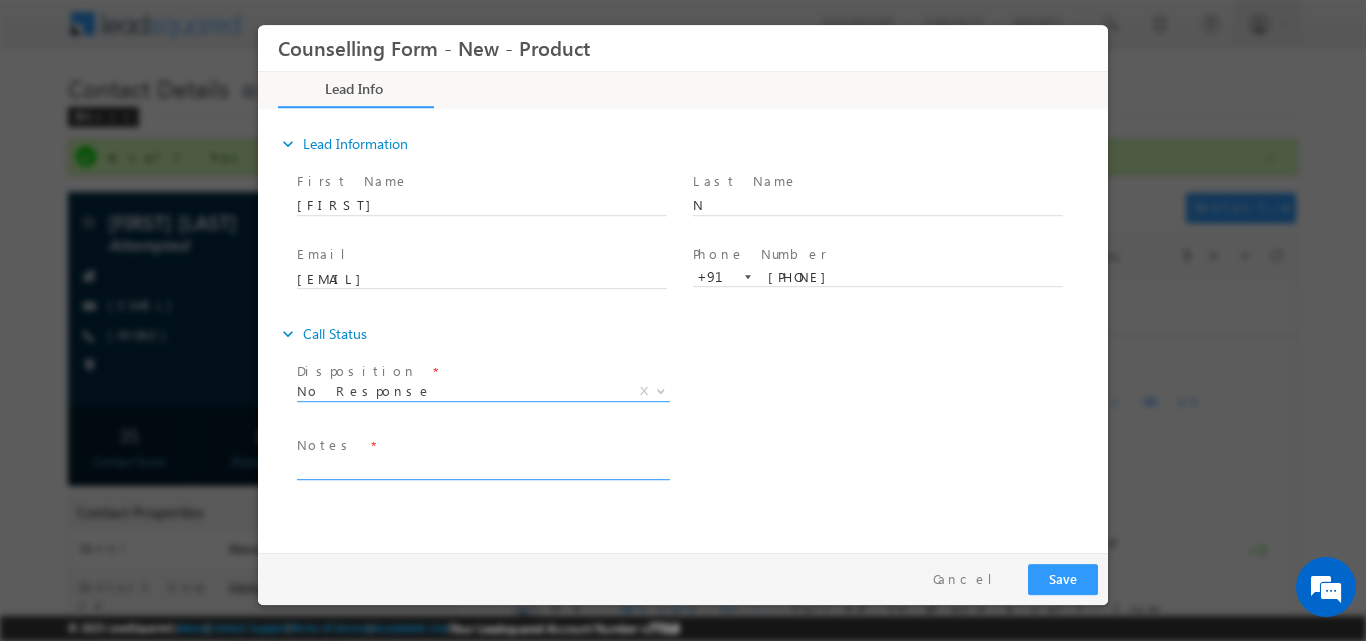 click at bounding box center (482, 467) 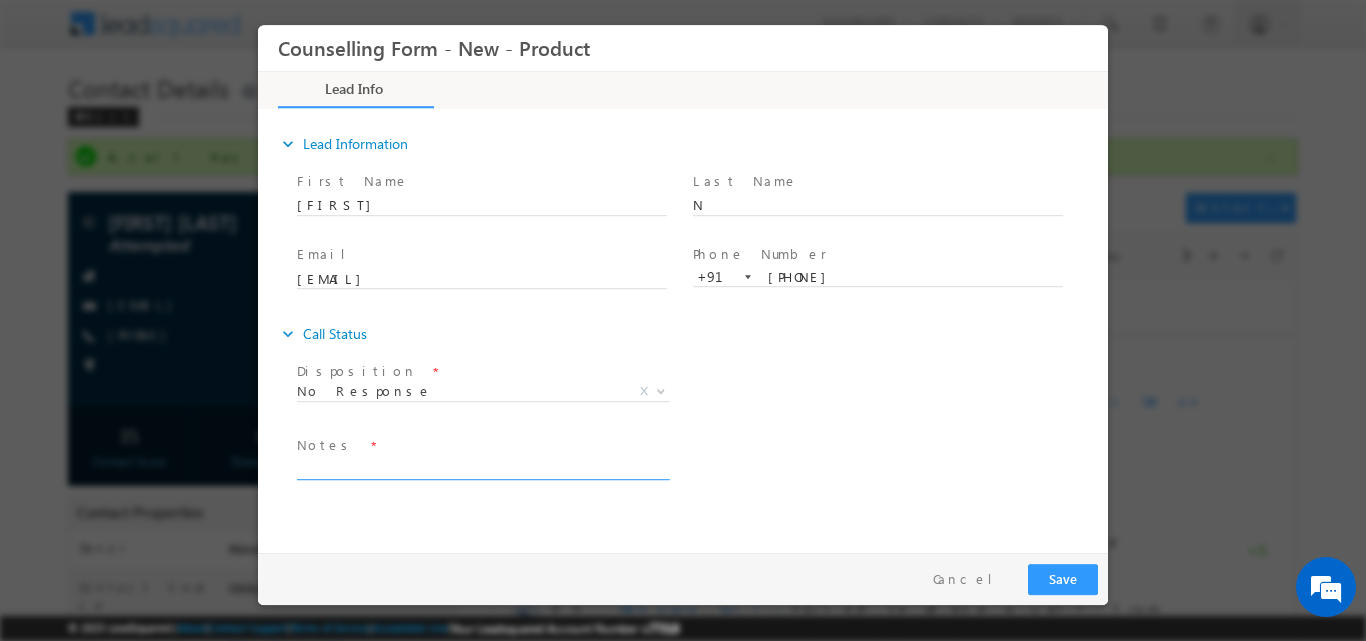 paste on "No response, dnp" 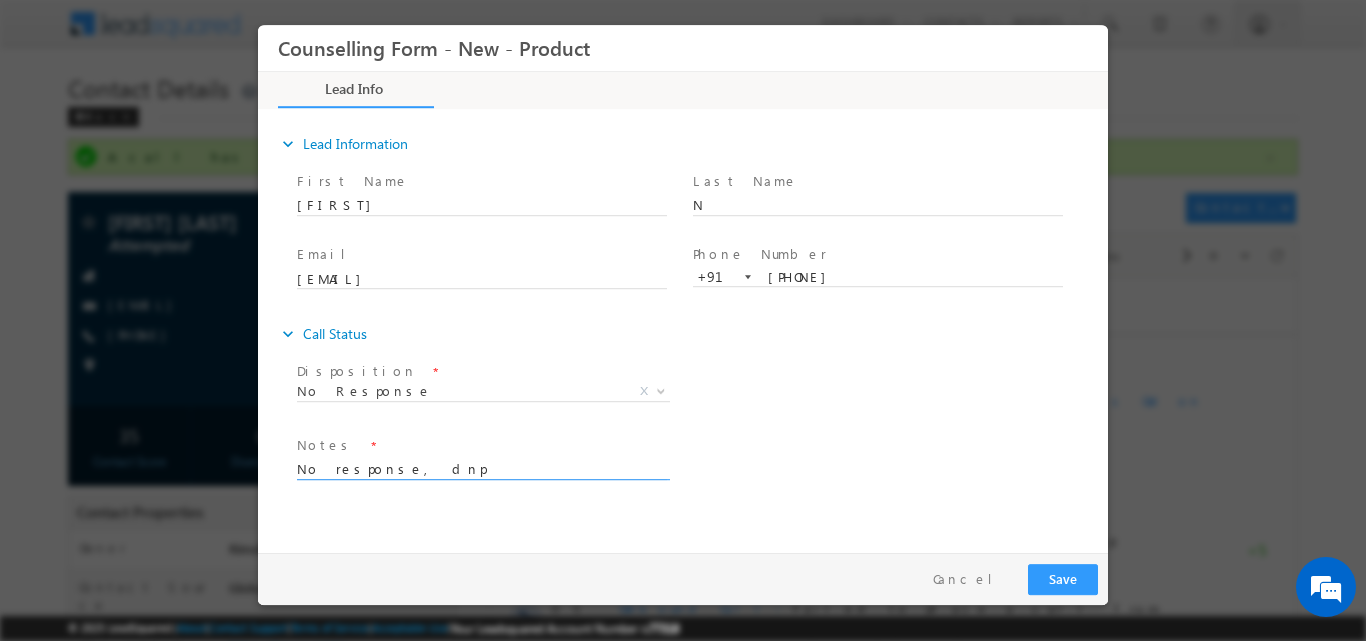 type on "No response, dnp" 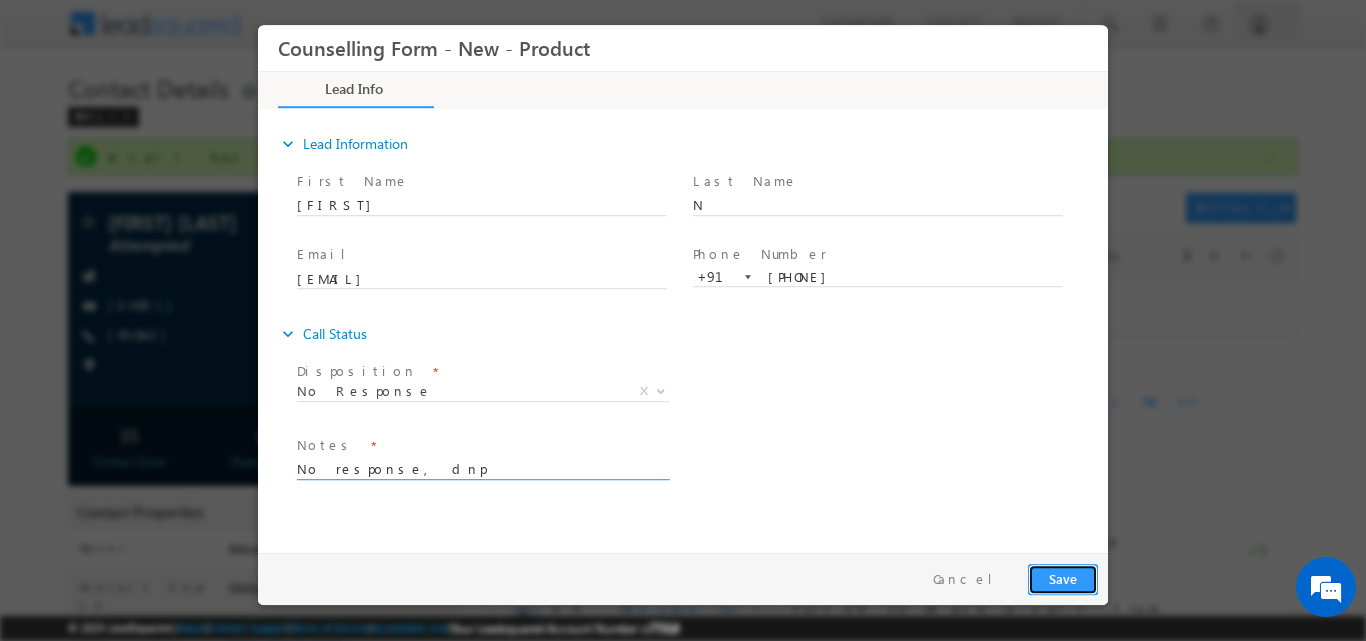 click on "Save" at bounding box center [1063, 578] 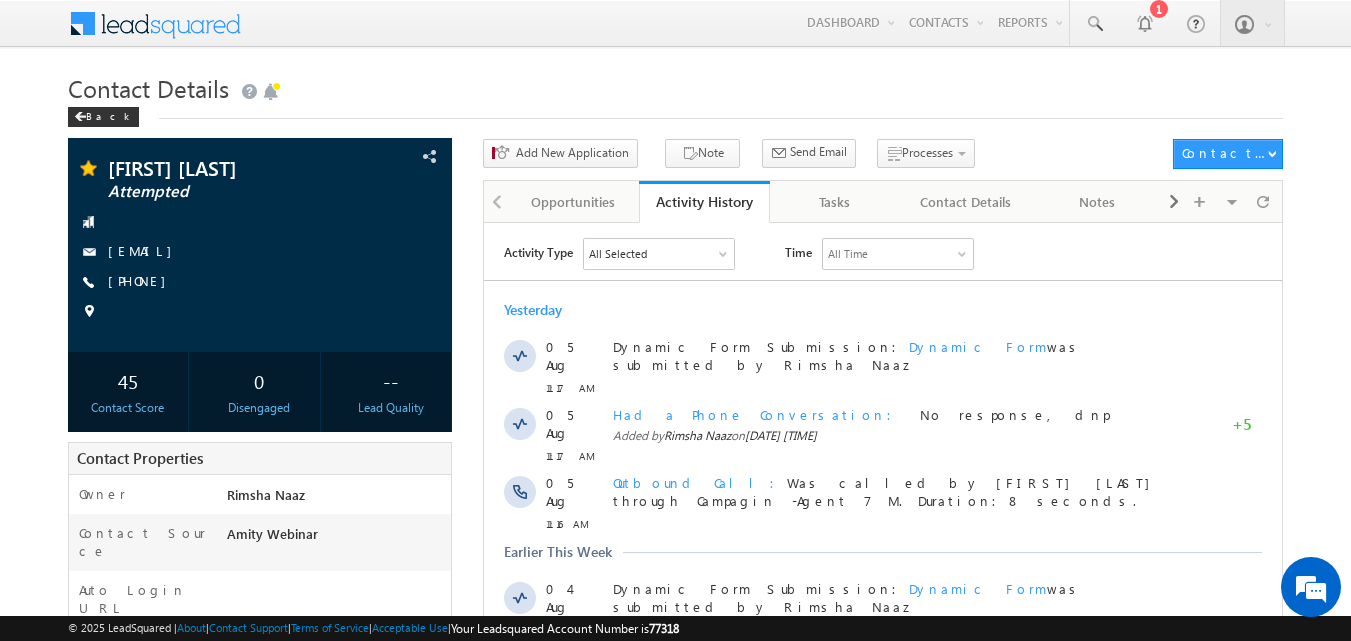 scroll, scrollTop: 0, scrollLeft: 0, axis: both 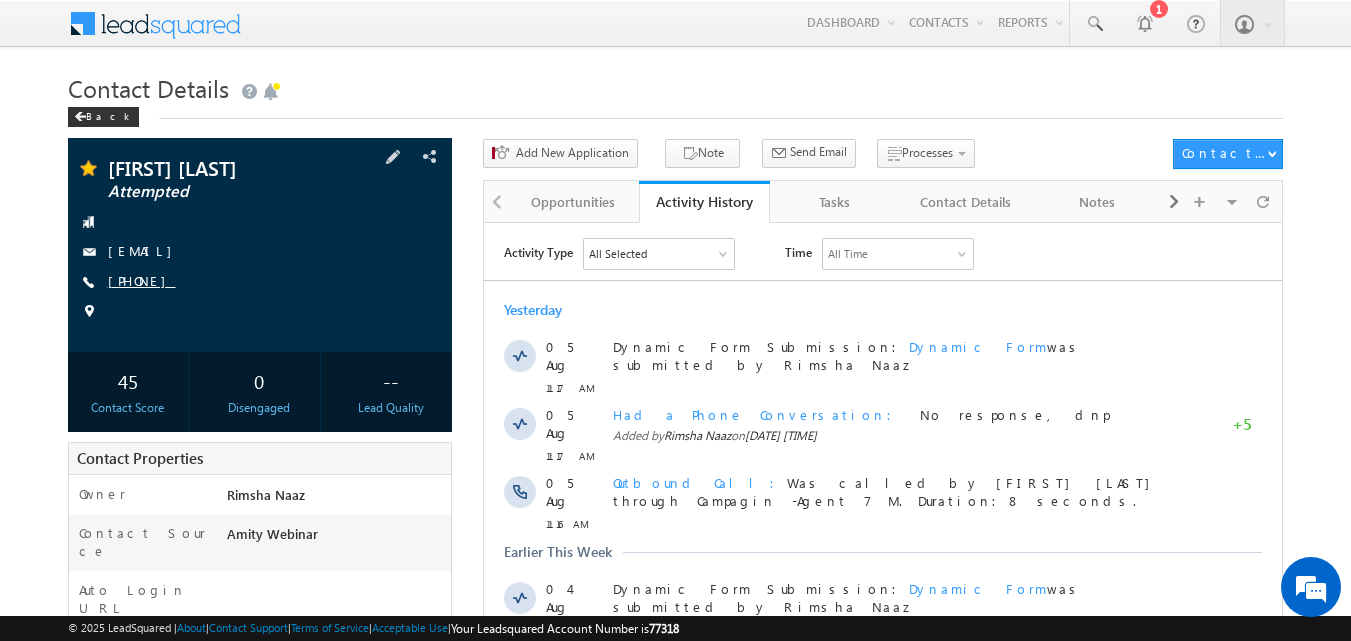 click on "[PHONE]" at bounding box center [142, 280] 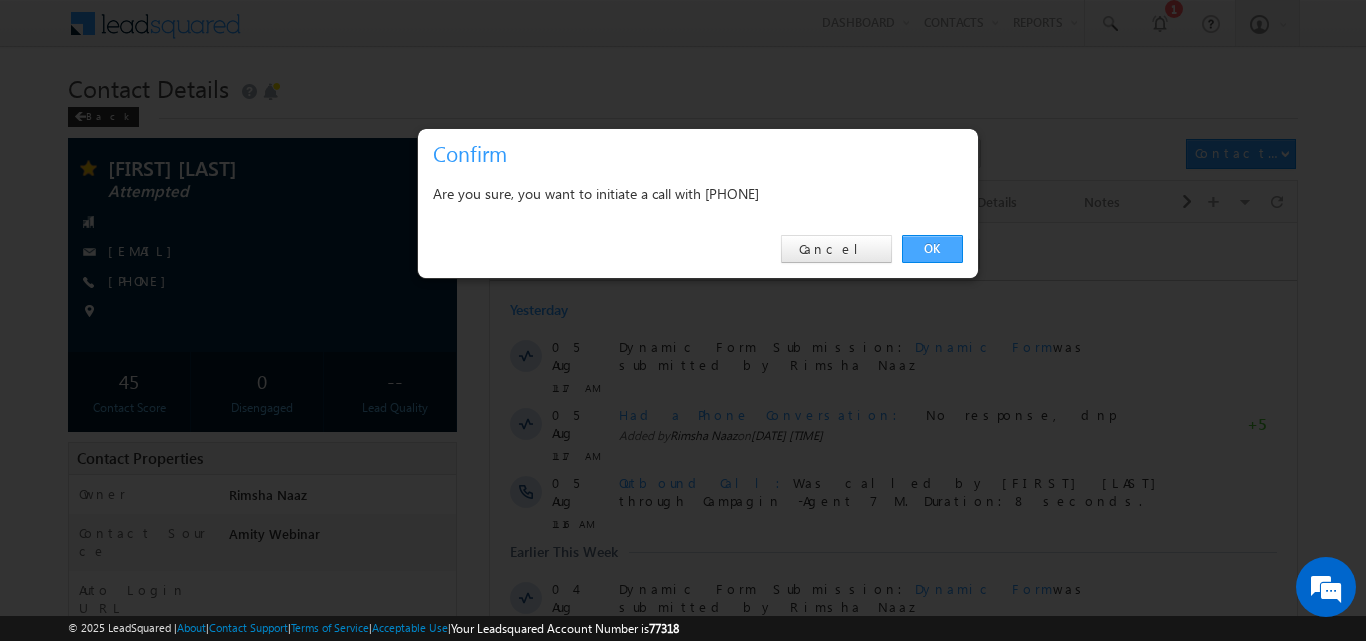 click on "OK" at bounding box center (932, 249) 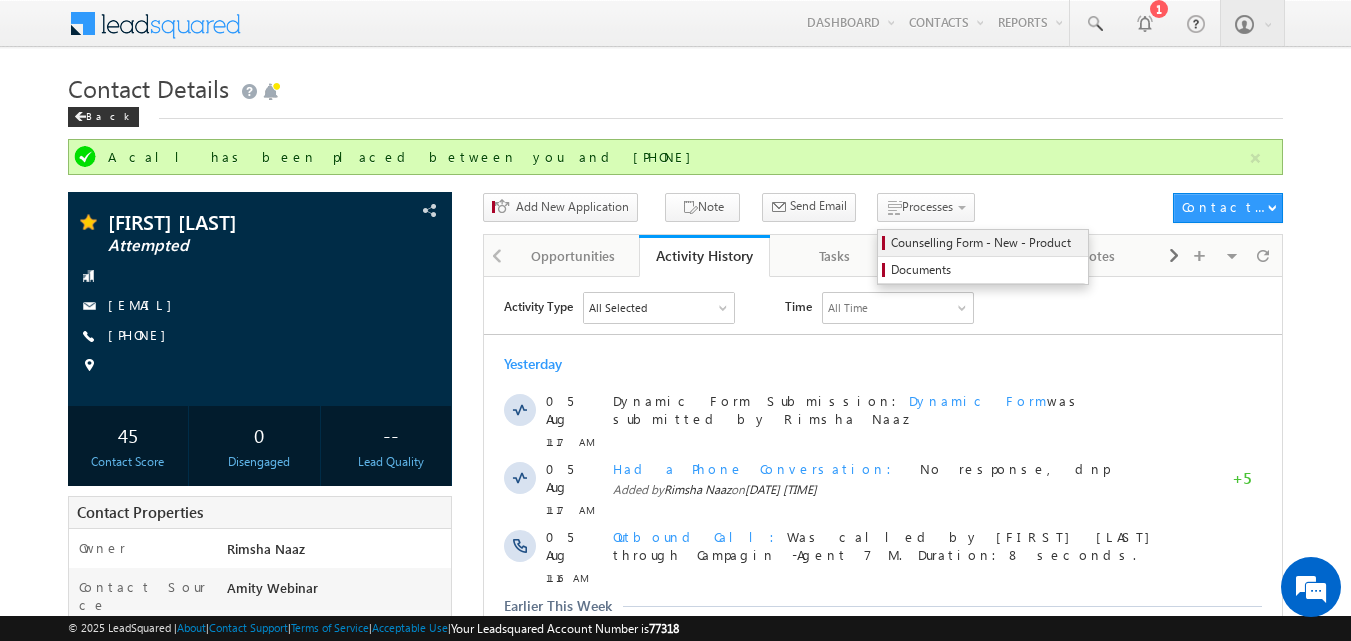 click on "Counselling Form - New - Product" at bounding box center (986, 243) 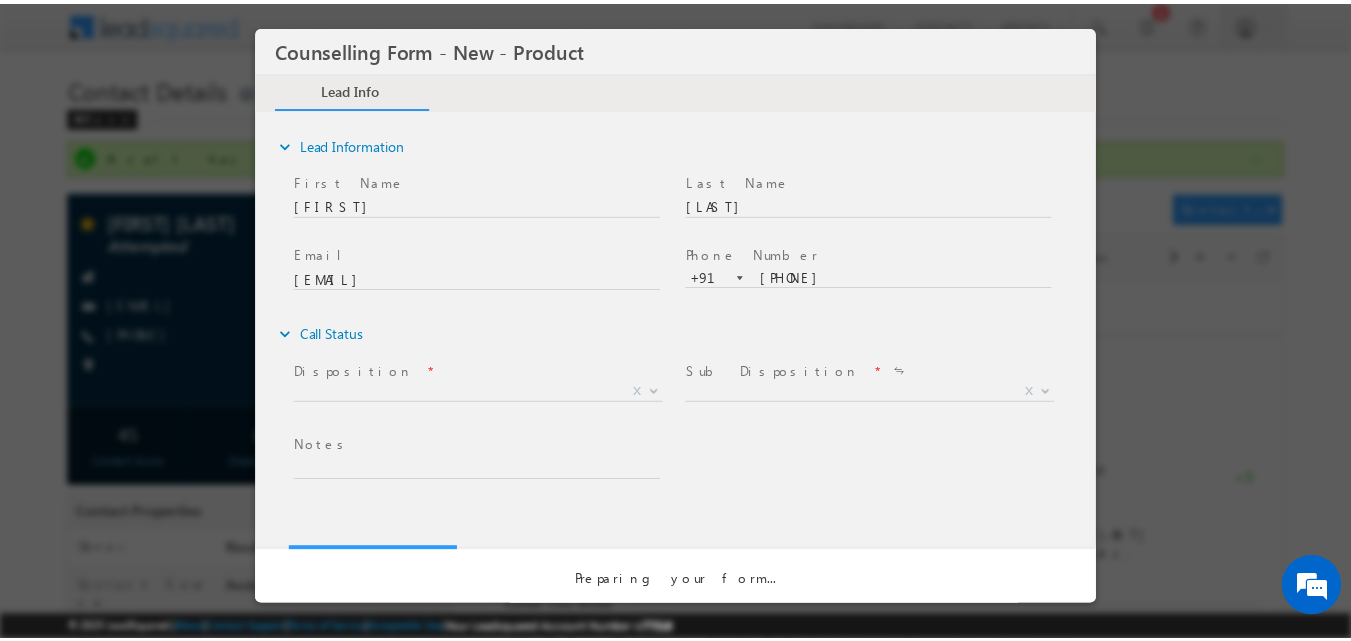 scroll, scrollTop: 0, scrollLeft: 0, axis: both 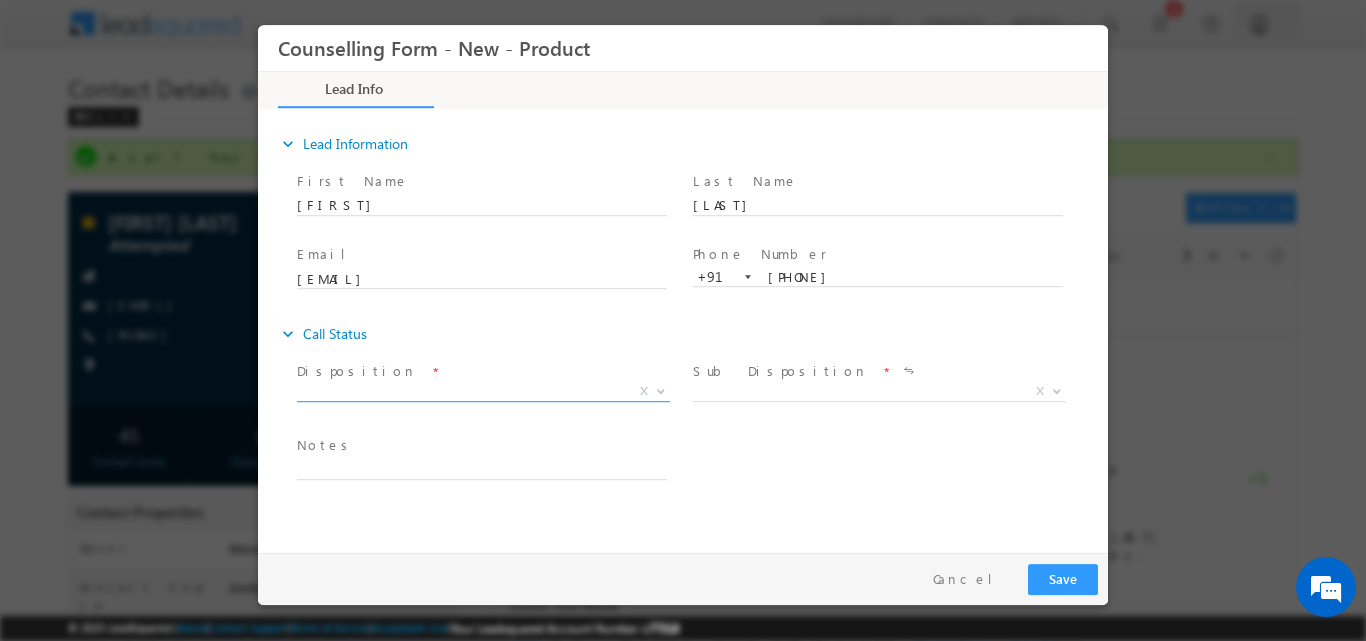 click at bounding box center (659, 390) 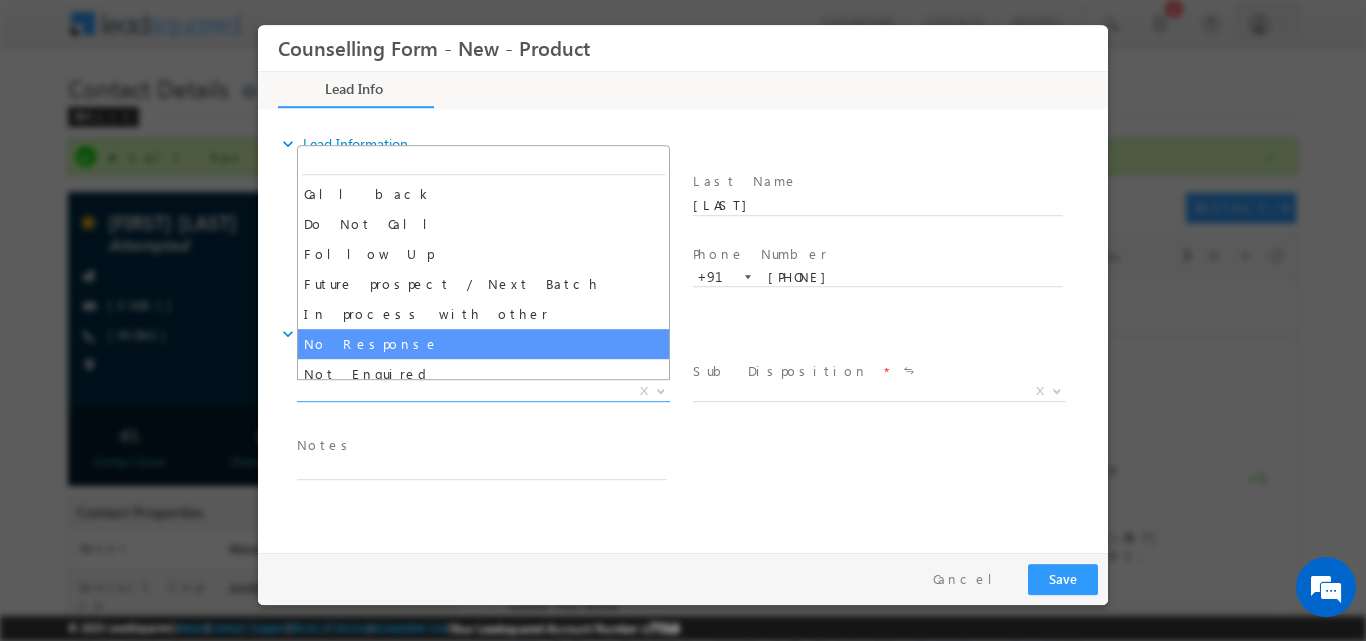 select on "No Response" 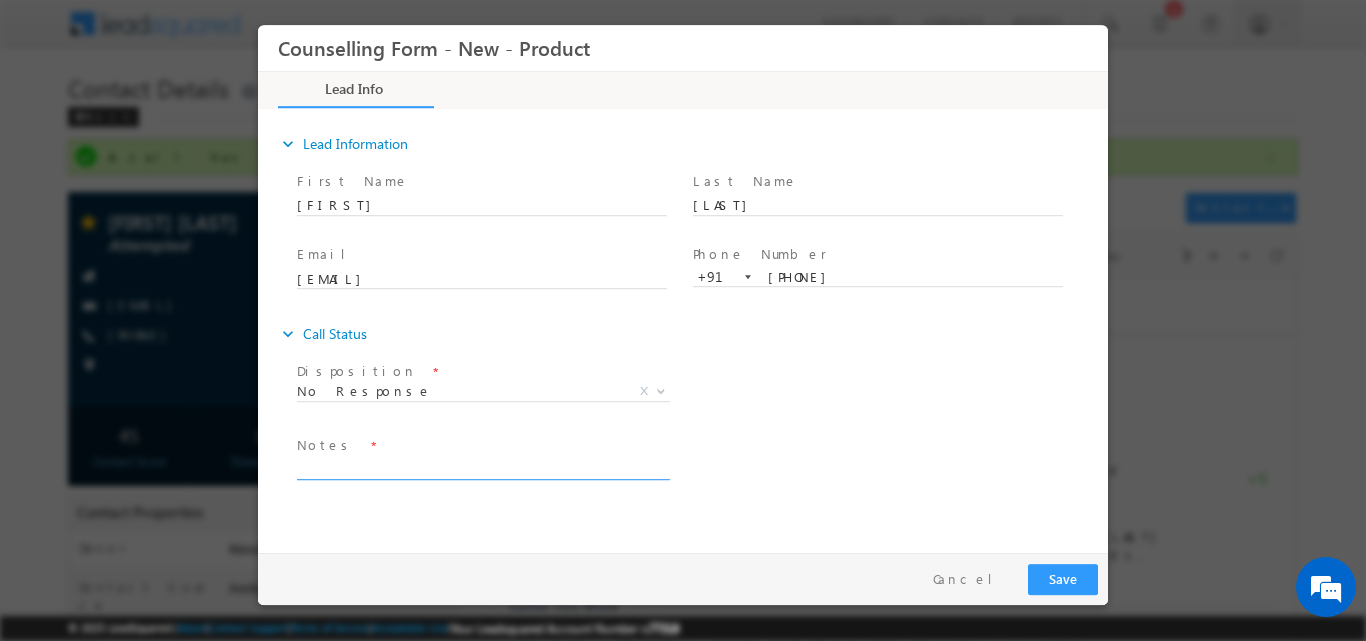 click at bounding box center (482, 467) 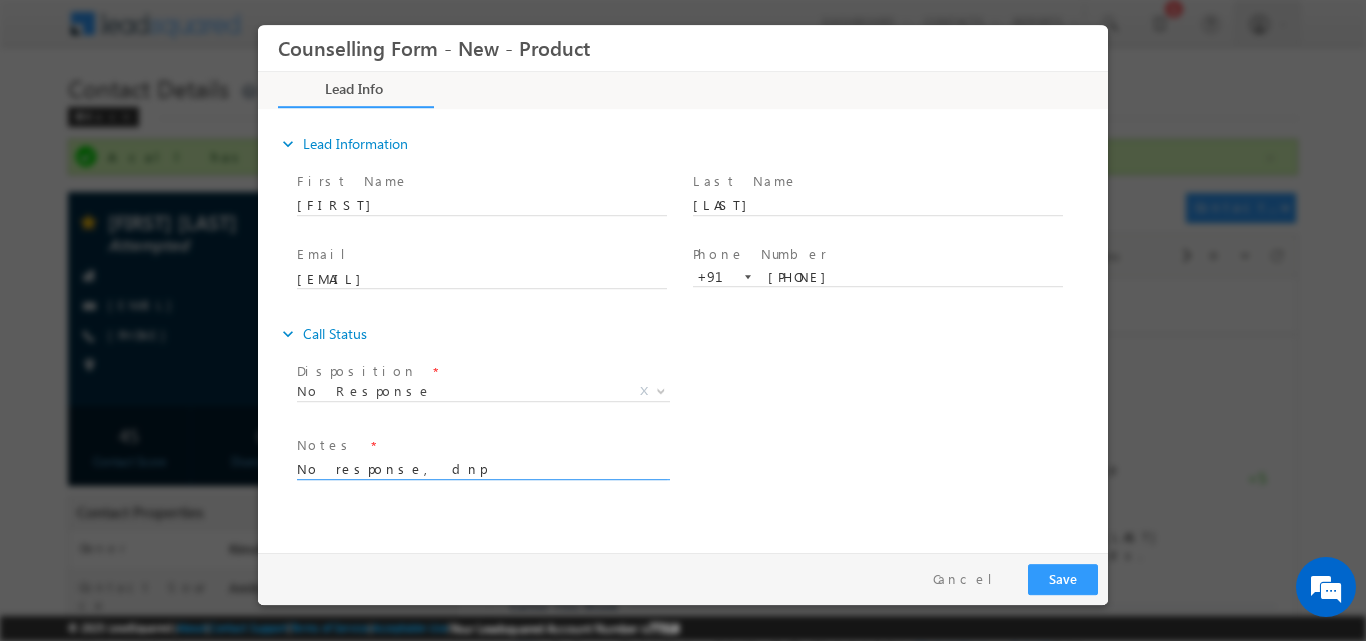 type on "No response, dnp" 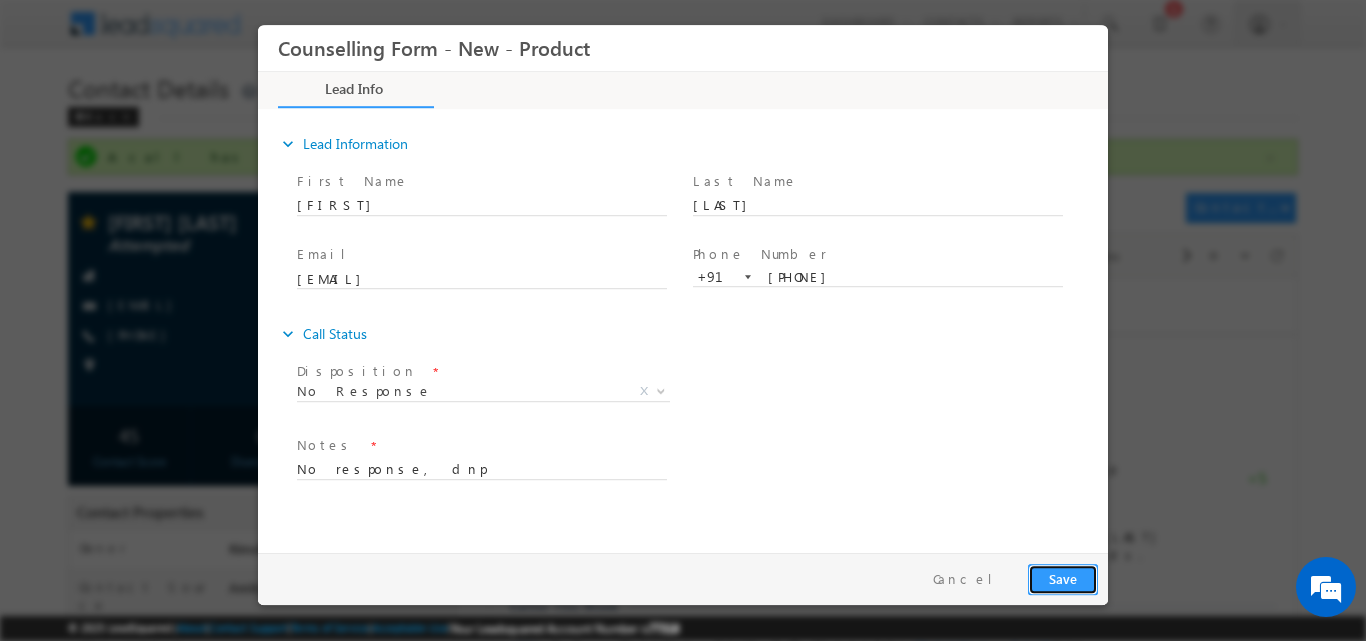 drag, startPoint x: 1042, startPoint y: 573, endPoint x: 1046, endPoint y: 28, distance: 545.01465 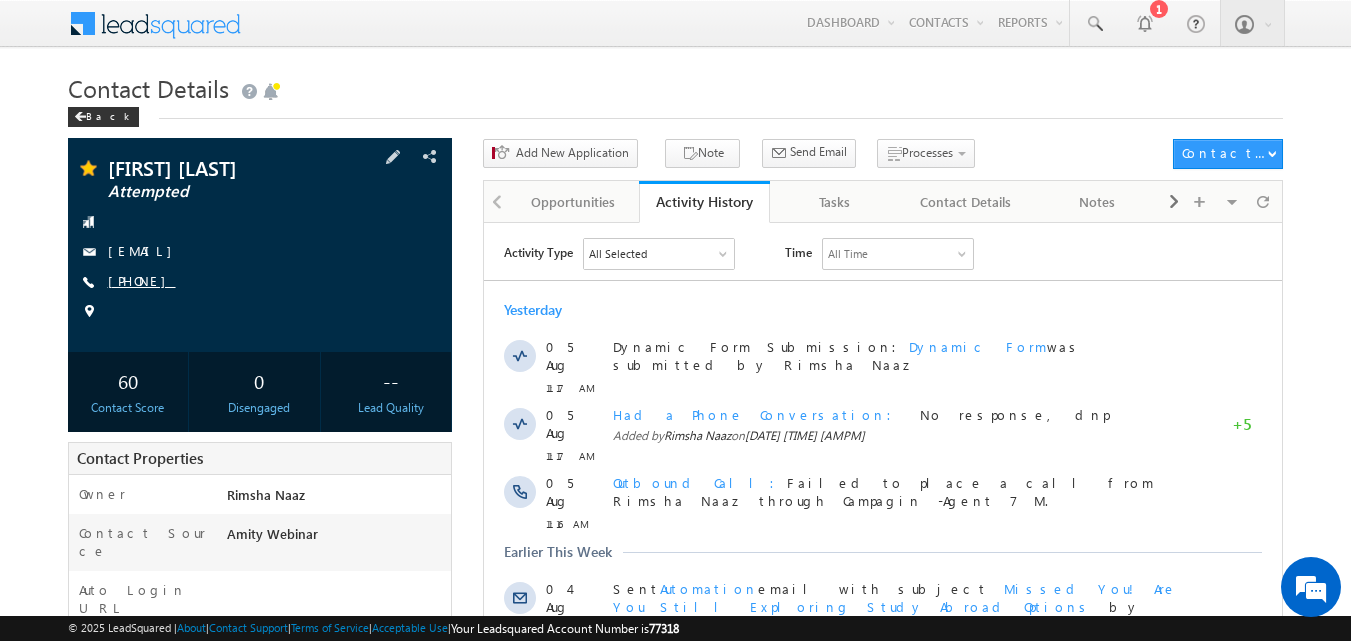 scroll, scrollTop: 0, scrollLeft: 0, axis: both 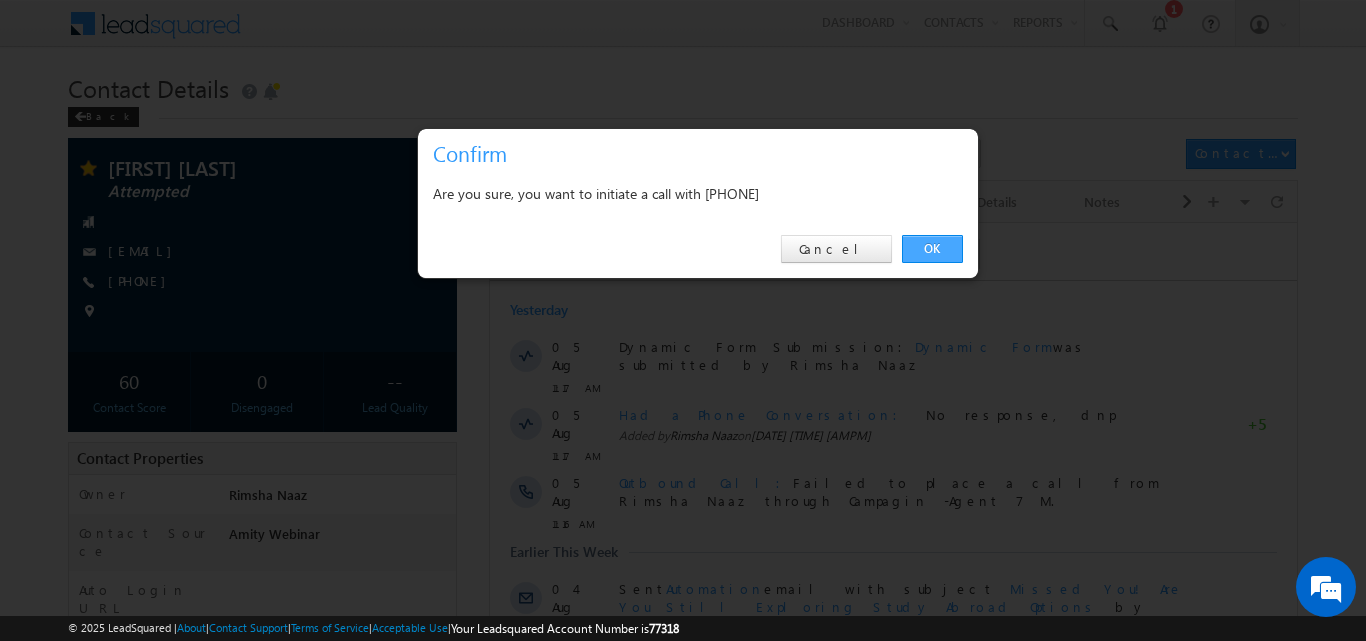 click on "OK" at bounding box center (932, 249) 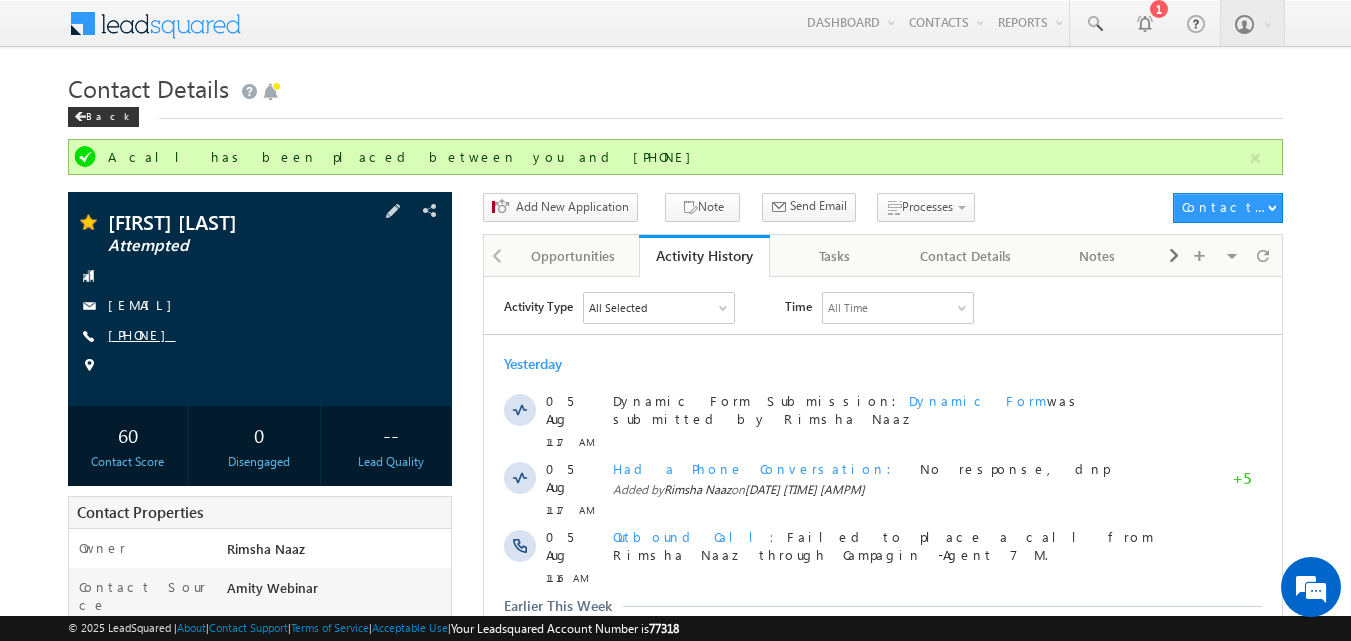 click on "[PHONE]" at bounding box center [142, 334] 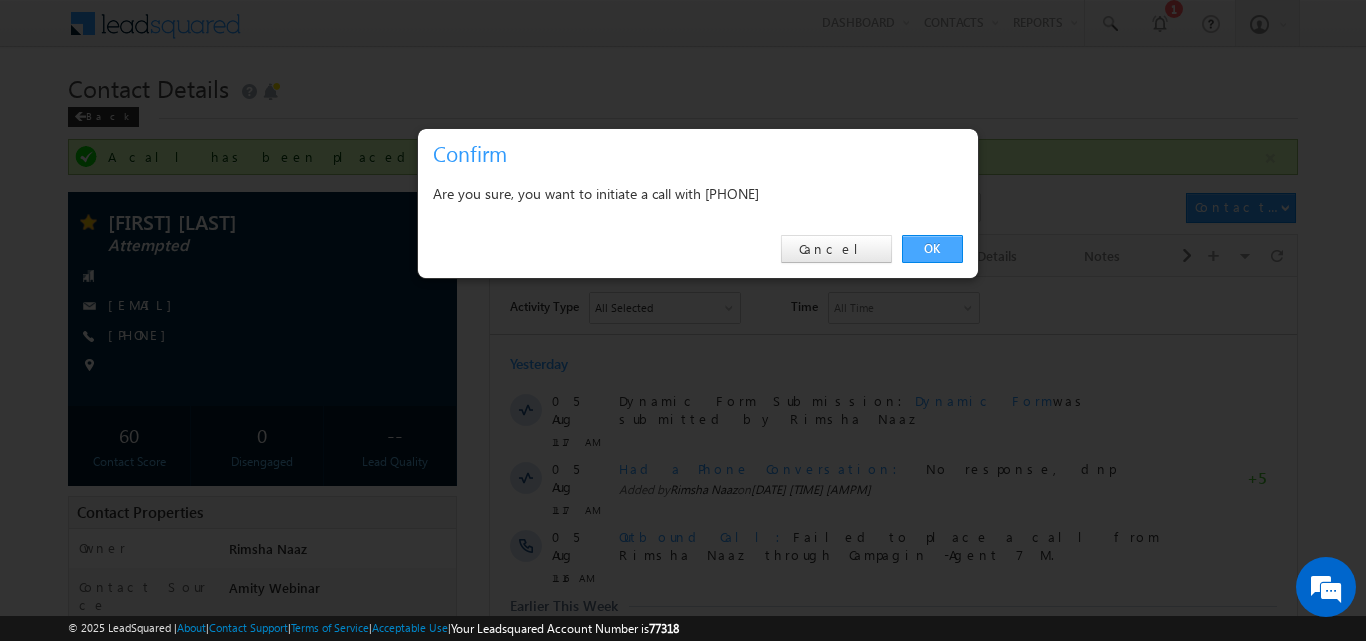 click on "OK" at bounding box center [932, 249] 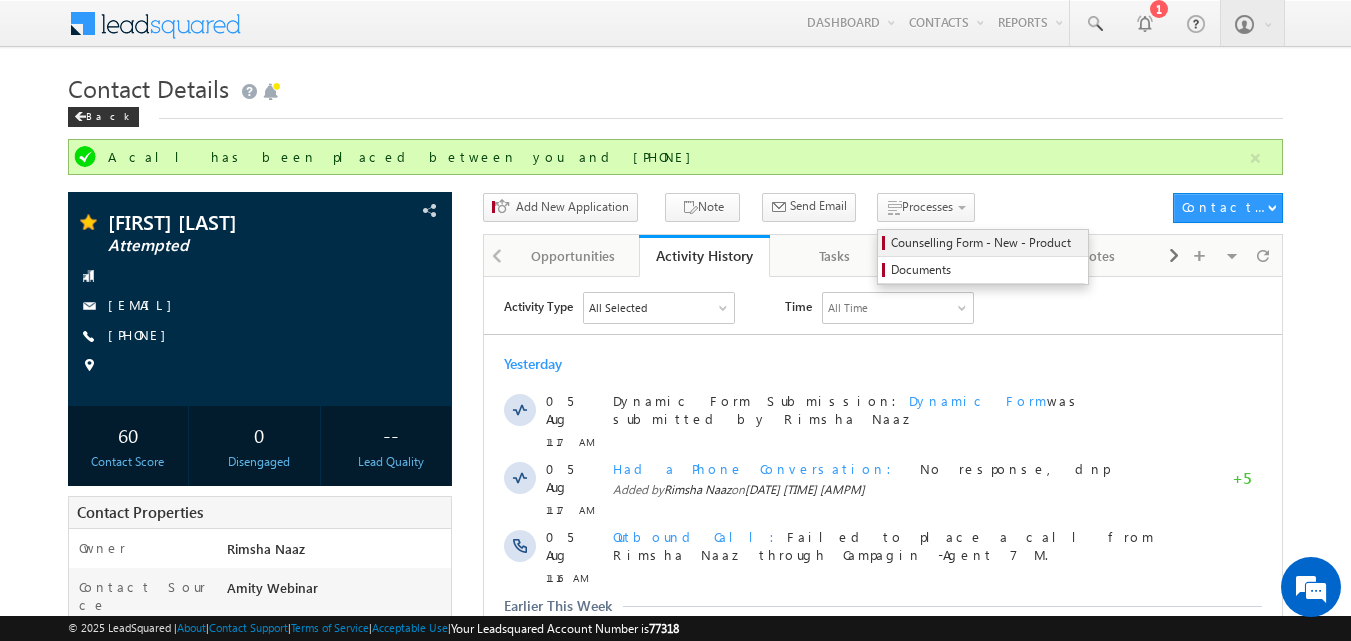 click on "Counselling Form - New - Product" at bounding box center (986, 243) 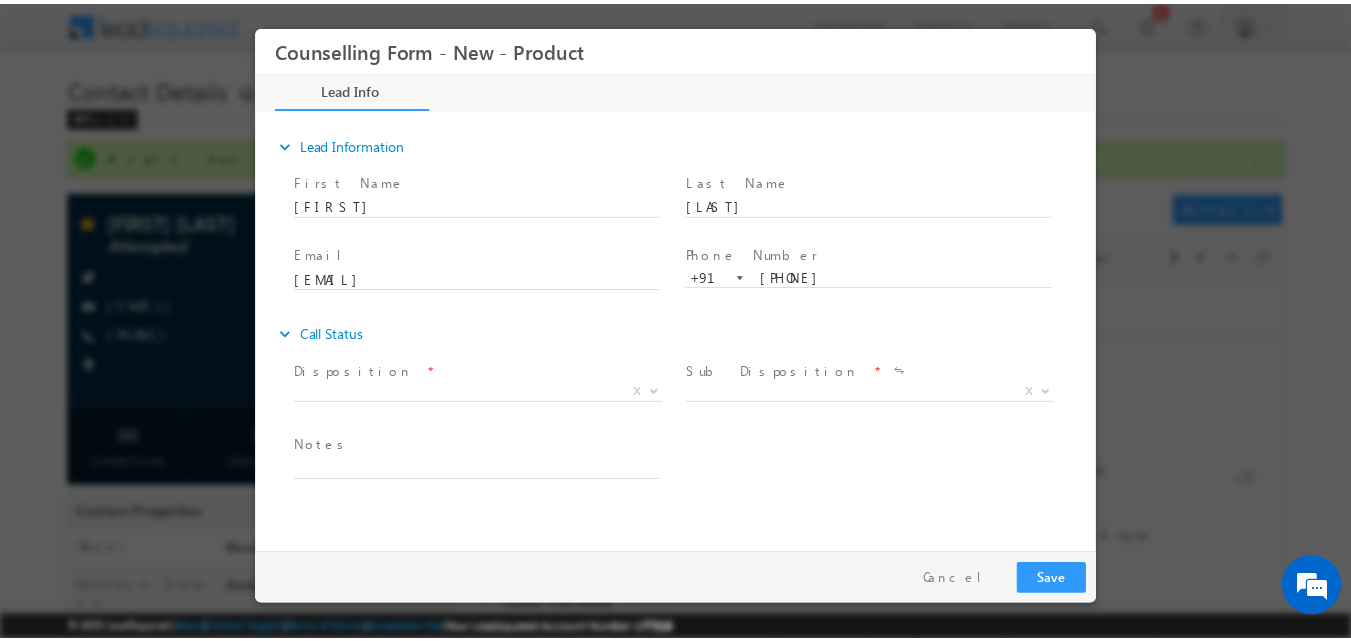 scroll, scrollTop: 0, scrollLeft: 0, axis: both 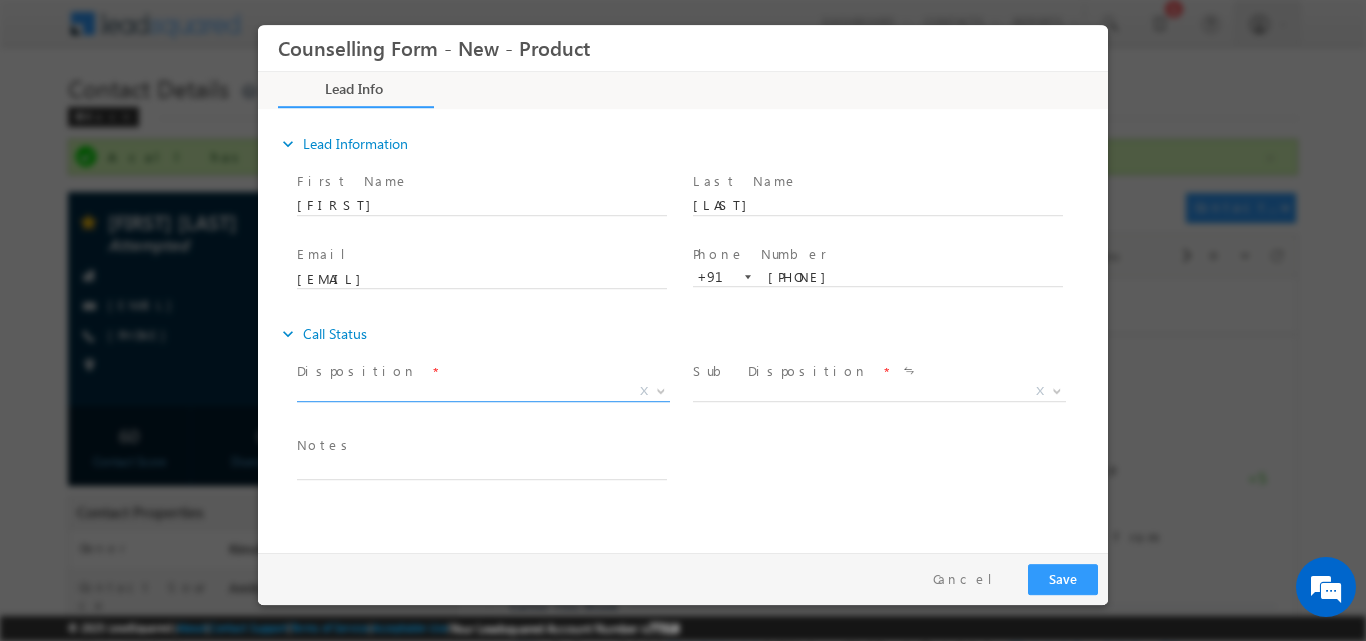 click at bounding box center [659, 390] 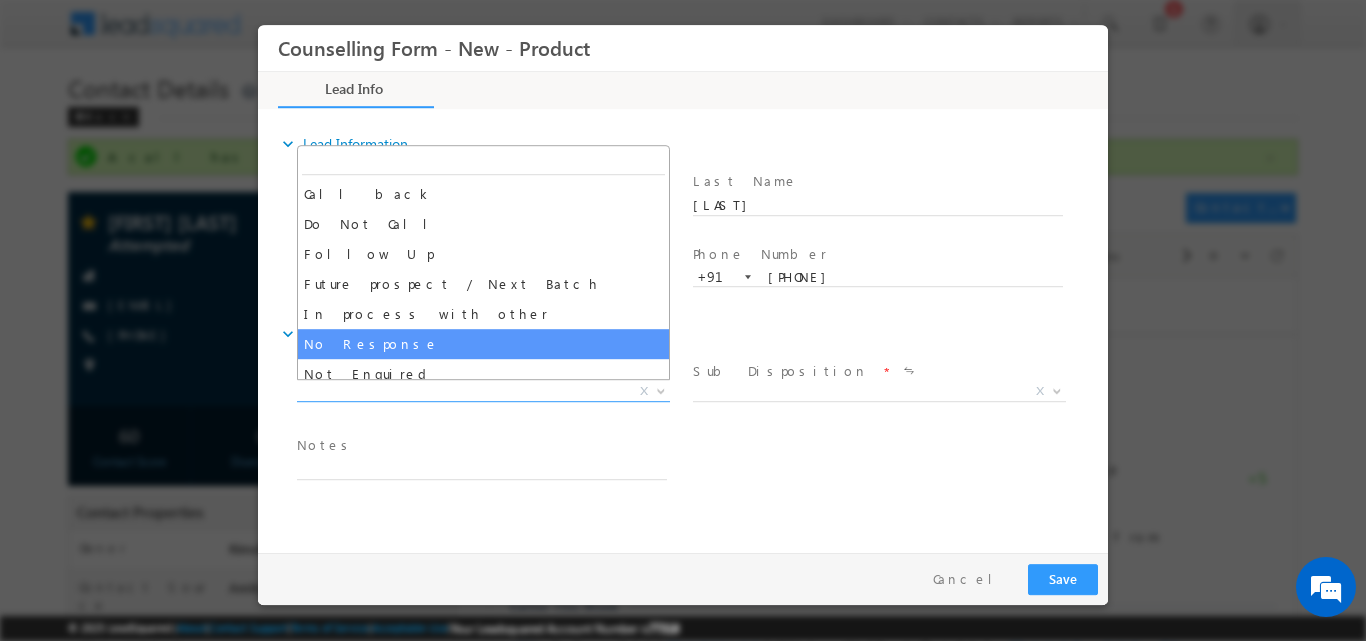 select on "No Response" 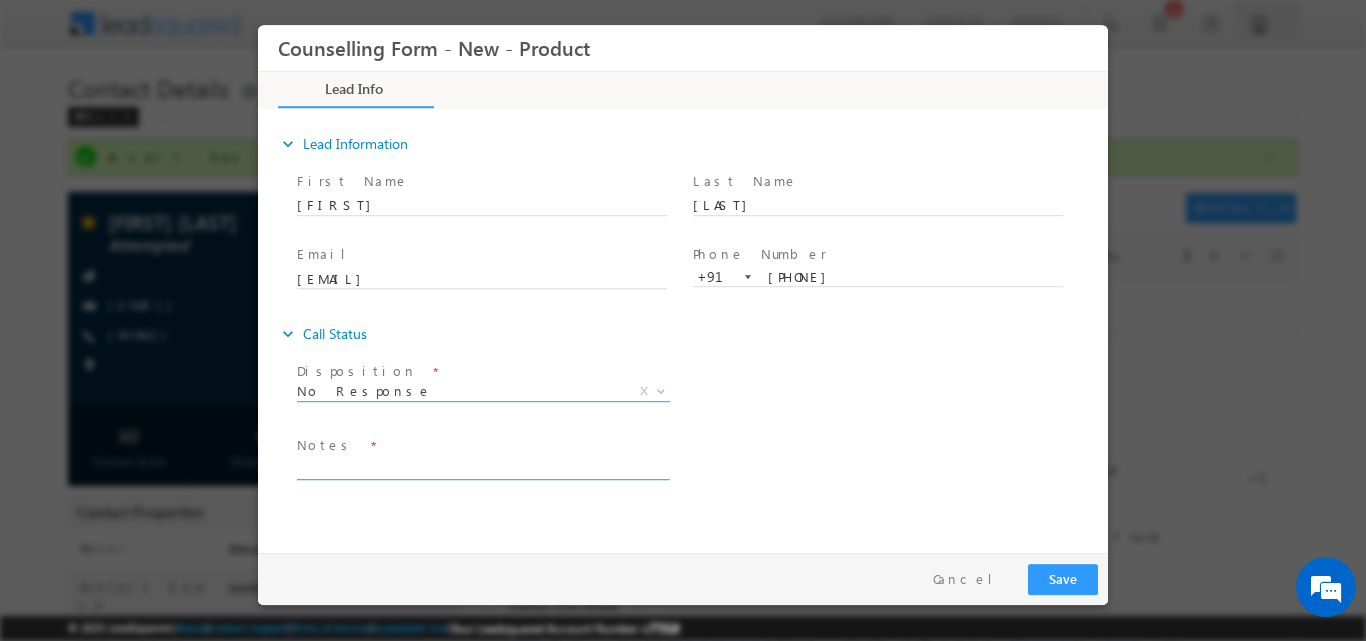 click at bounding box center [482, 467] 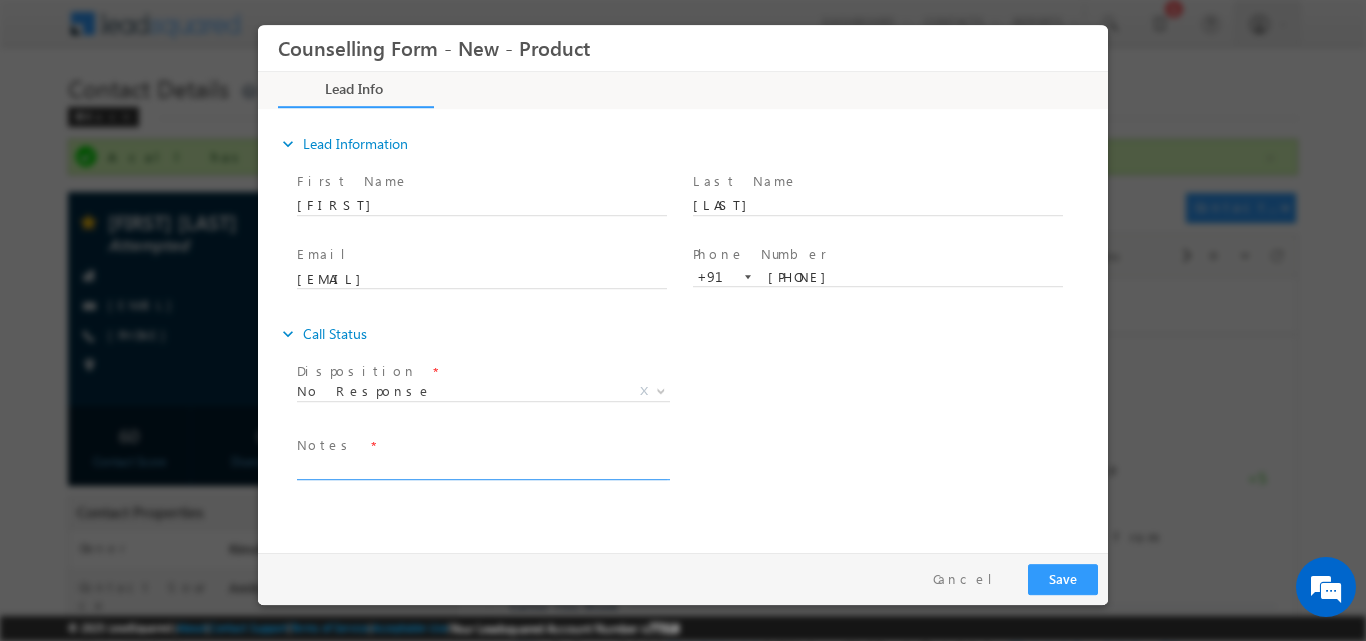 paste on "No response, dnp" 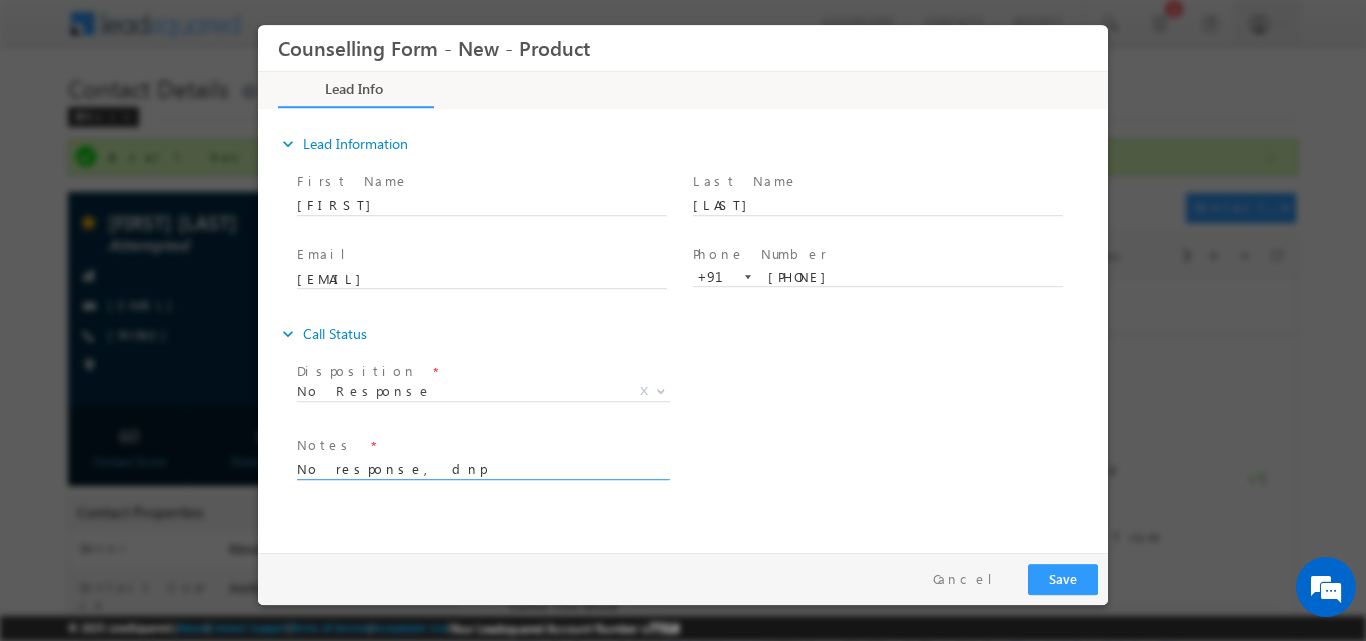 type on "No response, dnp" 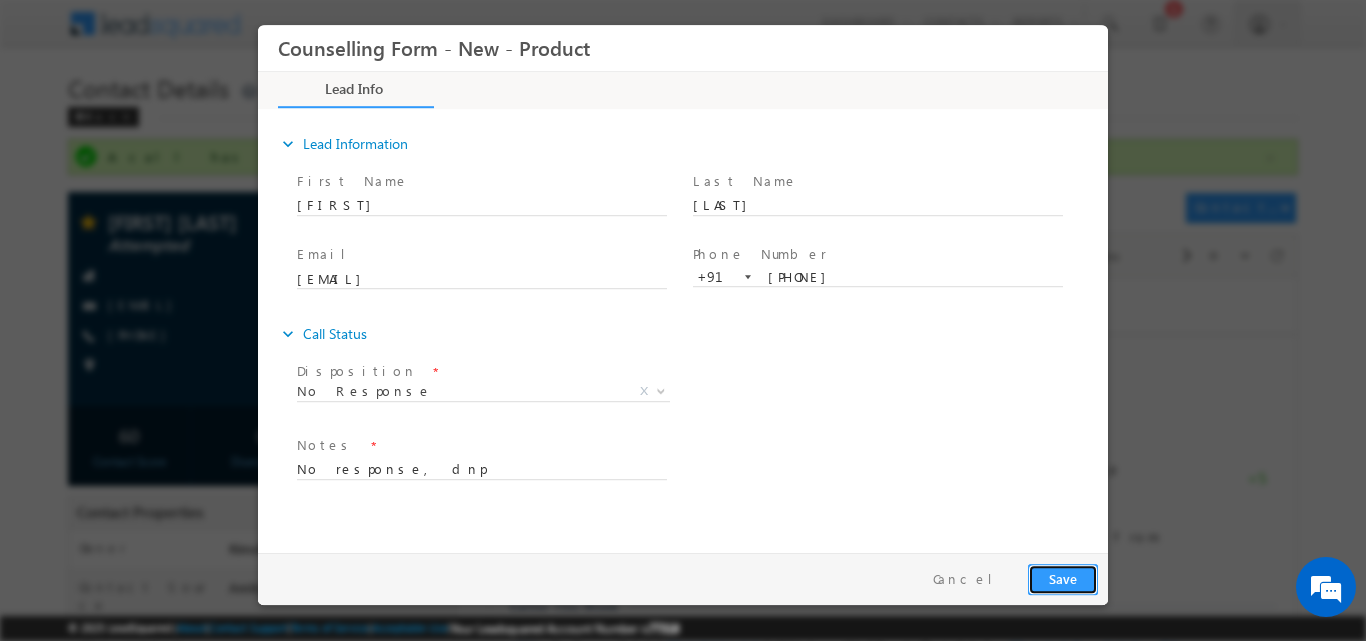 click on "Save" at bounding box center [1063, 578] 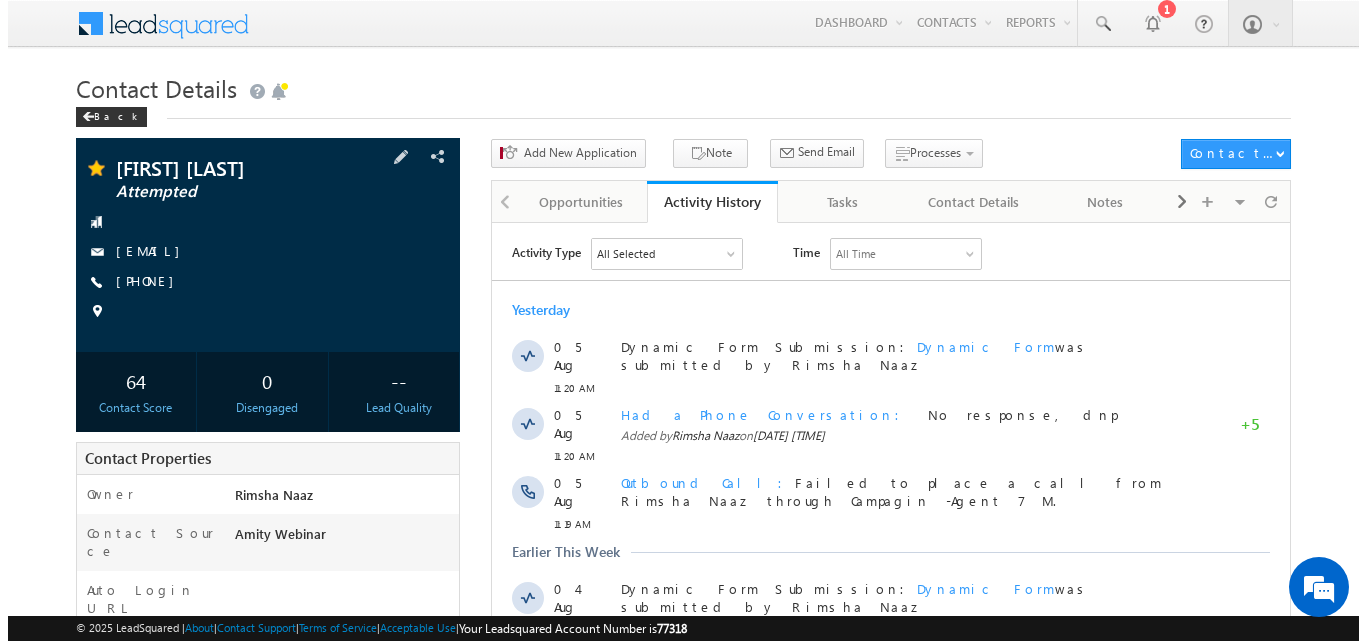 scroll, scrollTop: 0, scrollLeft: 0, axis: both 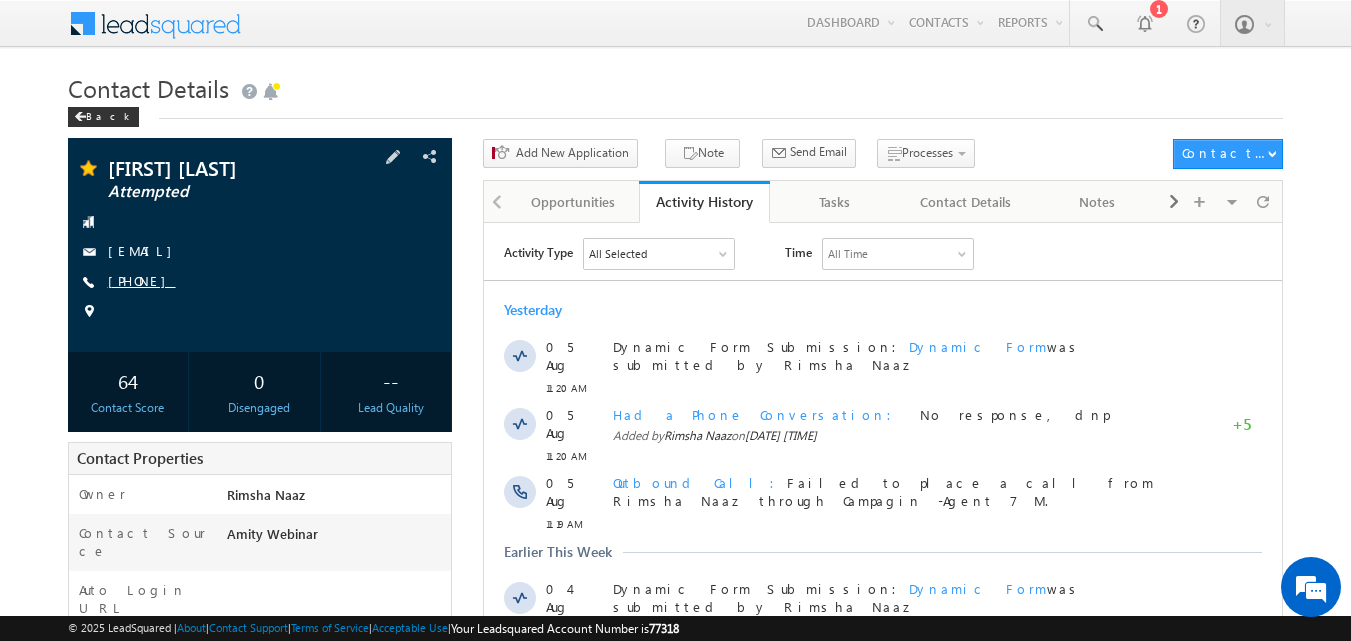 click on "[PHONE]" at bounding box center (142, 280) 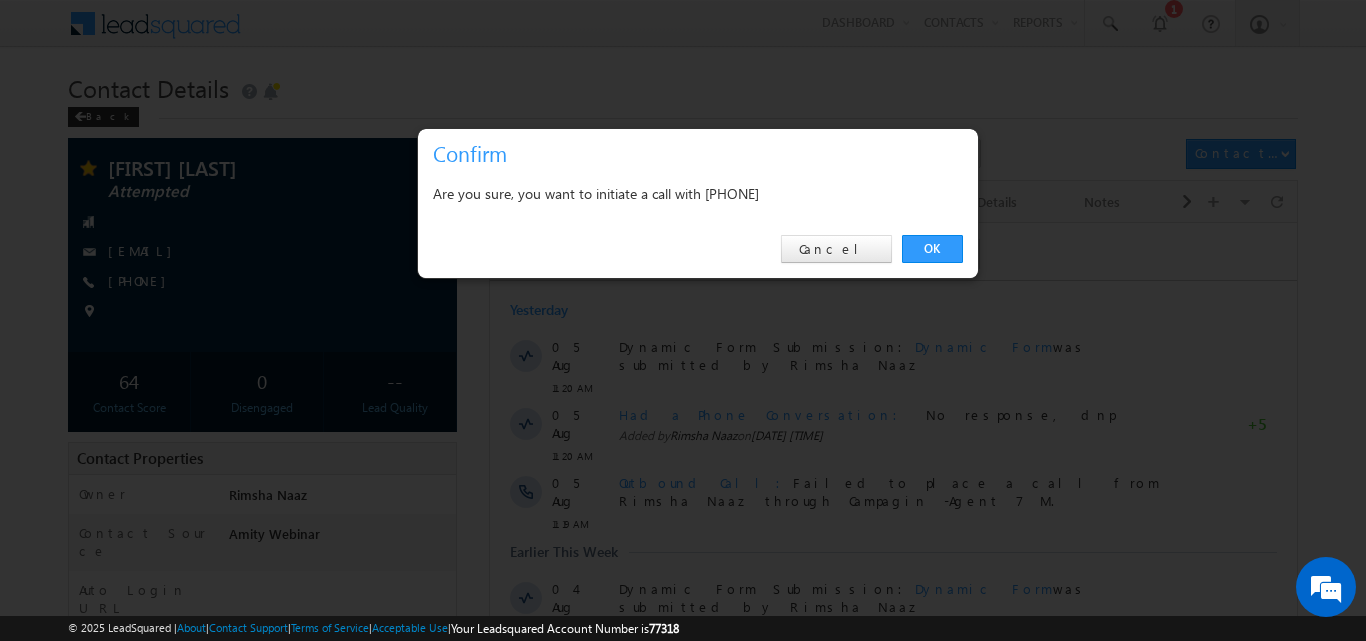scroll, scrollTop: 0, scrollLeft: 0, axis: both 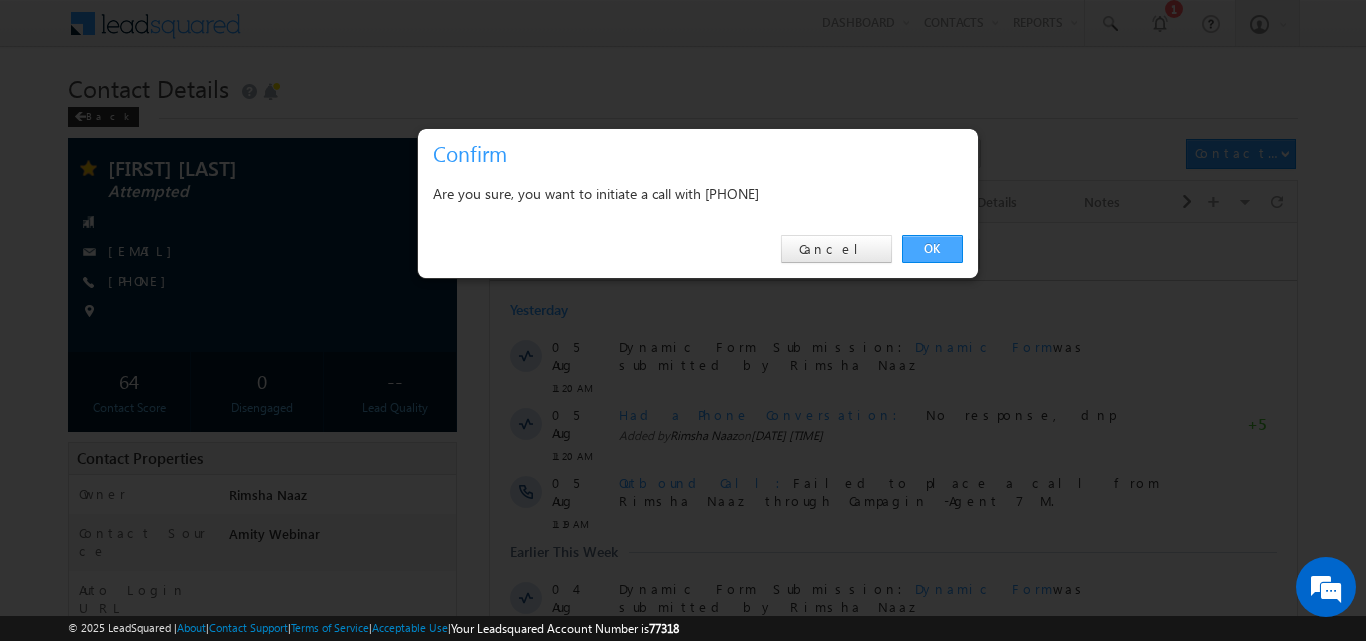 drag, startPoint x: 931, startPoint y: 252, endPoint x: 512, endPoint y: 29, distance: 474.64725 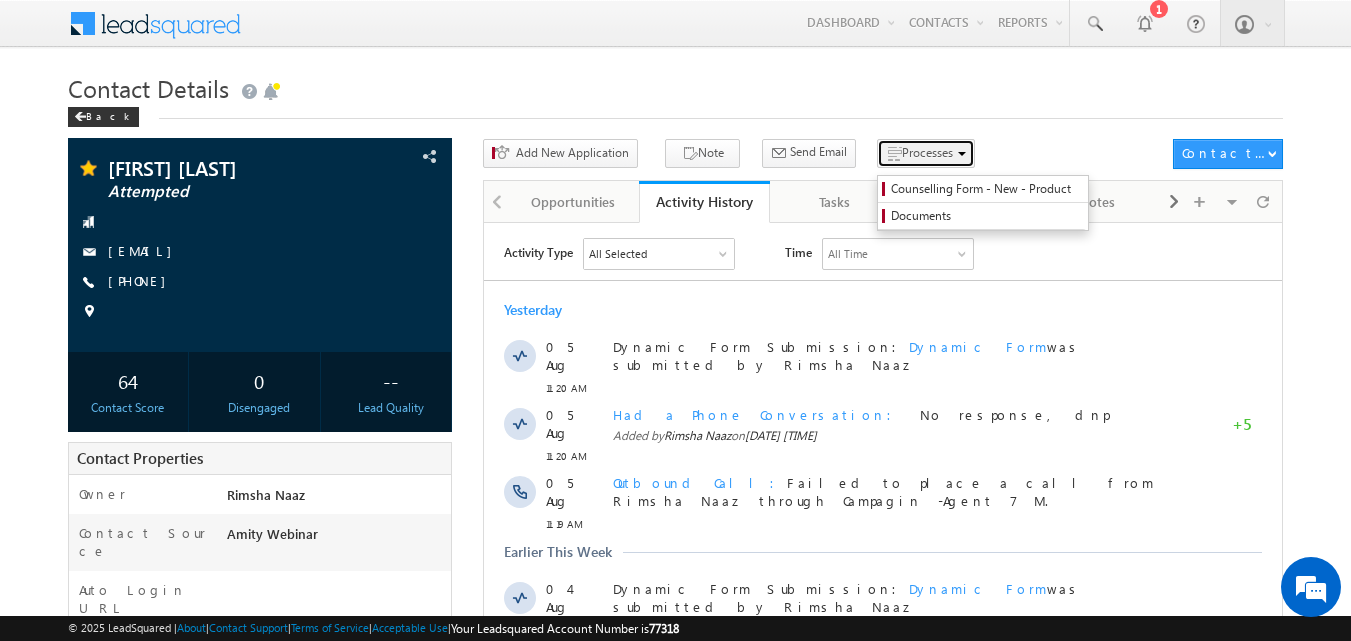 click on "Processes" at bounding box center (927, 152) 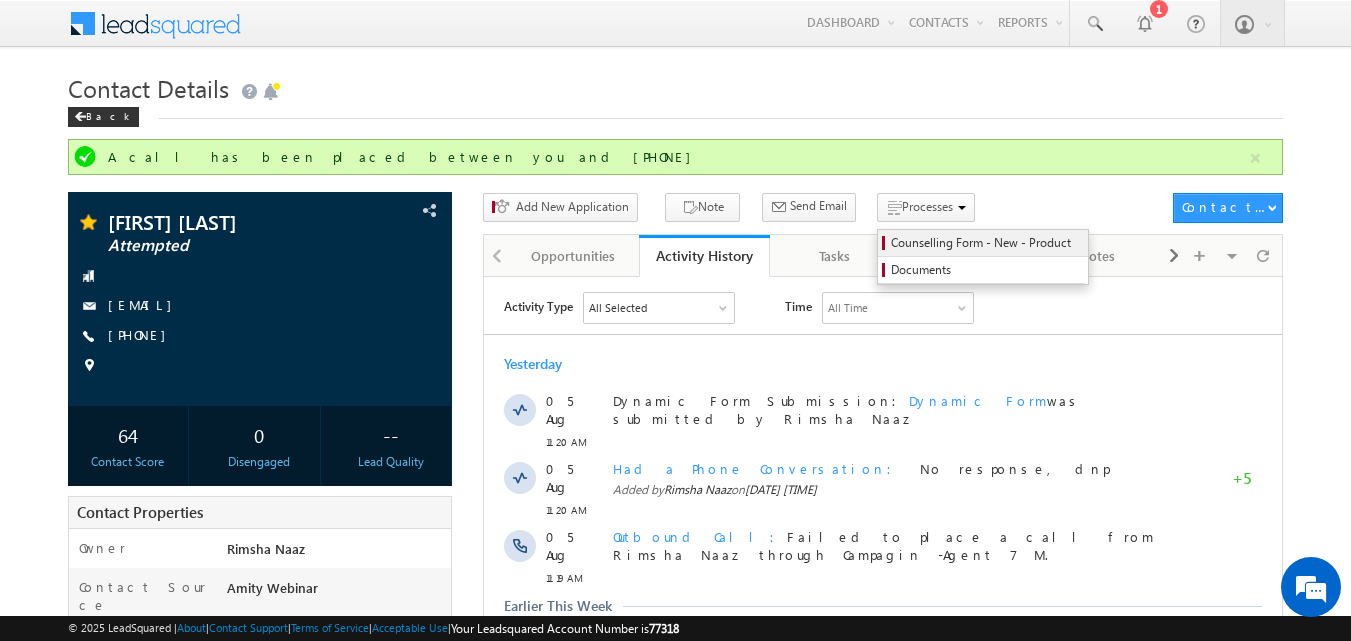 click on "Counselling Form - New - Product" at bounding box center [986, 243] 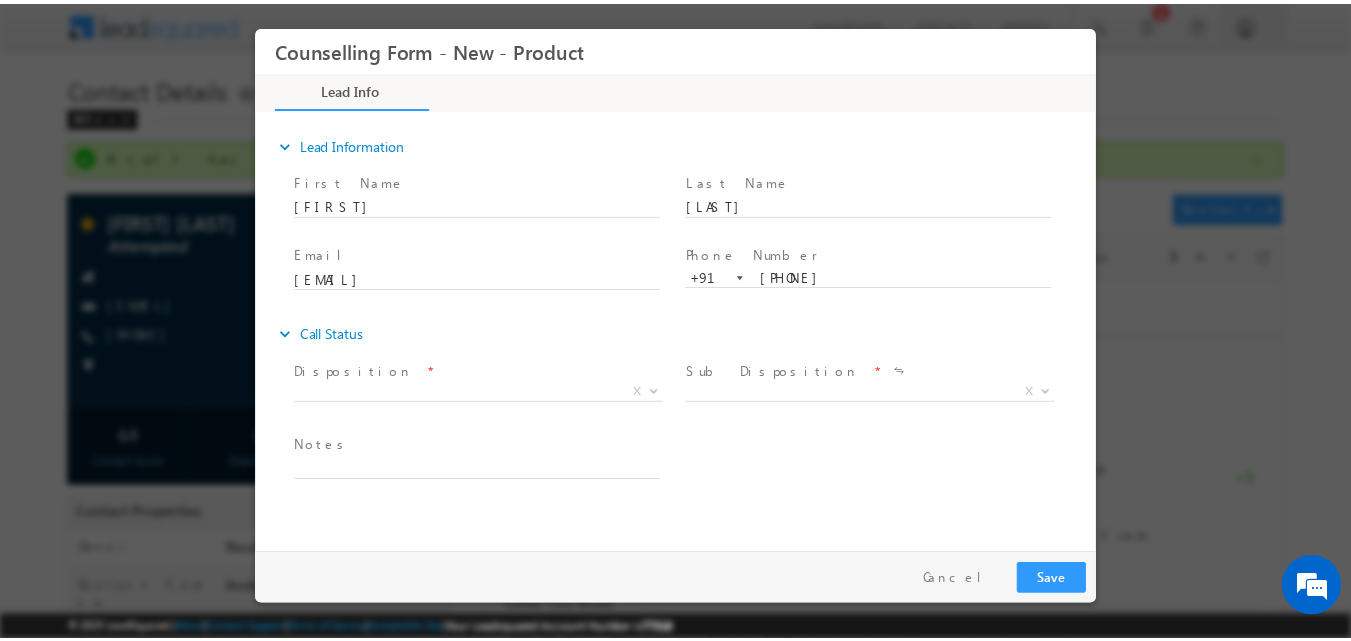 scroll, scrollTop: 0, scrollLeft: 0, axis: both 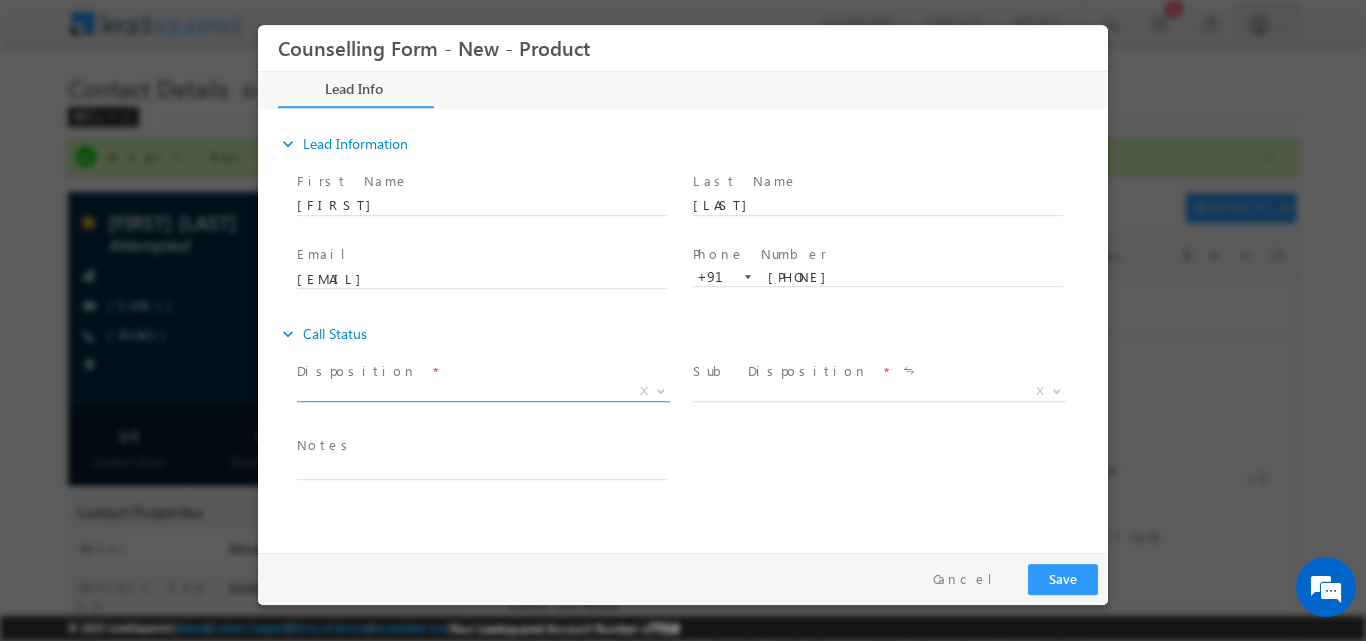 click at bounding box center (661, 389) 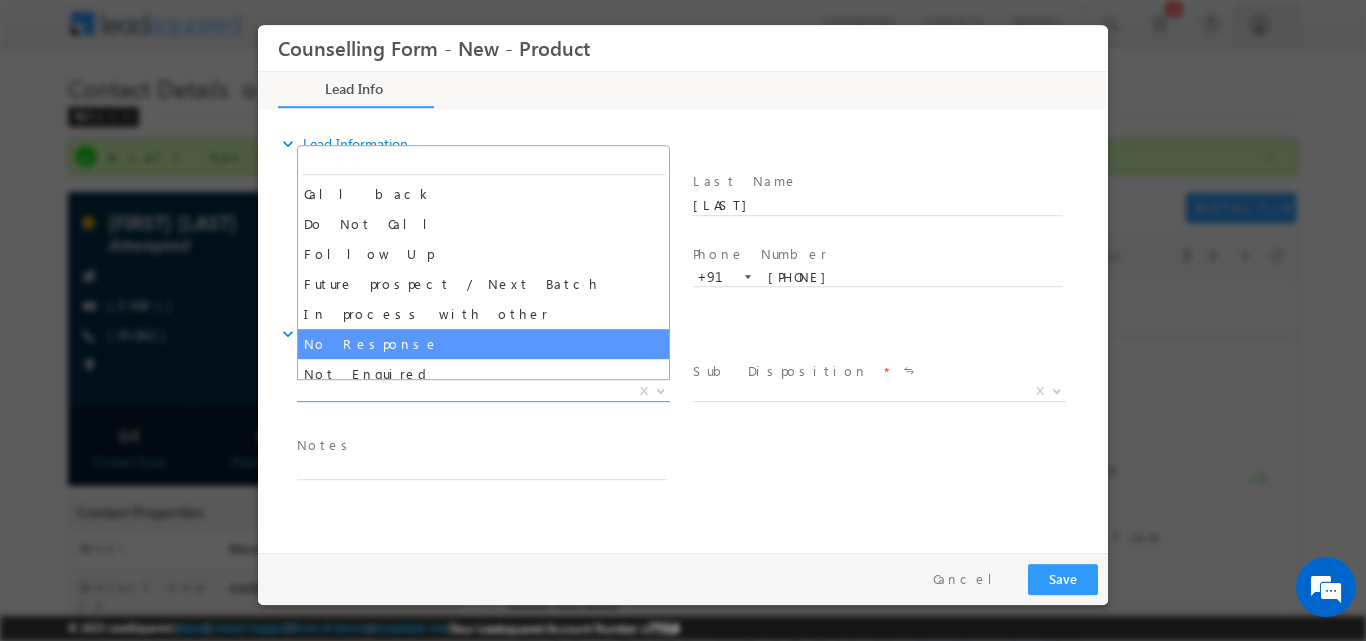 select on "No Response" 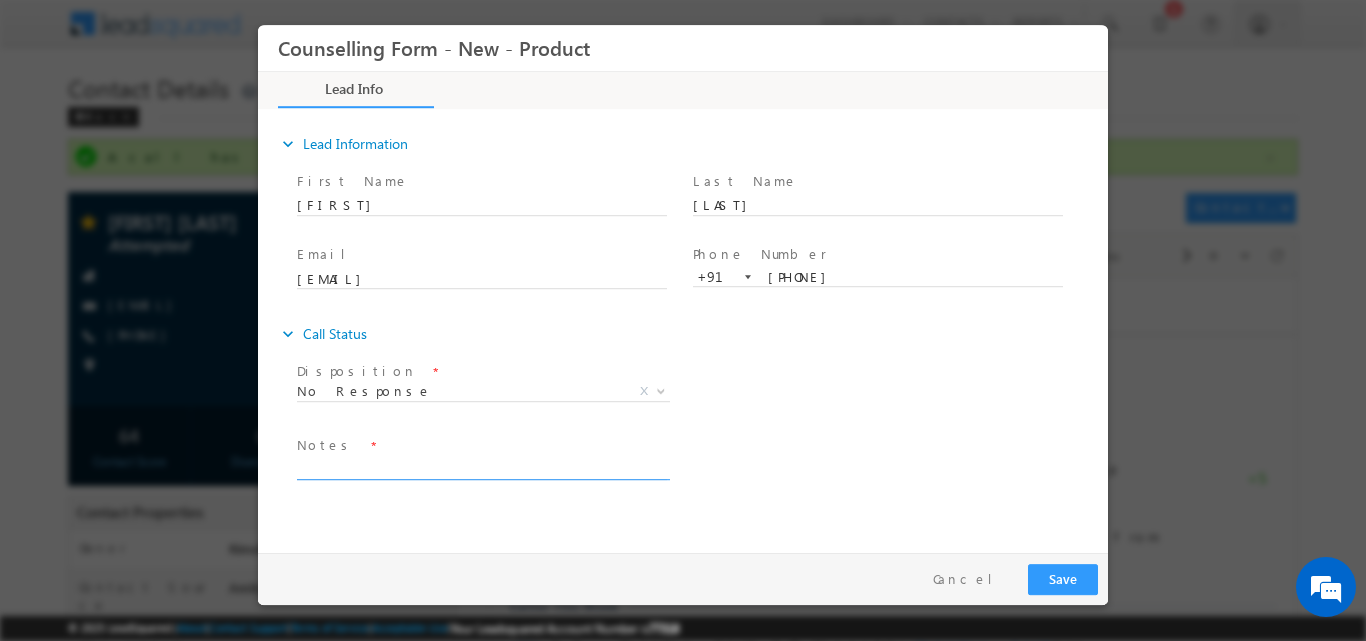 click at bounding box center [482, 467] 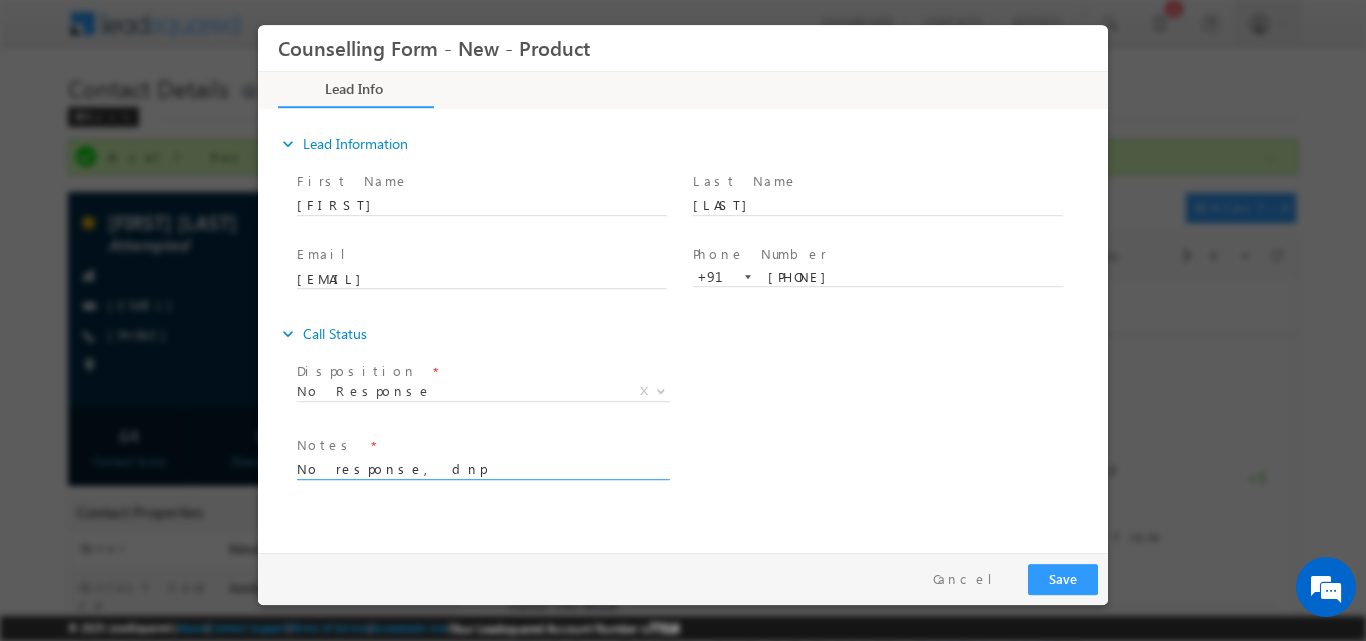 drag, startPoint x: 501, startPoint y: 468, endPoint x: 213, endPoint y: 433, distance: 290.11893 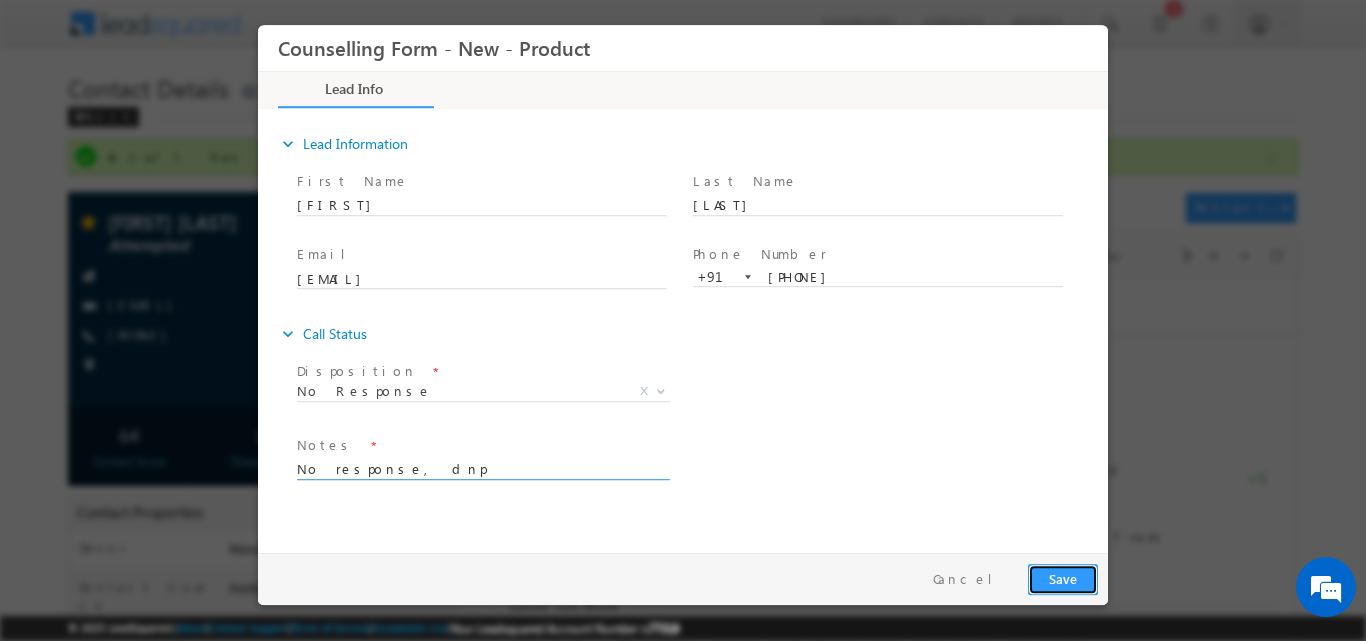 click on "Save" at bounding box center [1063, 578] 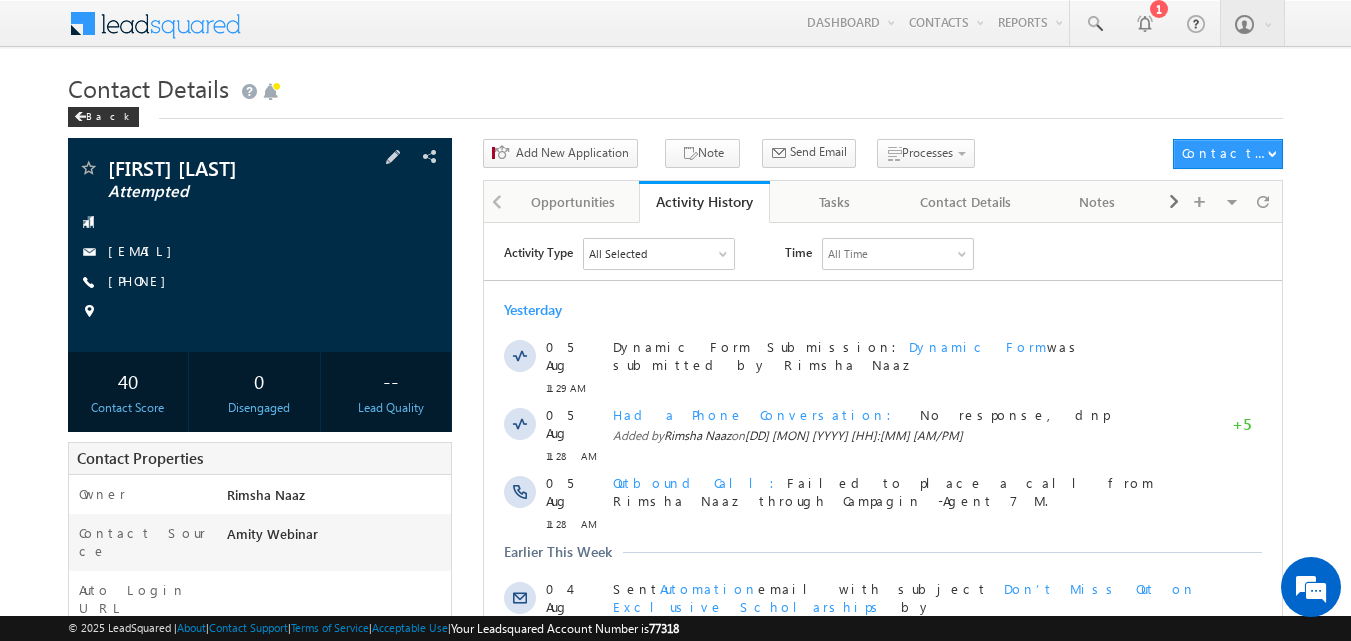 scroll, scrollTop: 0, scrollLeft: 0, axis: both 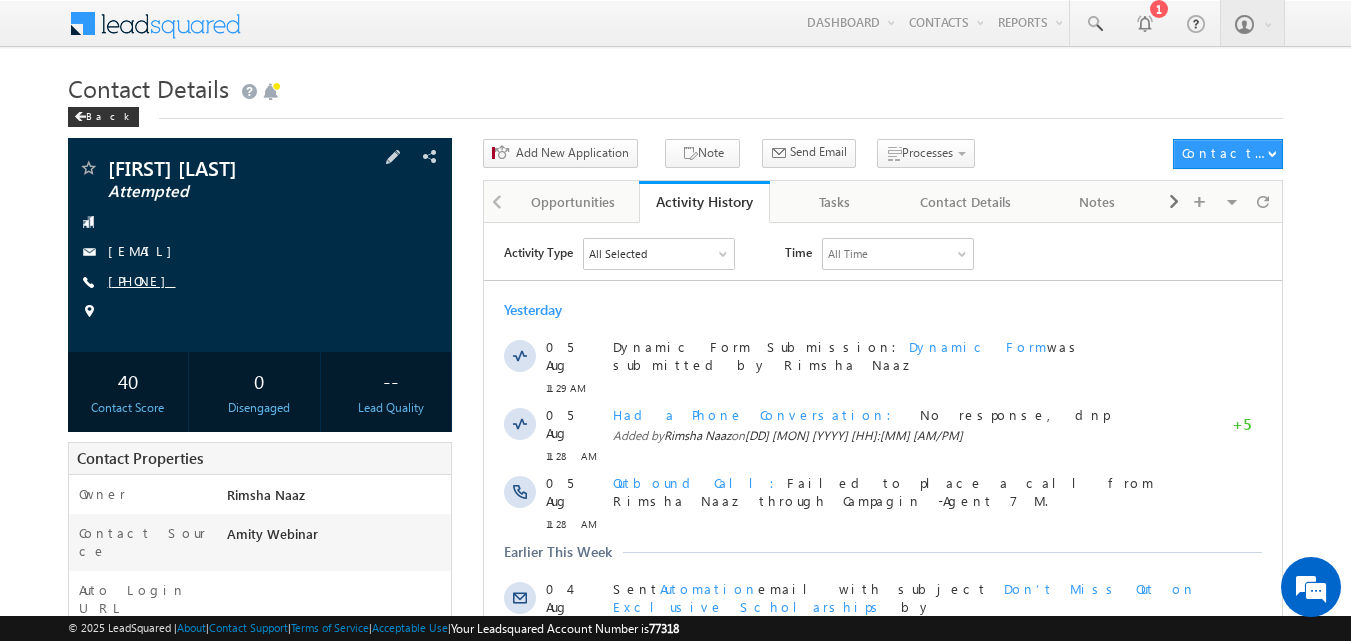 click on "[PHONE]" at bounding box center (142, 280) 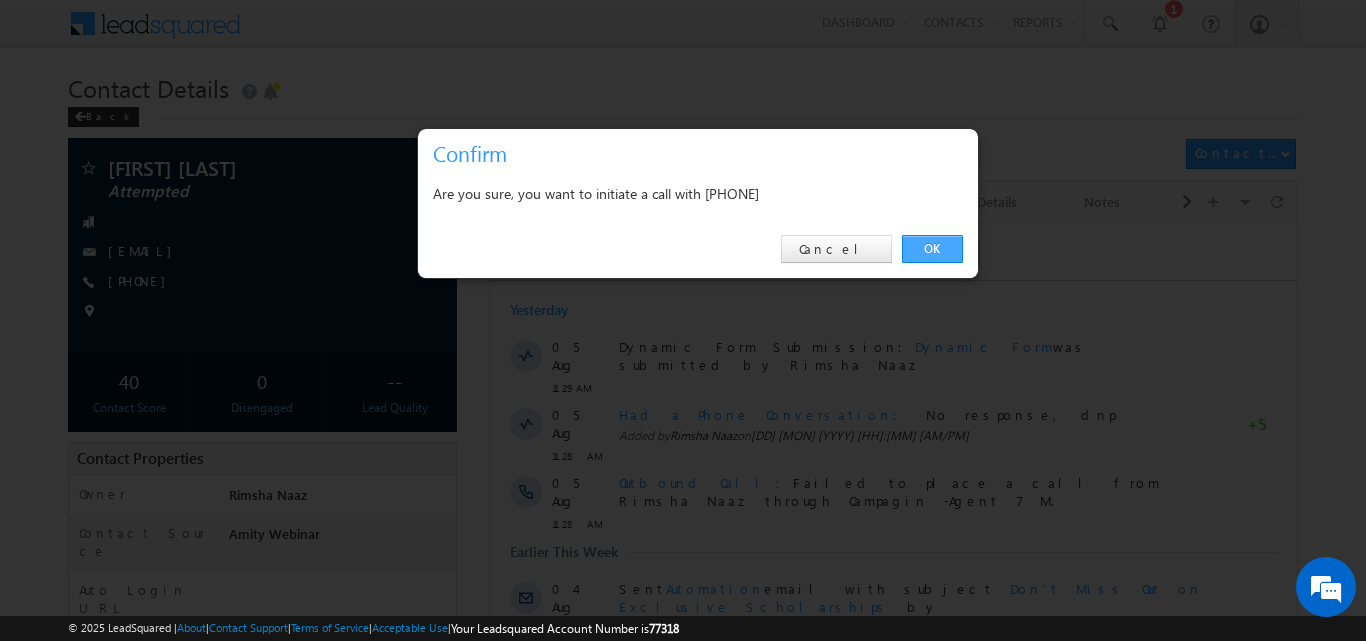 click on "OK" at bounding box center (932, 249) 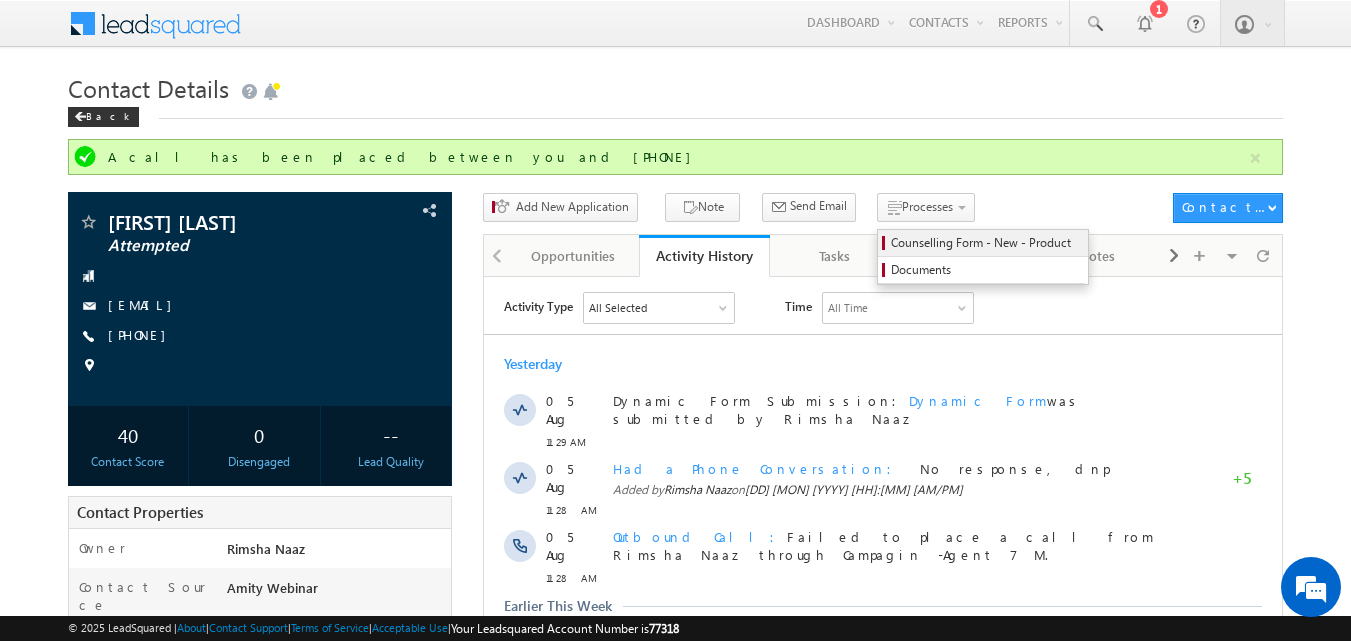 click on "Counselling Form - New - Product" at bounding box center (983, 243) 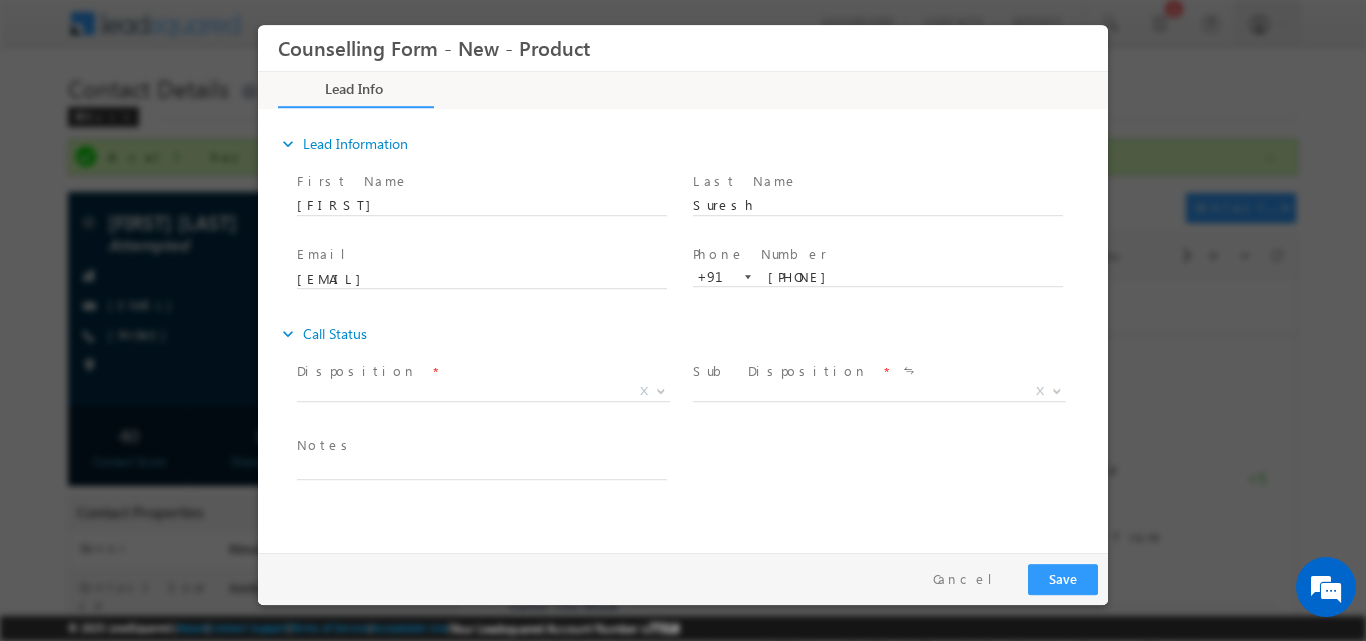 scroll, scrollTop: 0, scrollLeft: 0, axis: both 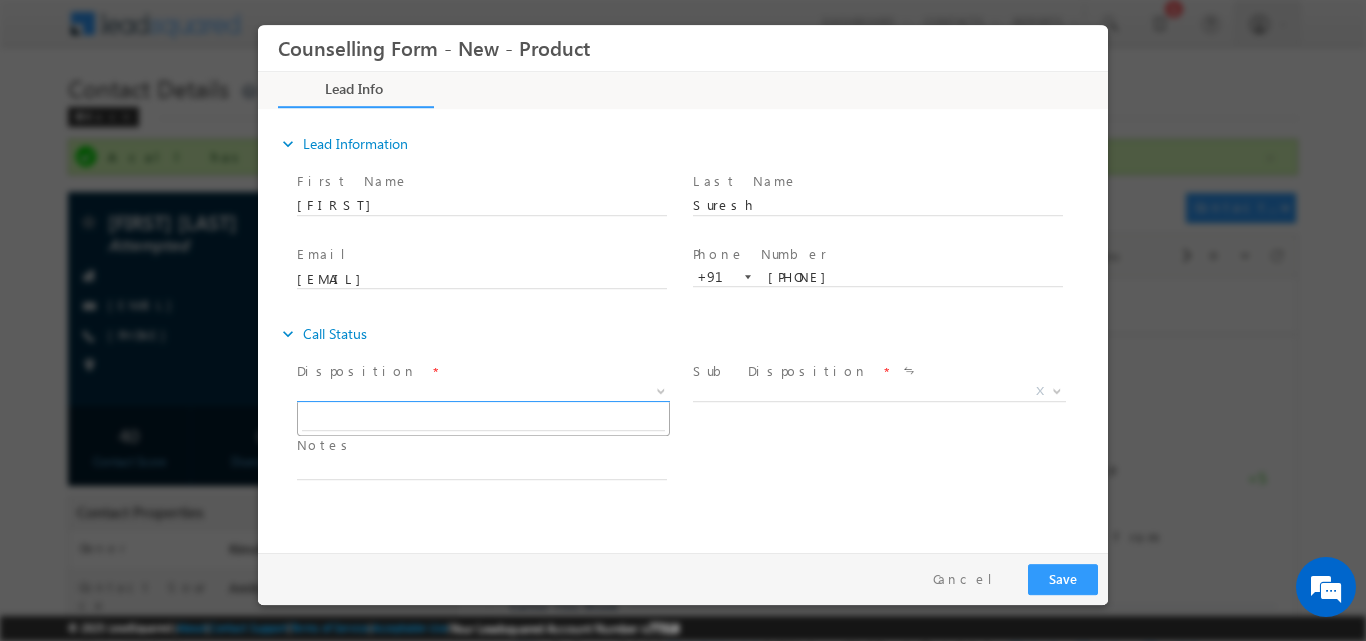 click at bounding box center [661, 389] 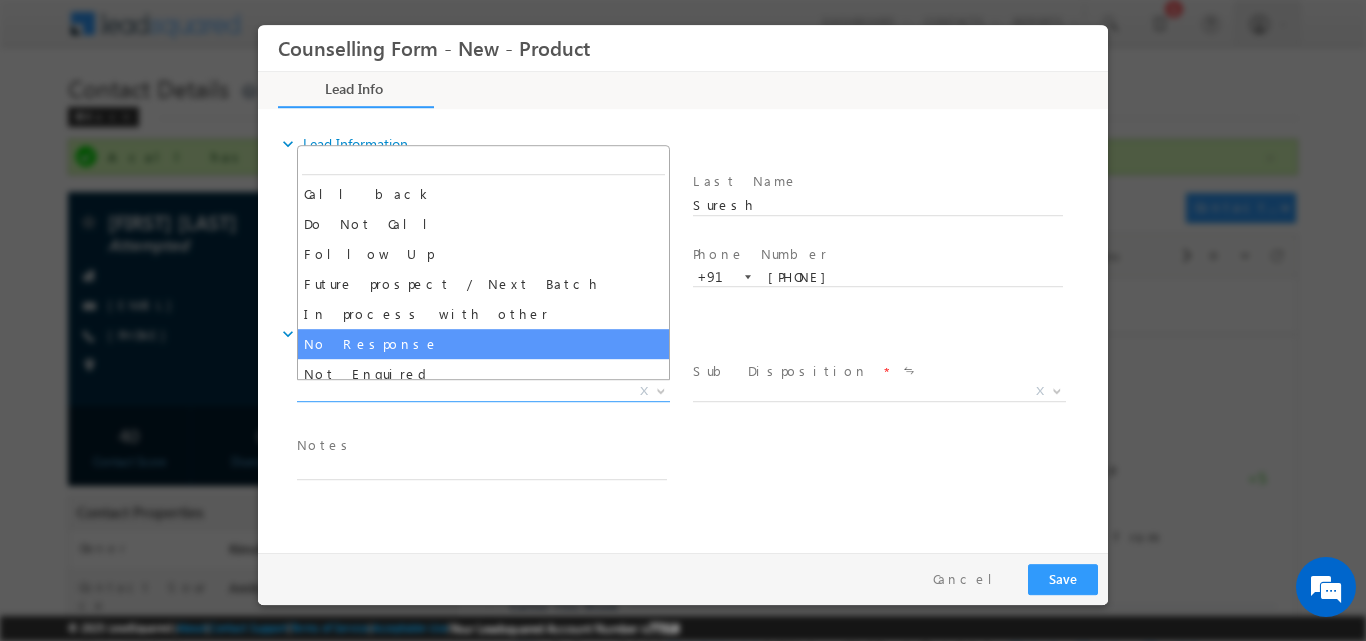 select on "No Response" 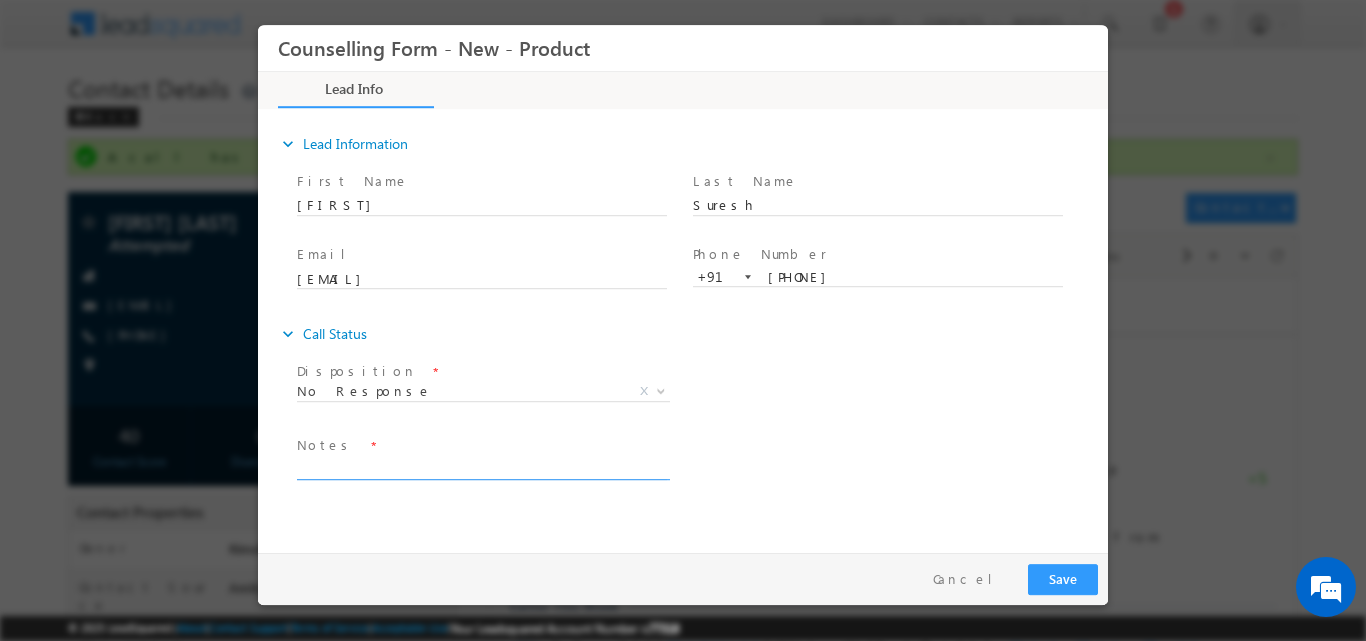 click at bounding box center (482, 467) 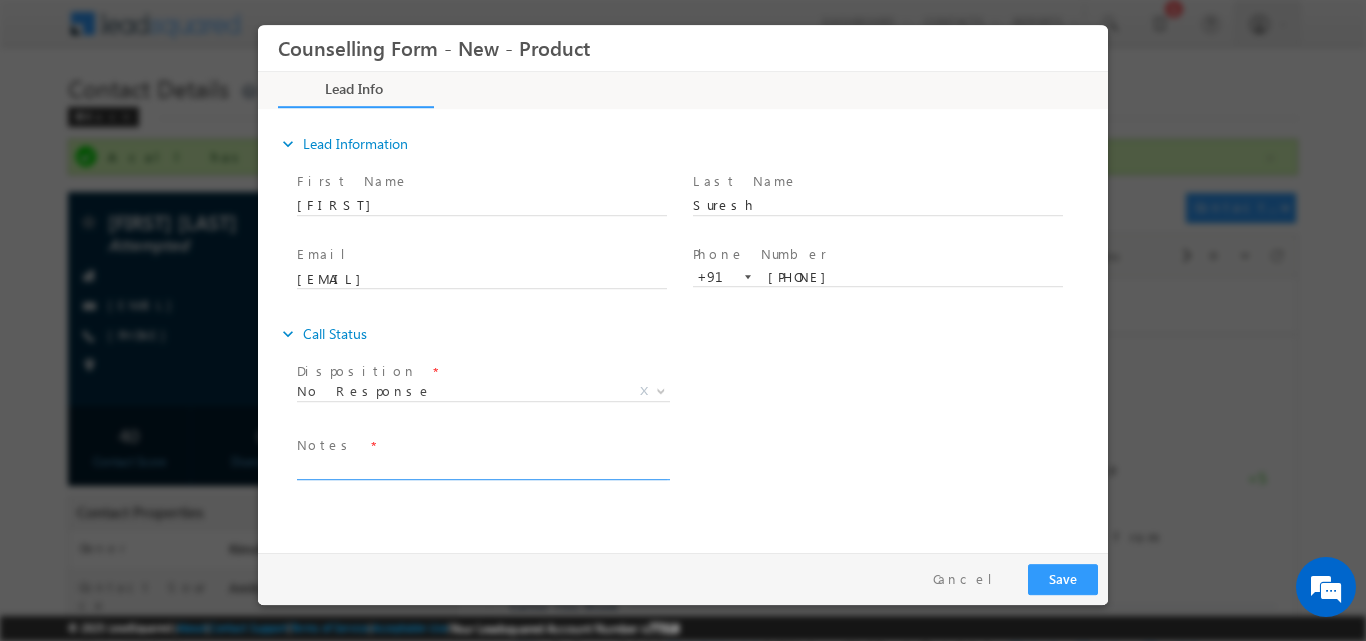 paste on "No response, dnp" 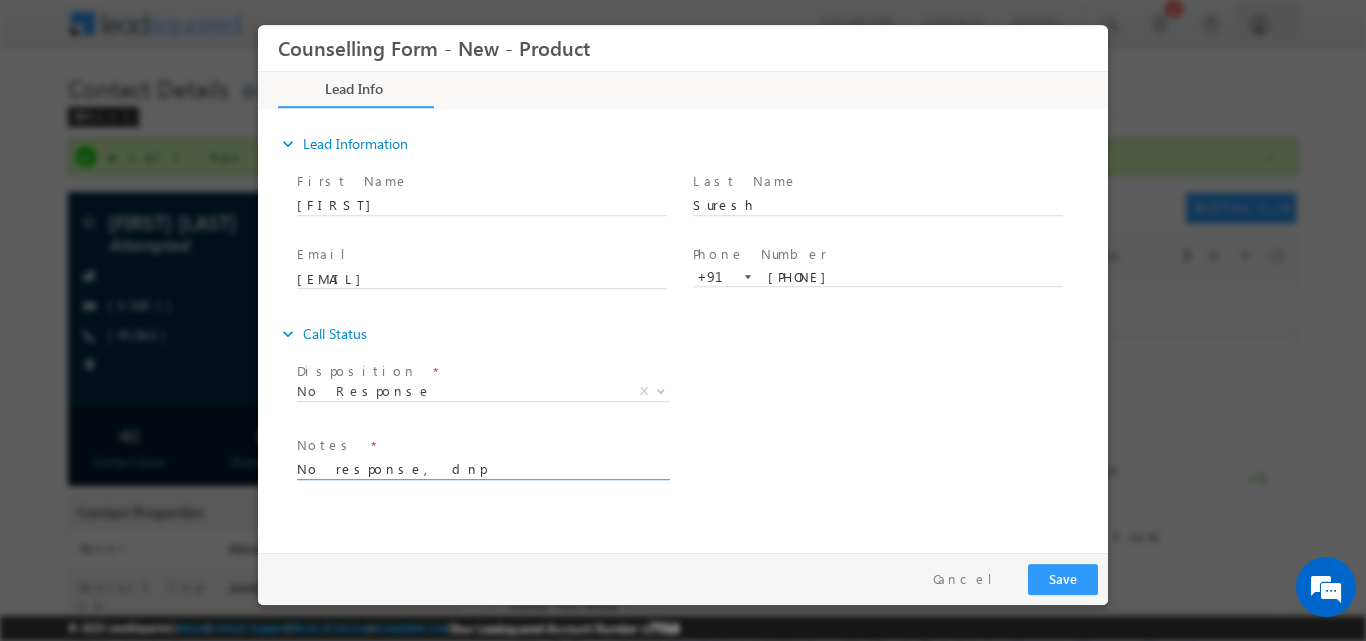 type on "No response, dnp" 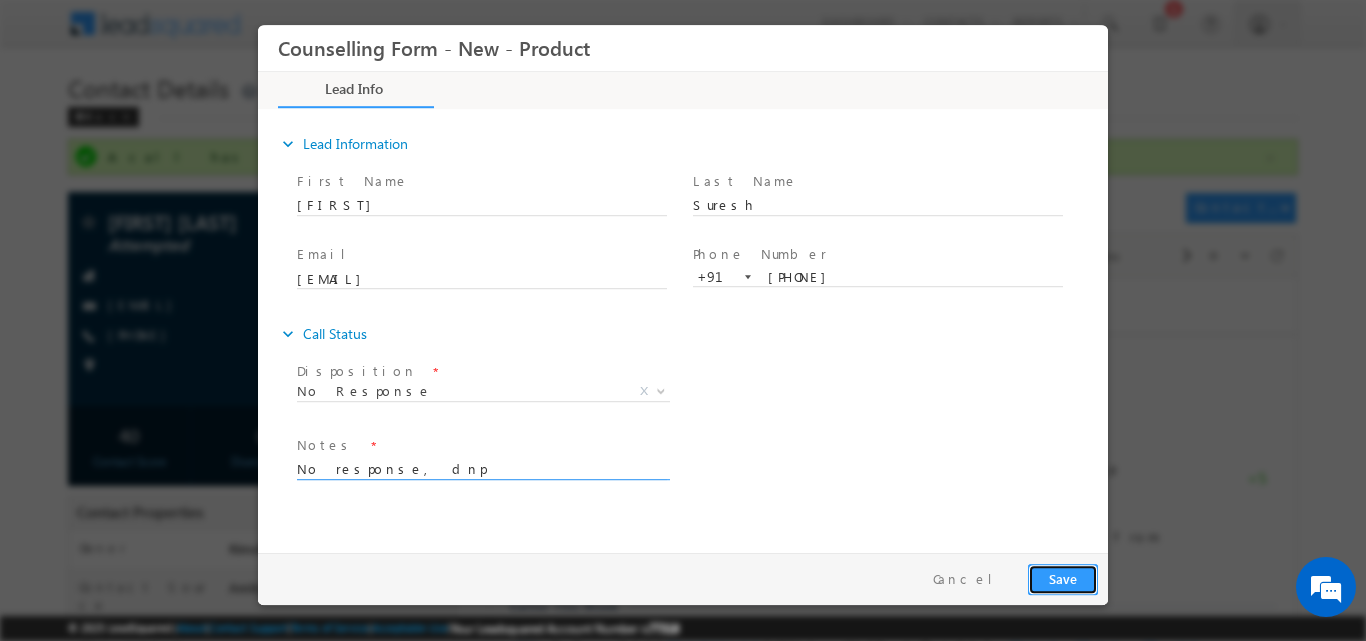 click on "Save" at bounding box center (1063, 578) 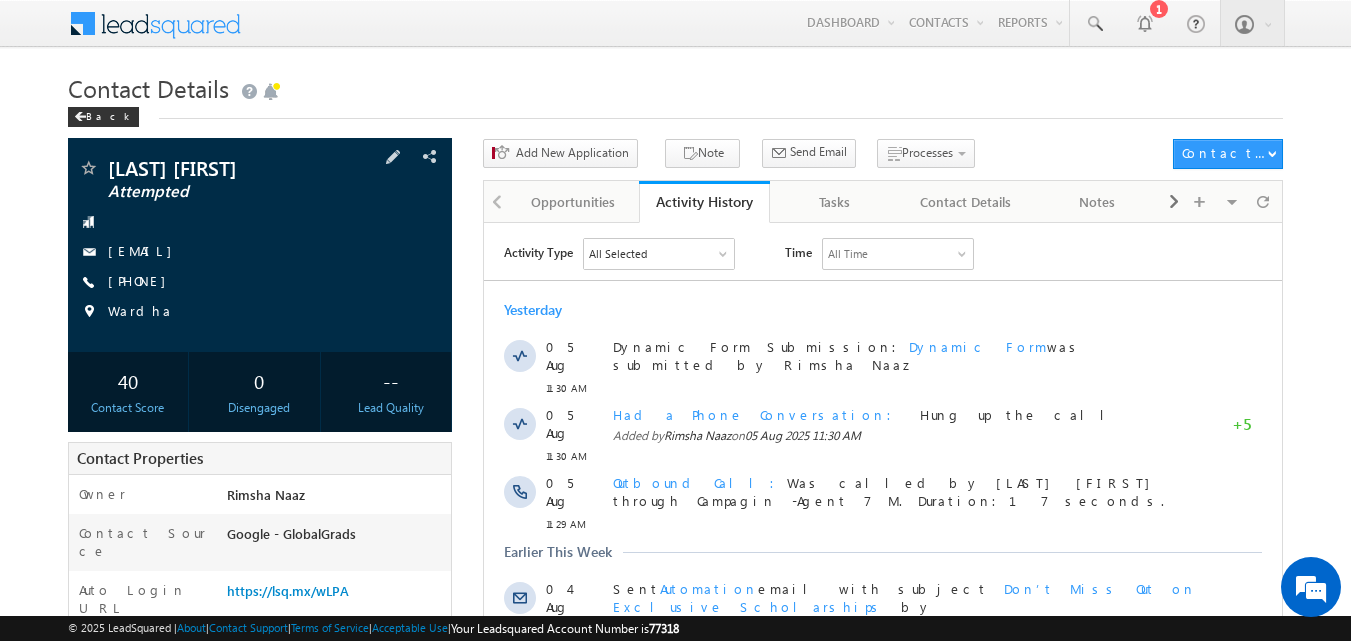 scroll, scrollTop: 0, scrollLeft: 0, axis: both 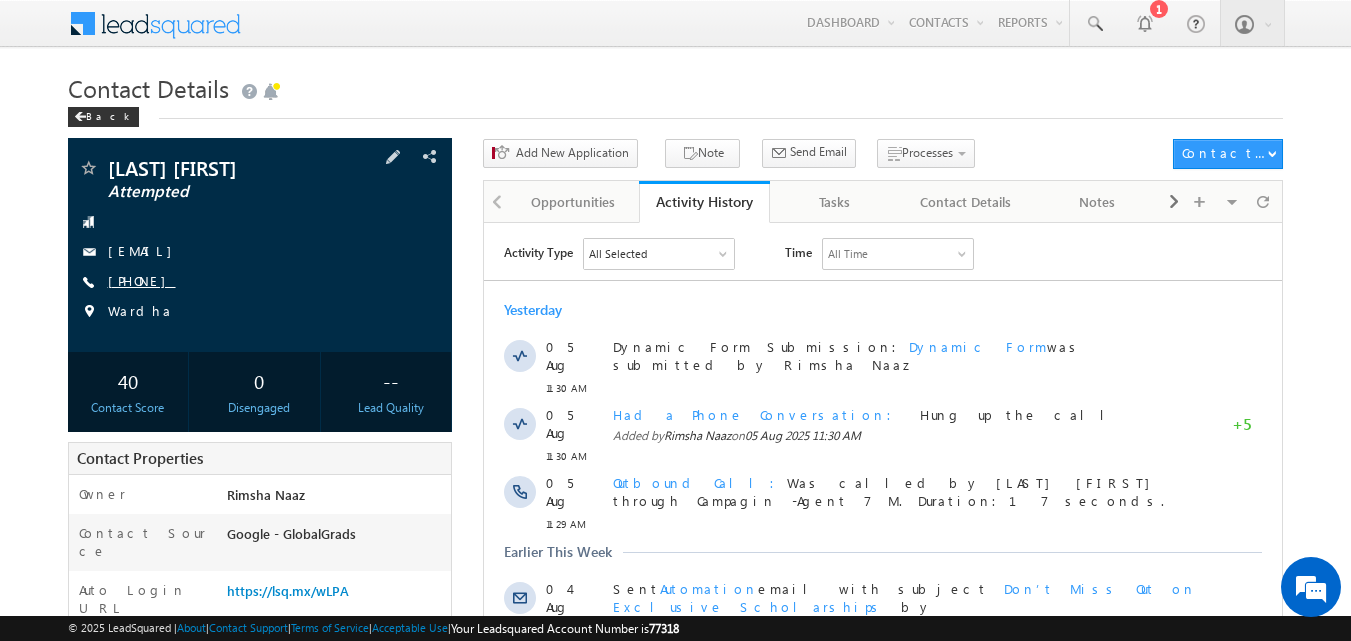 click on "[PHONE]" at bounding box center [142, 280] 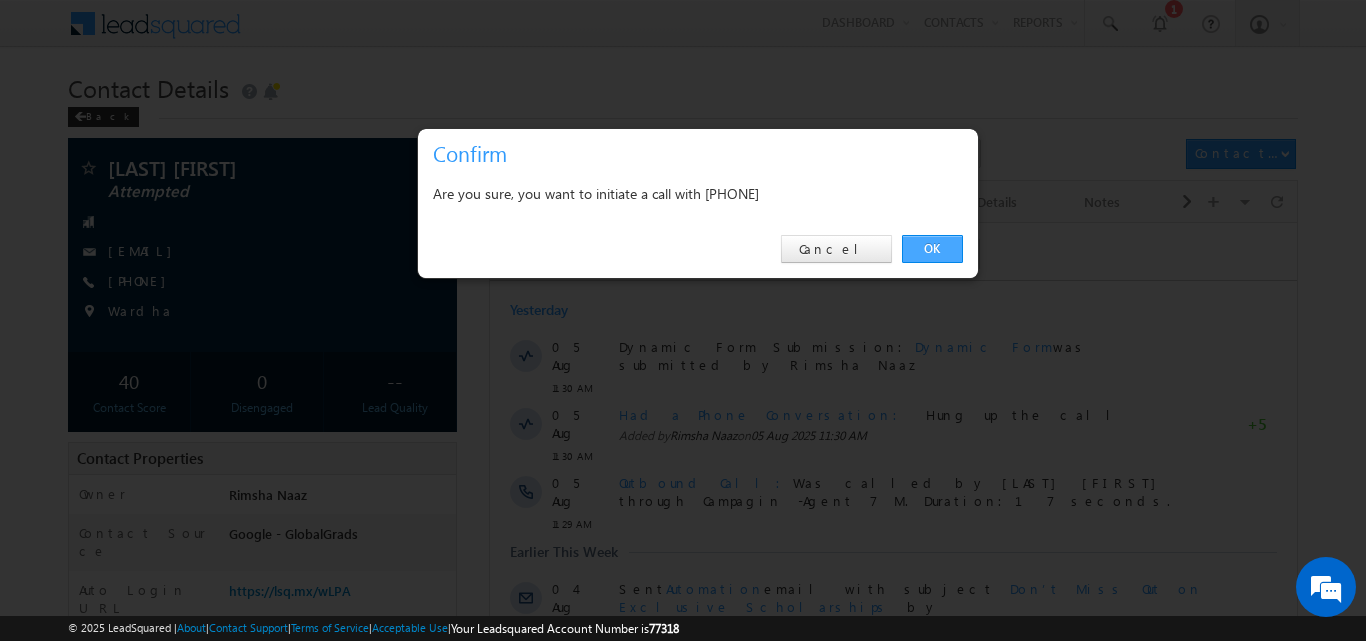 click on "OK" at bounding box center (932, 249) 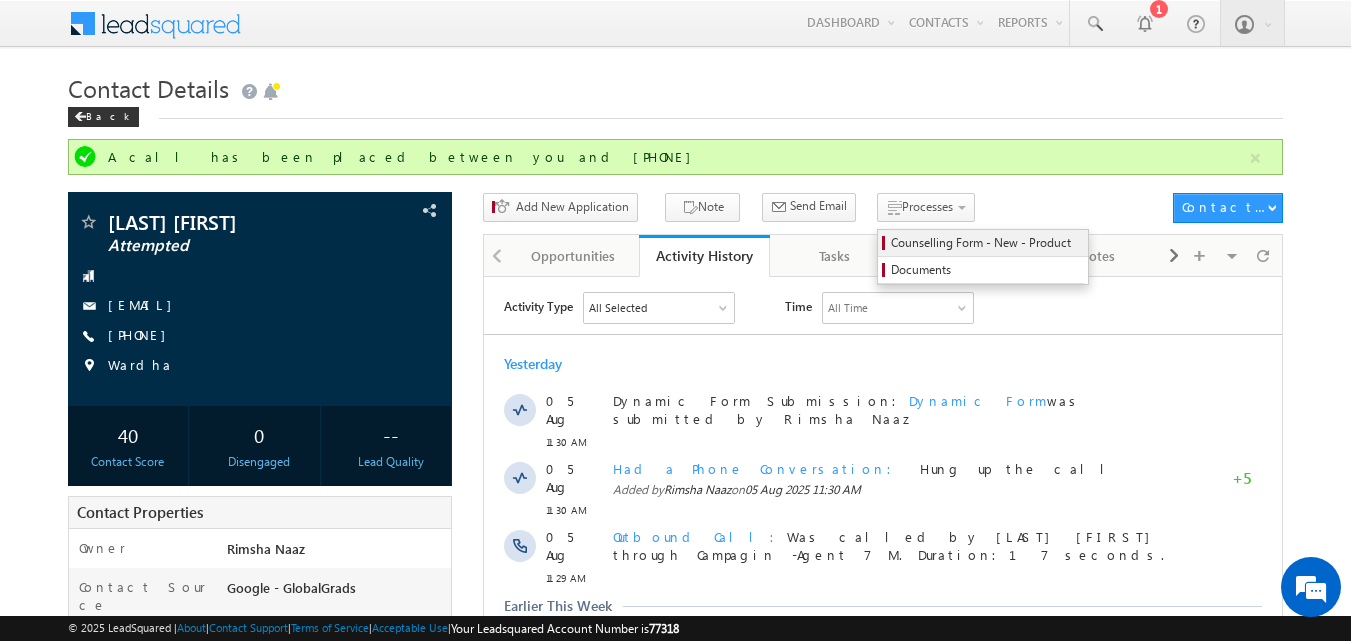 click on "Counselling Form - New - Product" at bounding box center (986, 243) 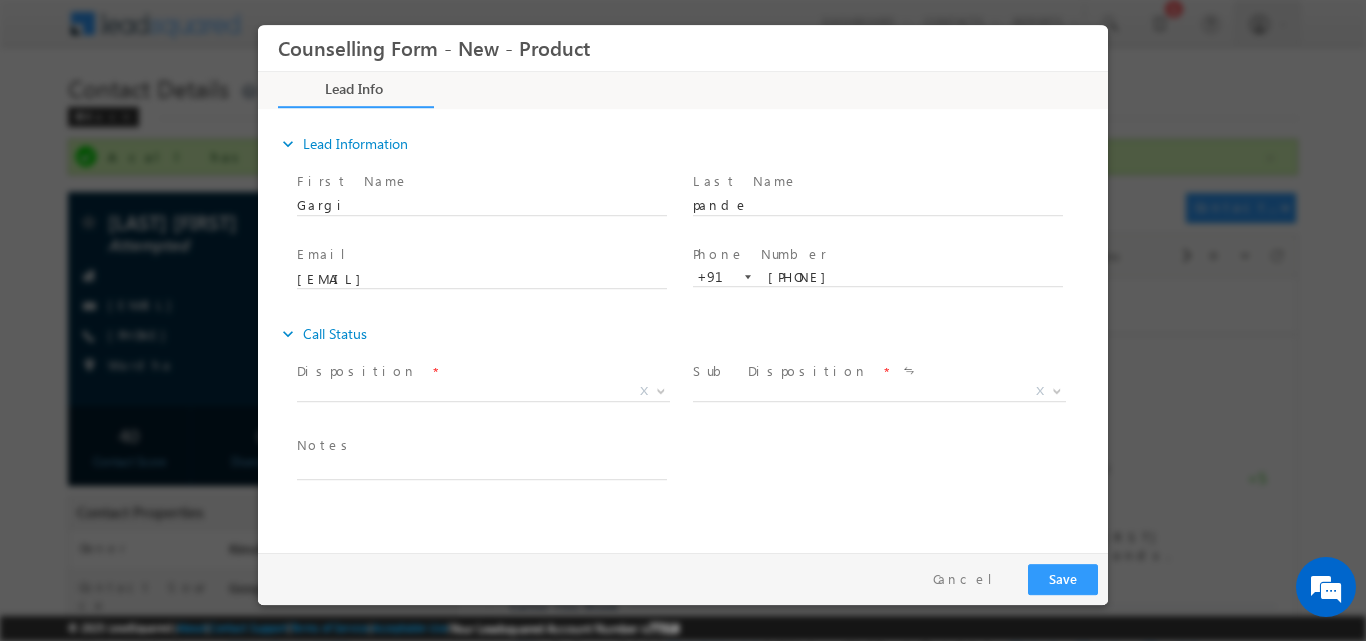 scroll, scrollTop: 0, scrollLeft: 0, axis: both 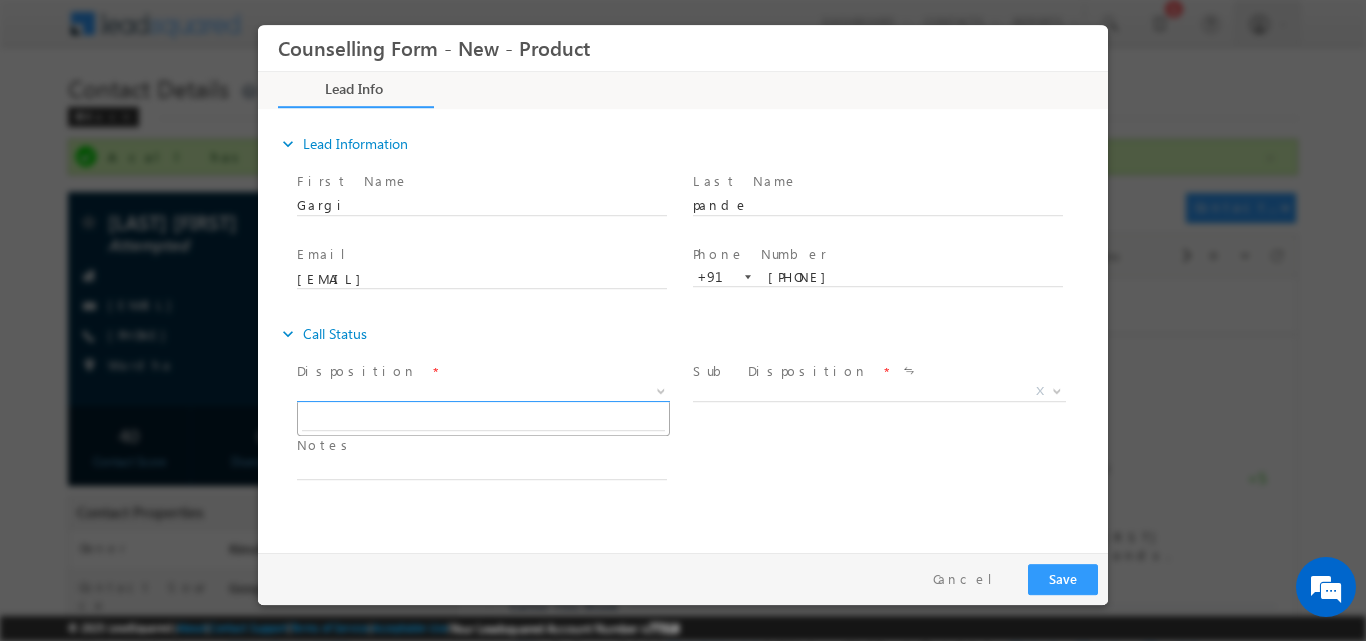 click at bounding box center (661, 389) 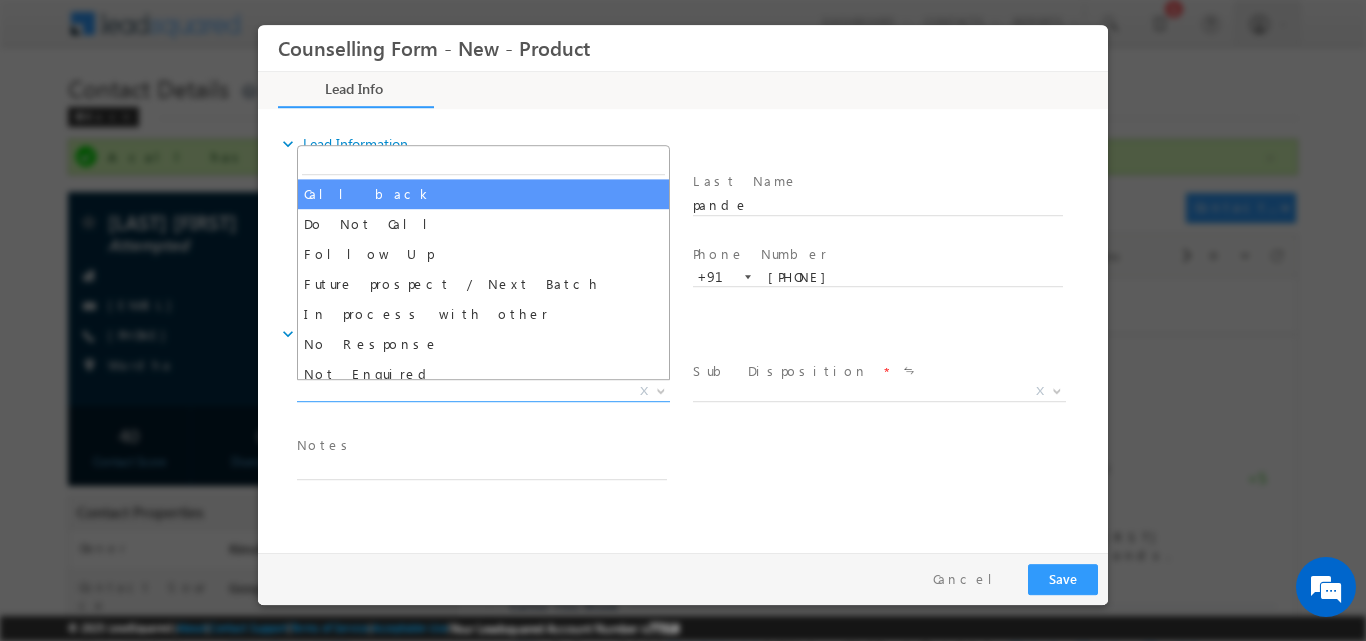 select on "Call back" 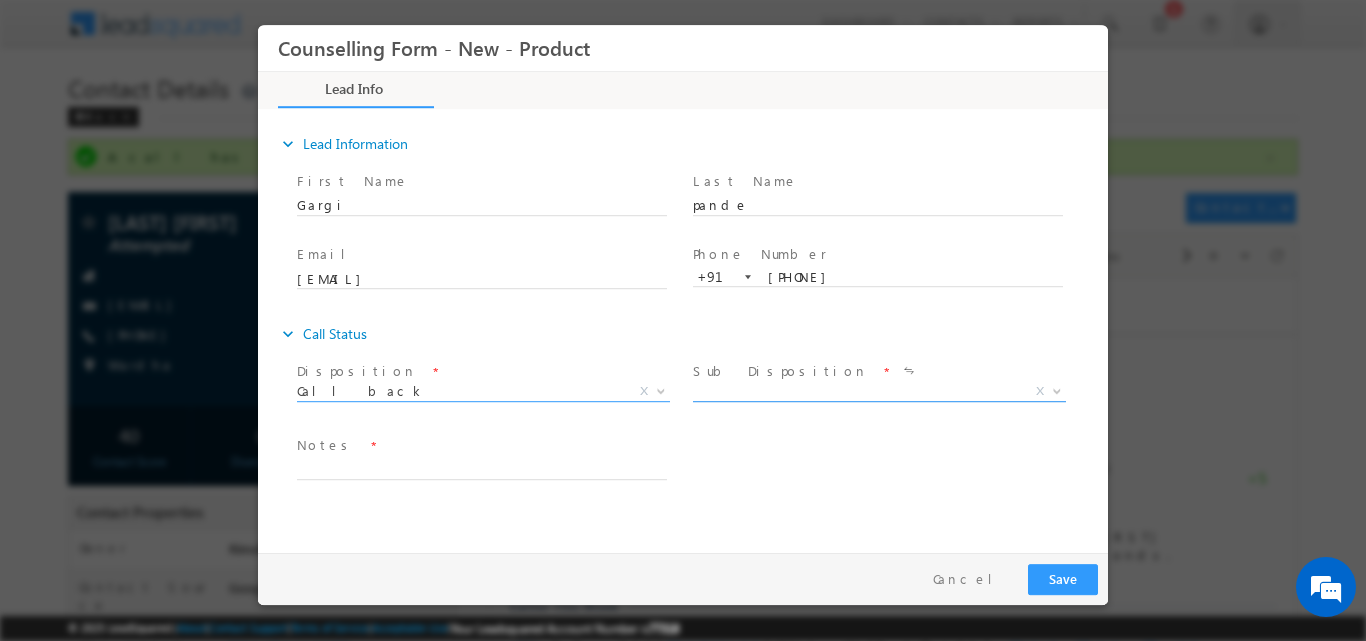 click at bounding box center (1057, 389) 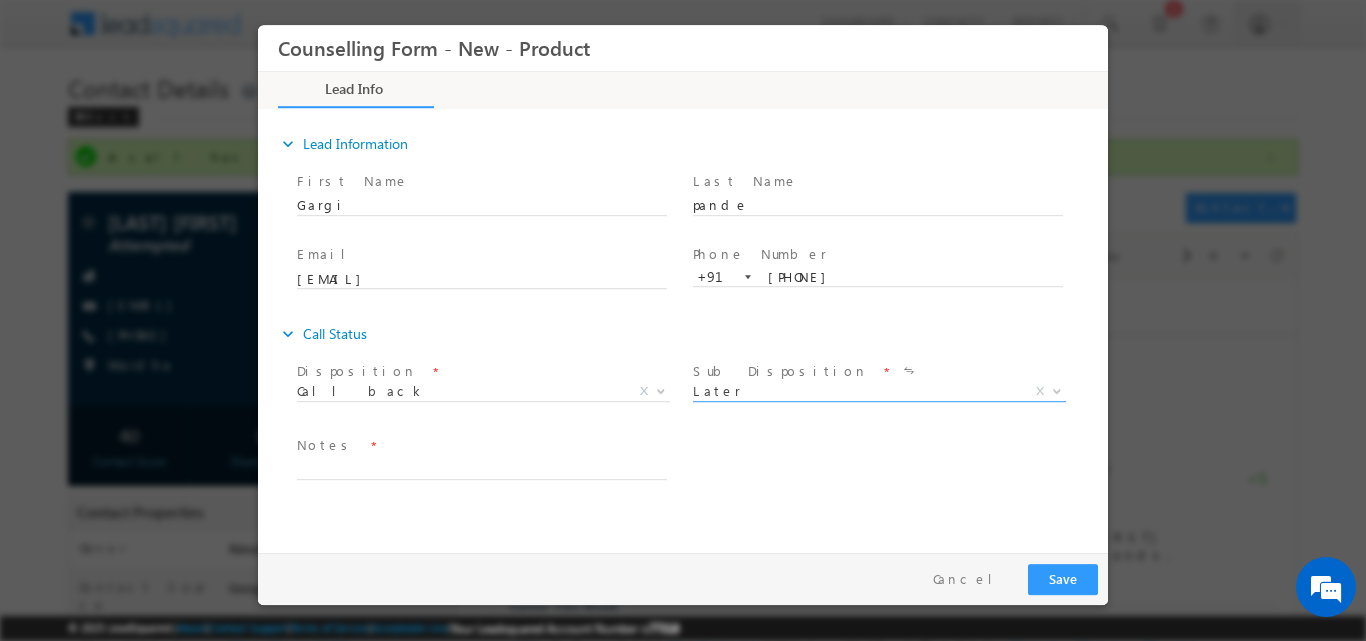 select on "Later" 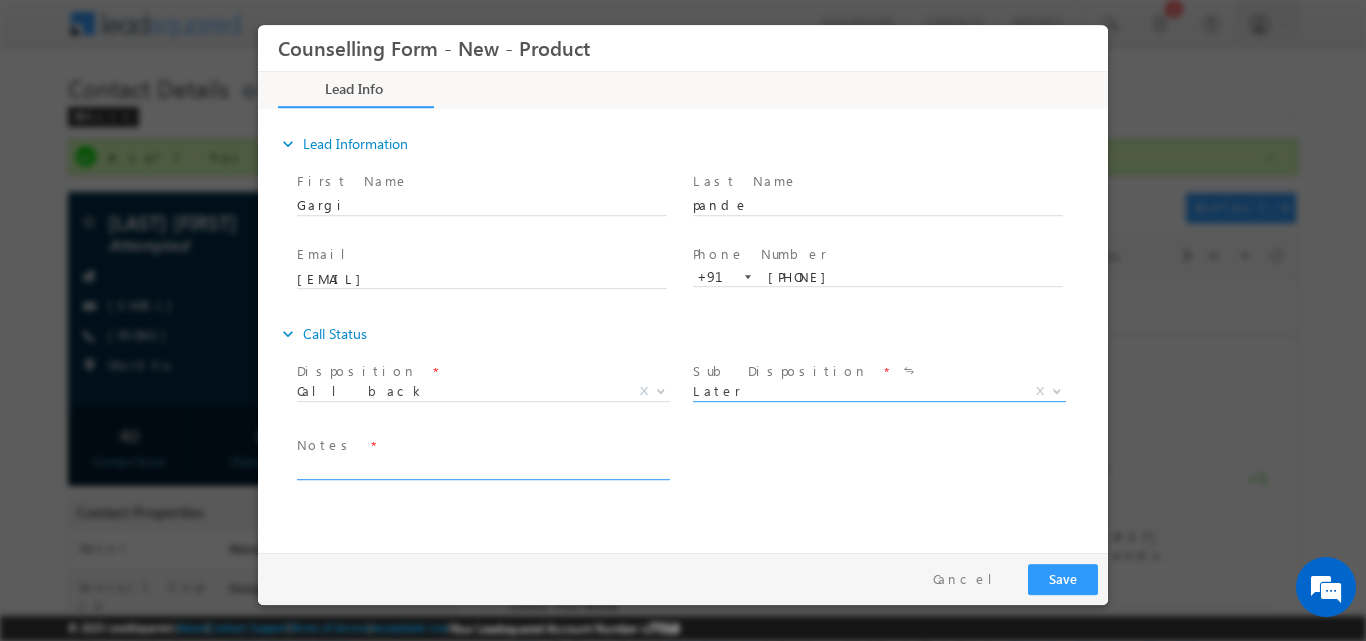 click at bounding box center [482, 467] 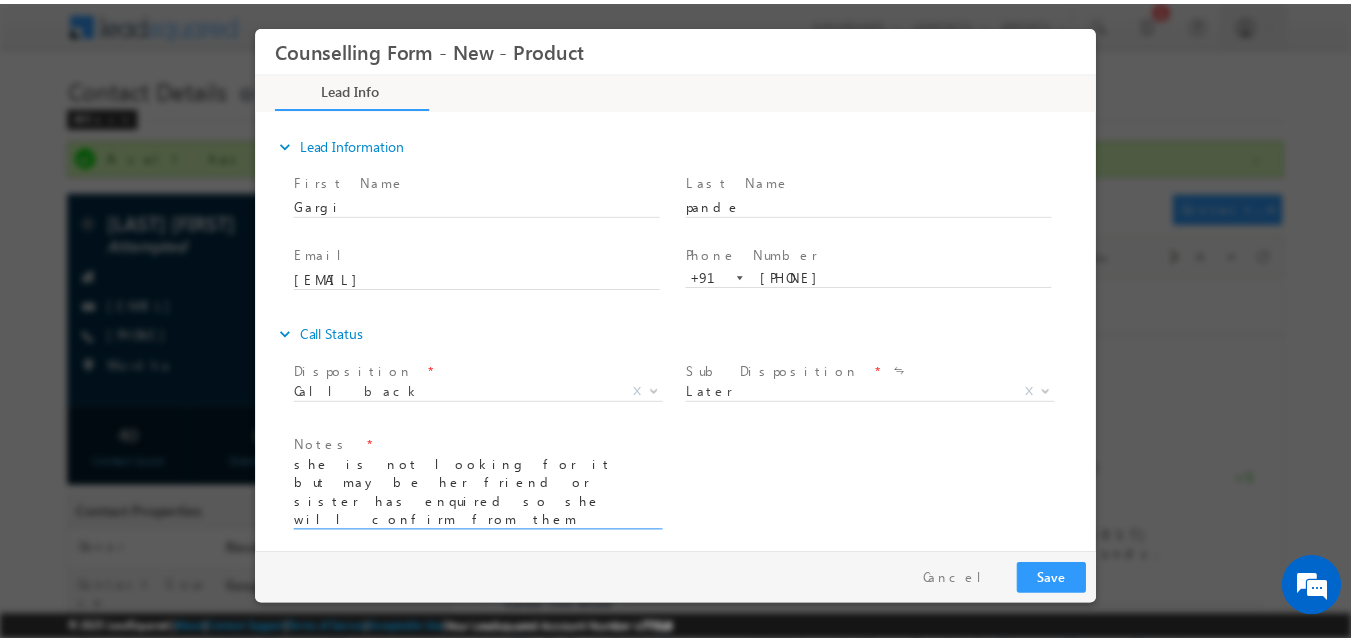 scroll, scrollTop: 4, scrollLeft: 0, axis: vertical 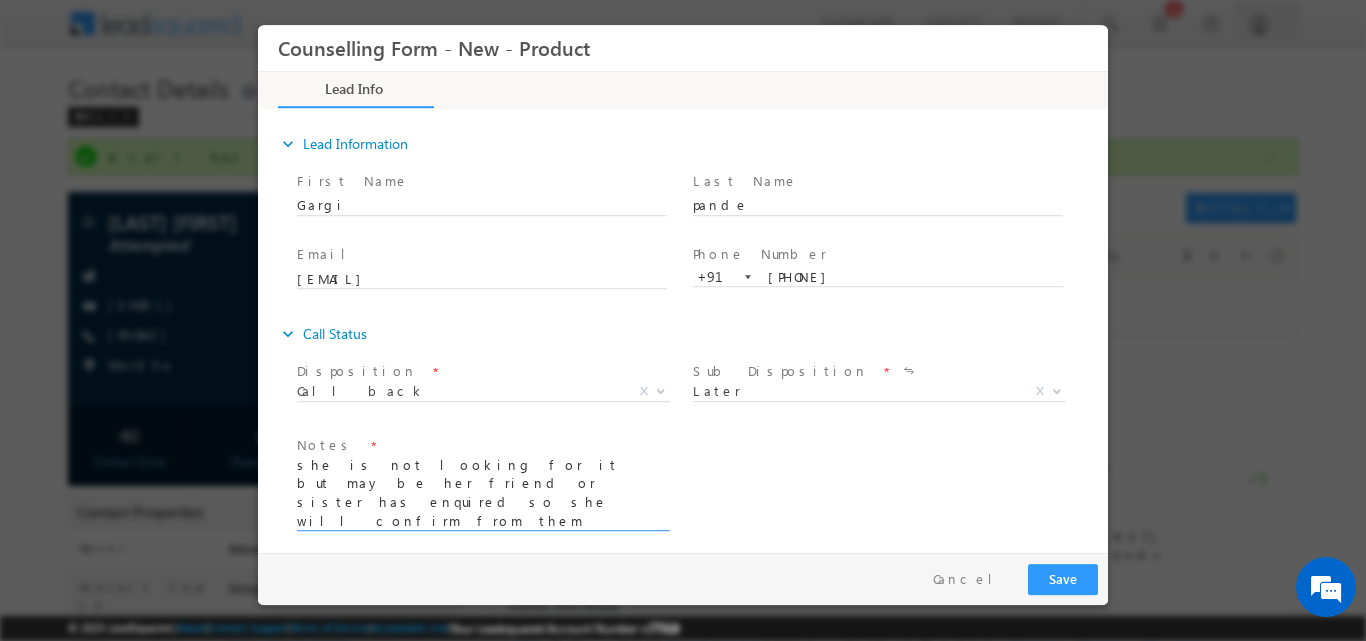 type on "she is not looking for it but may be her friend or sister has enquired so she will confirm from them then will let us know" 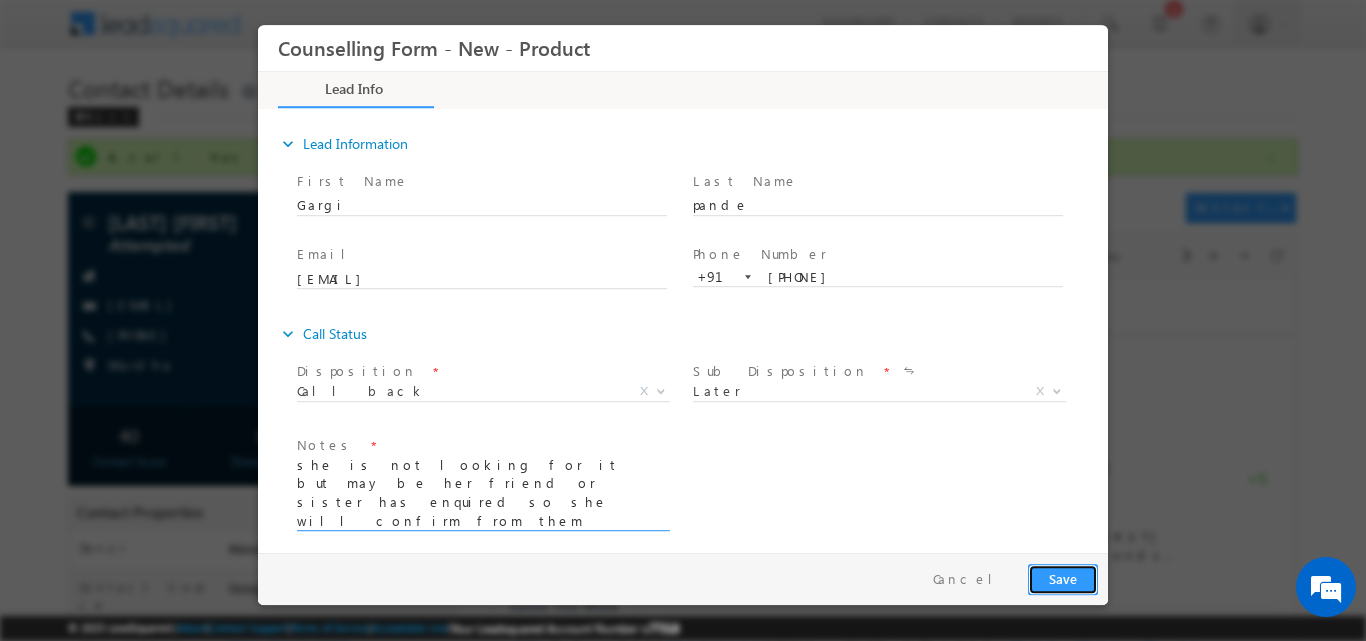 click on "Save" at bounding box center [1063, 578] 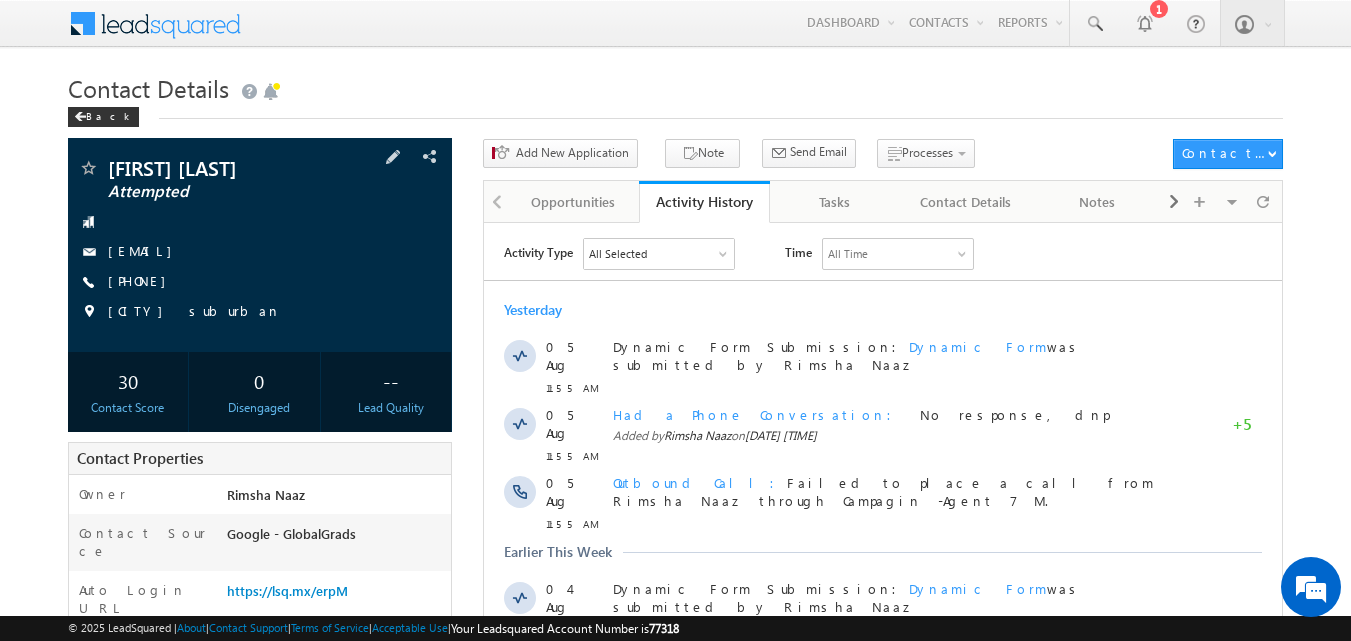 scroll, scrollTop: 0, scrollLeft: 0, axis: both 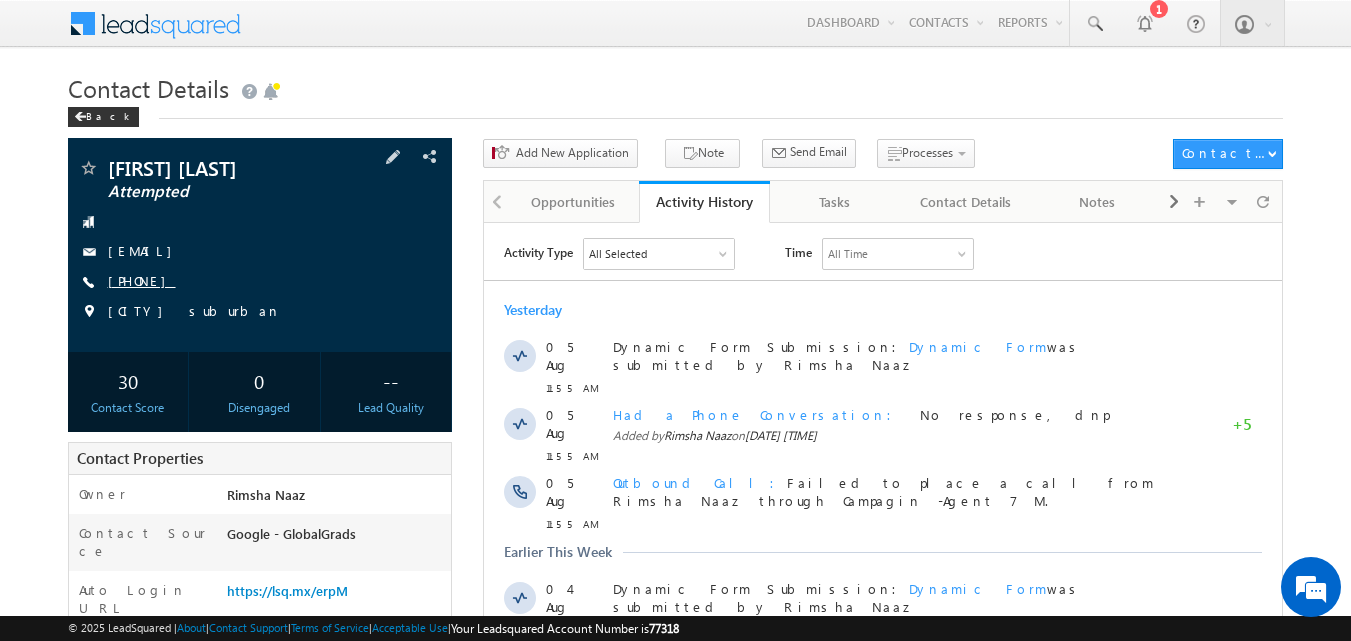 click on "[PHONE]" at bounding box center [142, 280] 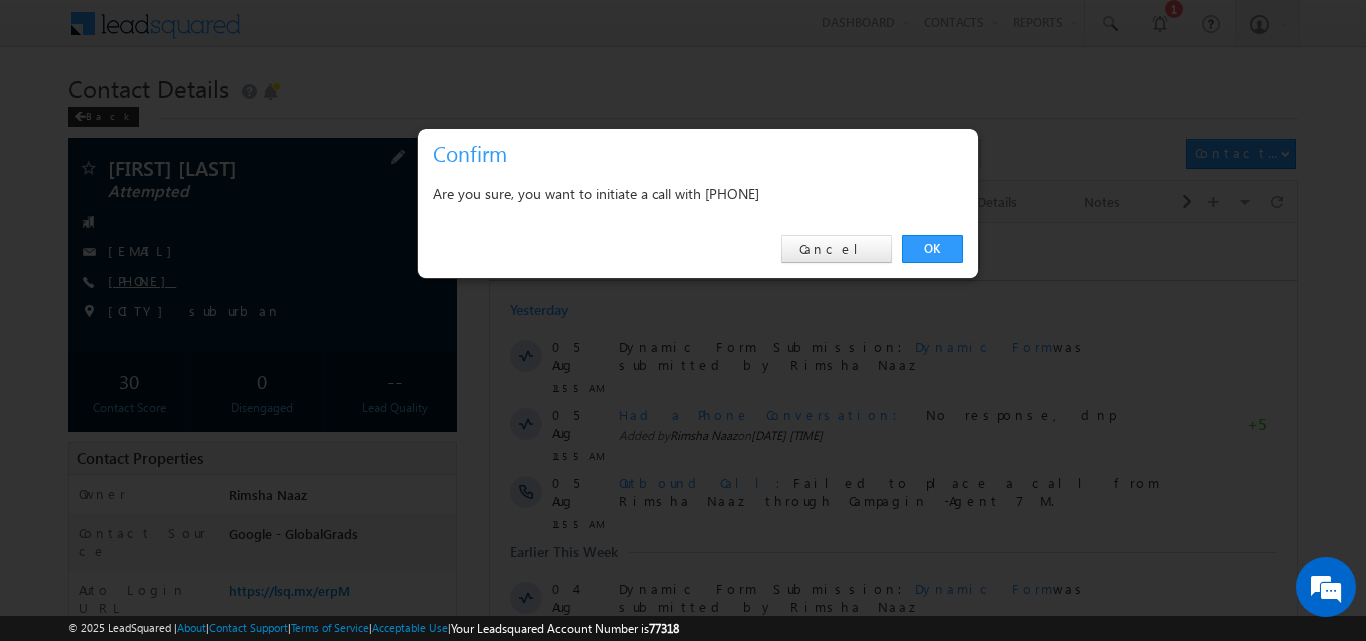 click at bounding box center (683, 320) 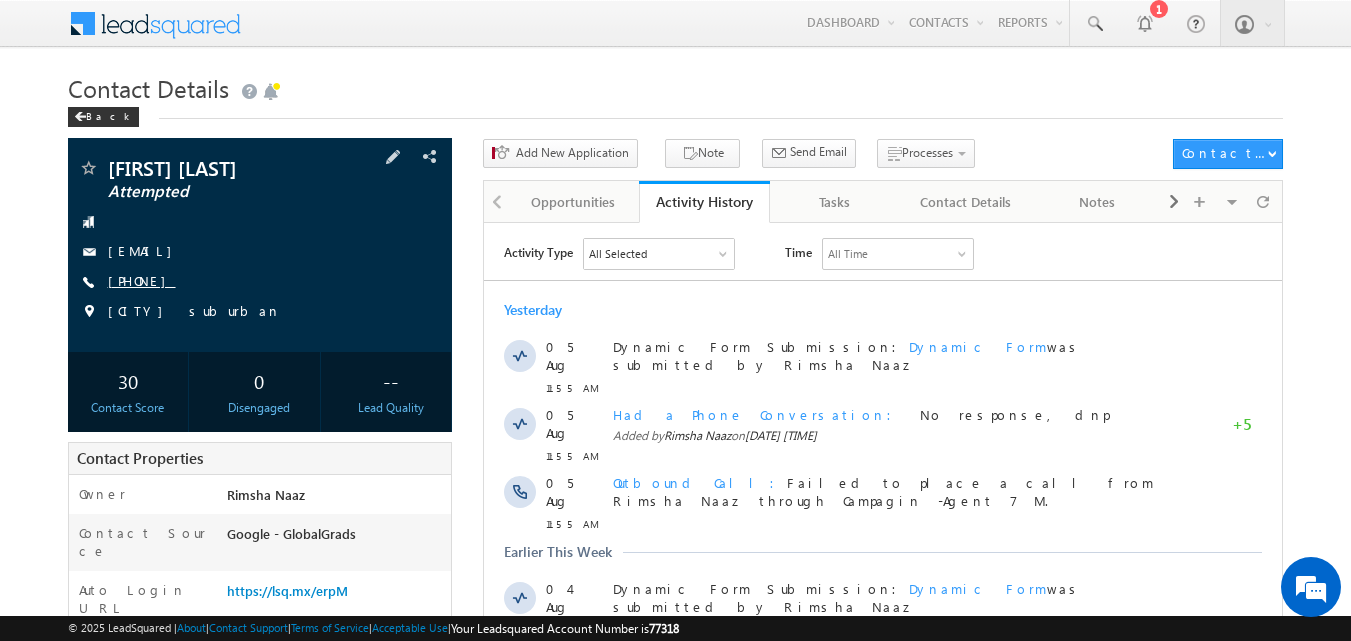 click on "[PHONE]" at bounding box center [142, 280] 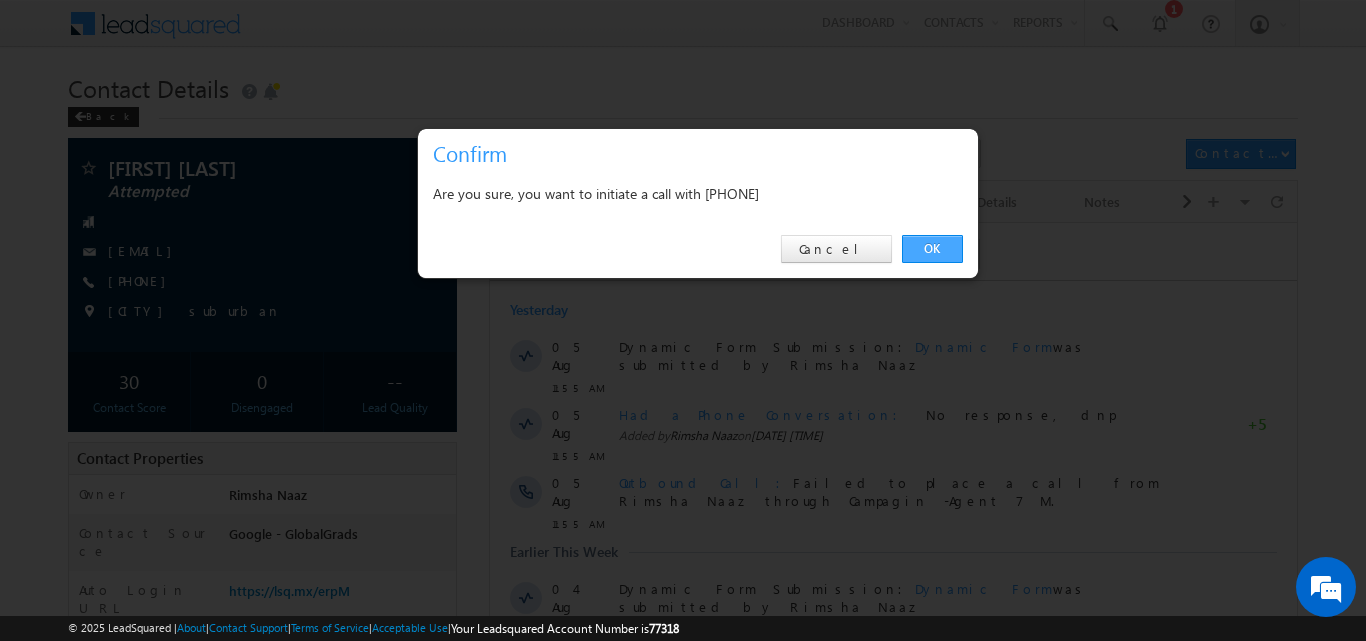 click on "OK" at bounding box center (932, 249) 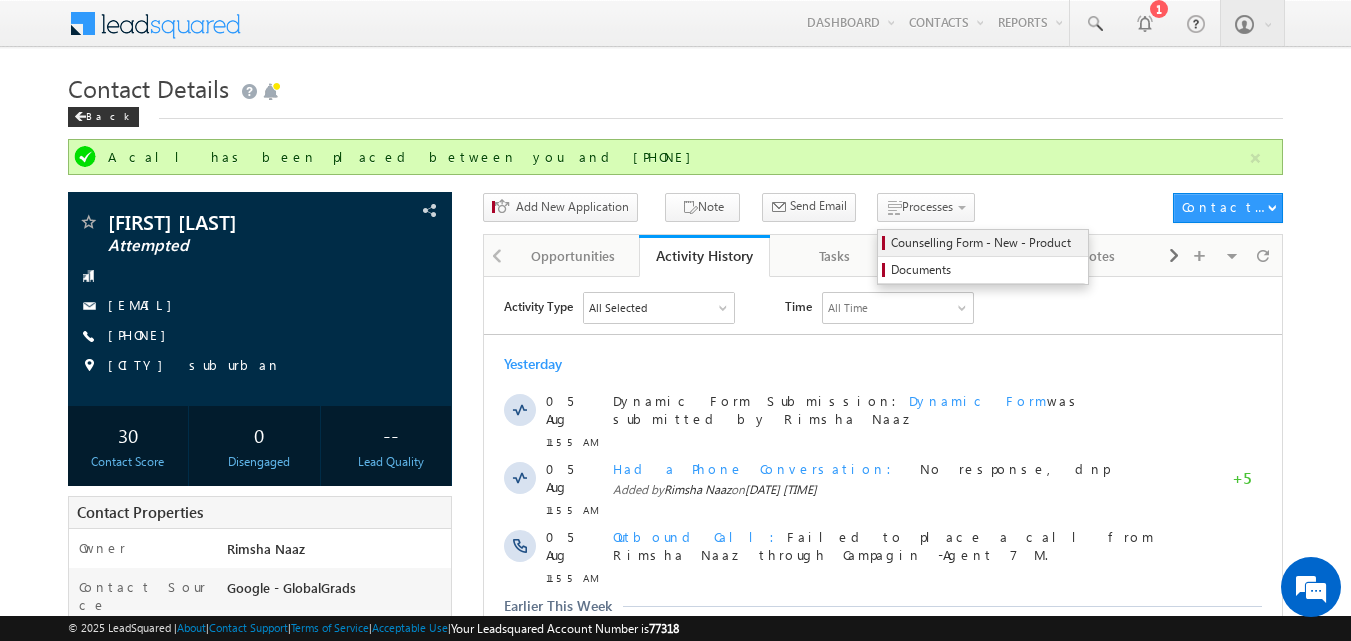 click on "Counselling Form - New - Product" at bounding box center [986, 243] 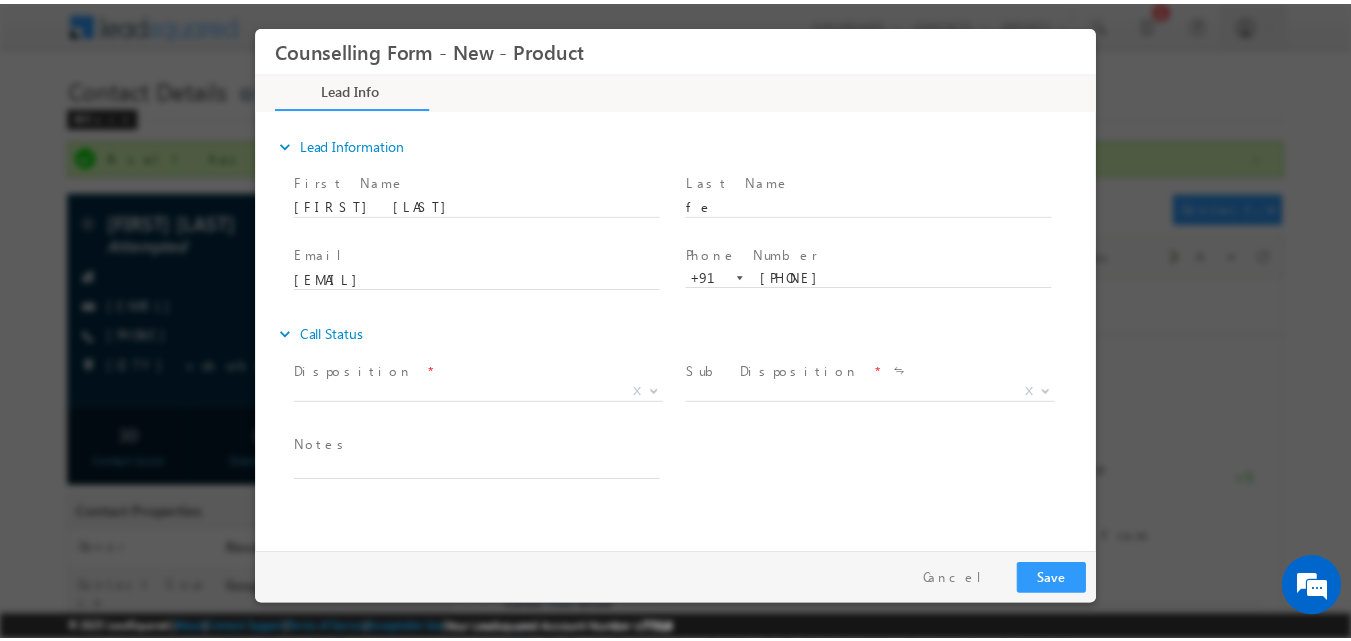 scroll, scrollTop: 0, scrollLeft: 0, axis: both 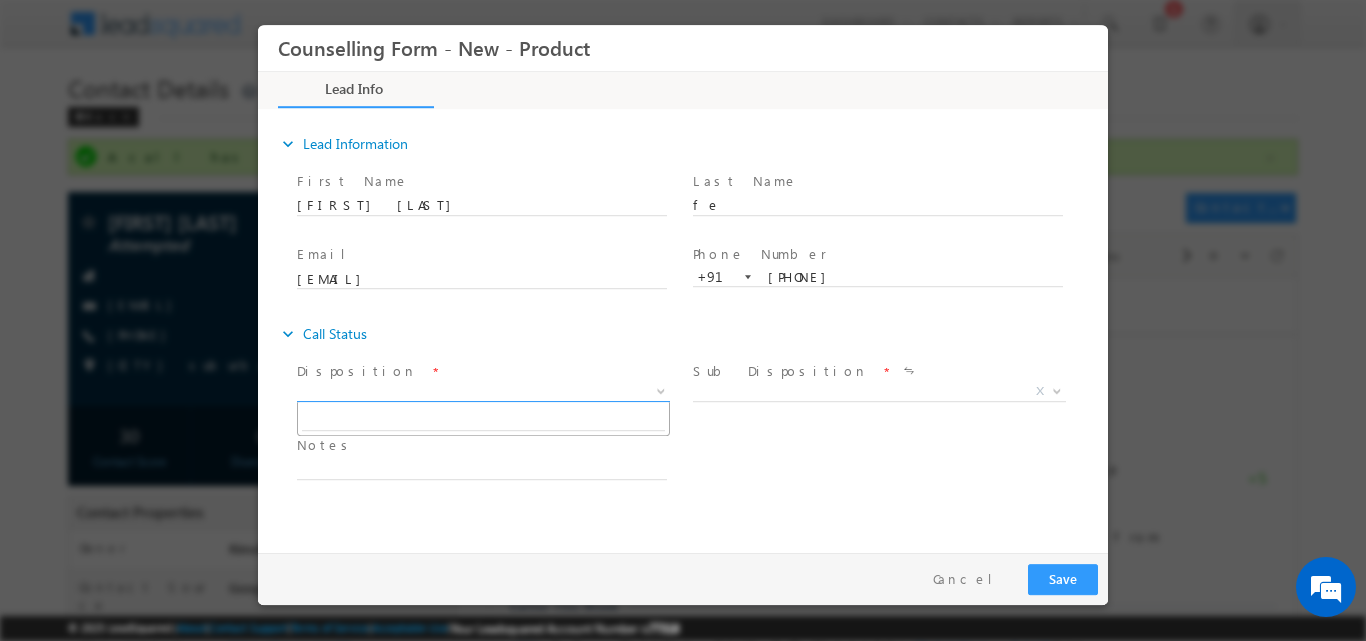 click at bounding box center (659, 390) 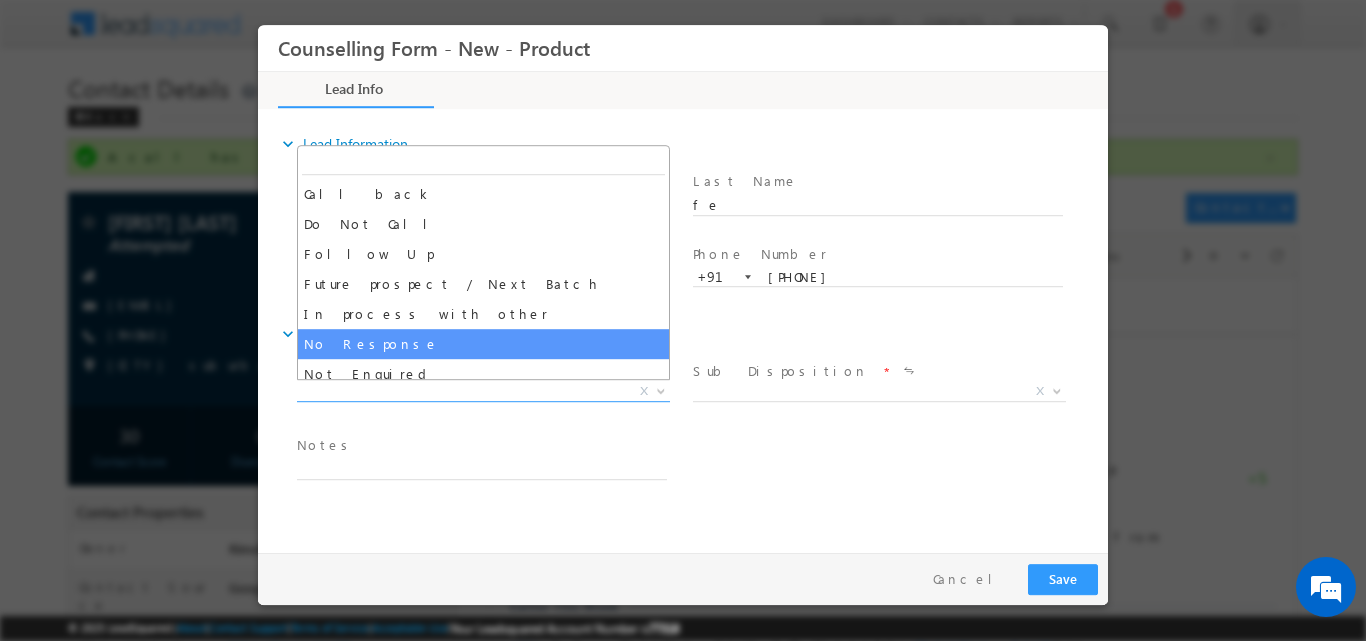 select on "No Response" 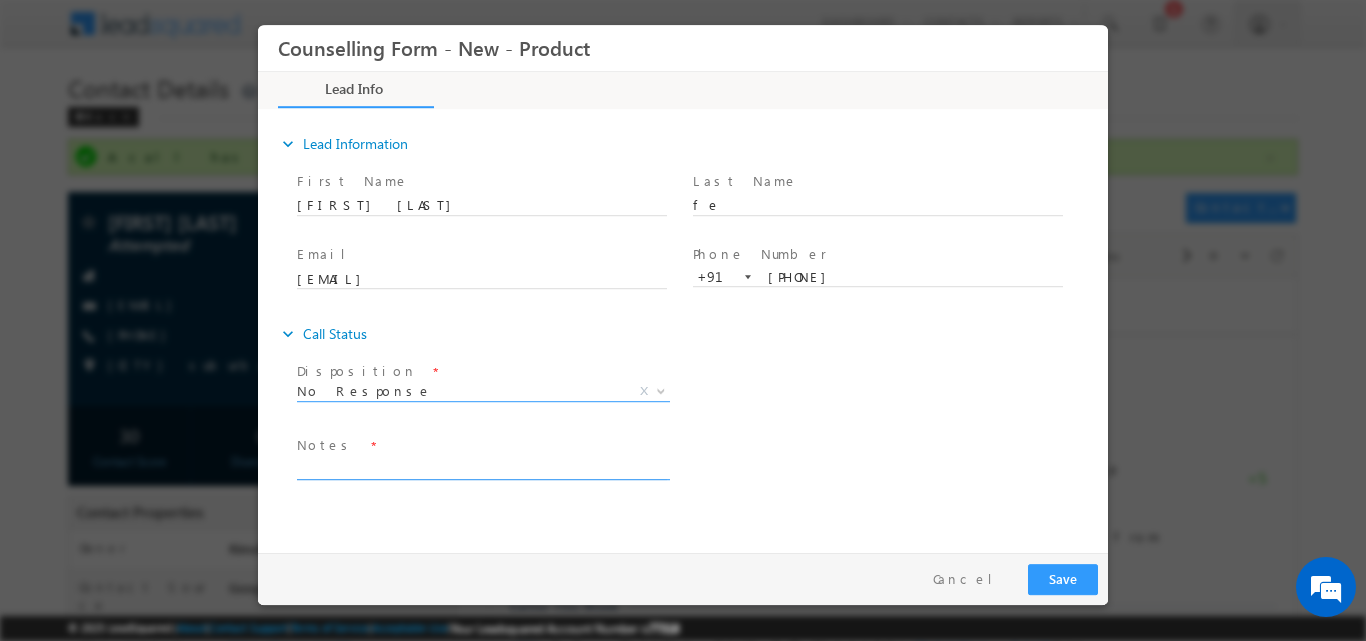 click at bounding box center [482, 467] 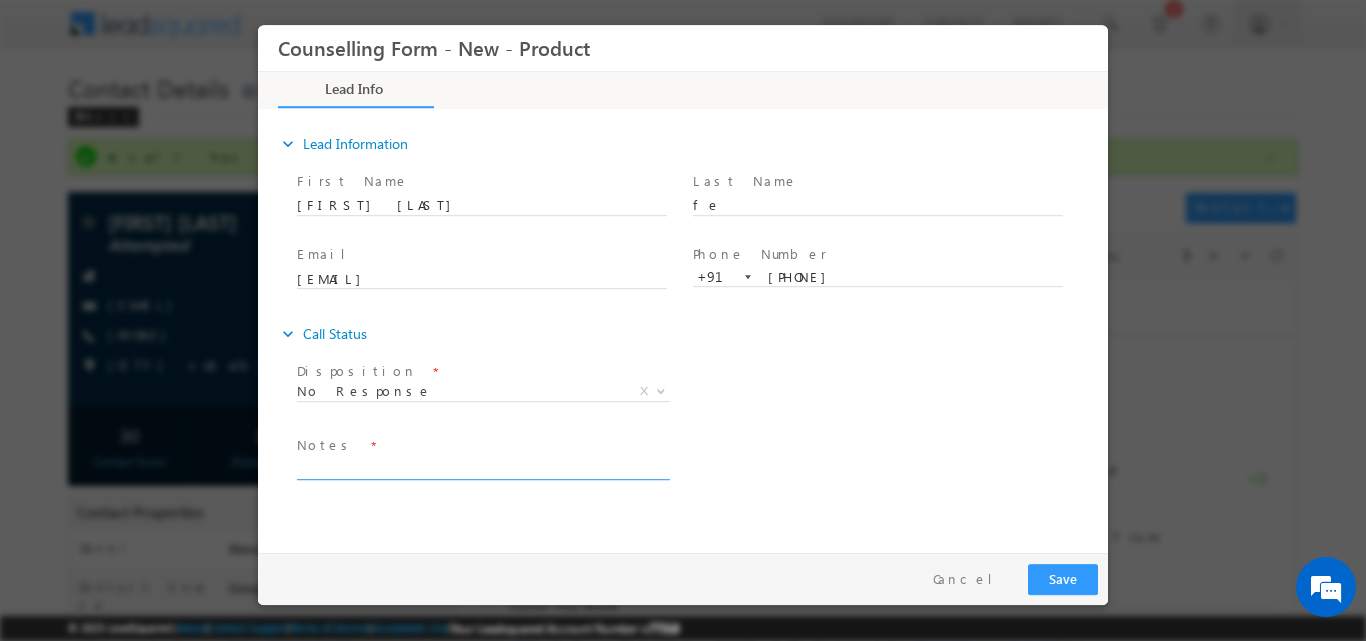 paste on "No response, dnp" 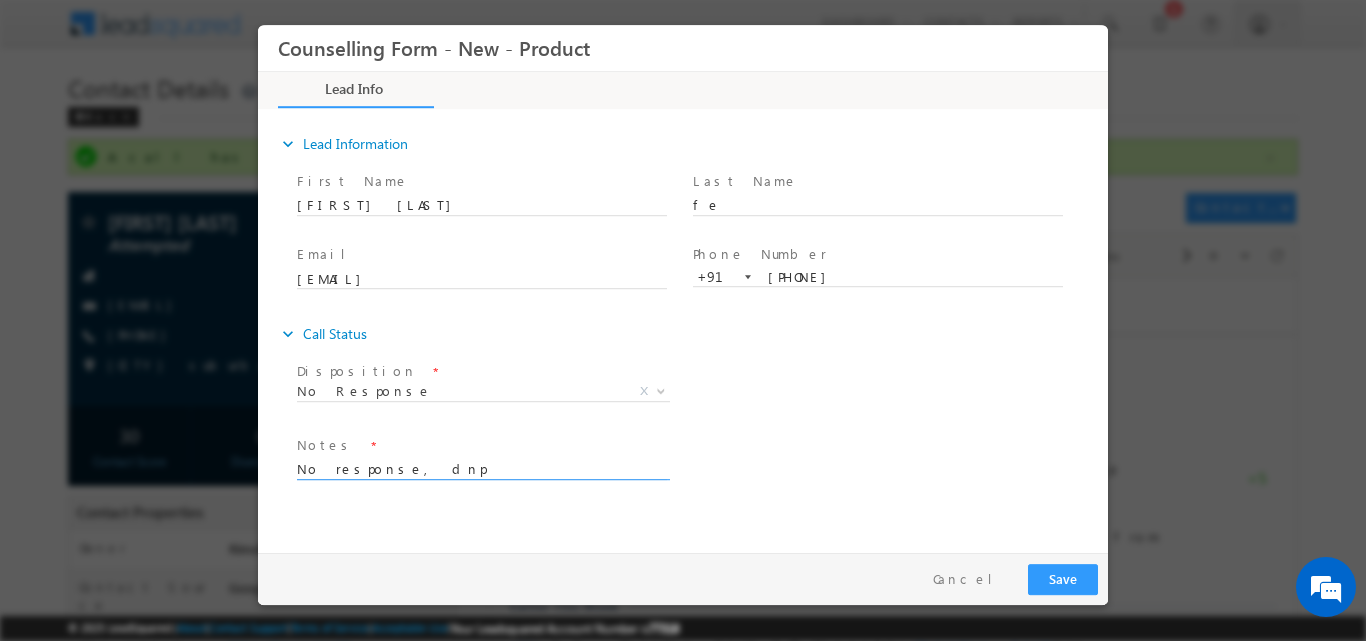 type on "No response, dnp" 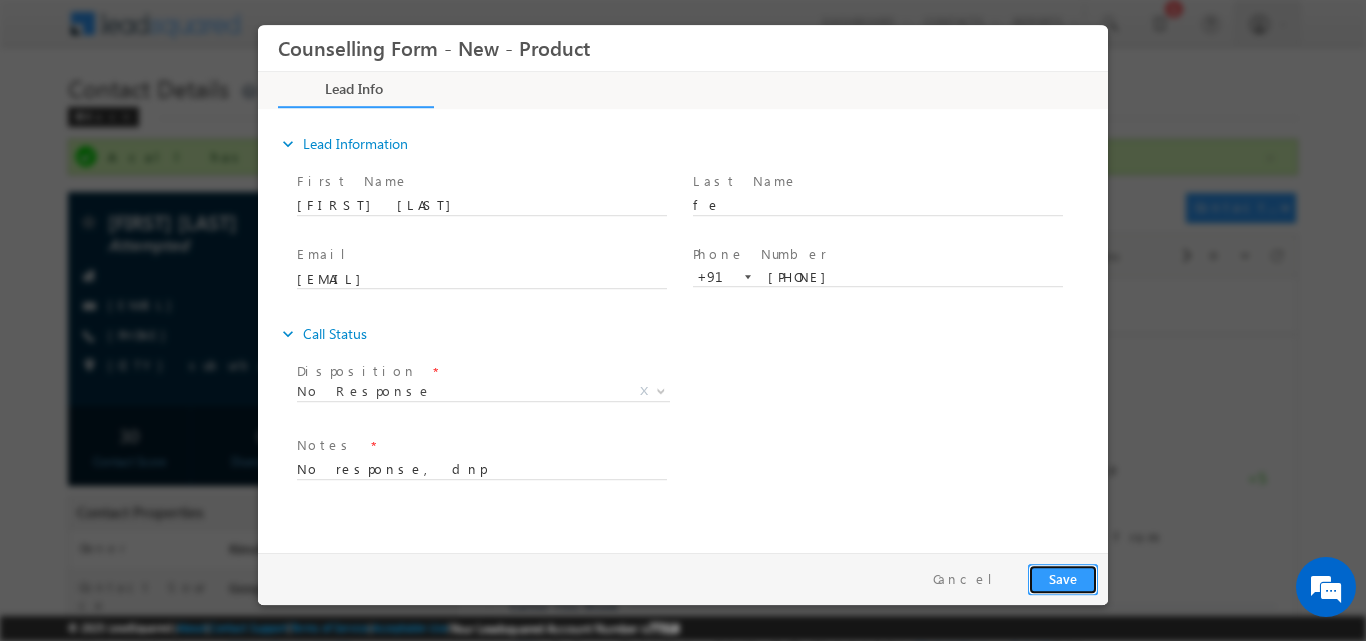 click on "Save" at bounding box center [1063, 578] 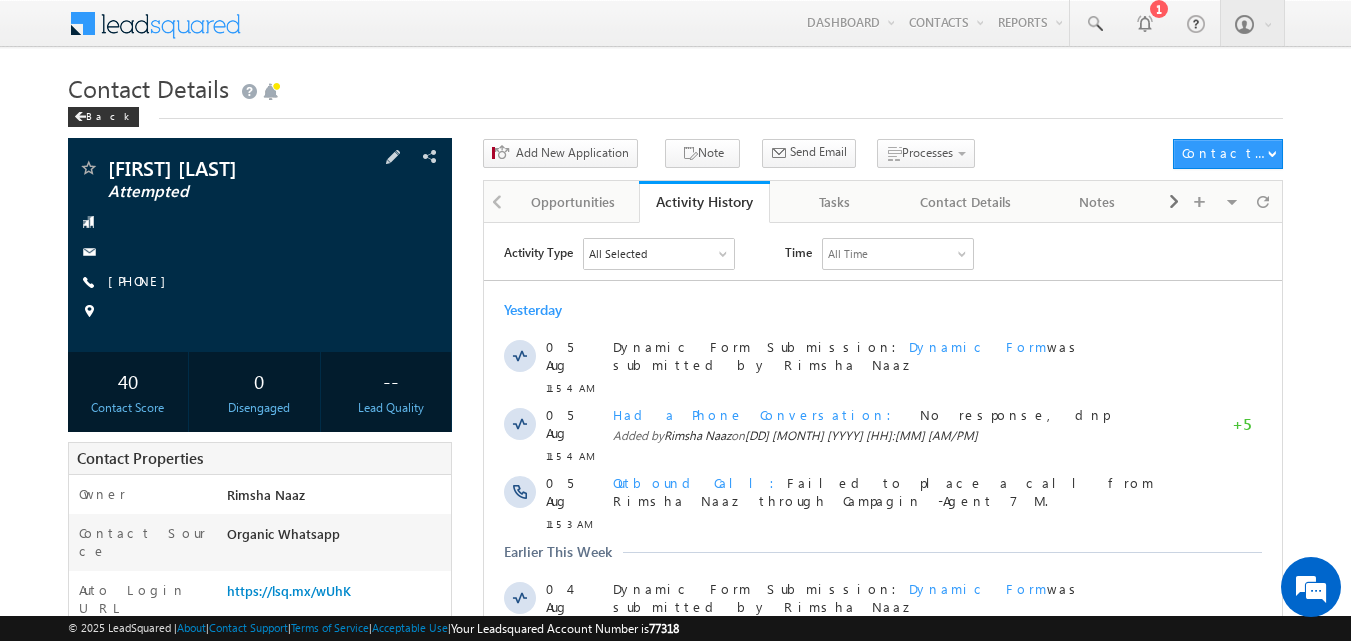 scroll, scrollTop: 0, scrollLeft: 0, axis: both 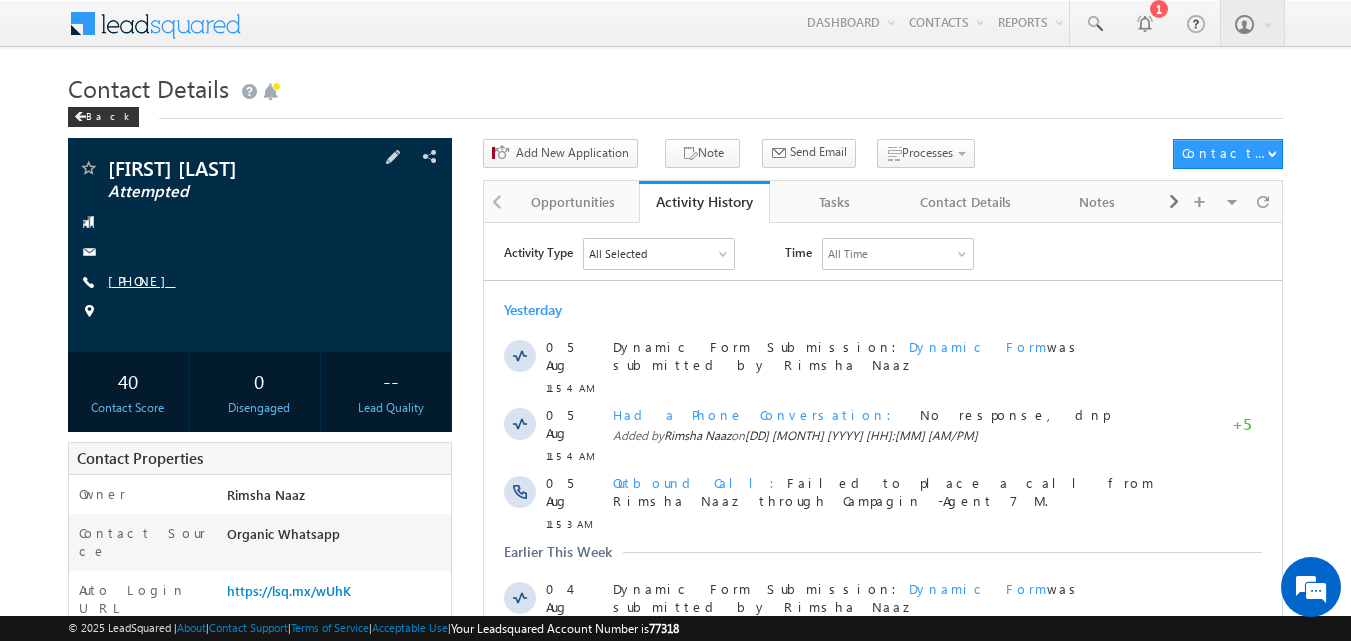 click on "[PHONE]" at bounding box center (142, 280) 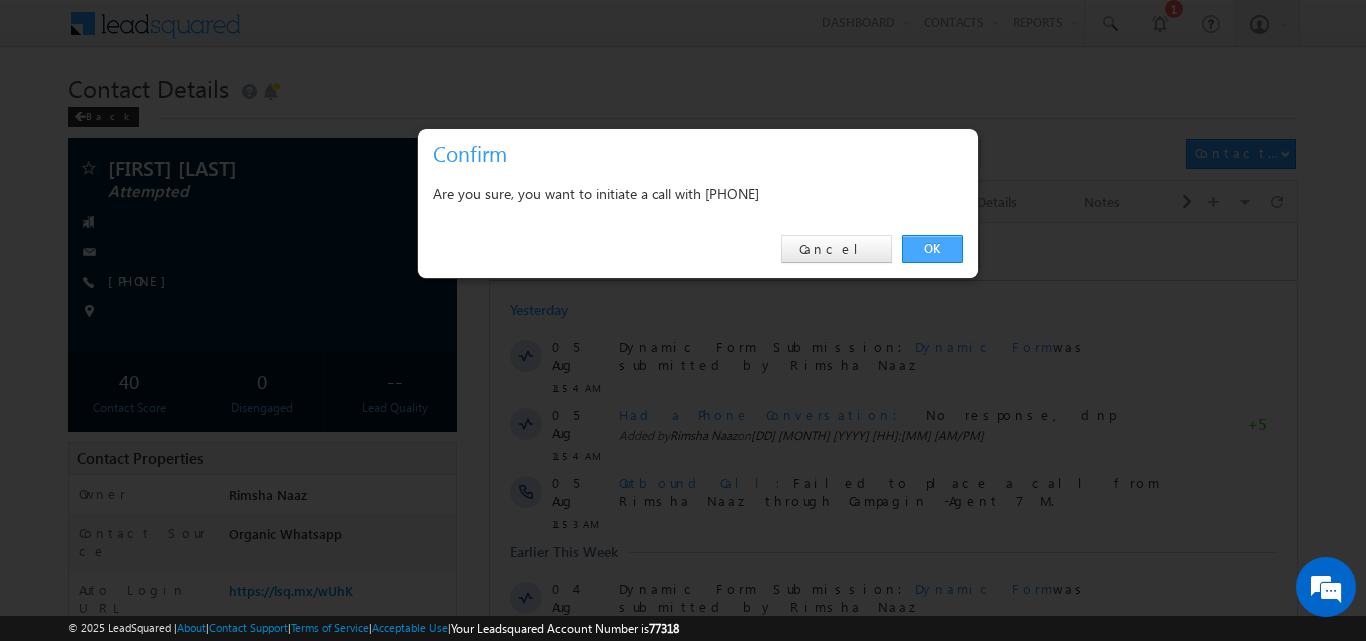 click on "OK" at bounding box center [932, 249] 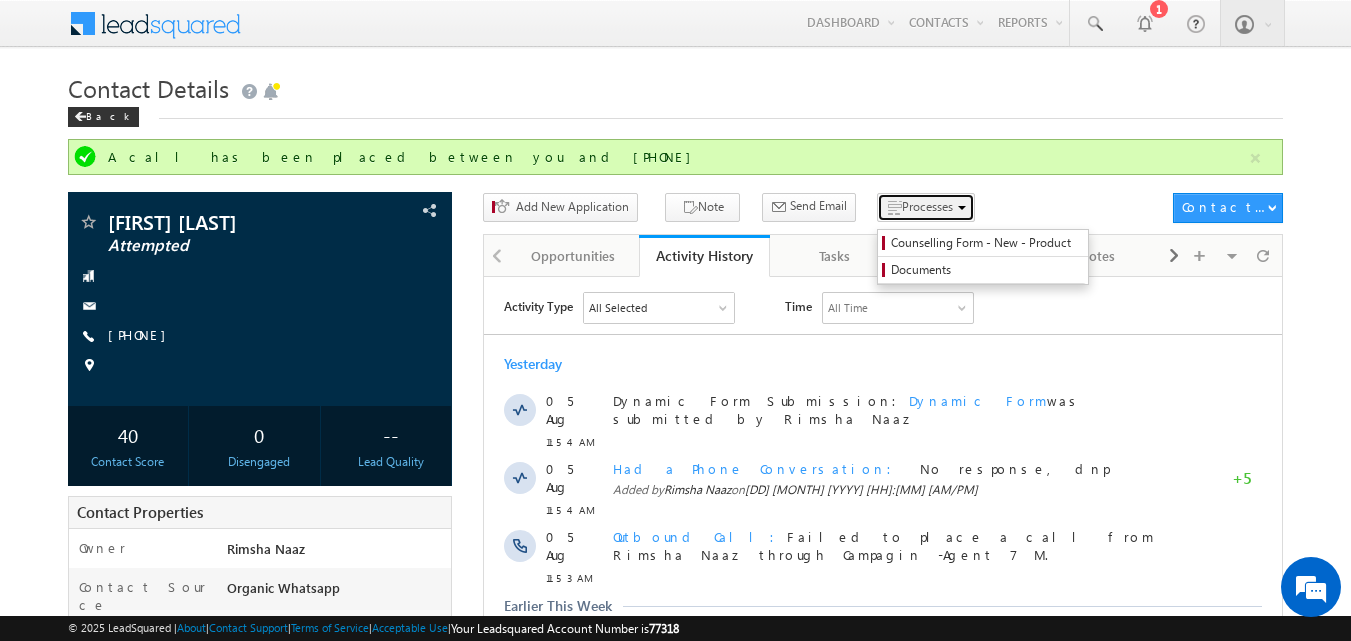 click on "Processes" at bounding box center [926, 207] 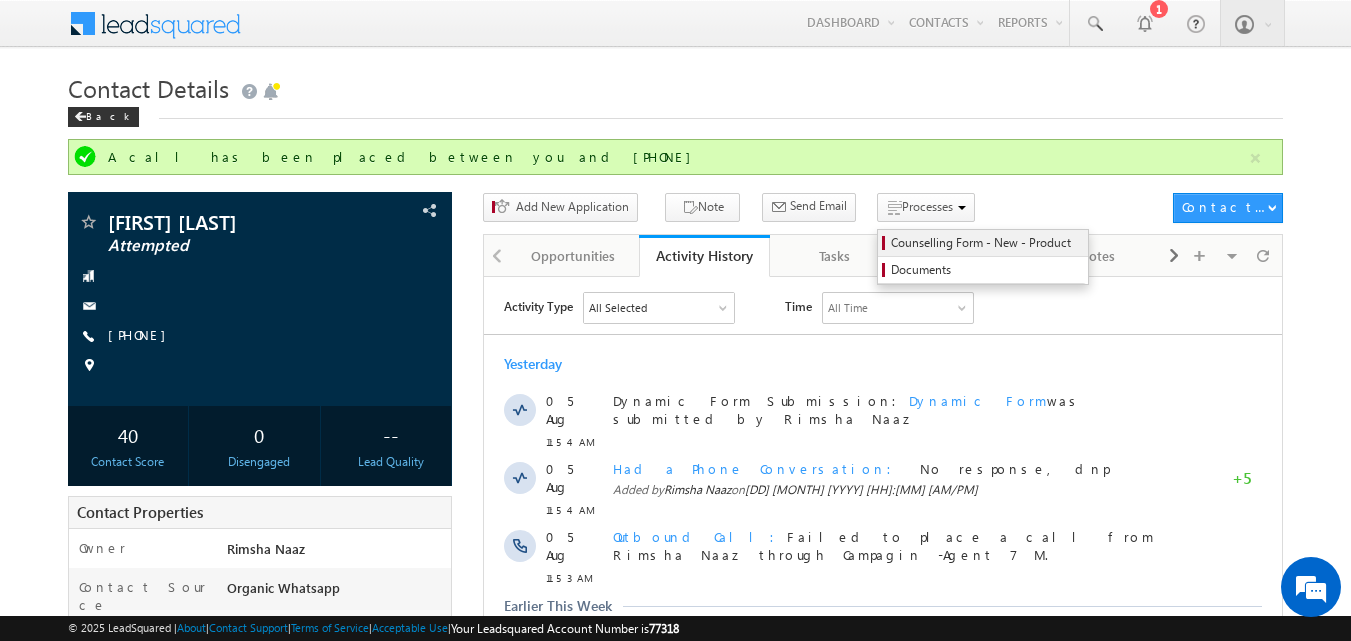 click on "Counselling Form - New - Product" at bounding box center [986, 243] 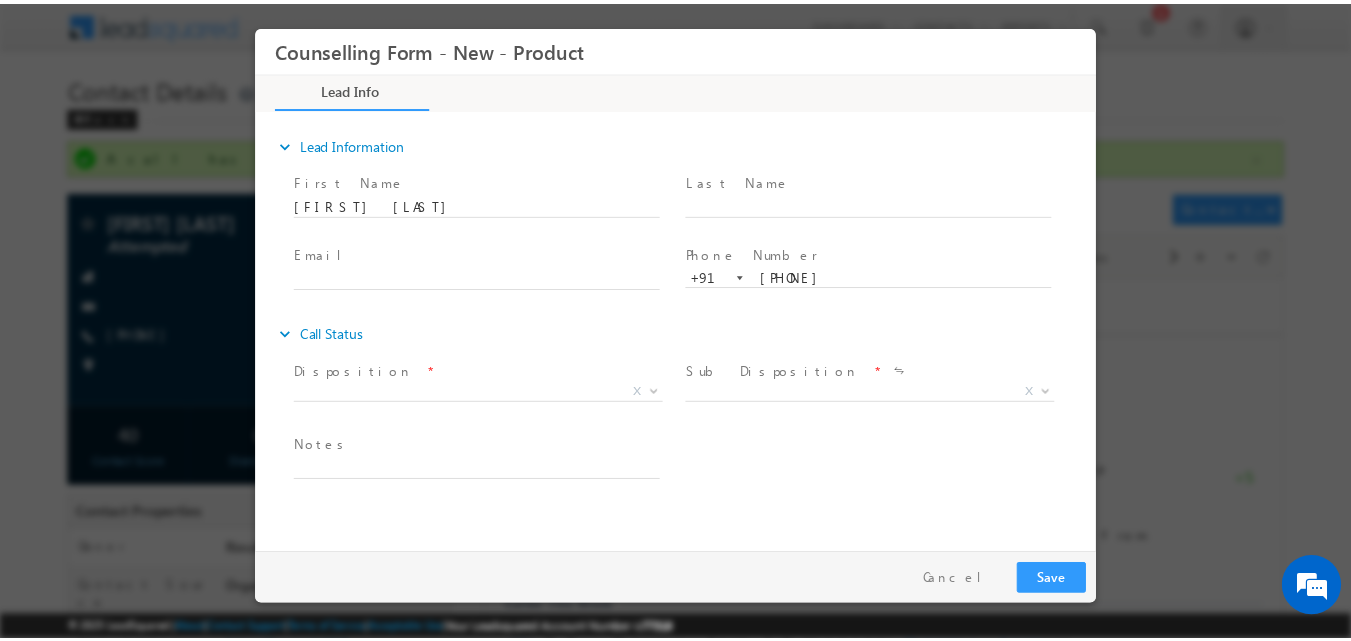 scroll, scrollTop: 0, scrollLeft: 0, axis: both 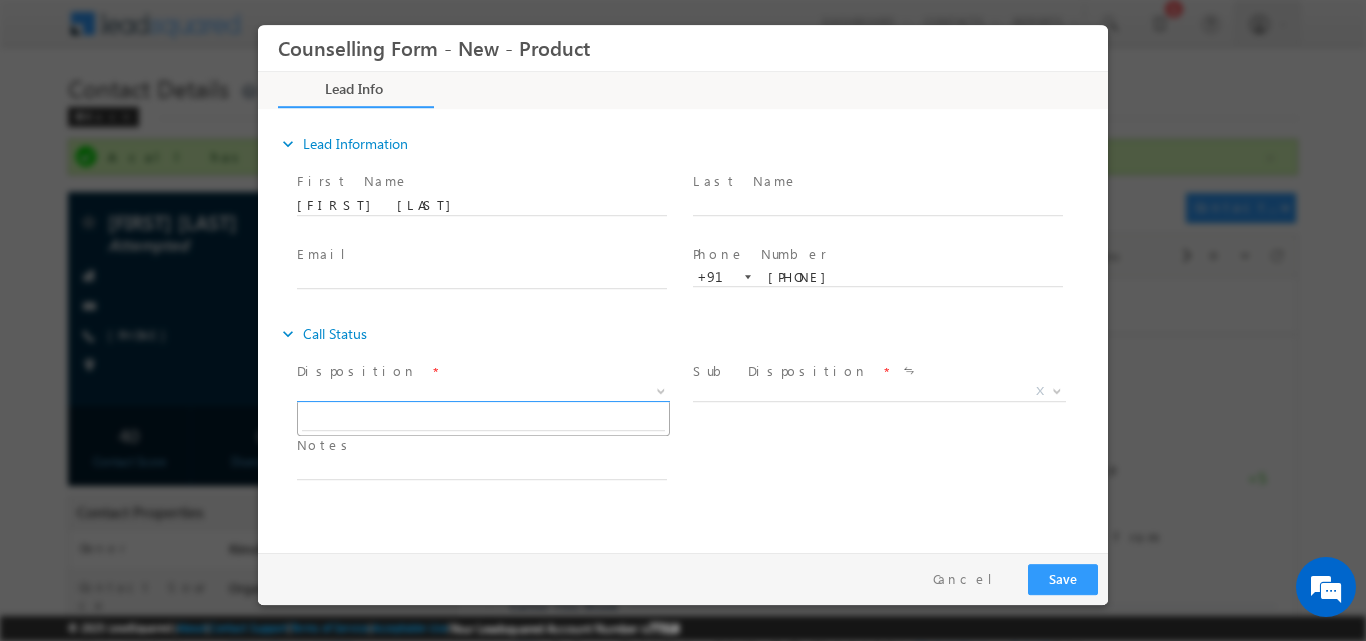 click at bounding box center [659, 390] 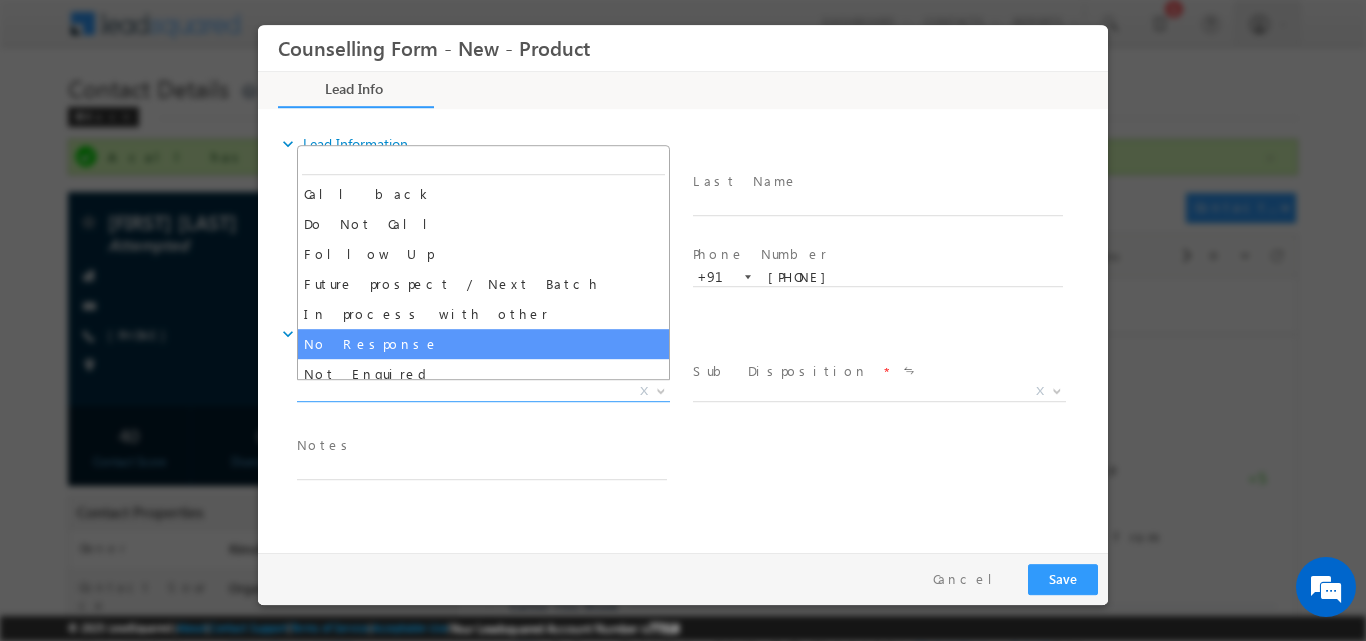 select on "No Response" 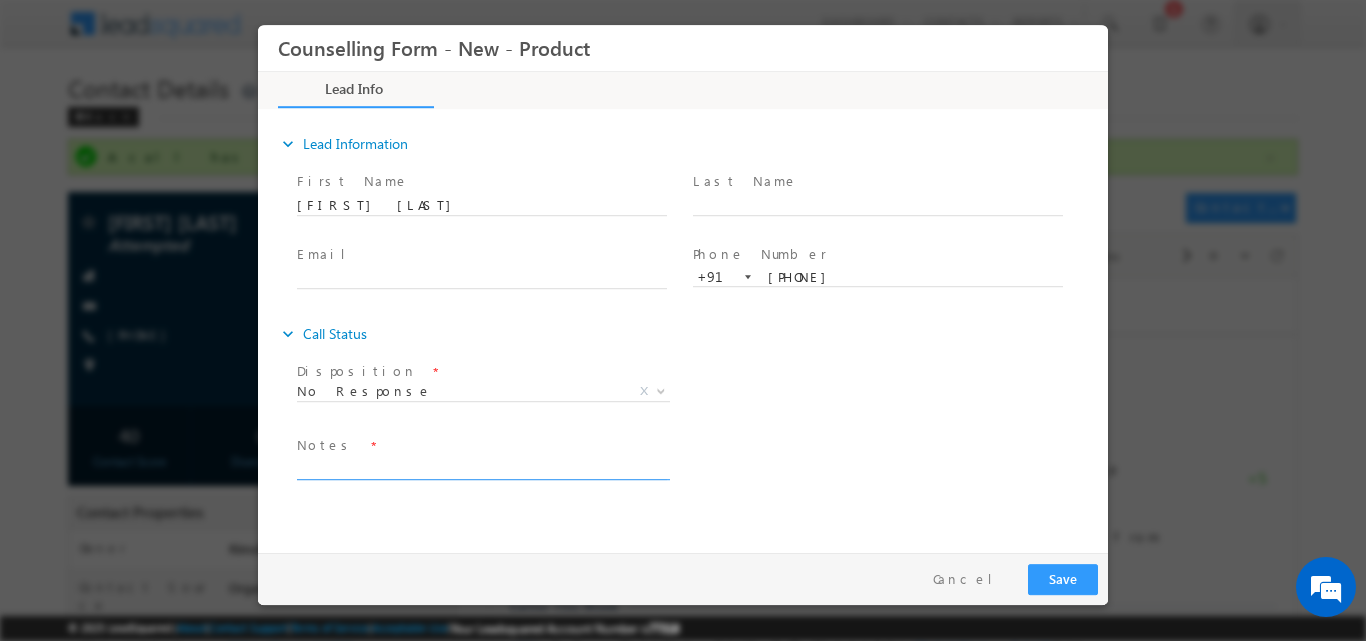 click at bounding box center (482, 467) 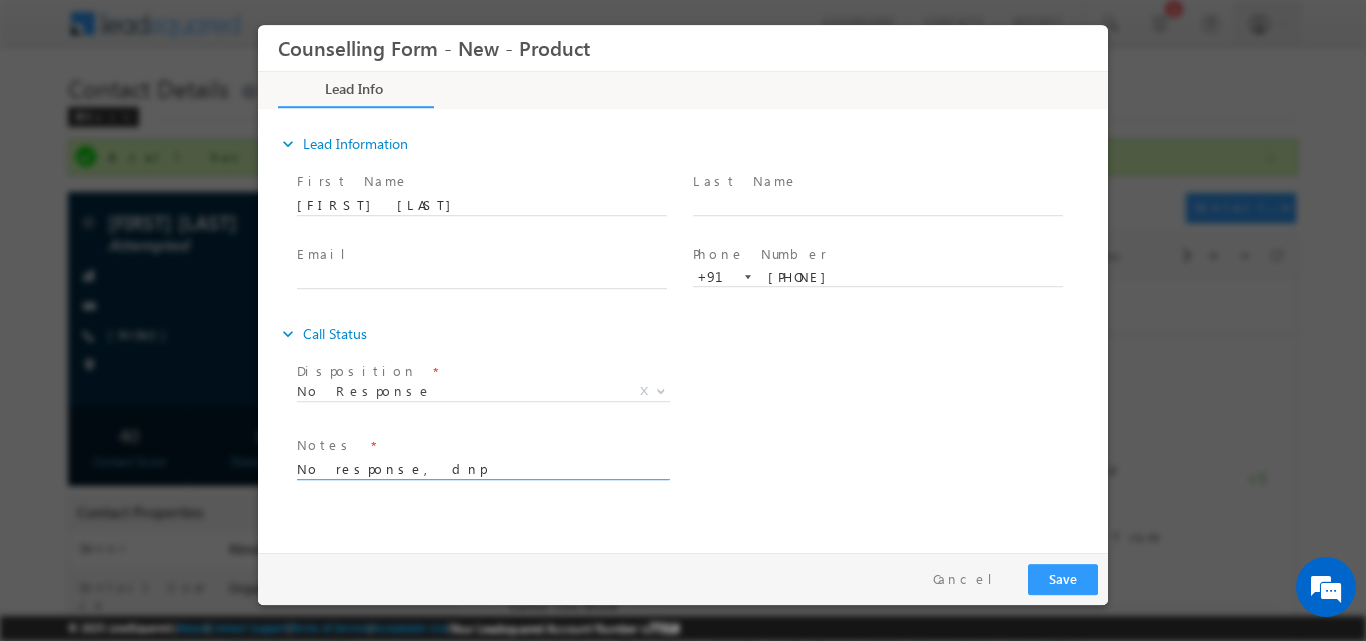 type on "No response, dnp" 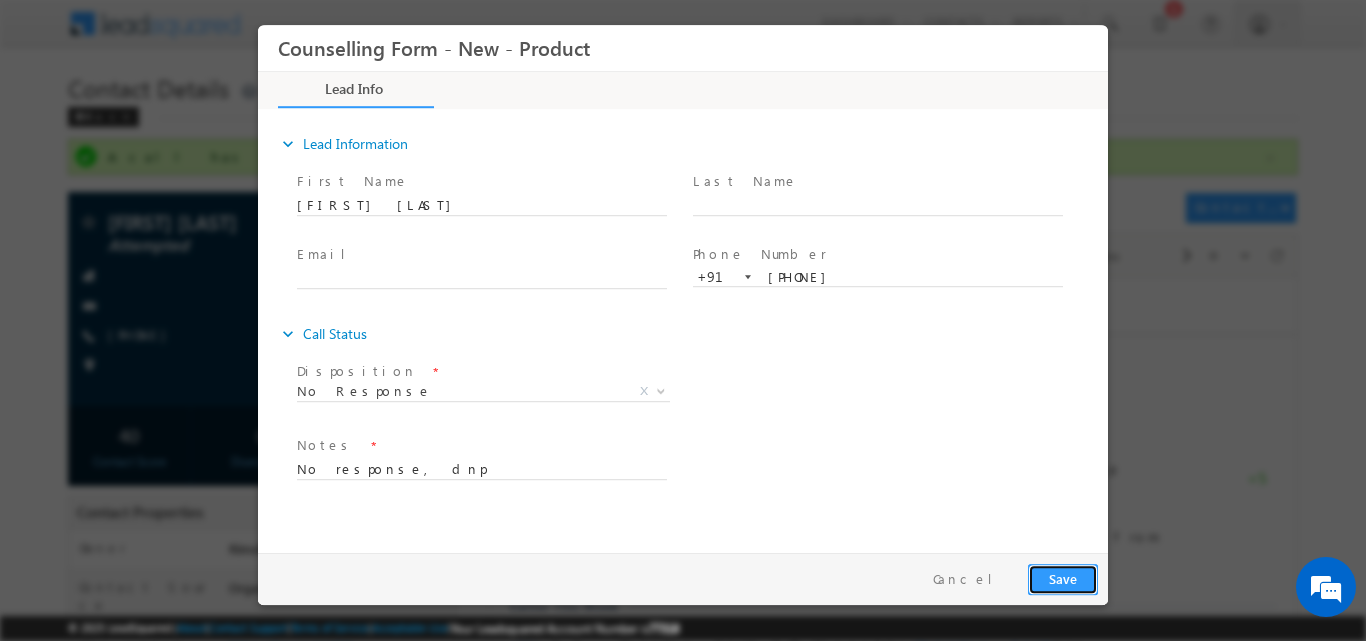 click on "Save" at bounding box center (1063, 578) 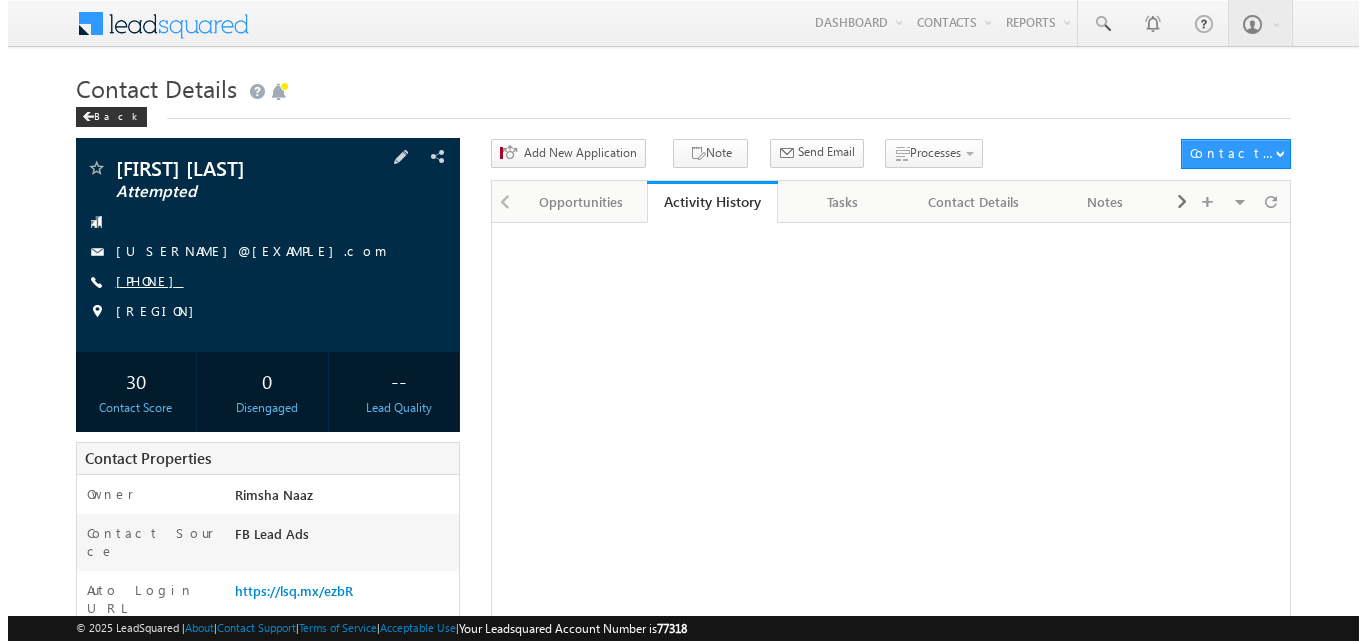 scroll, scrollTop: 0, scrollLeft: 0, axis: both 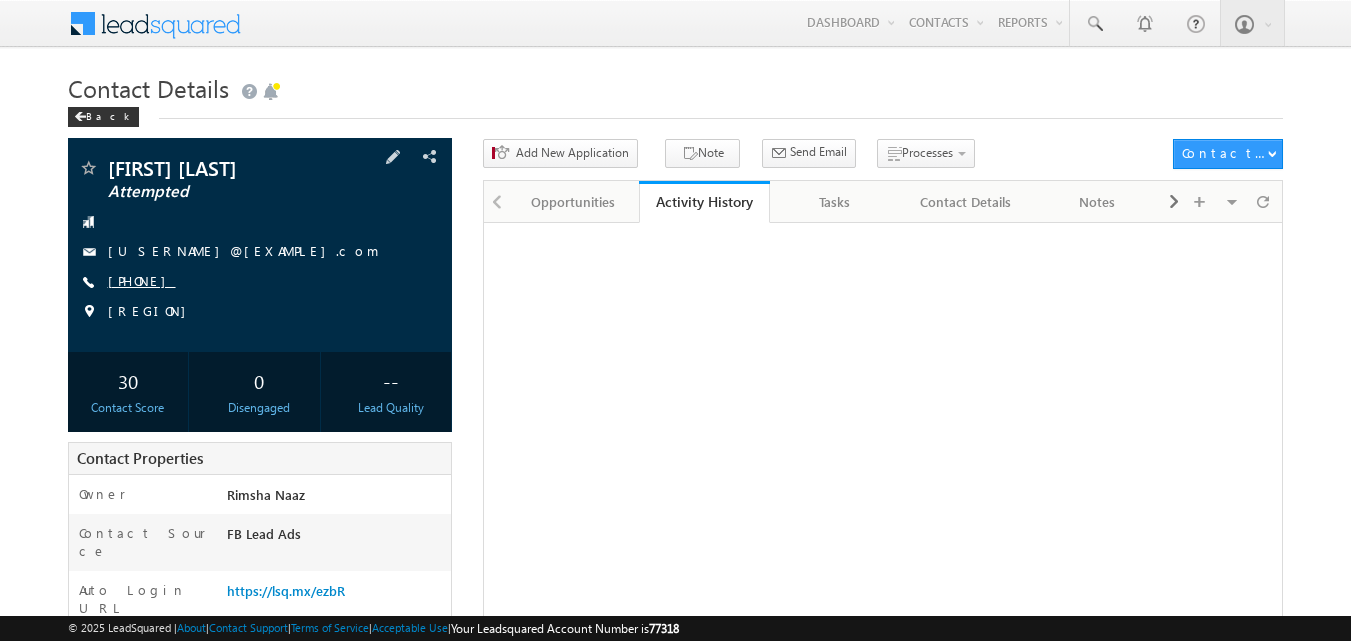 click on "+91-8274829325" at bounding box center [142, 280] 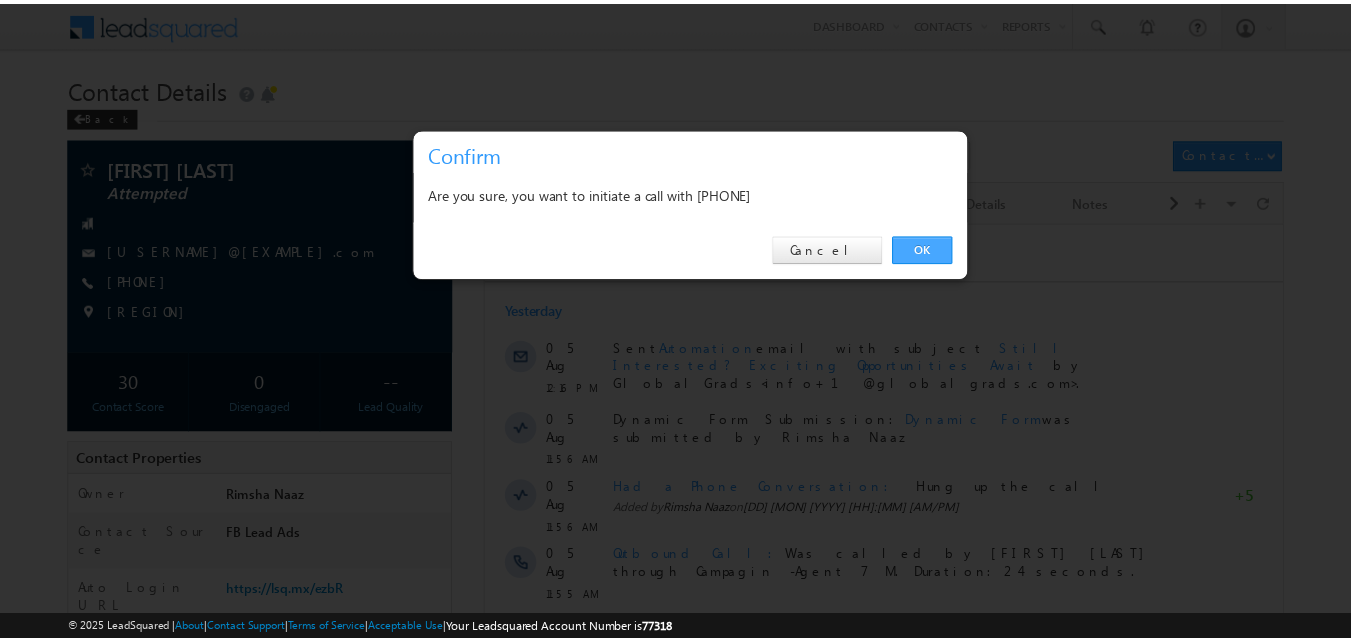 scroll, scrollTop: 0, scrollLeft: 0, axis: both 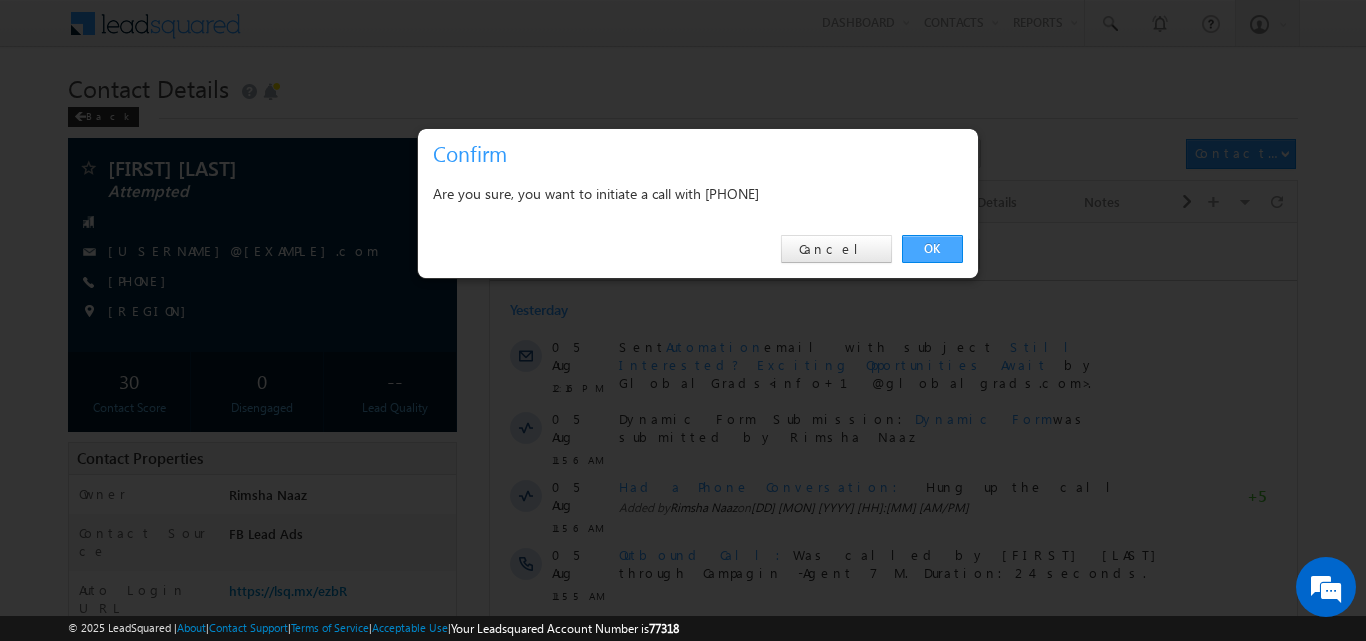 click on "OK" at bounding box center (932, 249) 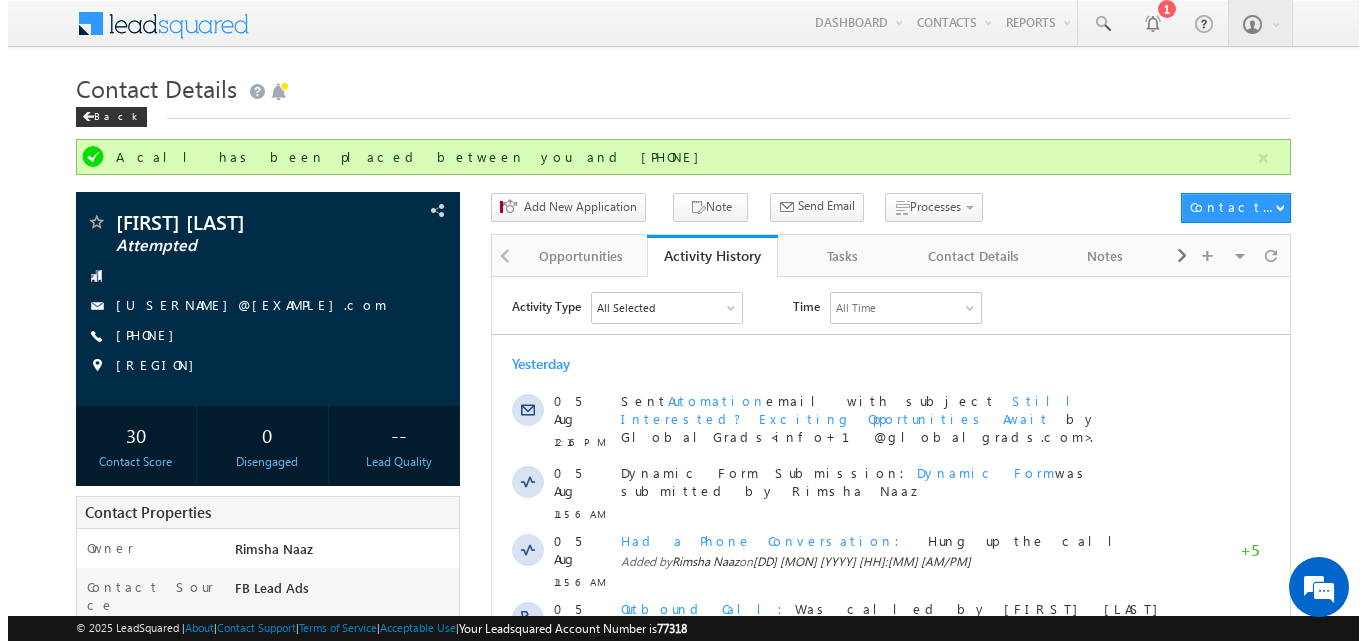 scroll, scrollTop: 0, scrollLeft: 0, axis: both 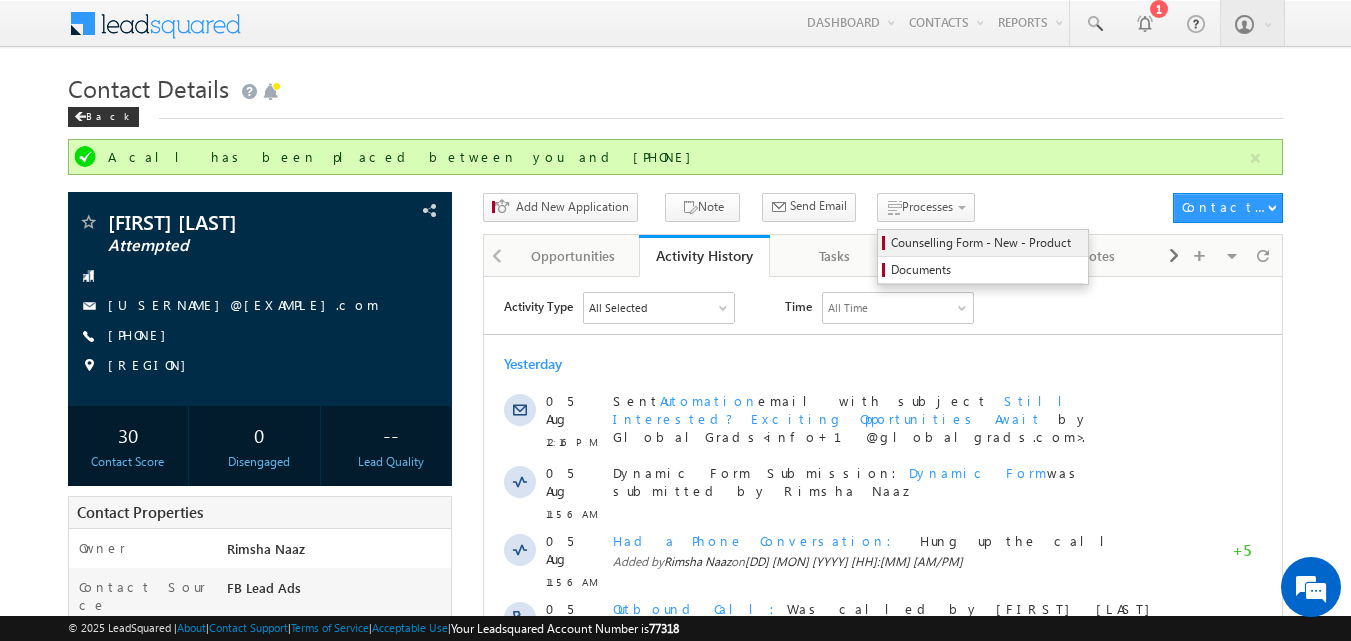 click on "Counselling Form - New - Product" at bounding box center [986, 243] 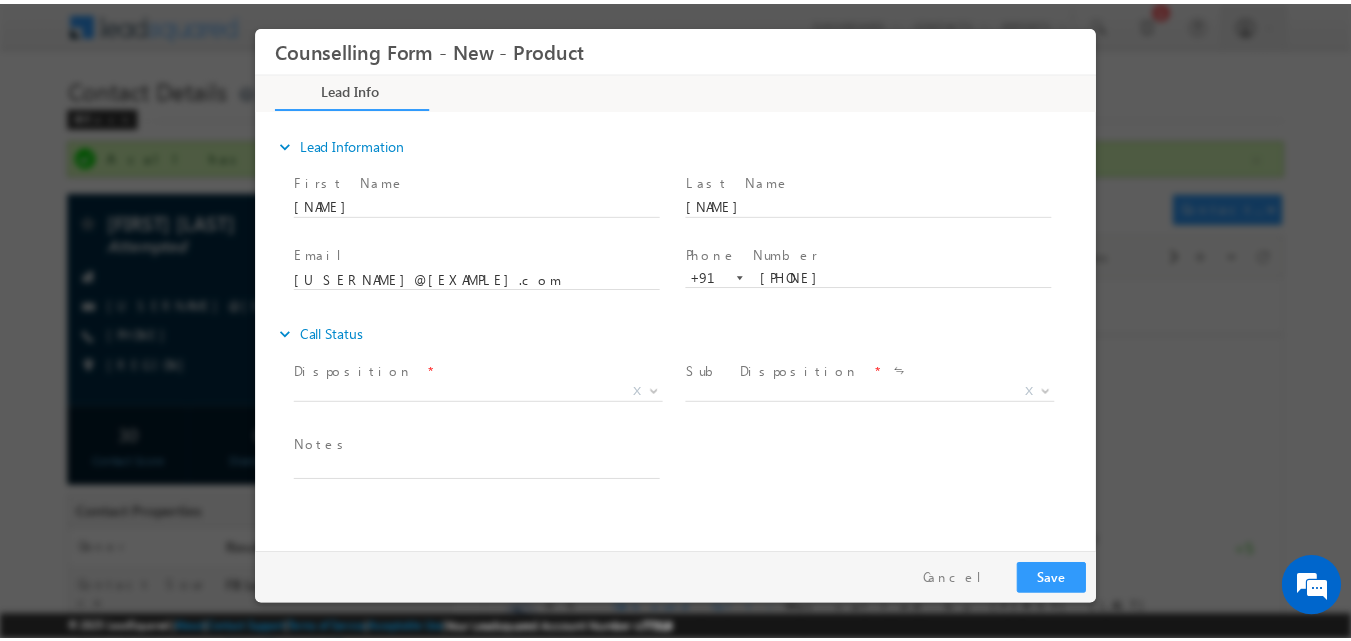scroll, scrollTop: 0, scrollLeft: 0, axis: both 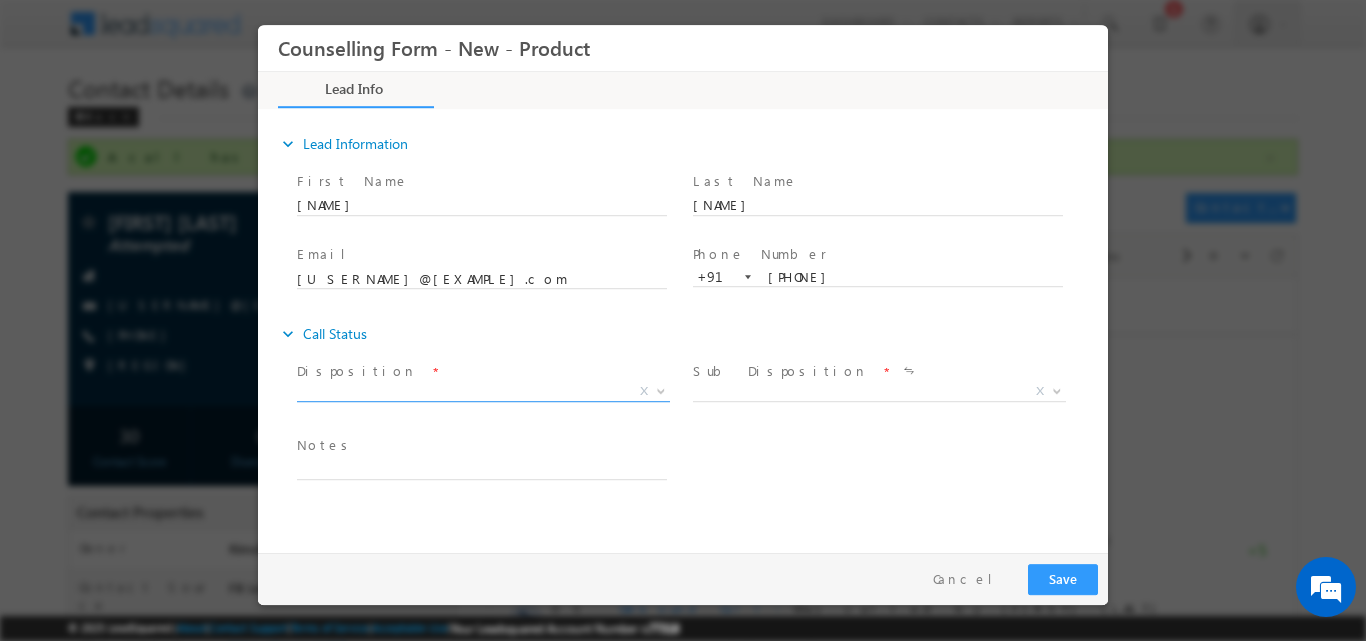 click at bounding box center (659, 390) 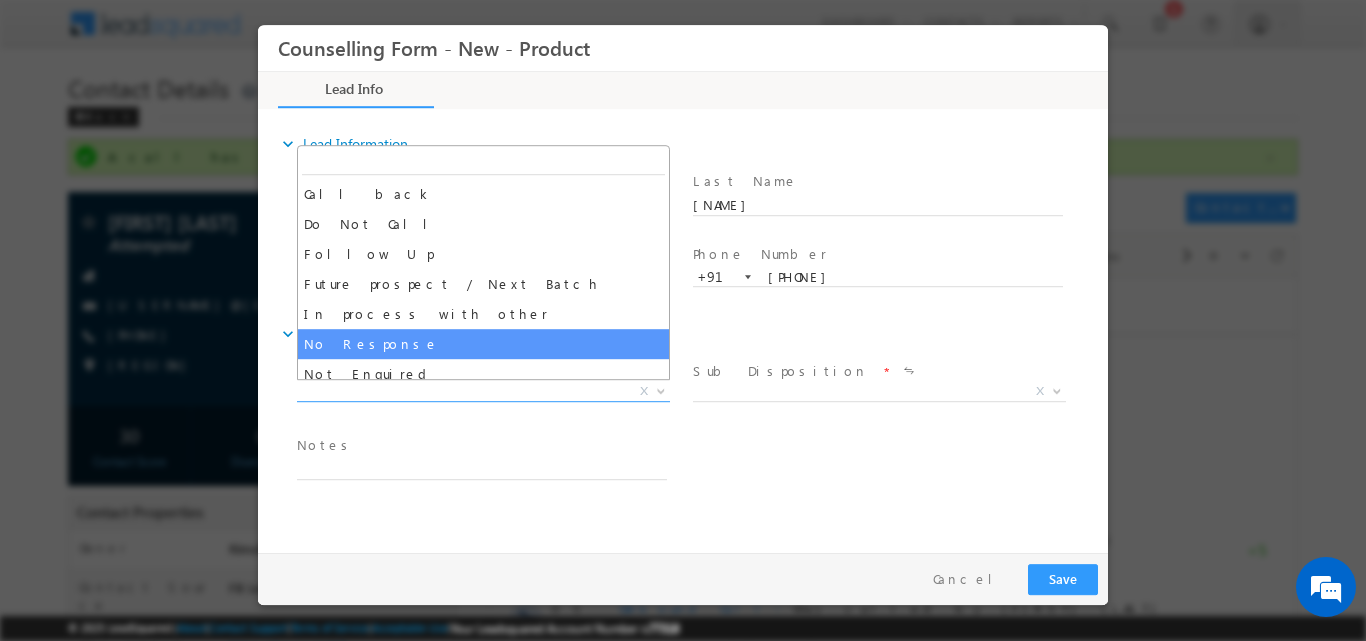 select on "No Response" 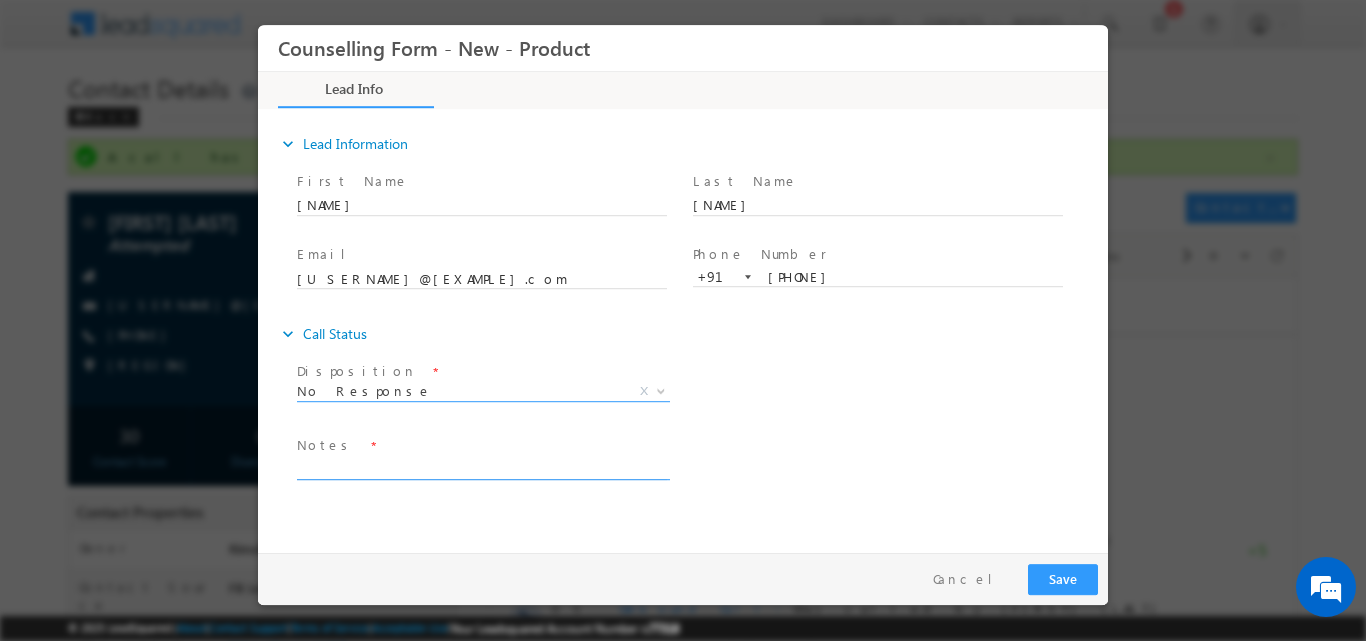 click at bounding box center (482, 467) 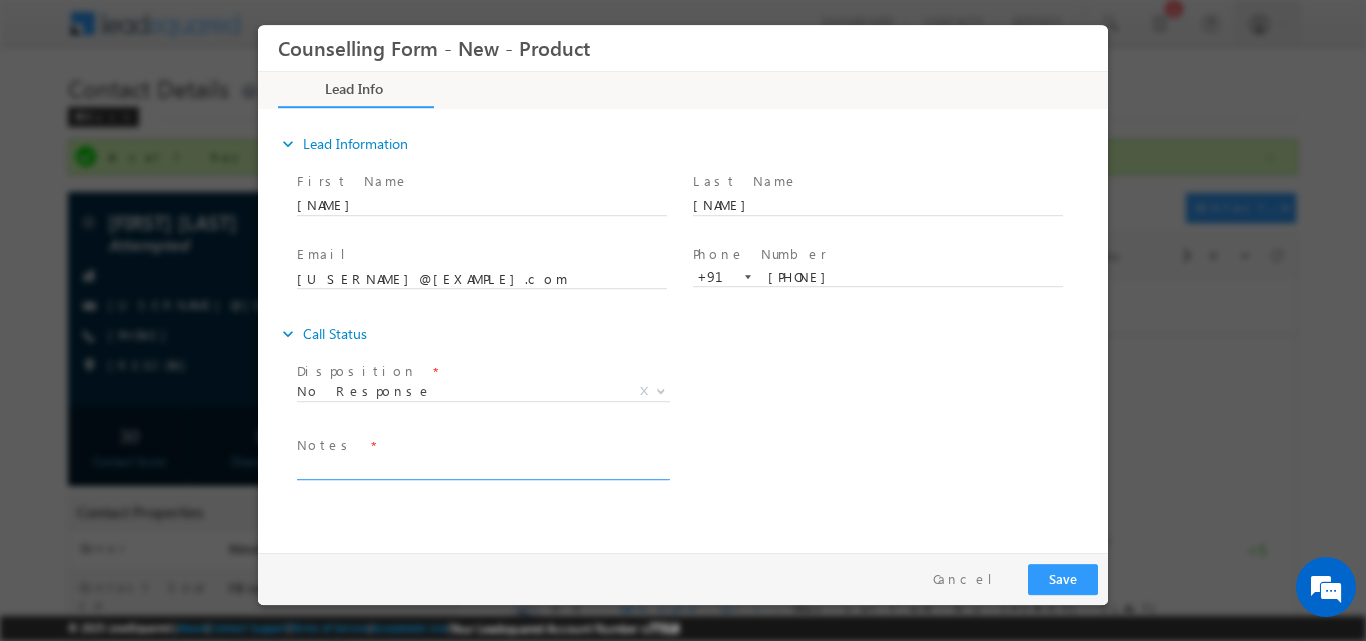 paste on "No response, dnp" 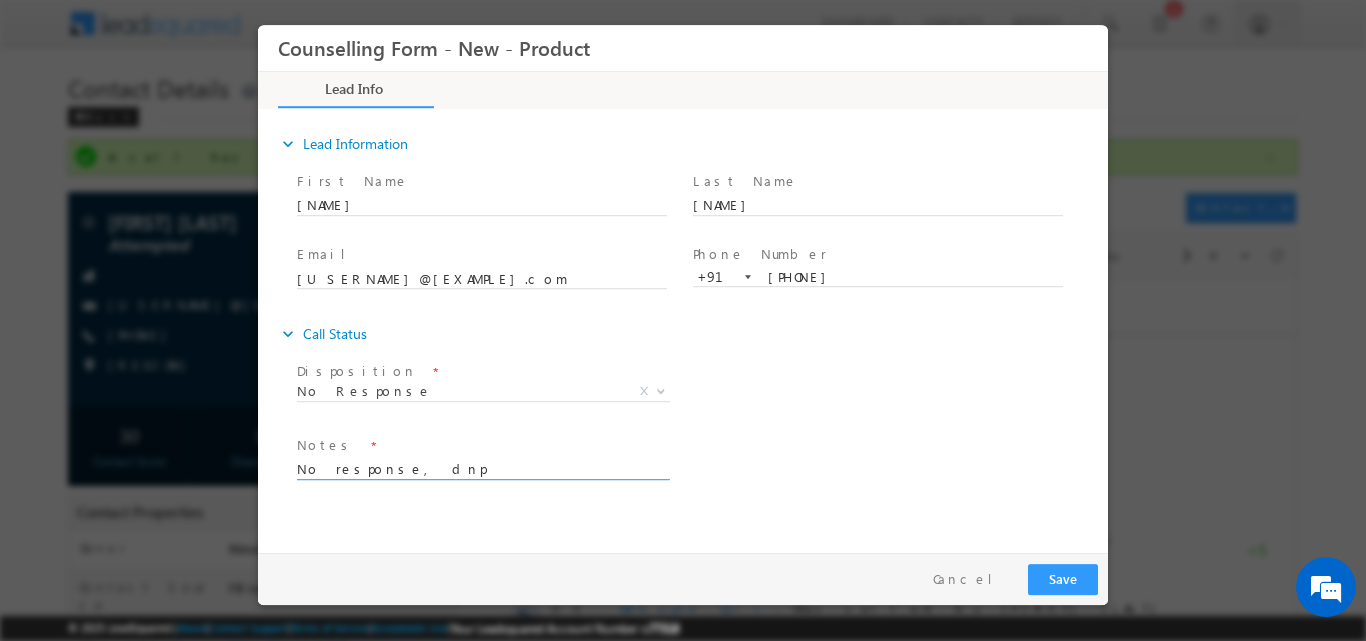 type on "No response, dnp" 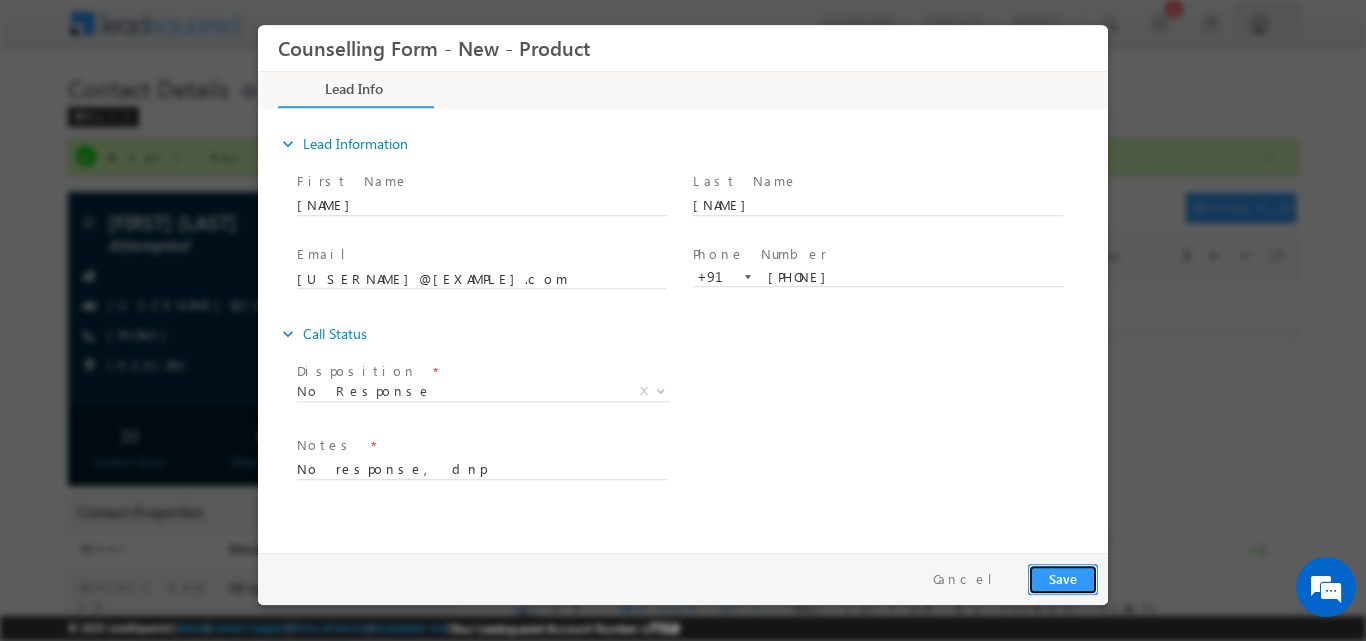 click on "Save" at bounding box center [1063, 578] 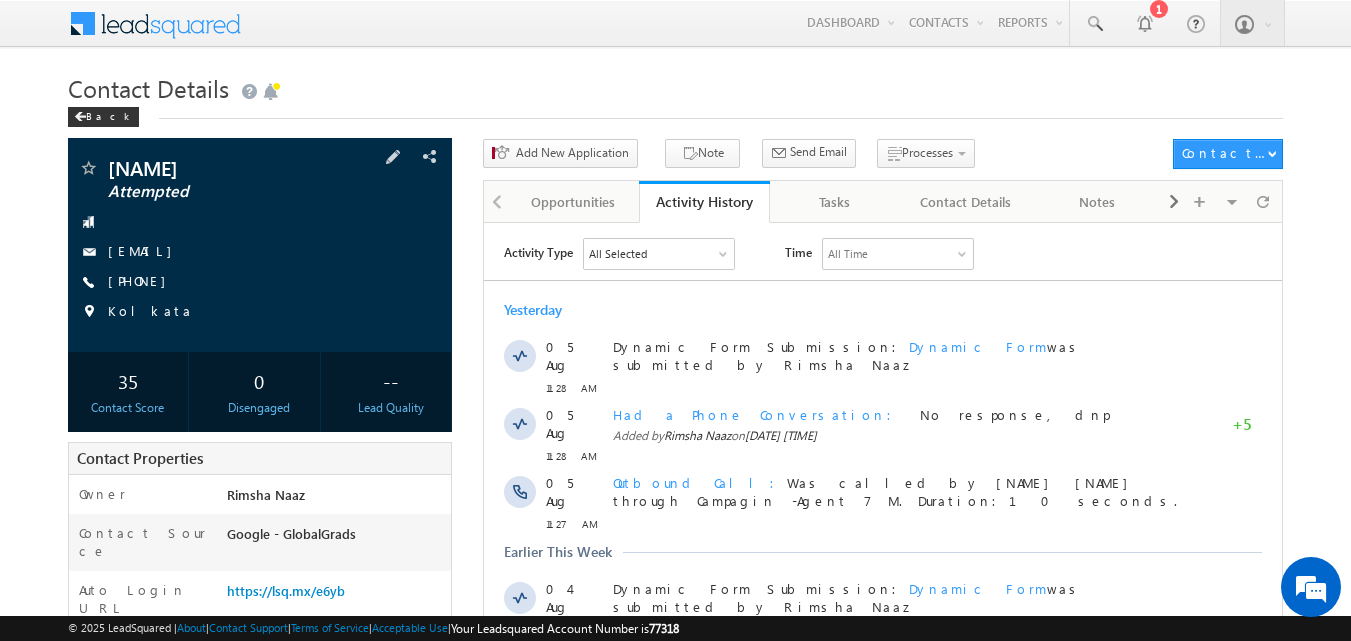scroll, scrollTop: 0, scrollLeft: 0, axis: both 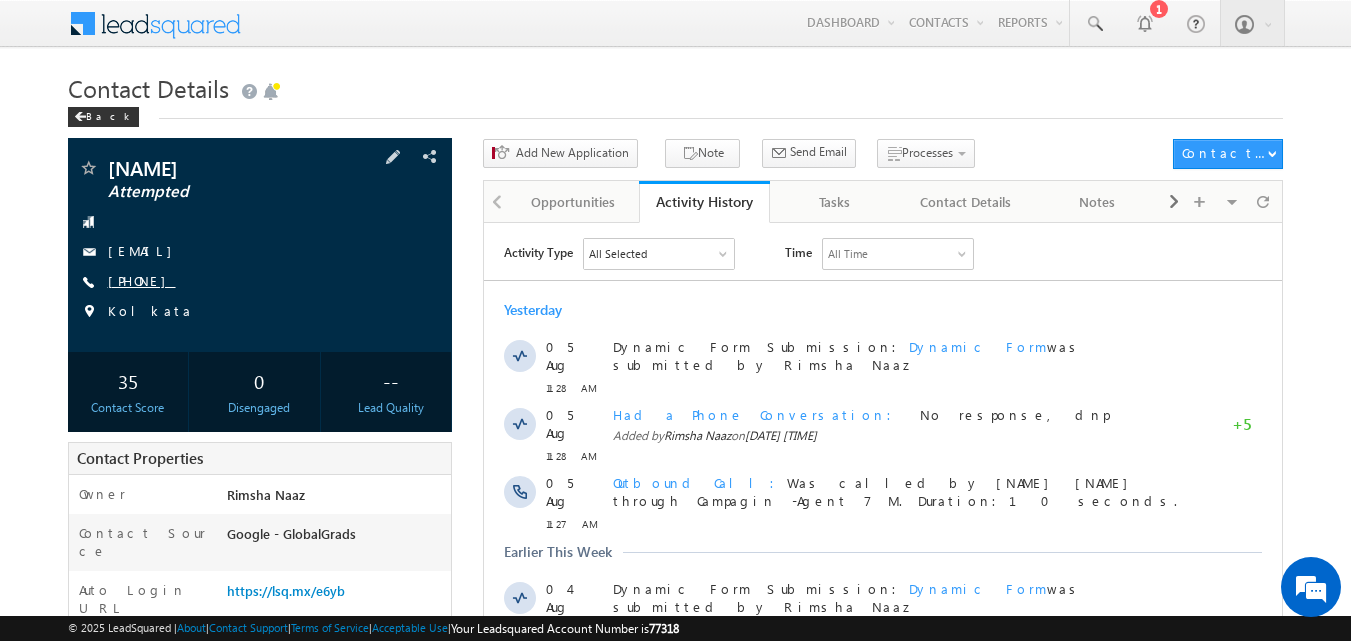 click on "[PHONE]" at bounding box center [142, 280] 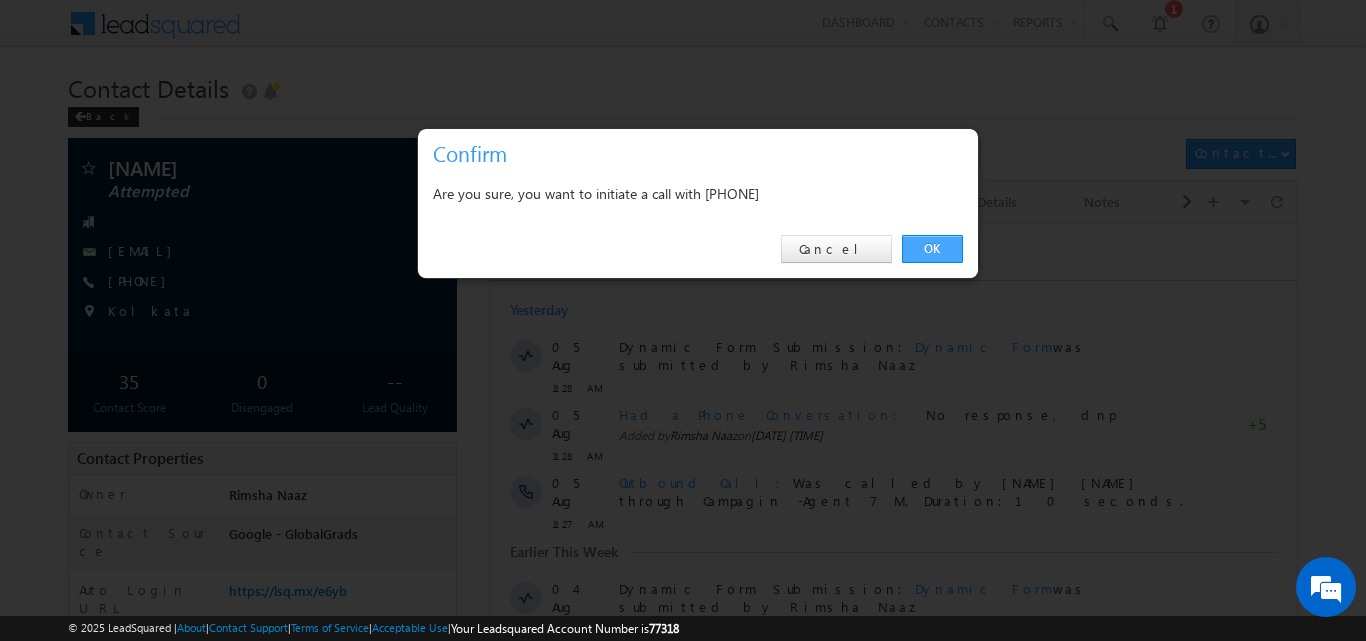 click on "OK" at bounding box center [932, 249] 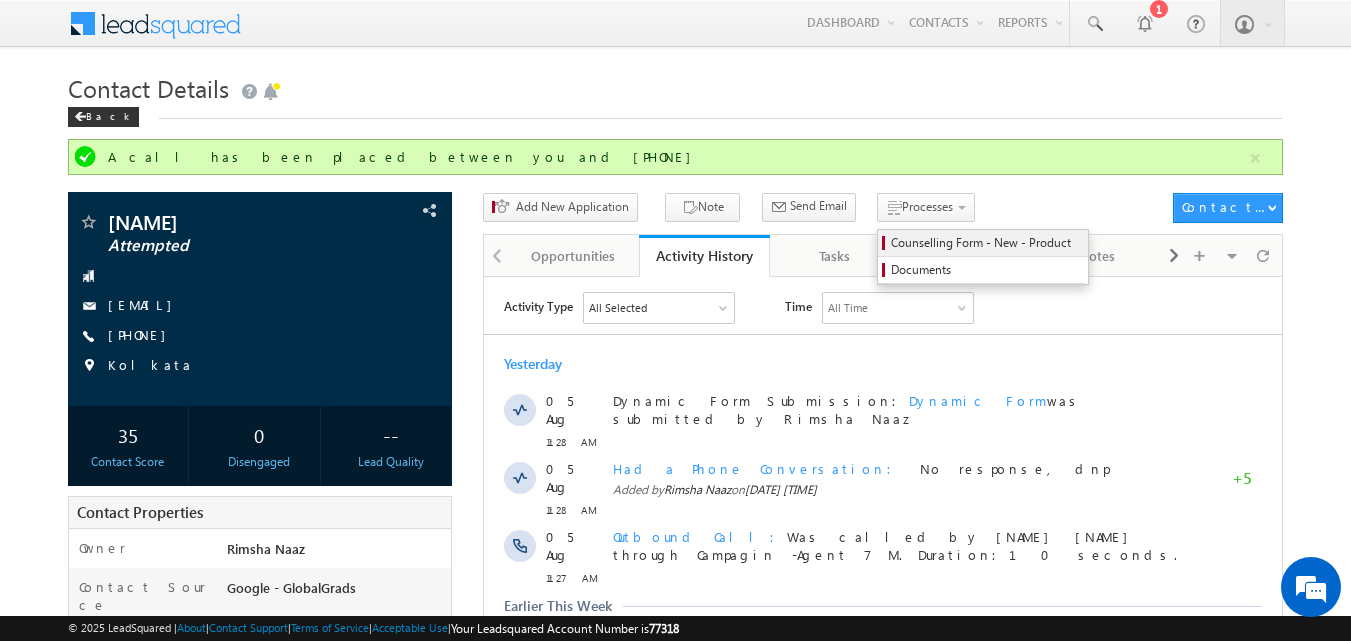 click on "Counselling Form - New - Product" at bounding box center [986, 243] 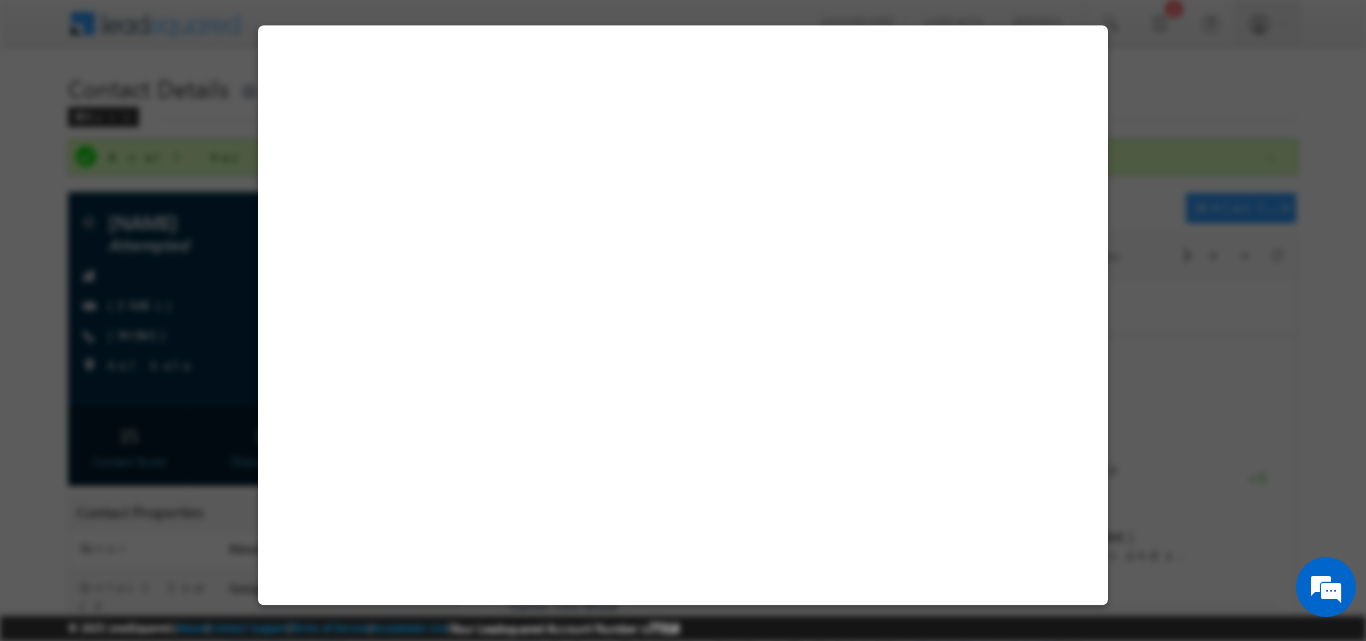 select on "Attempted" 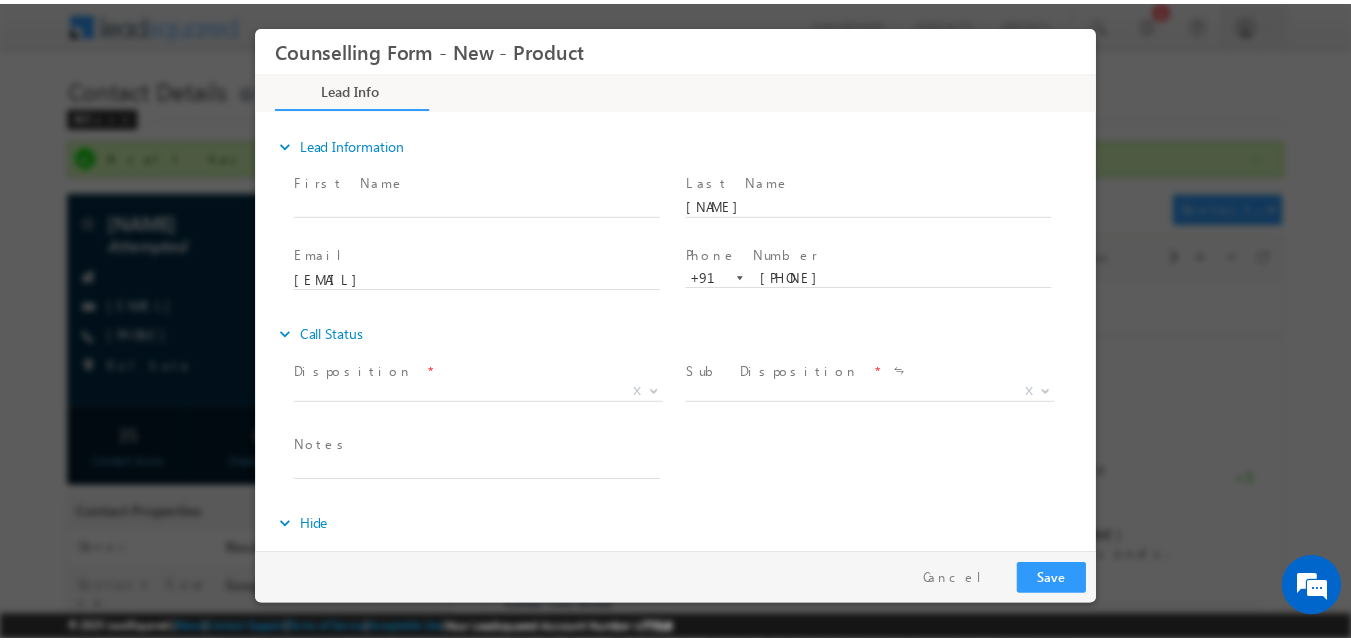 scroll, scrollTop: 0, scrollLeft: 0, axis: both 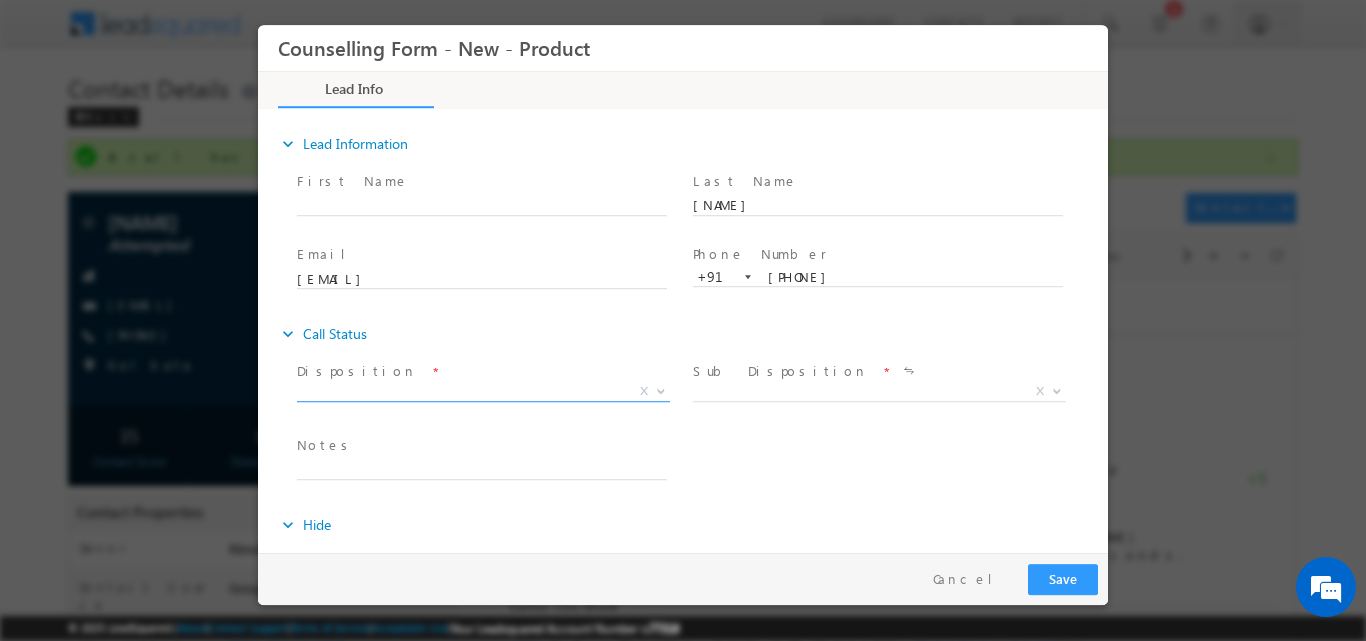 click at bounding box center (659, 390) 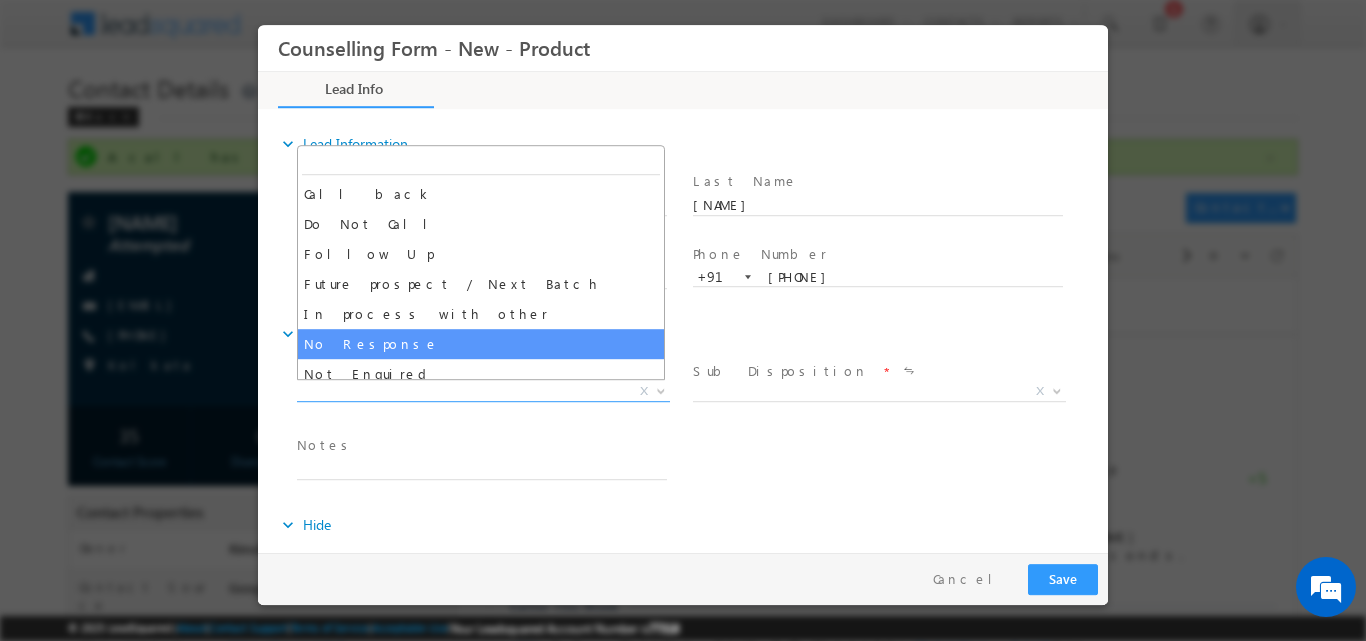 select on "No Response" 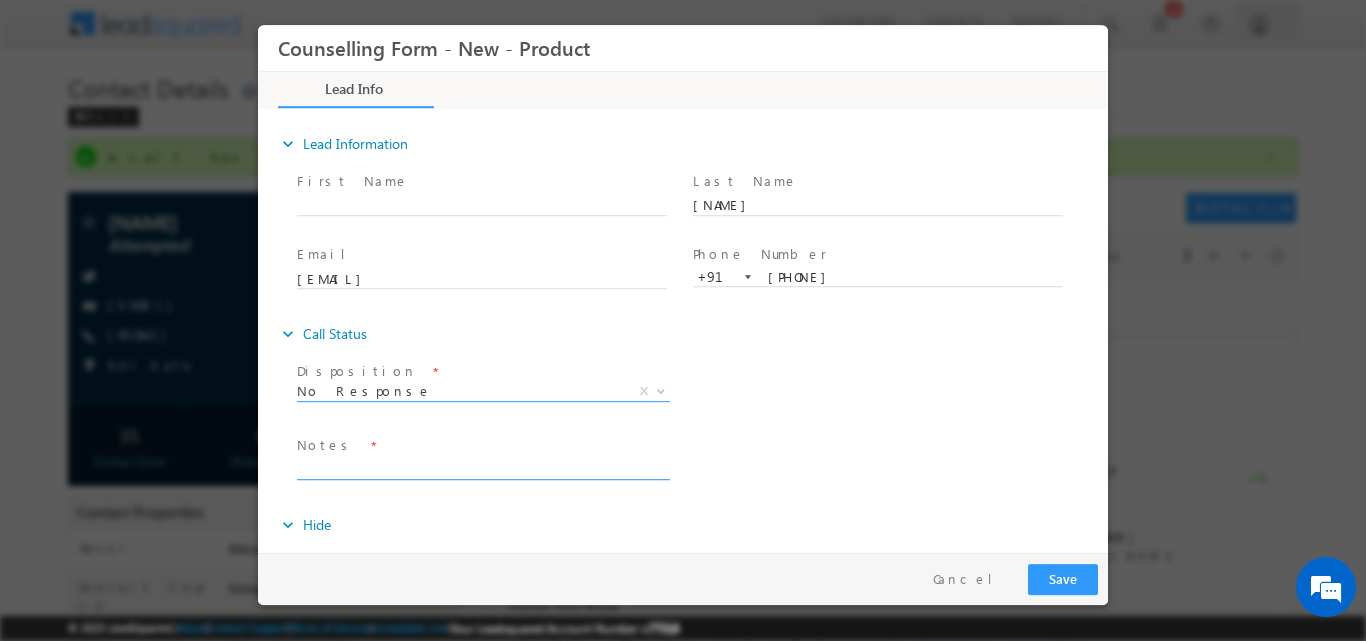 click at bounding box center [482, 467] 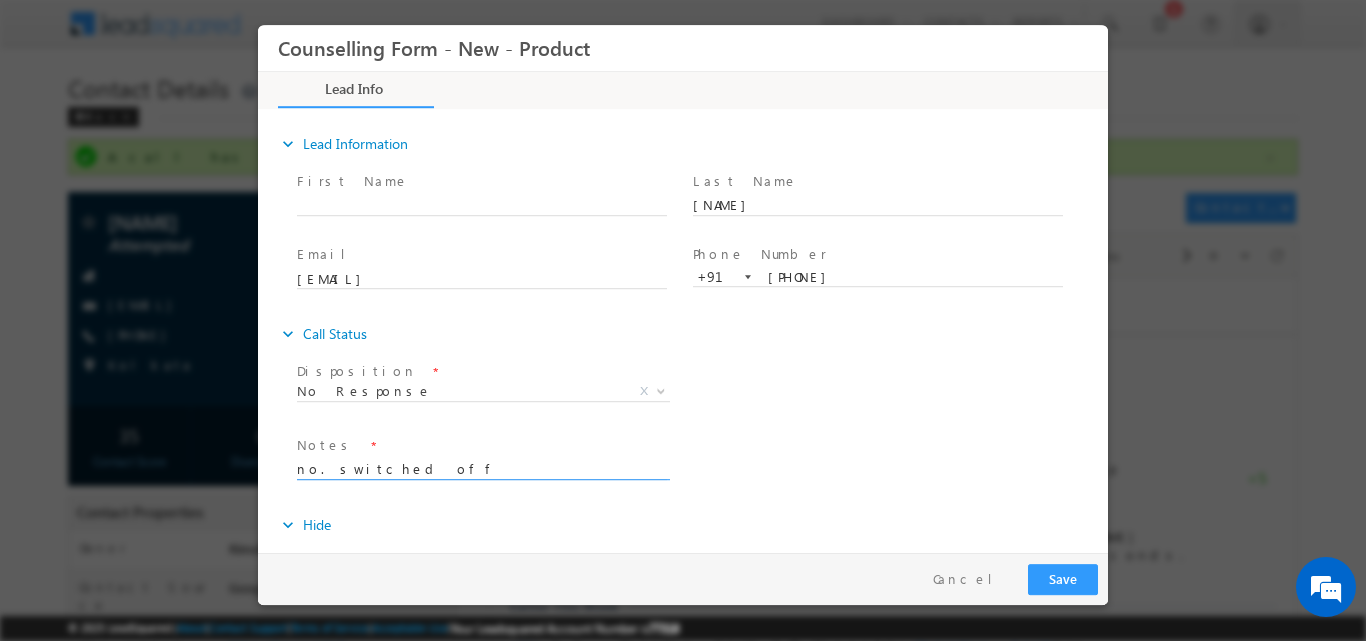 type on "no. switched off" 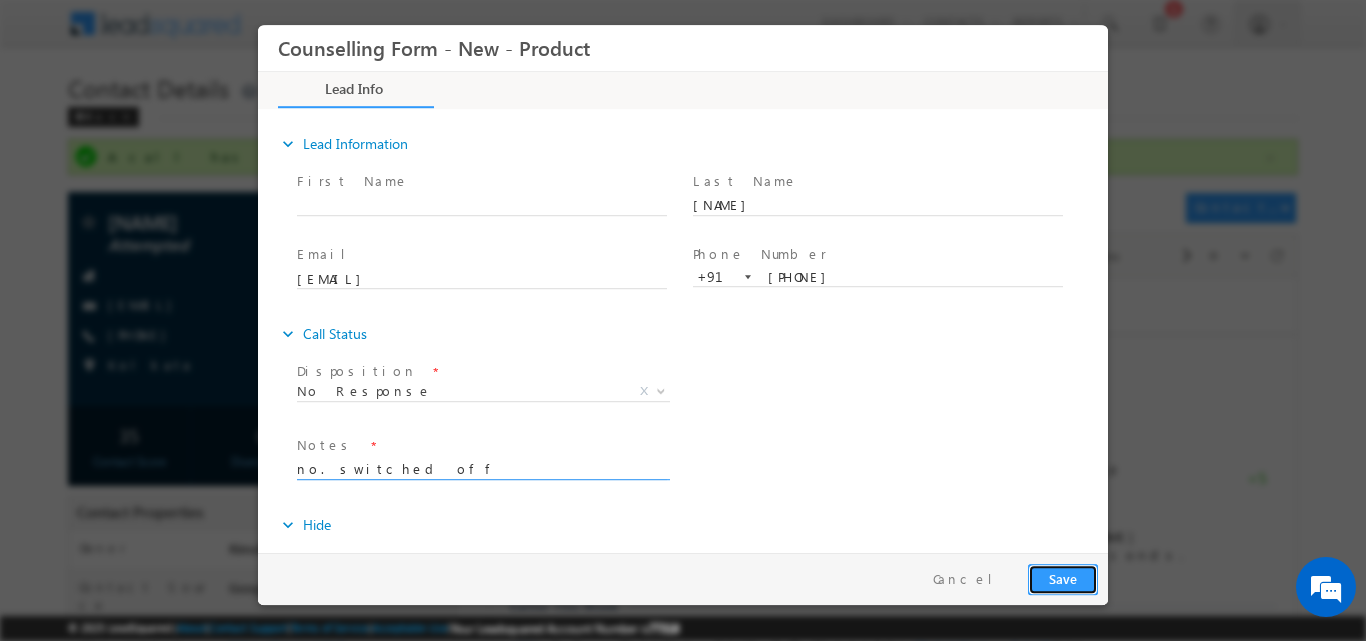 click on "Save" at bounding box center [1063, 578] 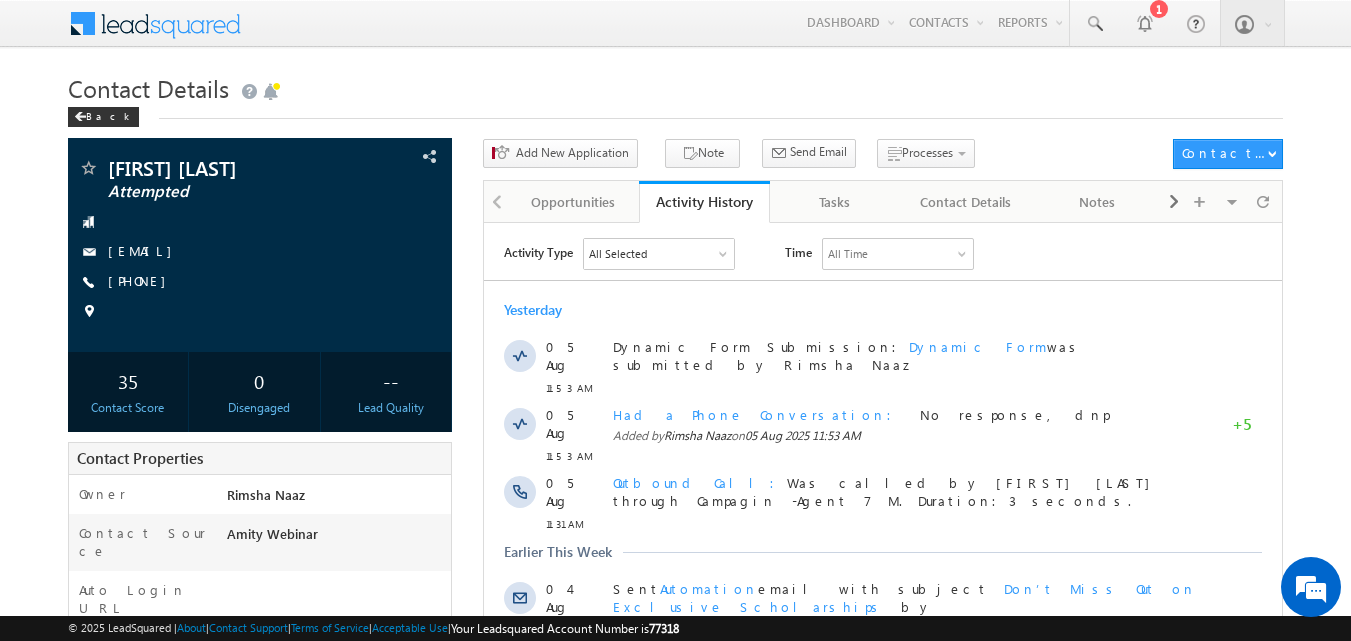 scroll, scrollTop: 0, scrollLeft: 0, axis: both 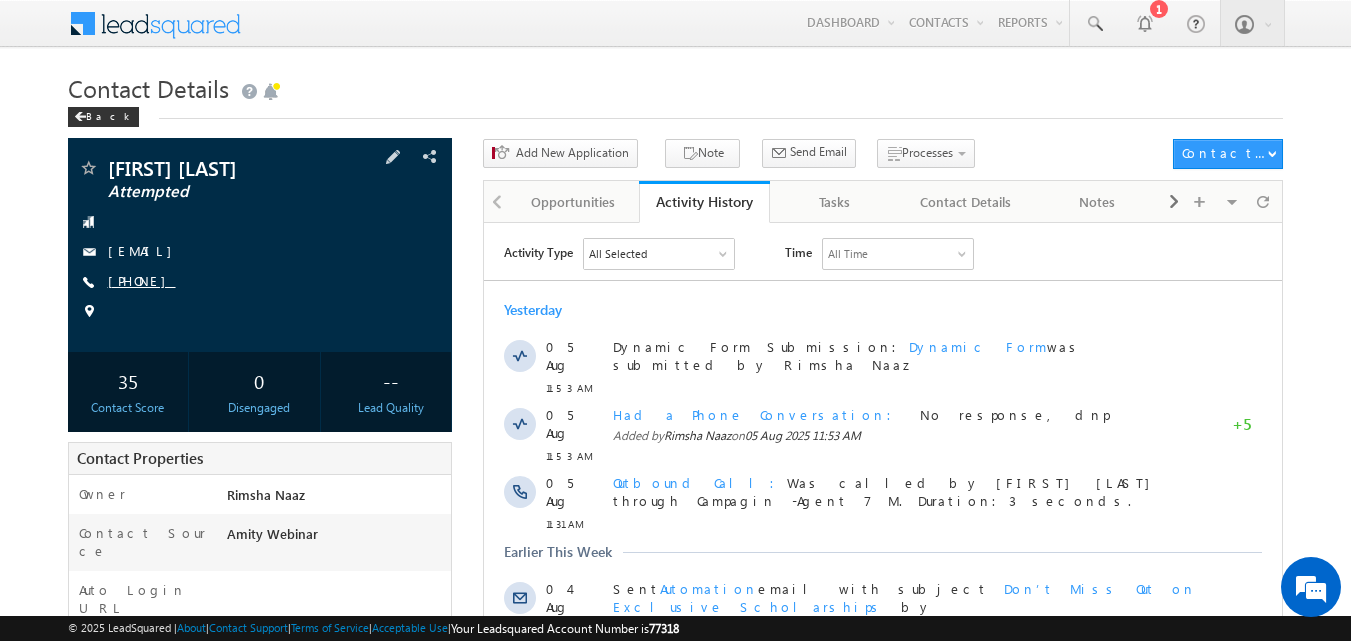 click on "[PHONE]" at bounding box center (142, 280) 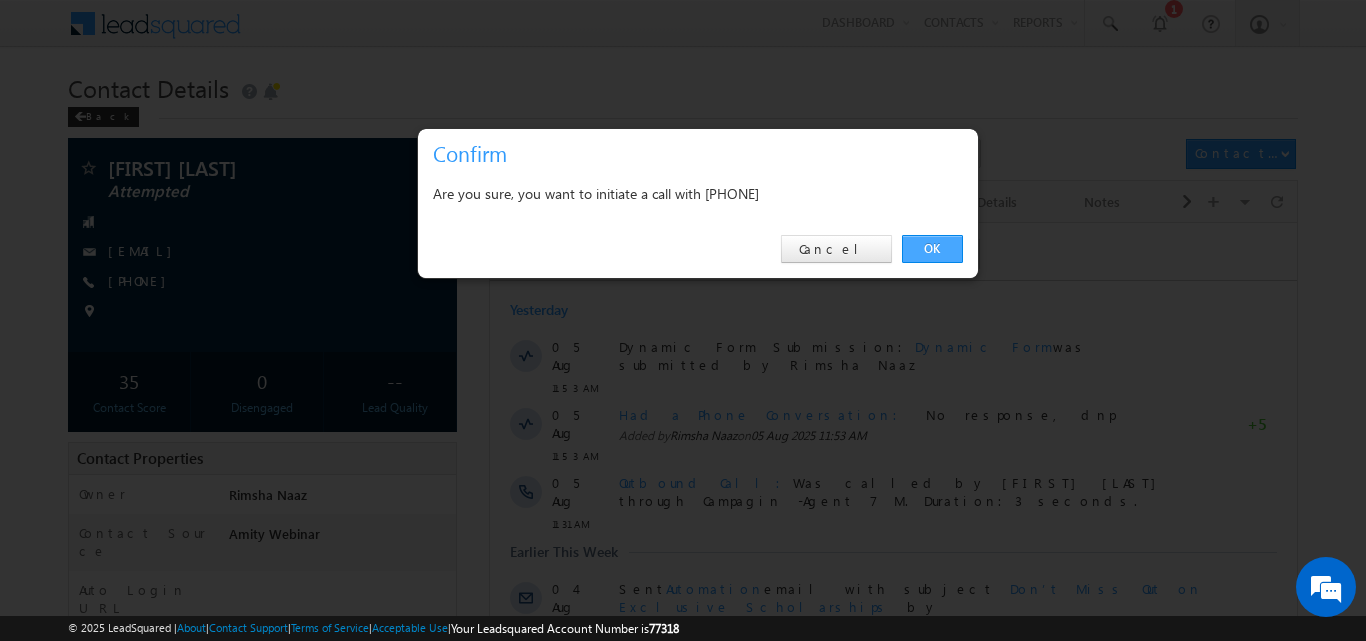 click on "OK" at bounding box center (932, 249) 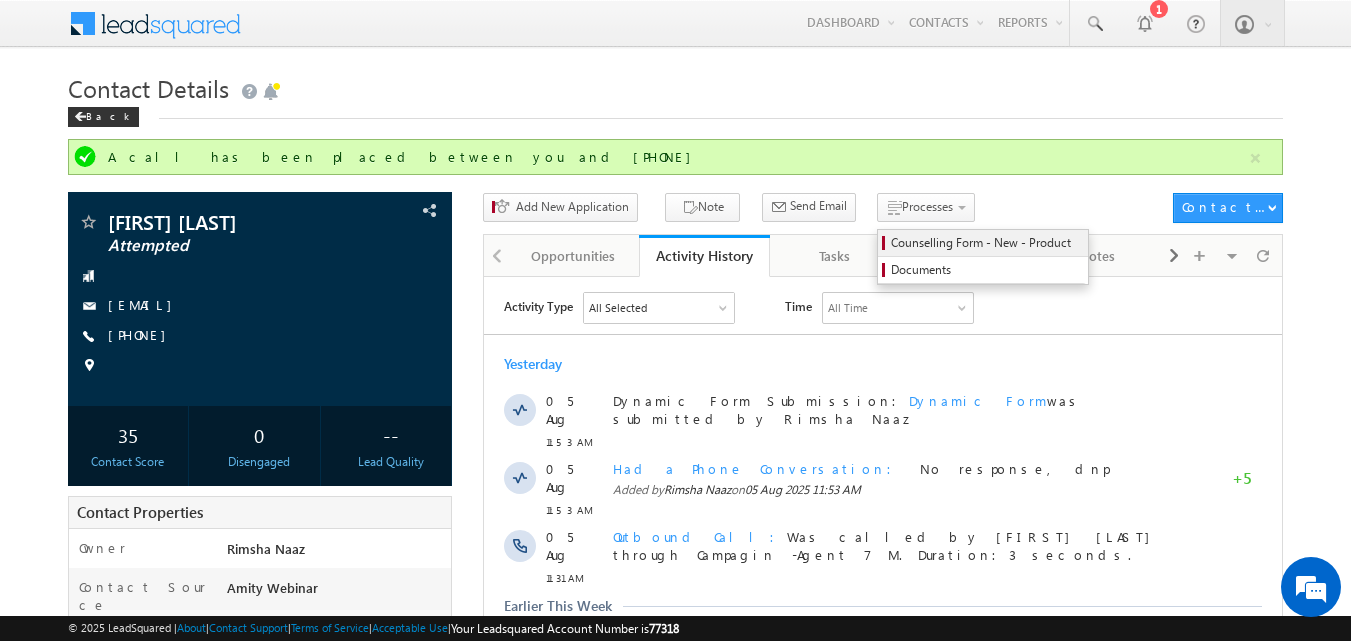 click on "Counselling Form - New - Product" at bounding box center (986, 243) 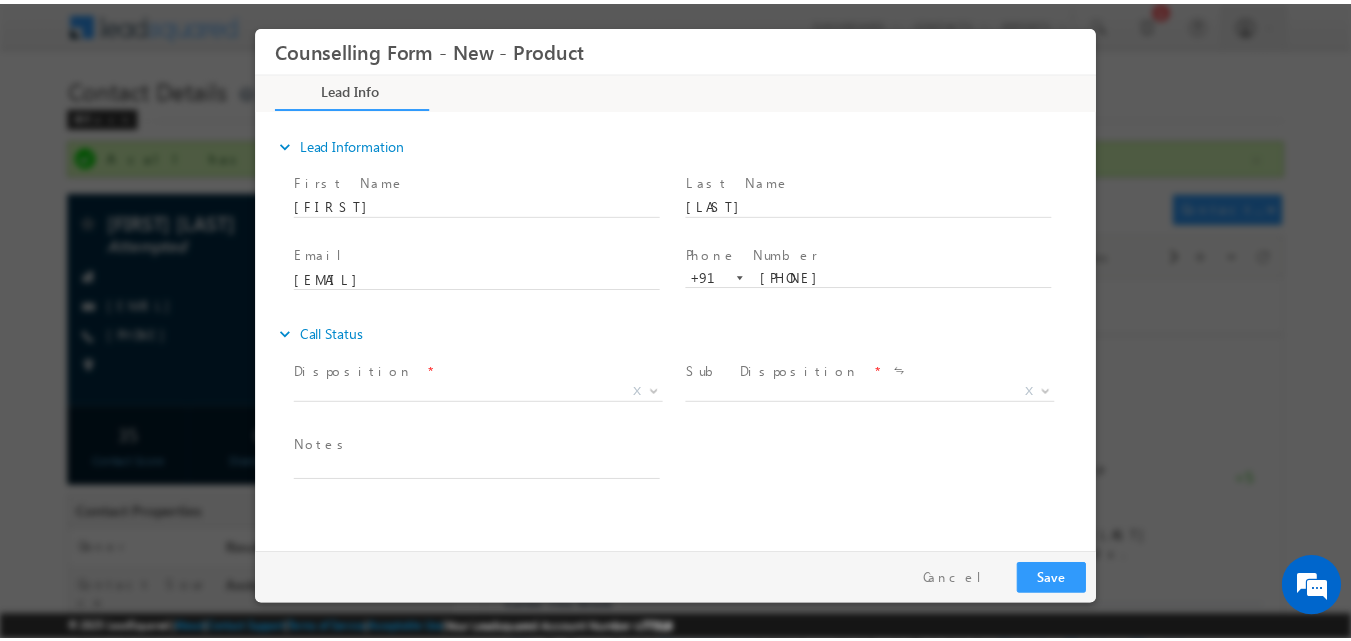 scroll, scrollTop: 0, scrollLeft: 0, axis: both 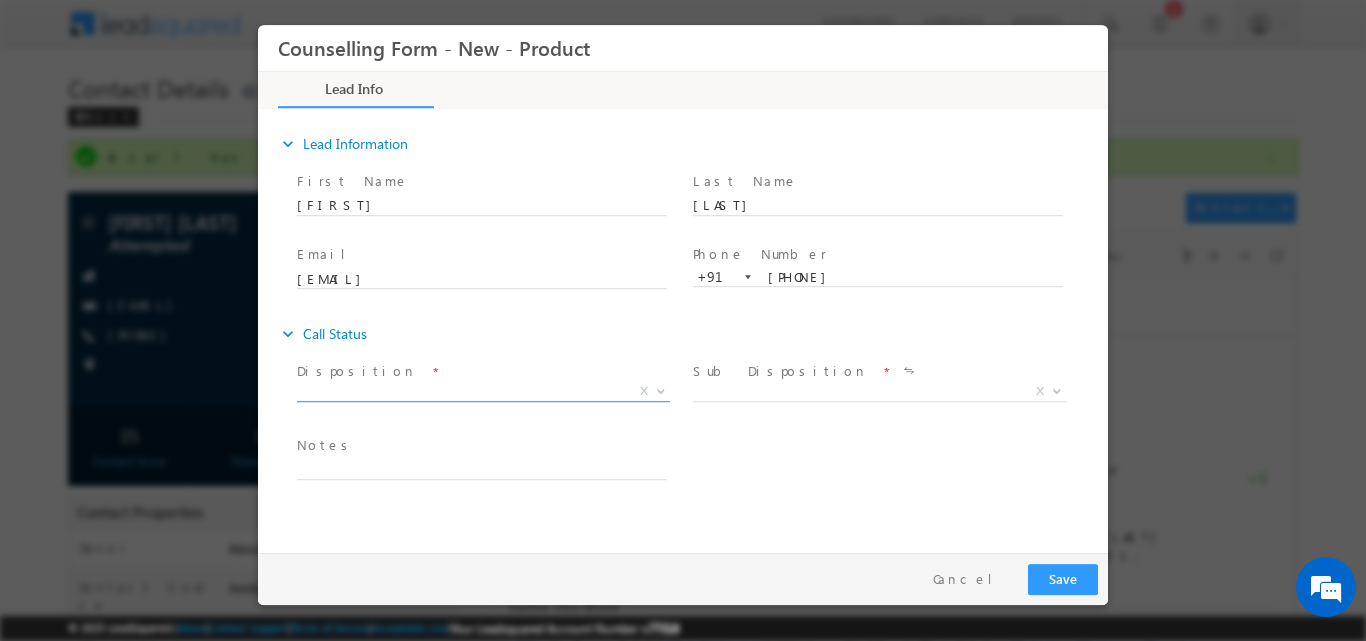 click at bounding box center [659, 390] 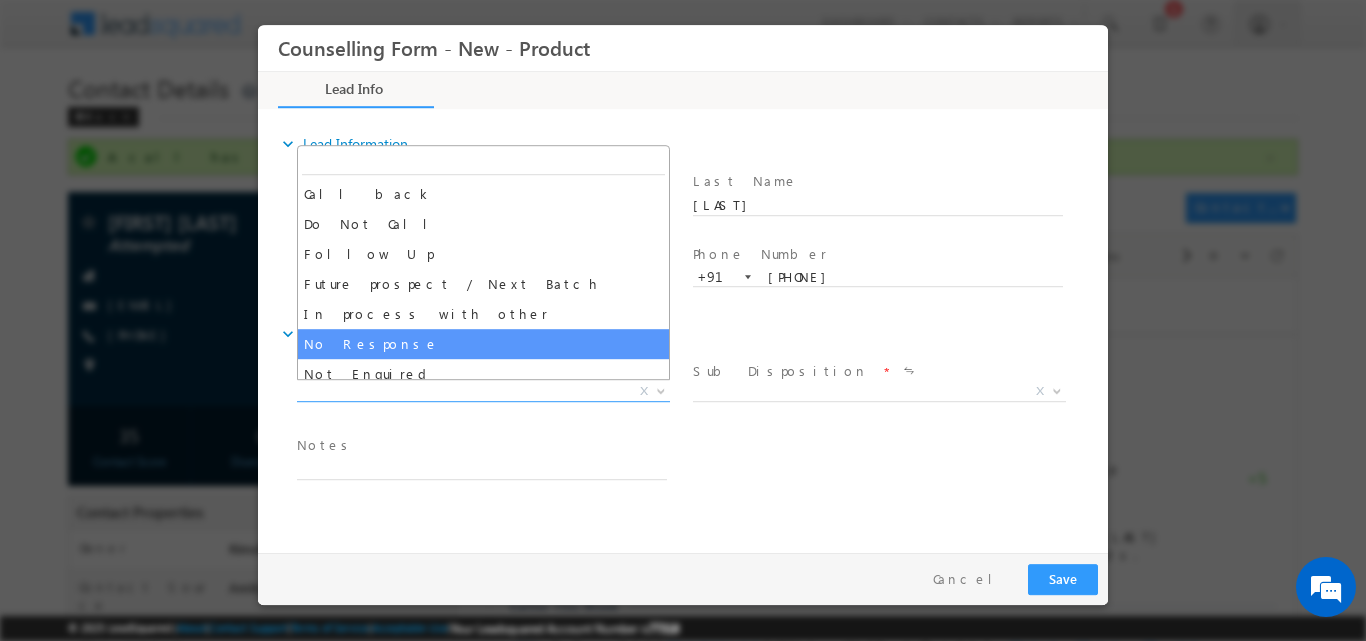 select on "No Response" 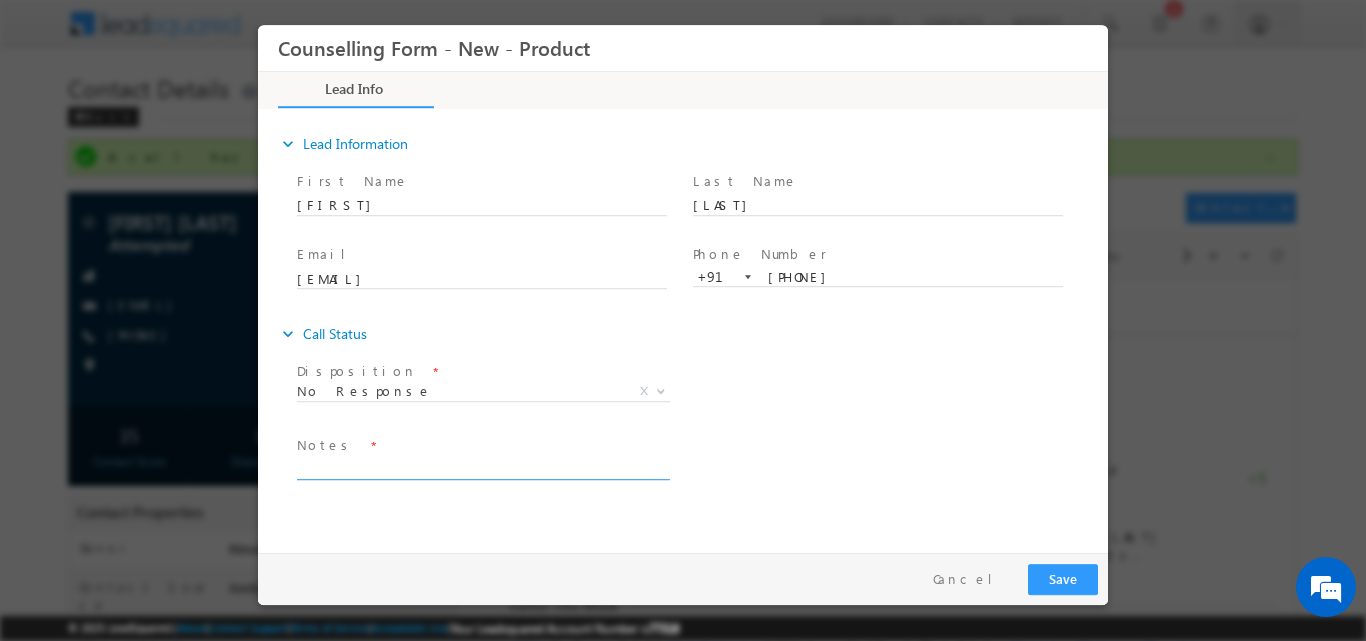 click at bounding box center [482, 467] 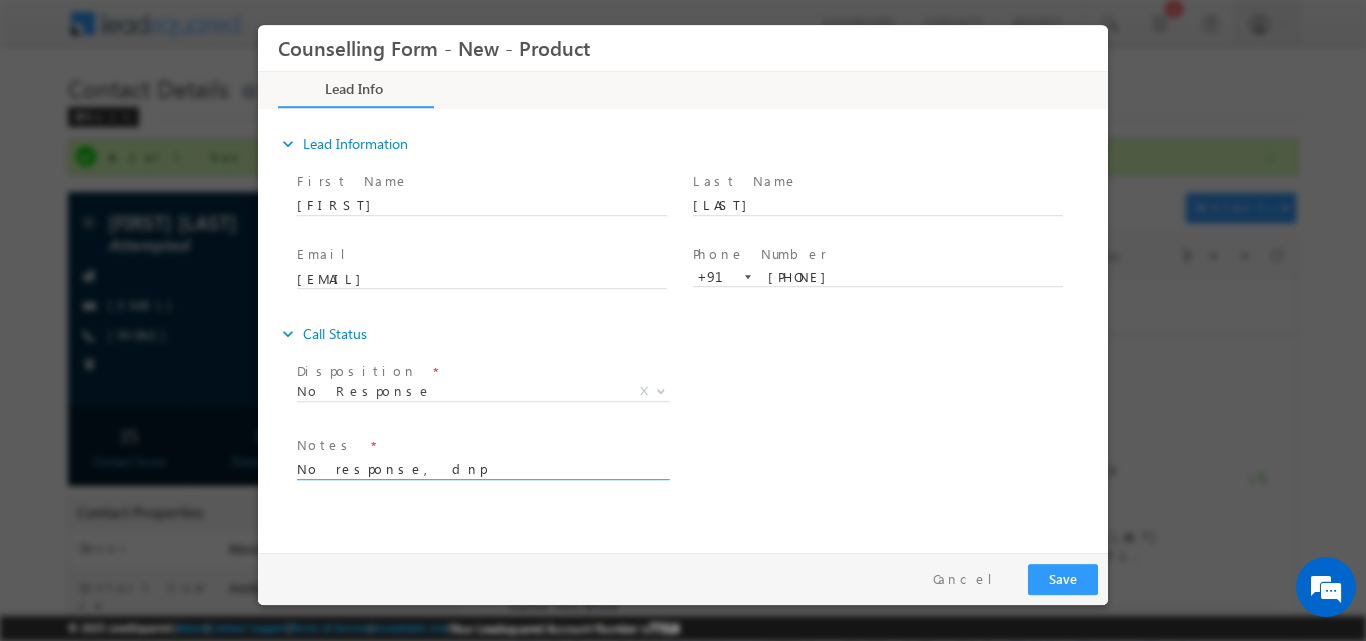 type on "No response, dnp" 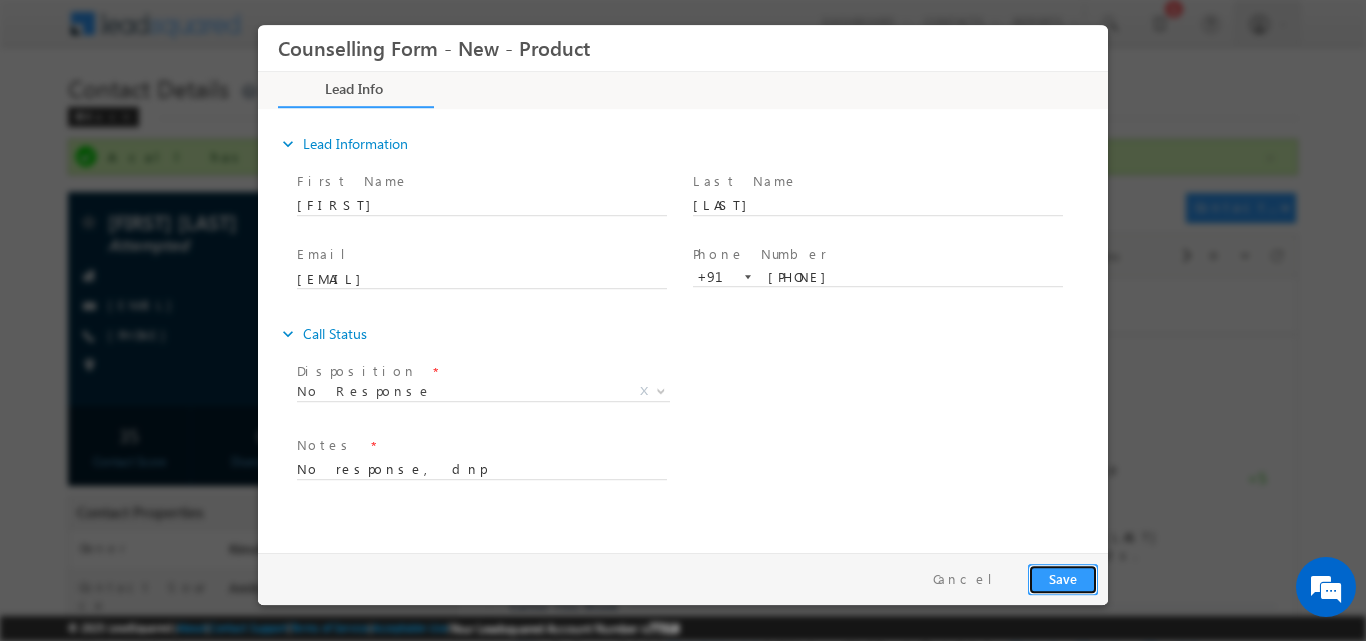 click on "Save" at bounding box center [1063, 578] 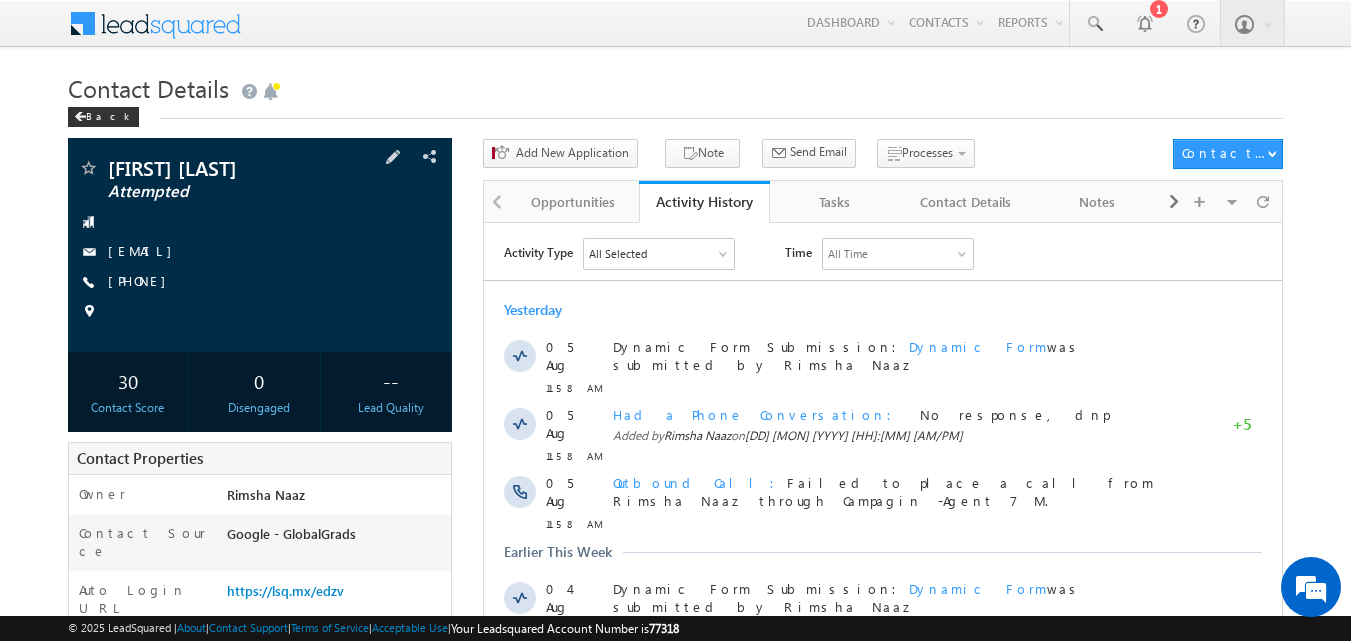 scroll, scrollTop: 0, scrollLeft: 0, axis: both 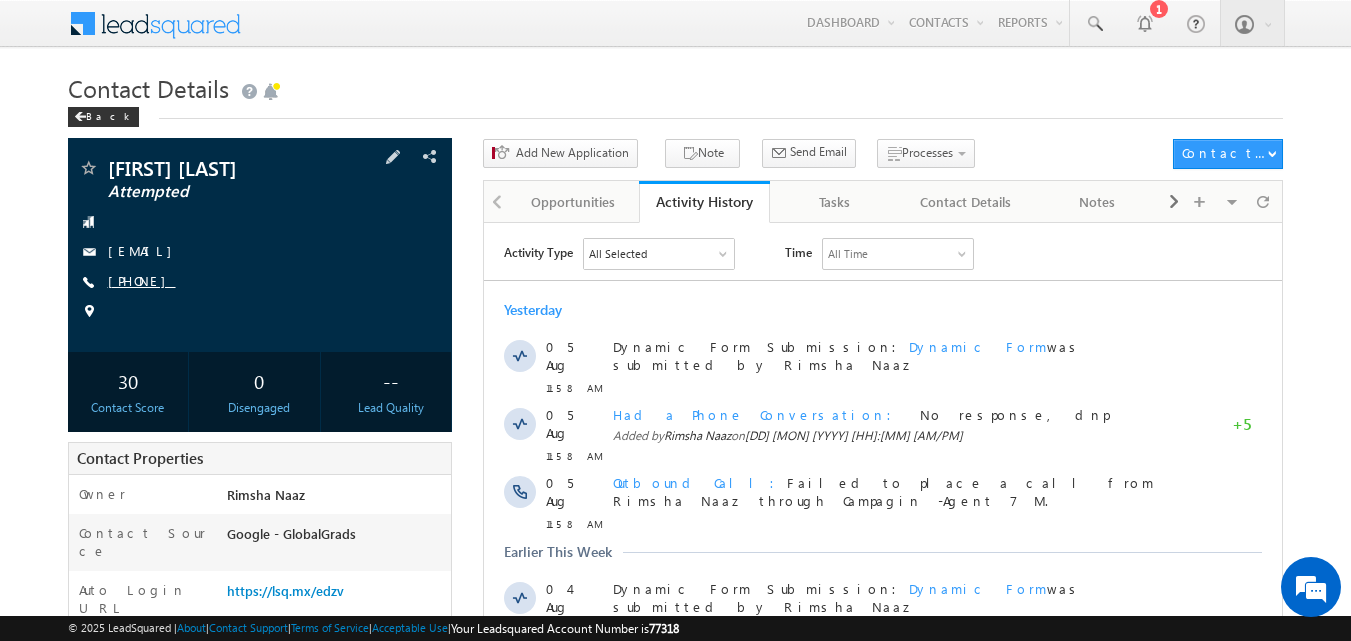 click on "+91-9911166811" at bounding box center (142, 280) 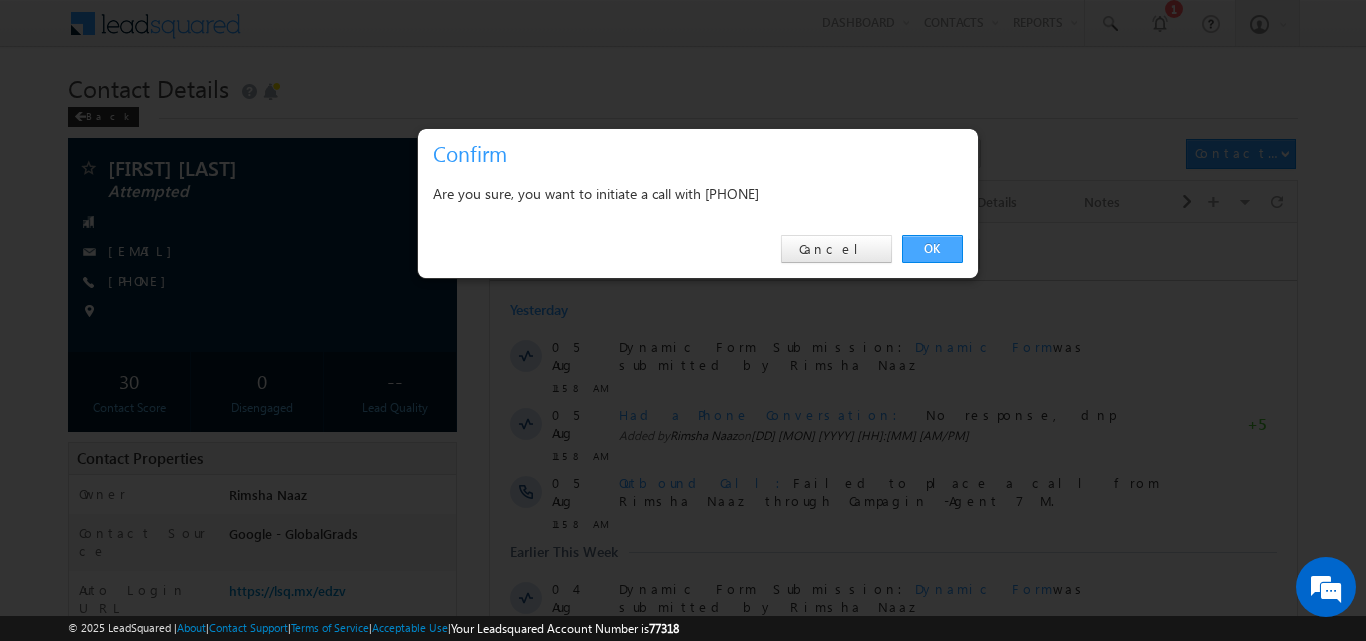 drag, startPoint x: 935, startPoint y: 244, endPoint x: 388, endPoint y: 4, distance: 597.3349 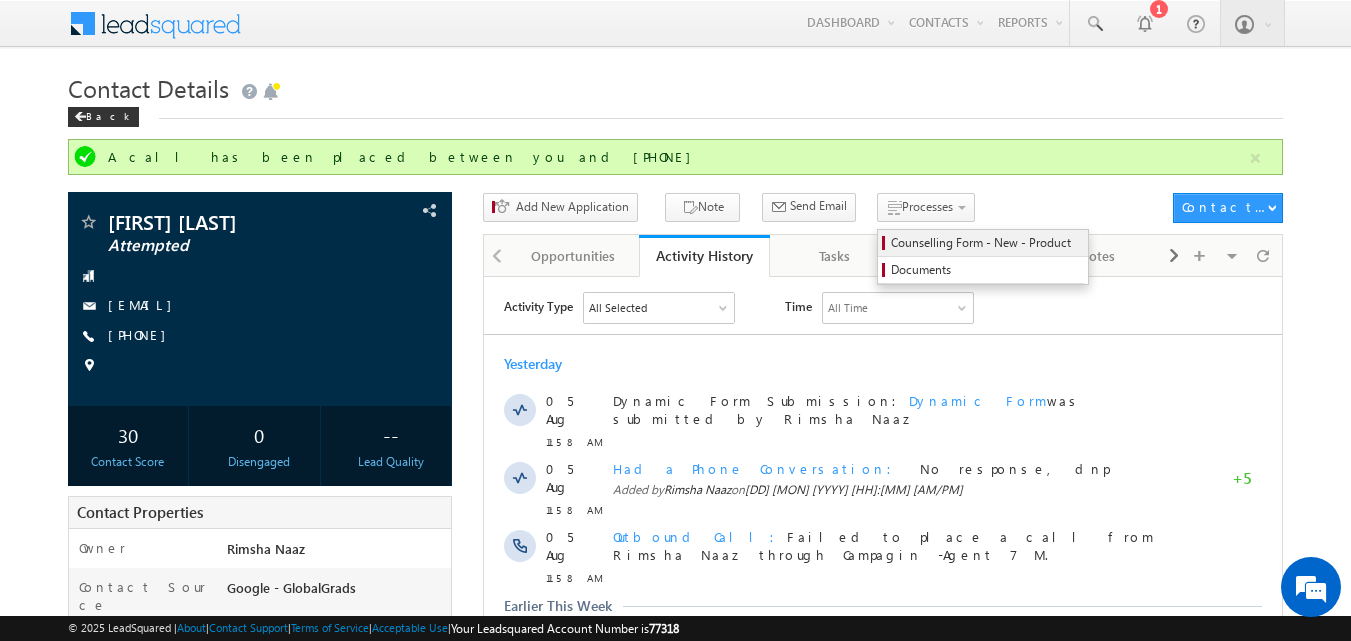 click on "Counselling Form - New - Product" at bounding box center [986, 243] 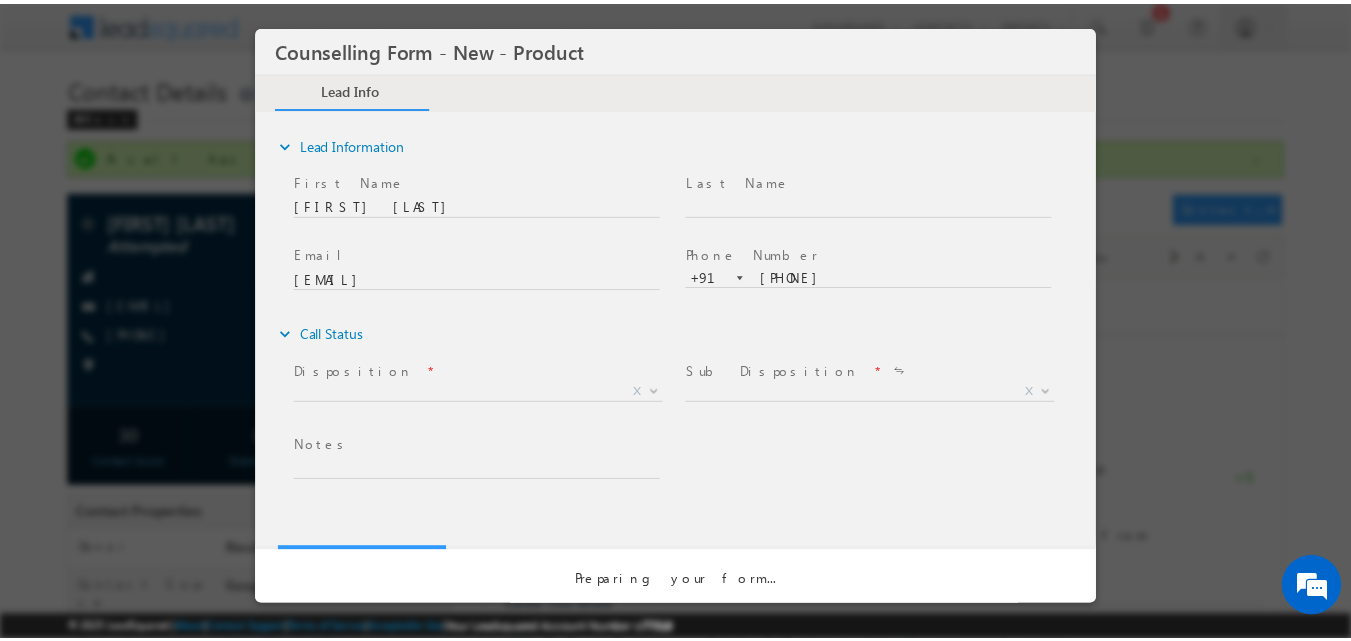 scroll, scrollTop: 0, scrollLeft: 0, axis: both 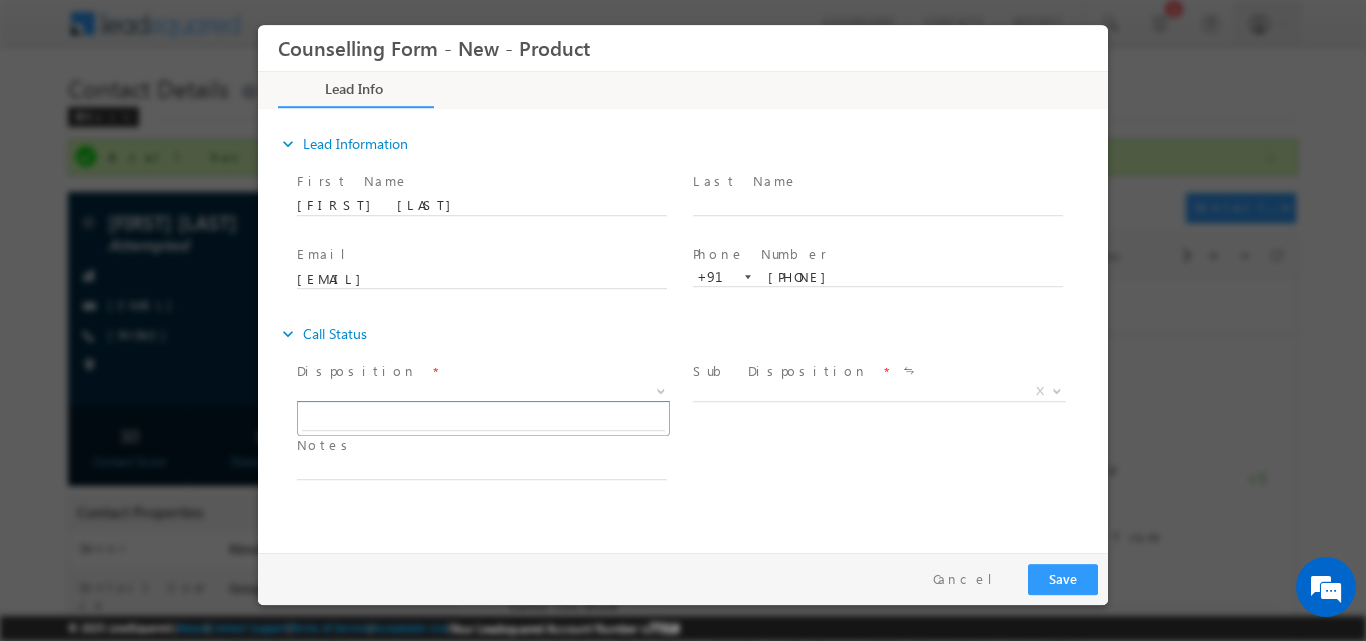 click at bounding box center (659, 390) 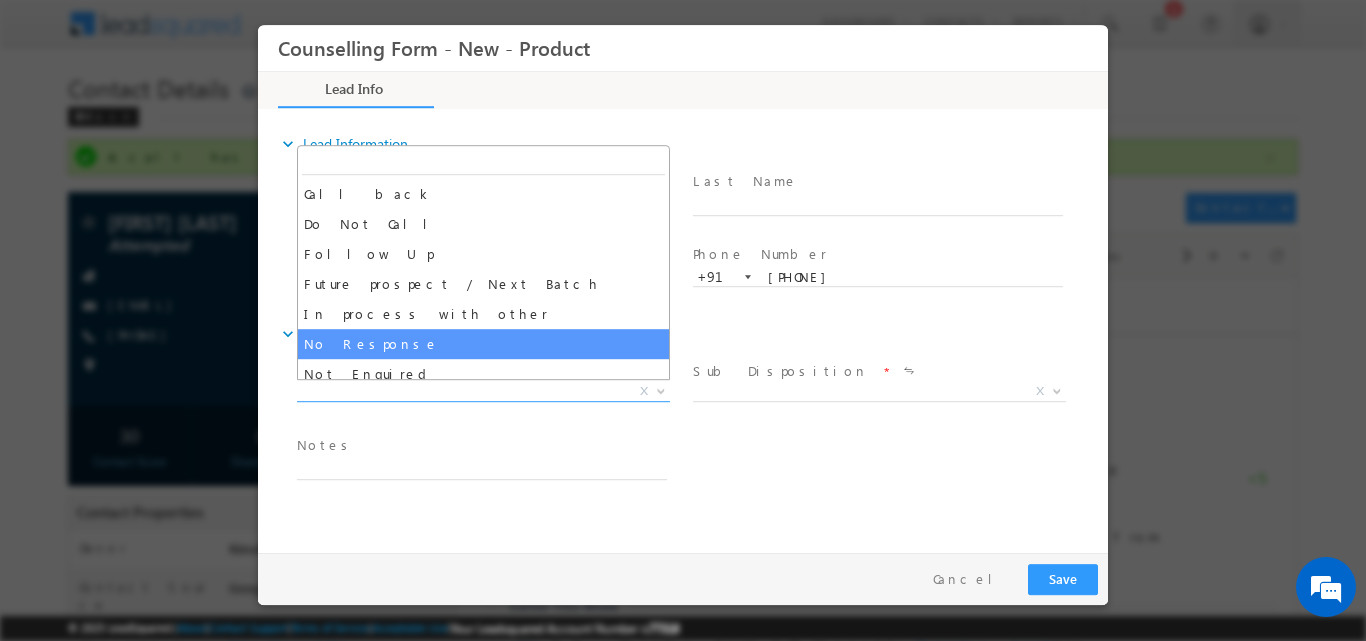 select on "No Response" 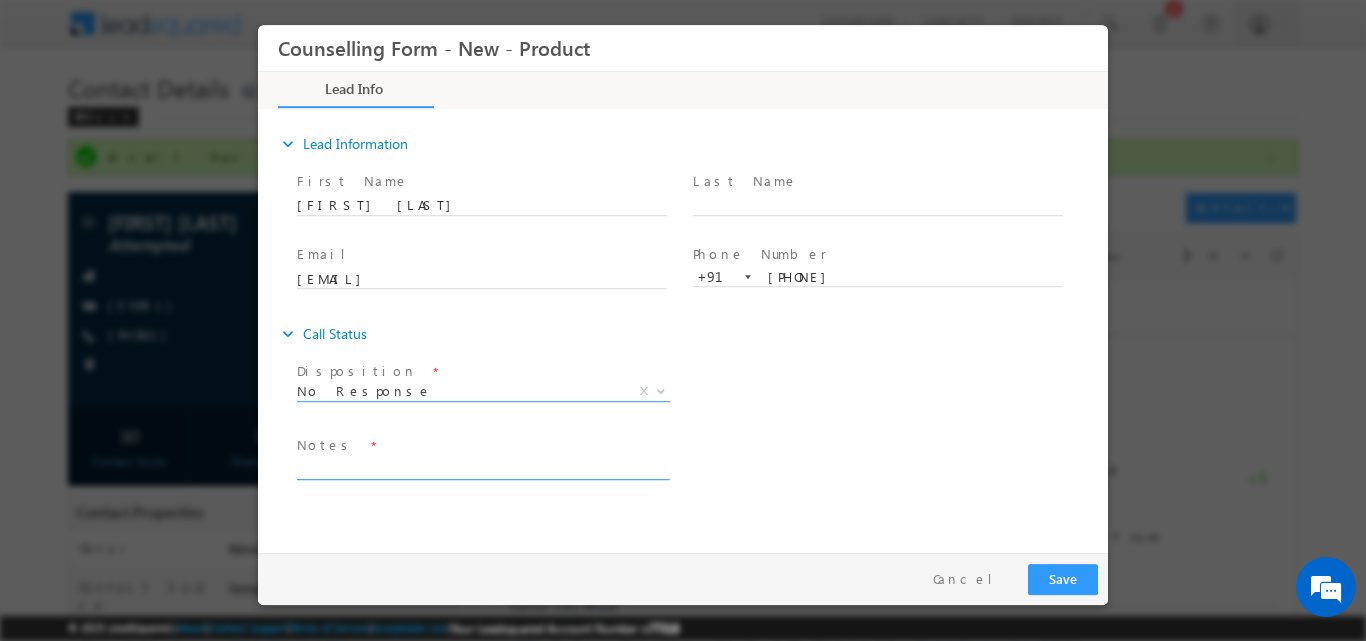 click at bounding box center [482, 467] 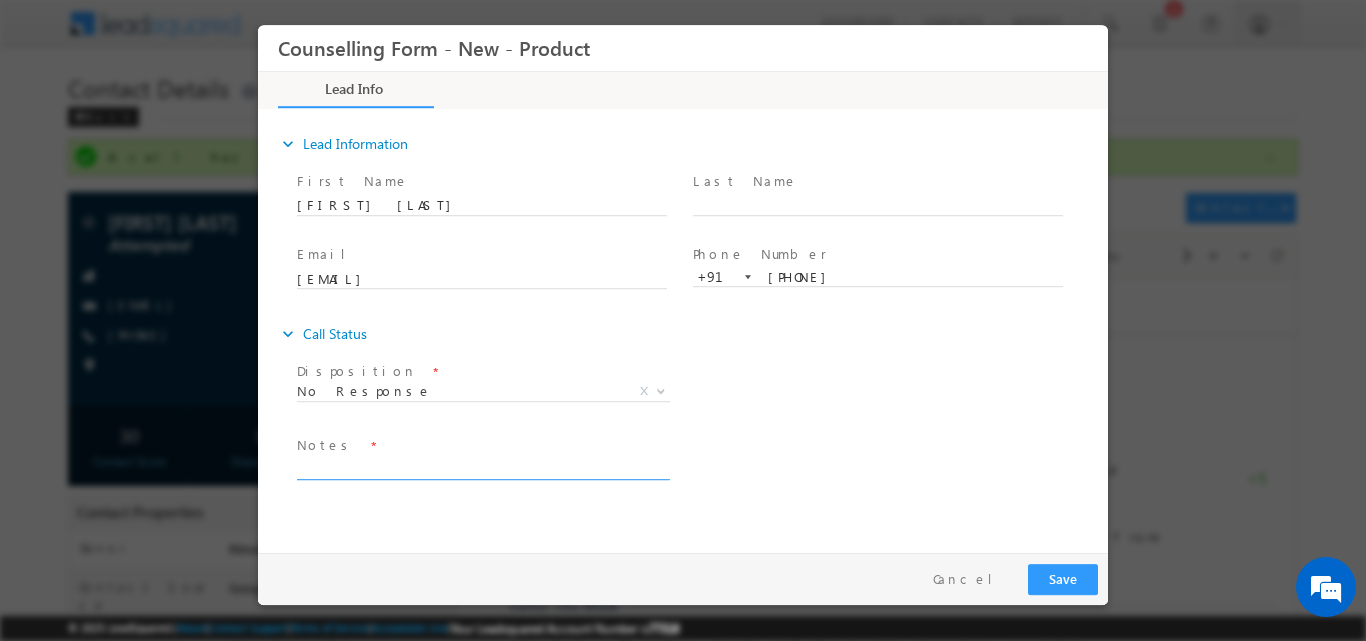 paste on "No response, dnp" 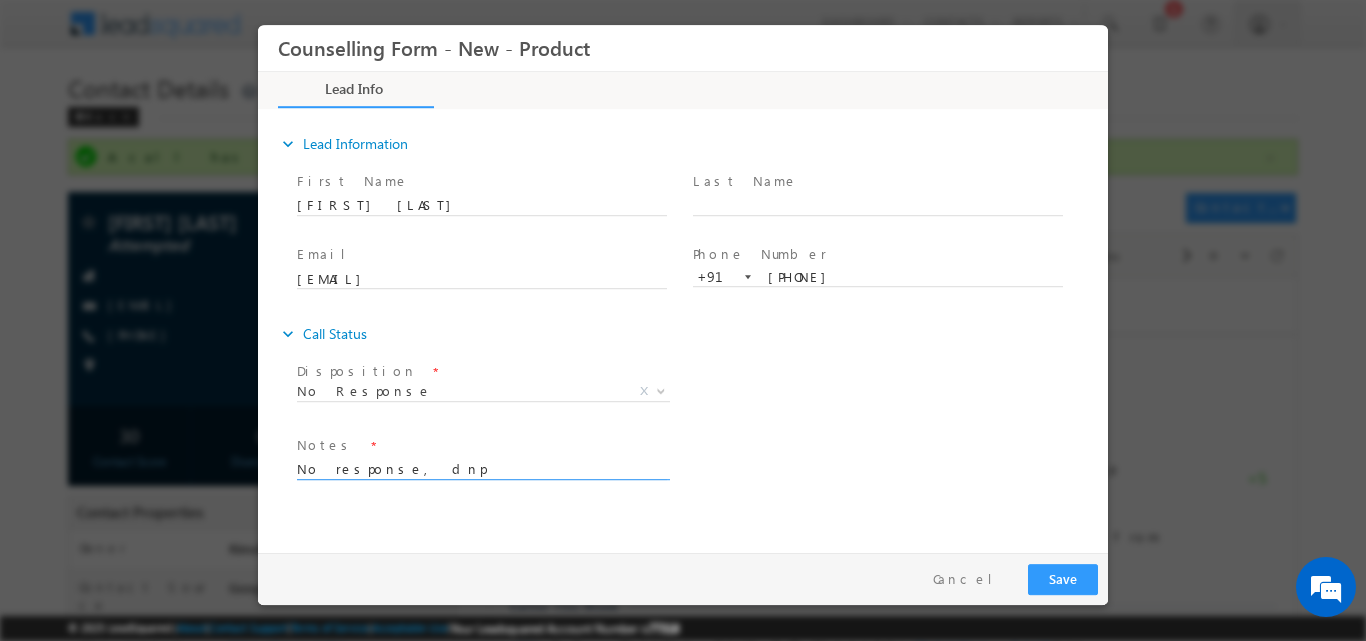 type on "No response, dnp" 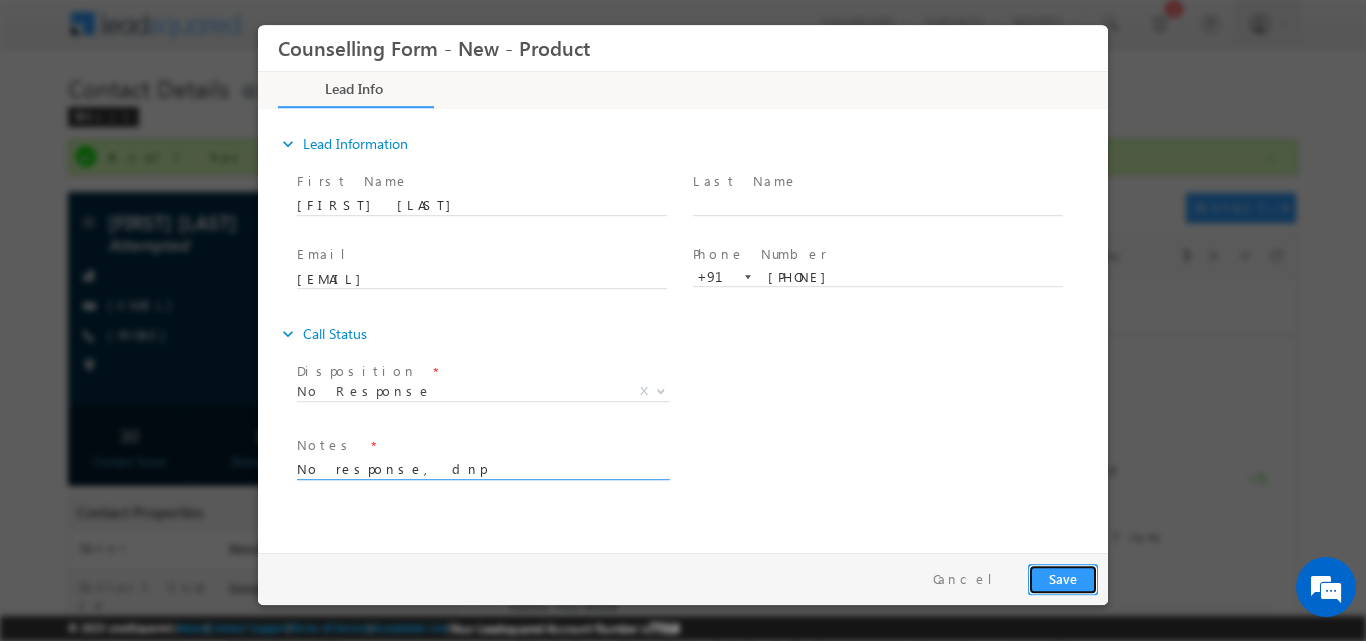 click on "Save" at bounding box center (1063, 578) 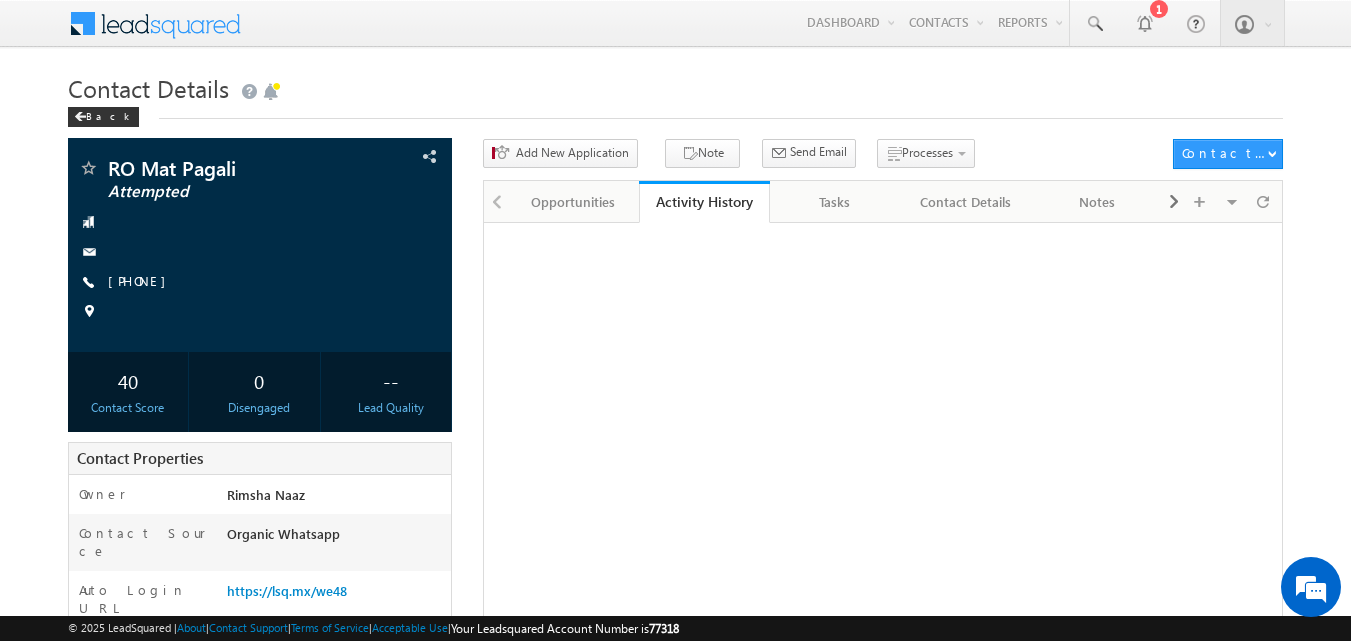 scroll, scrollTop: 0, scrollLeft: 0, axis: both 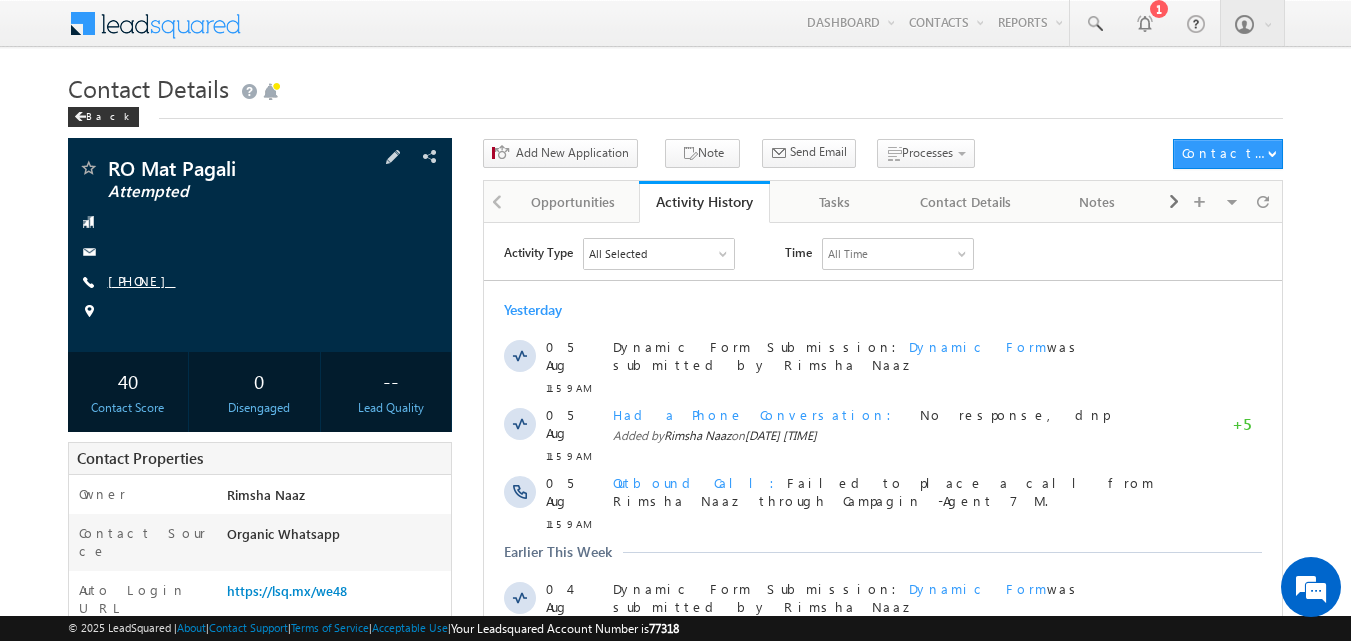 click on "[PHONE]" at bounding box center [142, 280] 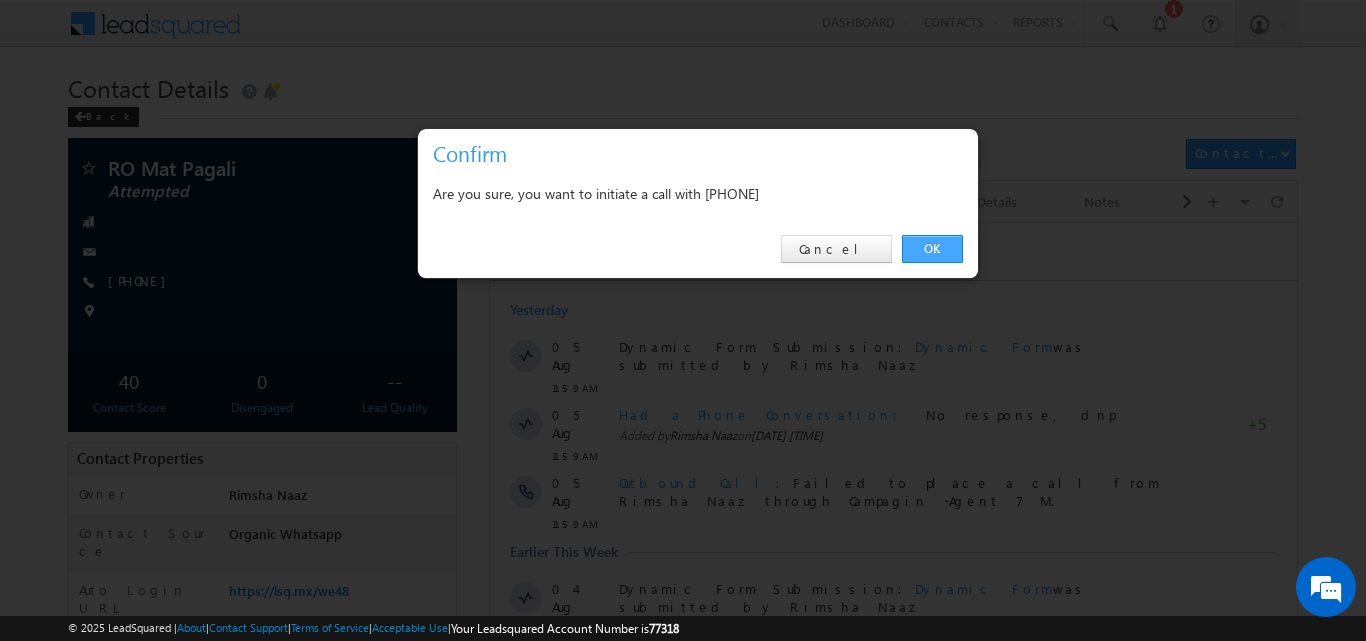 click on "OK" at bounding box center (932, 249) 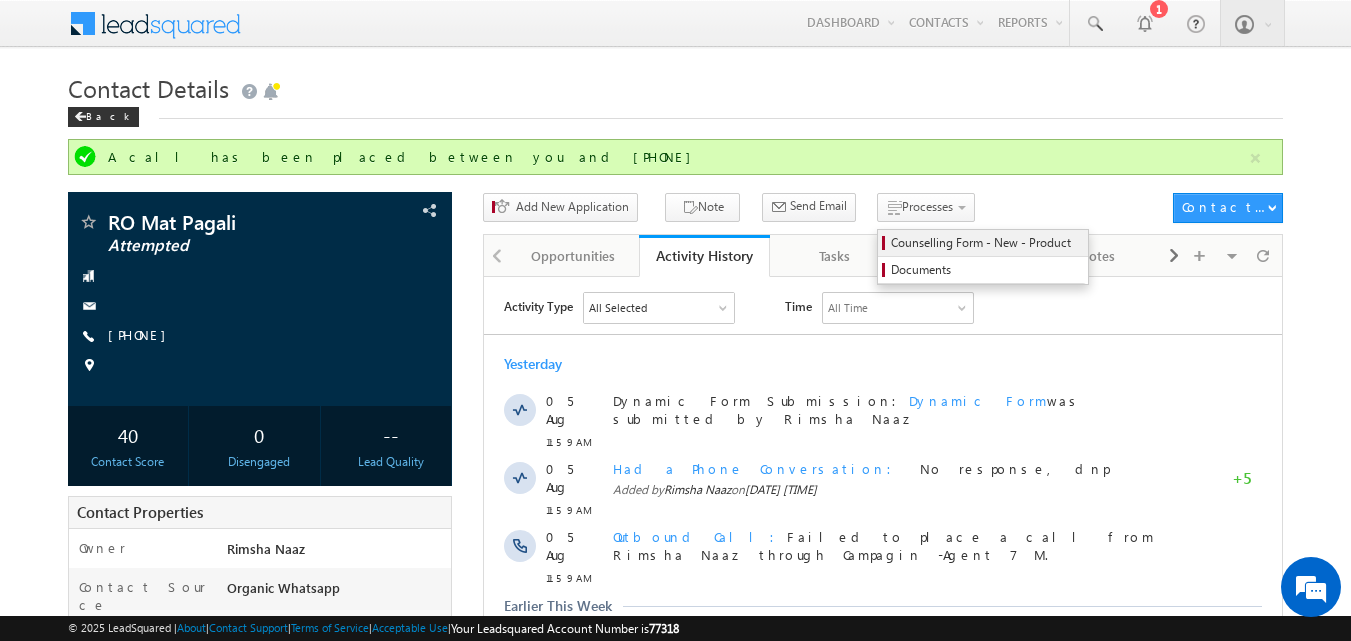 click on "Counselling Form - New - Product" at bounding box center (986, 243) 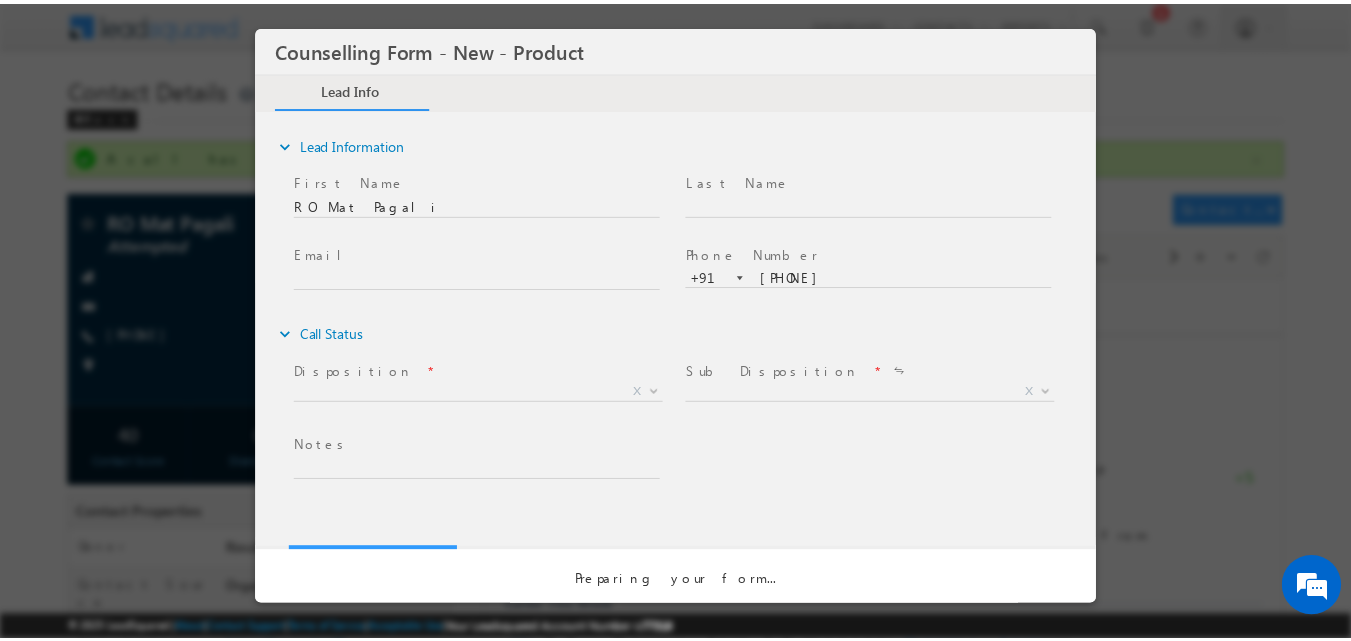 scroll, scrollTop: 0, scrollLeft: 0, axis: both 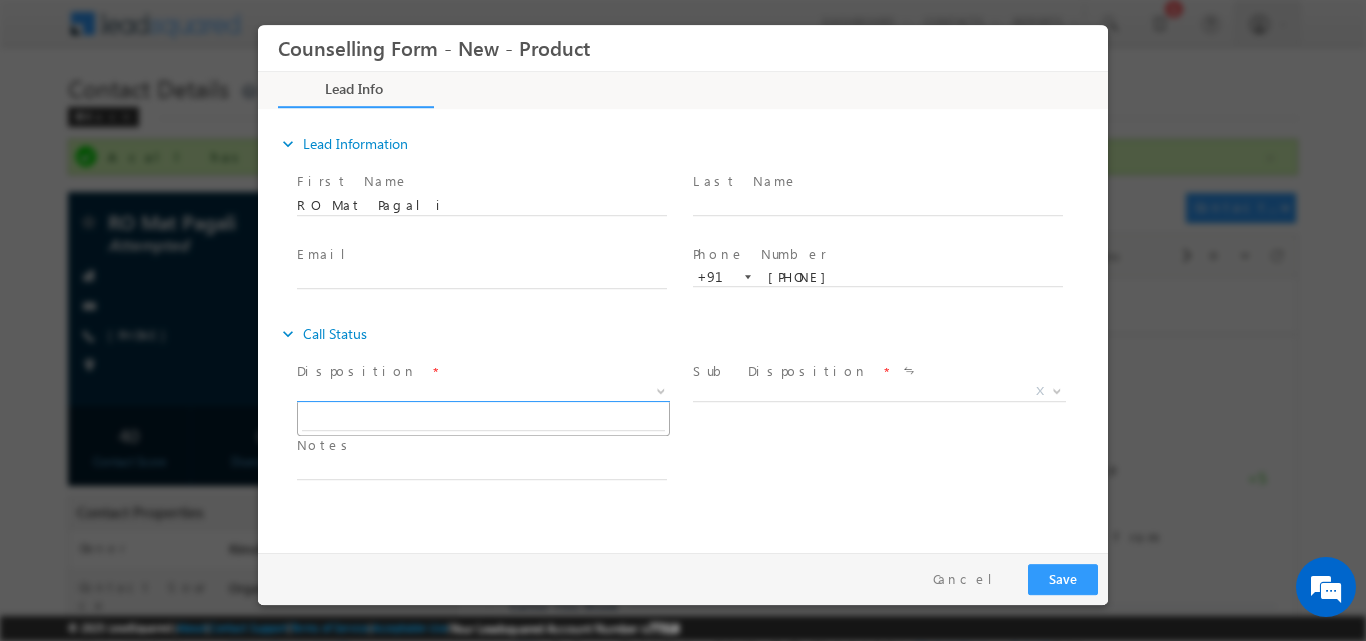 click at bounding box center (661, 389) 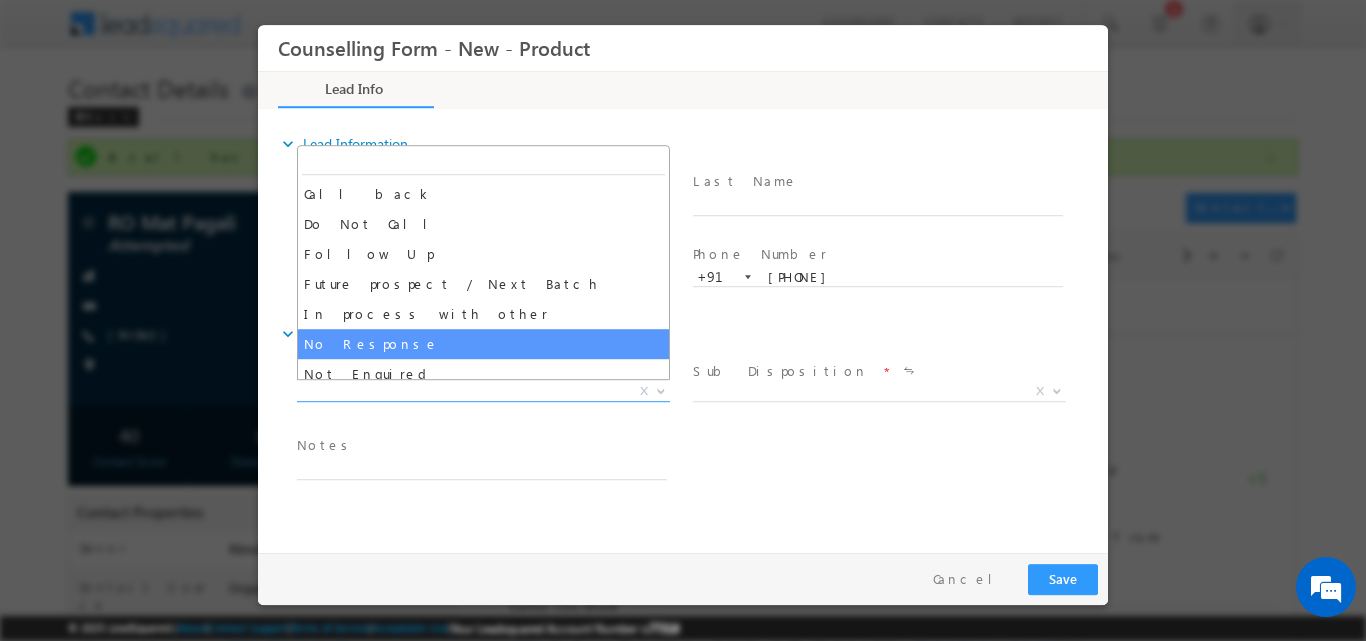 select on "No Response" 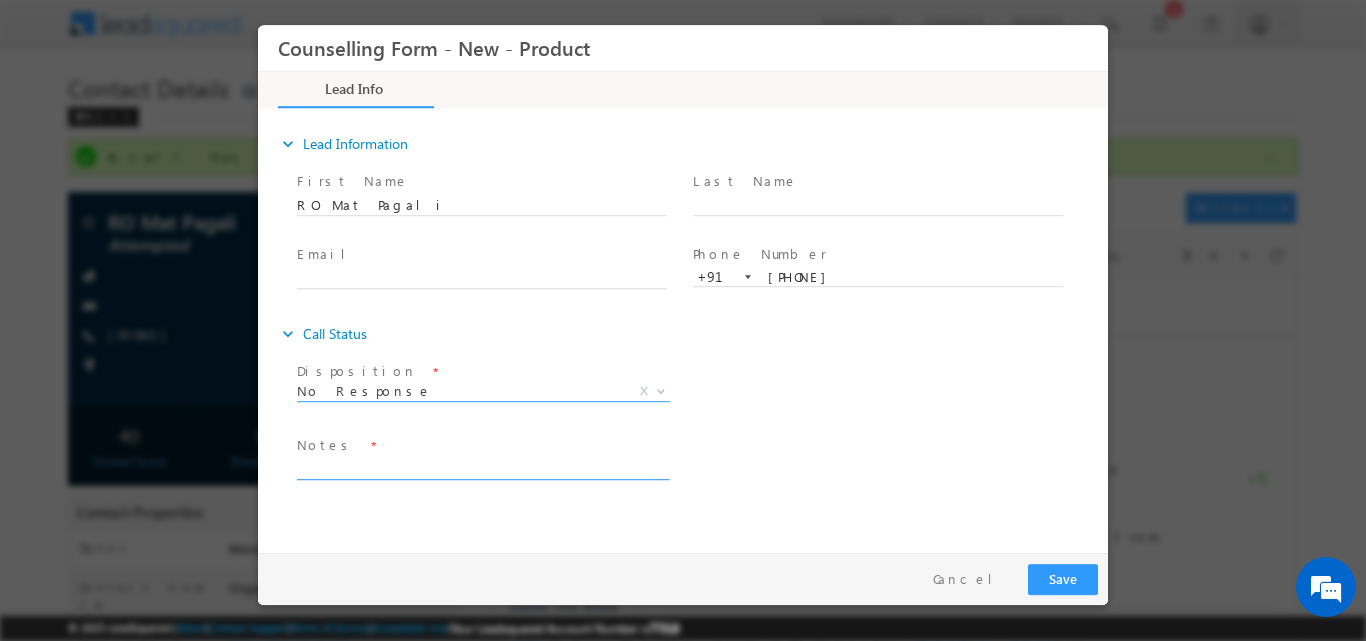 click at bounding box center (482, 467) 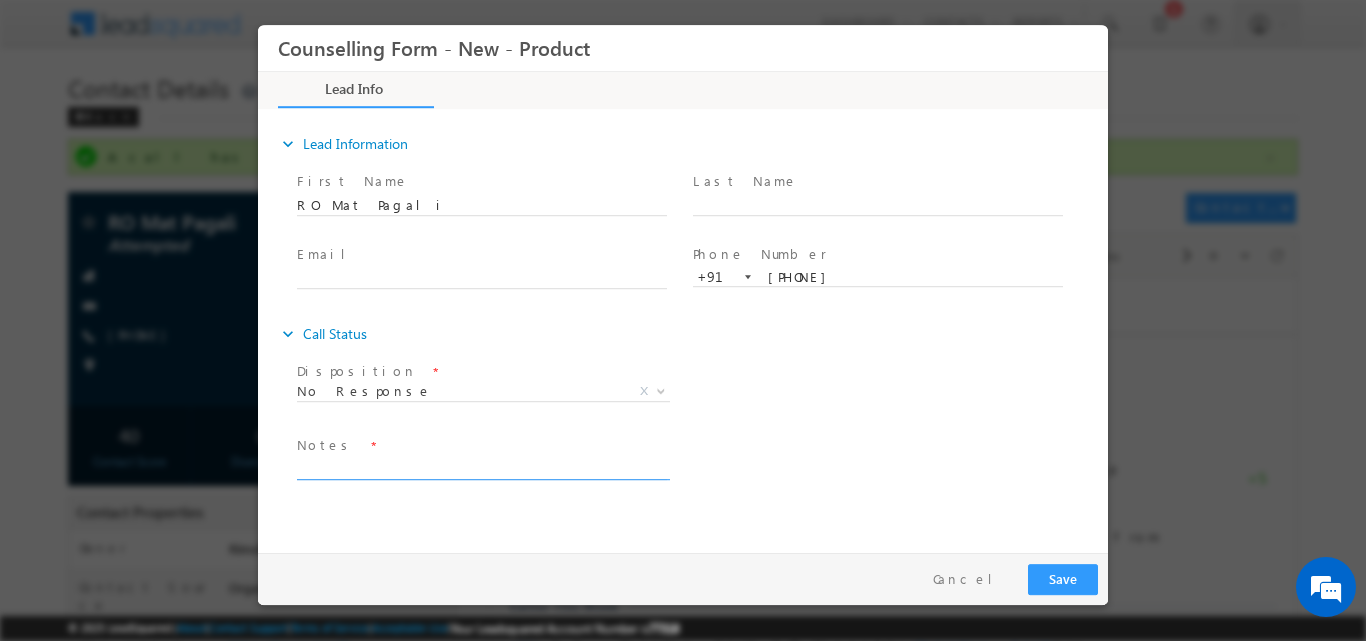 paste on "No response, dnp" 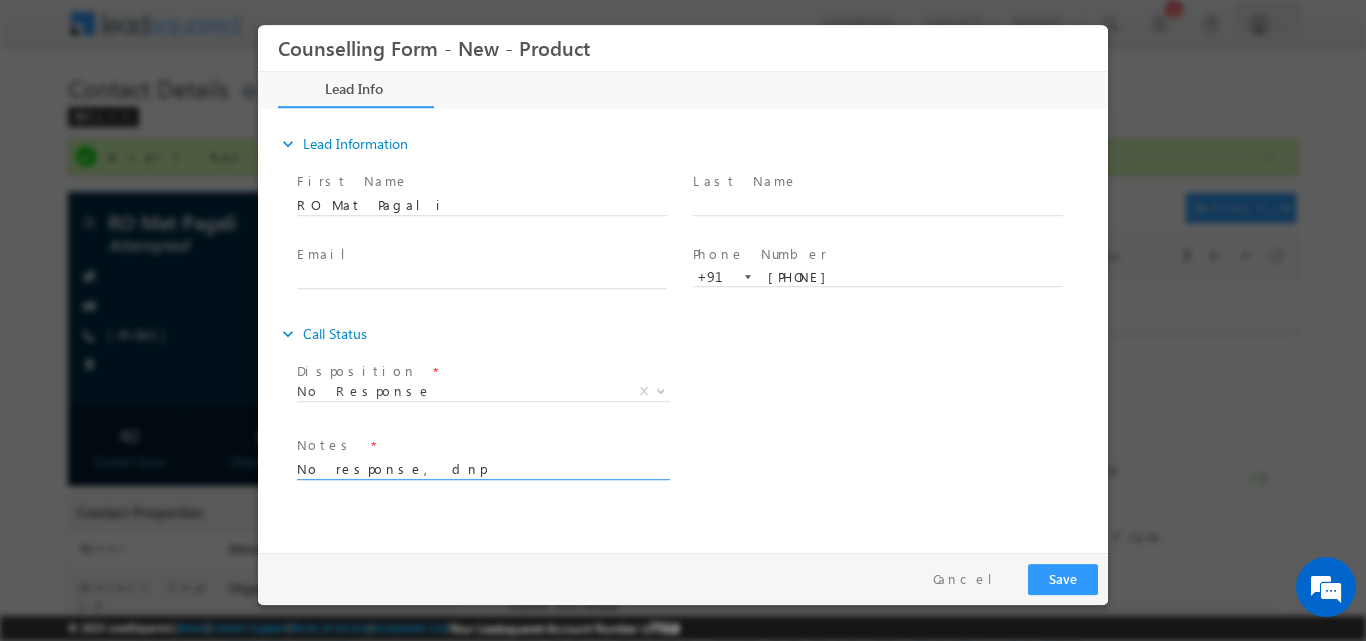 type on "No response, dnp" 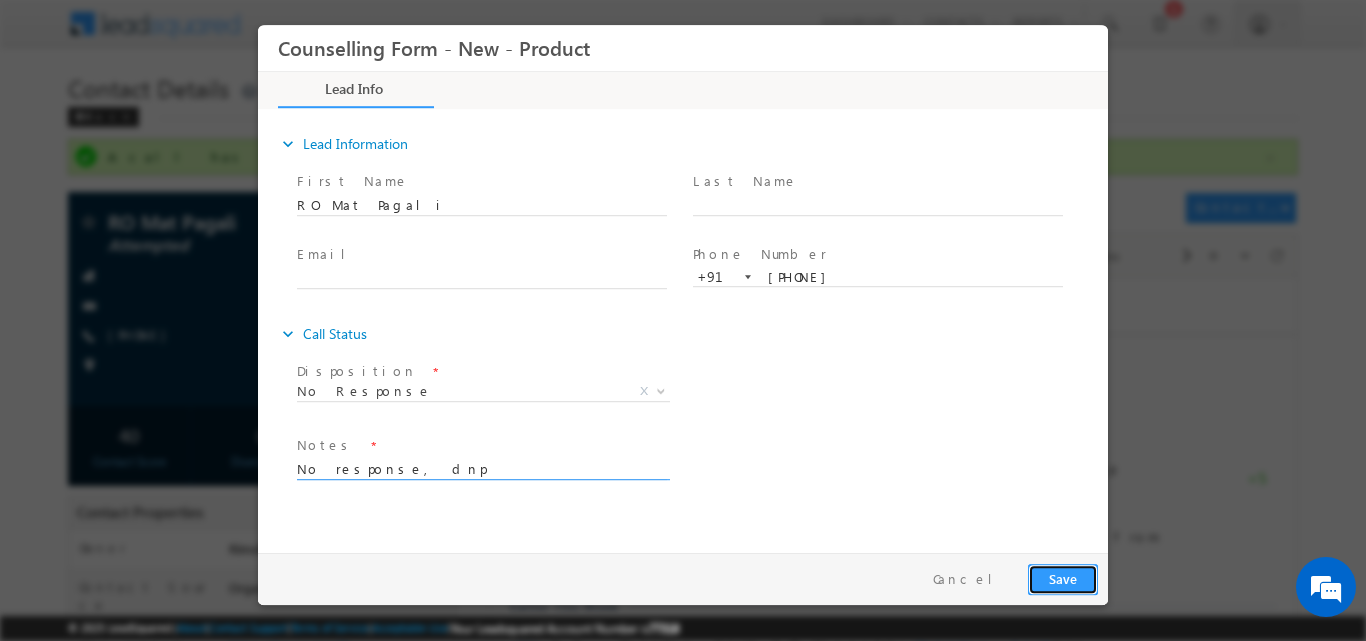 click on "Save" at bounding box center [1063, 578] 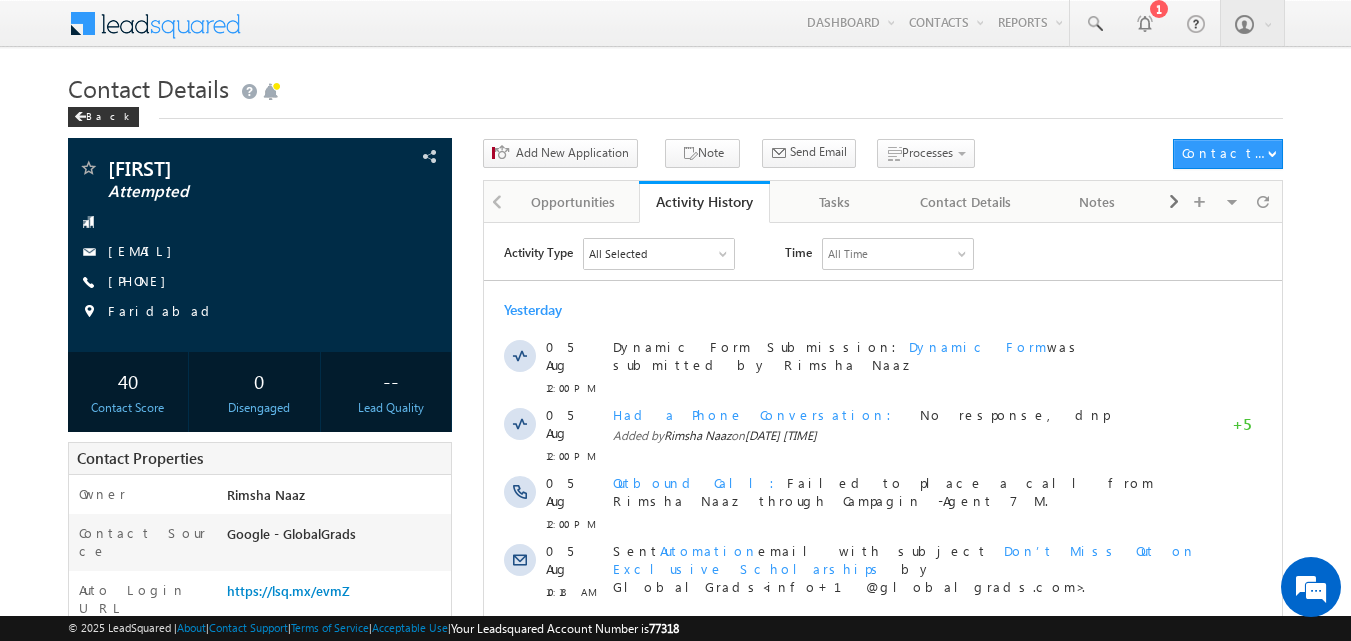 scroll, scrollTop: 0, scrollLeft: 0, axis: both 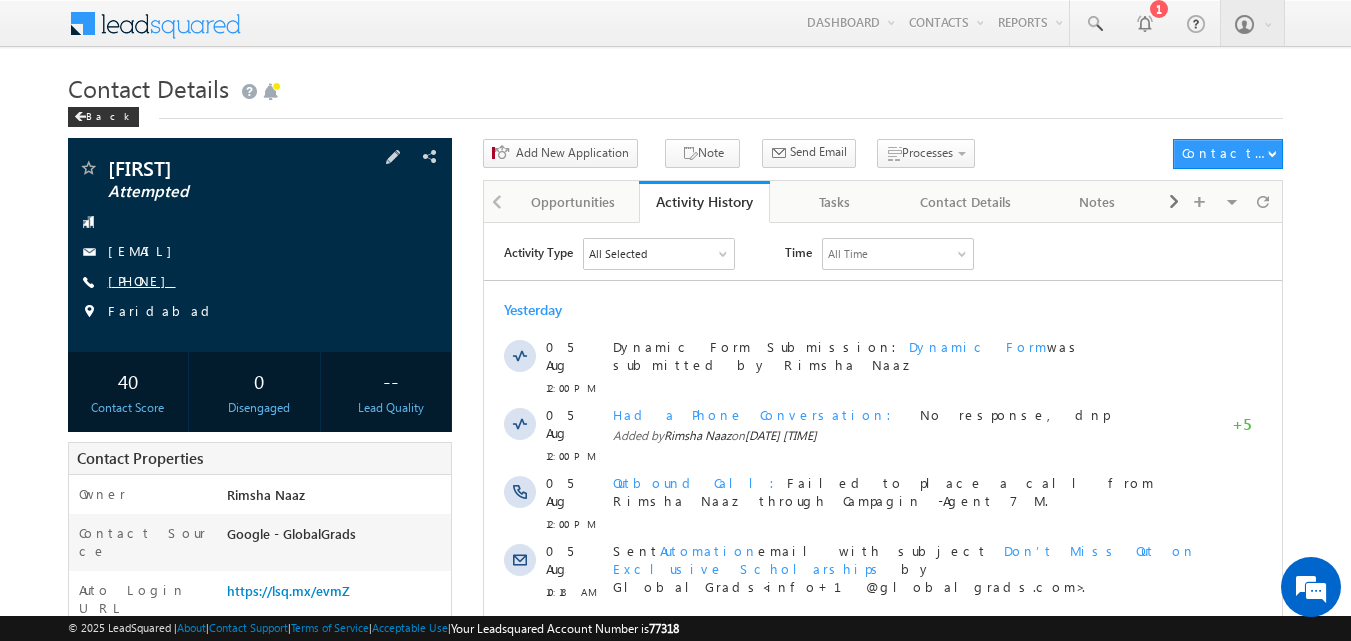 click on "[PHONE]" at bounding box center [142, 280] 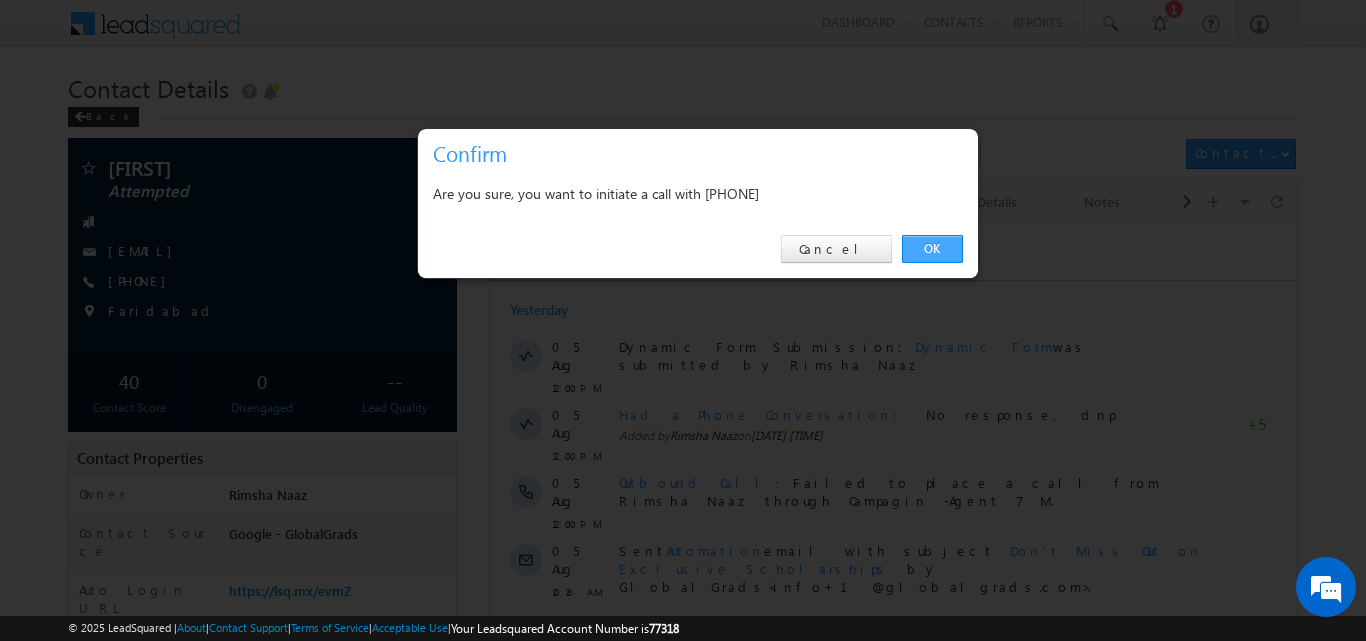 click on "OK" at bounding box center (932, 249) 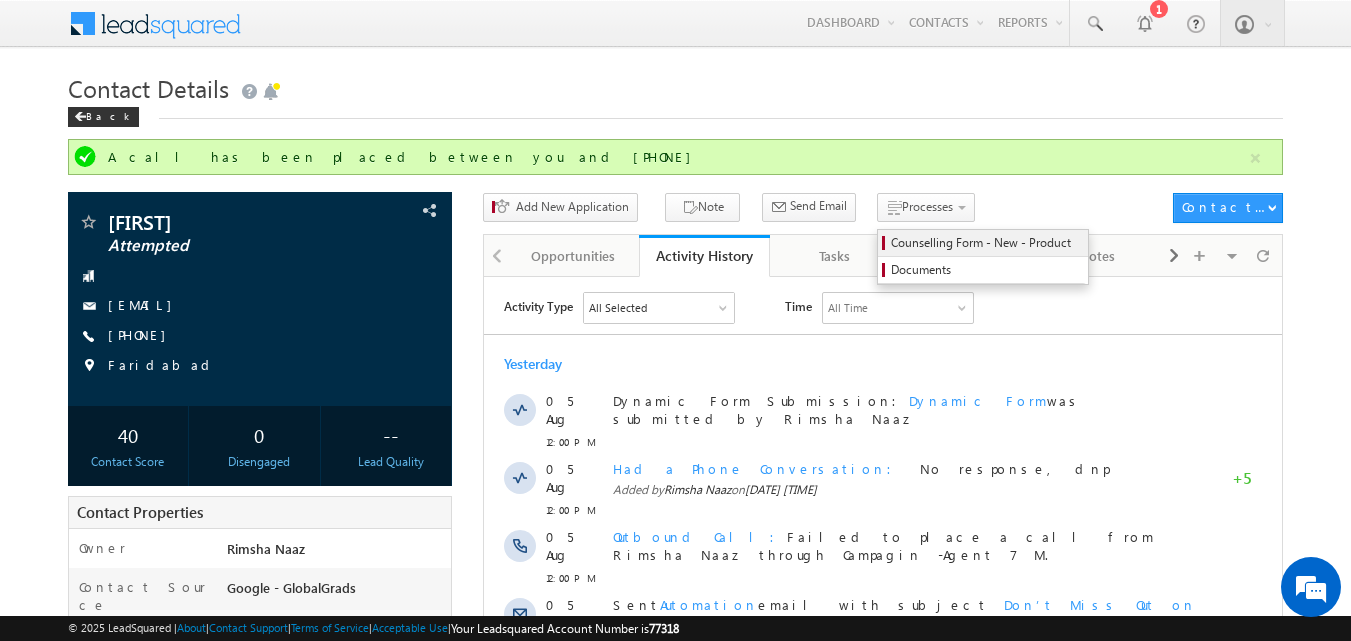 click on "Counselling Form - New - Product" at bounding box center [986, 243] 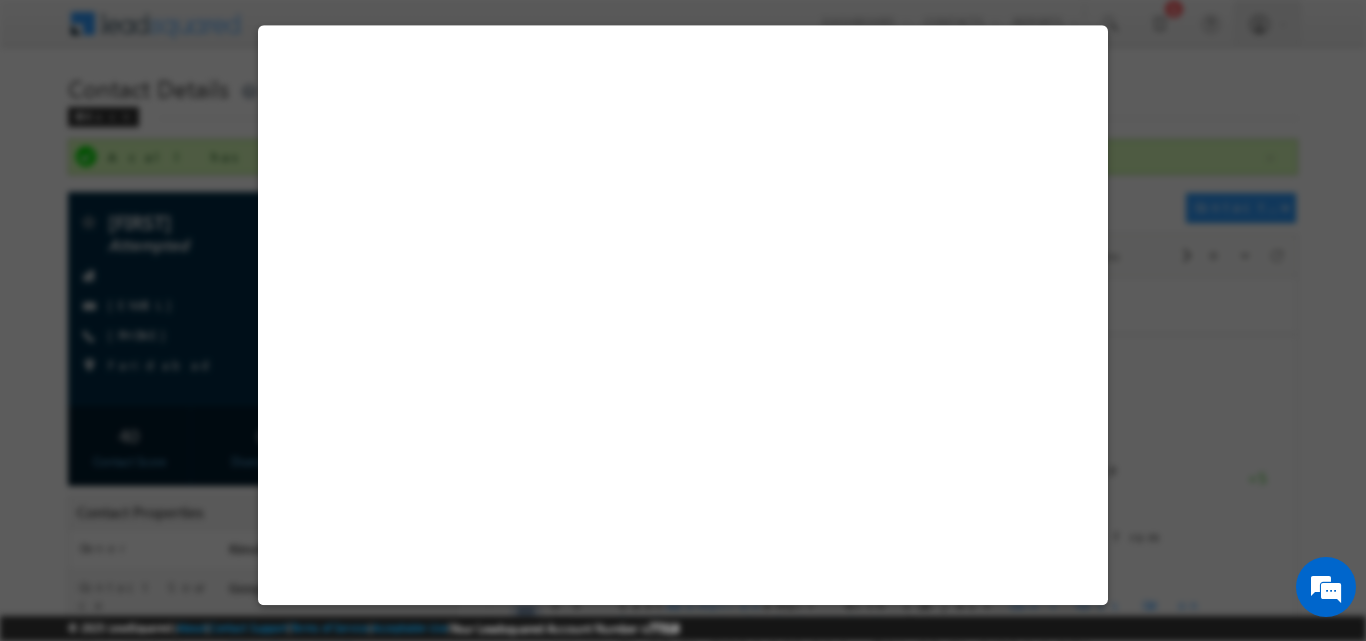 select on "Attempted" 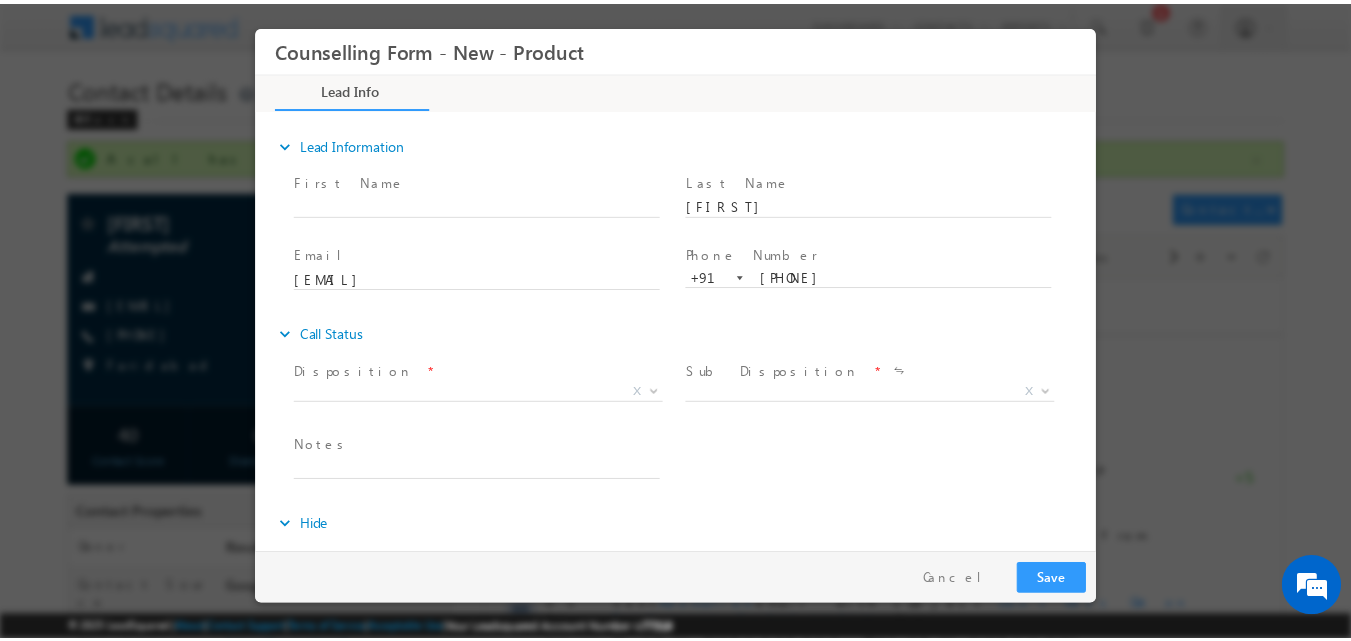 scroll, scrollTop: 0, scrollLeft: 0, axis: both 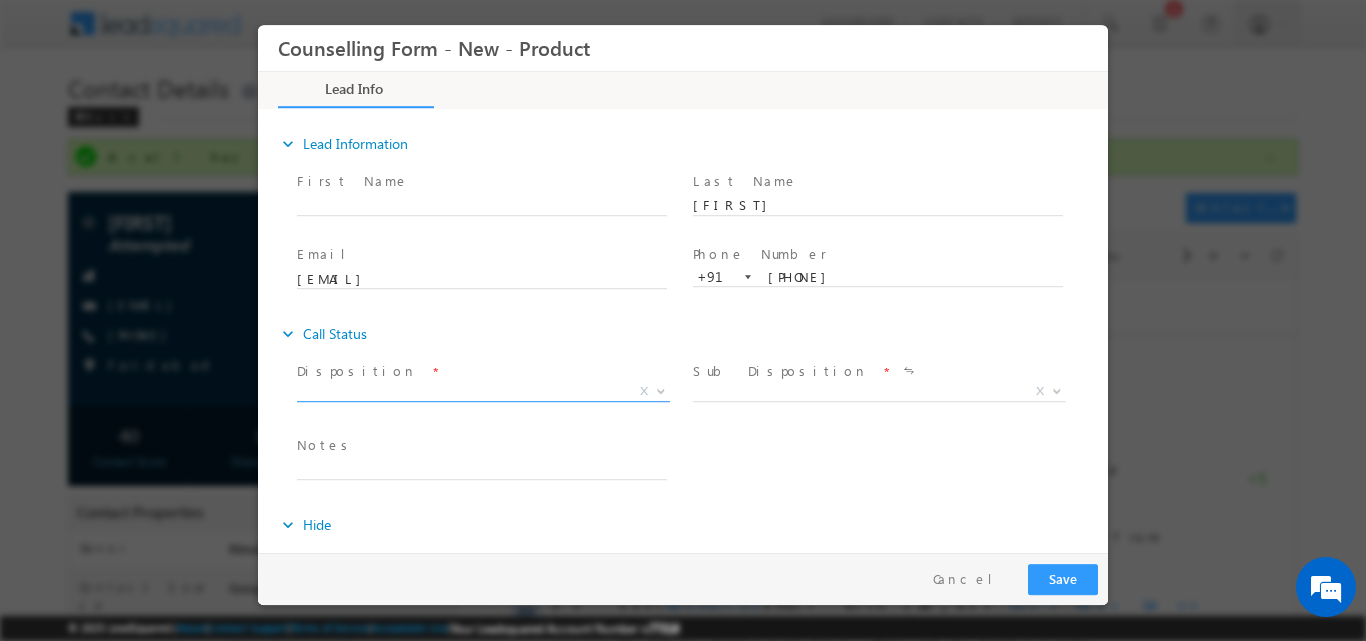 click at bounding box center [659, 390] 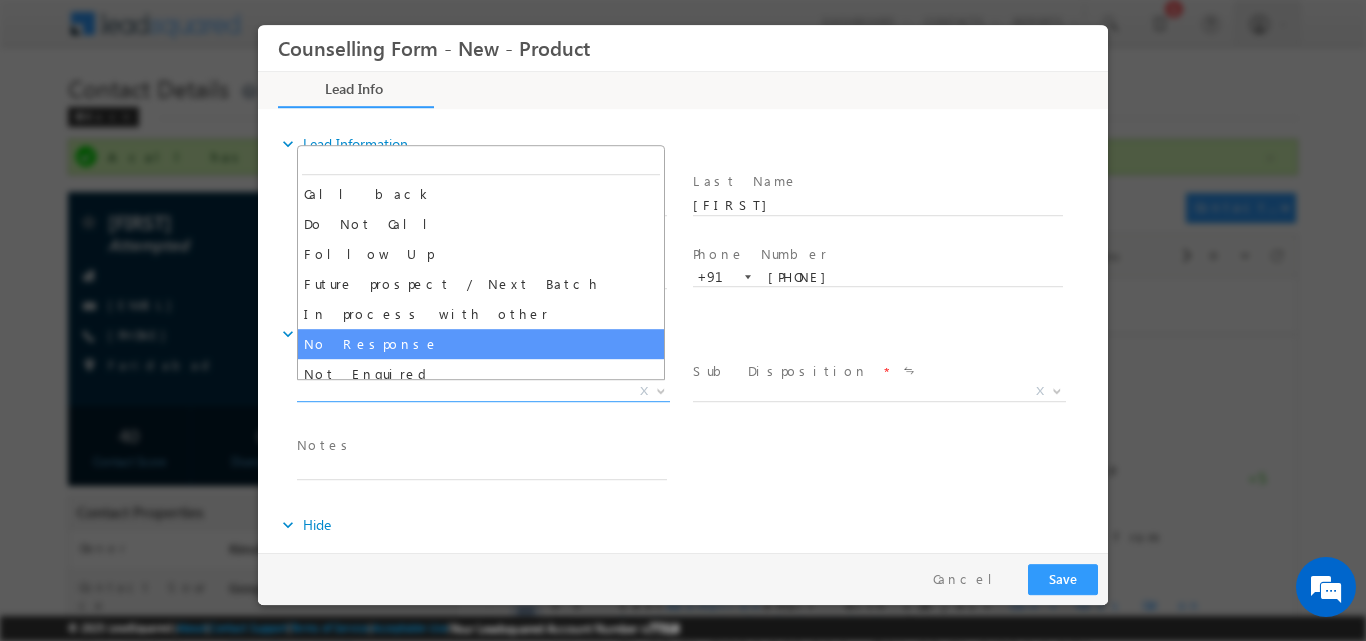 select on "No Response" 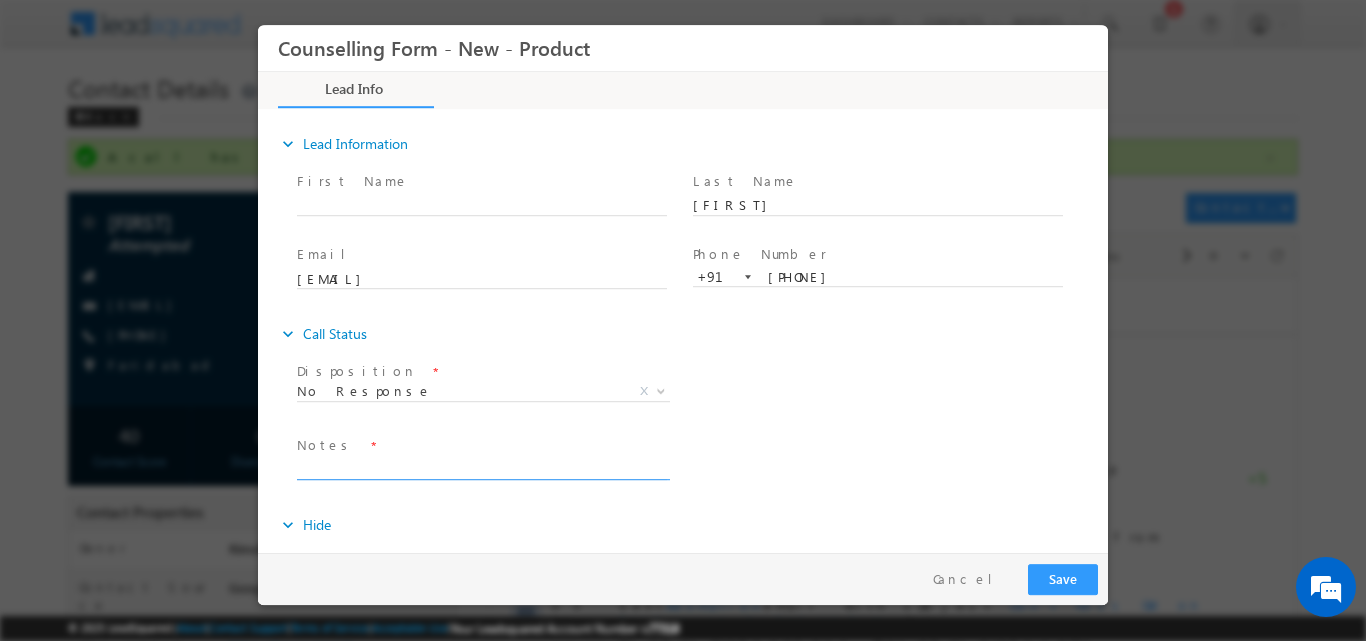 click at bounding box center (482, 467) 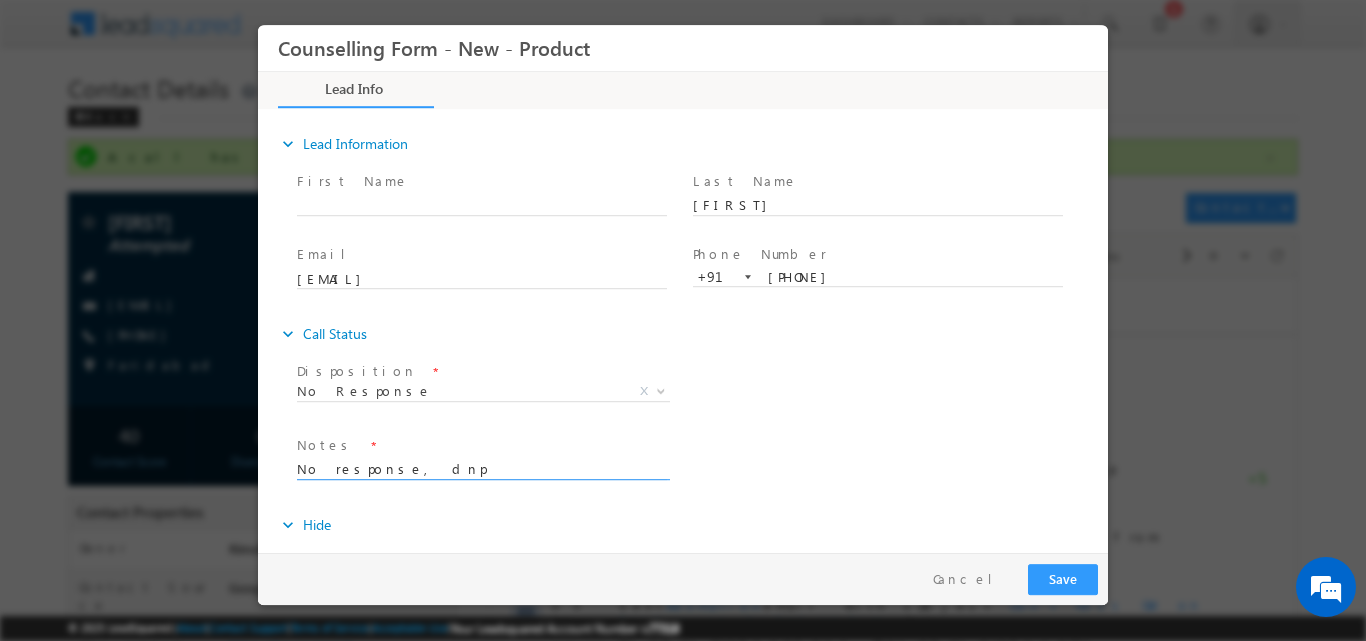 type on "No response, dnp" 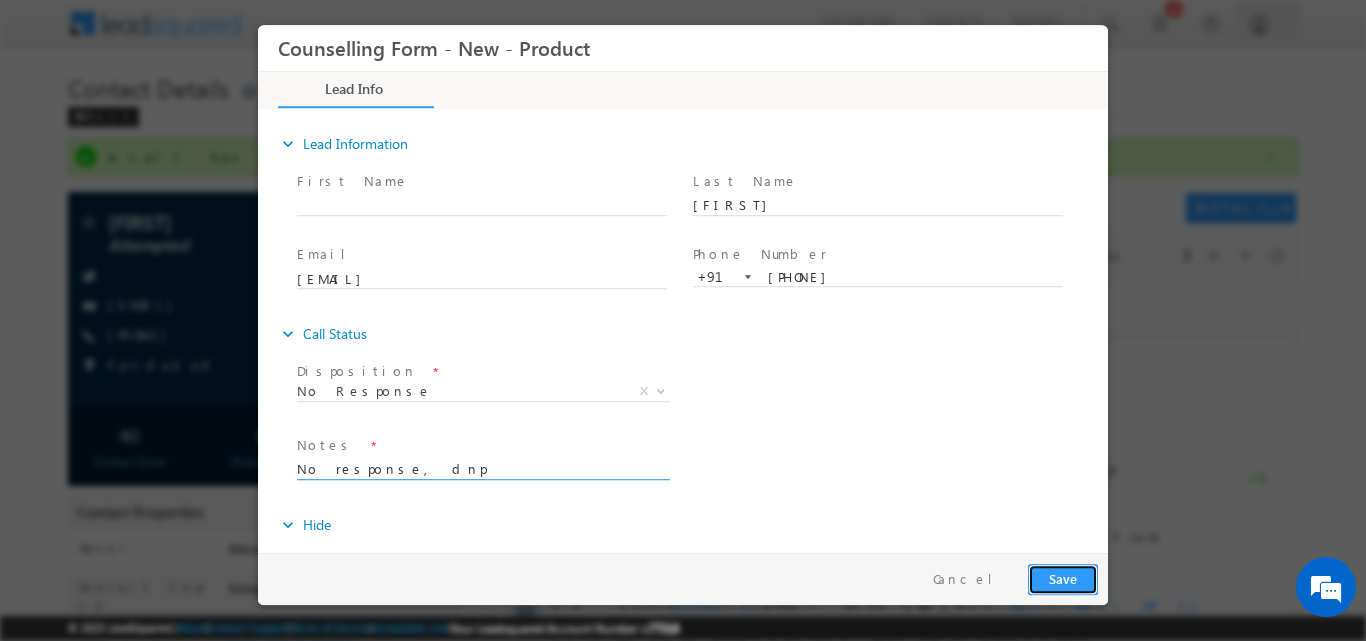 click on "Save" at bounding box center [1063, 578] 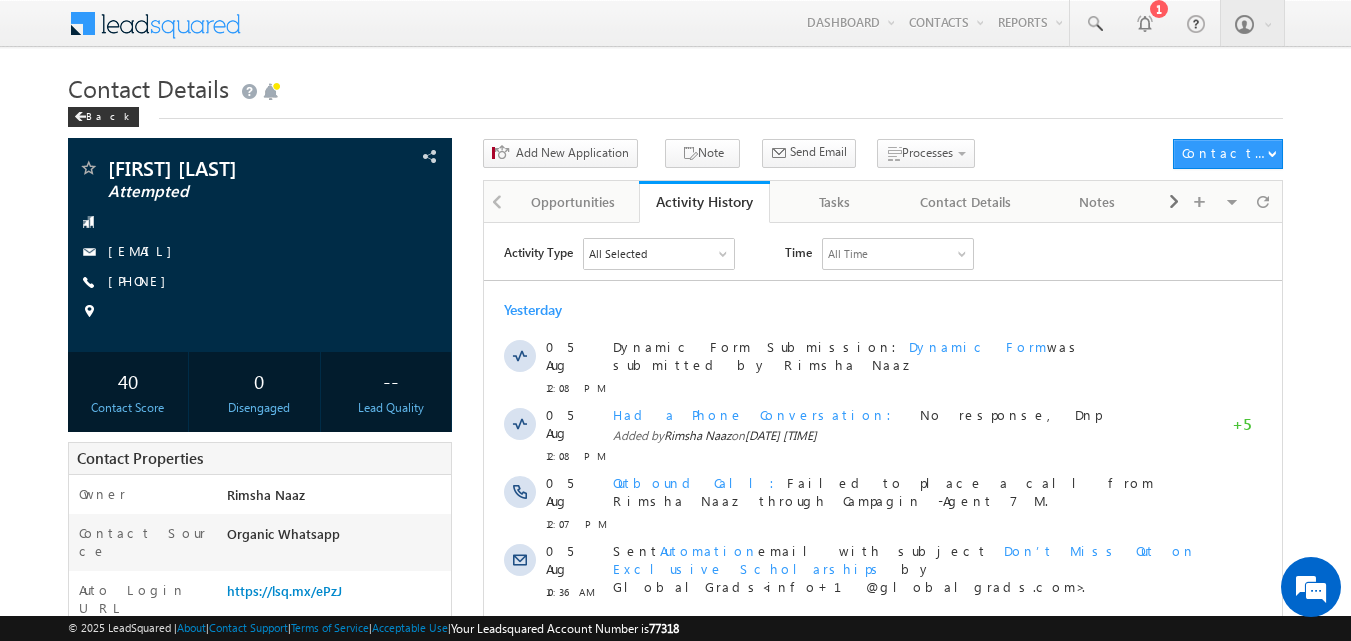 scroll, scrollTop: 0, scrollLeft: 0, axis: both 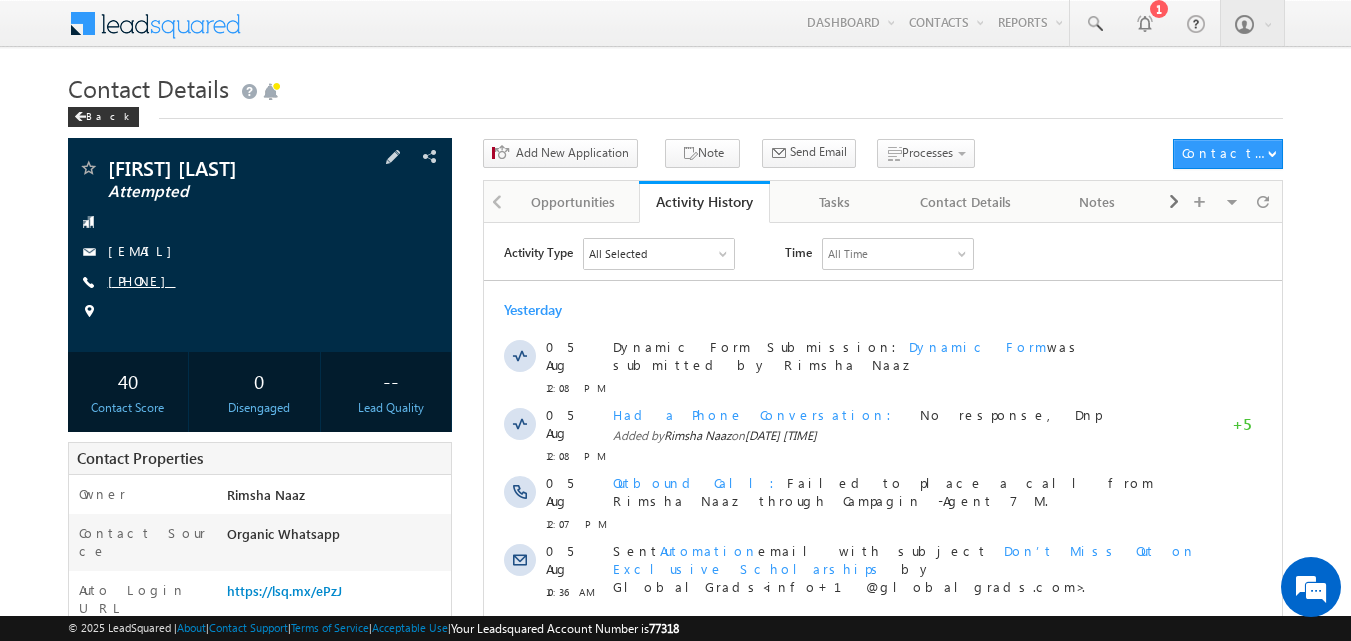 click on "[PHONE]" at bounding box center (142, 280) 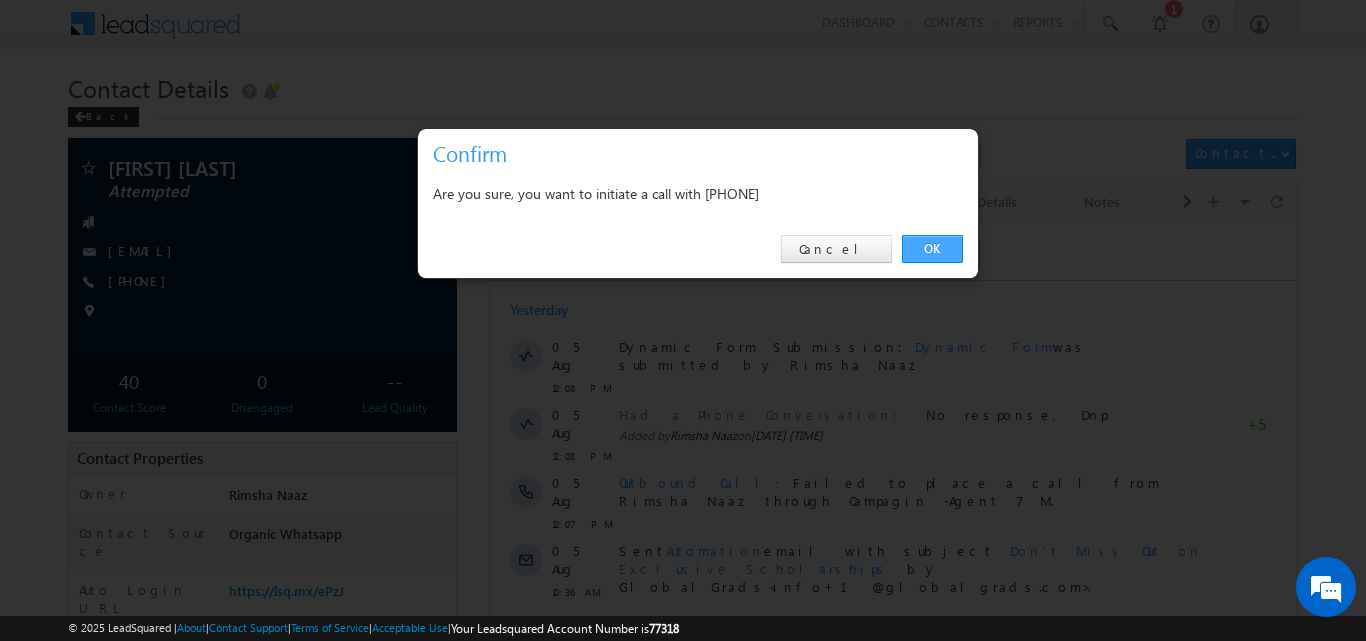 click on "OK" at bounding box center (932, 249) 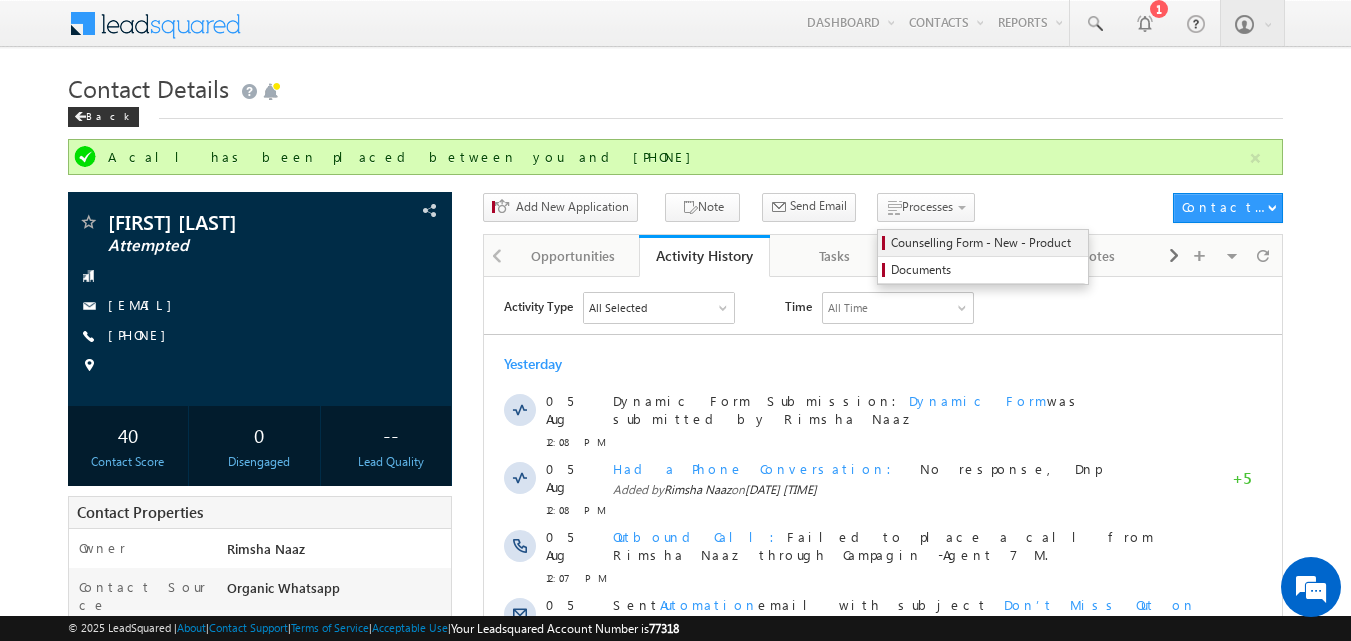 click on "Counselling Form - New - Product" at bounding box center (986, 243) 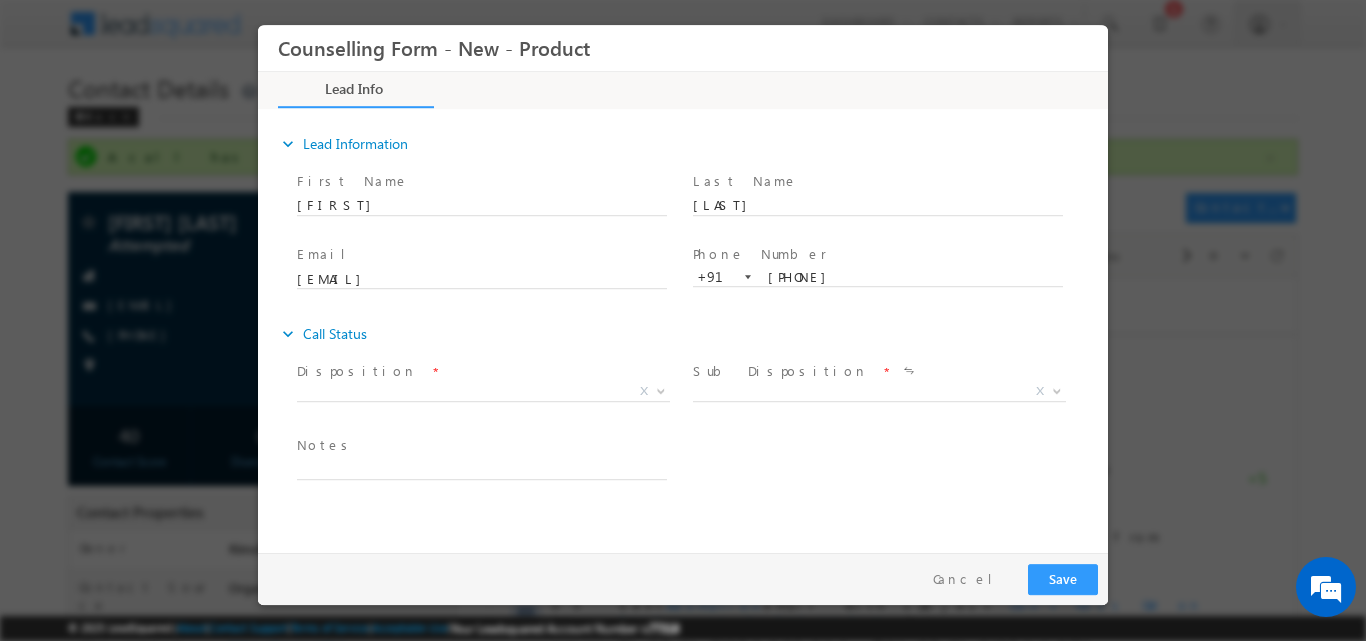 scroll, scrollTop: 0, scrollLeft: 0, axis: both 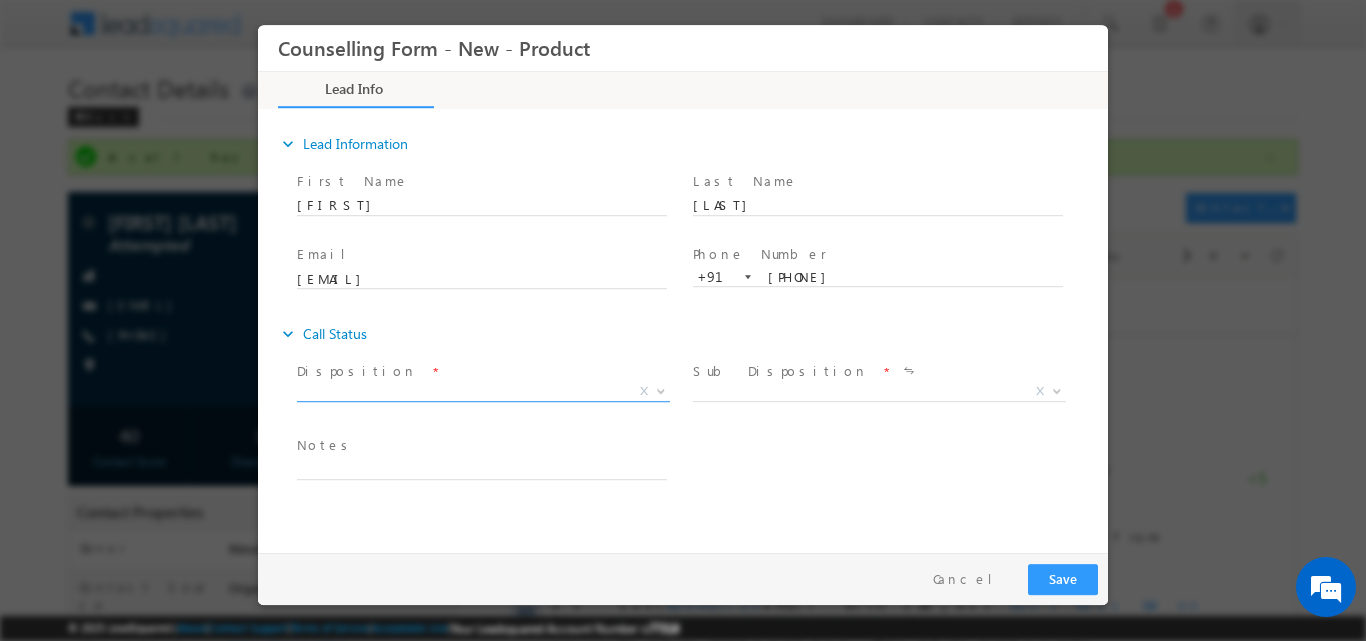 click at bounding box center (661, 389) 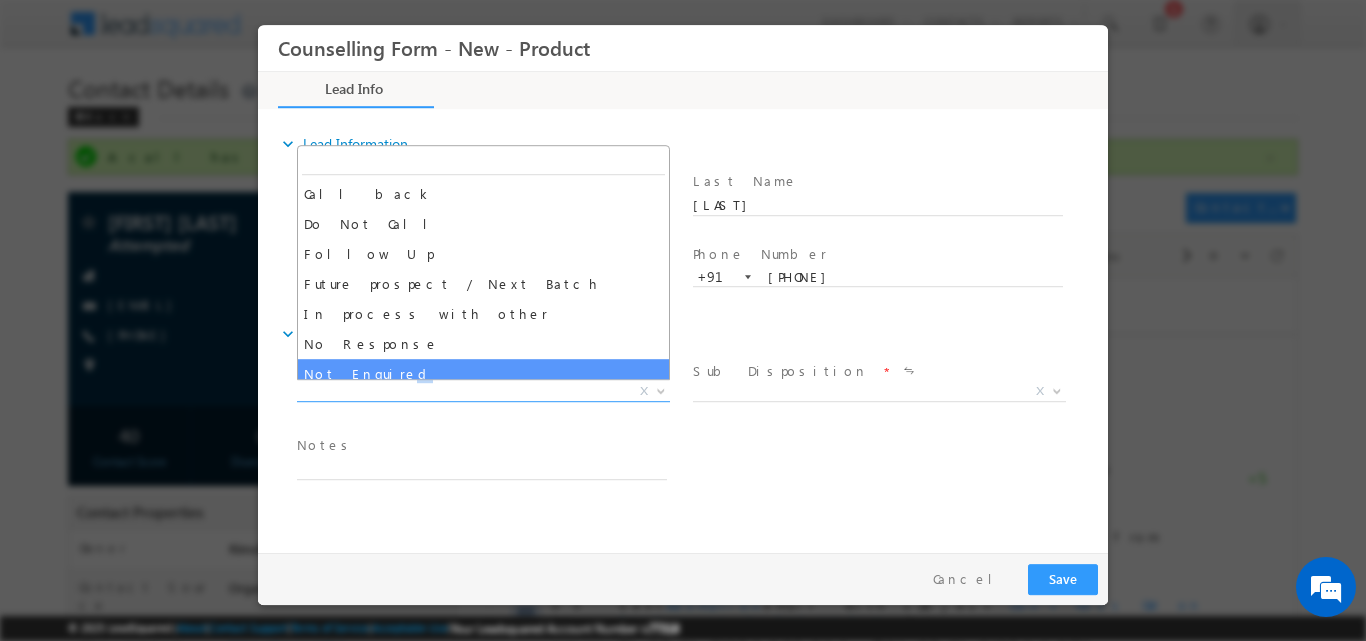 click on "Disposition
*
X" at bounding box center [491, 393] 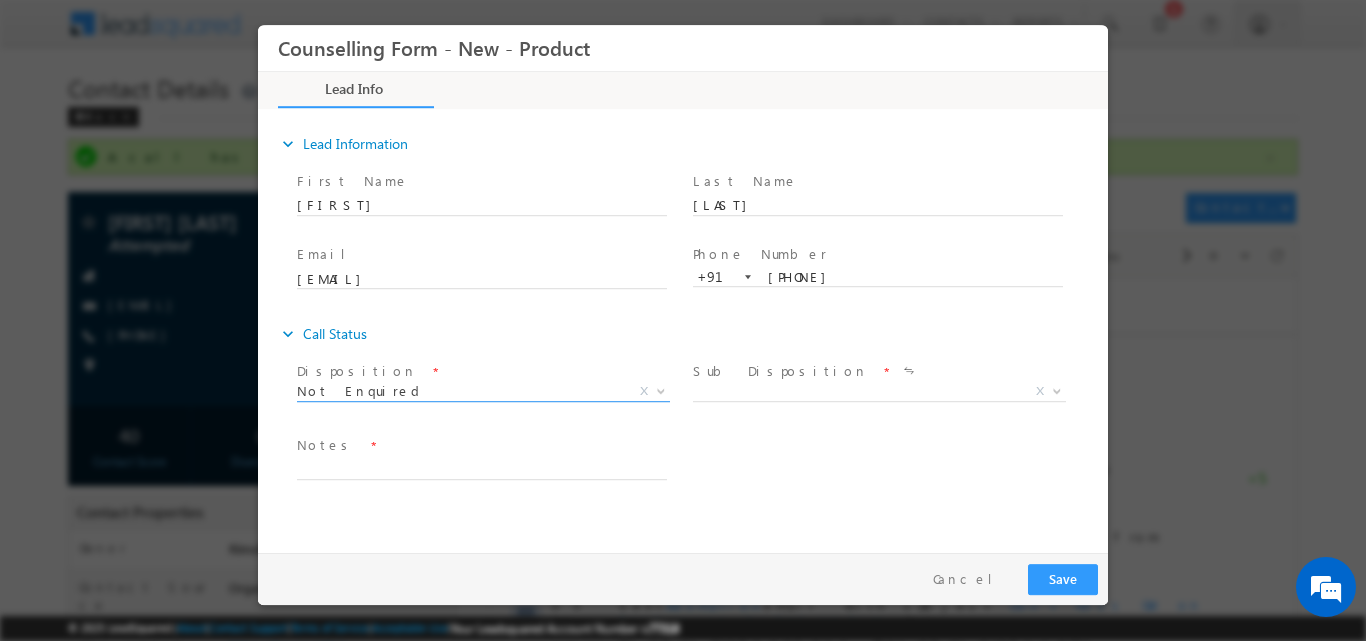 click at bounding box center [661, 389] 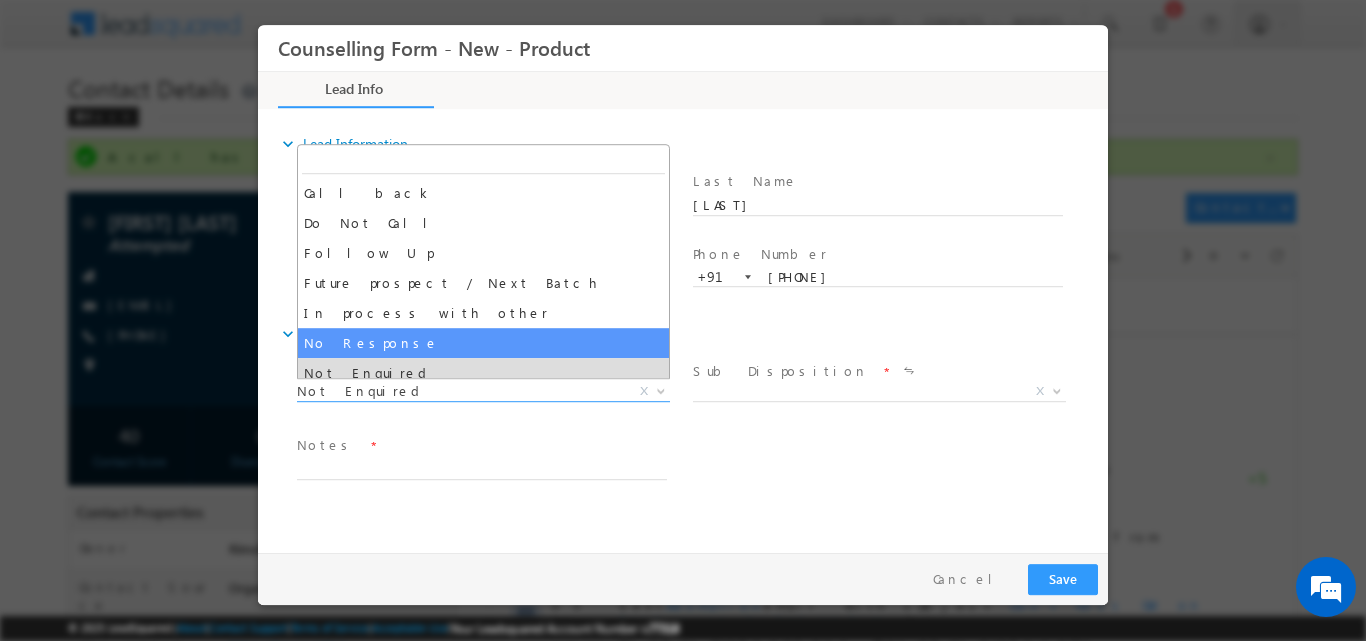 select on "No Response" 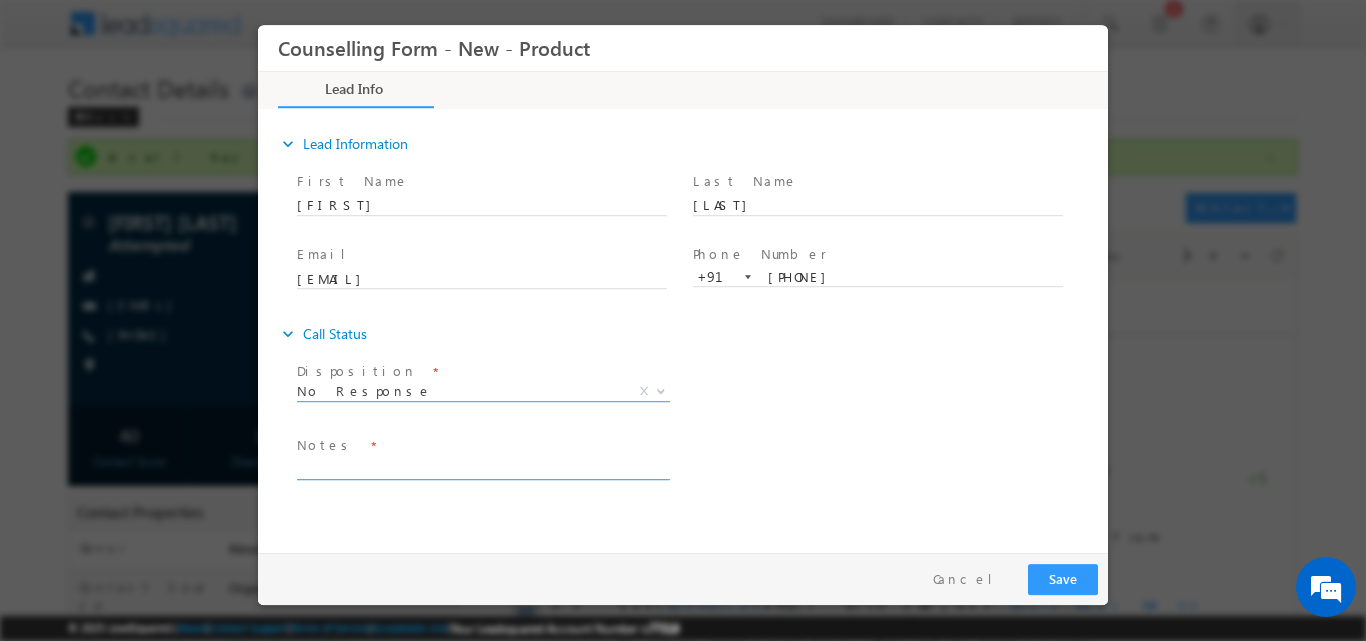 click at bounding box center (482, 467) 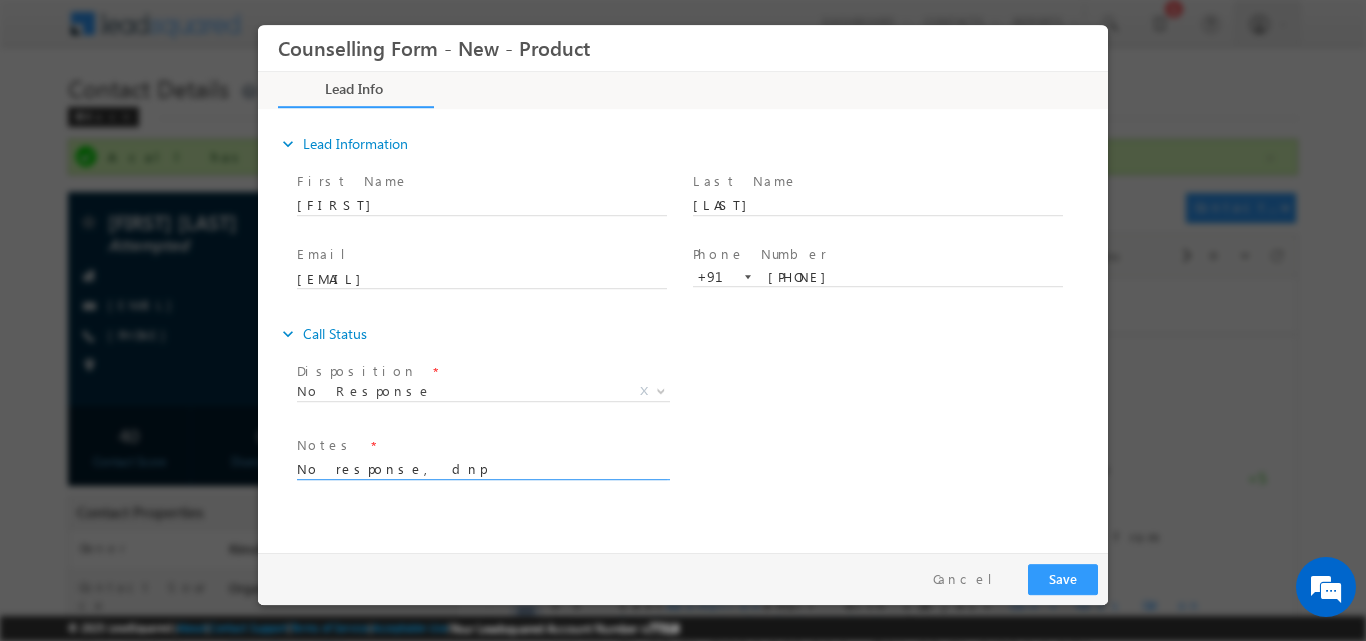type on "No response, dnp" 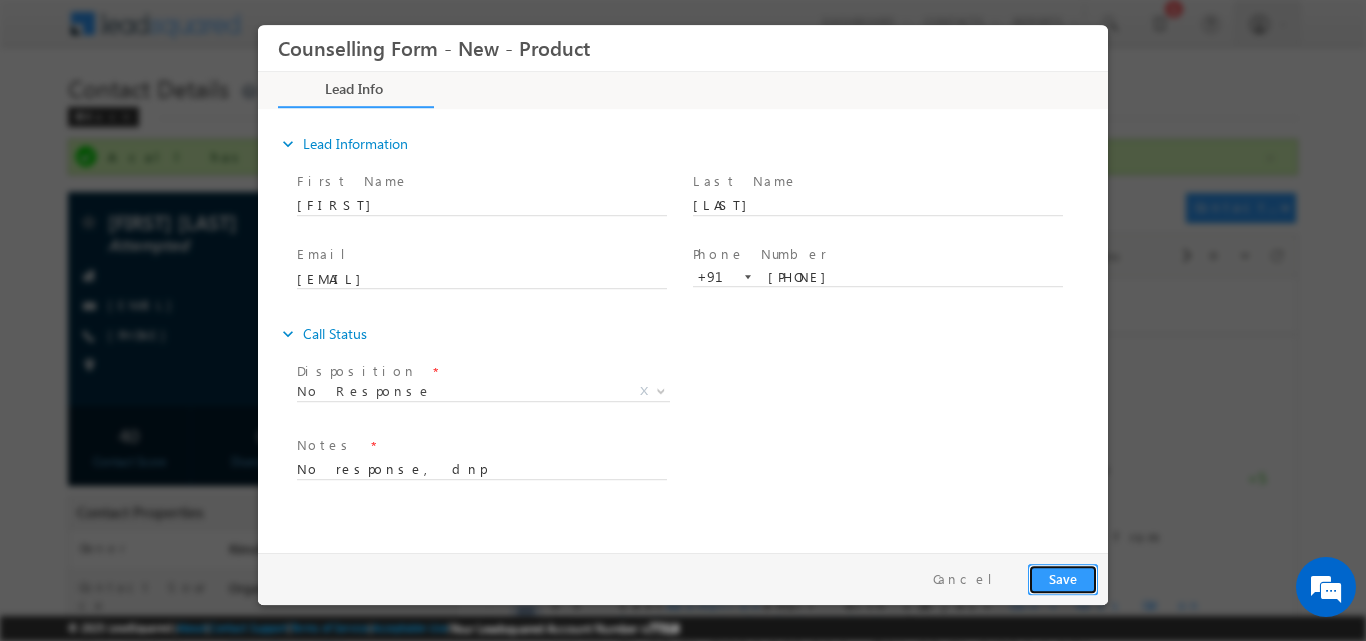 click on "Save" at bounding box center [1063, 578] 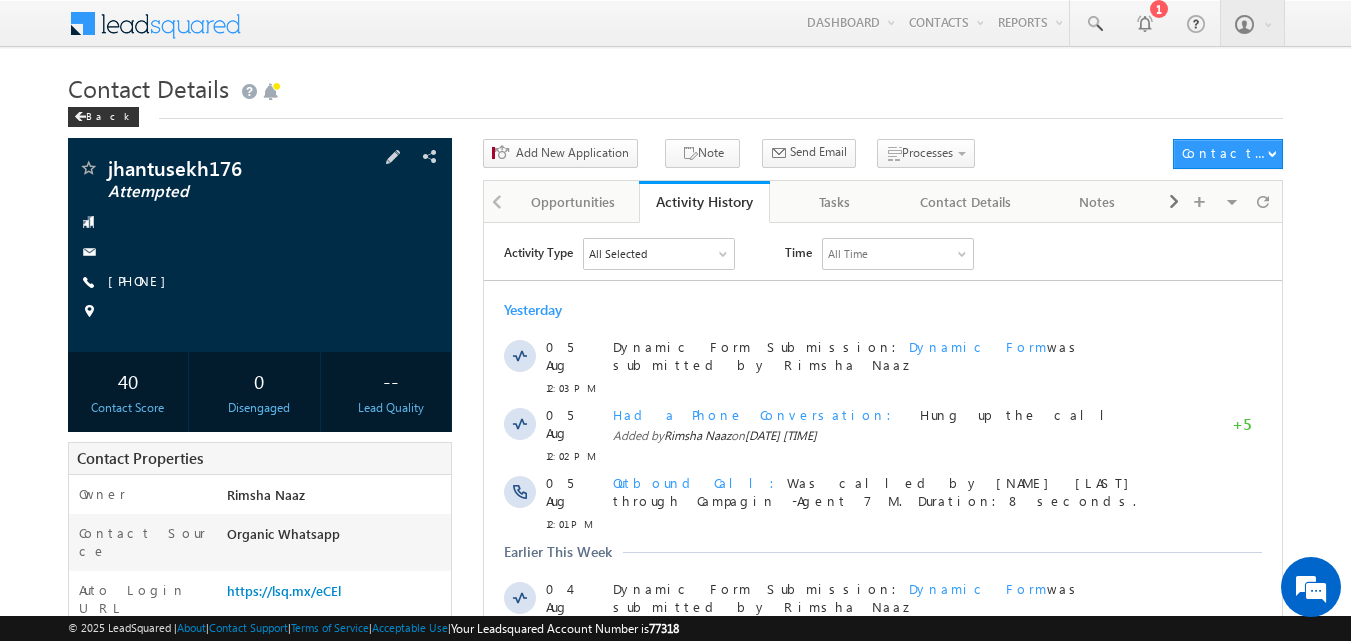 scroll, scrollTop: 0, scrollLeft: 0, axis: both 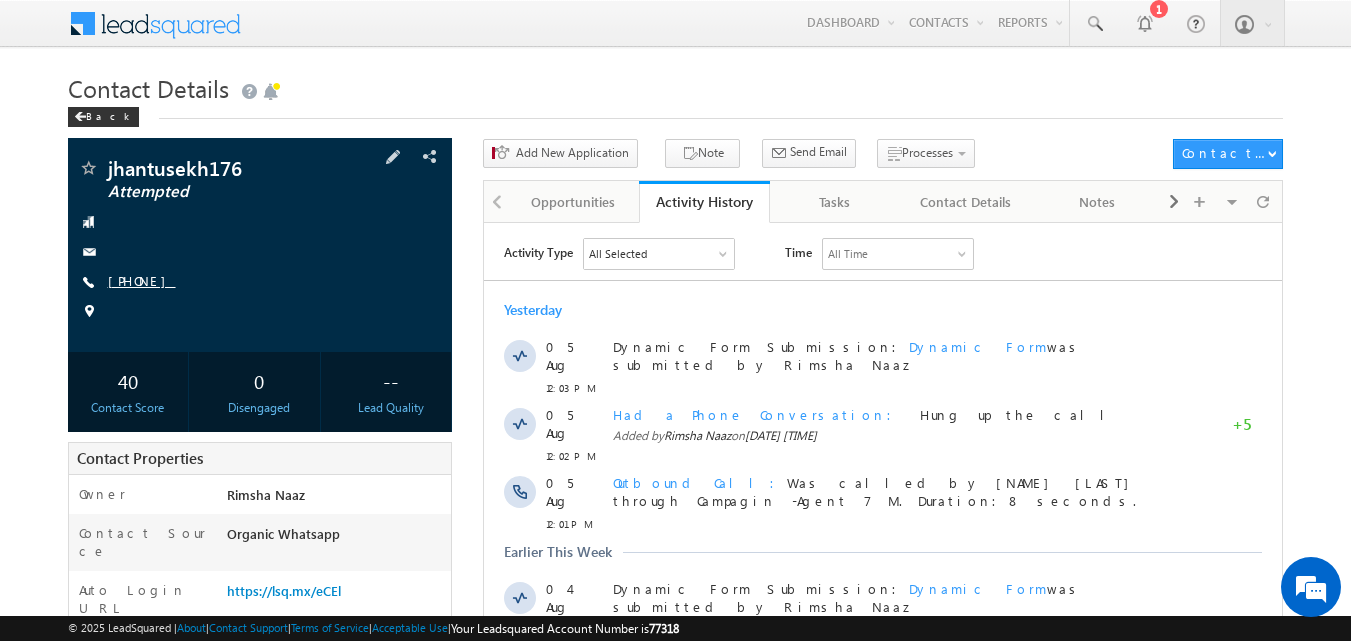 click on "[PHONE]" at bounding box center (142, 280) 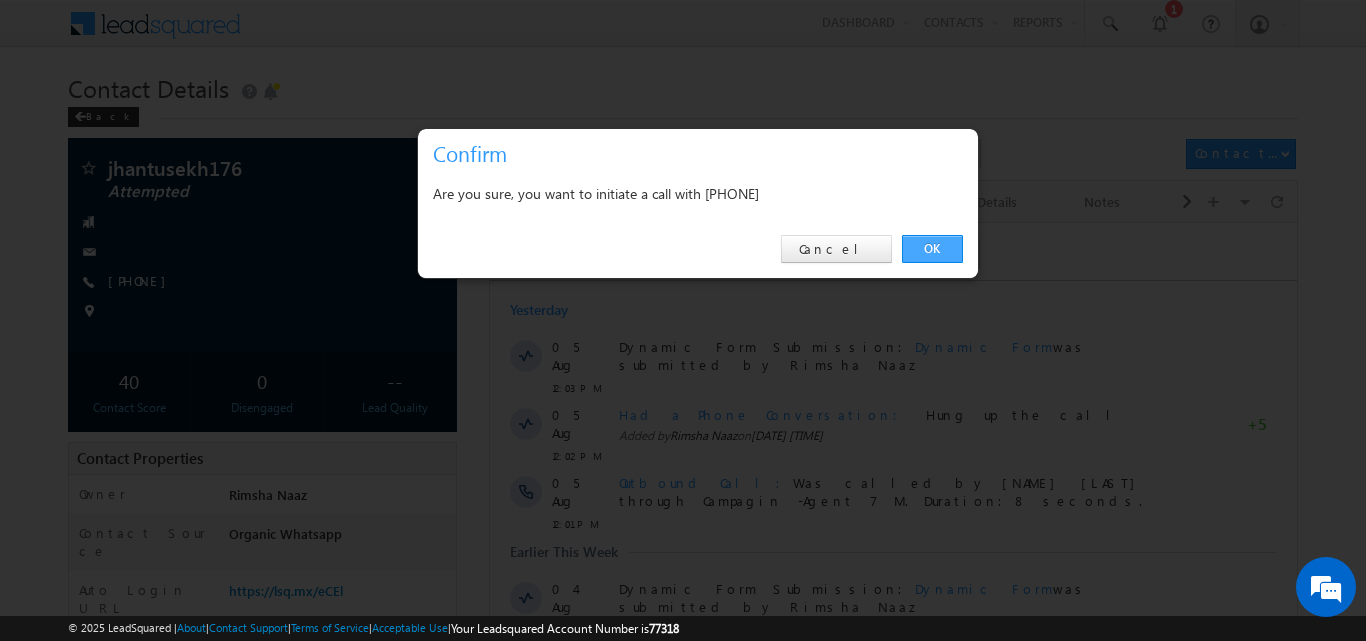 click on "OK" at bounding box center (932, 249) 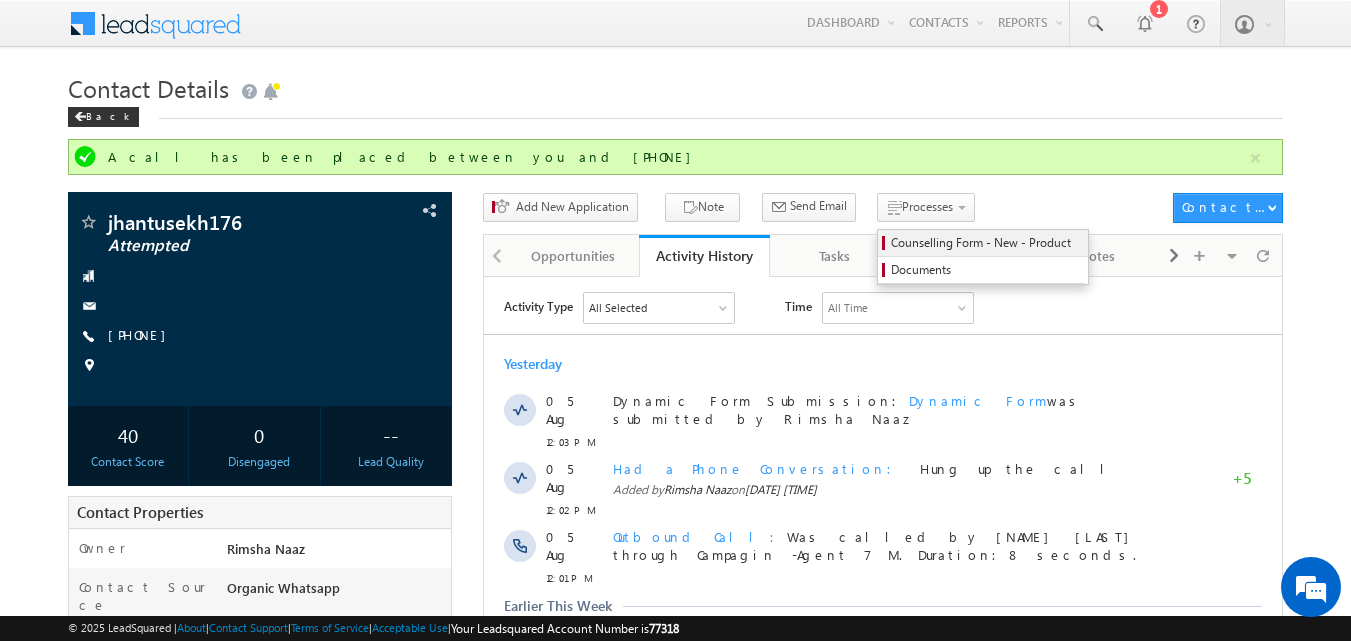 click on "Counselling Form - New - Product" at bounding box center [986, 243] 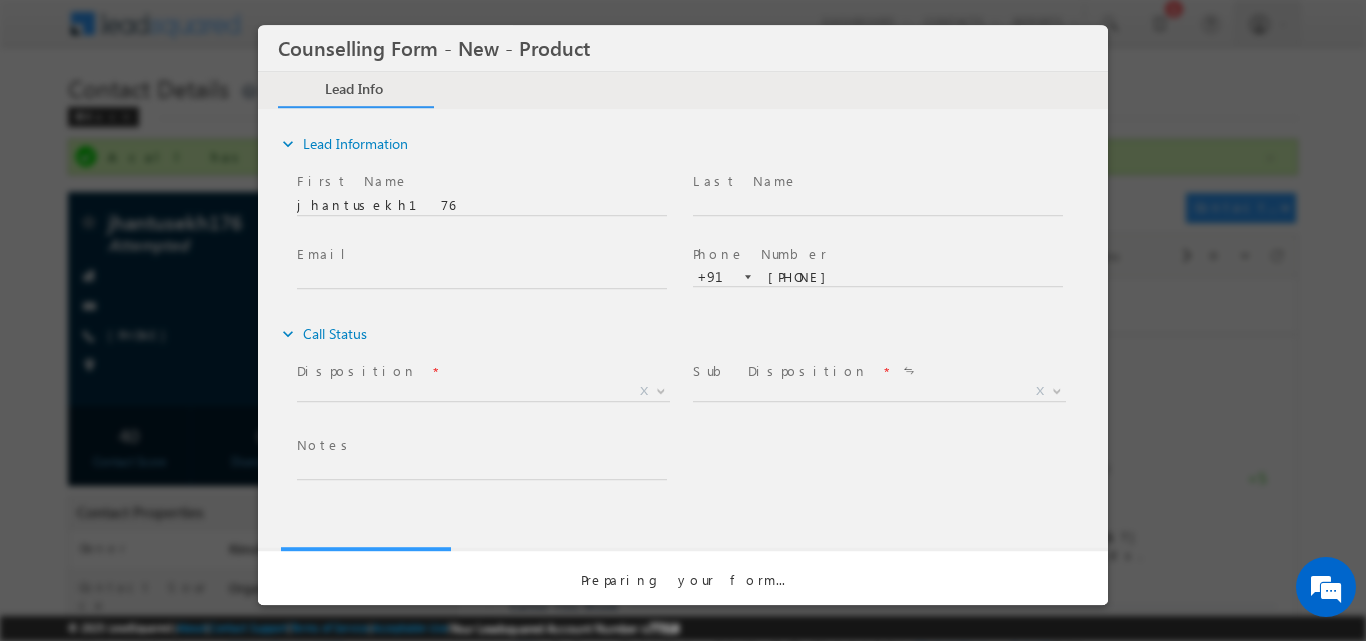 scroll, scrollTop: 0, scrollLeft: 0, axis: both 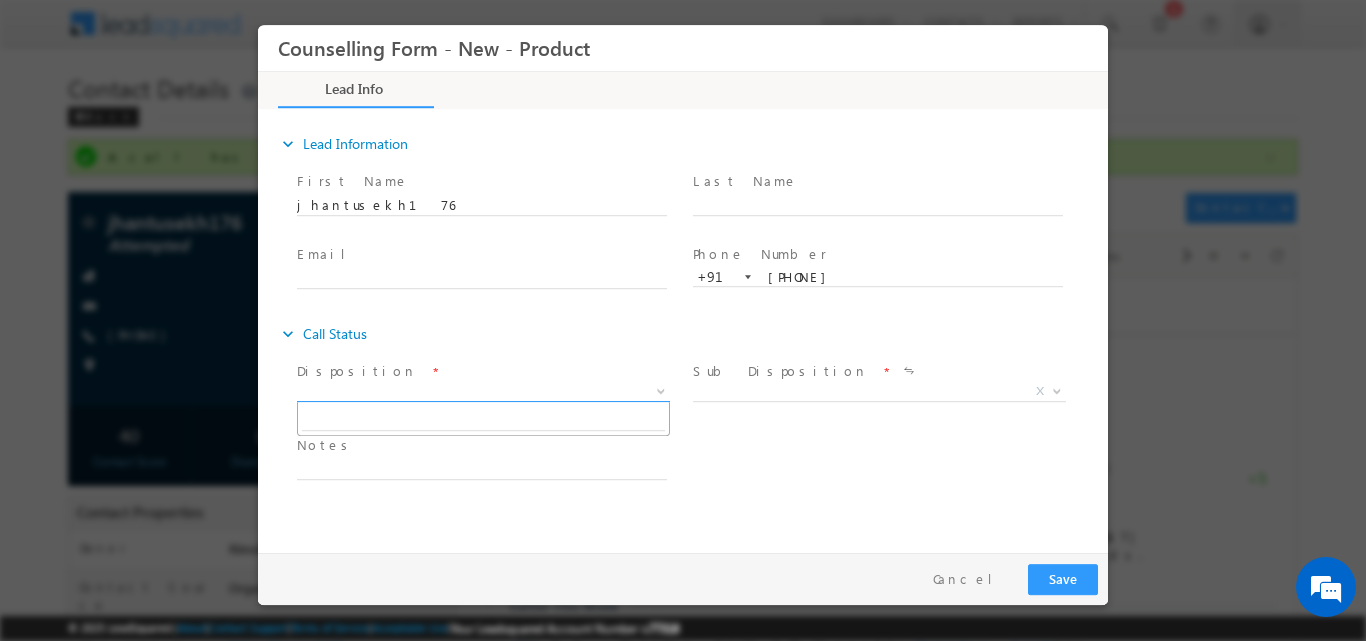 click at bounding box center (661, 389) 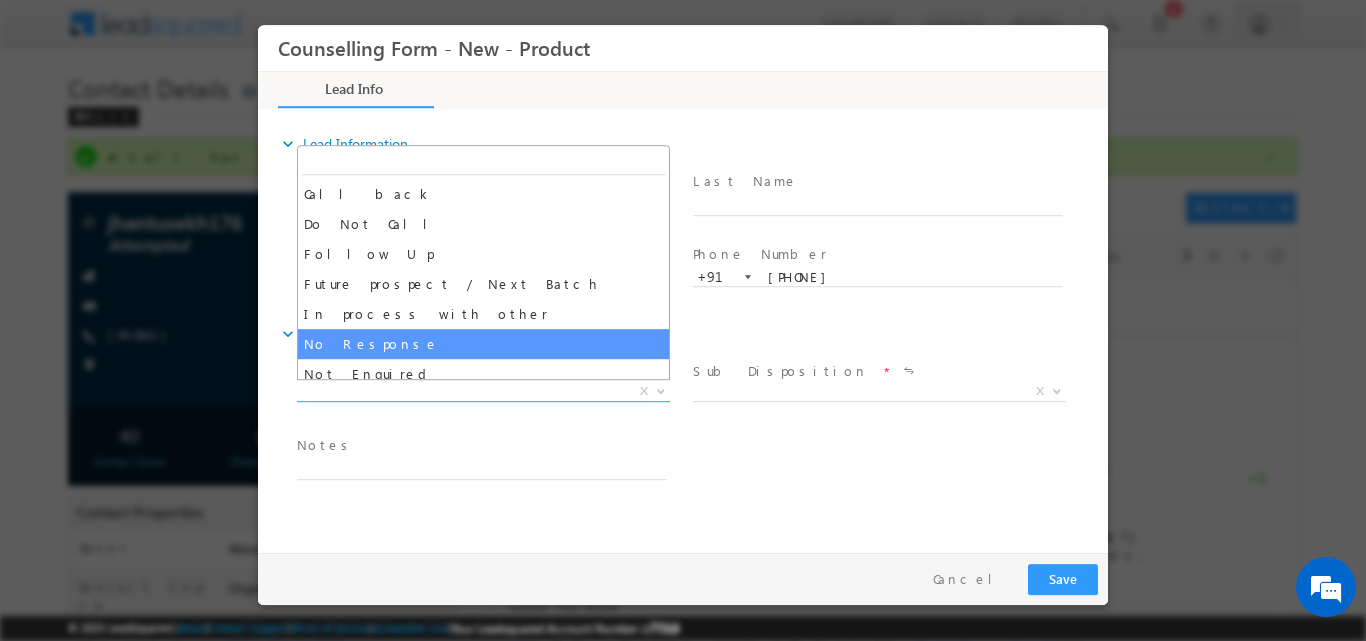 select on "No Response" 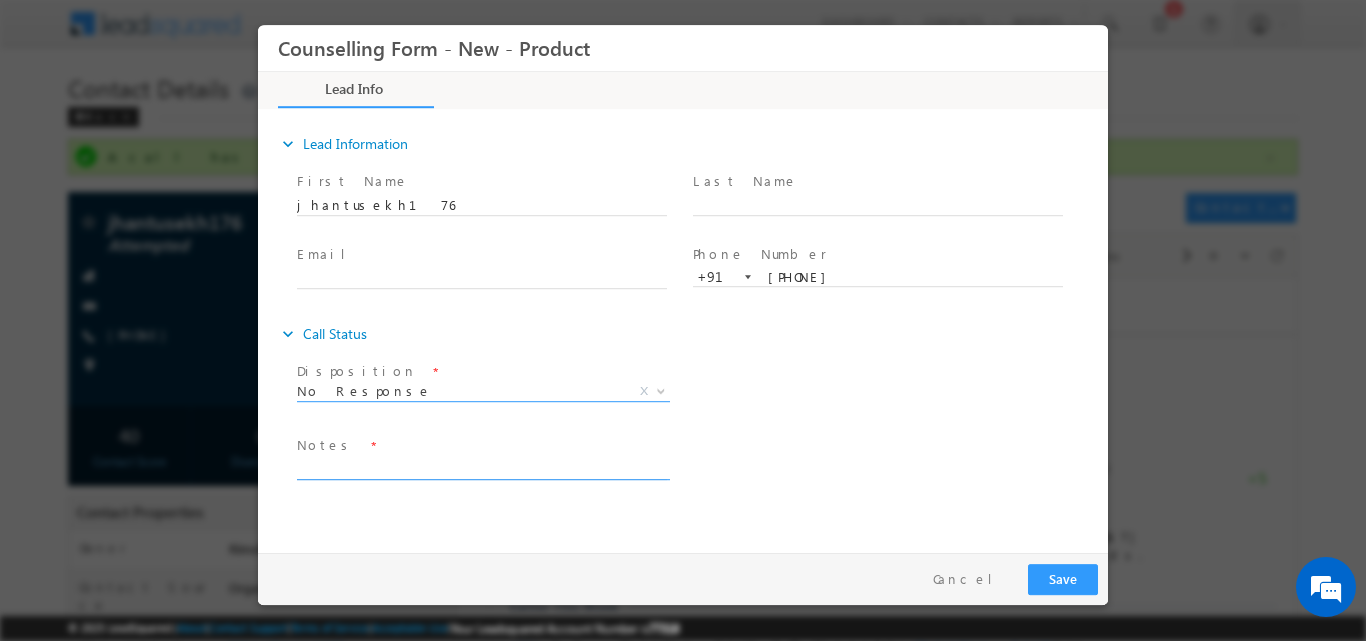 click at bounding box center (482, 467) 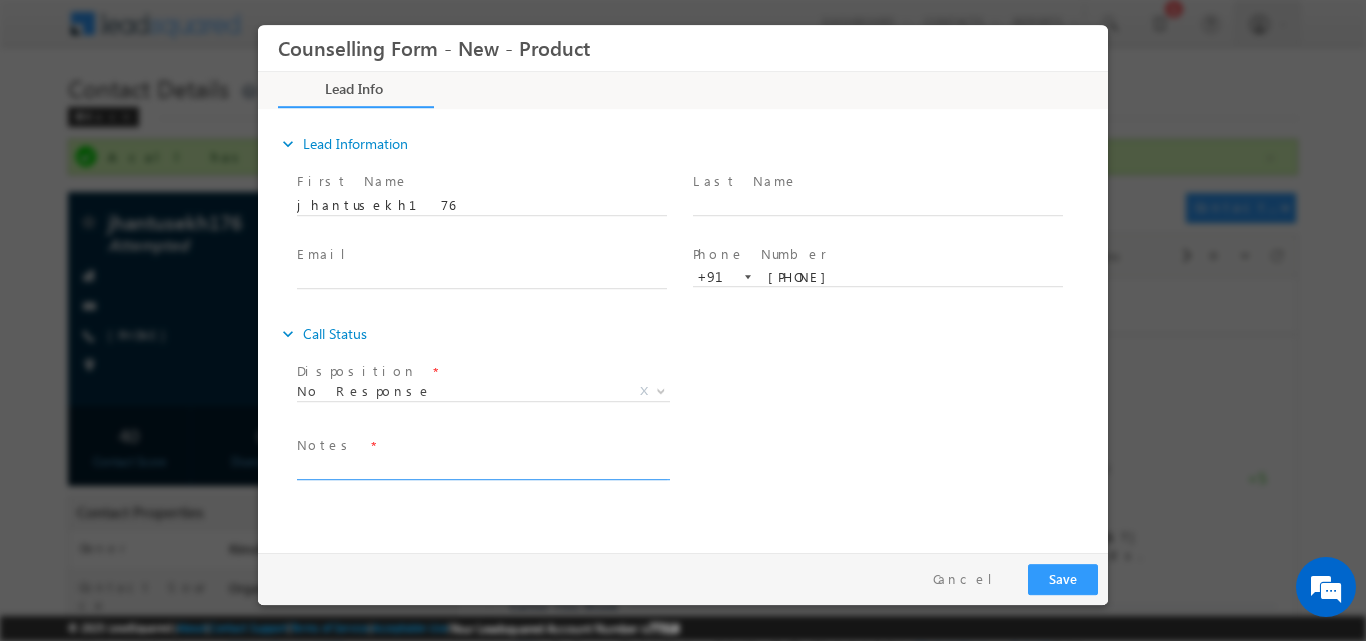 paste on "No response, dnp" 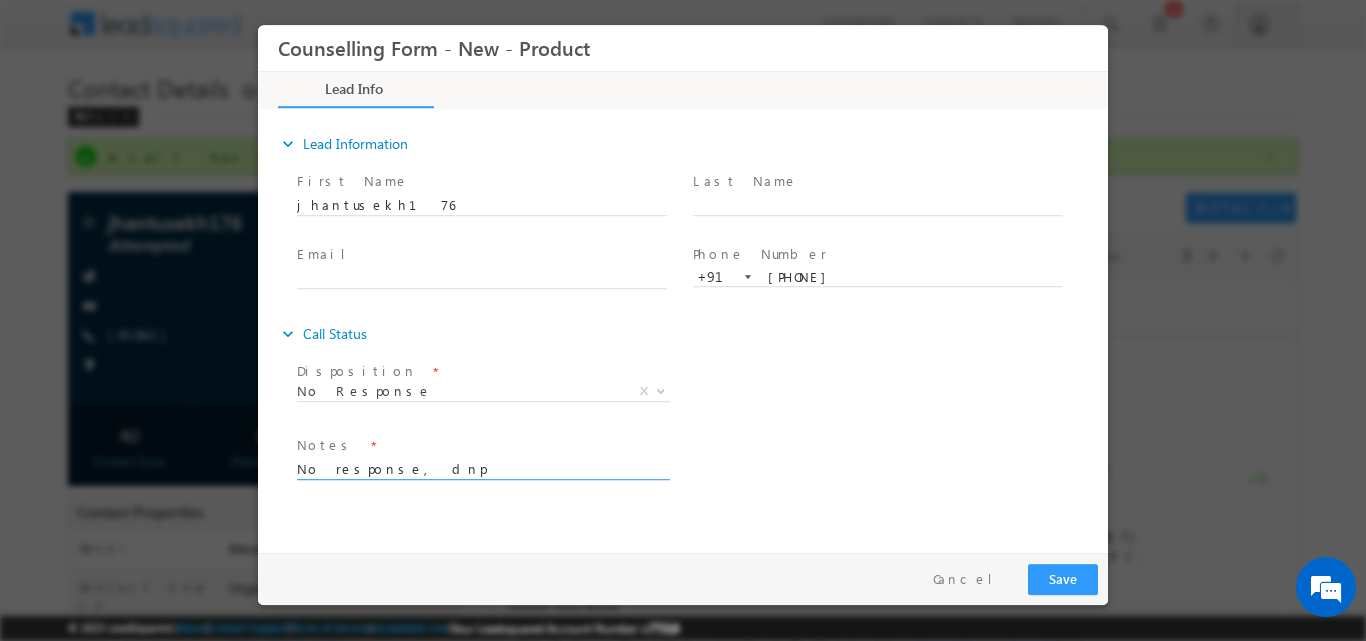 type on "No response, dnp" 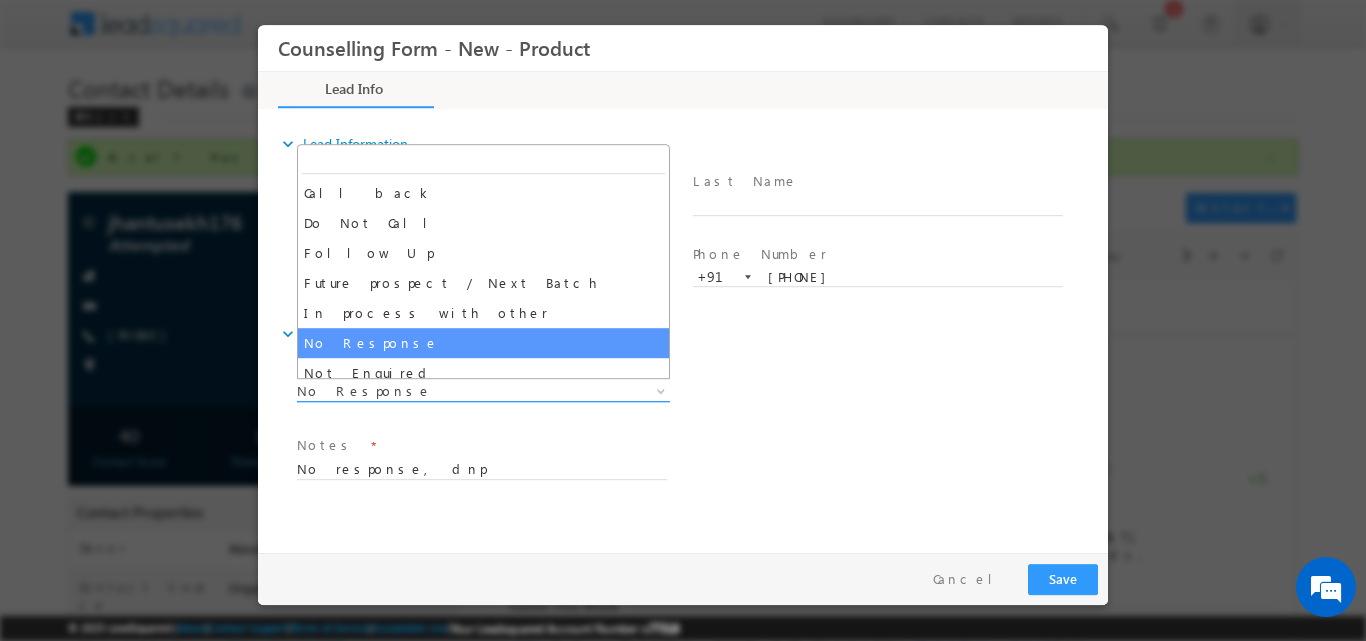 click at bounding box center [659, 390] 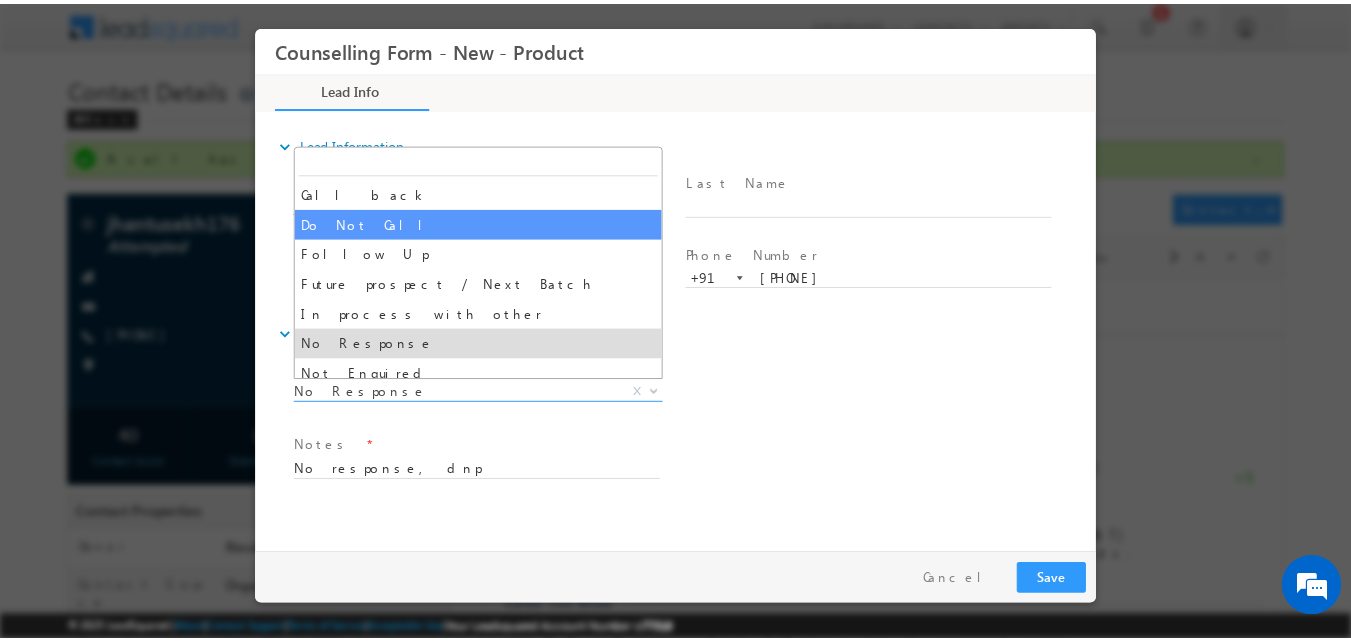 scroll, scrollTop: 130, scrollLeft: 0, axis: vertical 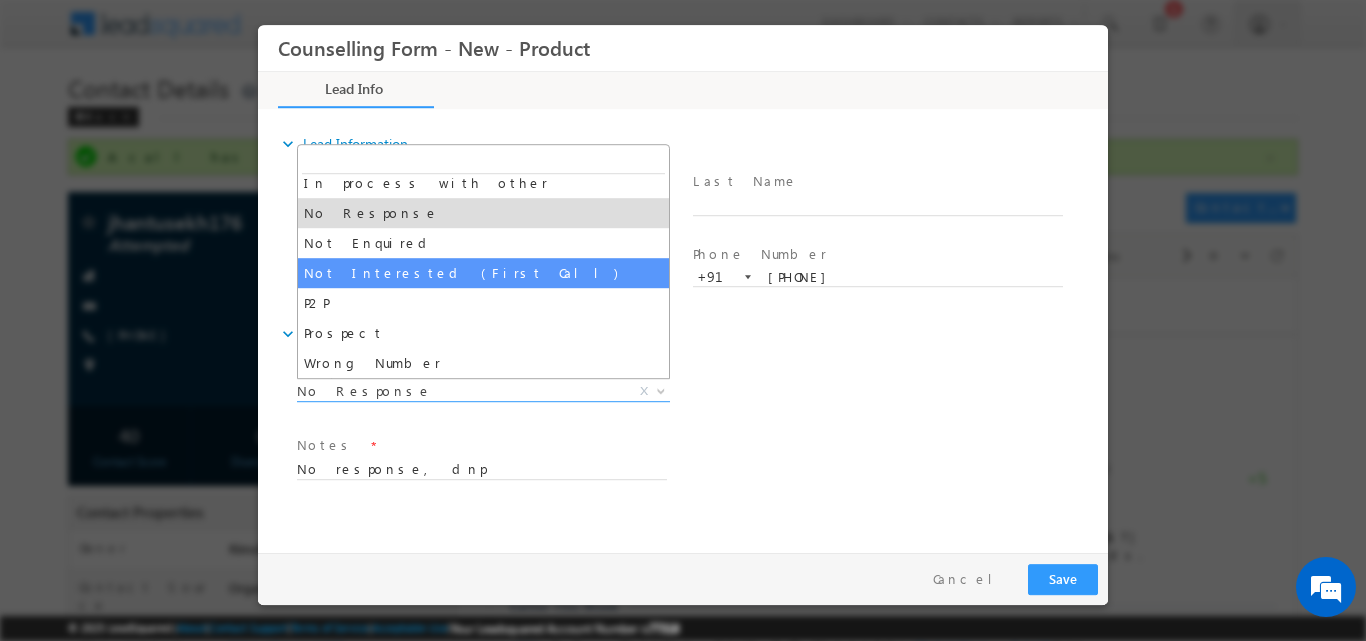 select on "Not Interested (First Call)" 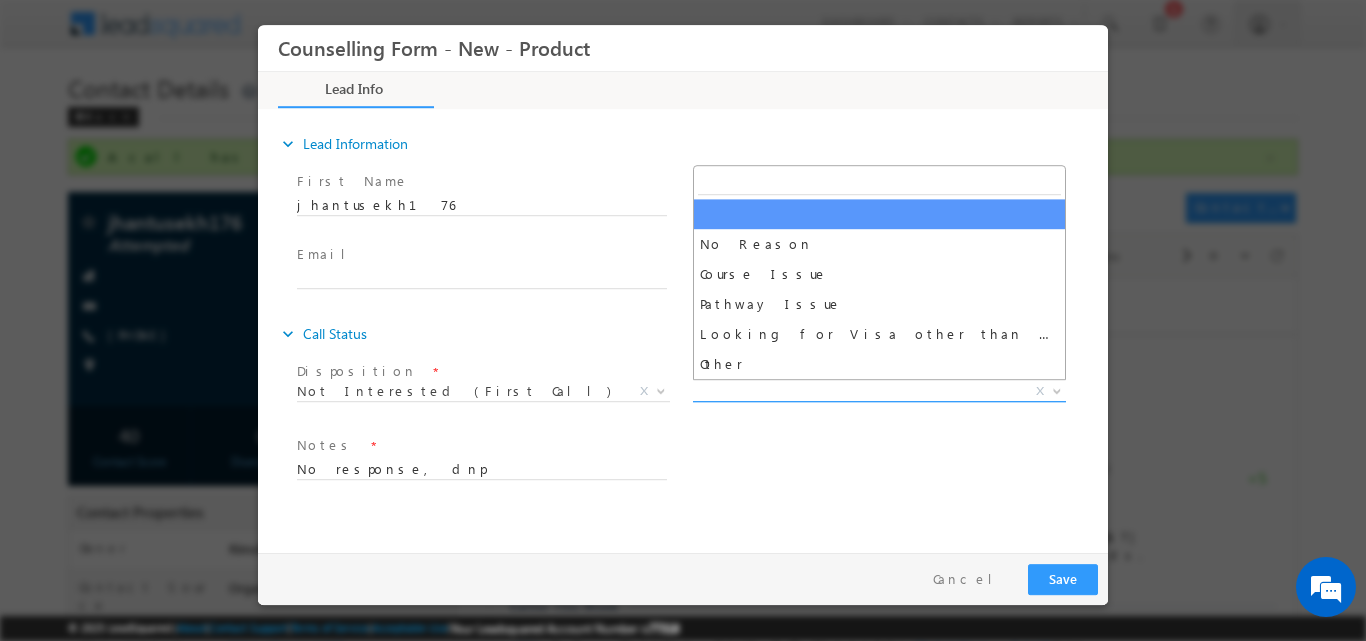 click at bounding box center [1057, 389] 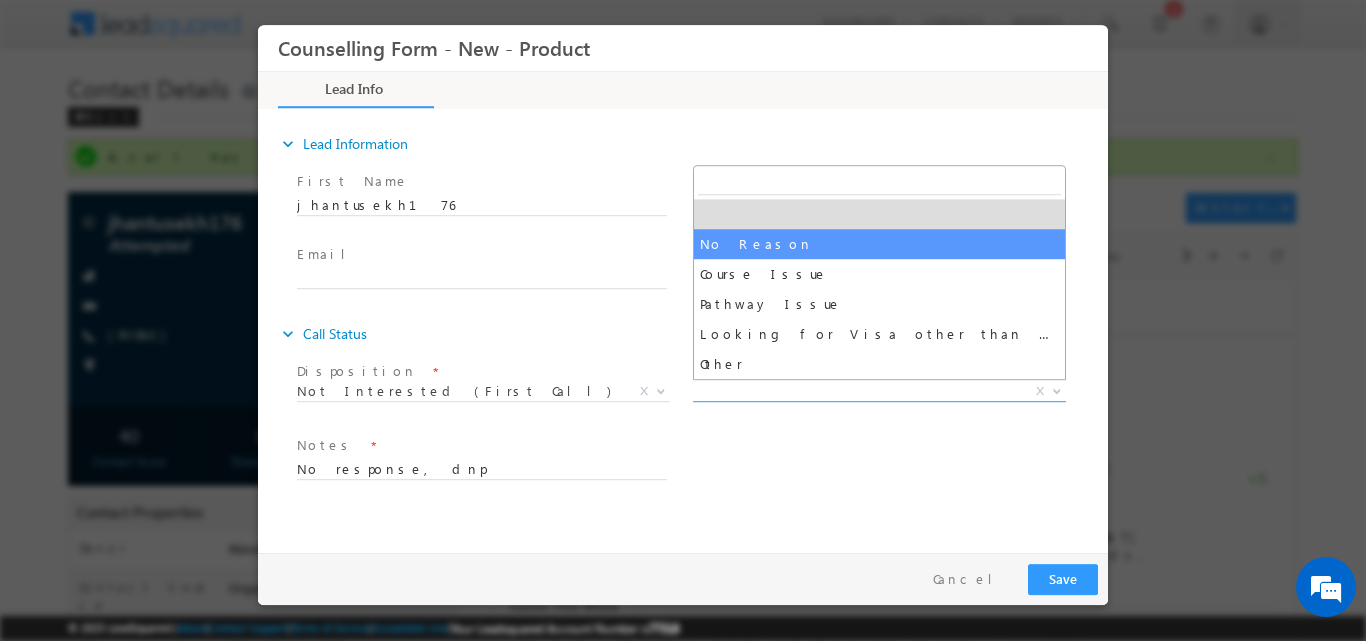 select on "No Reason" 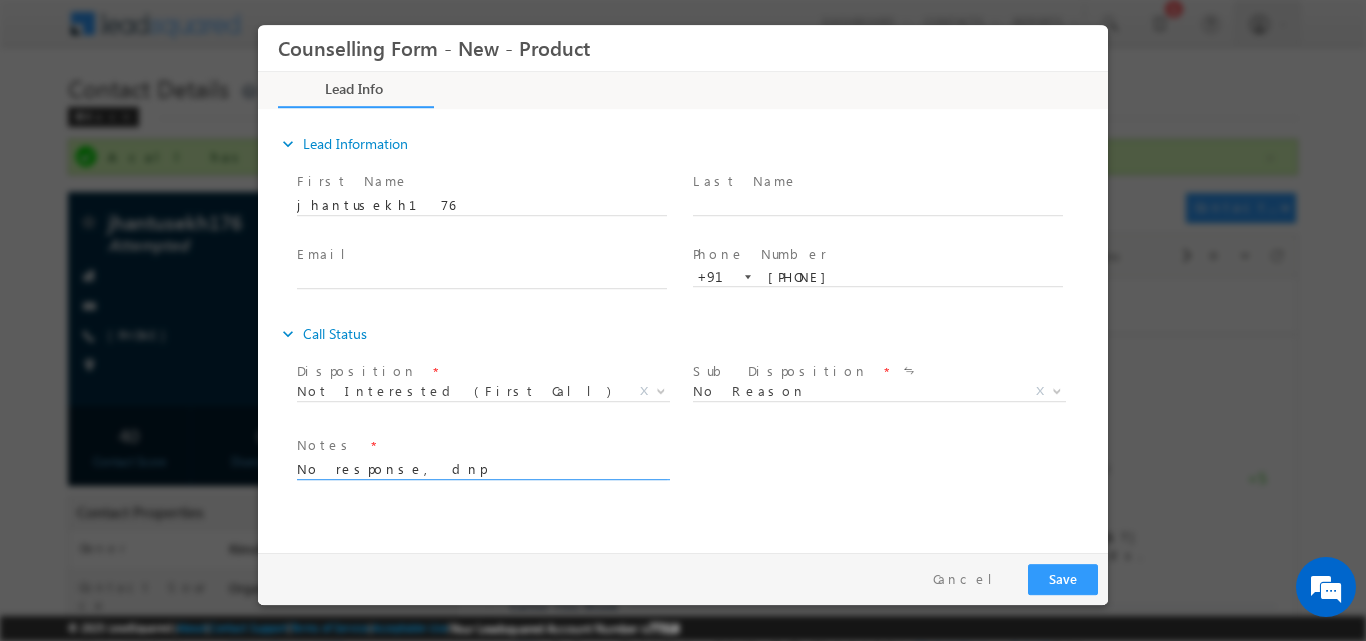 drag, startPoint x: 484, startPoint y: 464, endPoint x: 415, endPoint y: 492, distance: 74.46476 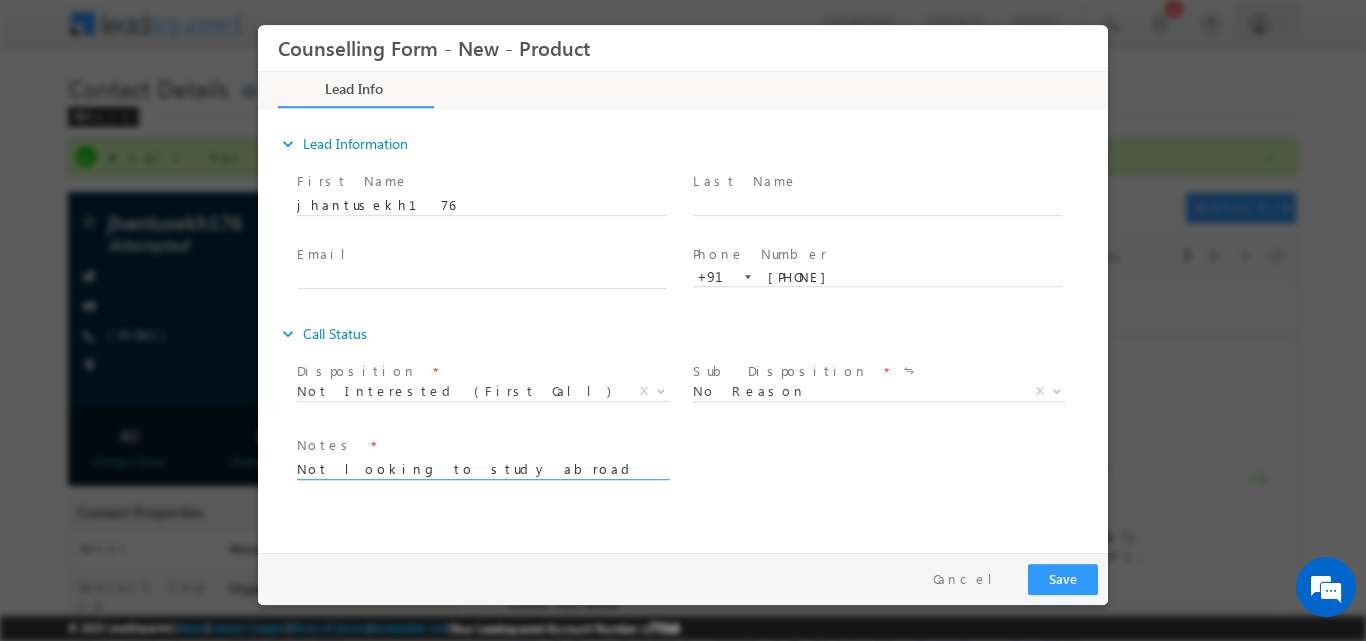 type on "Not looking to study abroad" 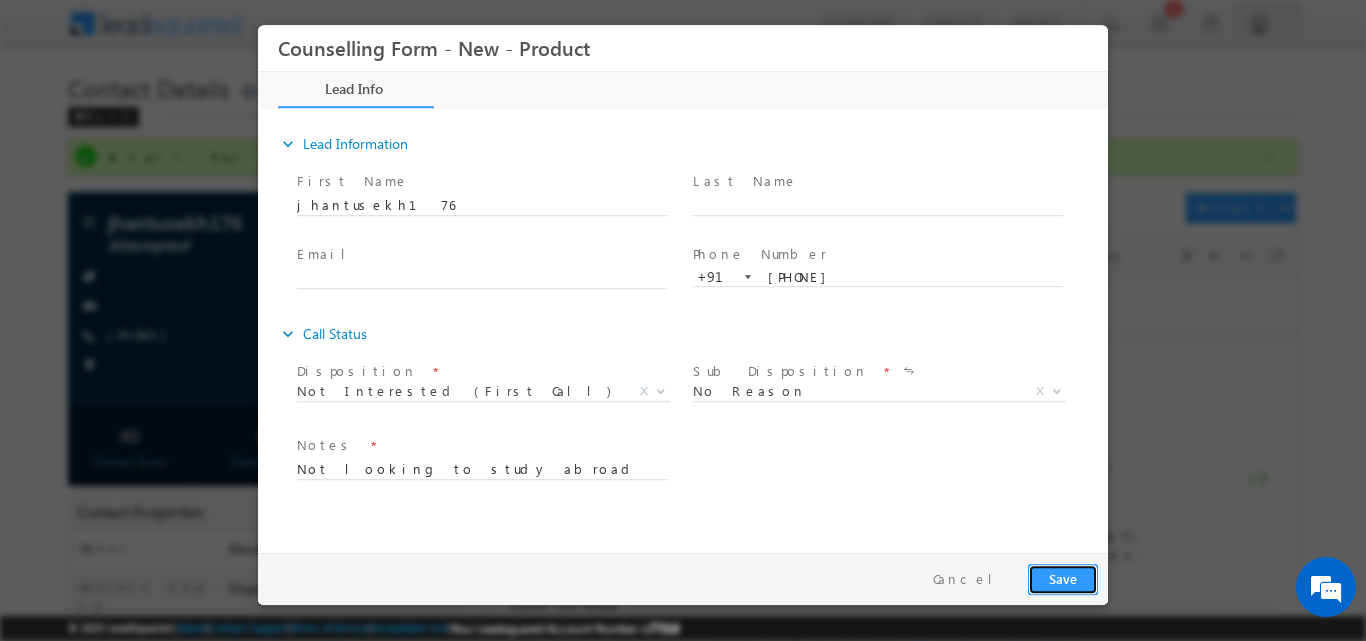 click on "Save" at bounding box center [1063, 578] 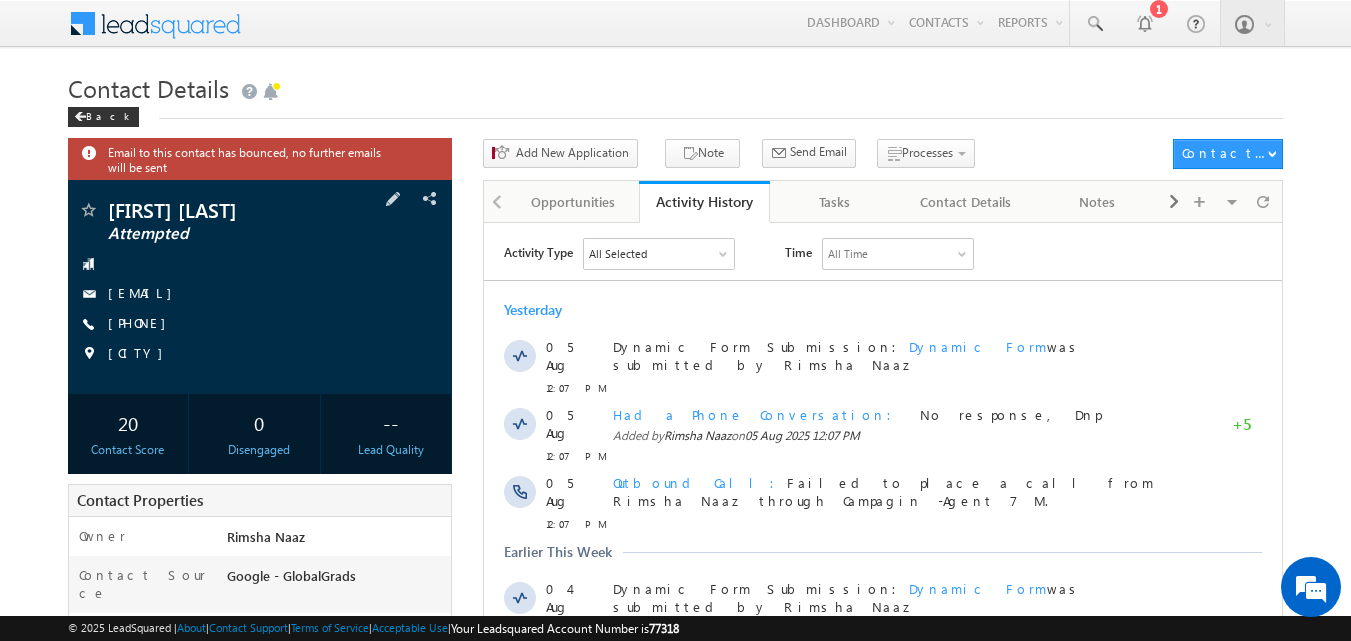 scroll, scrollTop: 0, scrollLeft: 0, axis: both 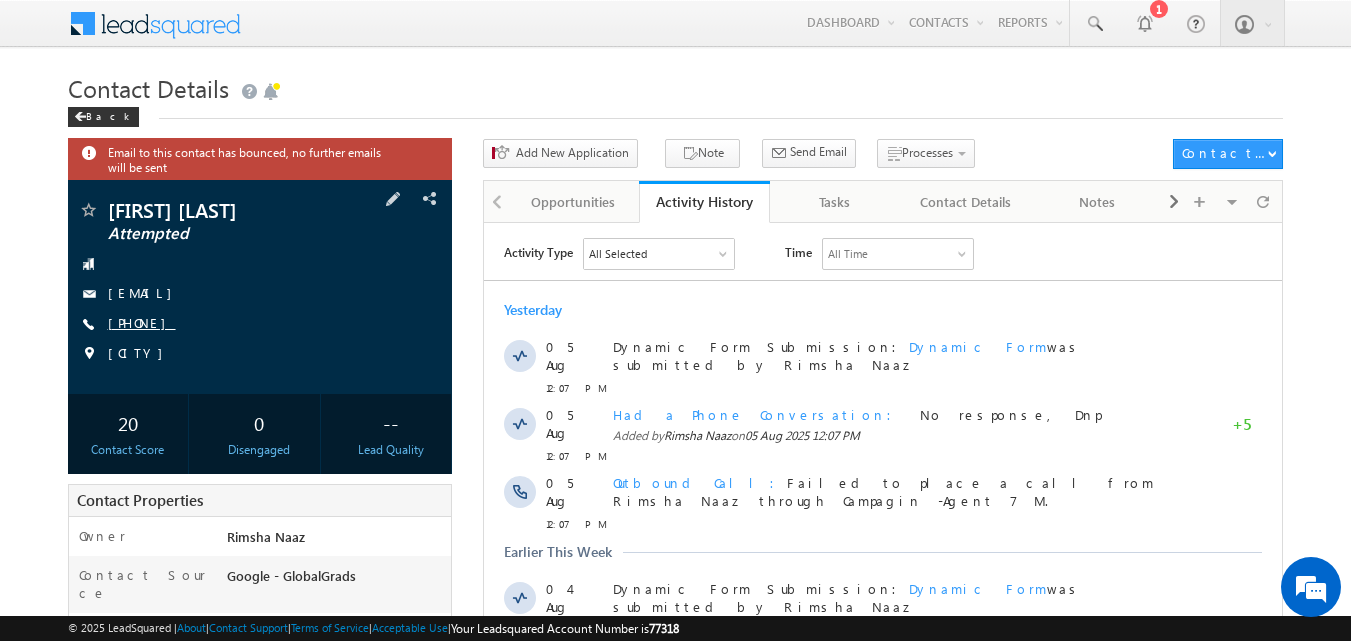 click on "[PHONE]" at bounding box center (142, 322) 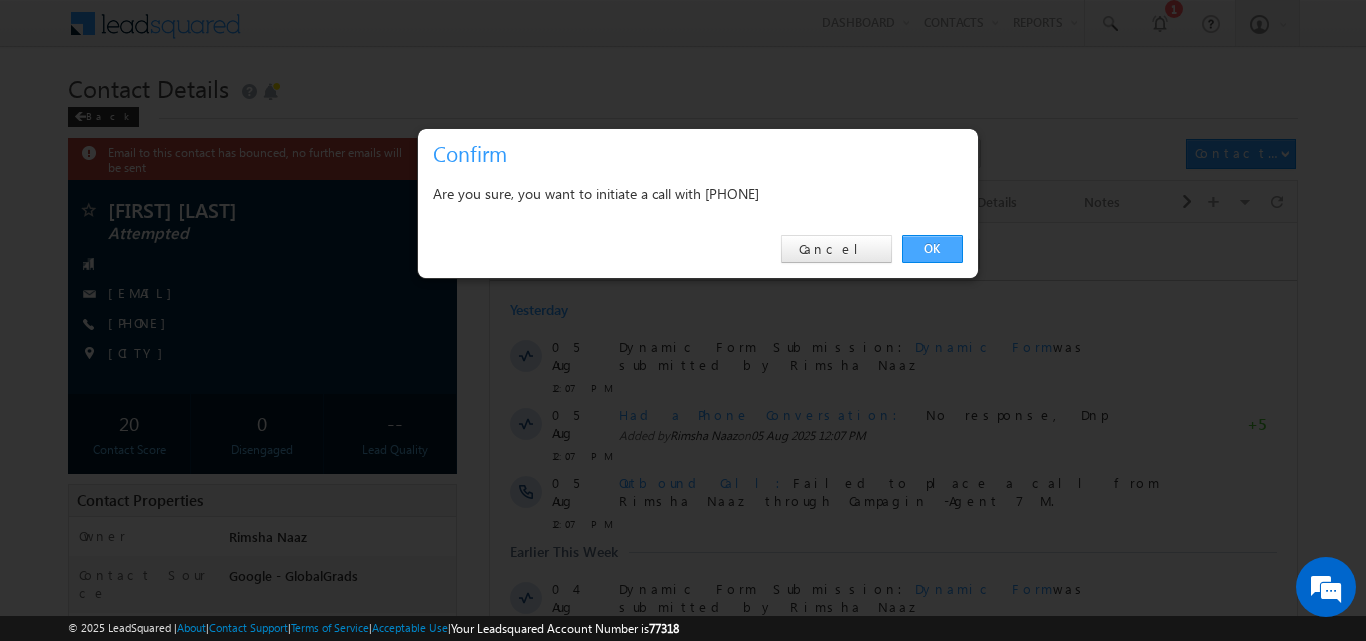 drag, startPoint x: 933, startPoint y: 240, endPoint x: 435, endPoint y: 7, distance: 549.81177 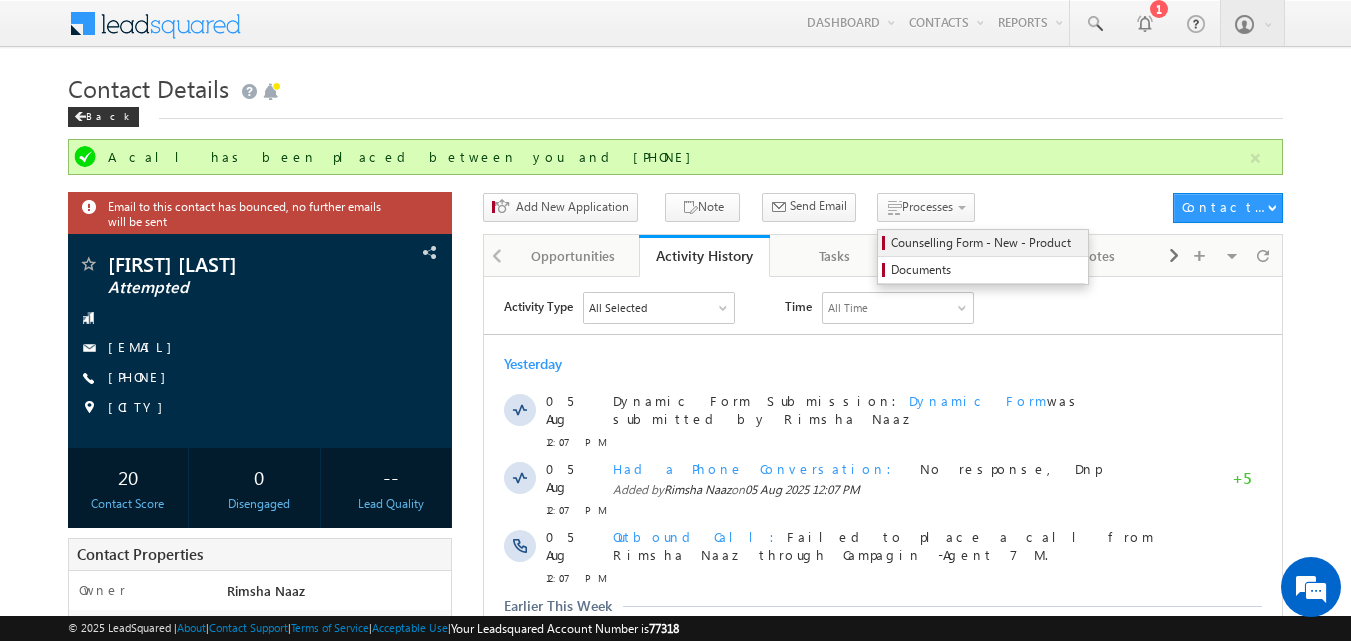 click on "Counselling Form - New - Product" at bounding box center (986, 243) 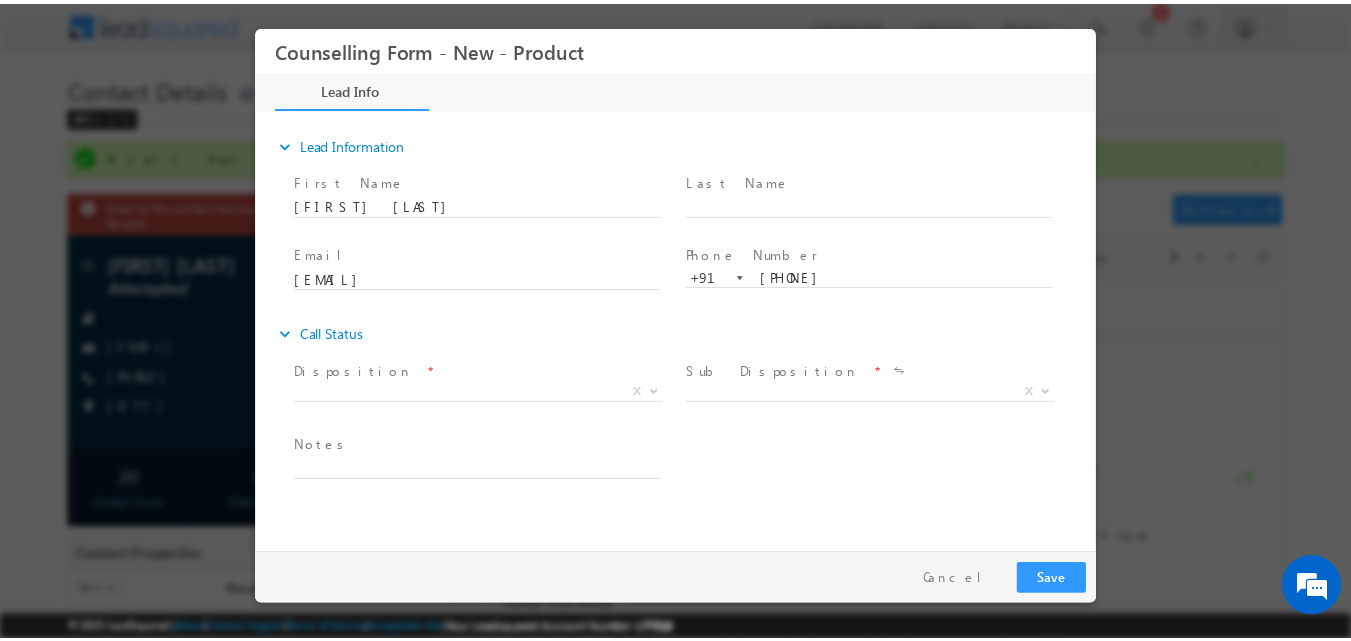 scroll, scrollTop: 0, scrollLeft: 0, axis: both 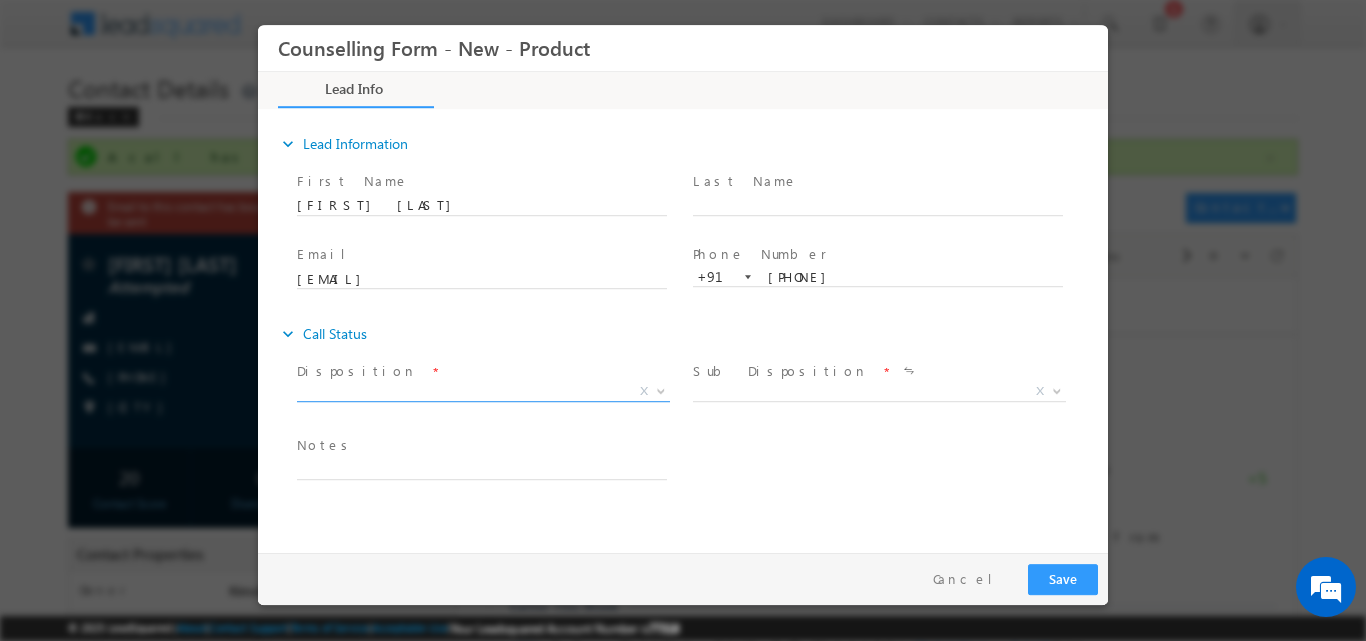 click at bounding box center (661, 389) 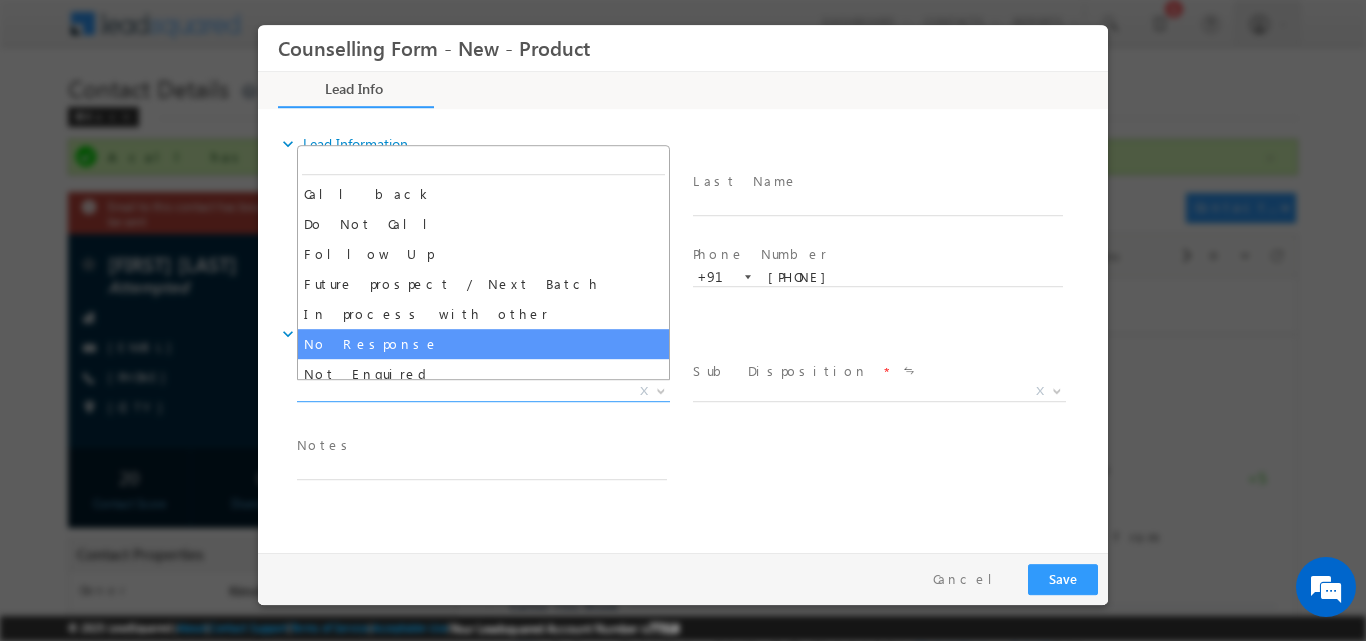 select on "No Response" 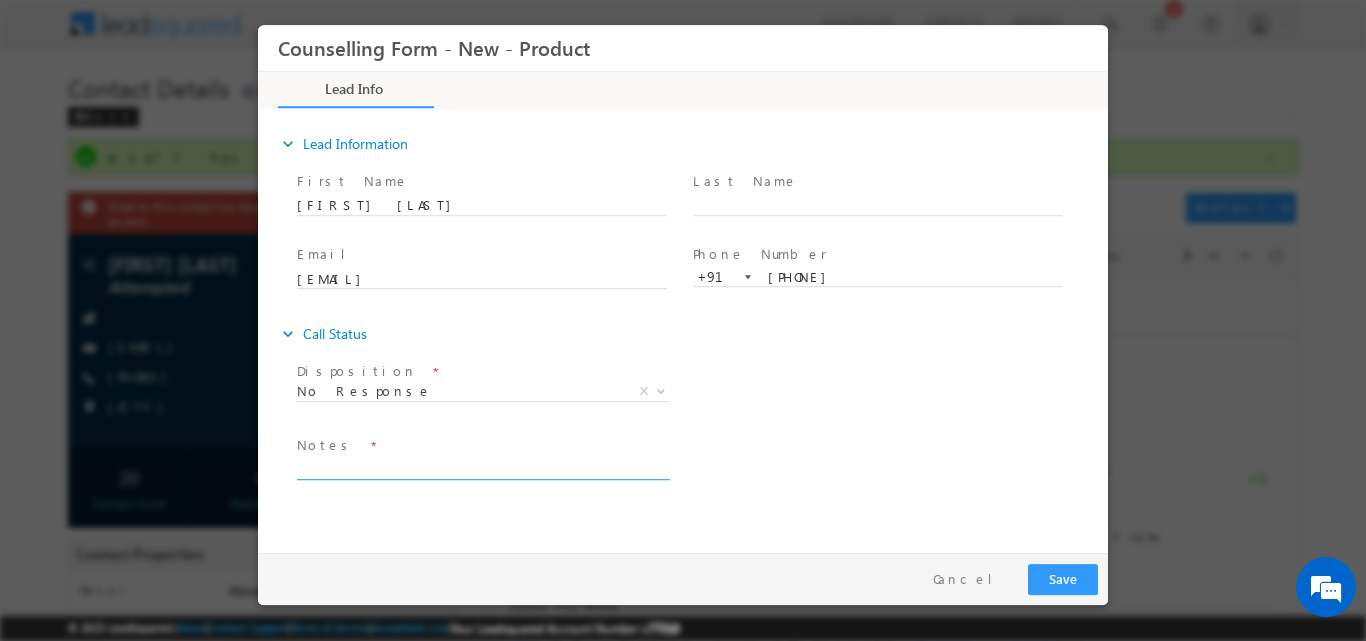 click at bounding box center [482, 467] 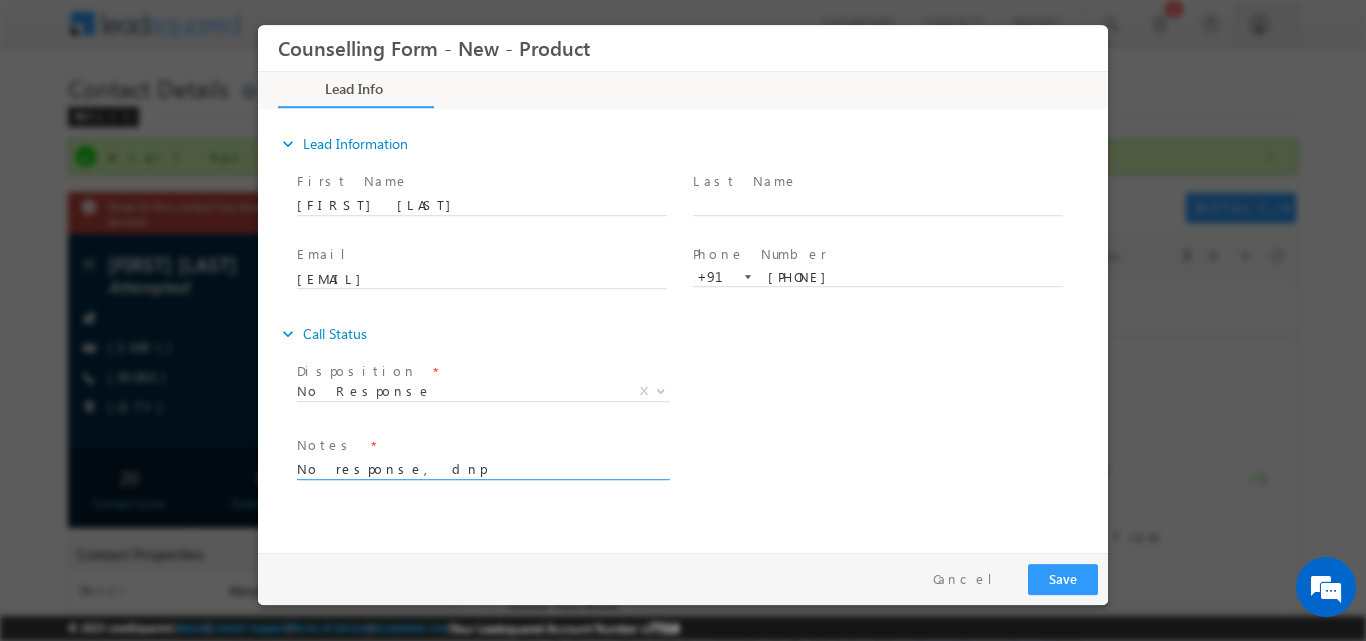 type on "No response, dnp" 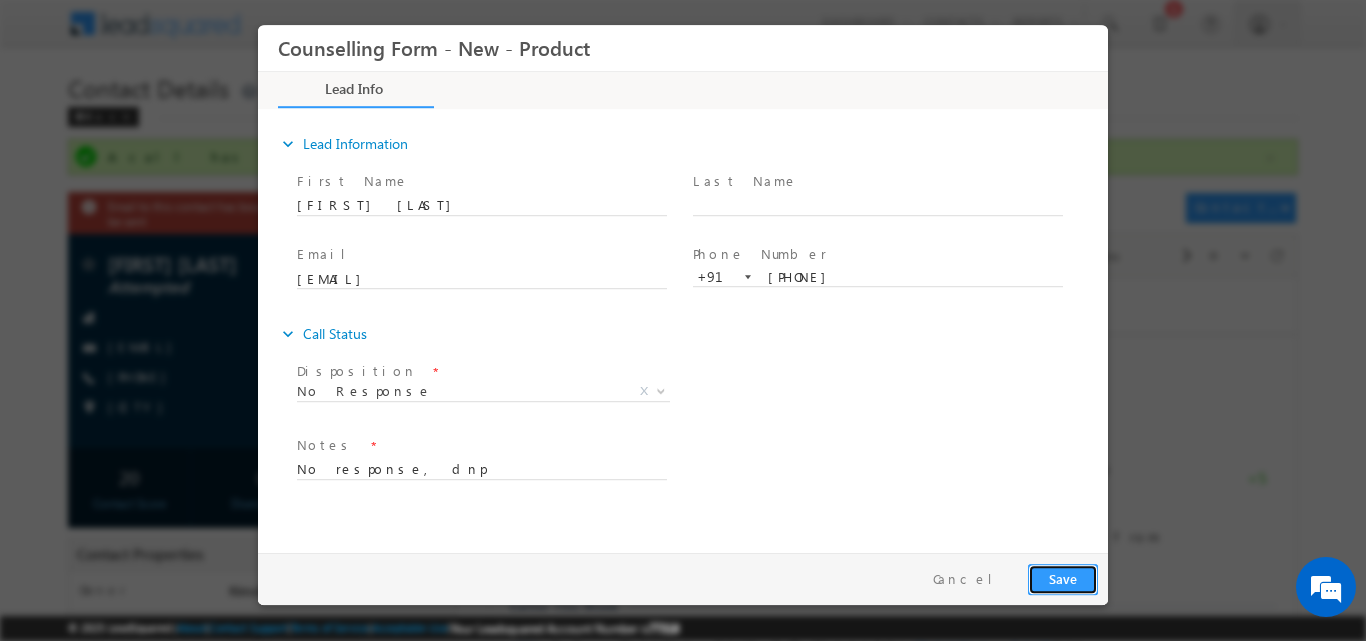 click on "Save" at bounding box center (1063, 578) 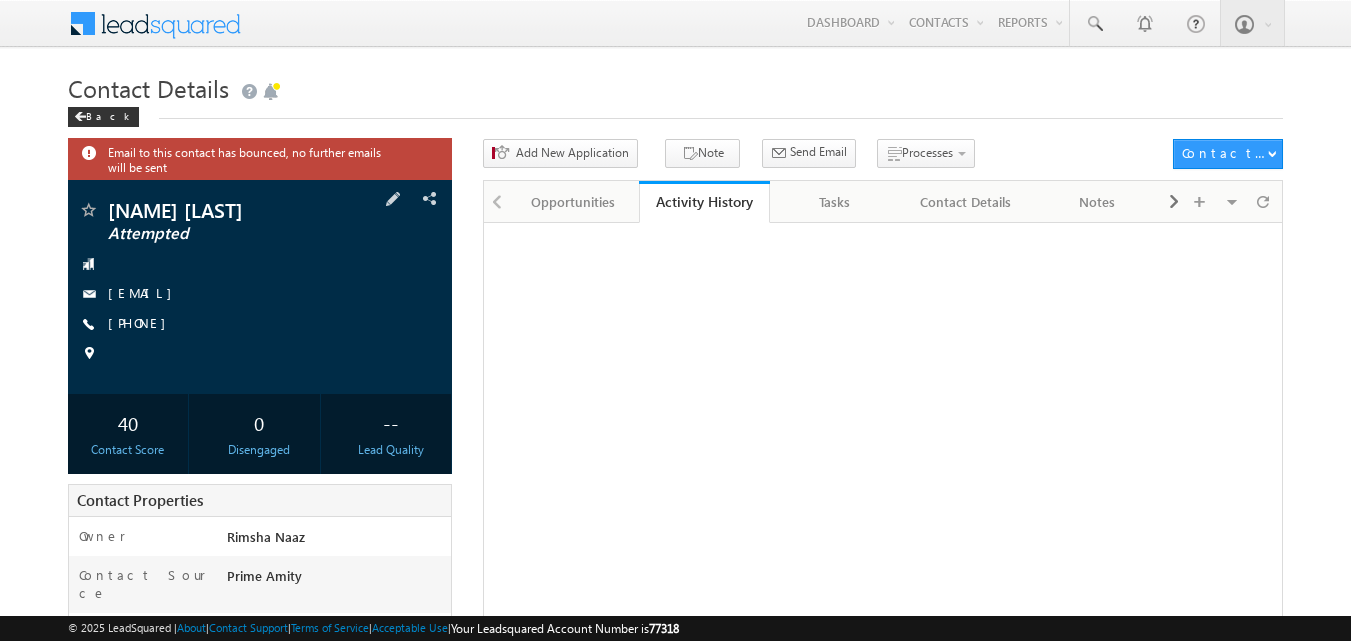 scroll, scrollTop: 0, scrollLeft: 0, axis: both 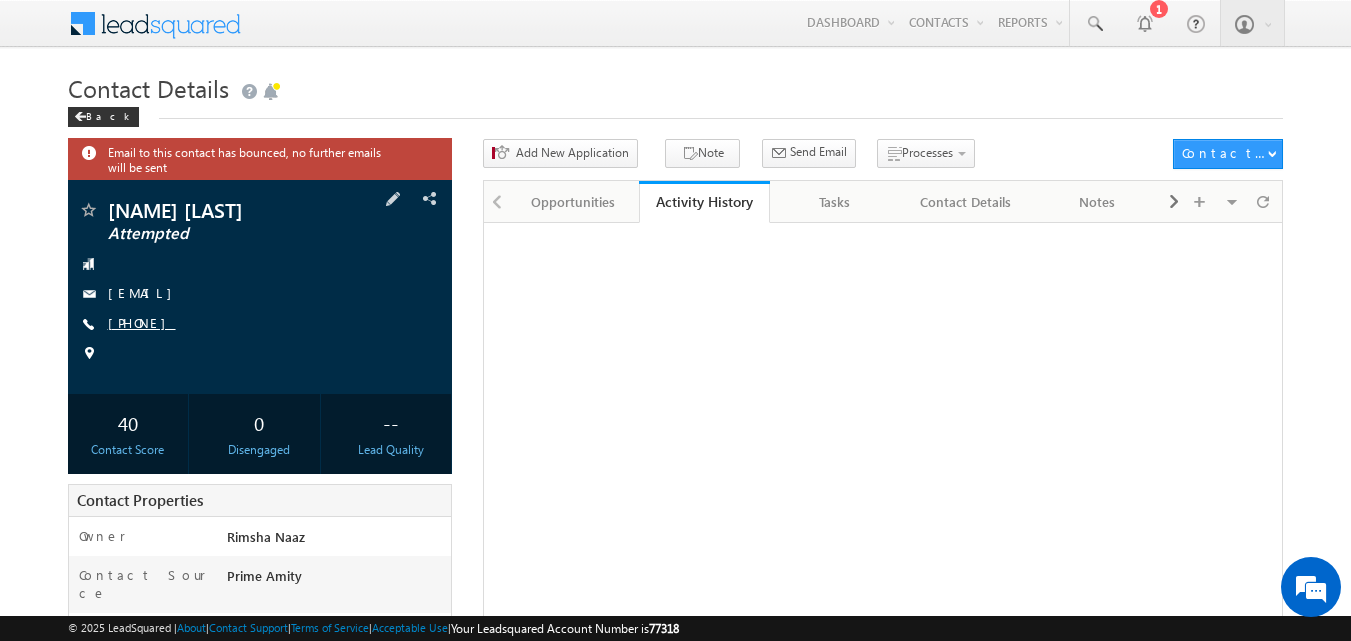 click on "[PHONE]" at bounding box center (142, 322) 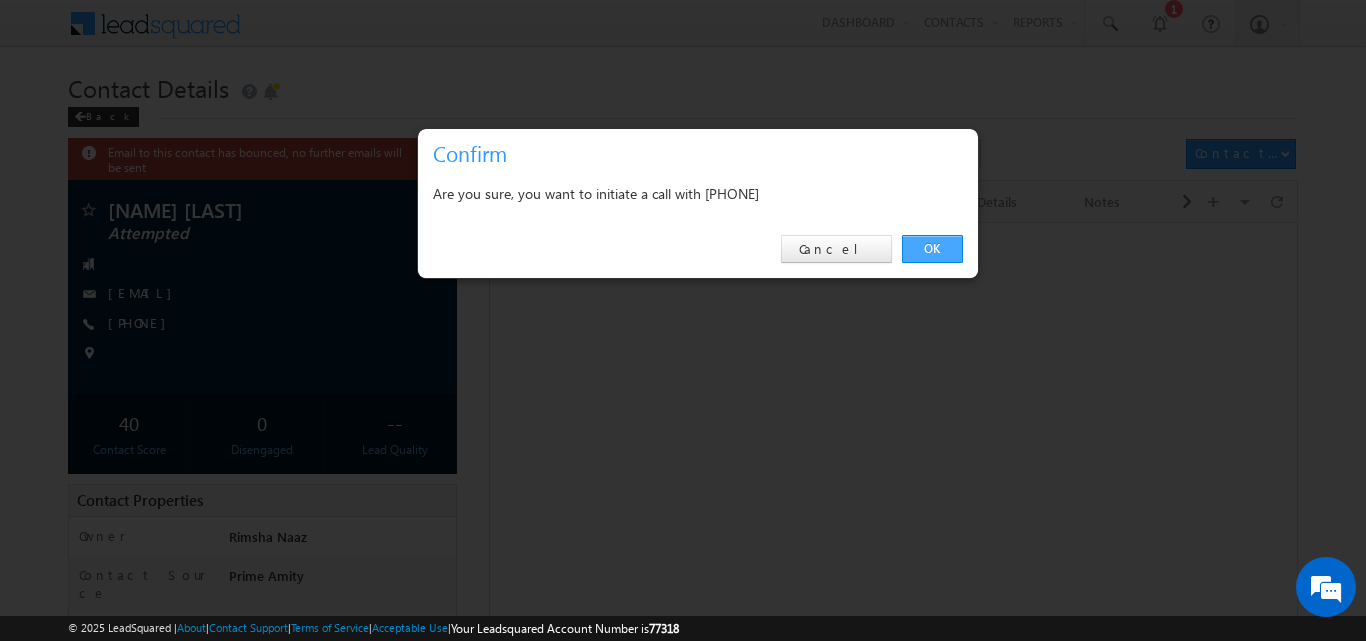 click on "OK" at bounding box center [932, 249] 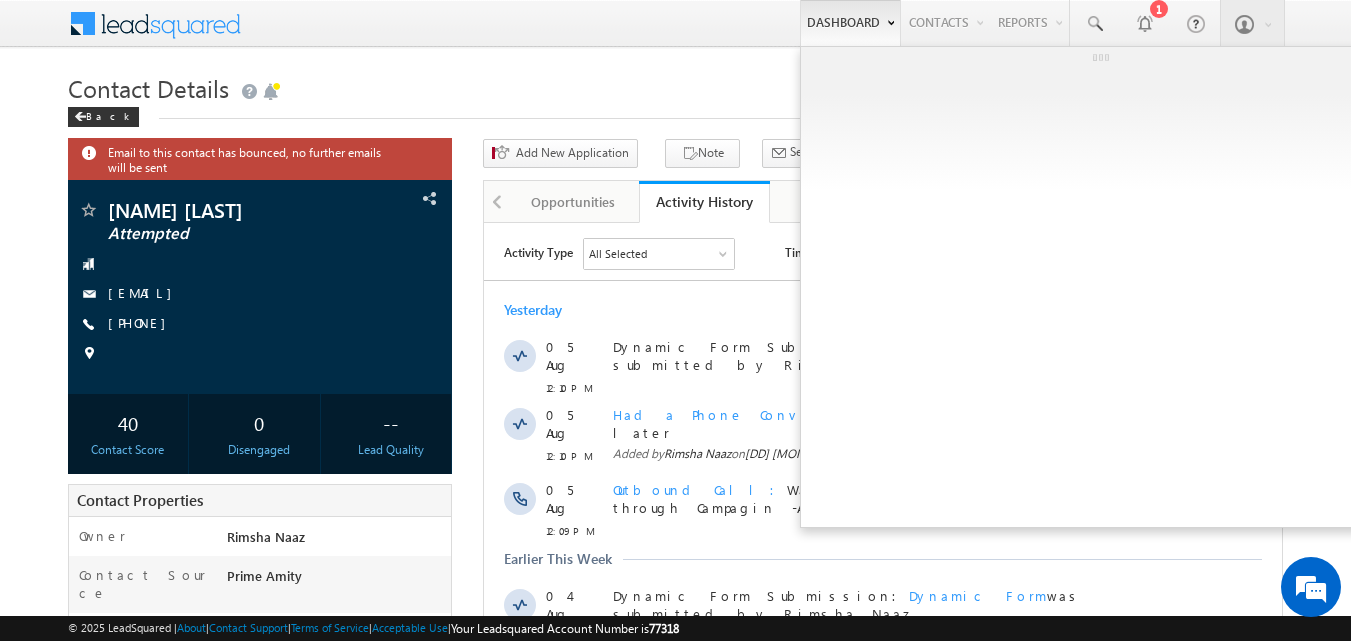 scroll, scrollTop: 0, scrollLeft: 0, axis: both 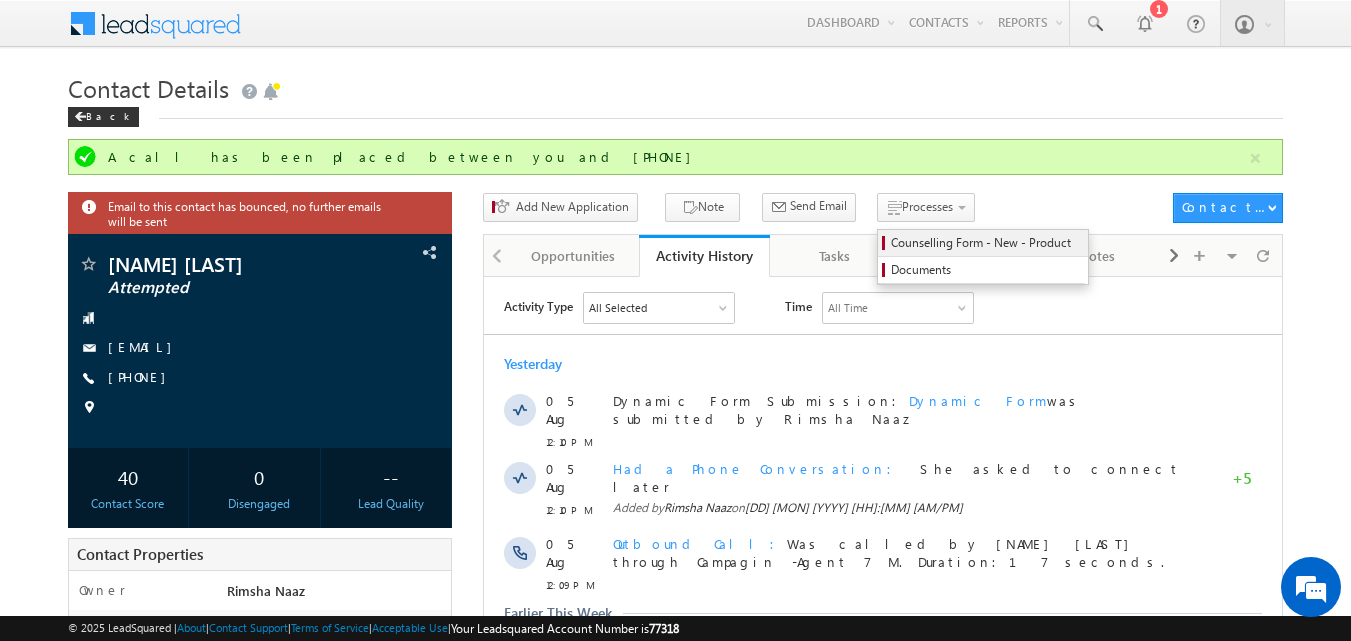 click on "Counselling Form - New - Product" at bounding box center [986, 243] 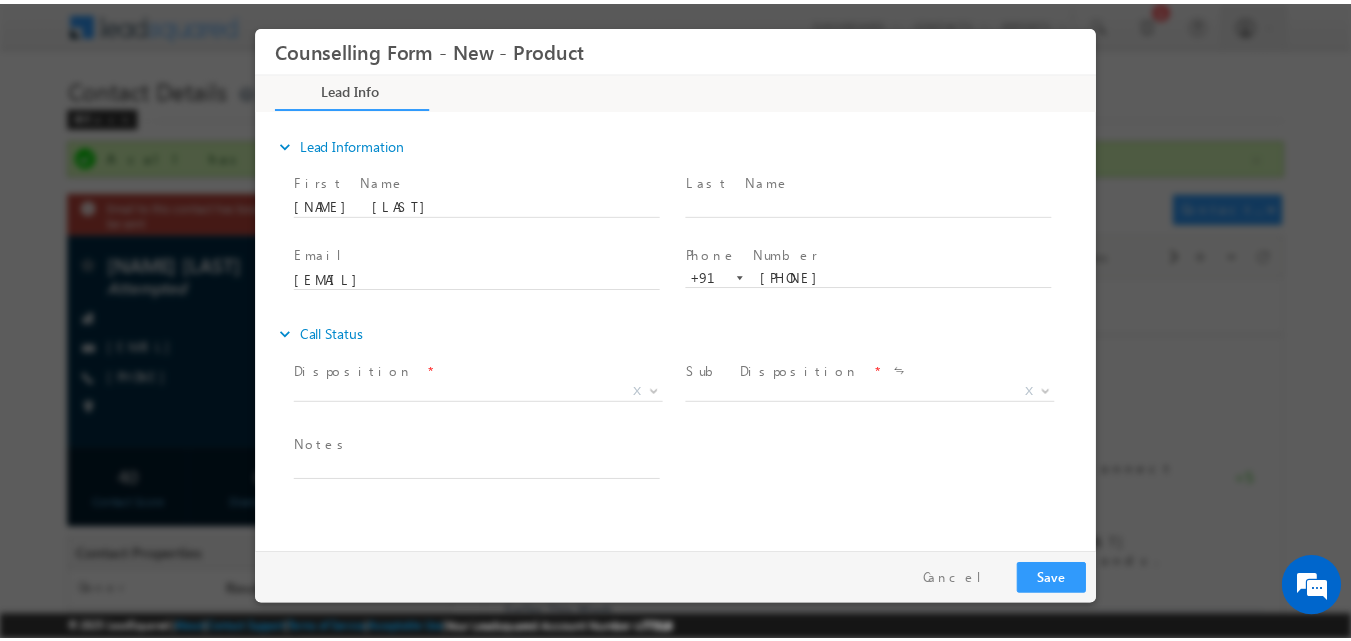 scroll, scrollTop: 0, scrollLeft: 0, axis: both 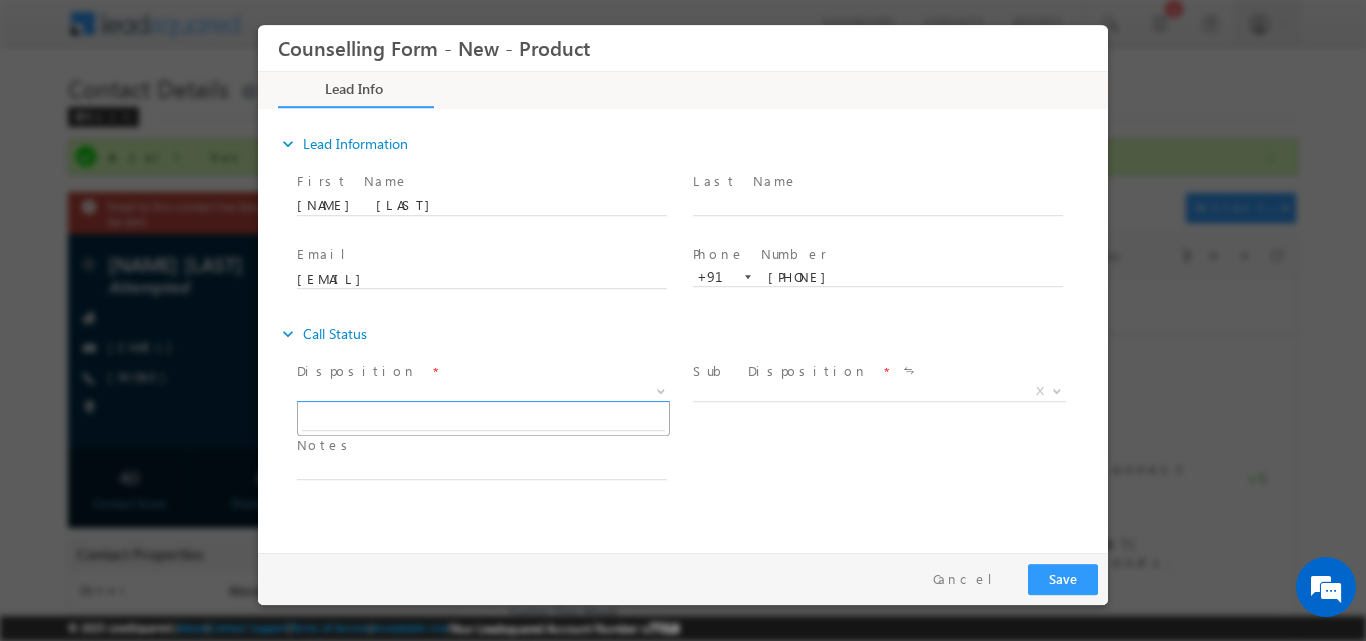 click at bounding box center (659, 390) 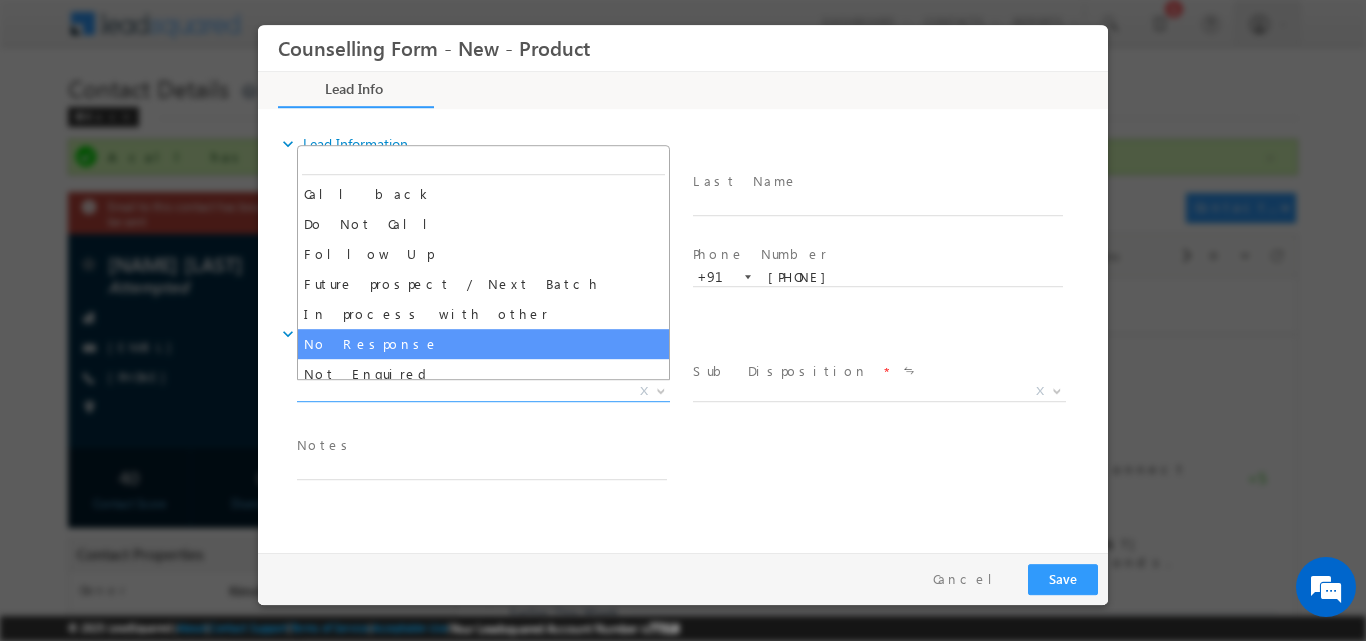 select on "No Response" 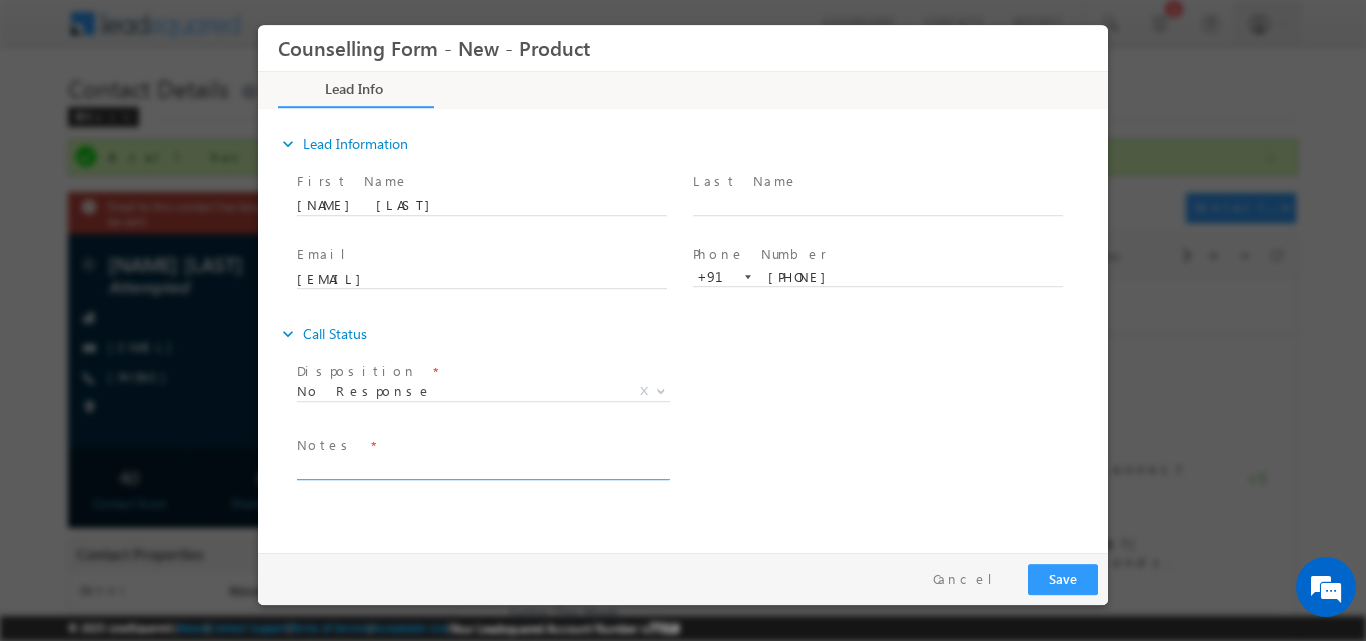 click at bounding box center [482, 467] 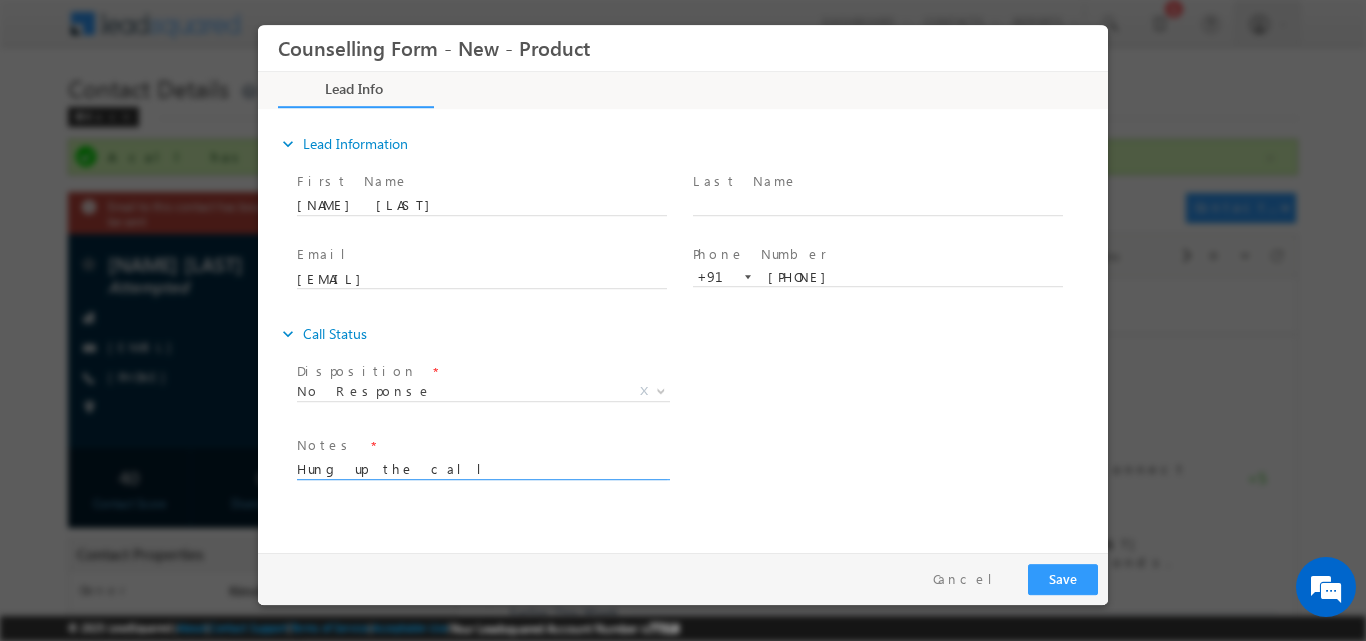 type on "Hung up the call" 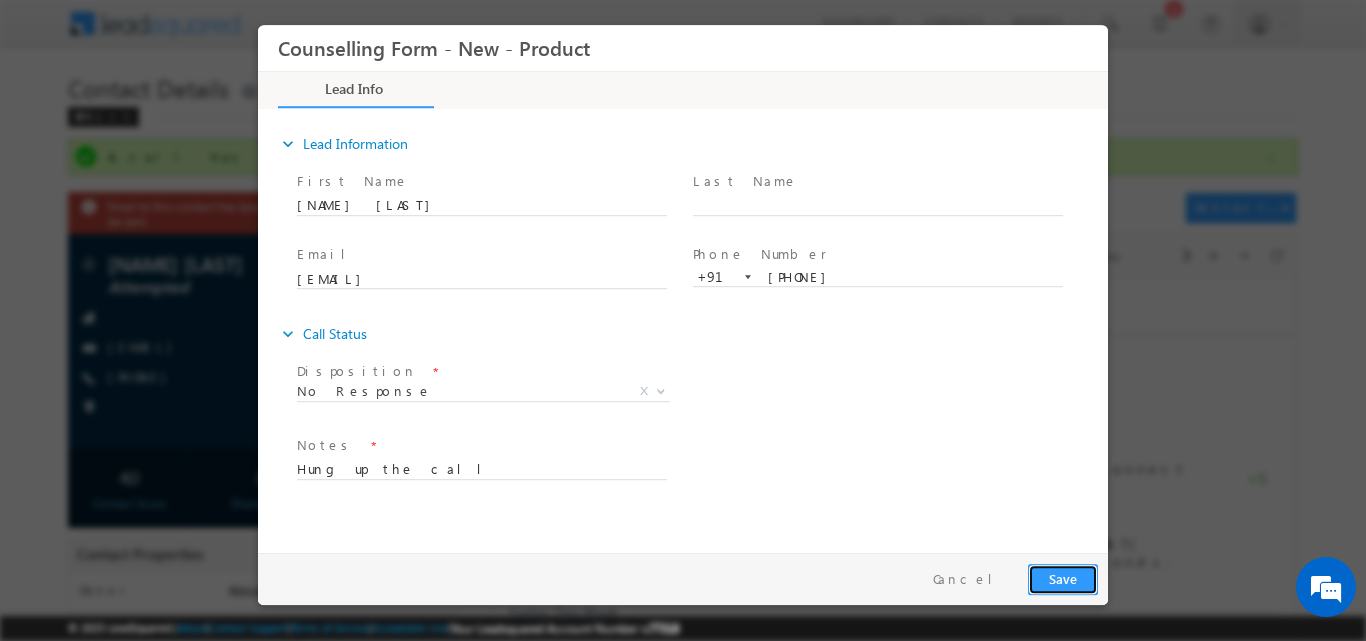 click on "Save" at bounding box center (1063, 578) 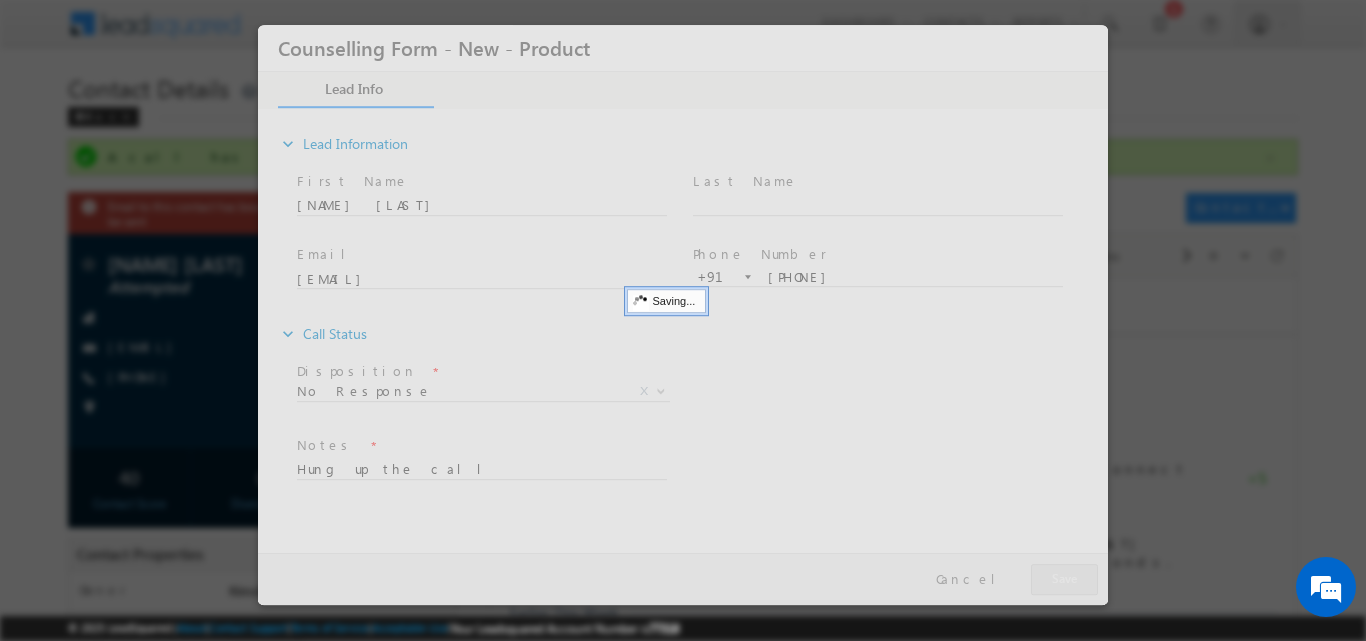 click at bounding box center [683, 314] 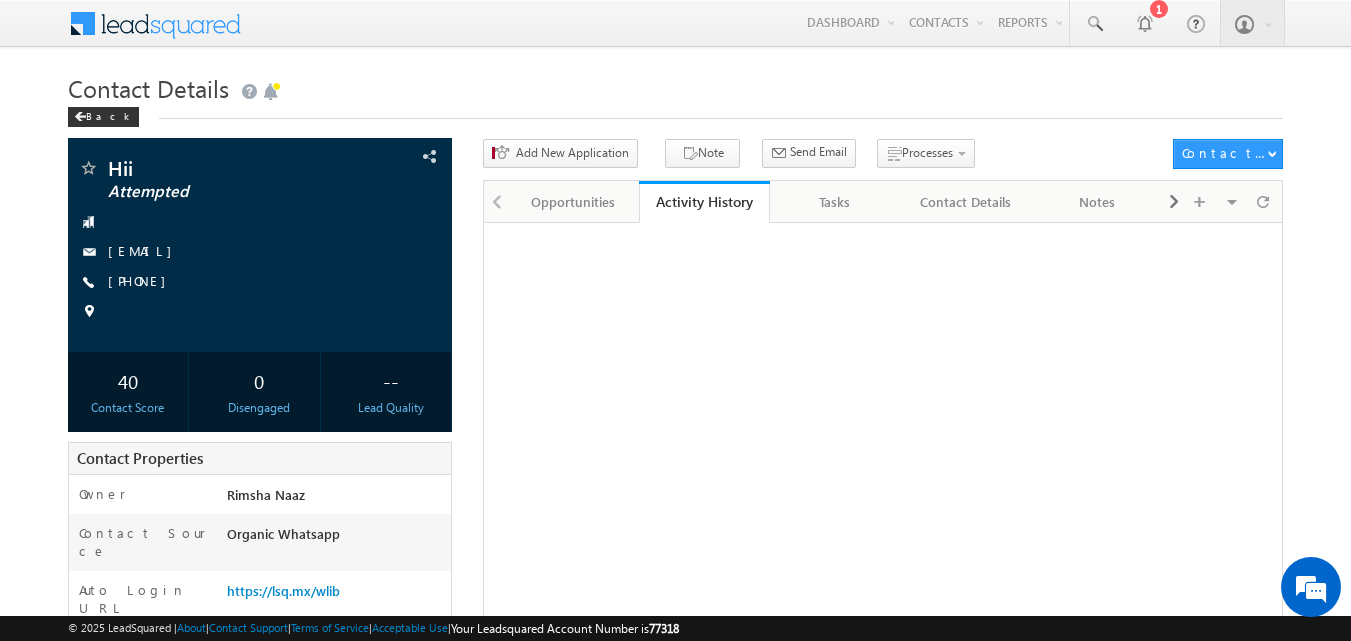 scroll, scrollTop: 0, scrollLeft: 0, axis: both 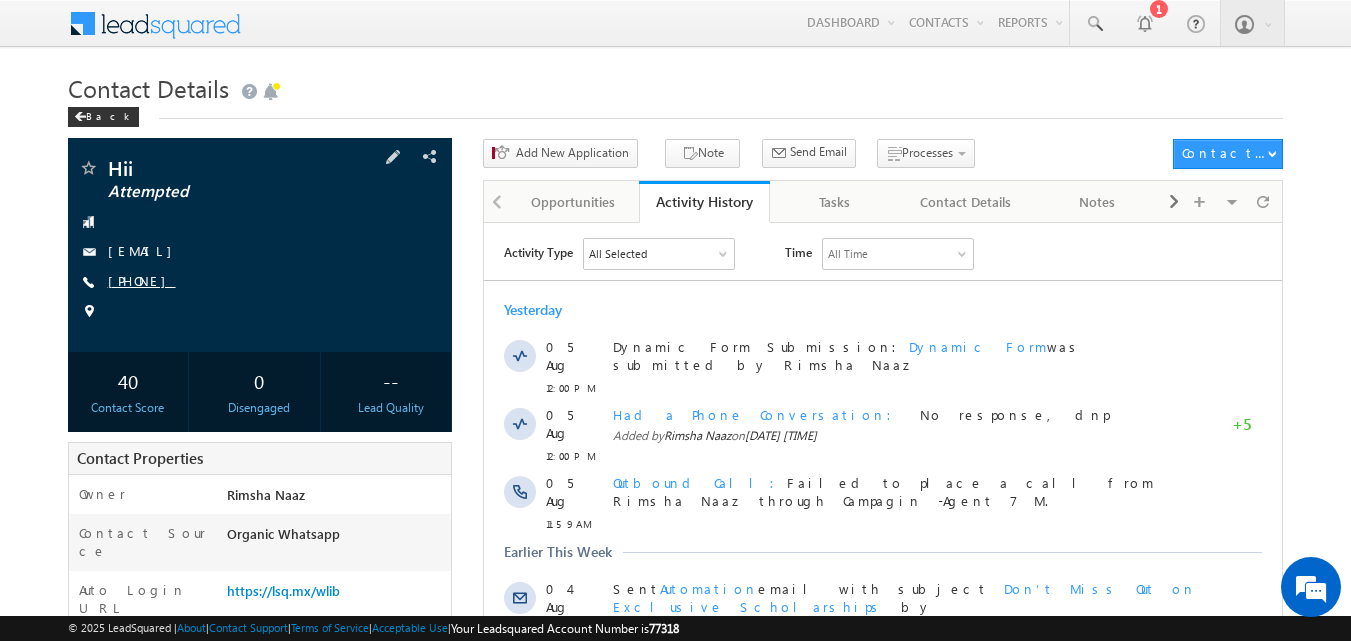 click on "[PHONE]" at bounding box center (142, 280) 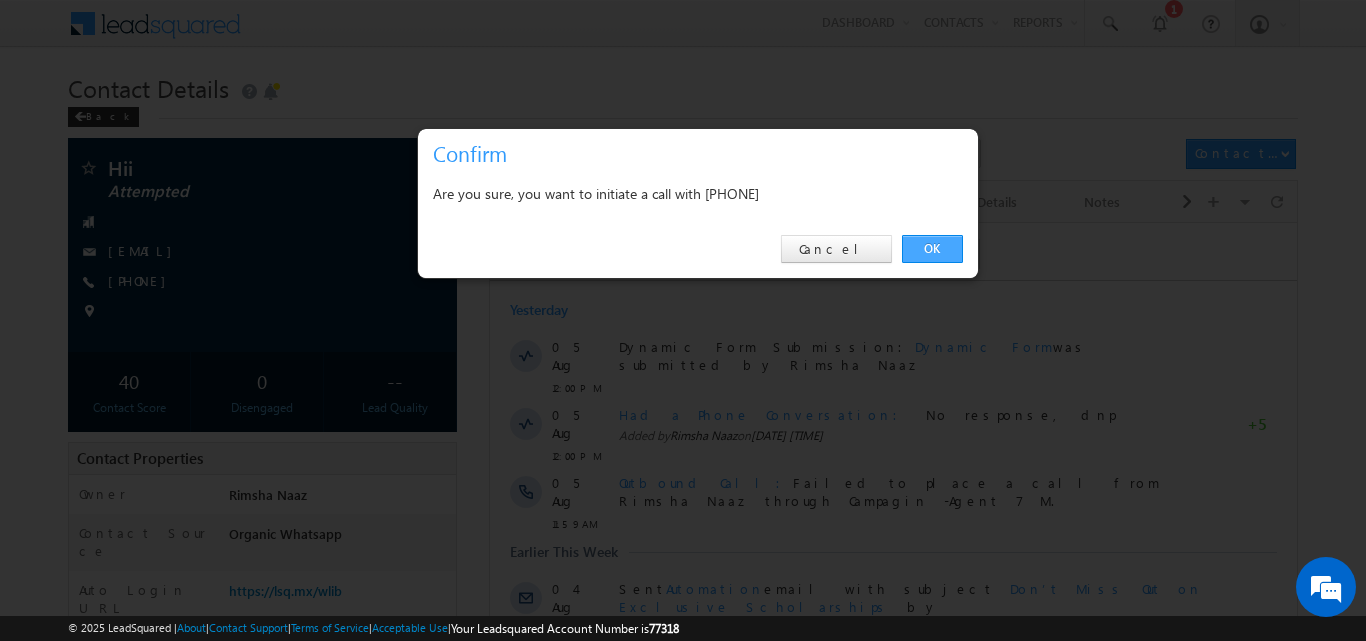 click on "OK" at bounding box center (932, 249) 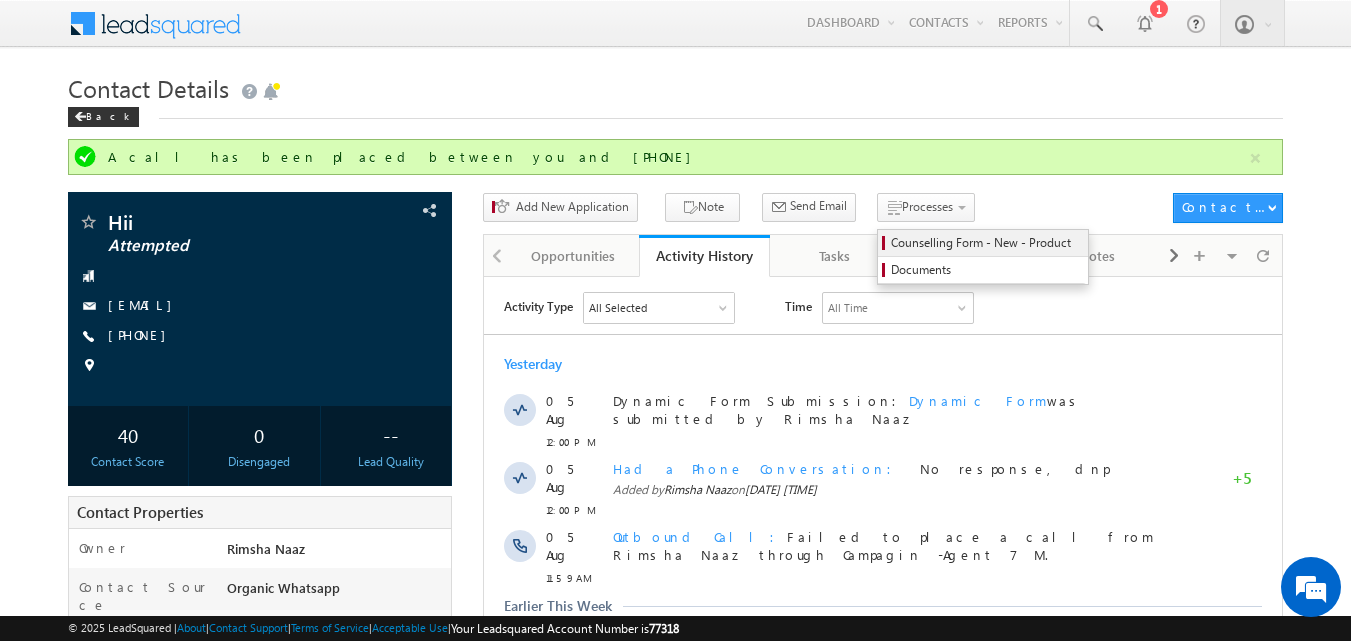 click on "Counselling Form - New - Product" at bounding box center (986, 243) 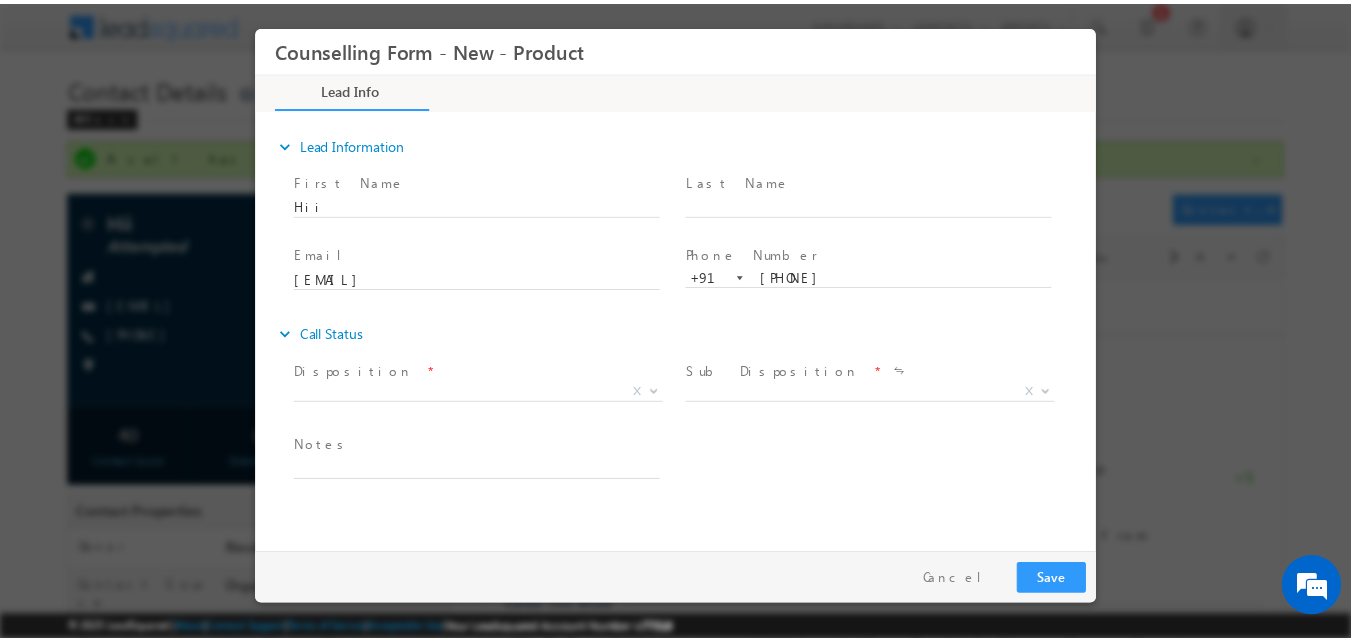 scroll, scrollTop: 0, scrollLeft: 0, axis: both 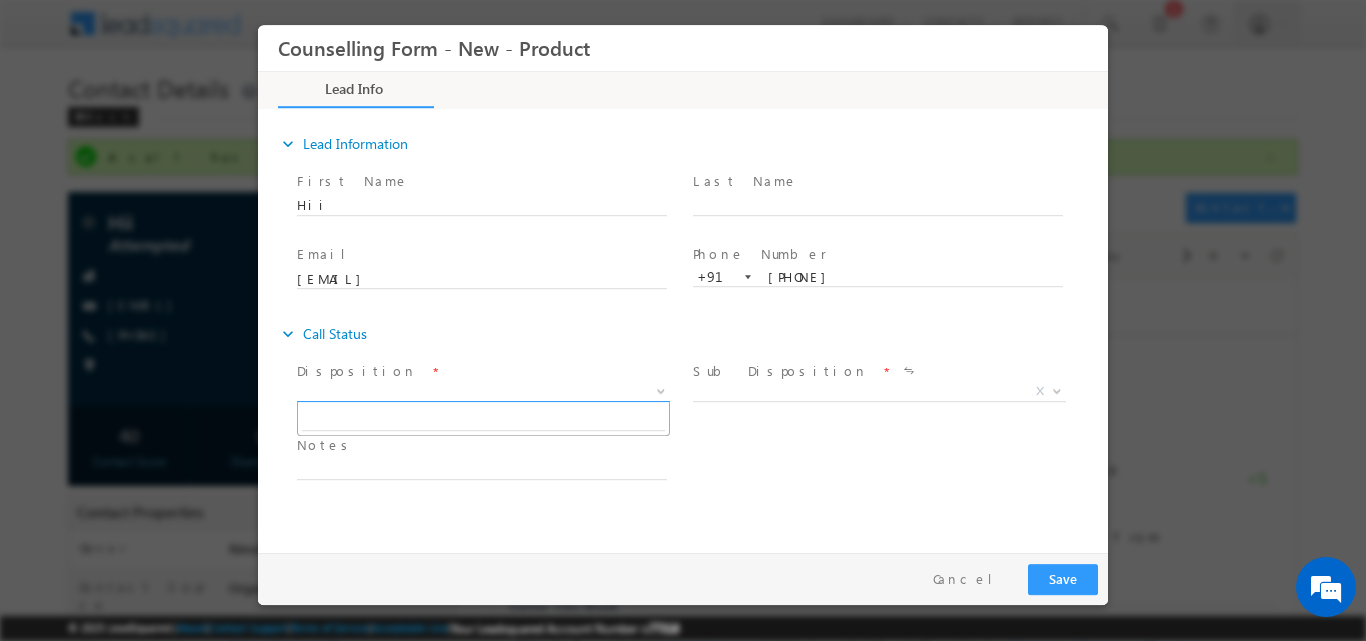 click at bounding box center (661, 389) 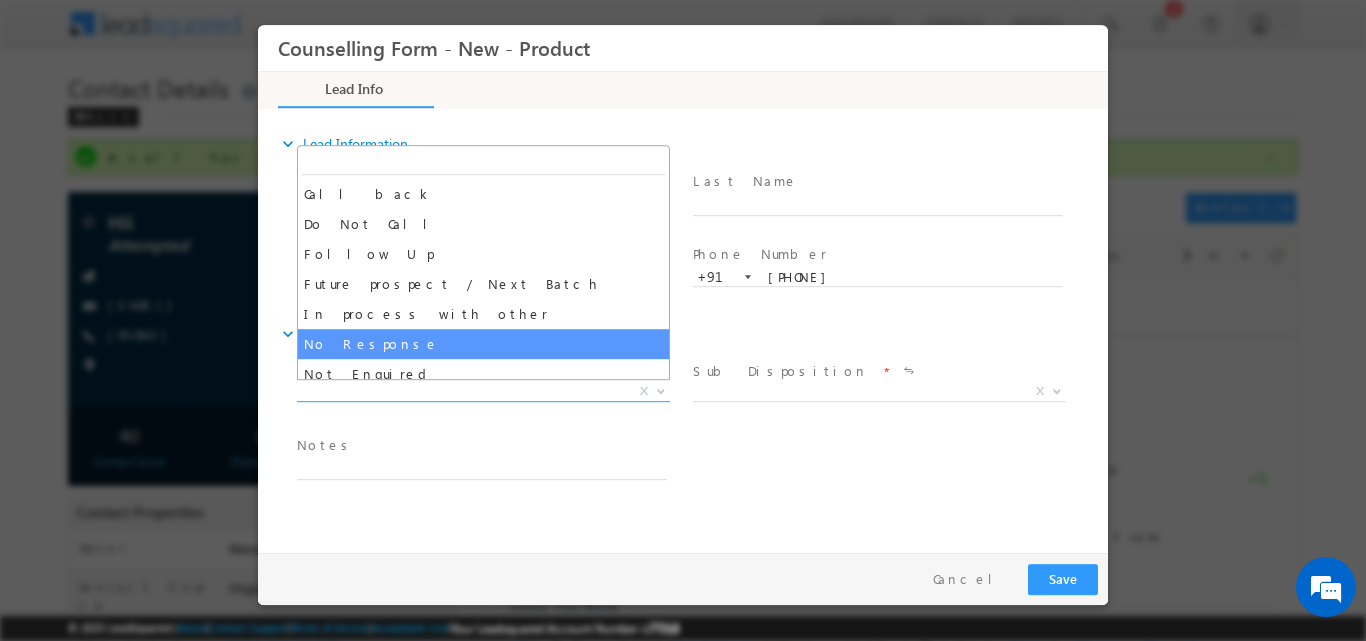 select on "No Response" 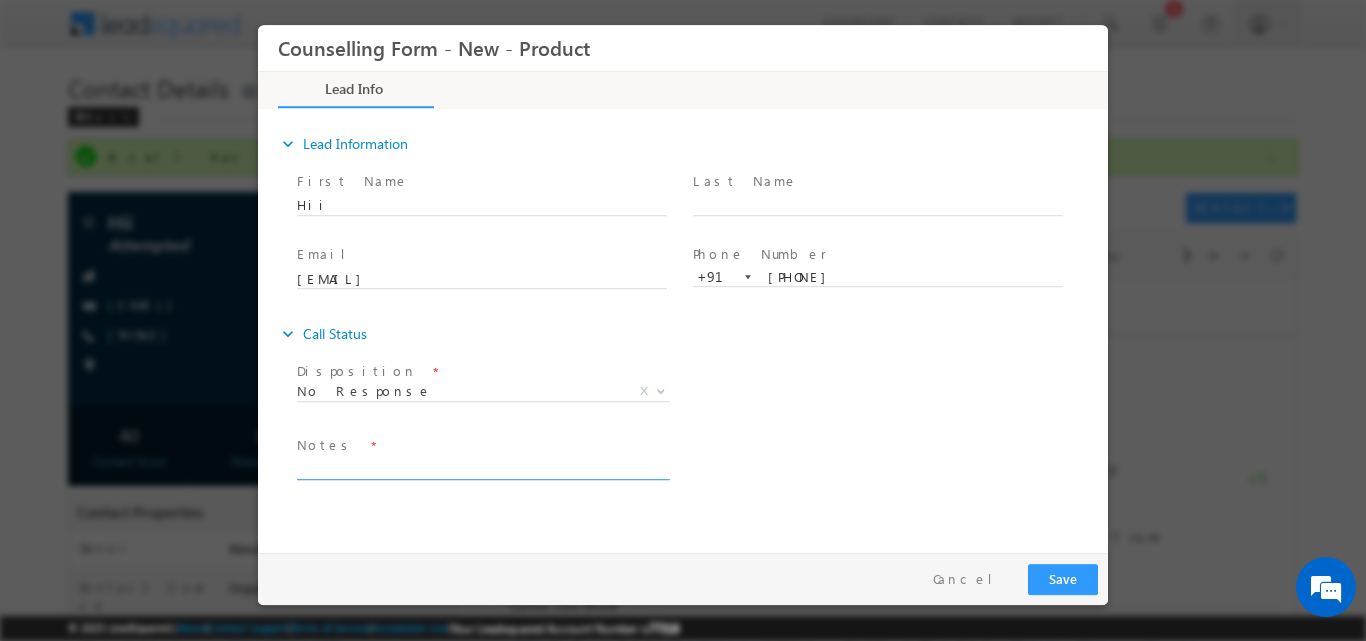 click at bounding box center (482, 467) 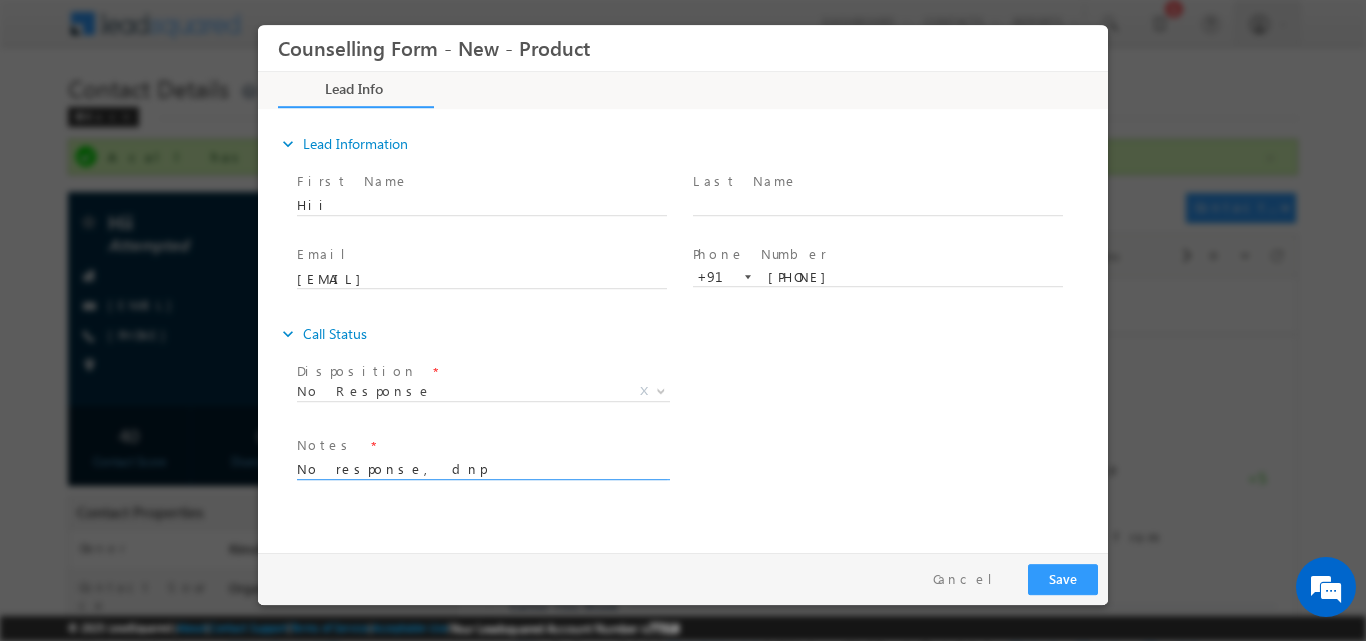 type on "No response, dnp" 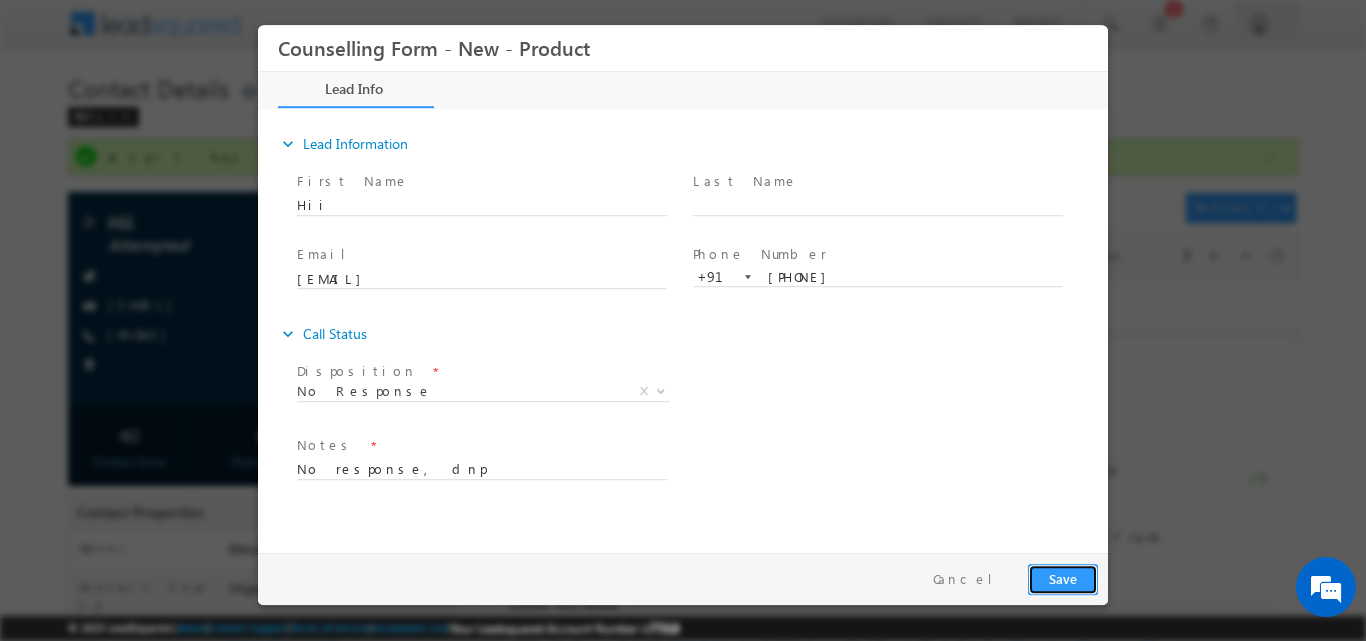 click on "Save" at bounding box center [1063, 578] 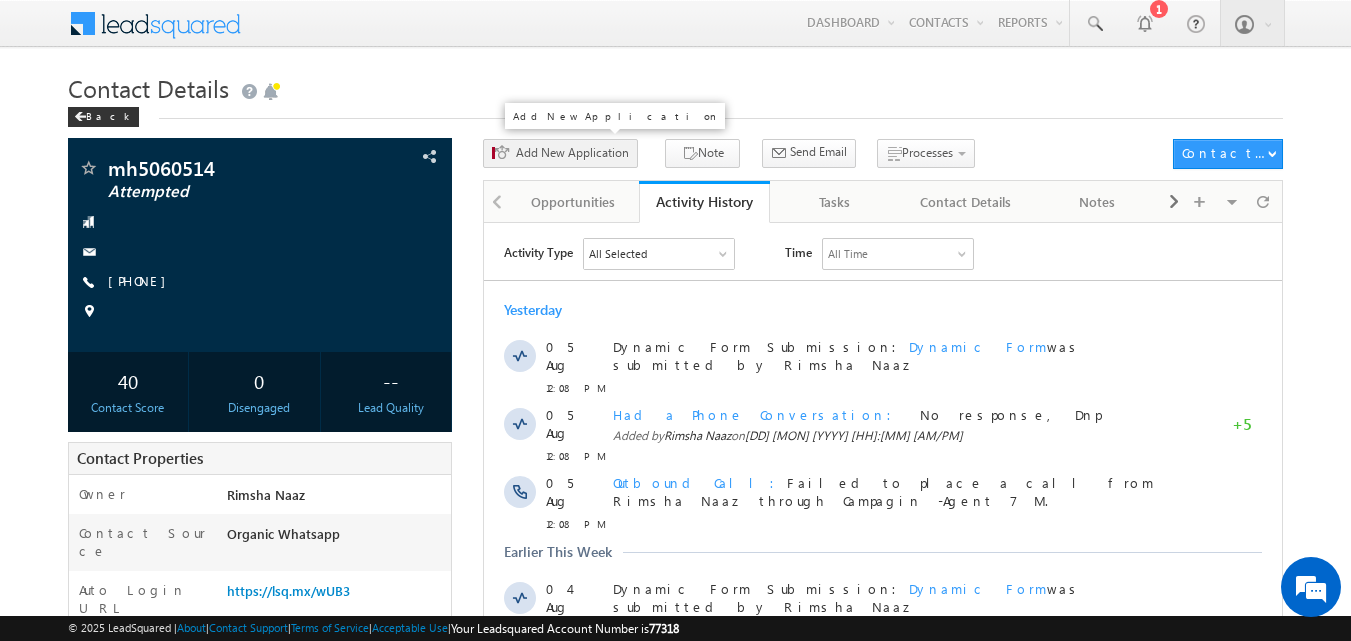 scroll, scrollTop: 0, scrollLeft: 0, axis: both 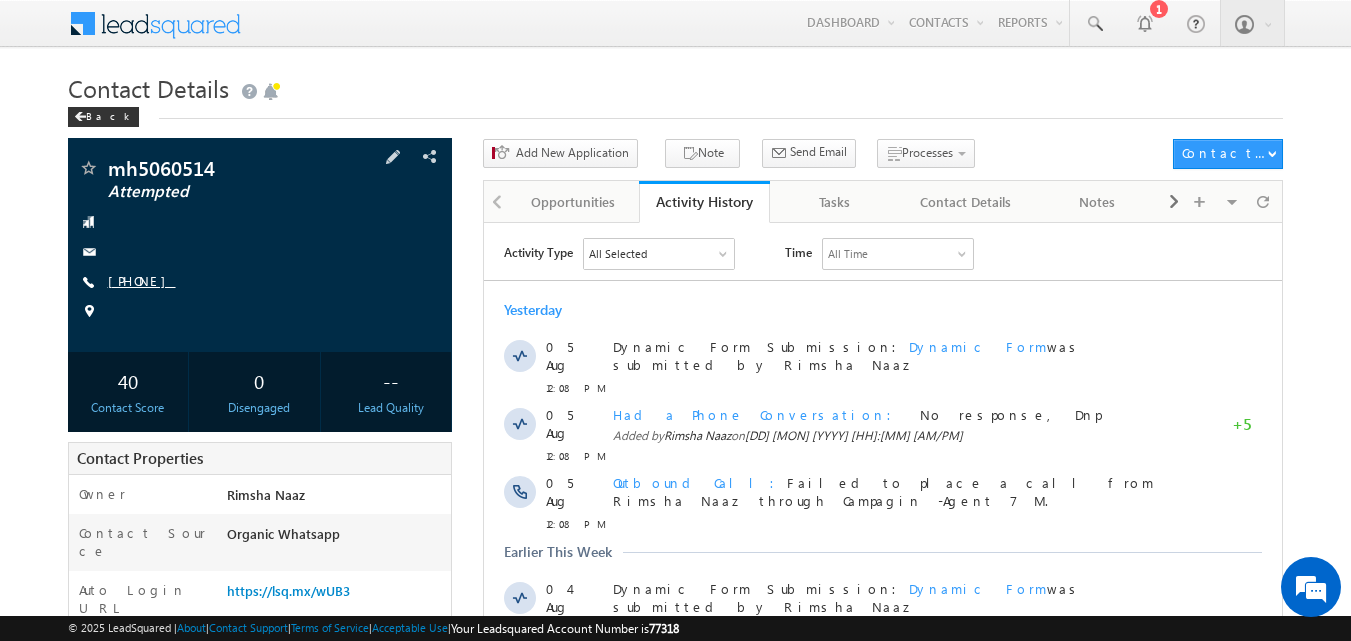 click on "+91-8936962871" at bounding box center [142, 280] 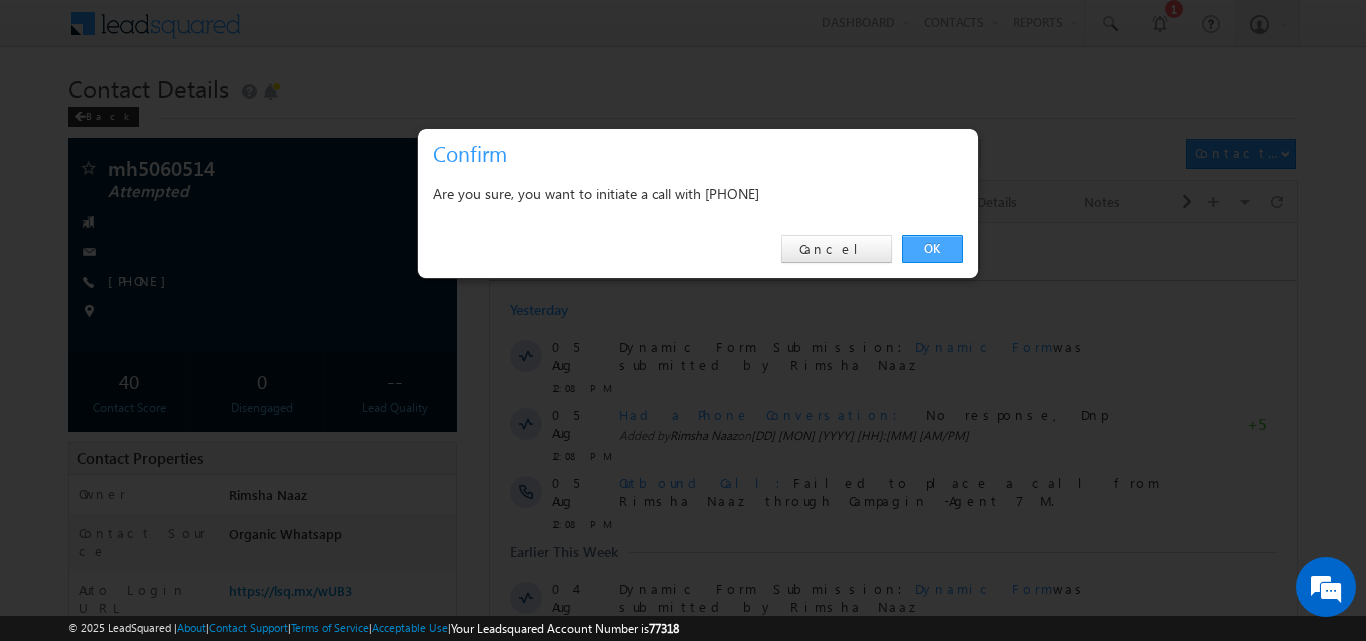 click on "OK" at bounding box center (932, 249) 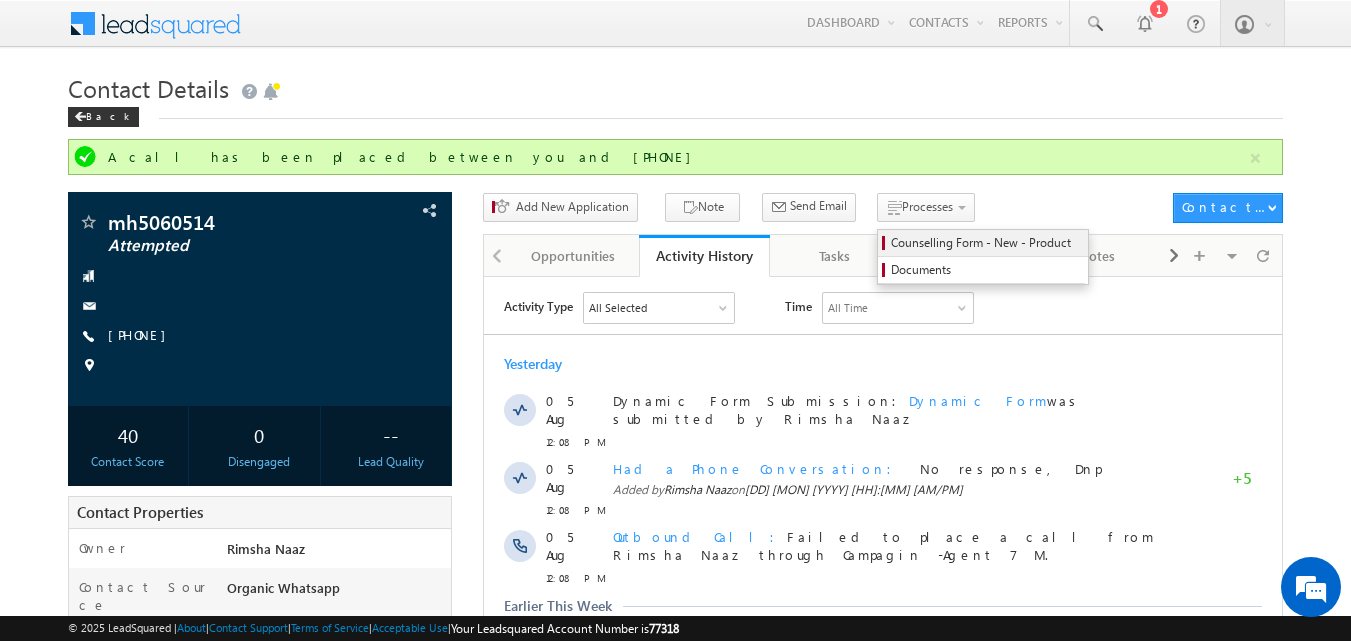 click on "Counselling Form - New - Product" at bounding box center (986, 243) 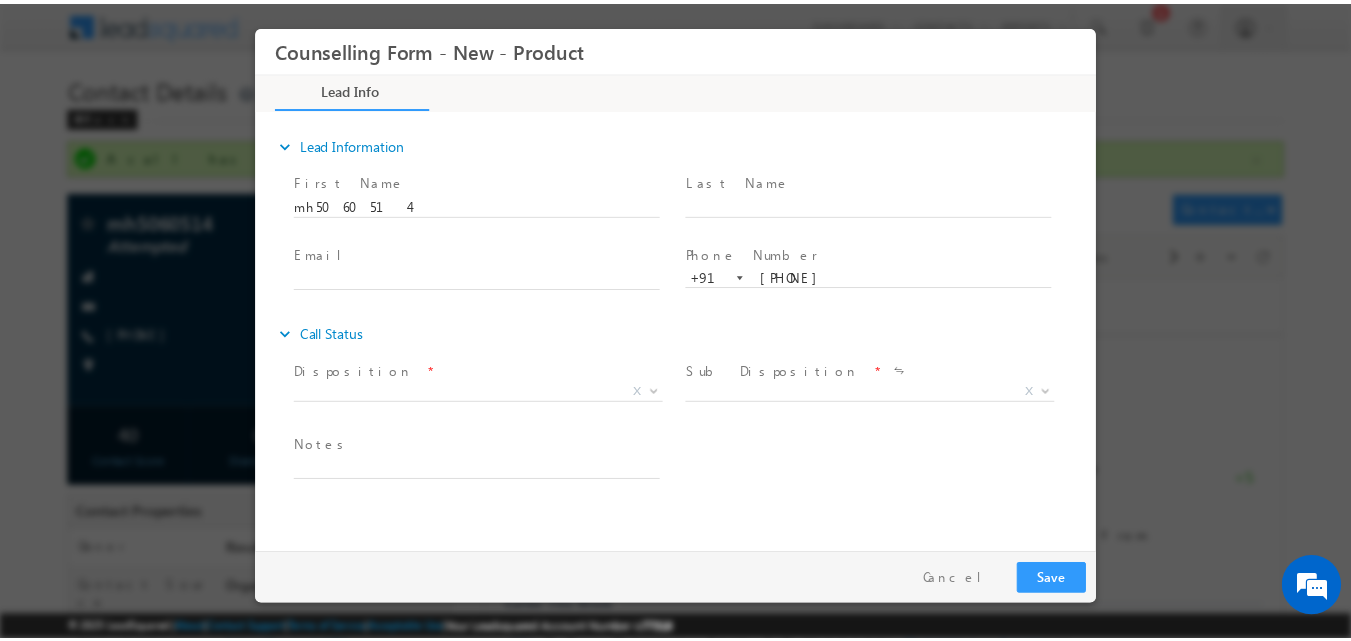 scroll, scrollTop: 0, scrollLeft: 0, axis: both 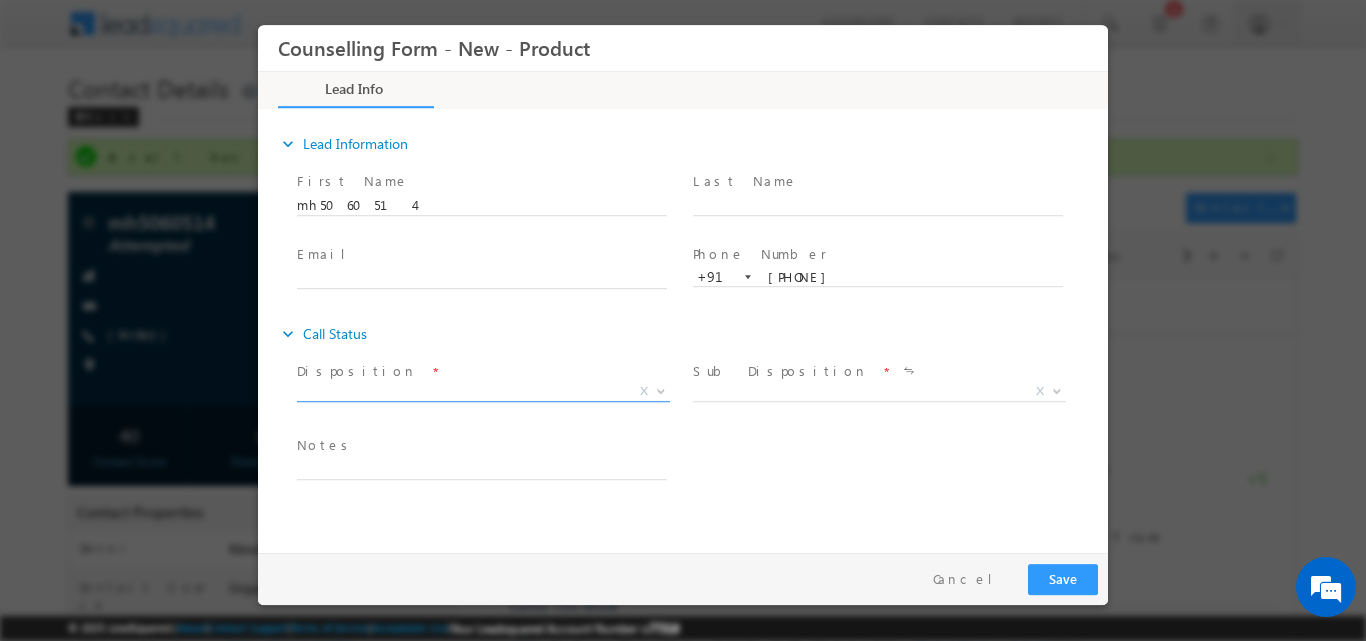 click at bounding box center (659, 390) 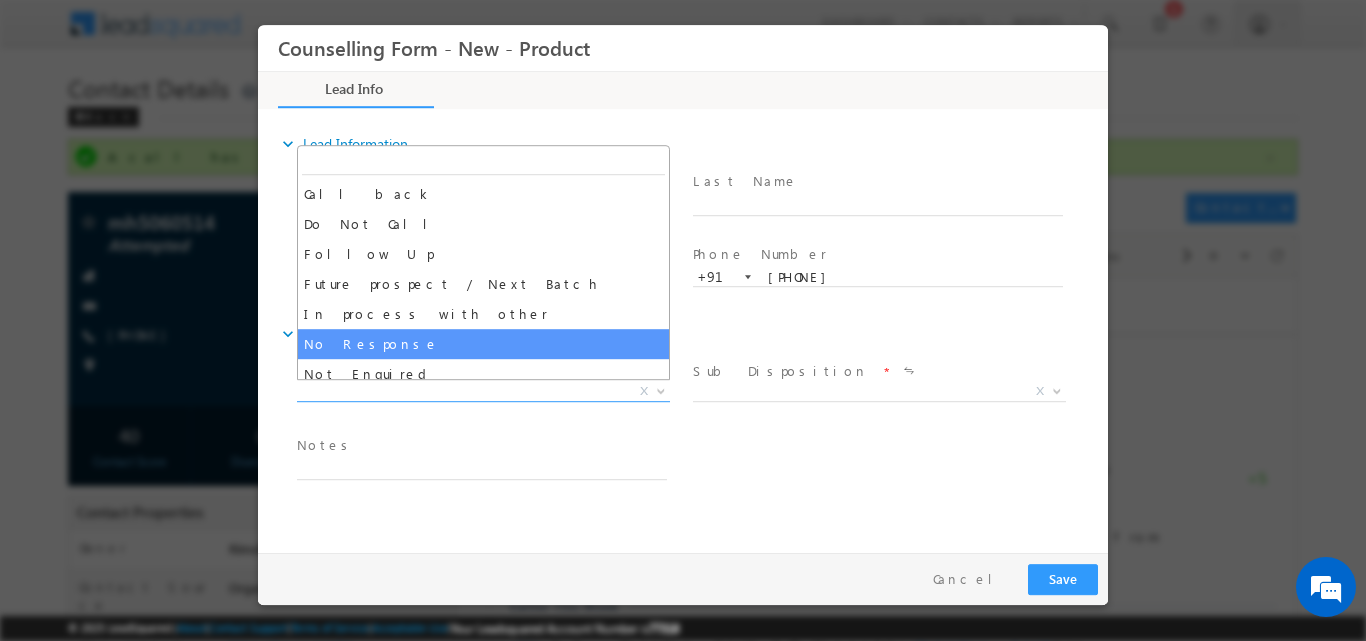 select on "No Response" 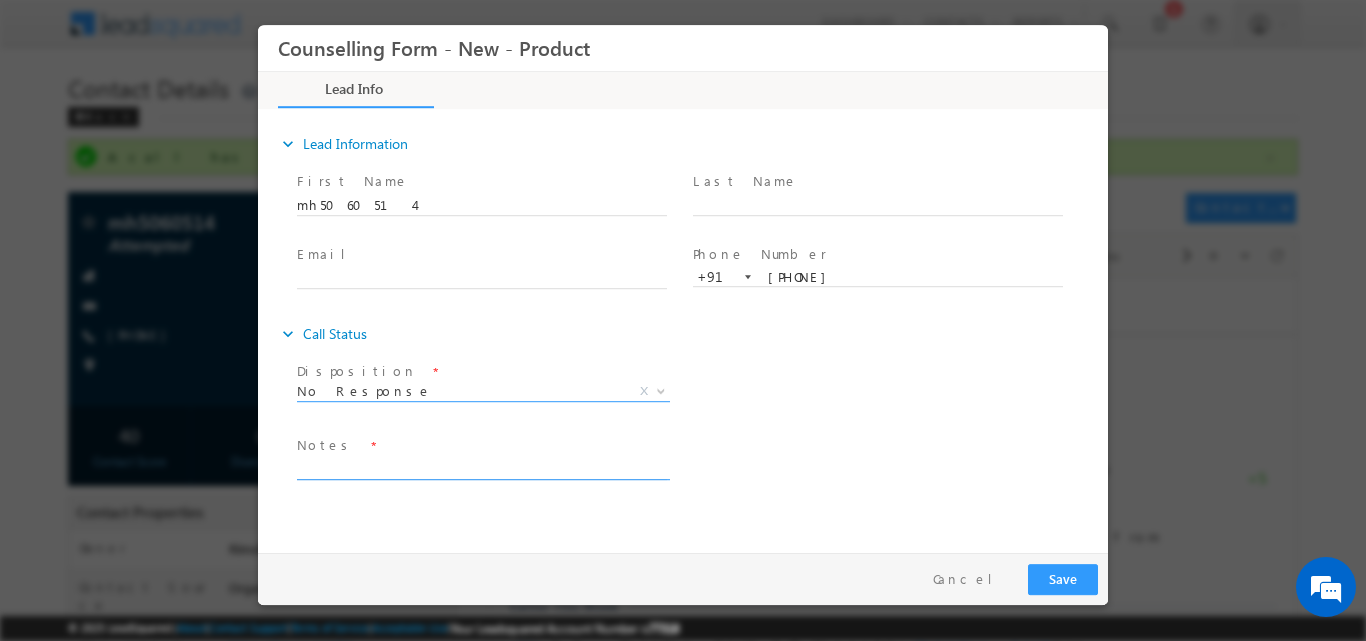 click at bounding box center (482, 467) 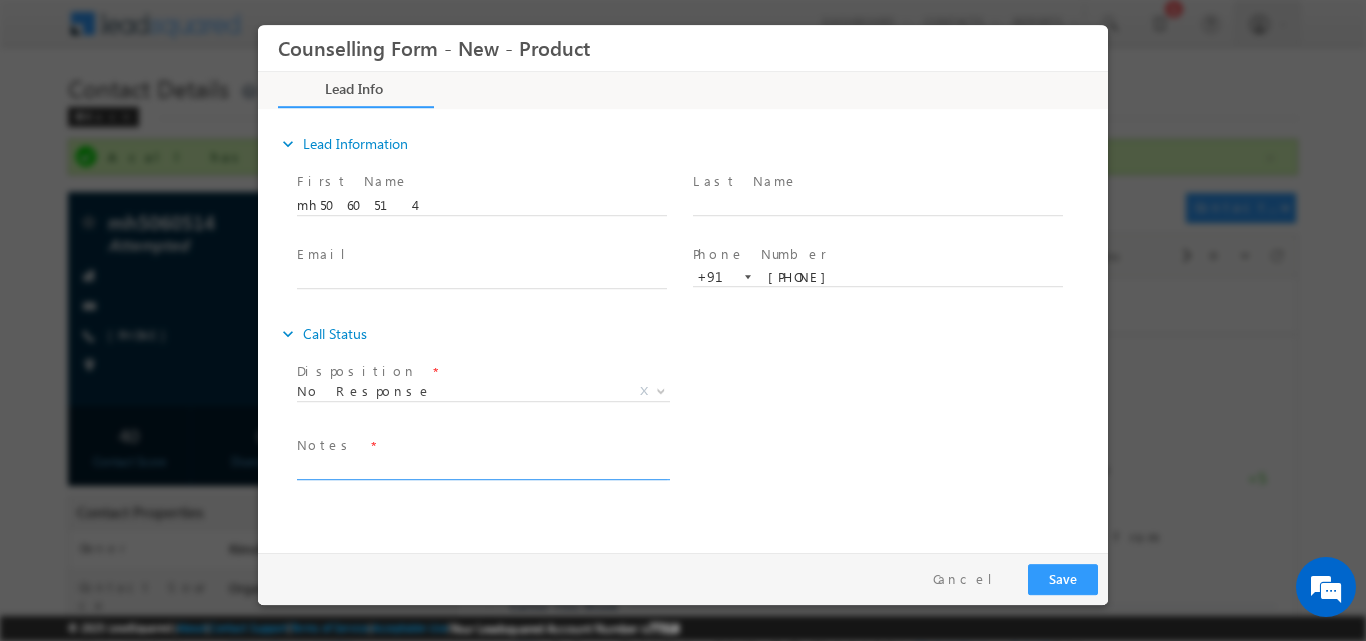 paste on "No response, dnp" 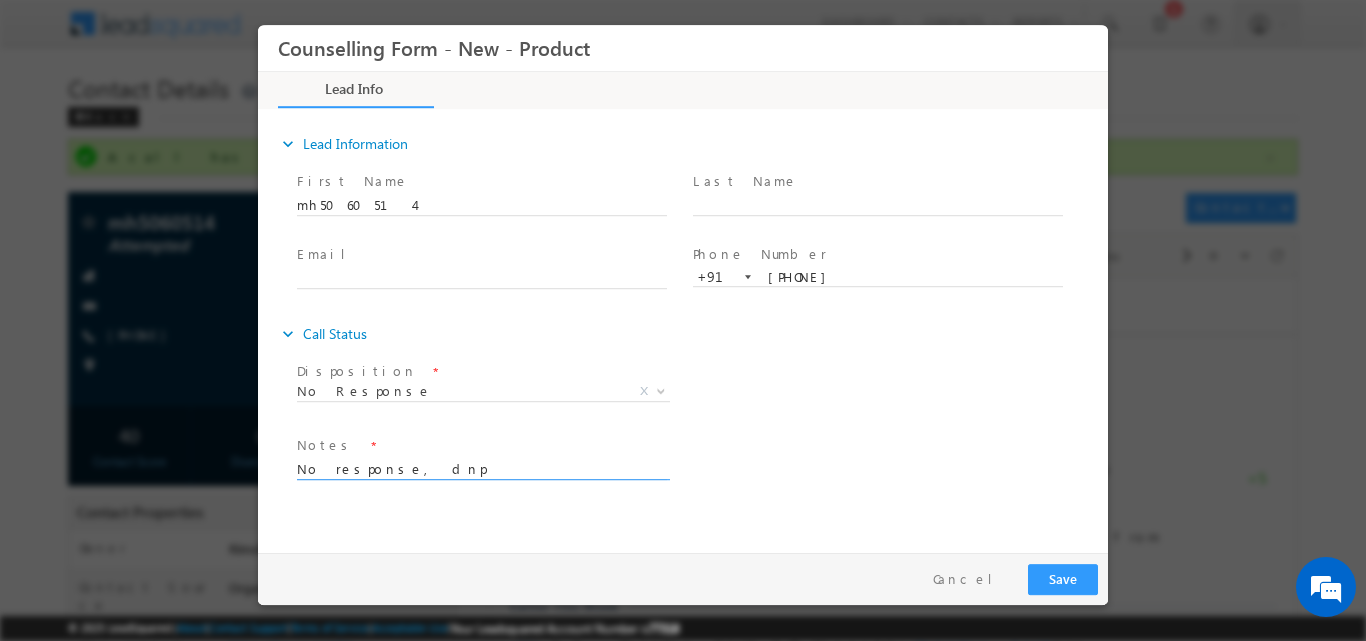 type on "No response, dnp" 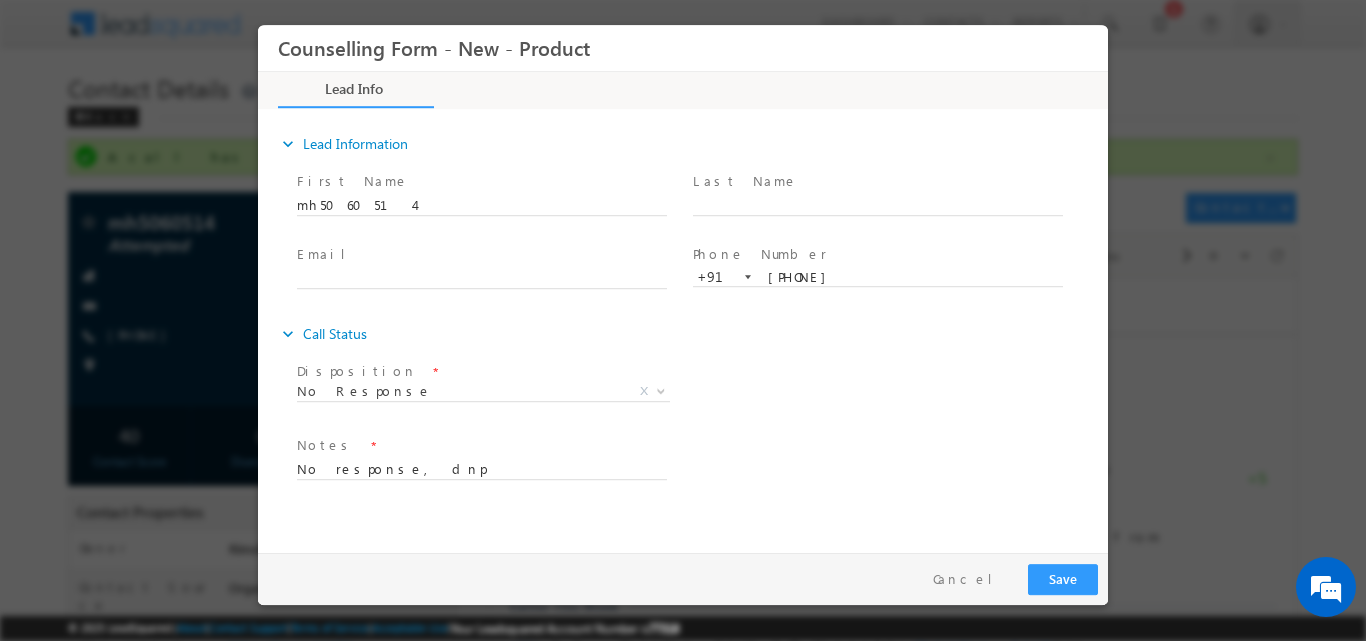 drag, startPoint x: 241, startPoint y: 466, endPoint x: 461, endPoint y: 496, distance: 222.03603 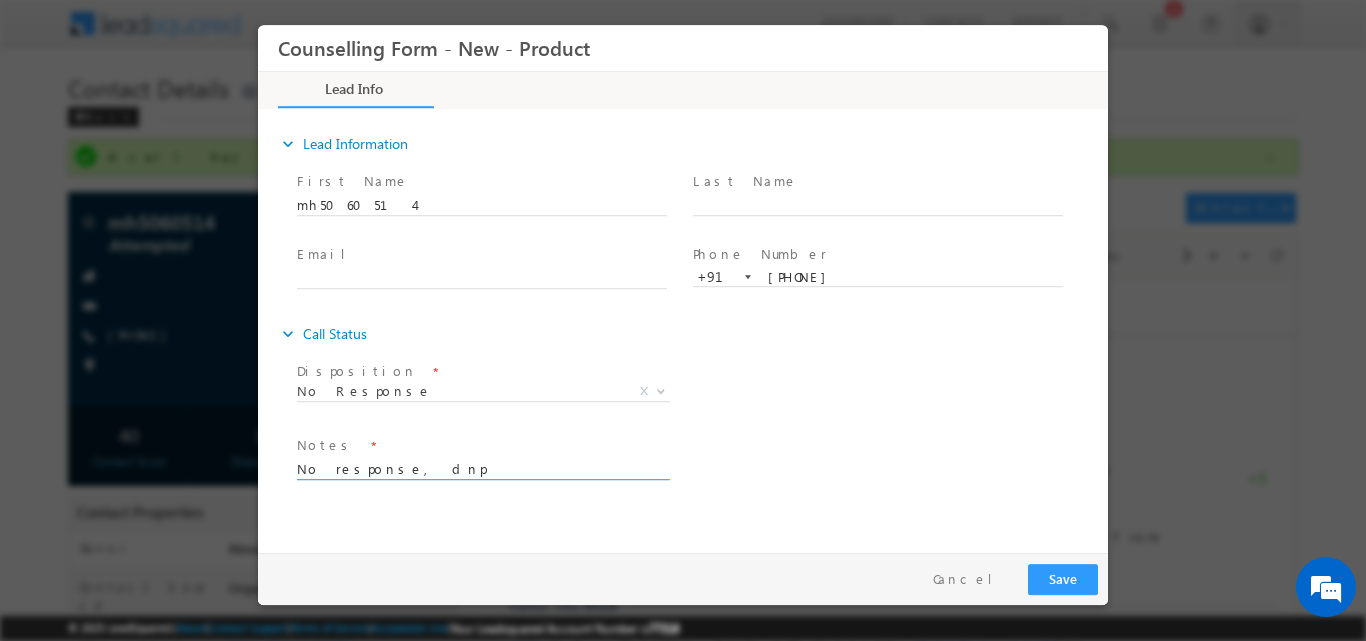 drag, startPoint x: 464, startPoint y: 465, endPoint x: 420, endPoint y: 488, distance: 49.648766 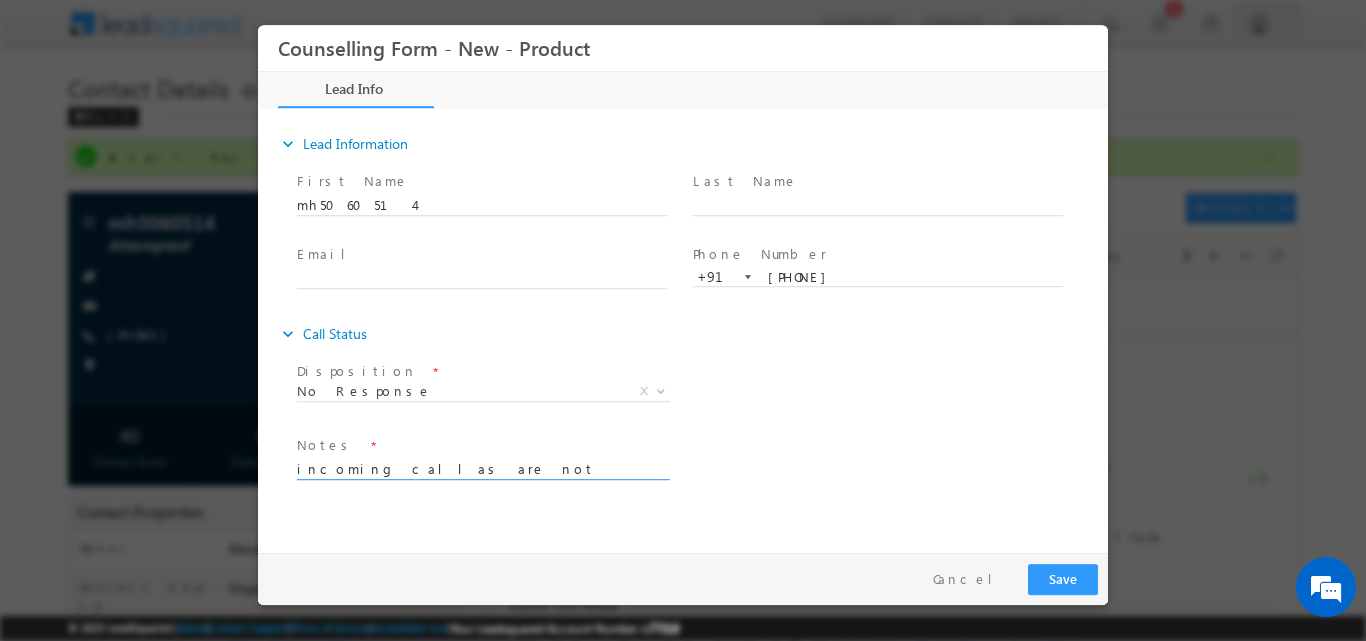 type on "incoming callas are not available" 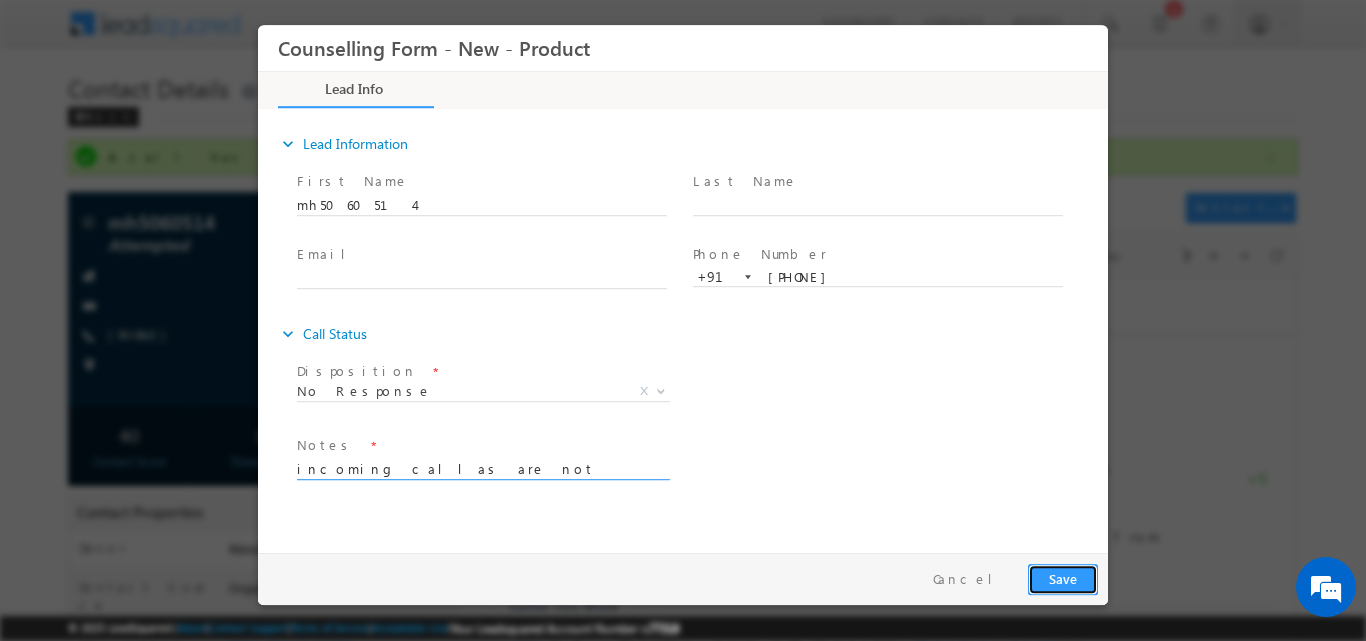 click on "Save" at bounding box center (1063, 578) 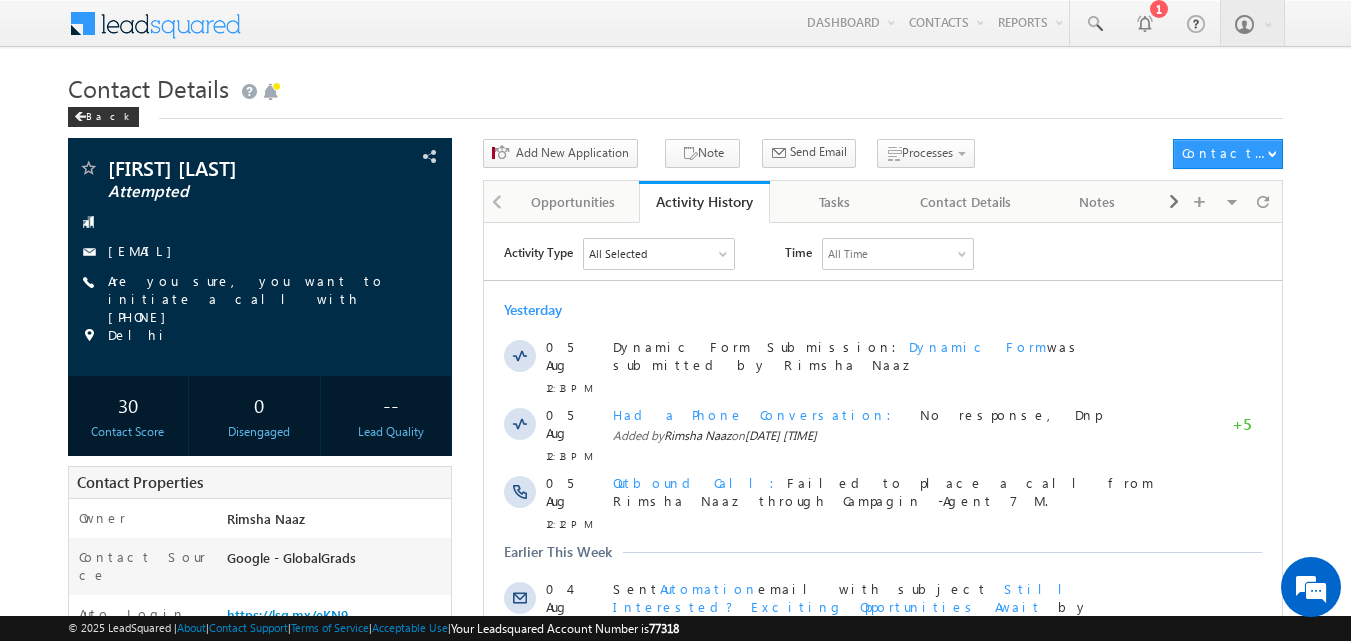 scroll, scrollTop: 0, scrollLeft: 0, axis: both 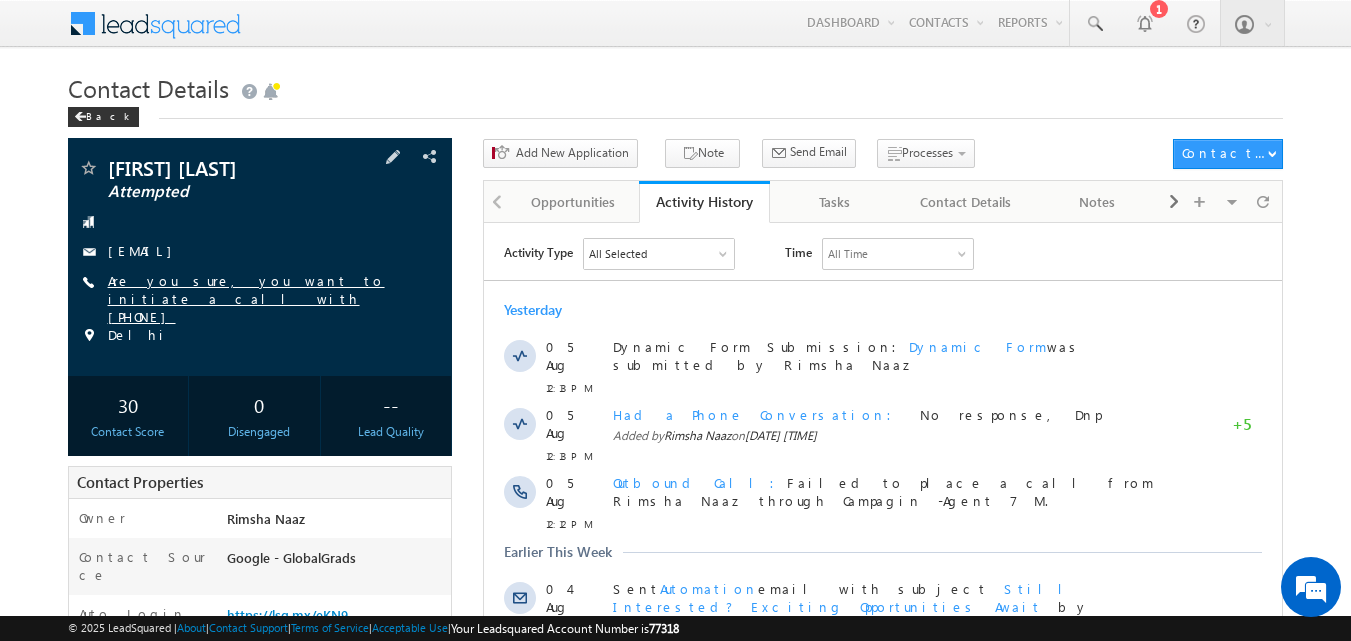 click on "Are you sure, you want to initiate a call with [PHONE]" at bounding box center (246, 298) 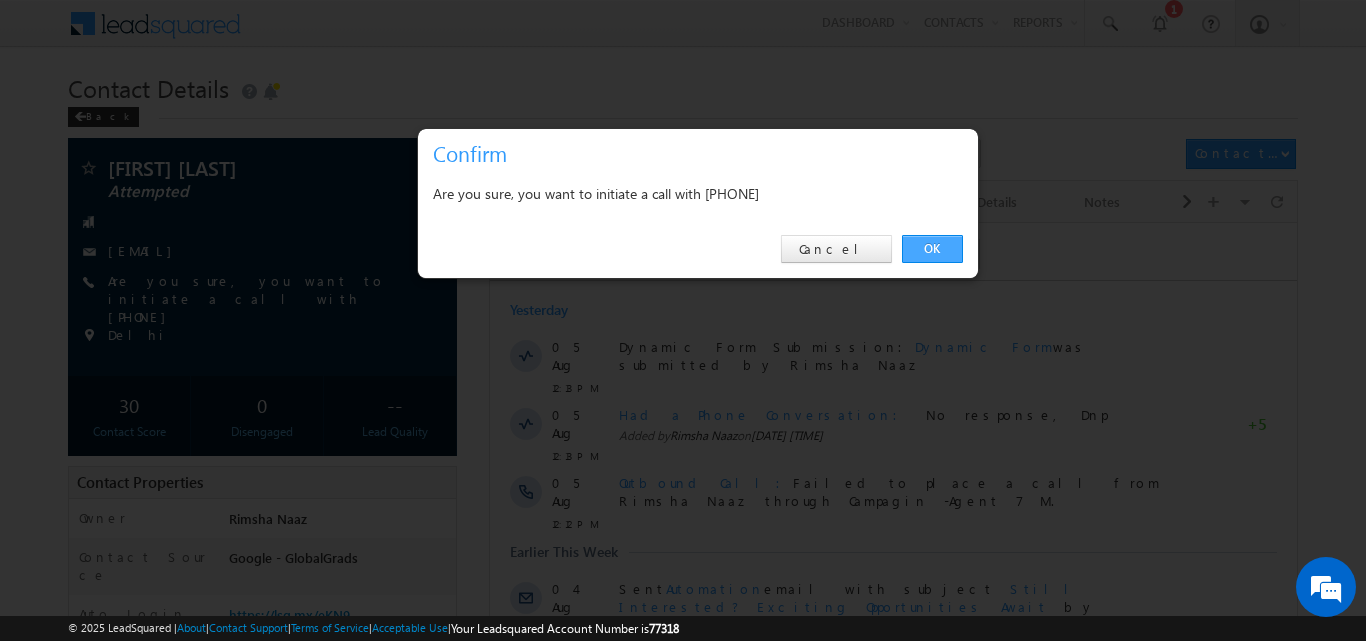 click on "OK" at bounding box center (932, 249) 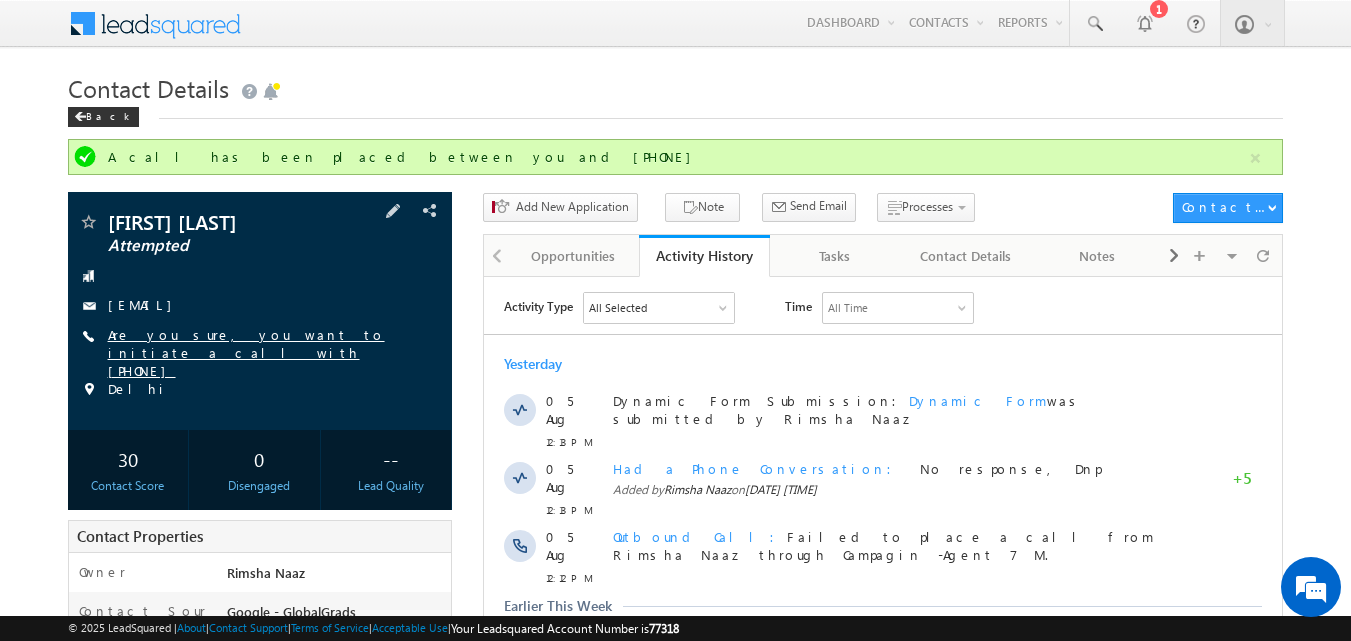 click on "Are you sure, you want to initiate a call with [PHONE]" at bounding box center (246, 352) 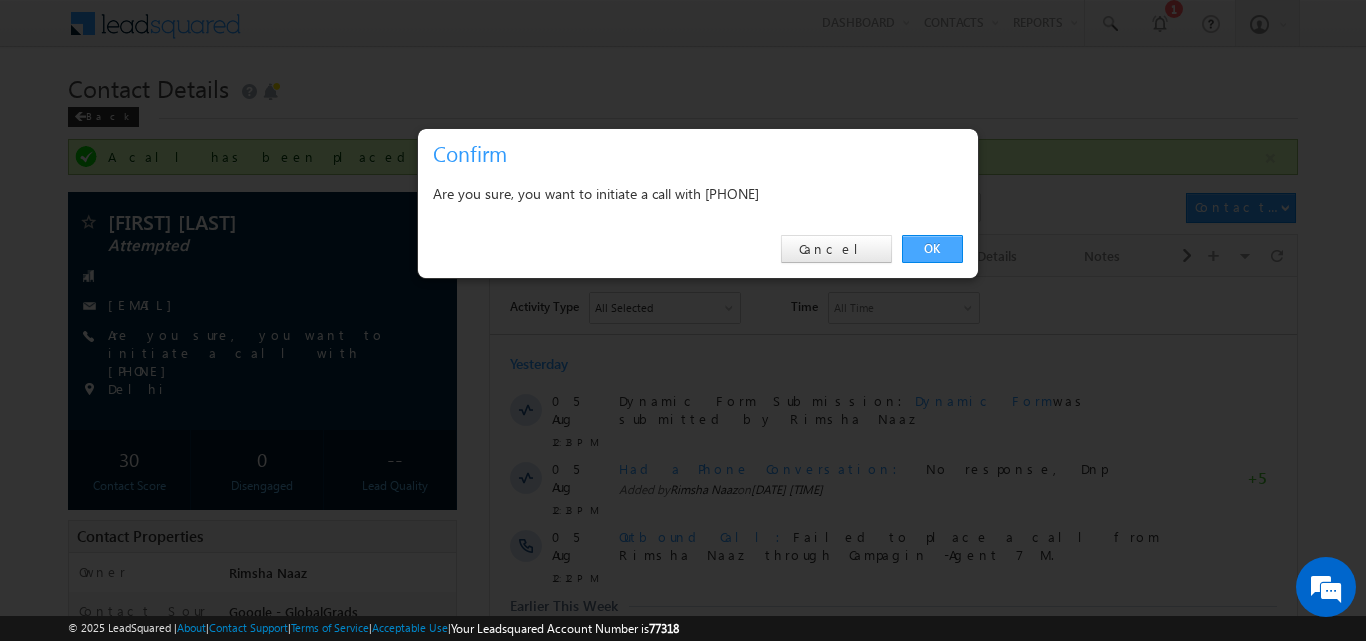 click on "OK" at bounding box center (932, 249) 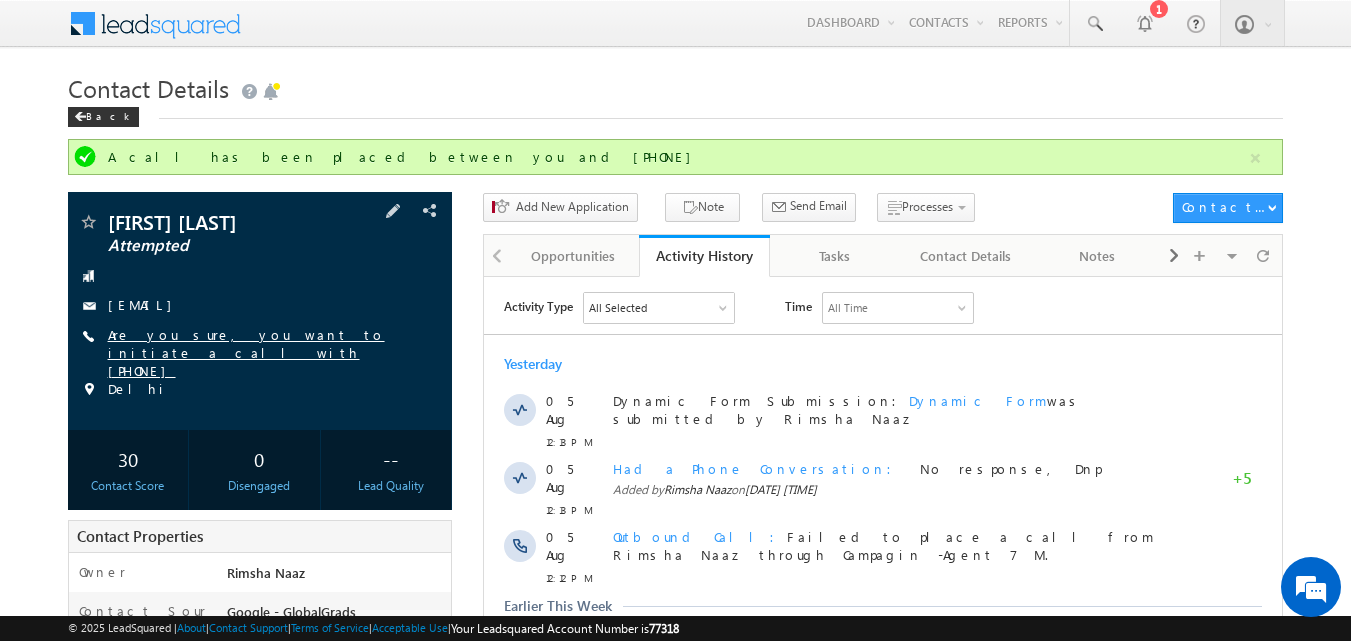 click on "Are you sure, you want to initiate a call with [PHONE]" at bounding box center [246, 352] 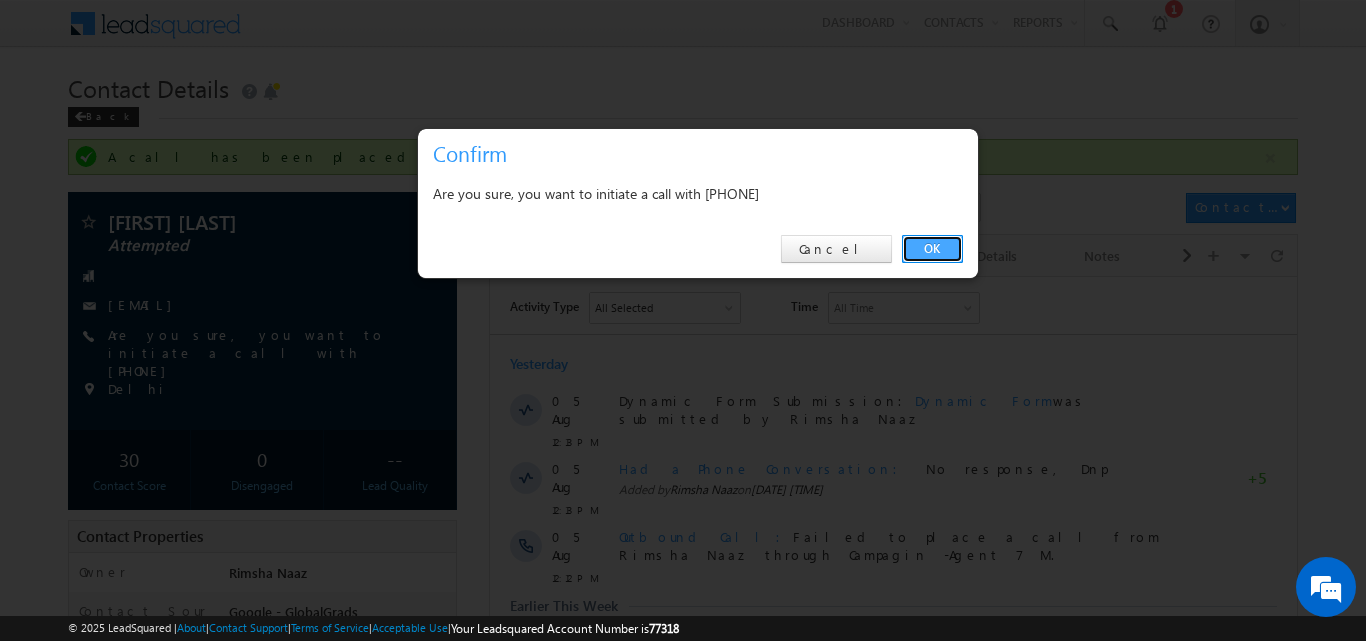 click on "OK" at bounding box center [932, 249] 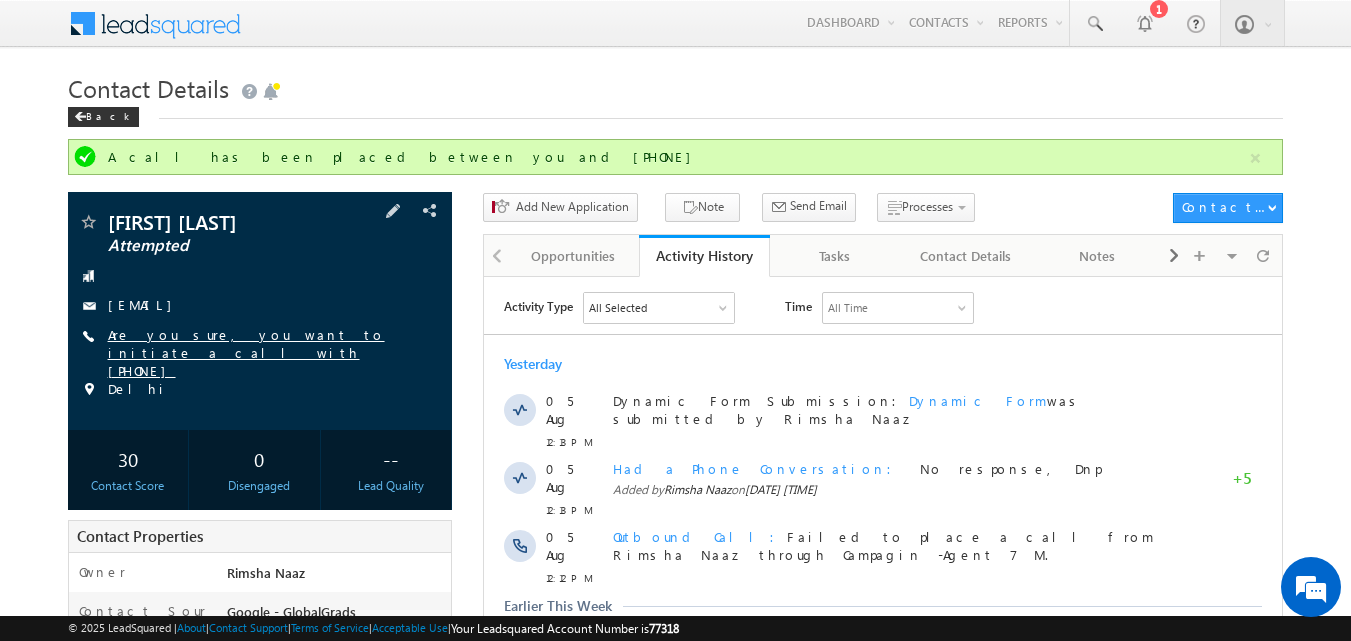click on "+91-9310073141" at bounding box center (246, 352) 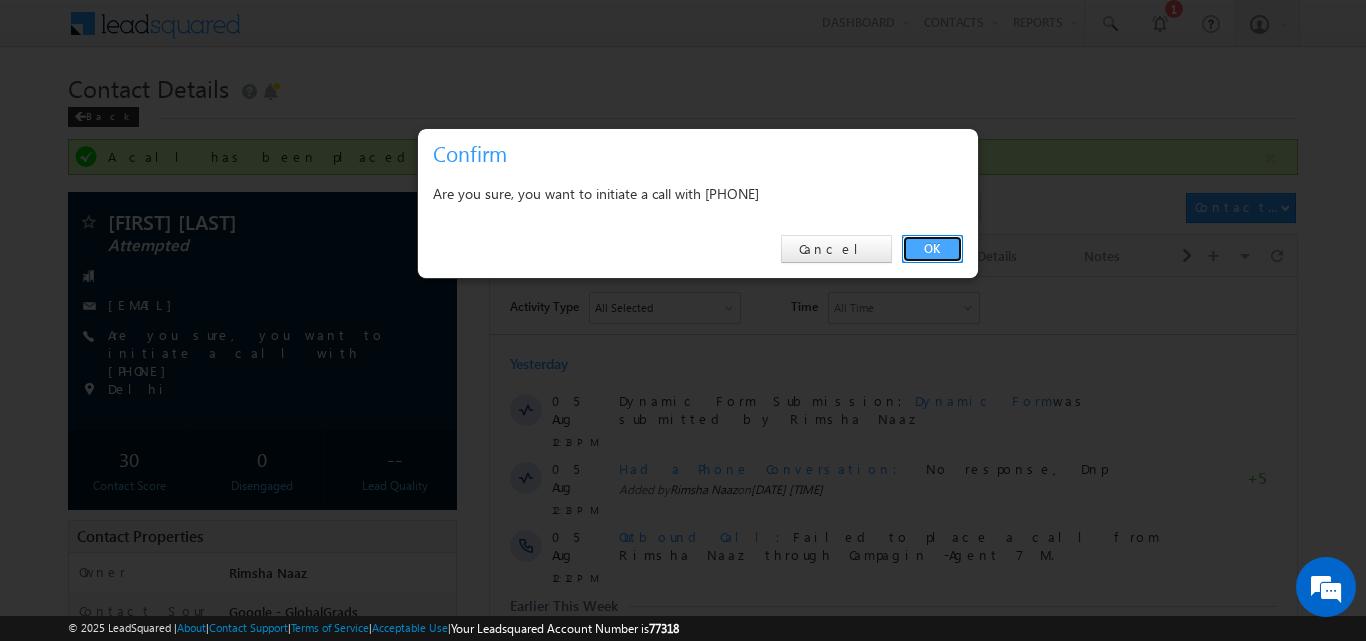click on "OK" at bounding box center (932, 249) 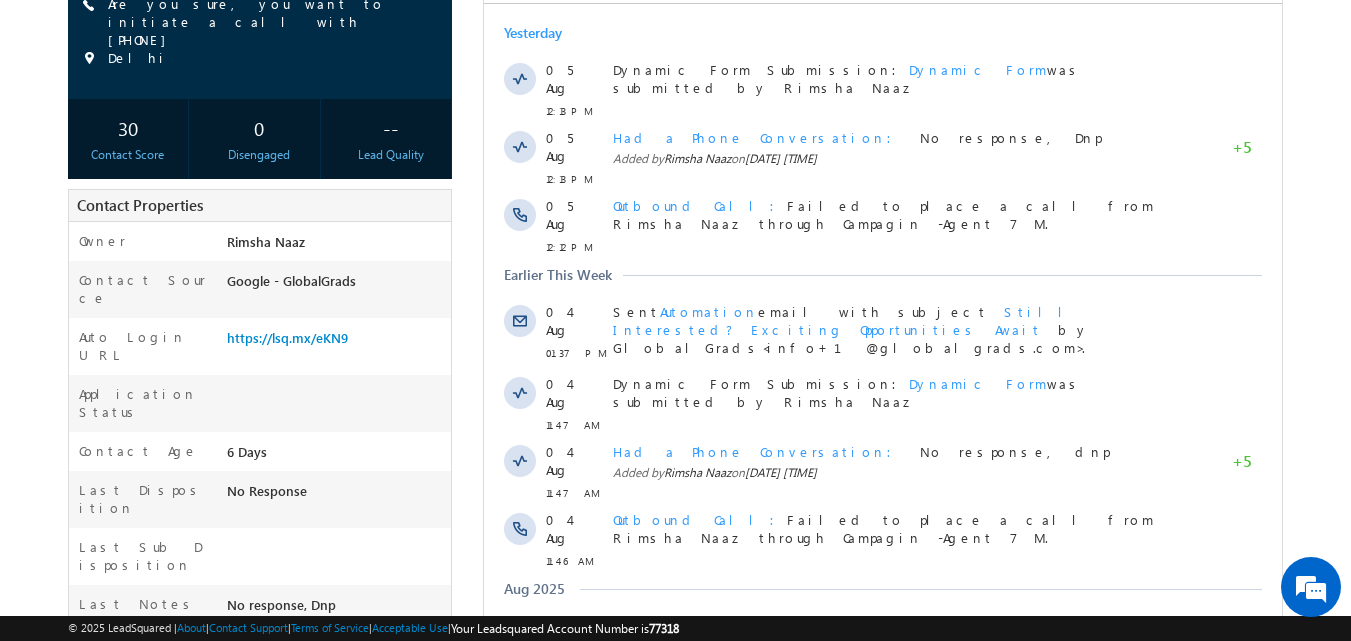 scroll, scrollTop: 258, scrollLeft: 0, axis: vertical 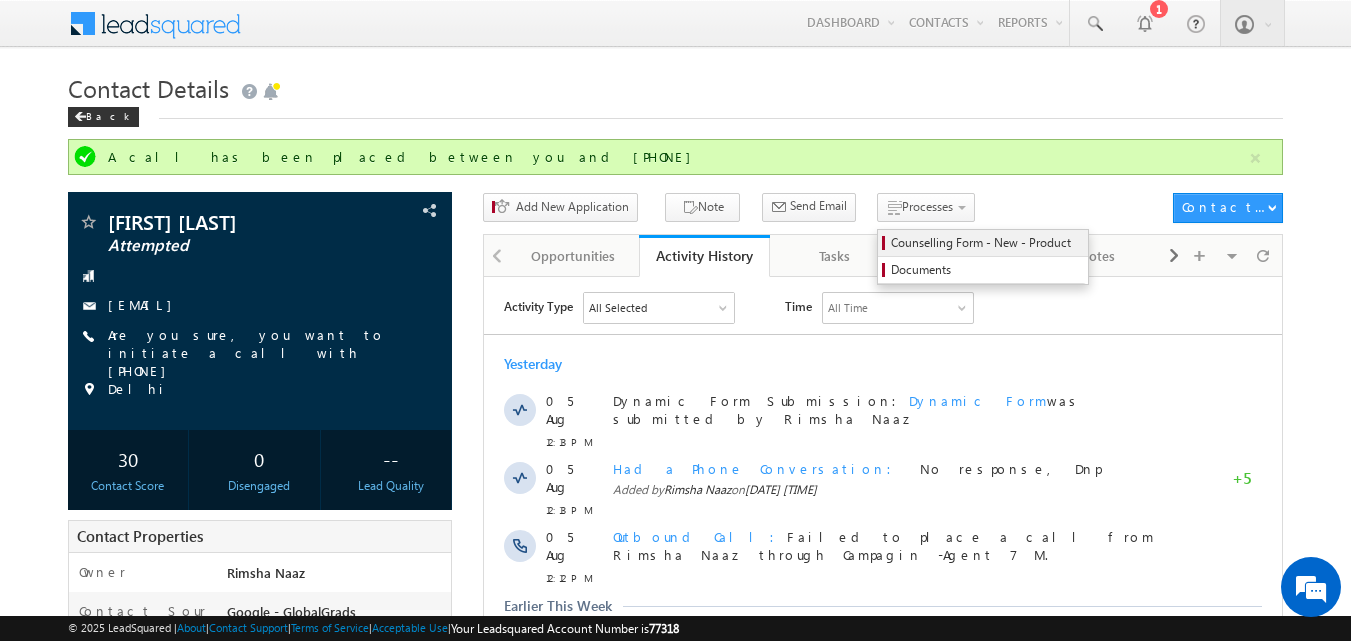 click on "Counselling Form - New - Product" at bounding box center [986, 243] 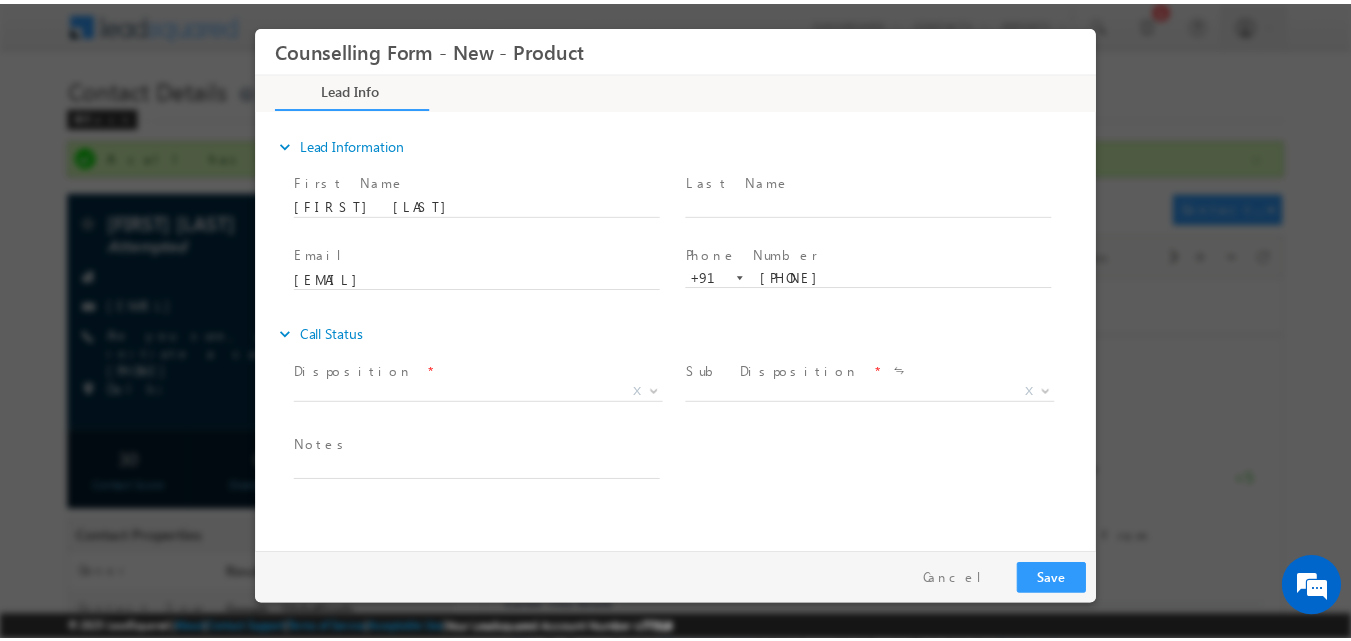 scroll, scrollTop: 0, scrollLeft: 0, axis: both 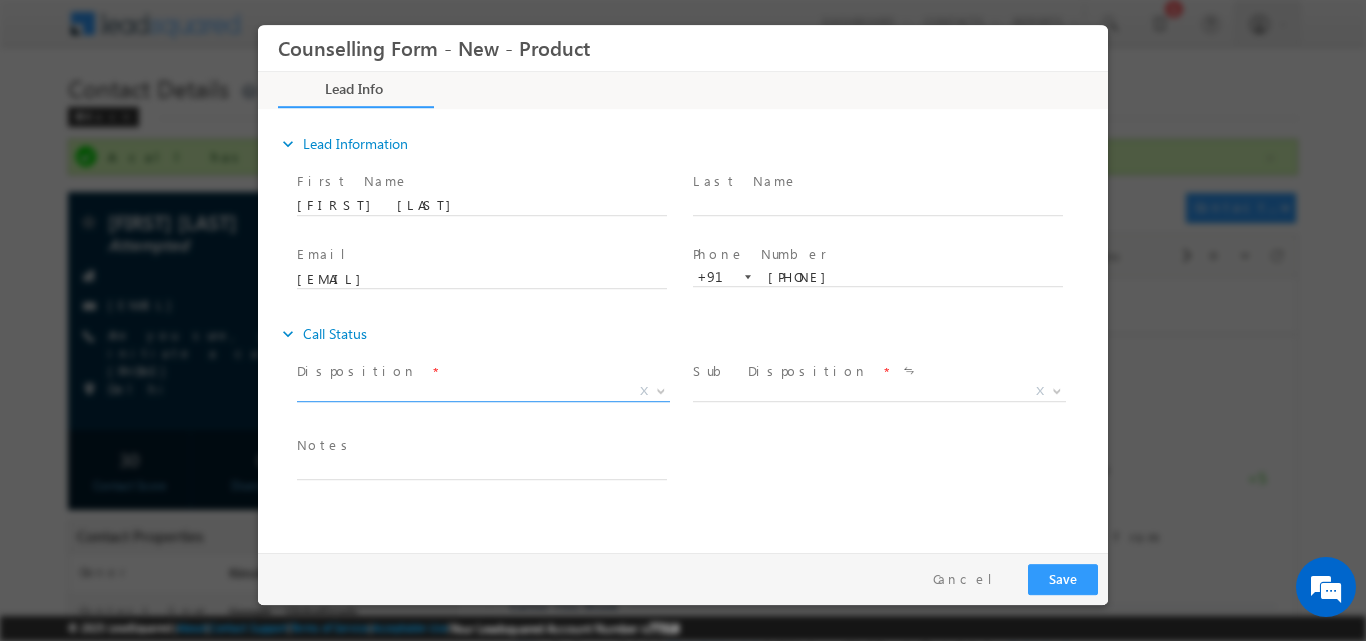 click at bounding box center (659, 390) 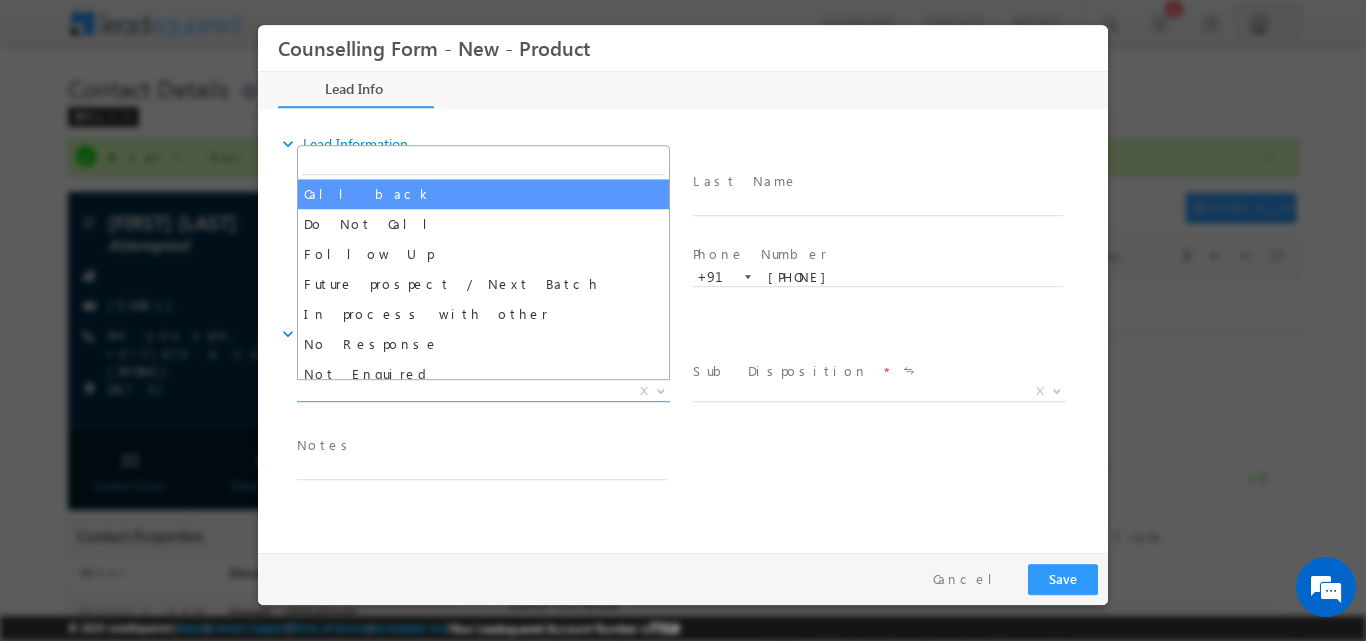 select on "Call back" 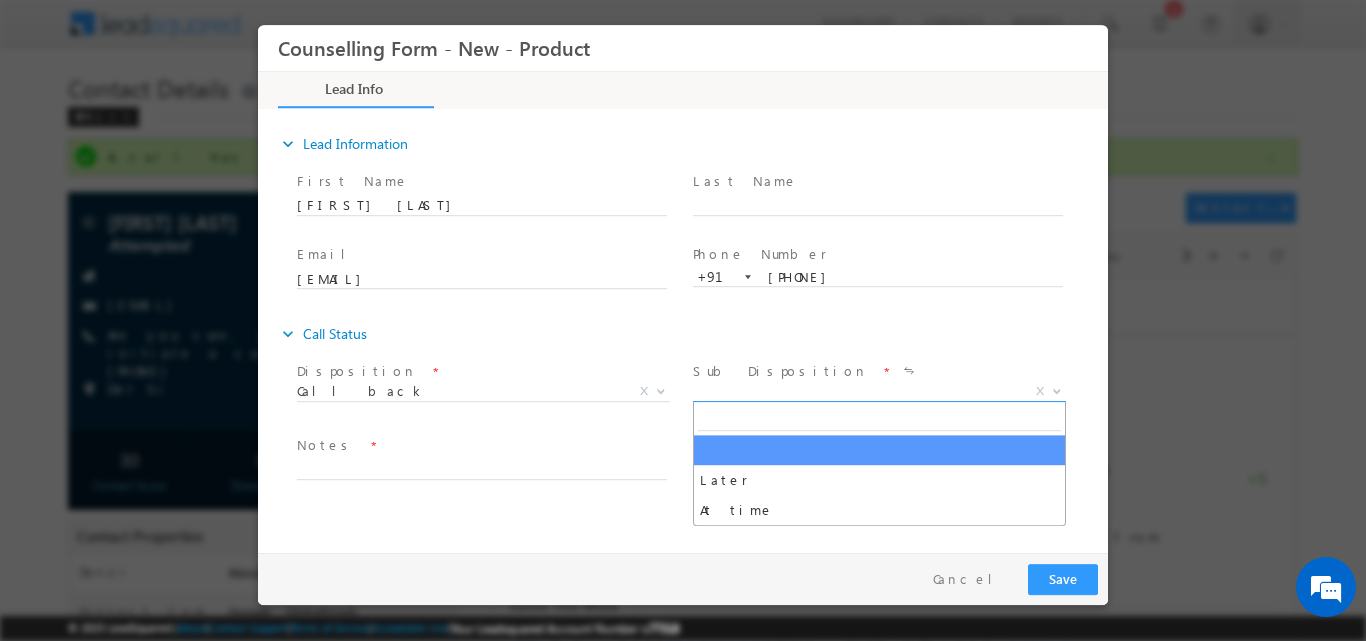 click at bounding box center [1055, 390] 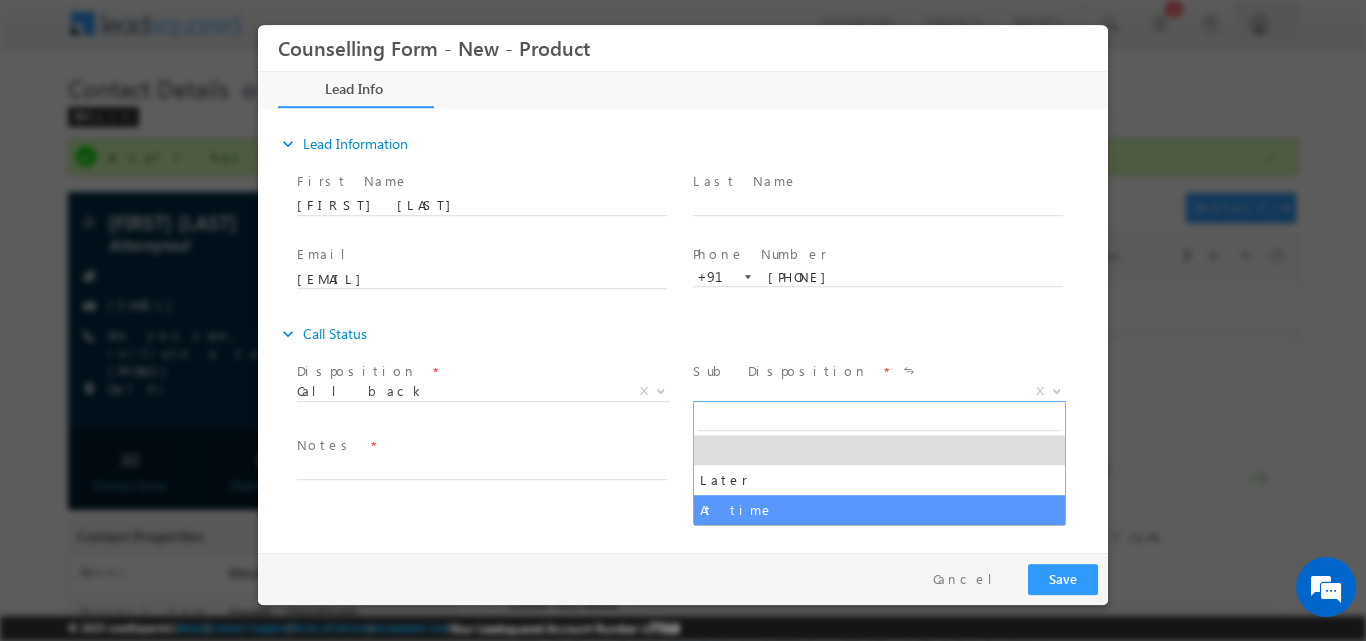 select on "At time" 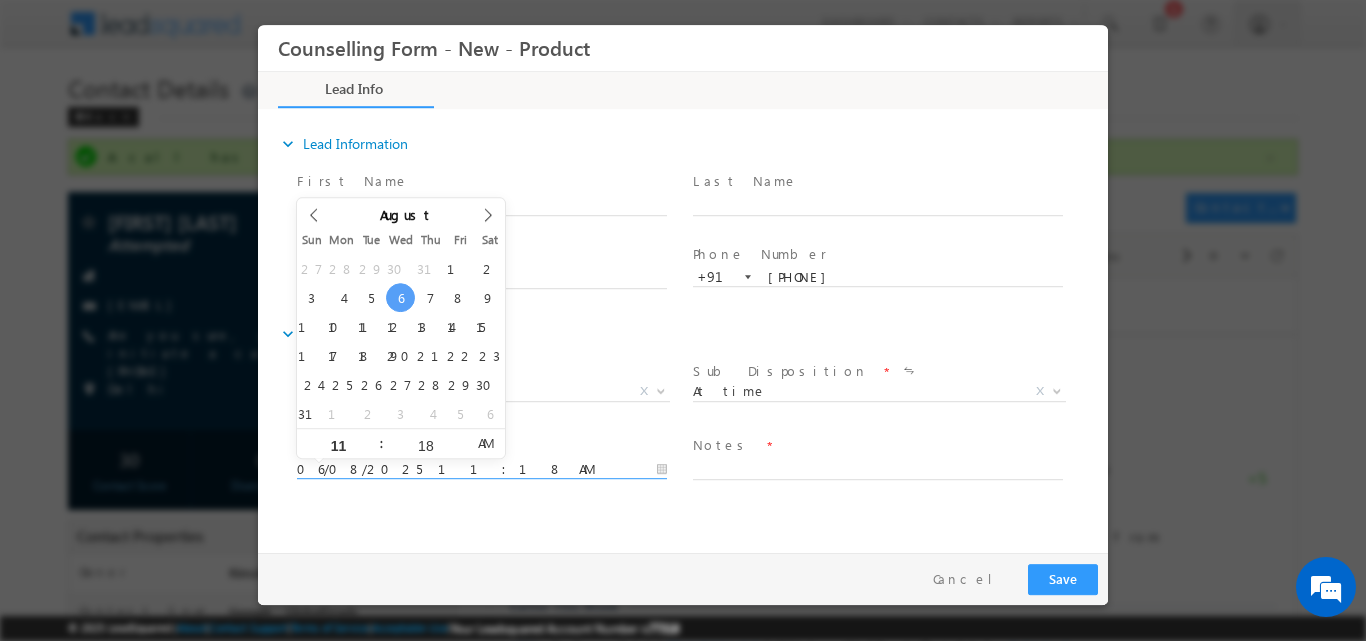 click on "06/08/2025 11:18 AM" at bounding box center [482, 469] 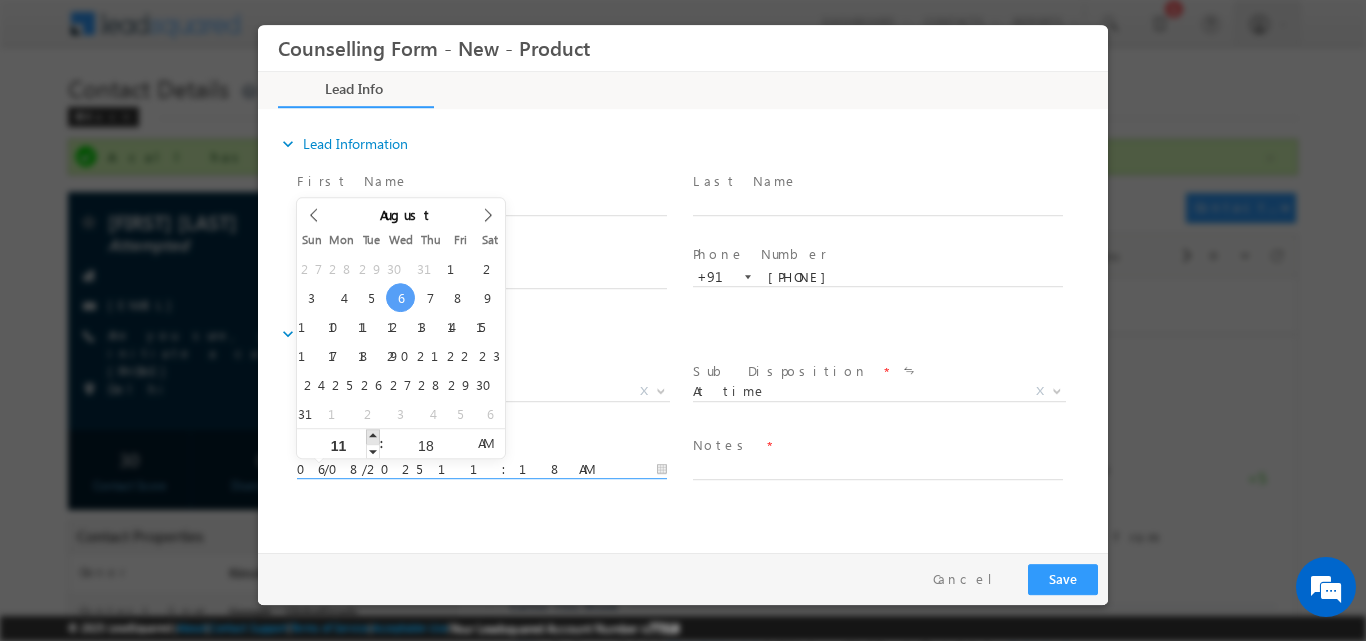 type on "06/08/2025 12:18 PM" 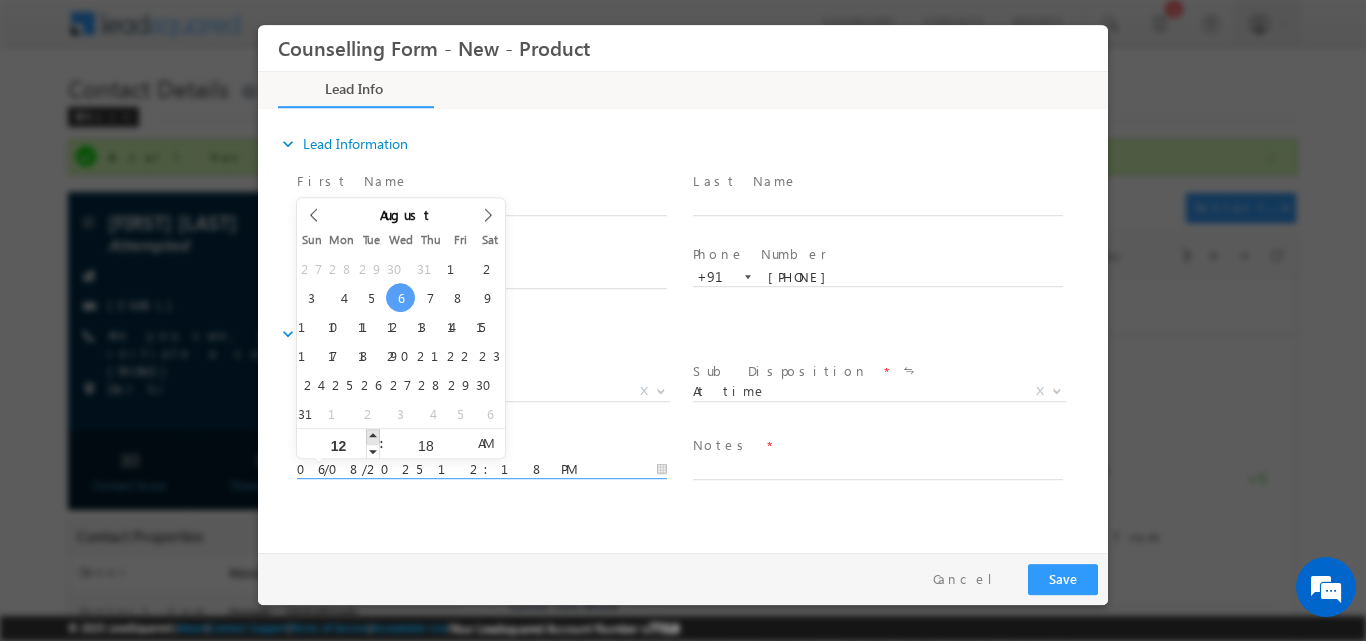 click at bounding box center [373, 435] 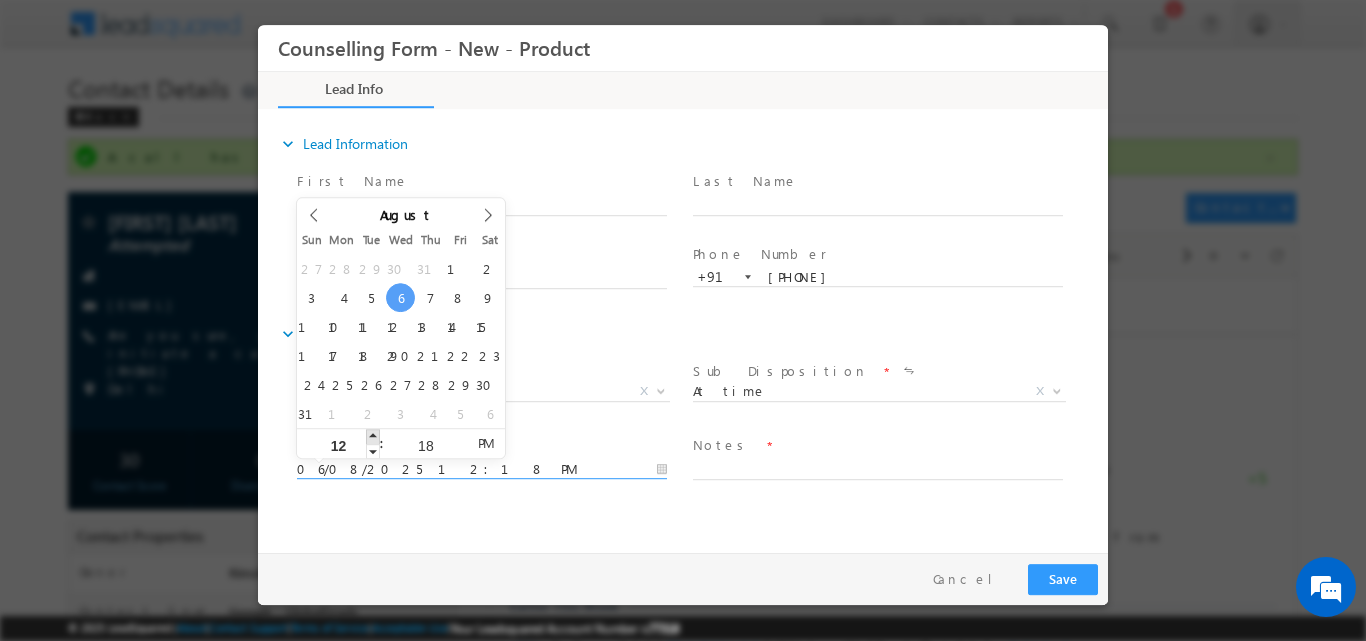 click at bounding box center [373, 435] 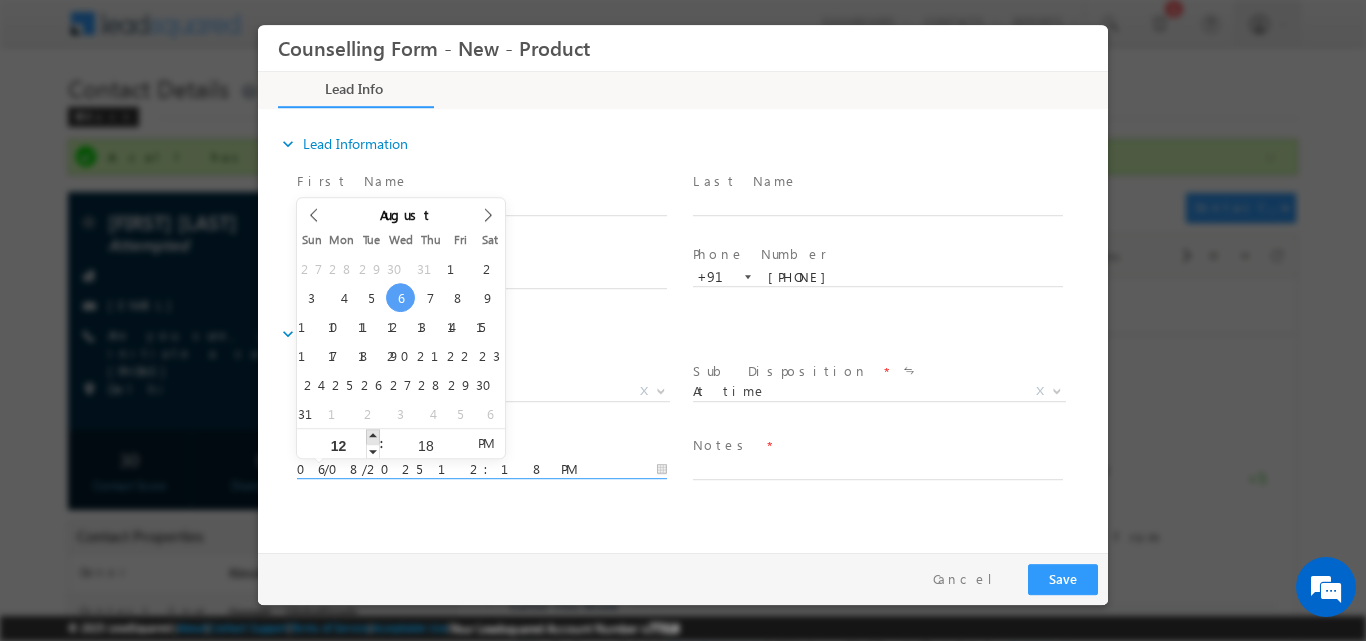 type on "01" 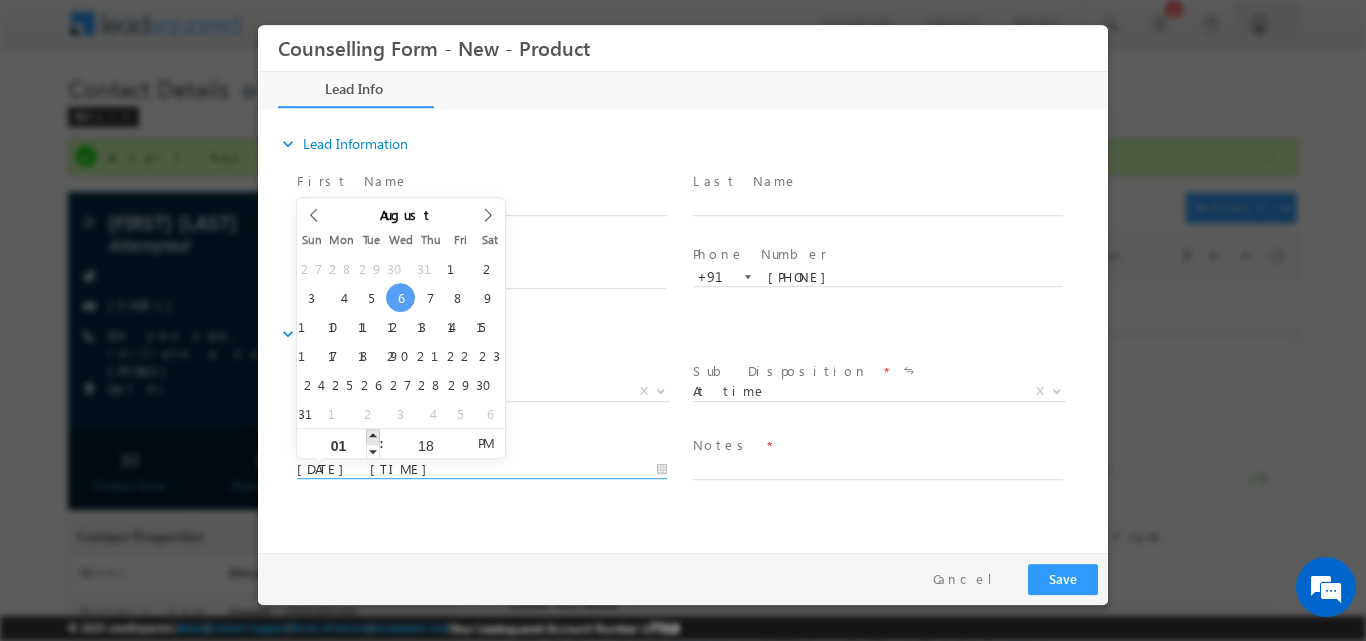 type on "06/08/2025 2:18 PM" 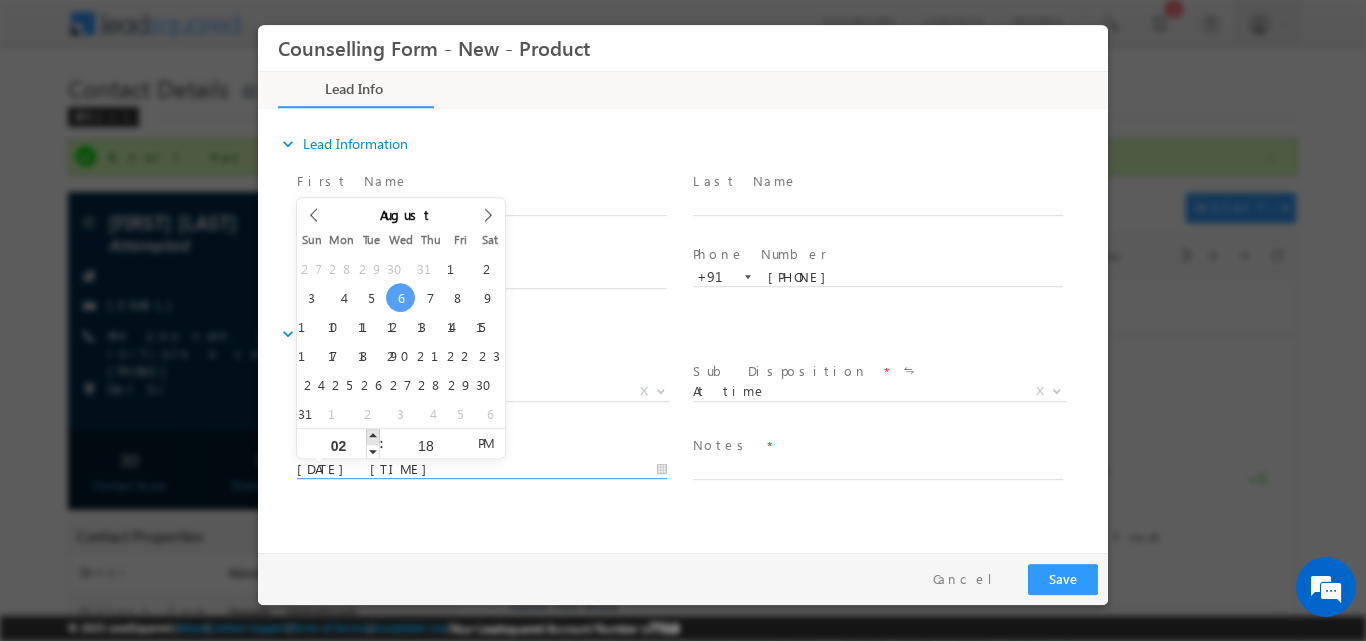 click at bounding box center [373, 435] 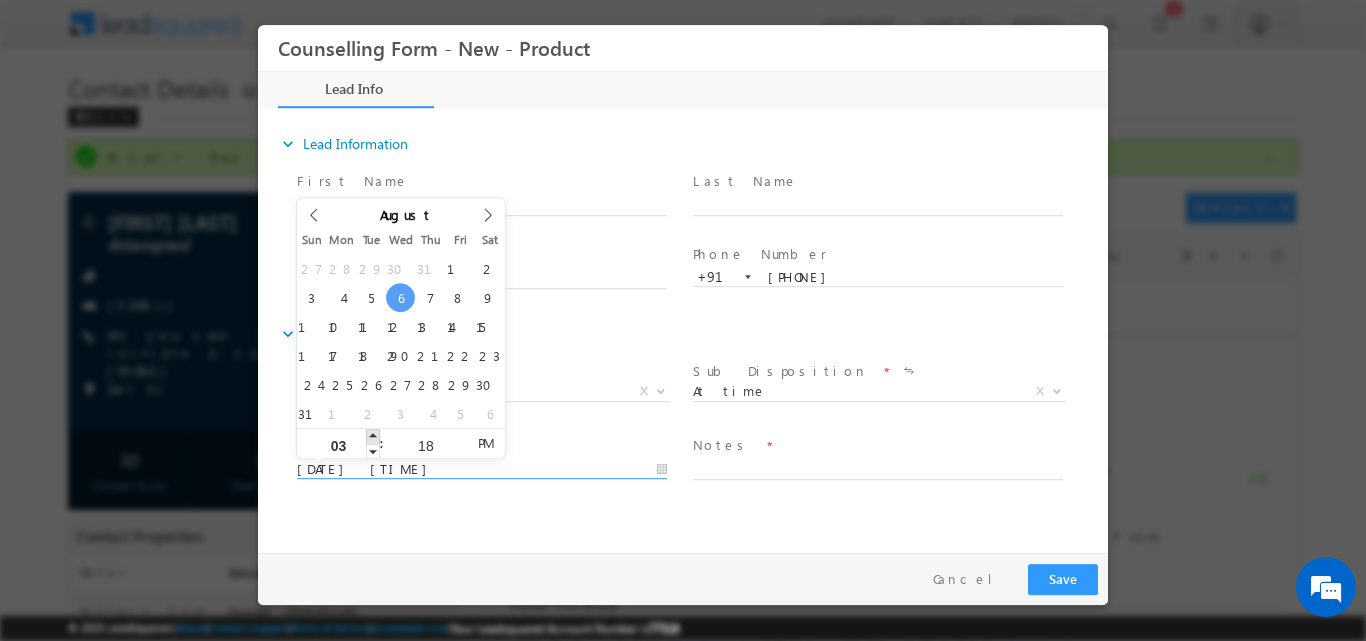 click at bounding box center [373, 435] 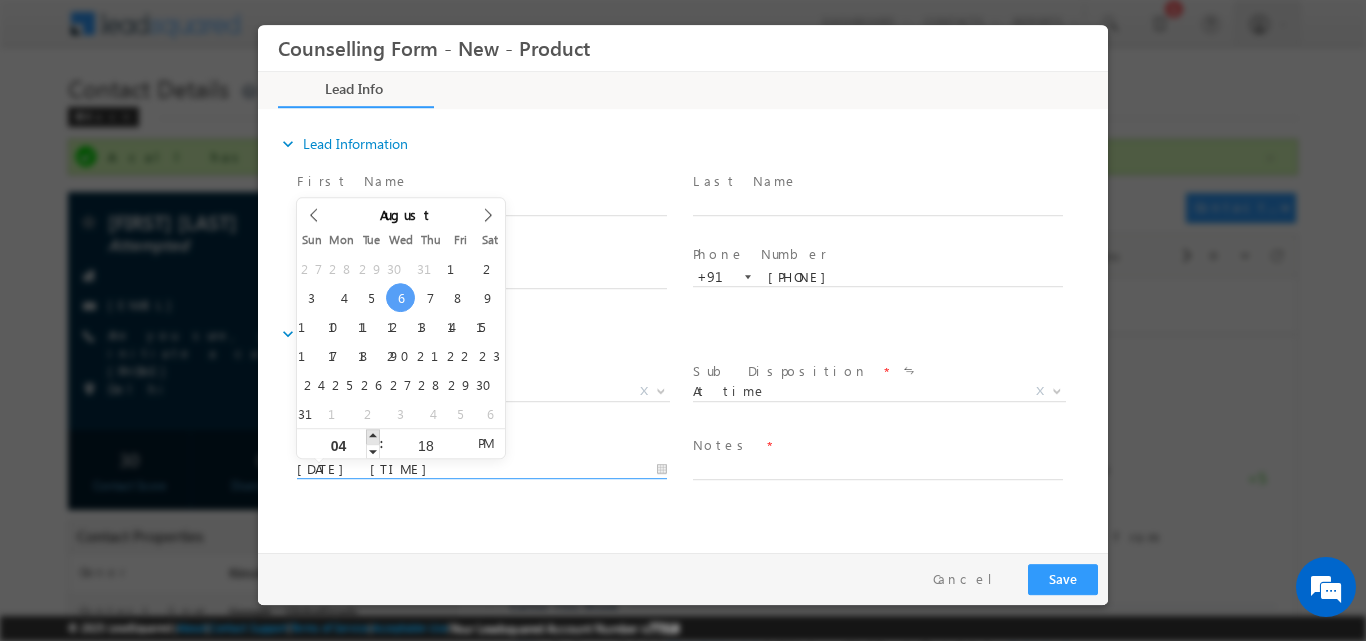click at bounding box center (373, 435) 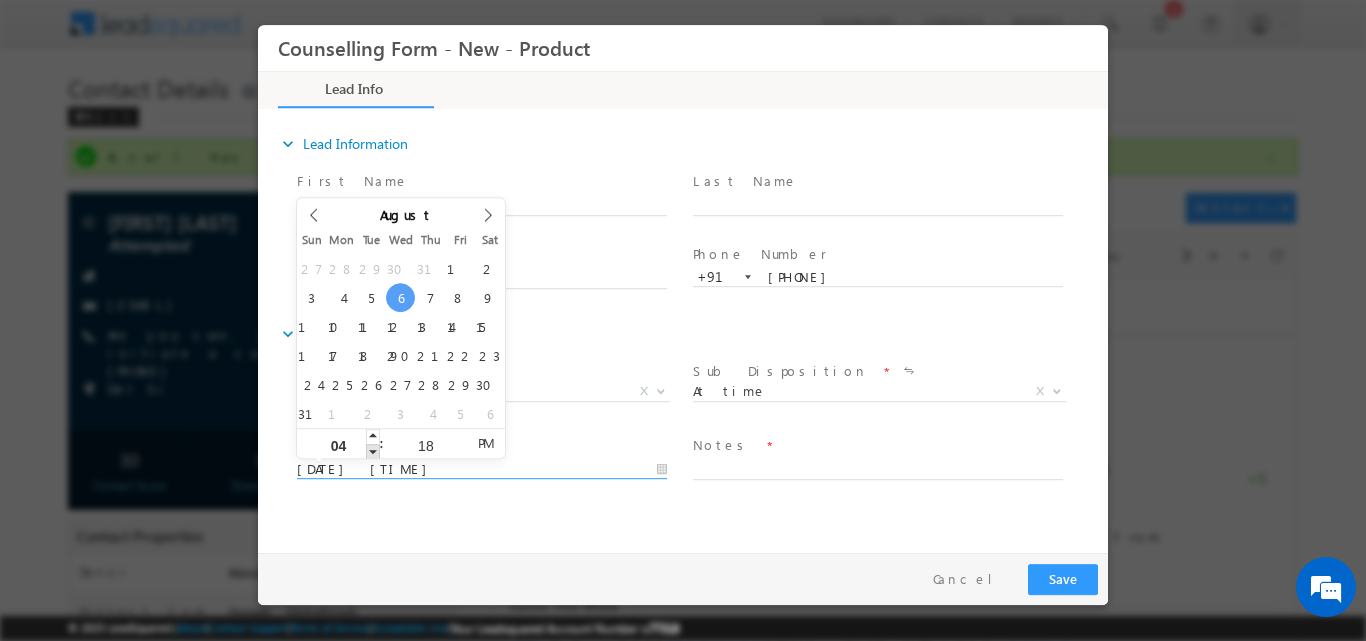 type on "06/08/2025 3:18 PM" 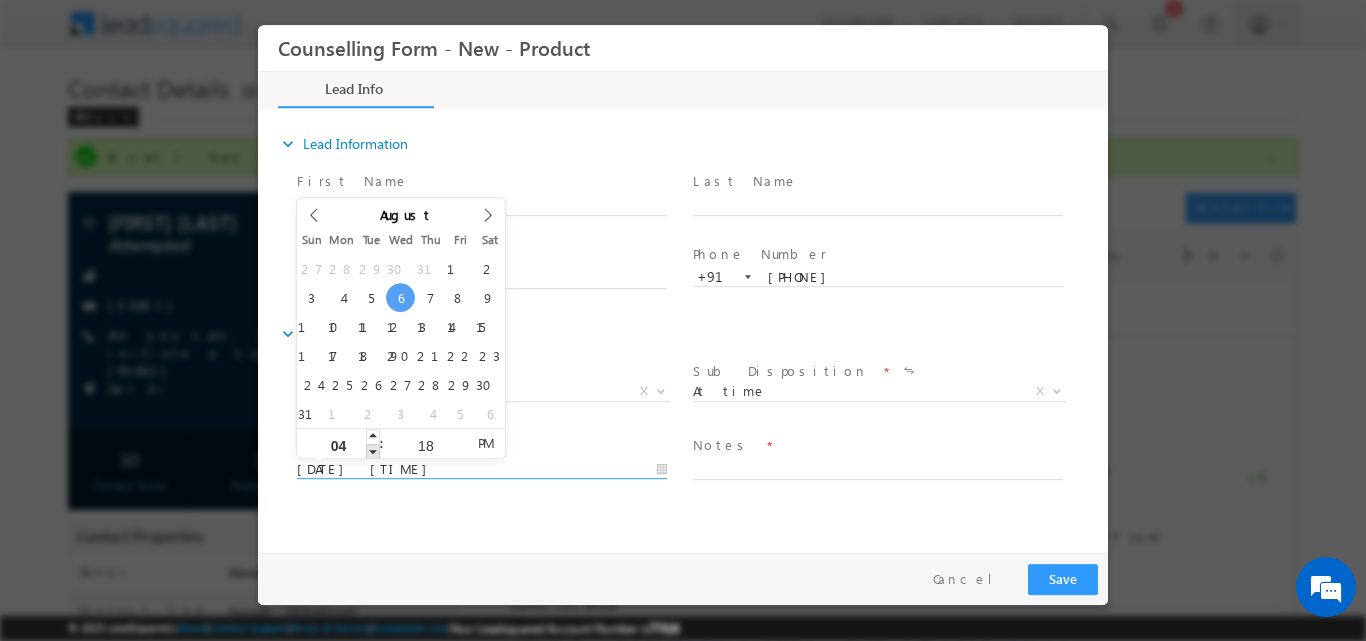 type on "03" 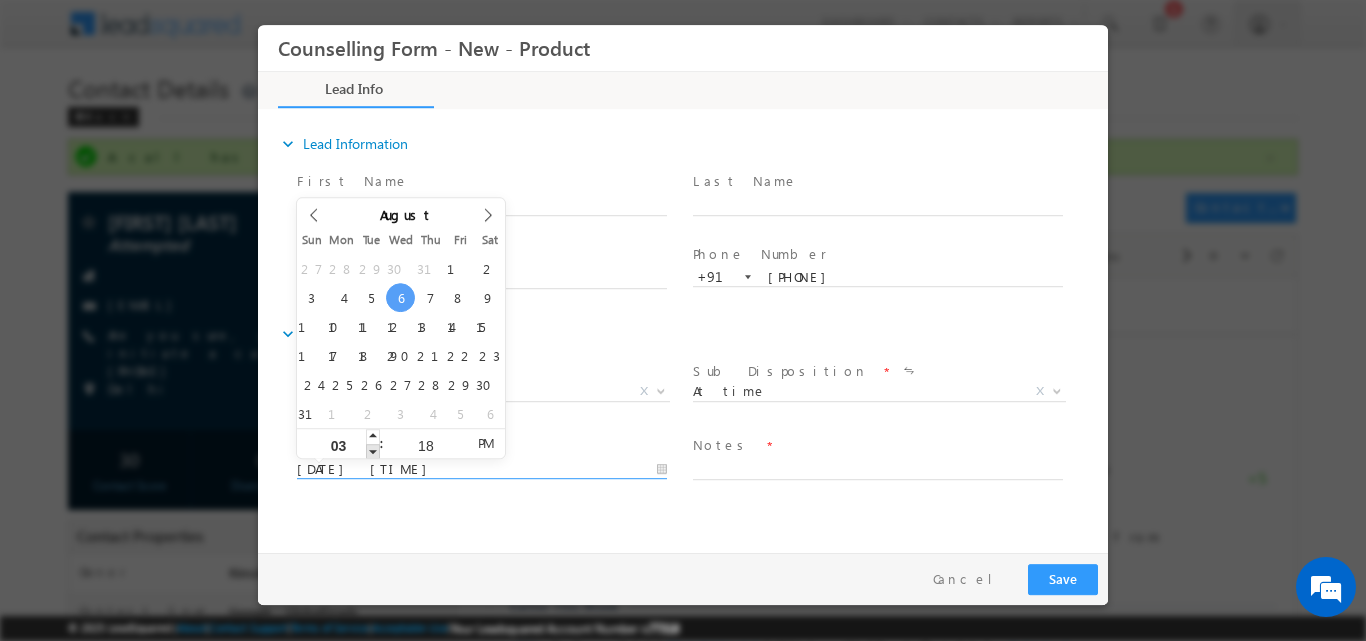click at bounding box center (373, 450) 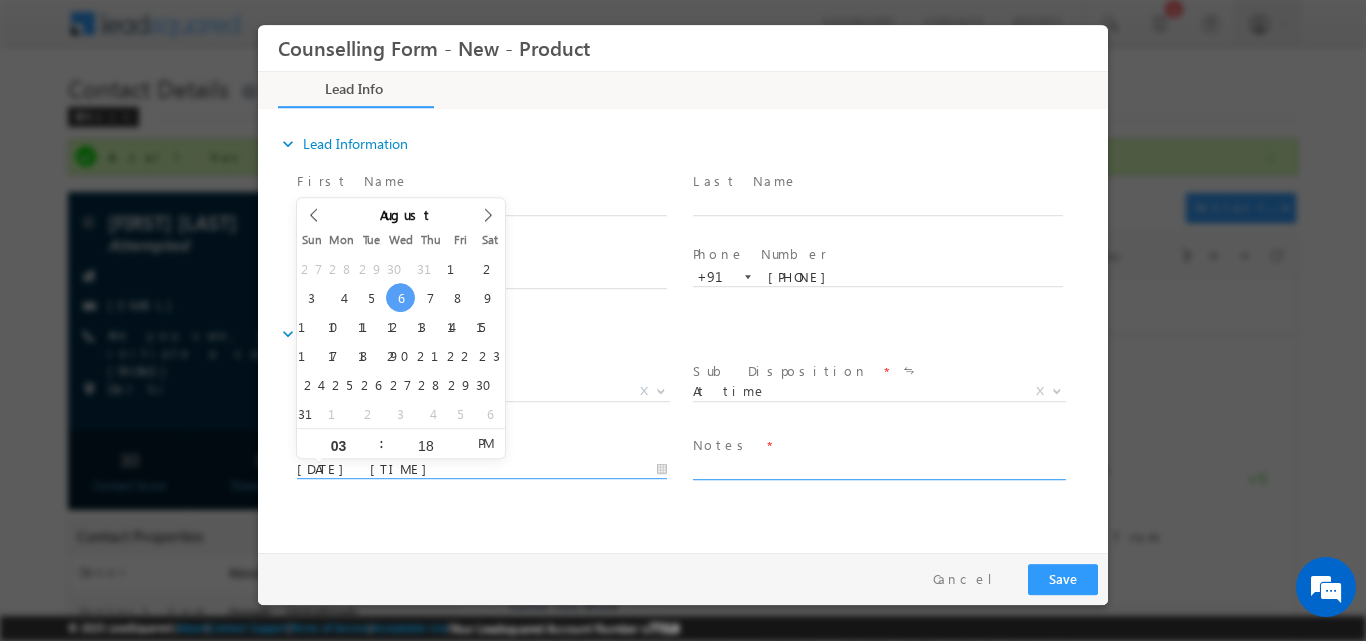 click at bounding box center (878, 467) 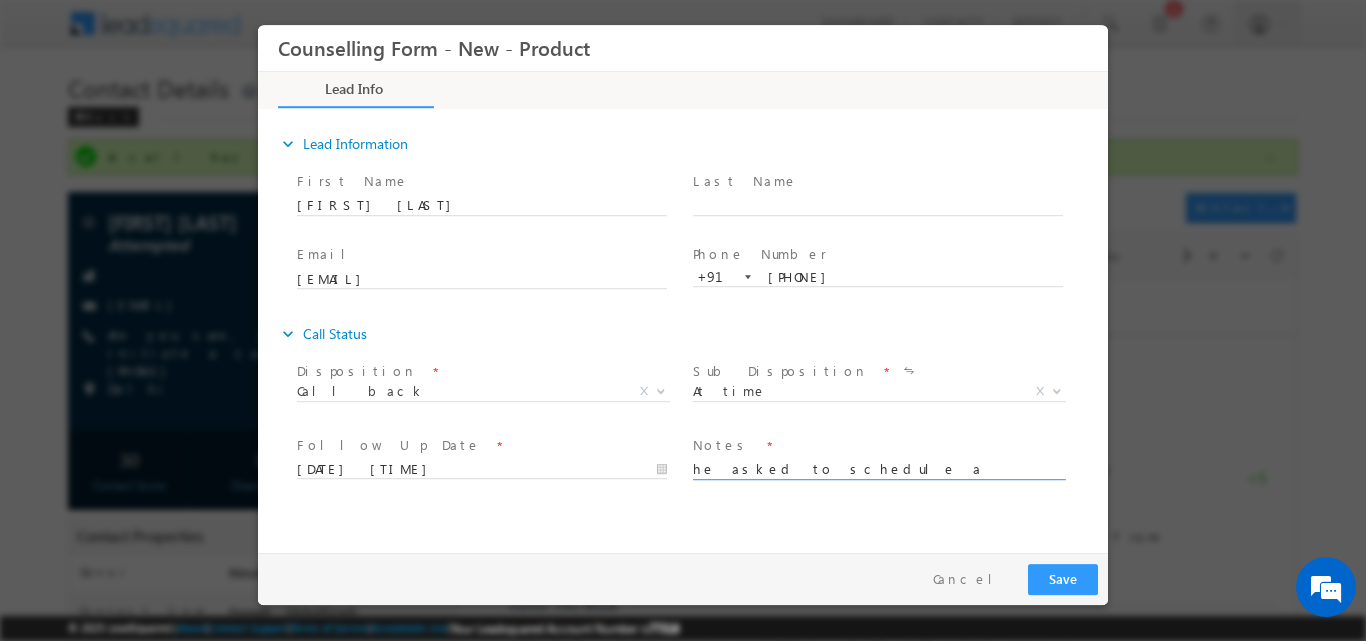 type on "he asked to schedule a session at 3:30PM today" 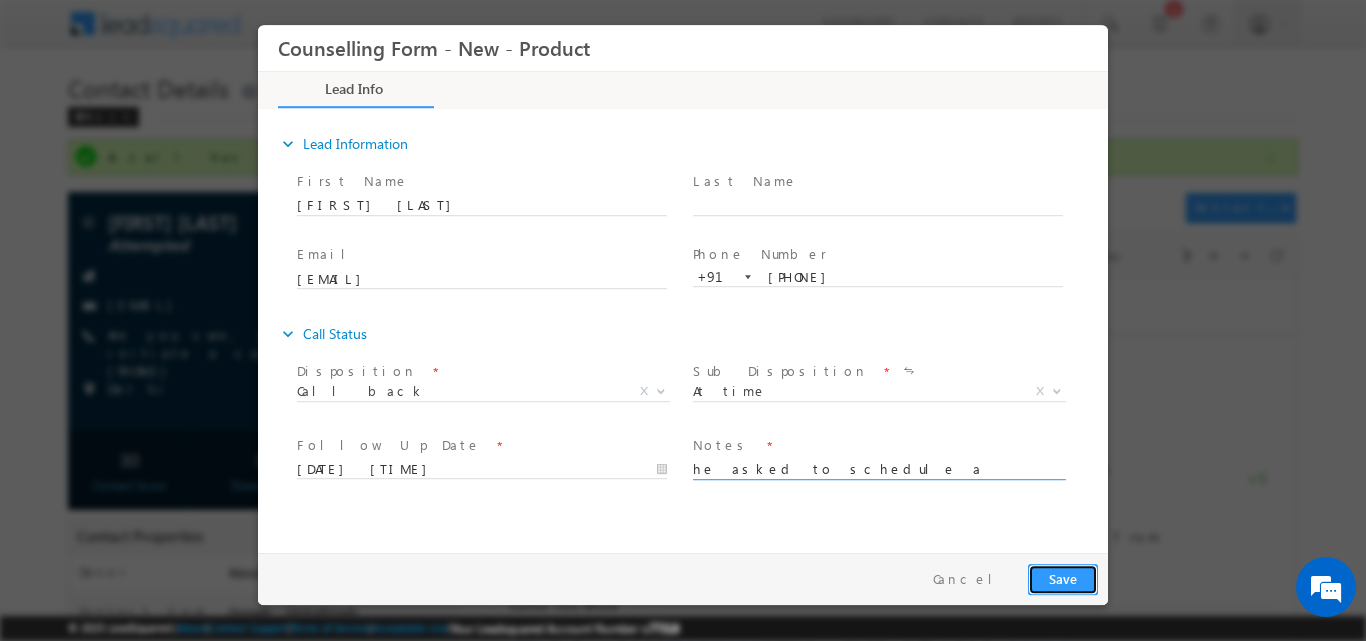 click on "Save" at bounding box center (1063, 578) 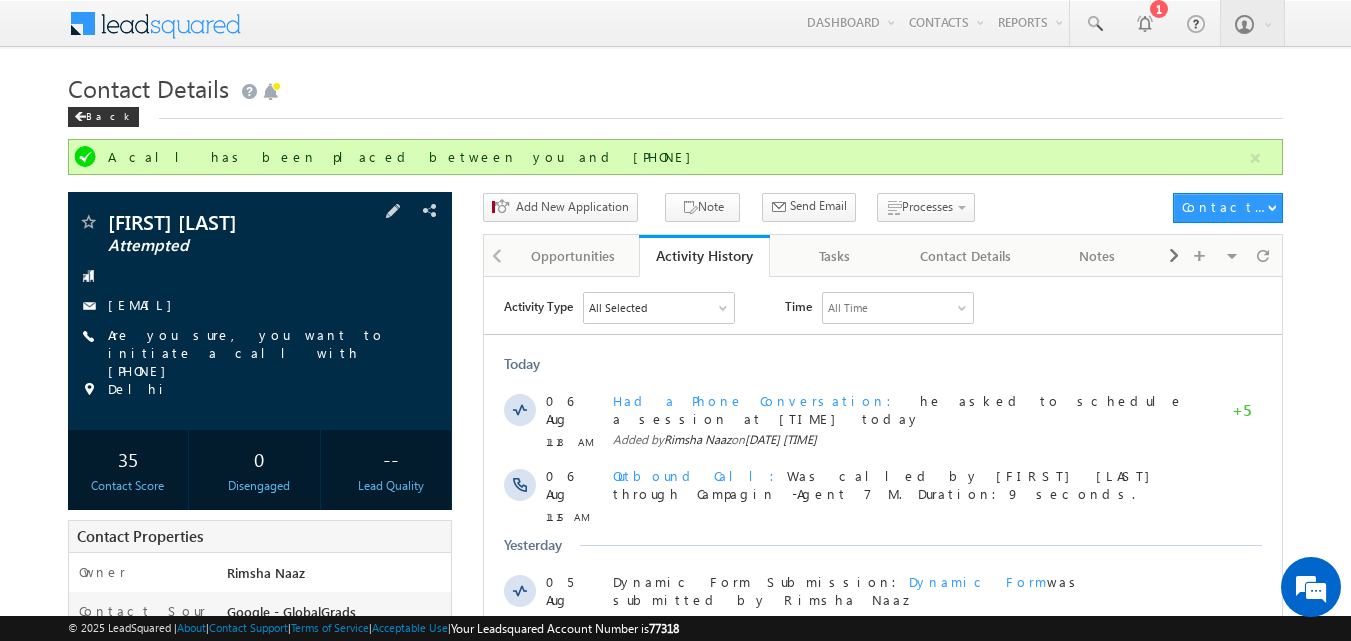 copy on "nagihps@gmail.com" 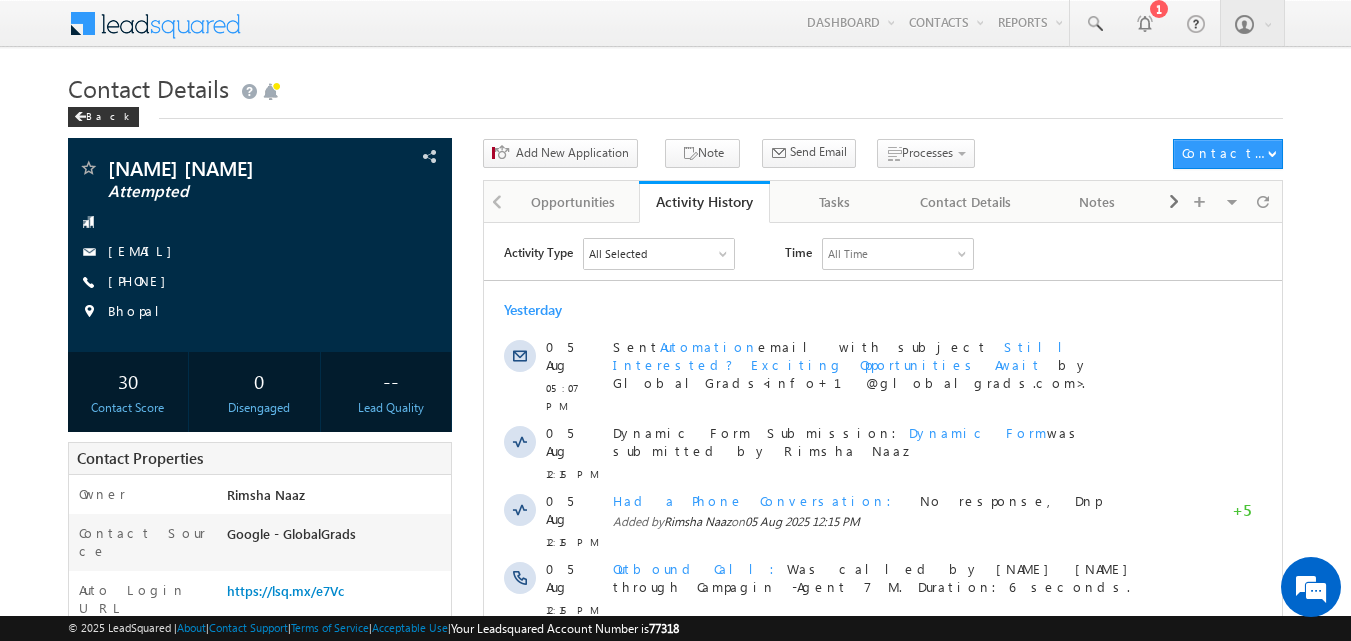 scroll, scrollTop: 0, scrollLeft: 0, axis: both 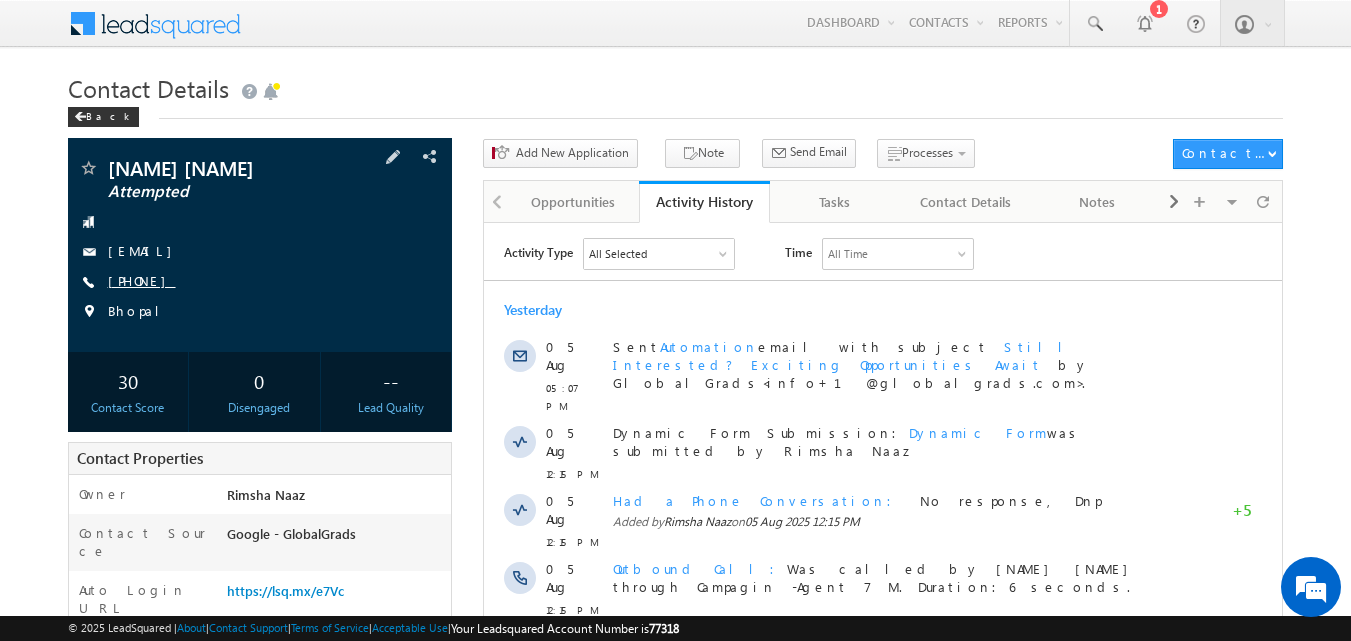 click on "[PHONE]" at bounding box center [142, 280] 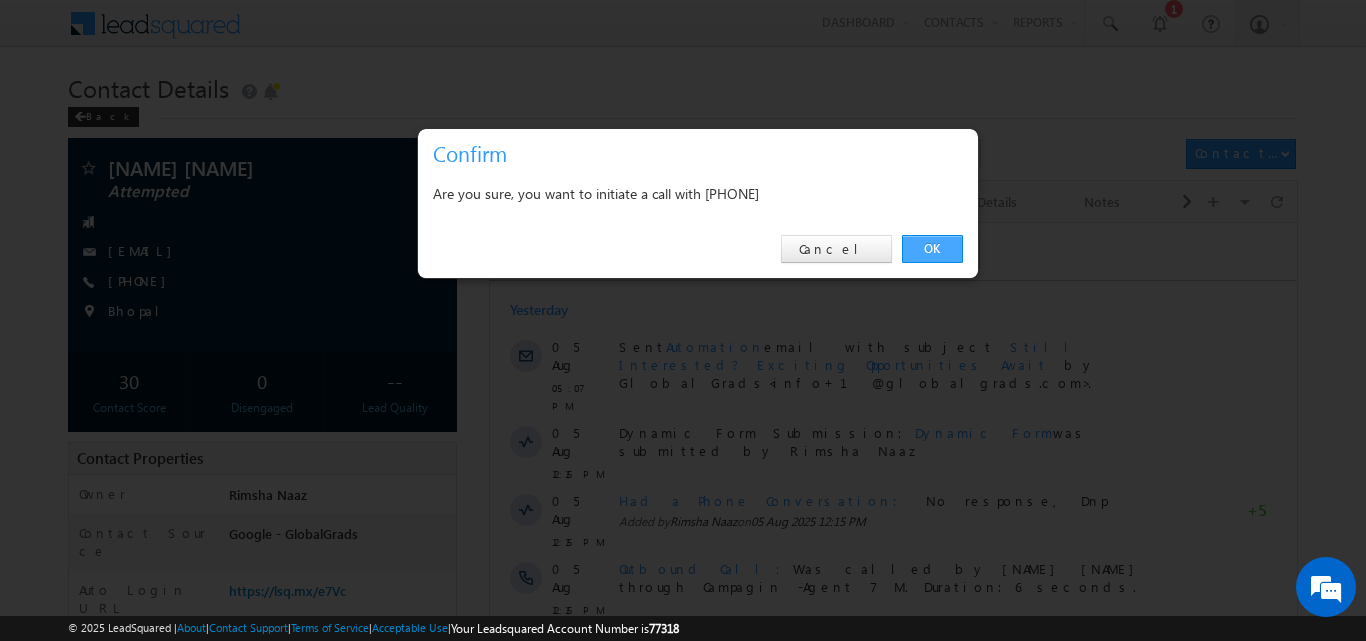 click on "OK" at bounding box center [932, 249] 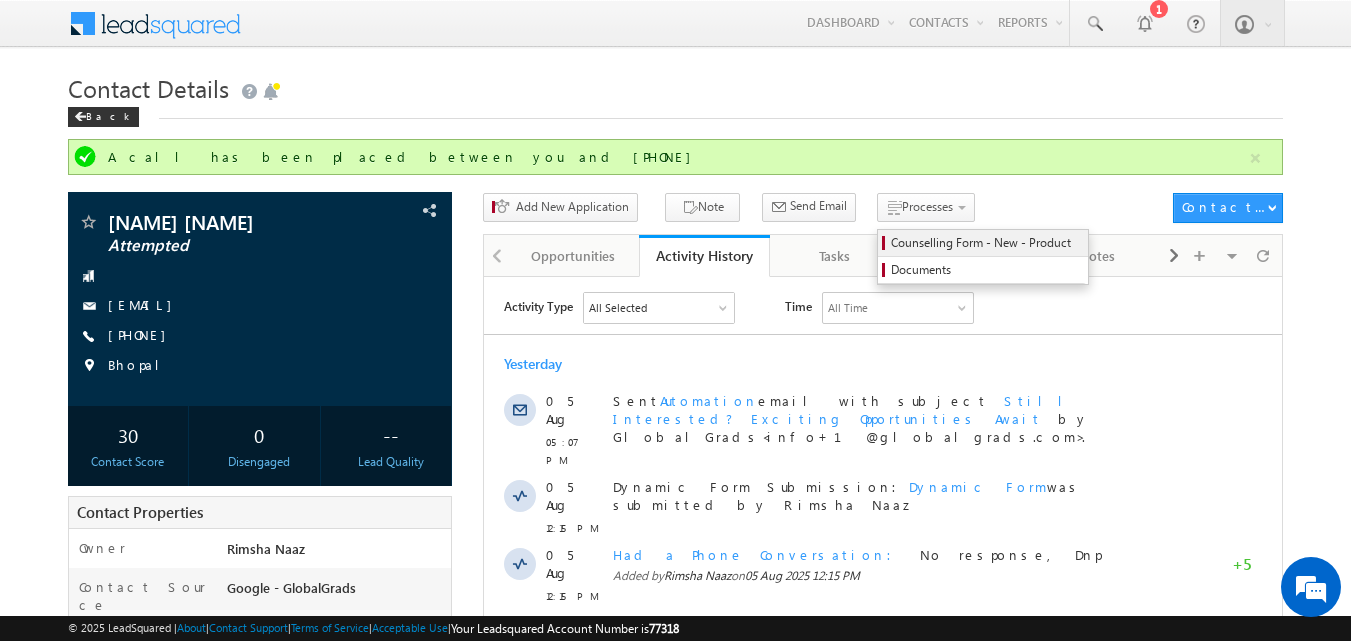click on "Counselling Form - New - Product" at bounding box center (986, 243) 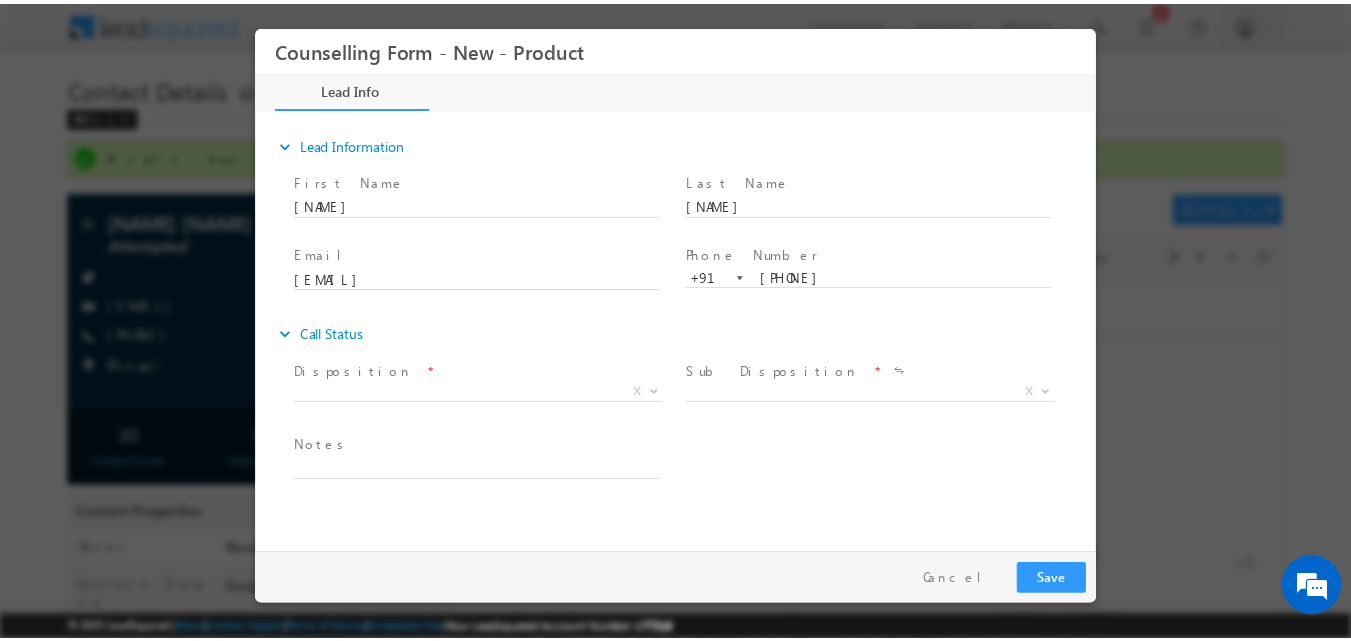 scroll, scrollTop: 0, scrollLeft: 0, axis: both 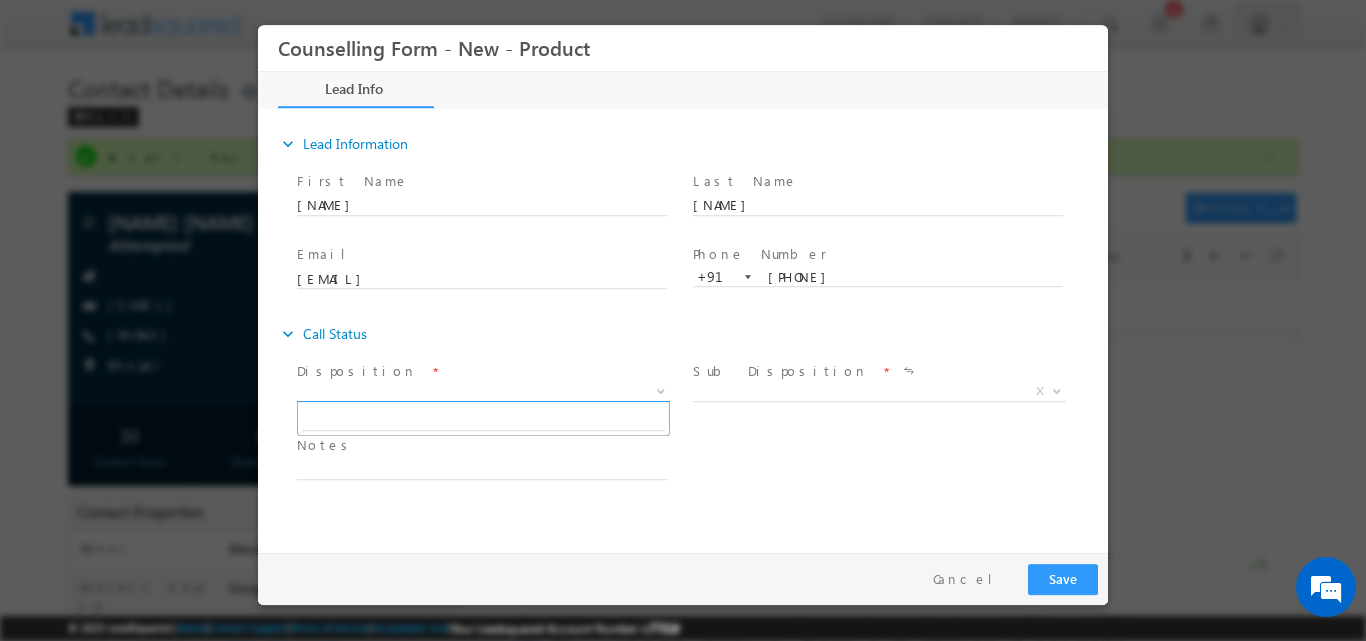 click at bounding box center [659, 390] 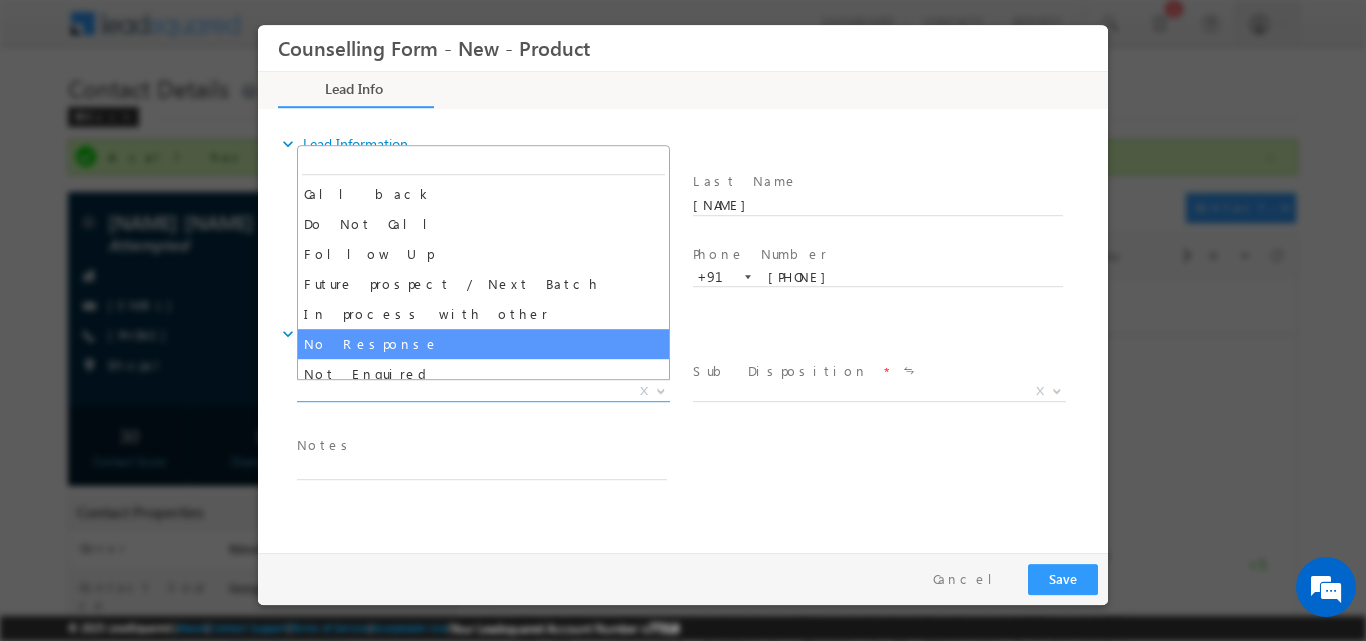 select on "No Response" 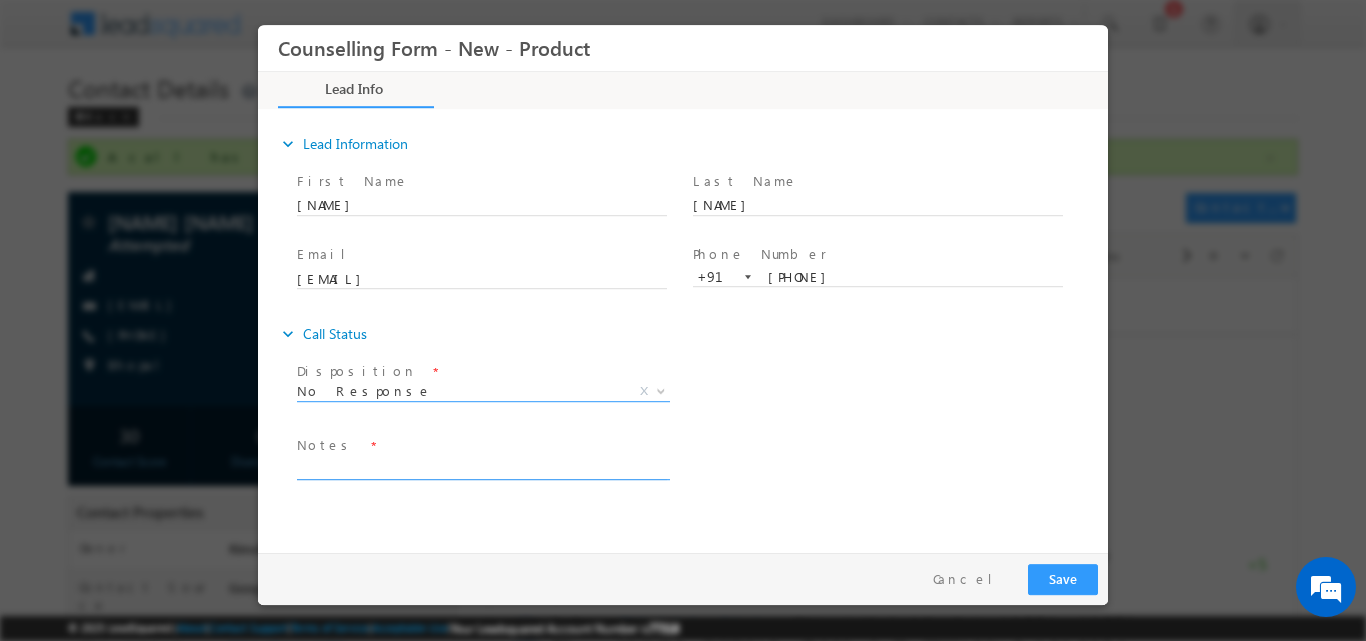 click at bounding box center (482, 467) 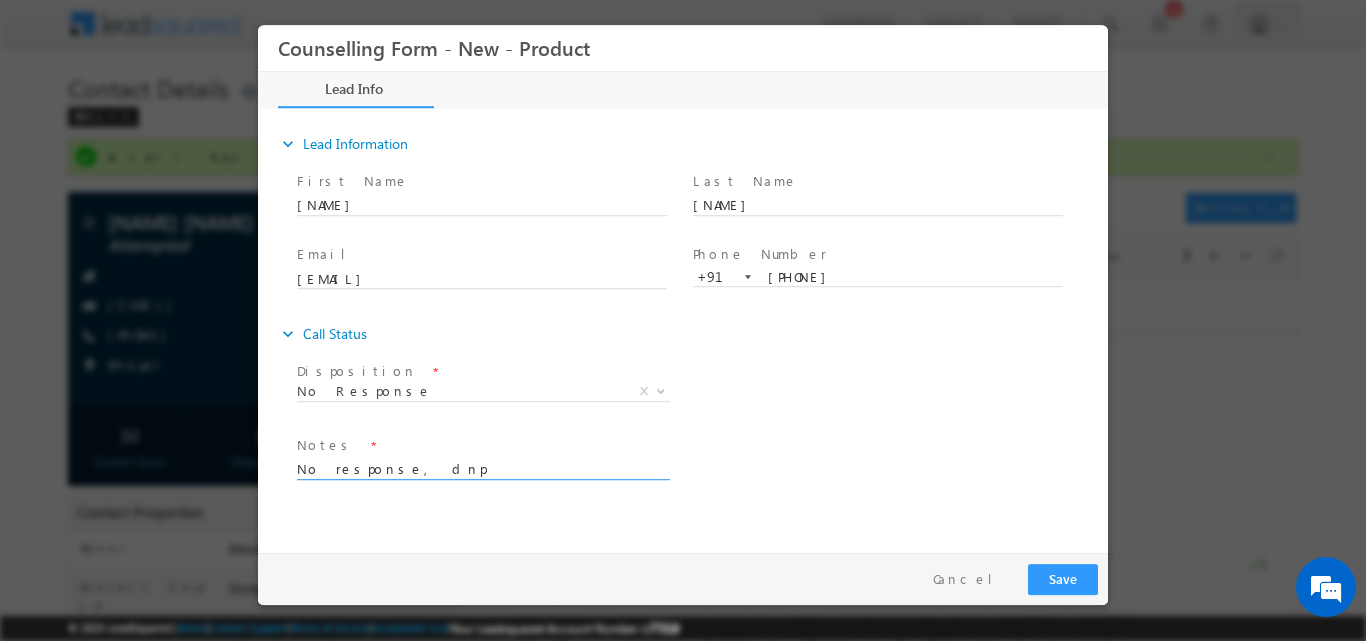 type on "No response, dnp" 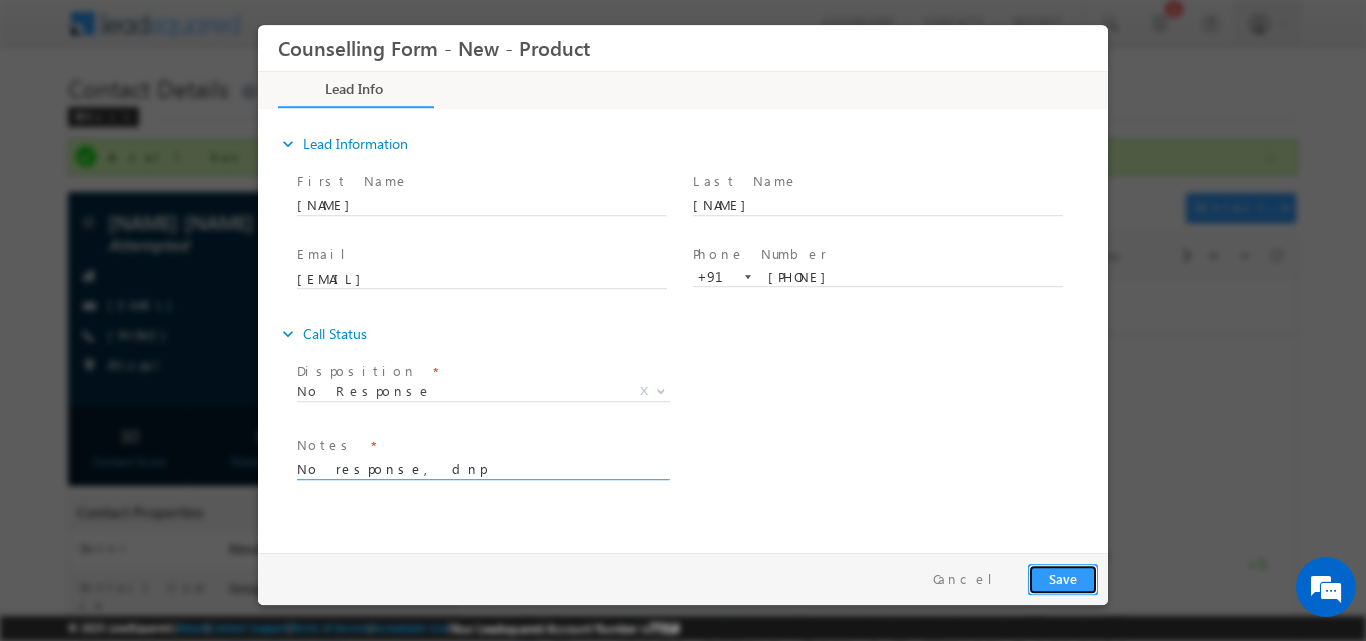 click on "Save" at bounding box center (1063, 578) 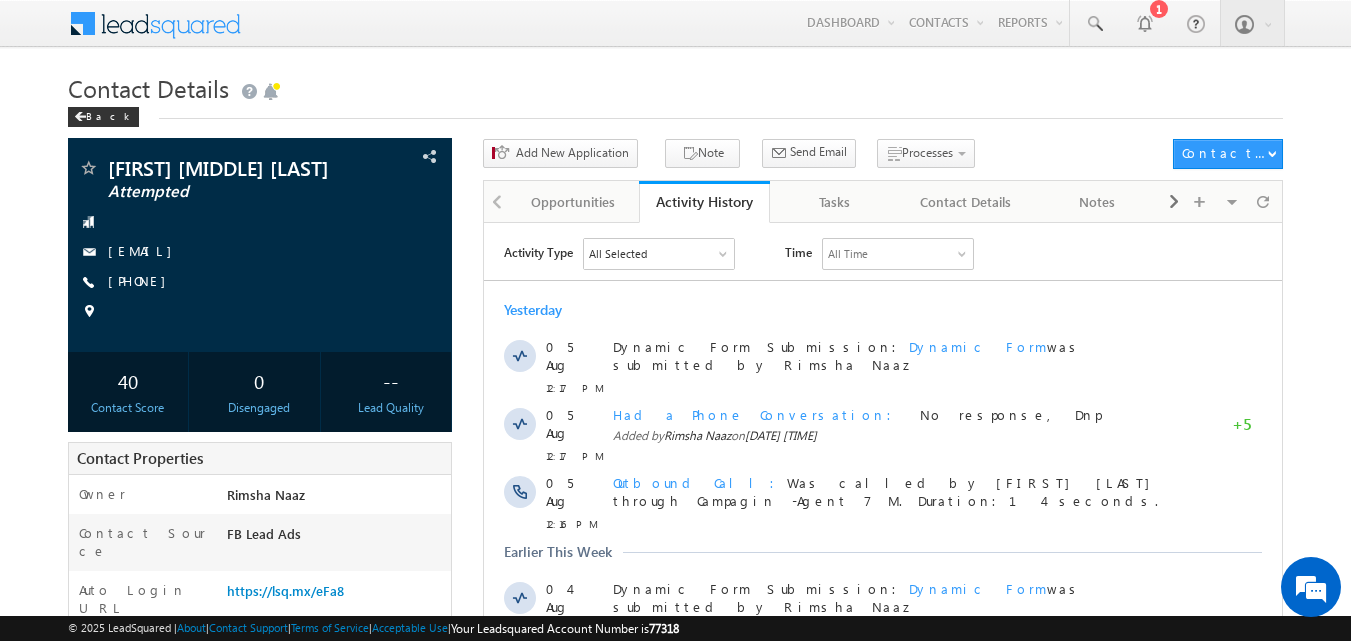 scroll, scrollTop: 0, scrollLeft: 0, axis: both 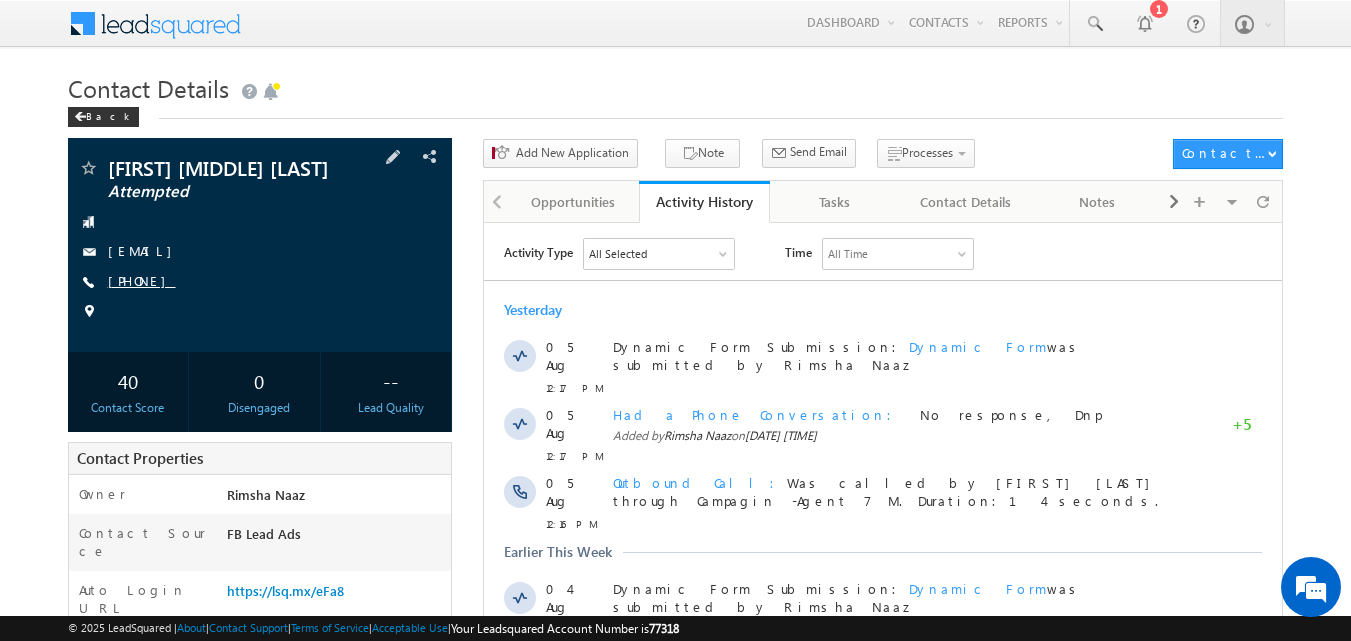 click on "[PHONE]" at bounding box center (142, 280) 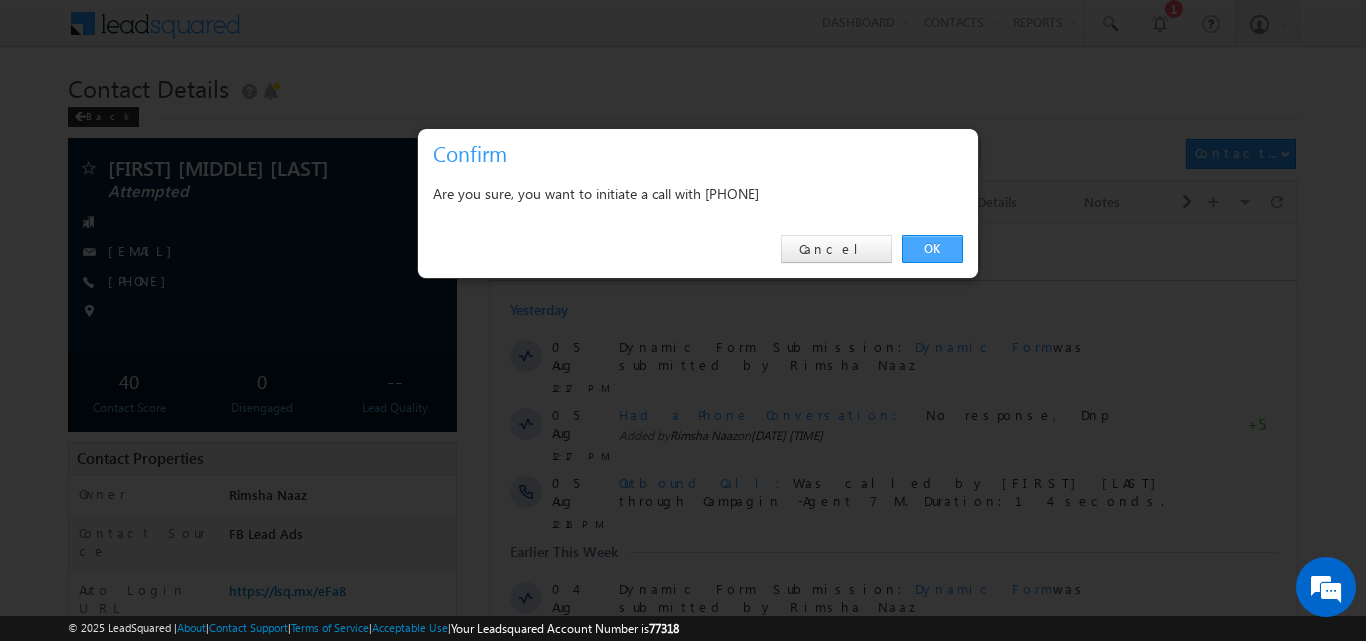 click on "OK" at bounding box center [932, 249] 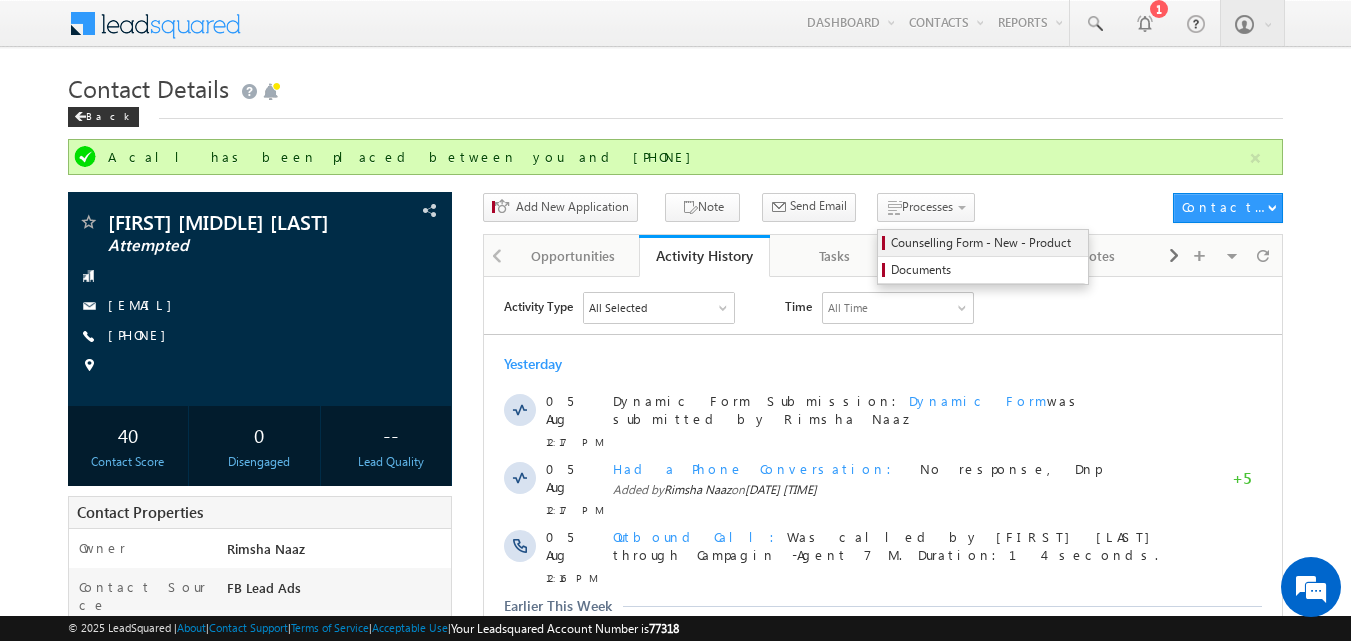 click on "Counselling Form - New - Product" at bounding box center [986, 243] 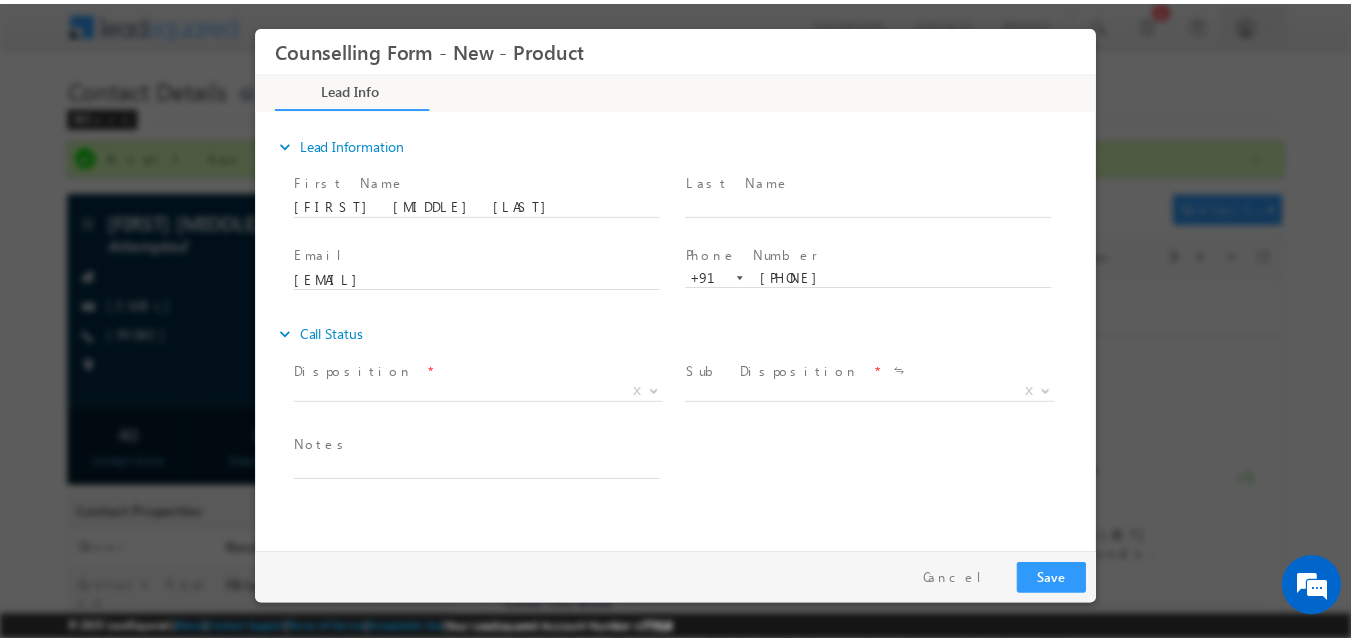 scroll, scrollTop: 0, scrollLeft: 0, axis: both 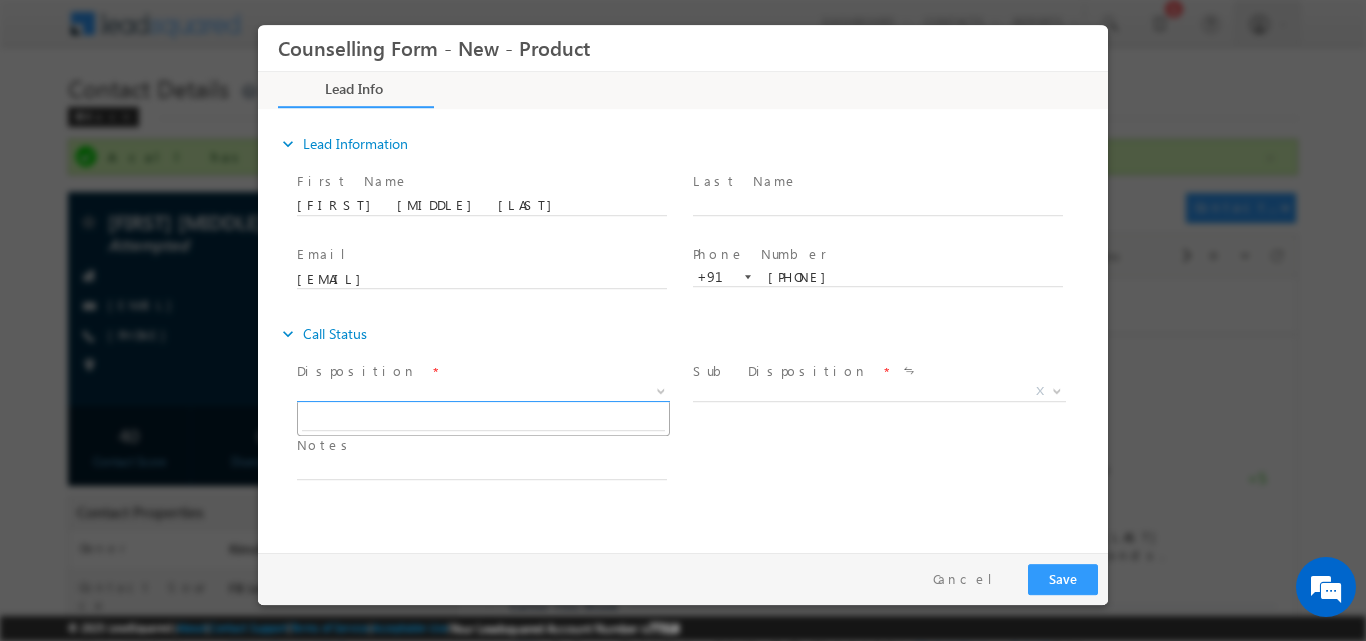 click at bounding box center (659, 390) 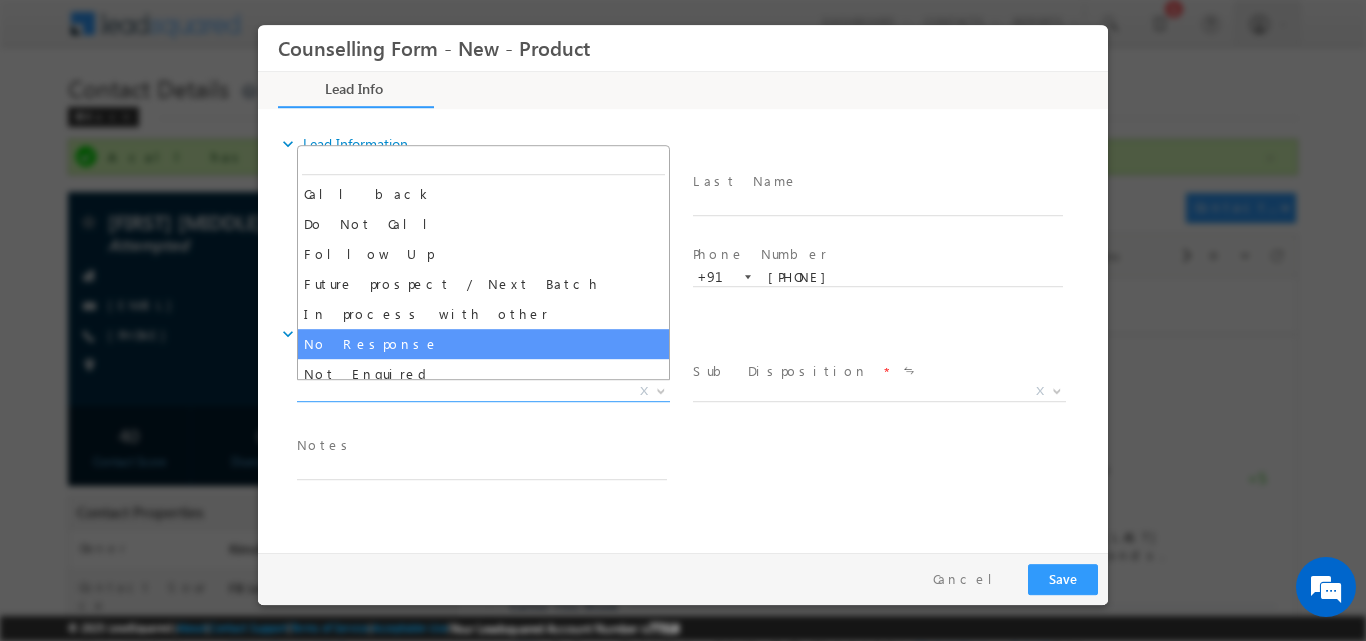select on "No Response" 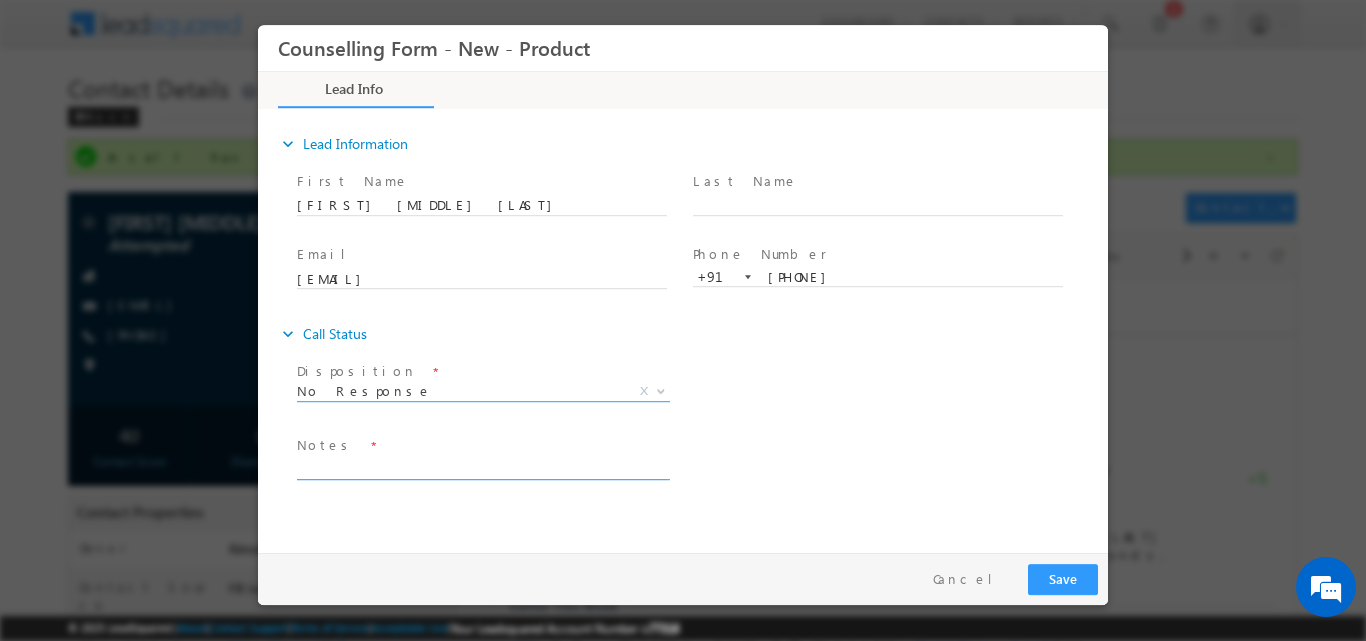 click at bounding box center (482, 467) 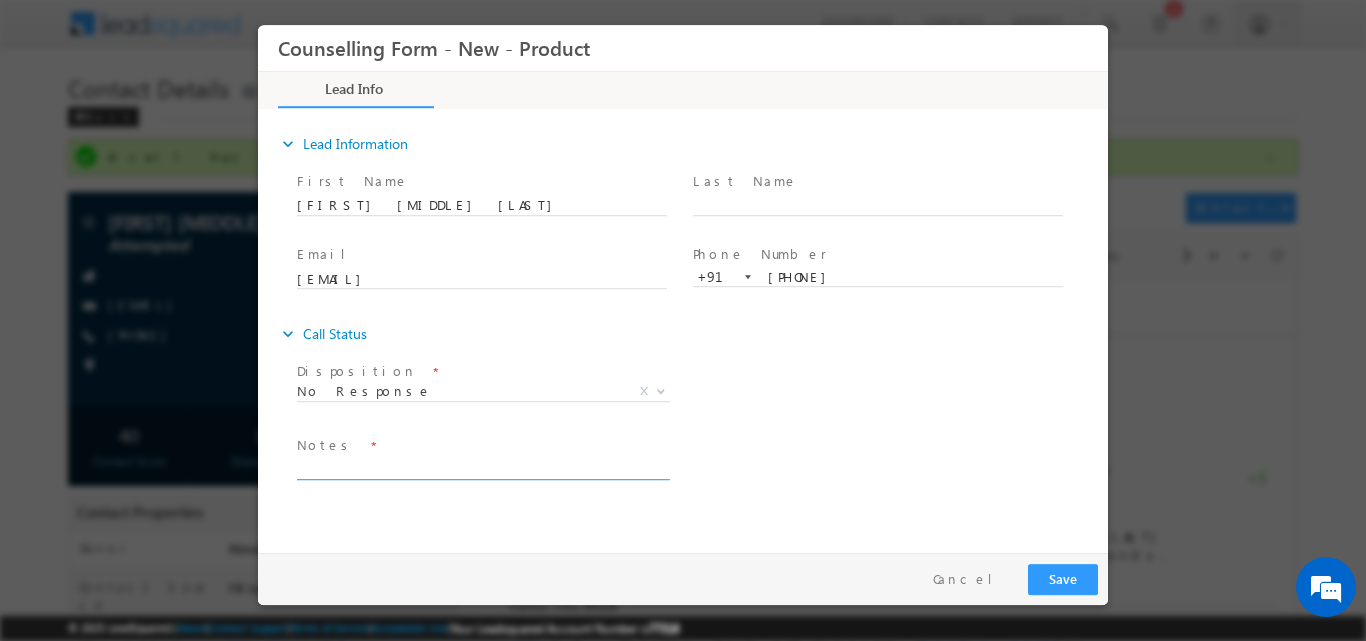 paste on "No response, dnp" 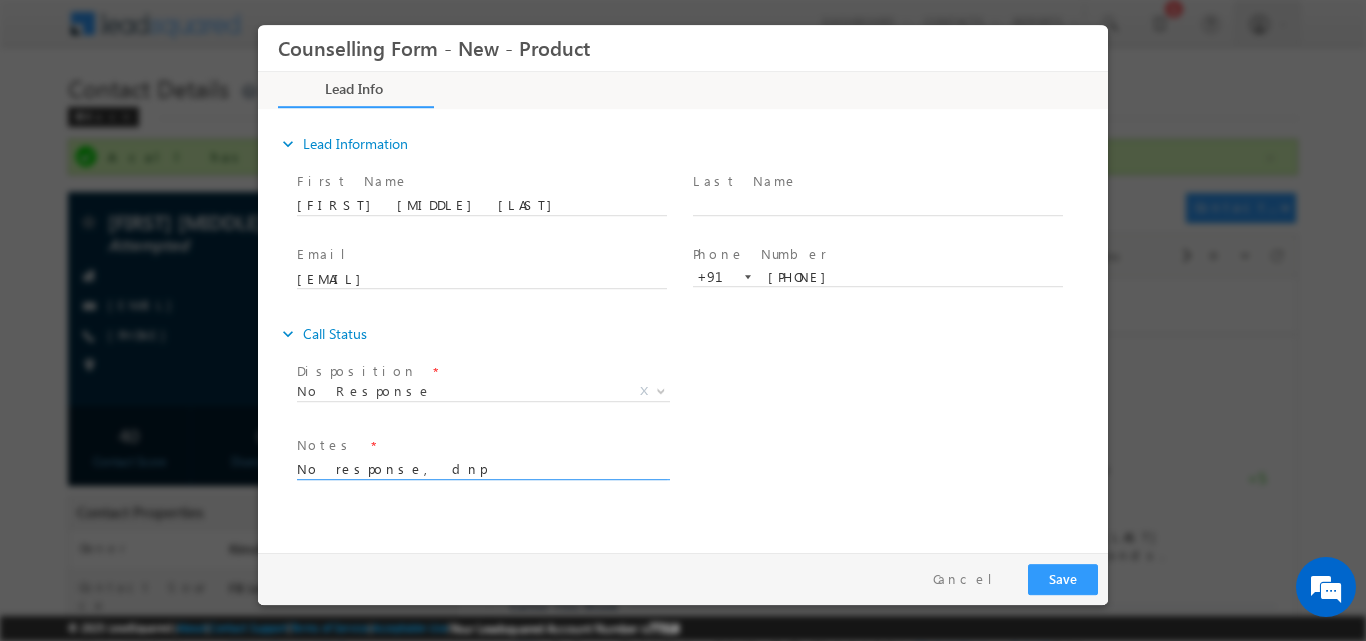 type on "No response, dnp" 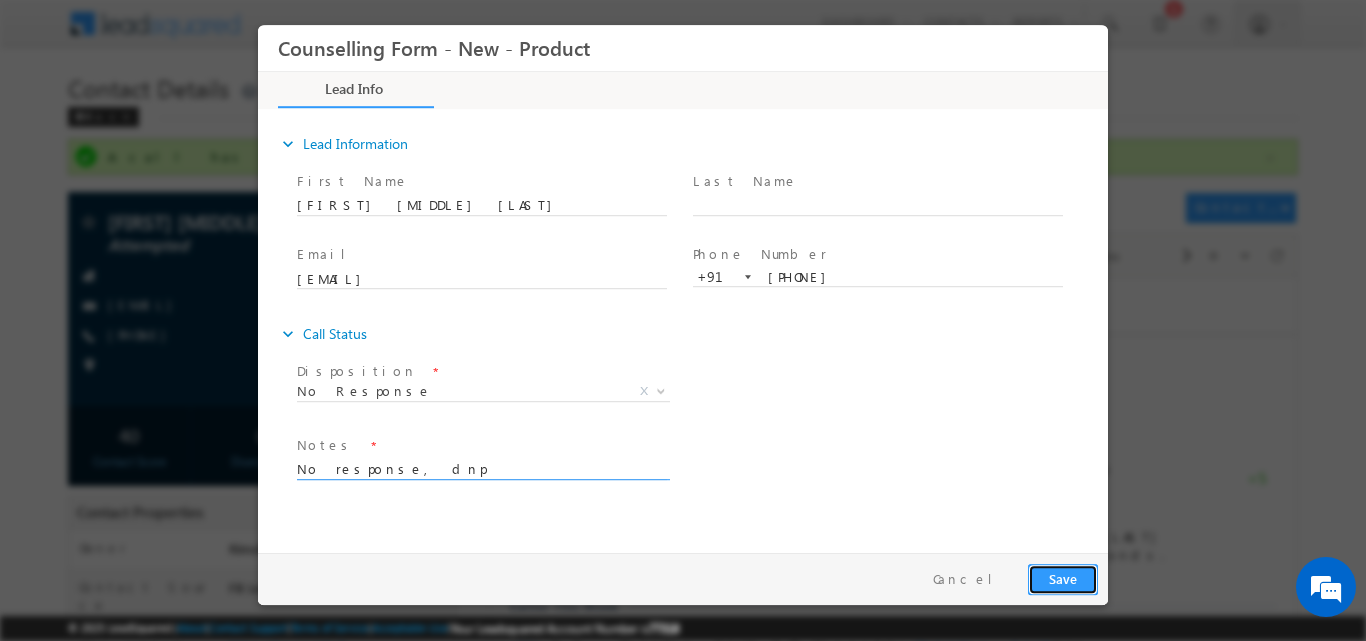 click on "Save" at bounding box center [1063, 578] 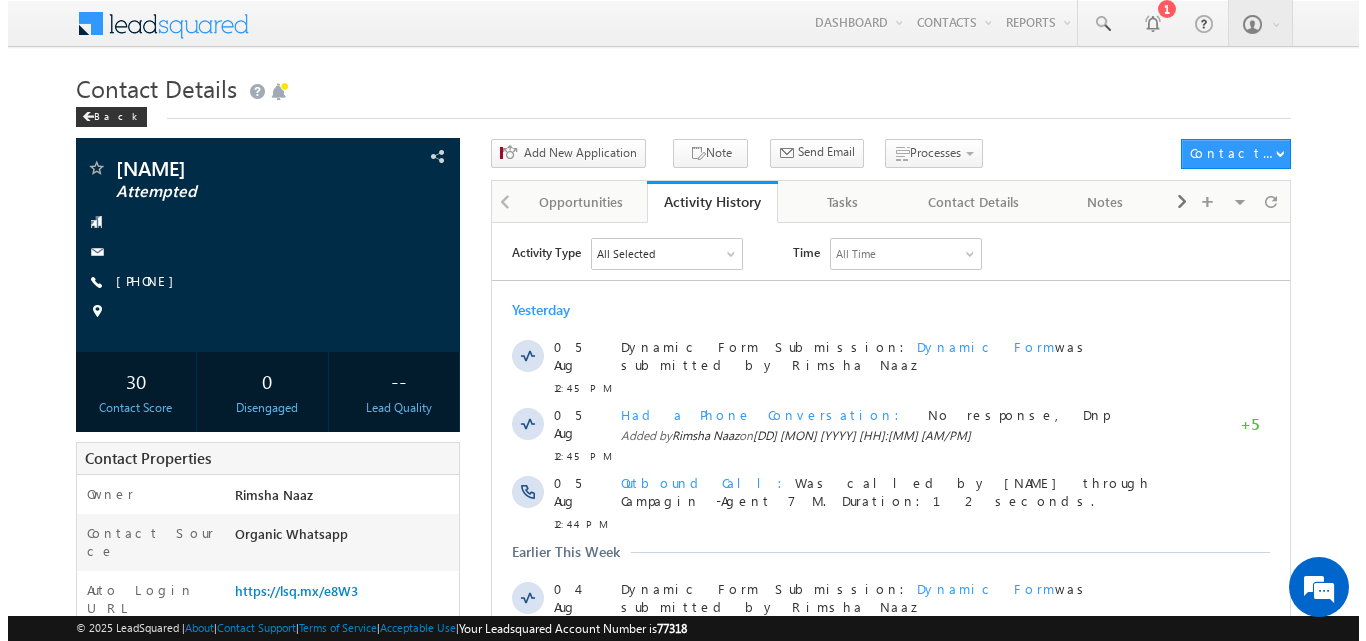 scroll, scrollTop: 0, scrollLeft: 0, axis: both 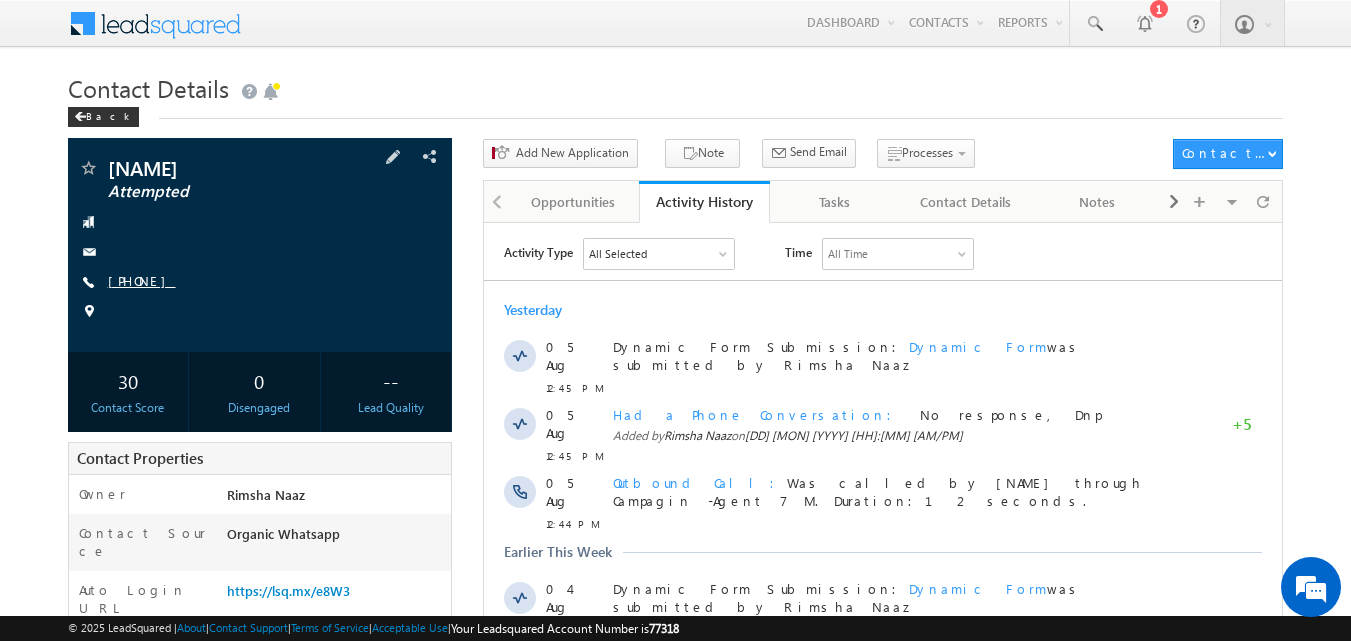 click on "[PHONE]" at bounding box center (142, 280) 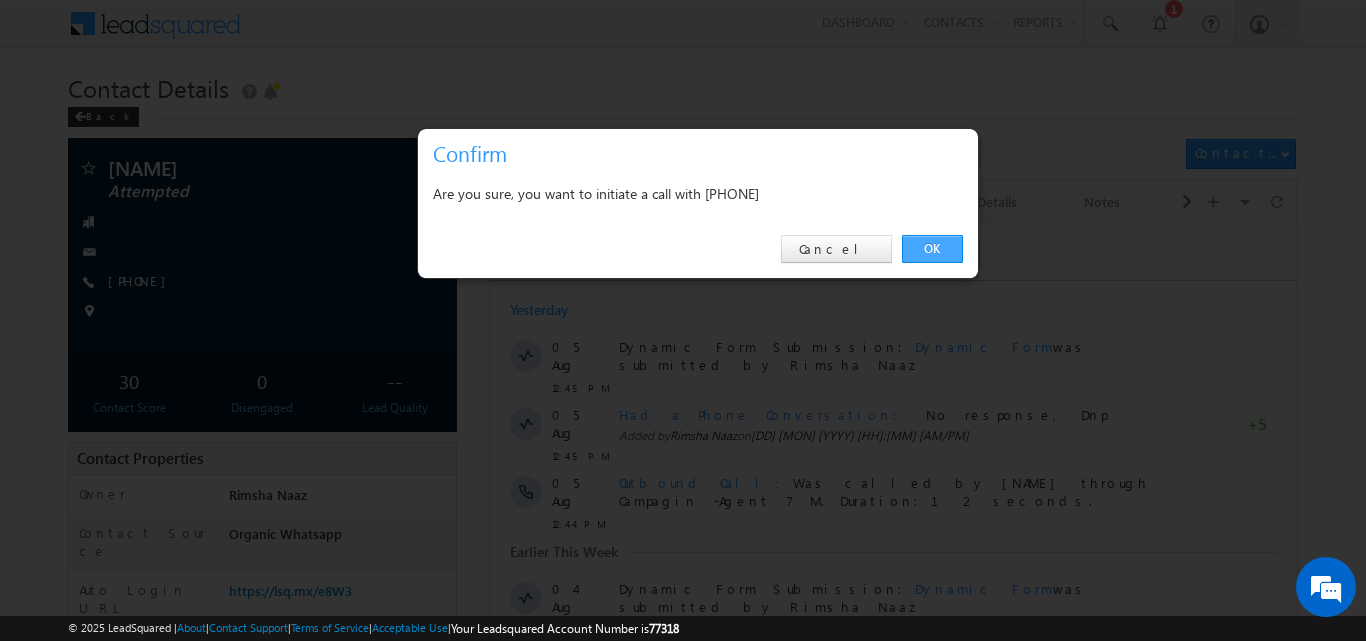 drag, startPoint x: 941, startPoint y: 252, endPoint x: 455, endPoint y: 26, distance: 535.9776 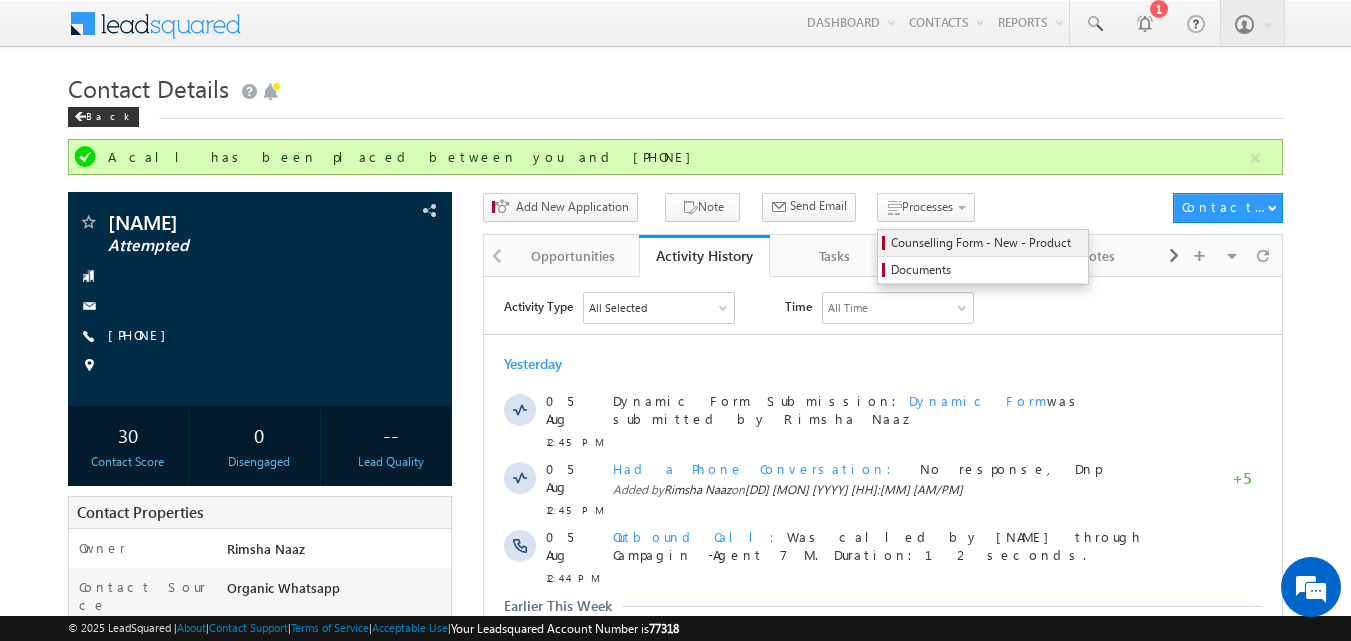 click on "Counselling Form - New - Product" at bounding box center [986, 243] 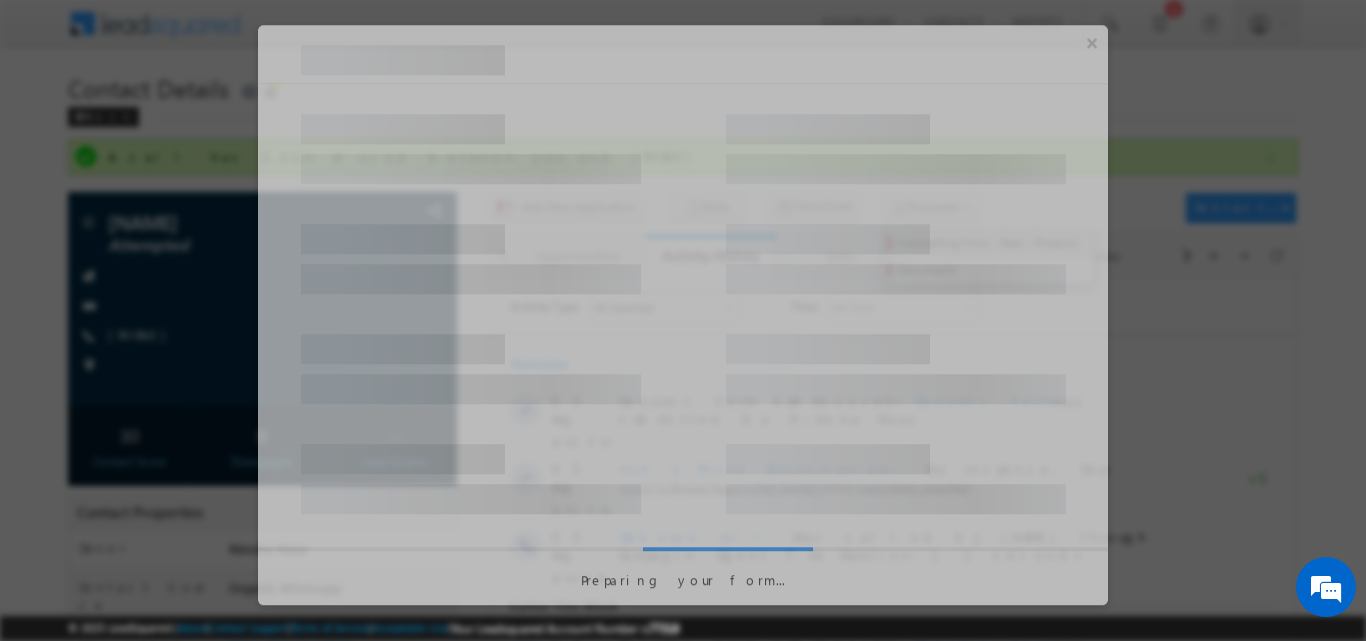 scroll, scrollTop: 0, scrollLeft: 0, axis: both 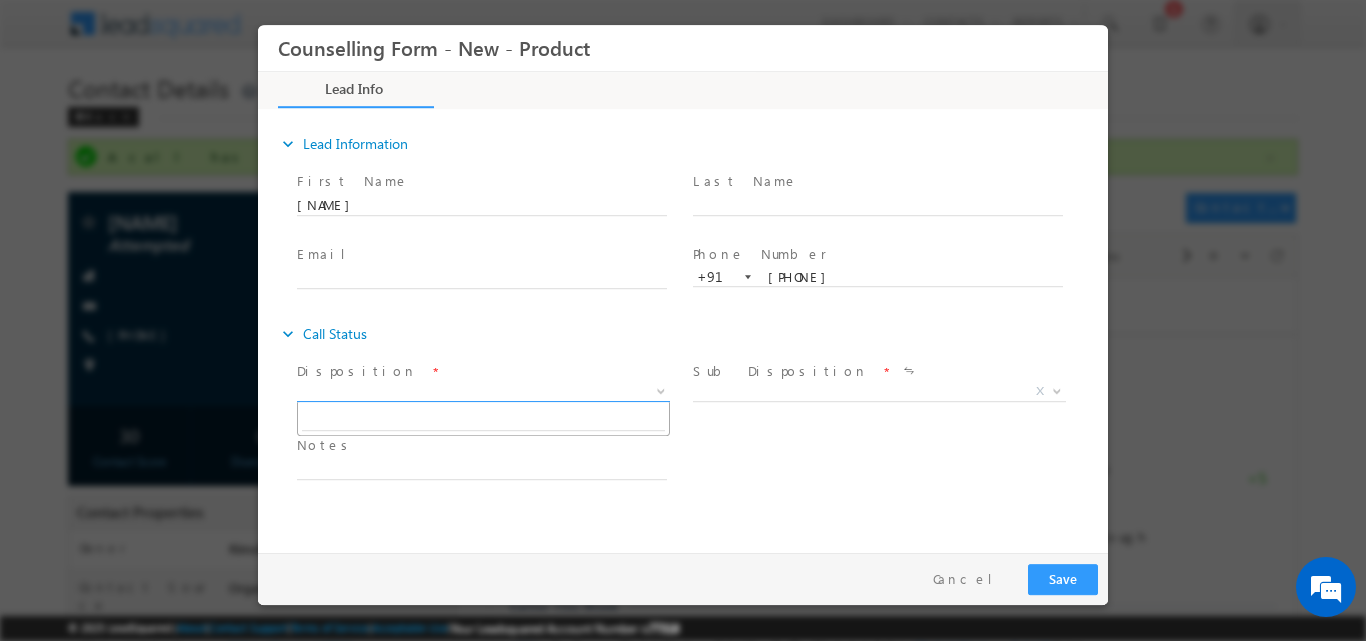 click at bounding box center [659, 390] 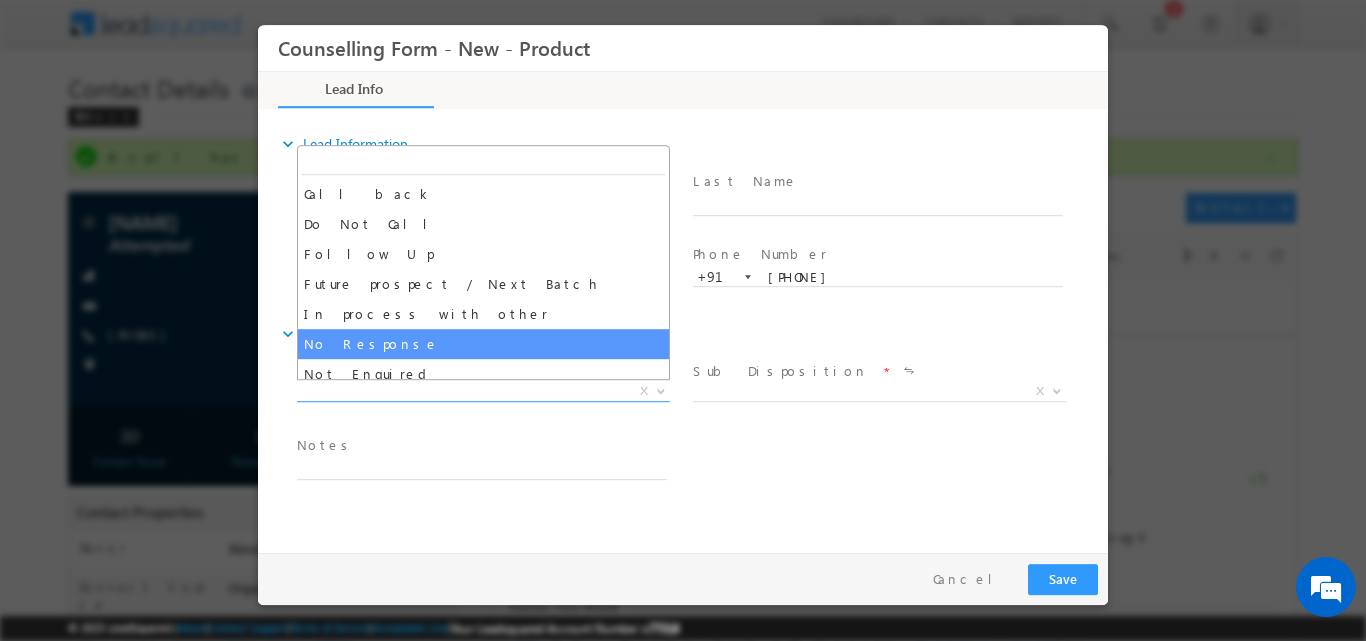 select on "No Response" 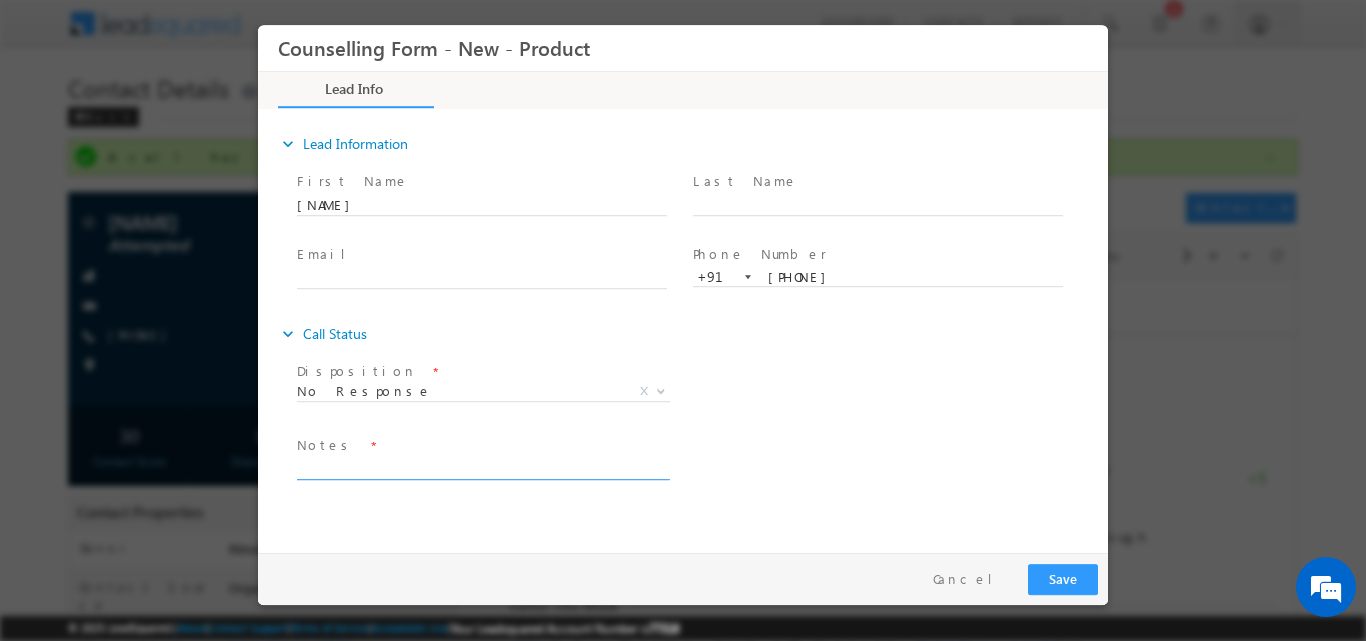 click at bounding box center [482, 467] 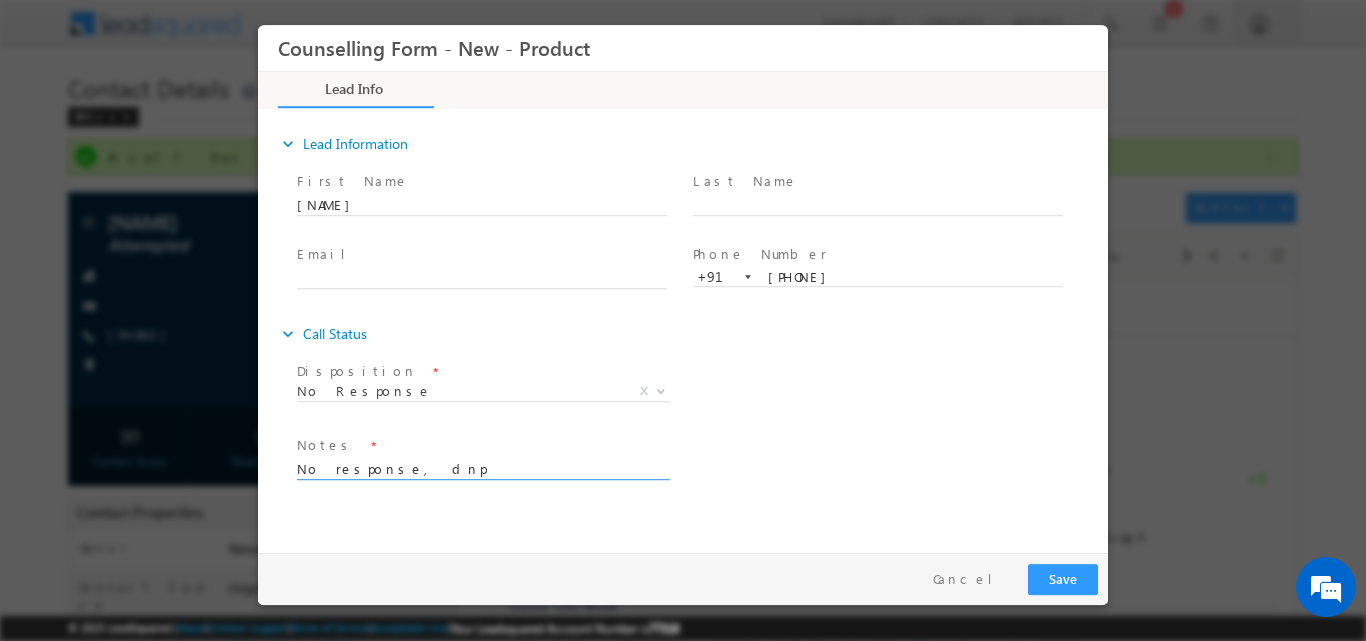 type on "No response, dnp" 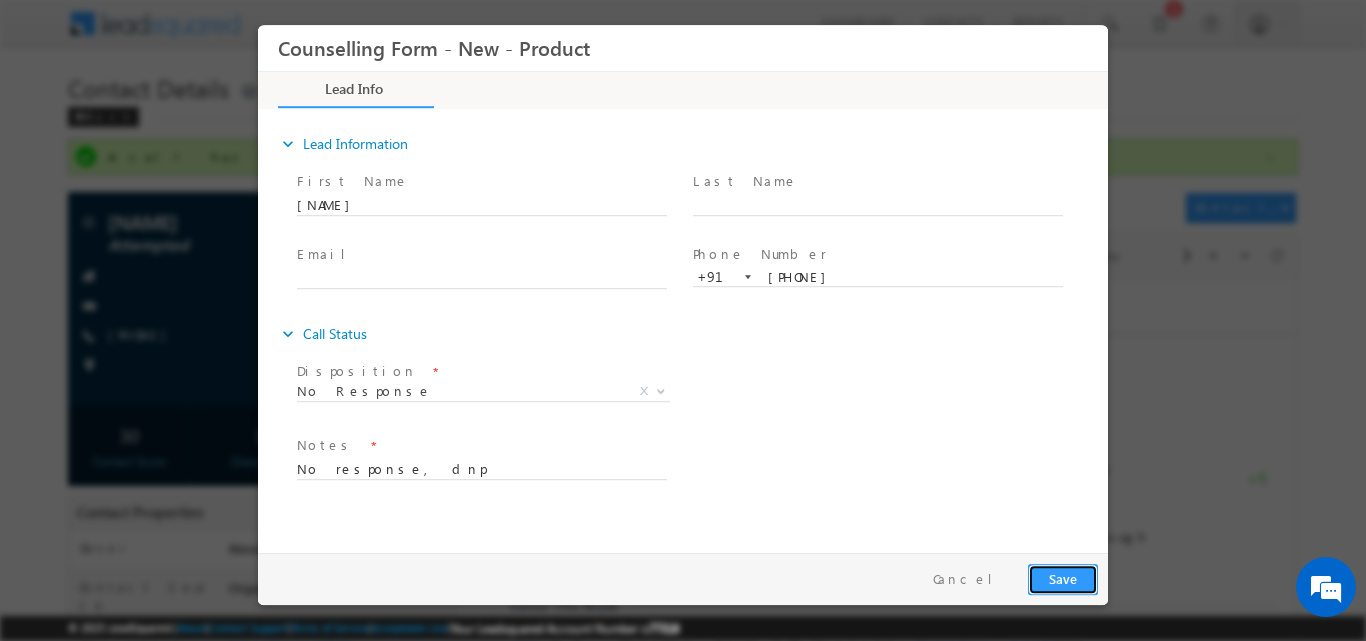 click on "Save" at bounding box center [1063, 578] 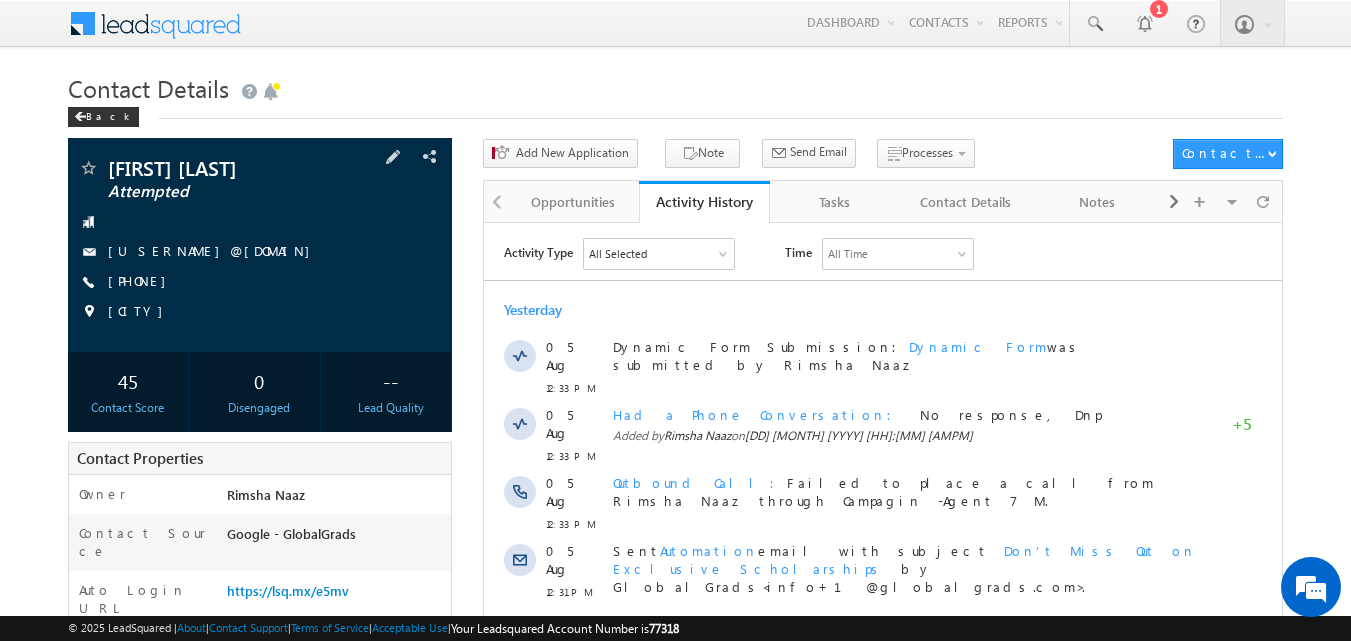 scroll, scrollTop: 0, scrollLeft: 0, axis: both 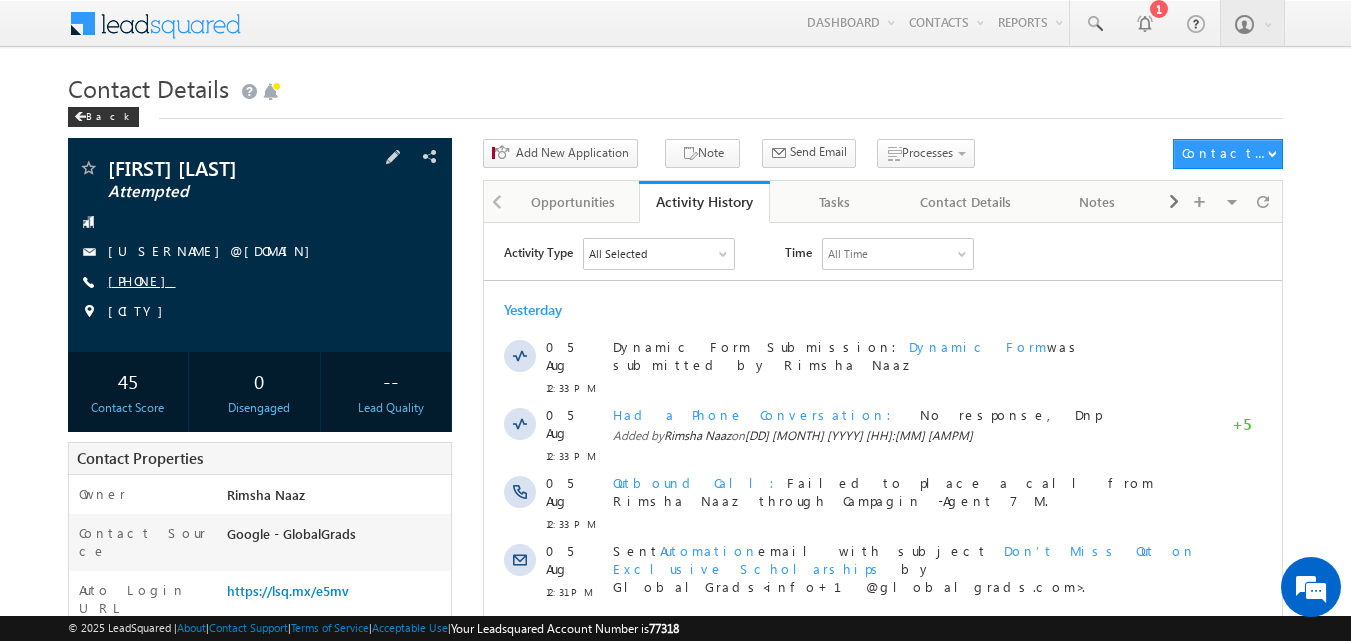 click on "[PHONE]" at bounding box center (142, 280) 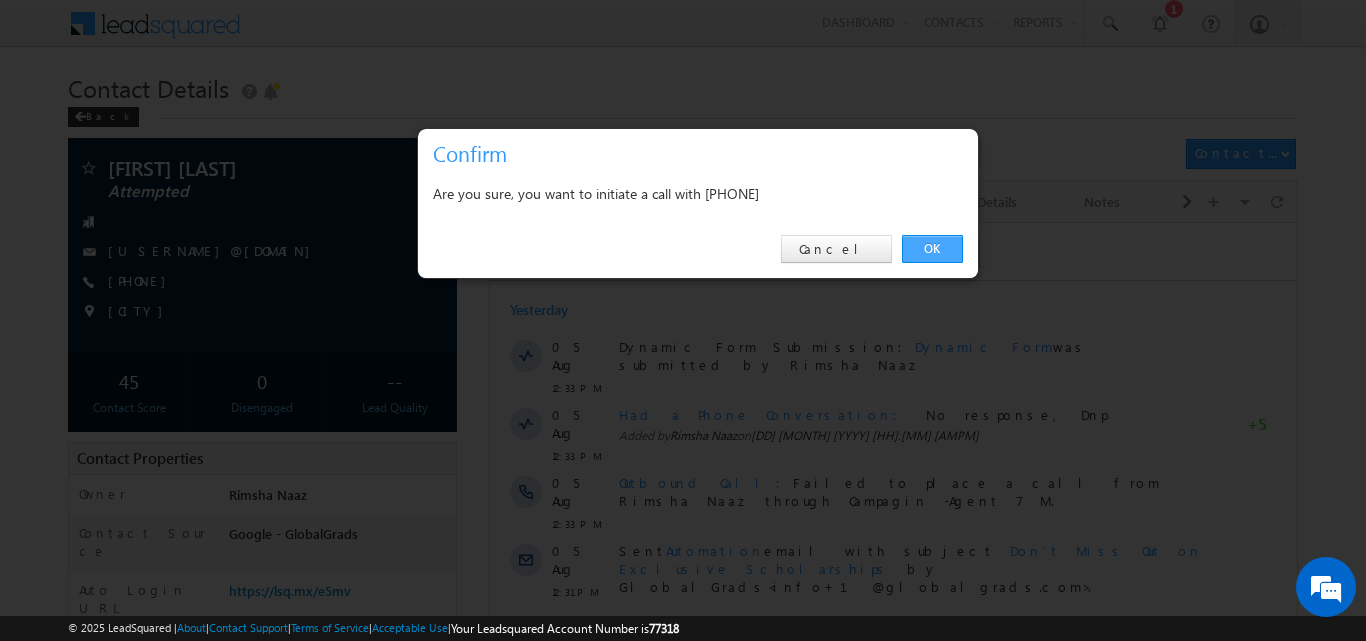 click on "OK" at bounding box center (932, 249) 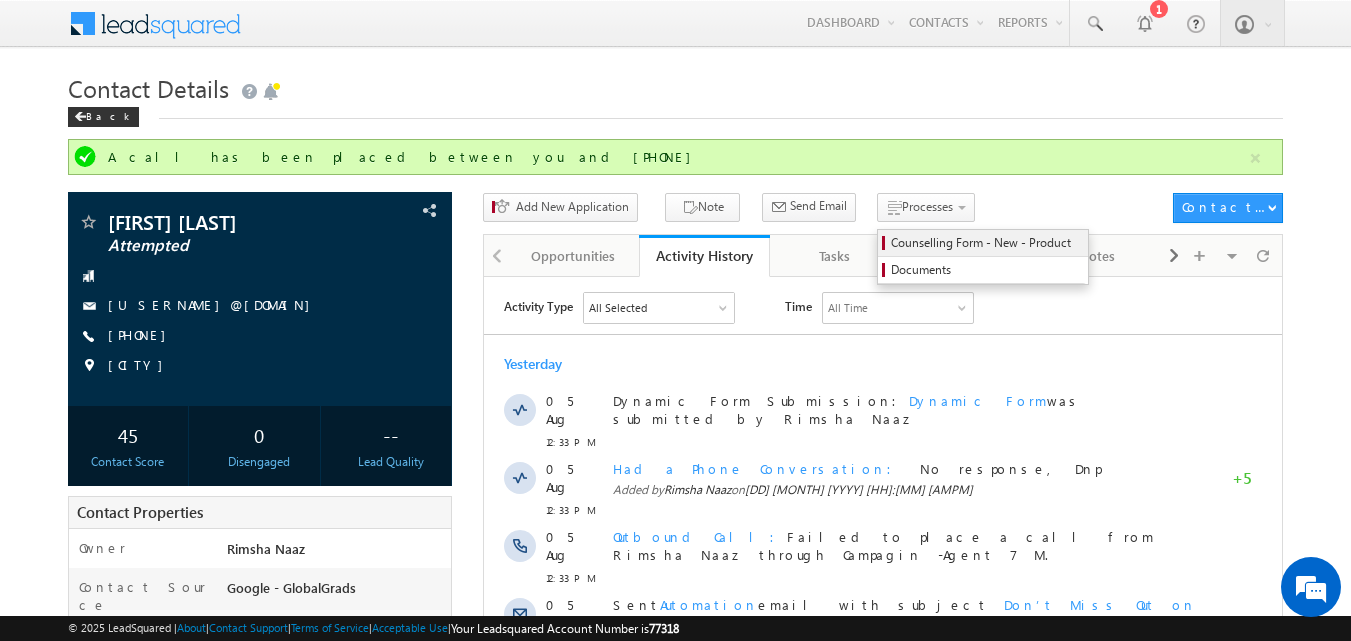 click on "Counselling Form - New - Product" at bounding box center (986, 243) 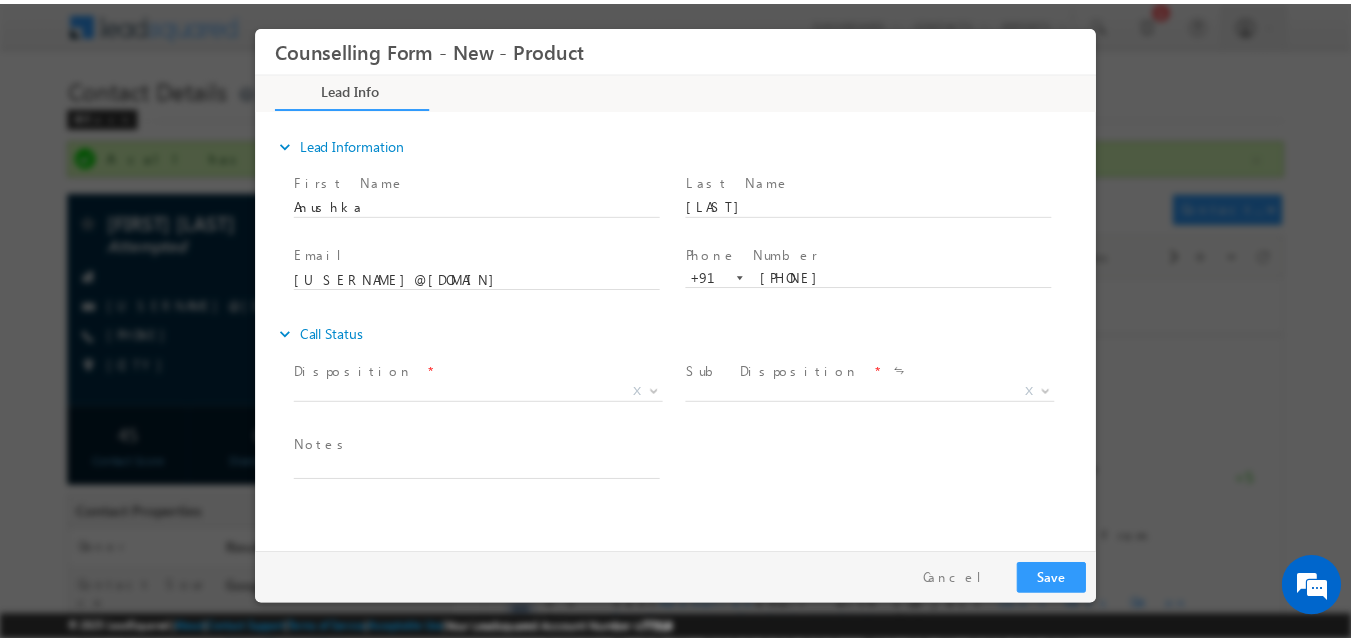 scroll, scrollTop: 0, scrollLeft: 0, axis: both 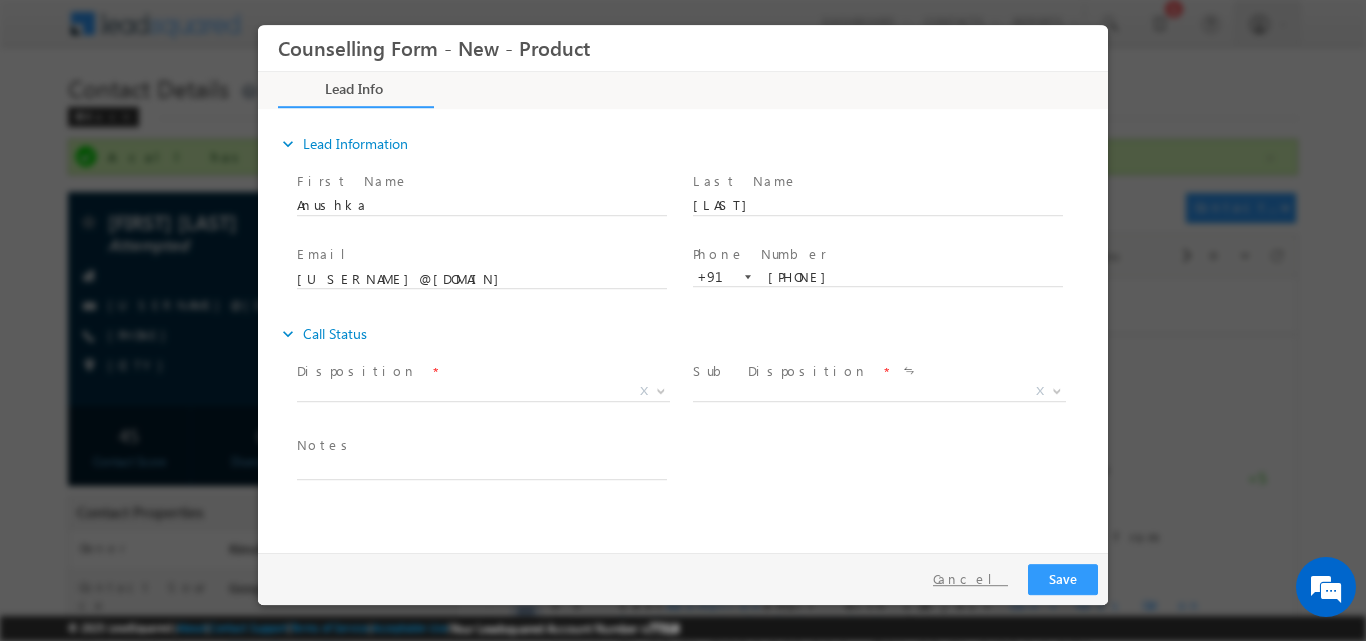 click on "Cancel" at bounding box center [970, 578] 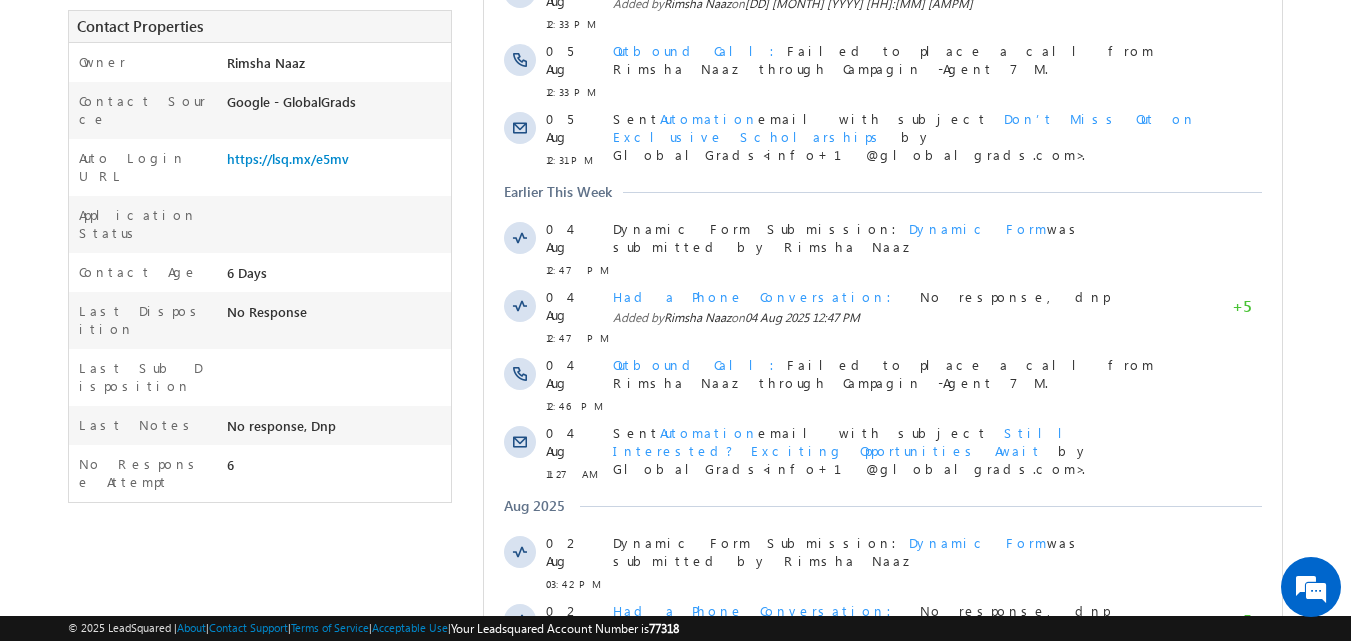 scroll, scrollTop: 592, scrollLeft: 0, axis: vertical 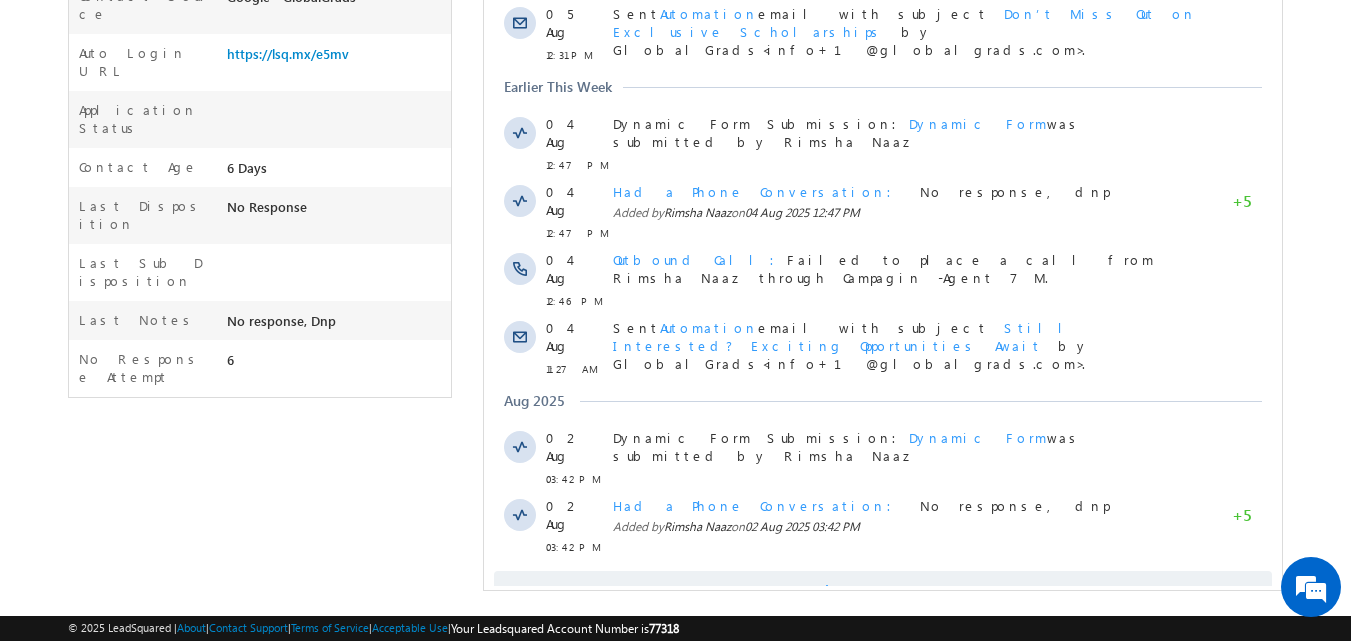 click on "Show More" at bounding box center (883, 591) 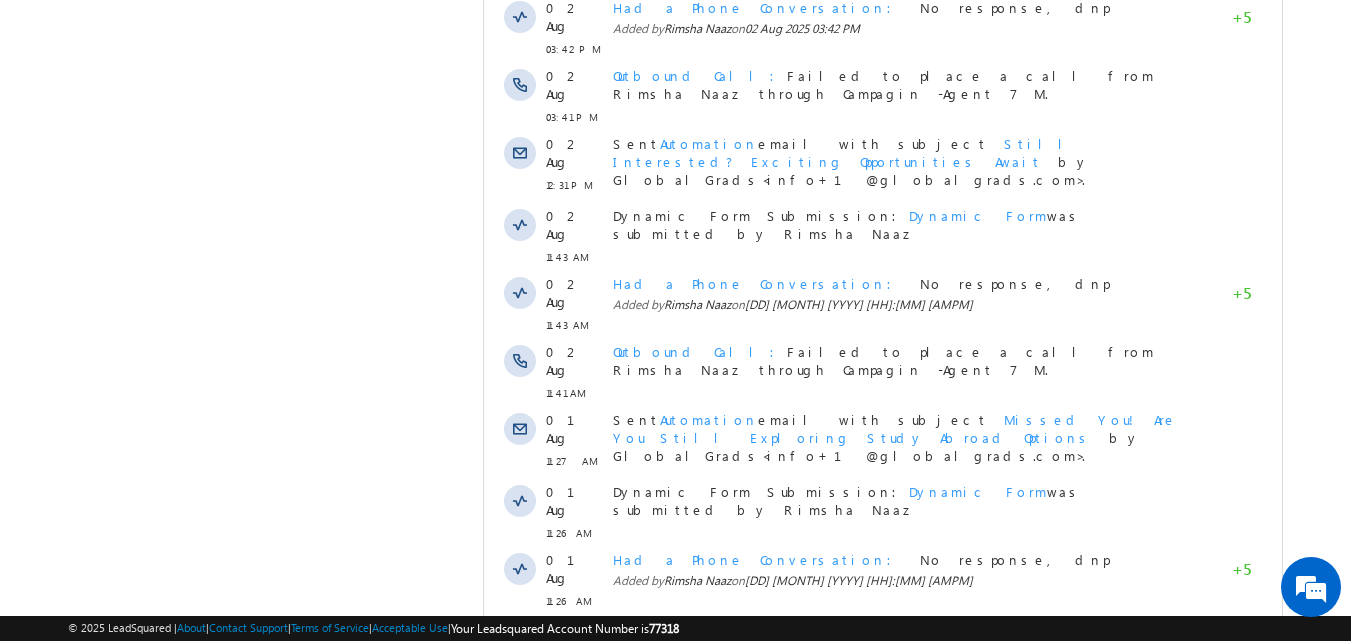 scroll, scrollTop: 1194, scrollLeft: 0, axis: vertical 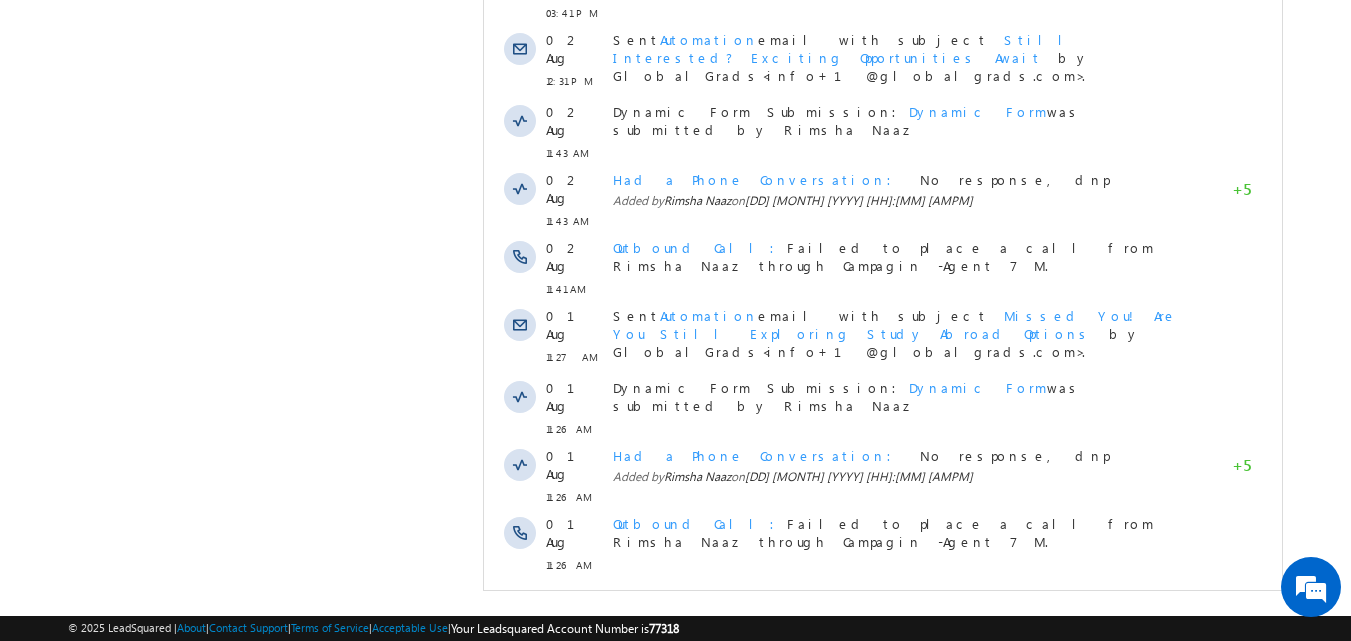 click on "Show More" at bounding box center [883, 715] 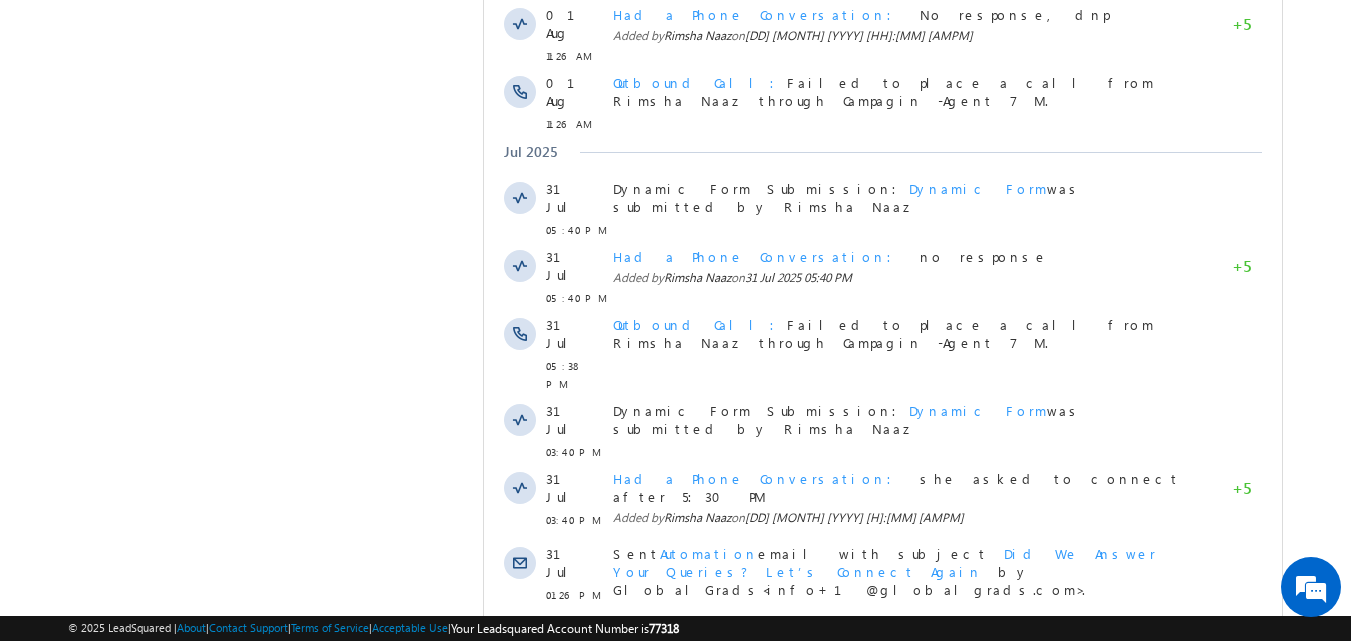 scroll, scrollTop: 1646, scrollLeft: 0, axis: vertical 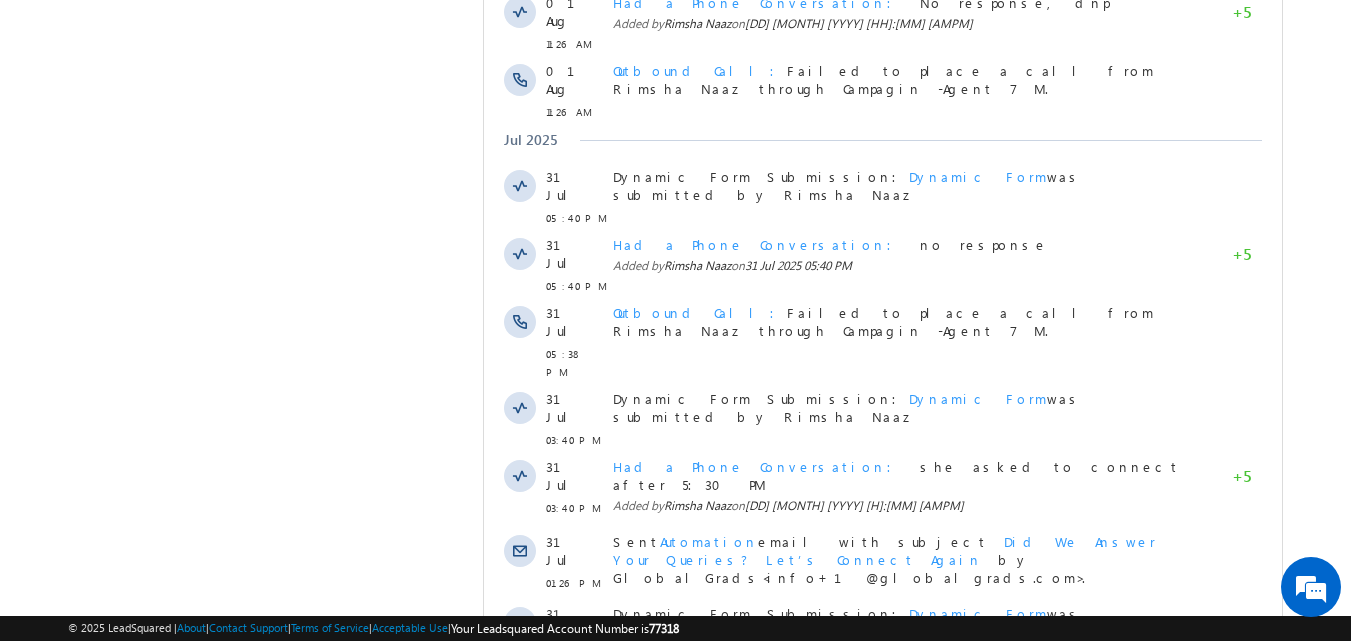 click on "View more" at bounding box center (666, 757) 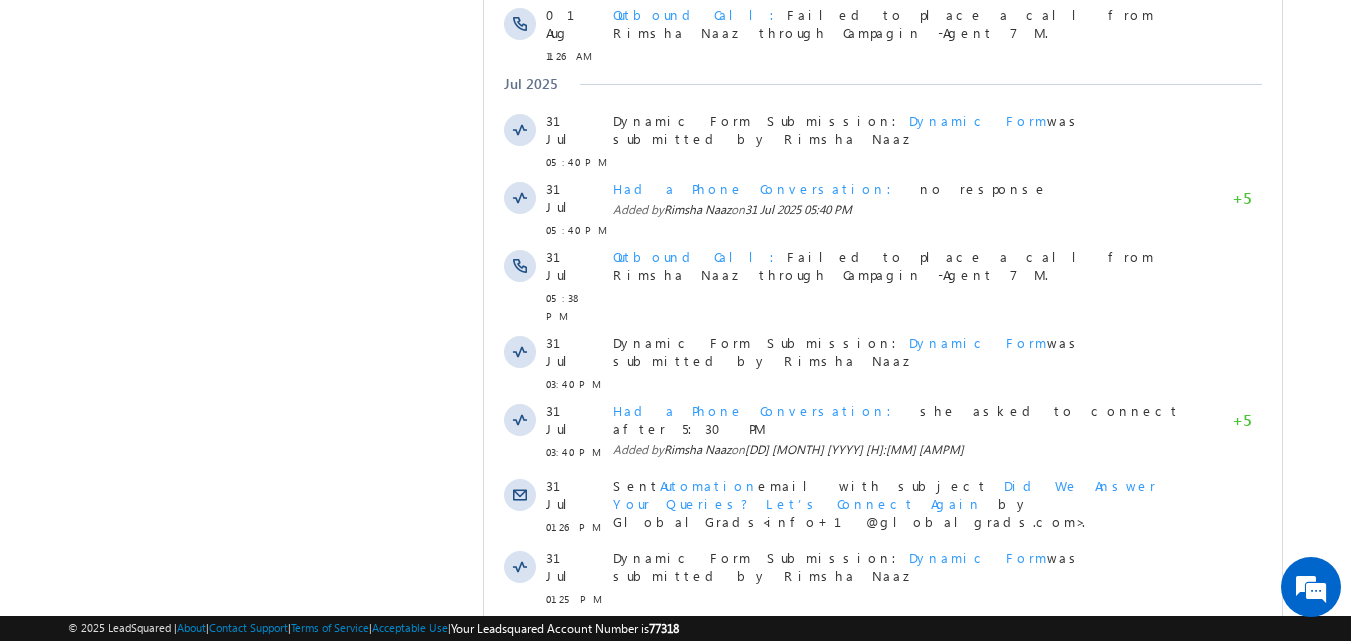 scroll, scrollTop: 1724, scrollLeft: 0, axis: vertical 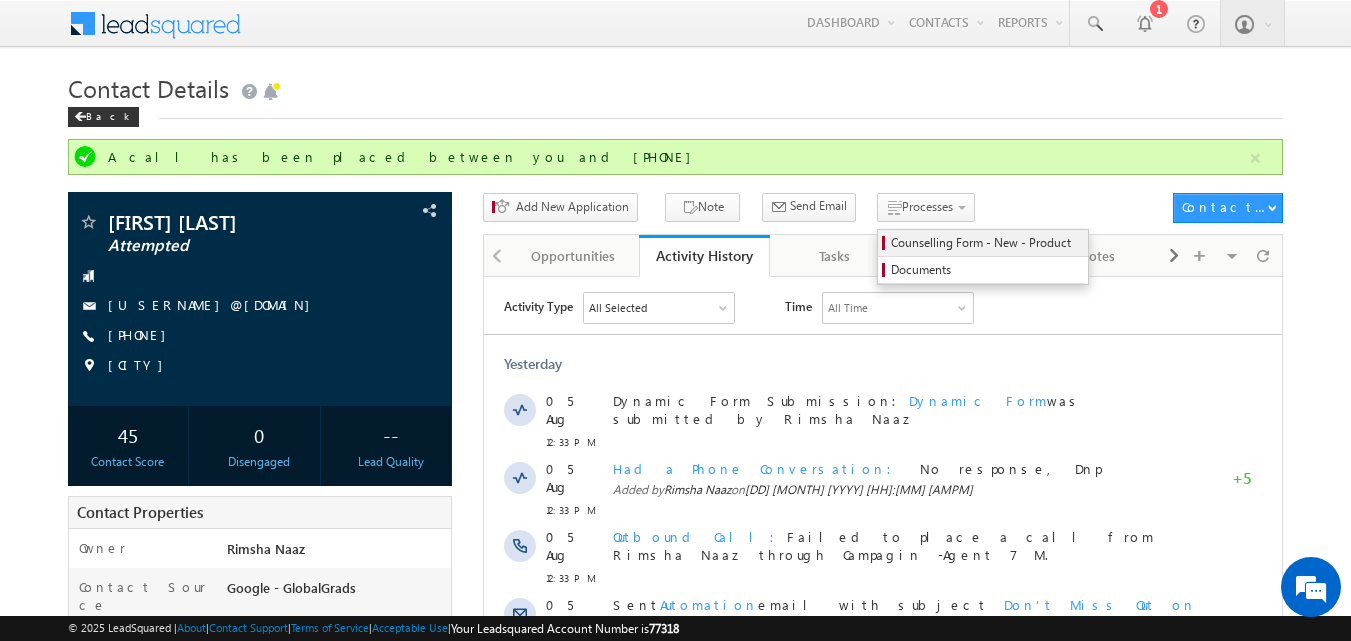 click on "Counselling Form - New - Product" at bounding box center [986, 243] 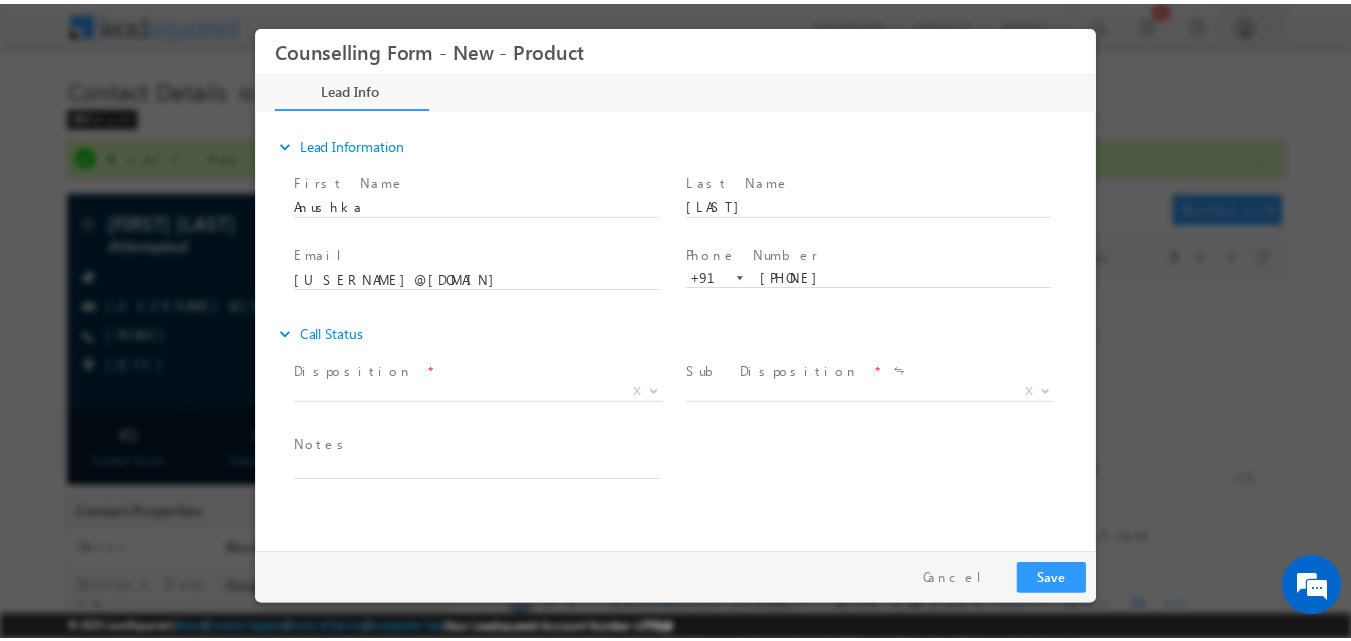 scroll, scrollTop: 0, scrollLeft: 0, axis: both 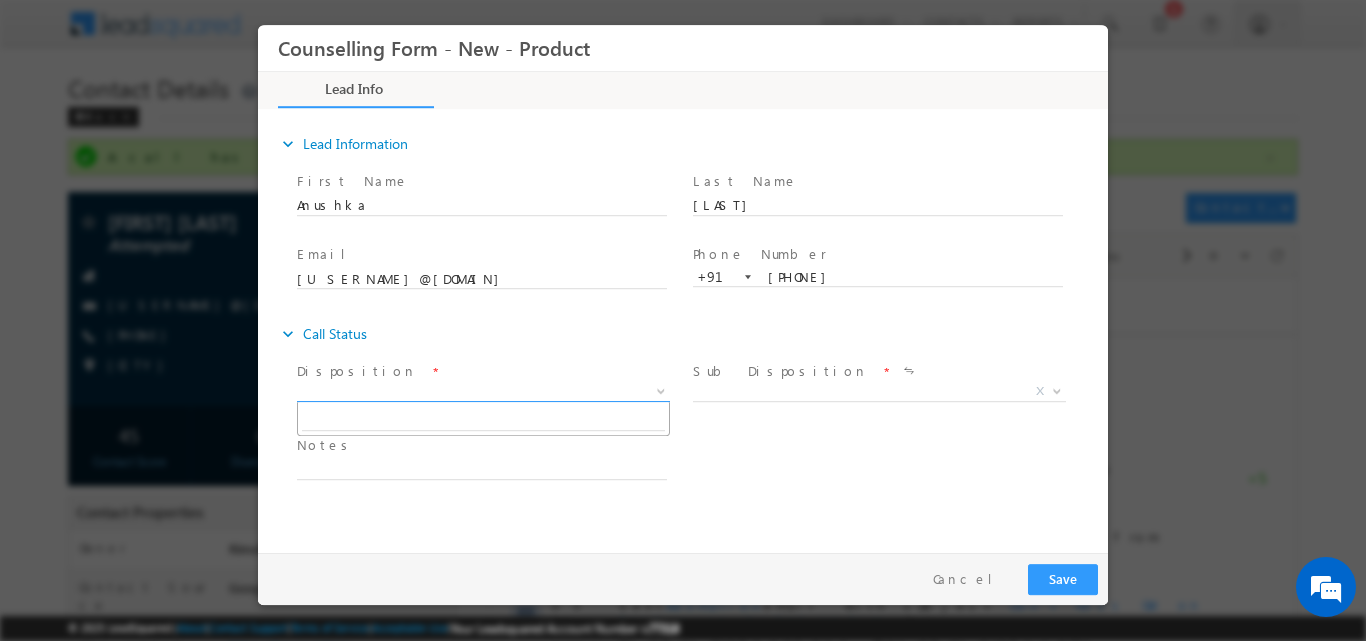 click at bounding box center [659, 390] 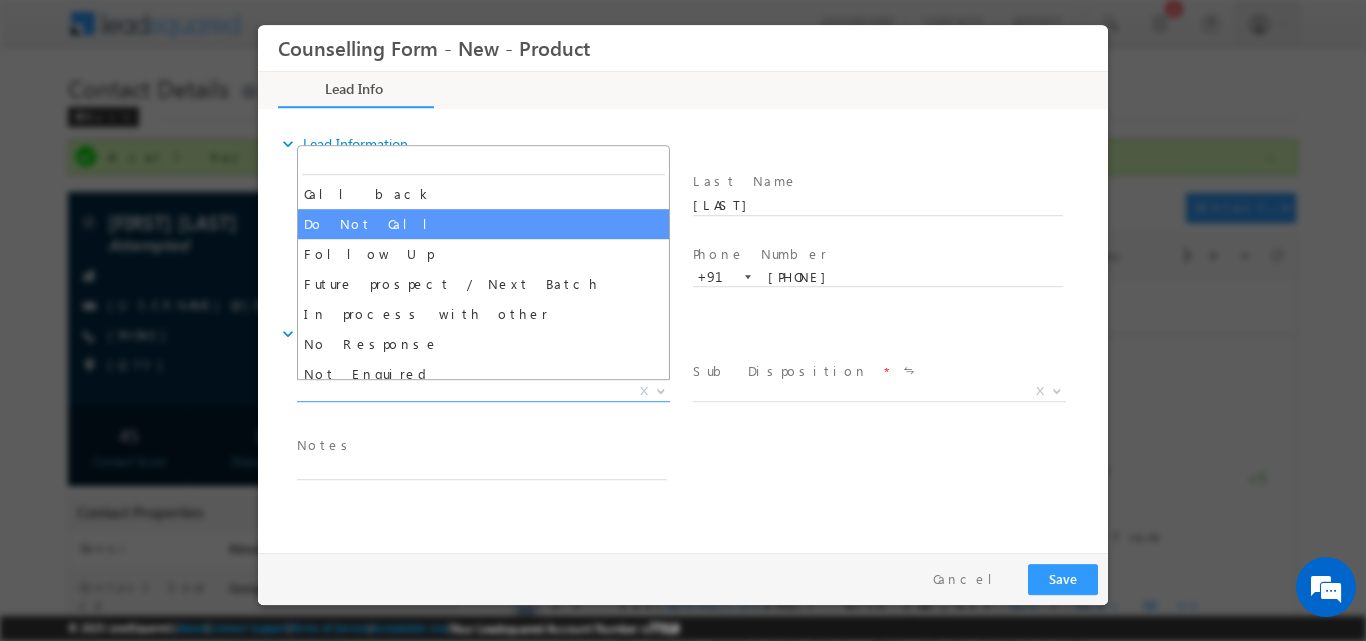select on "Do Not Call" 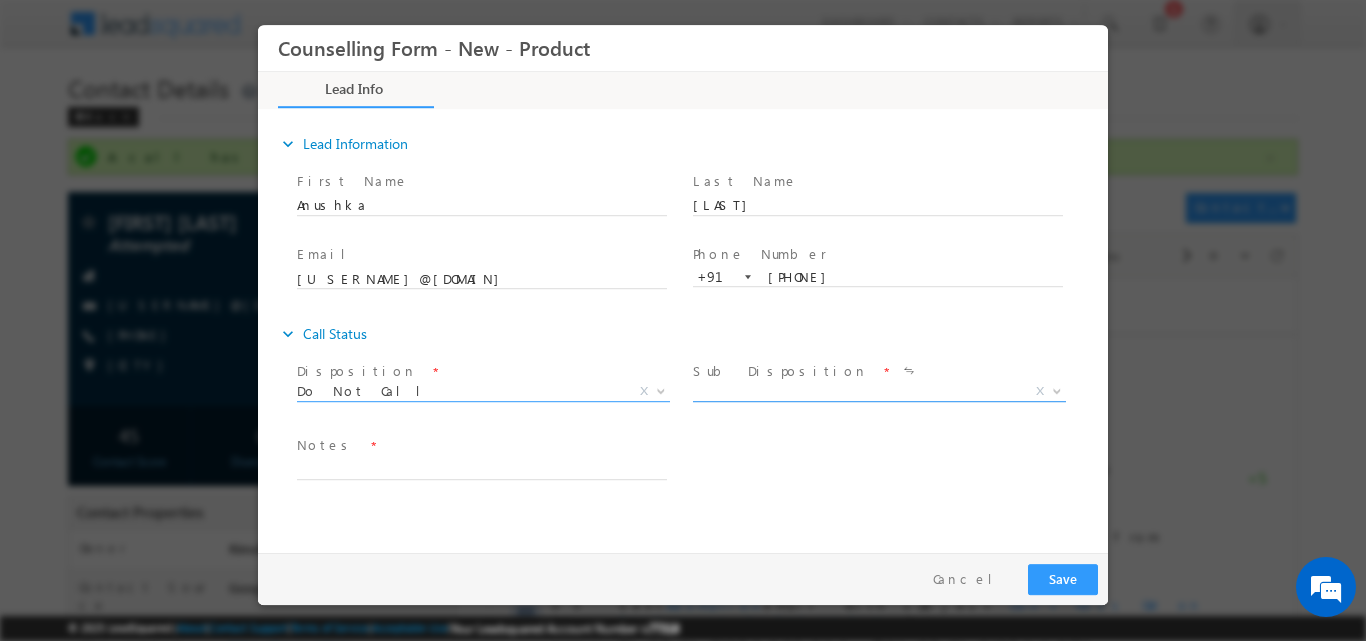 click on "X" at bounding box center [879, 391] 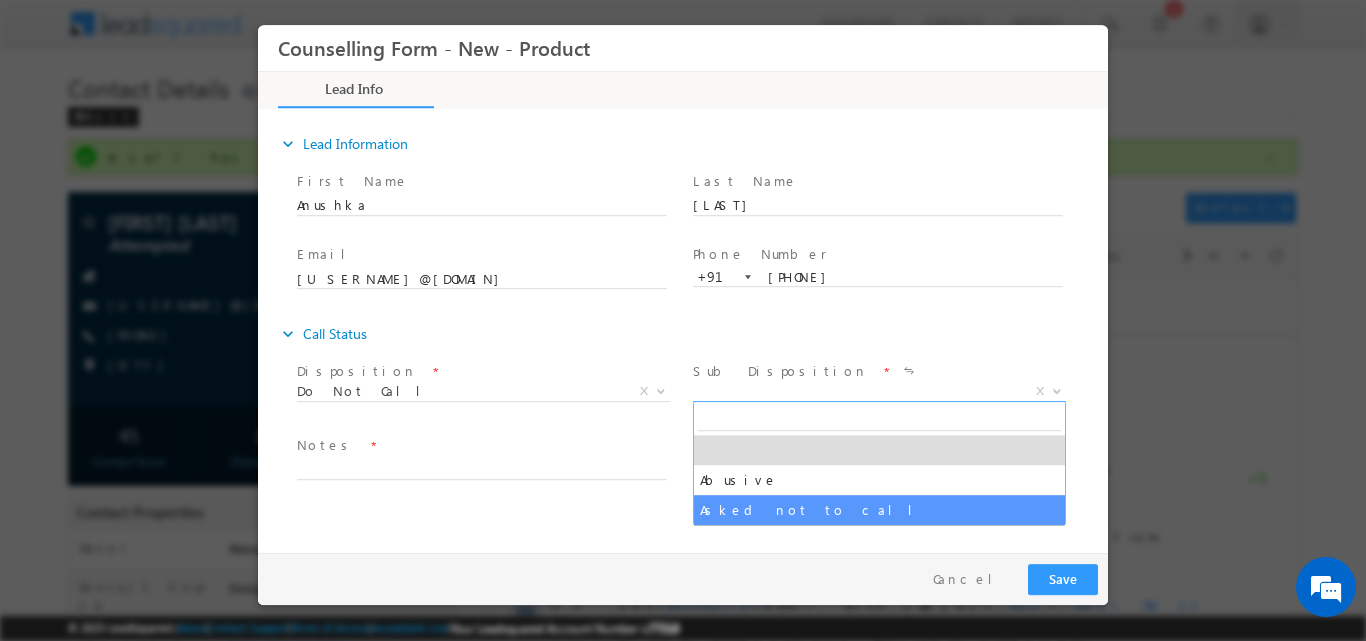 select on "Asked not to call" 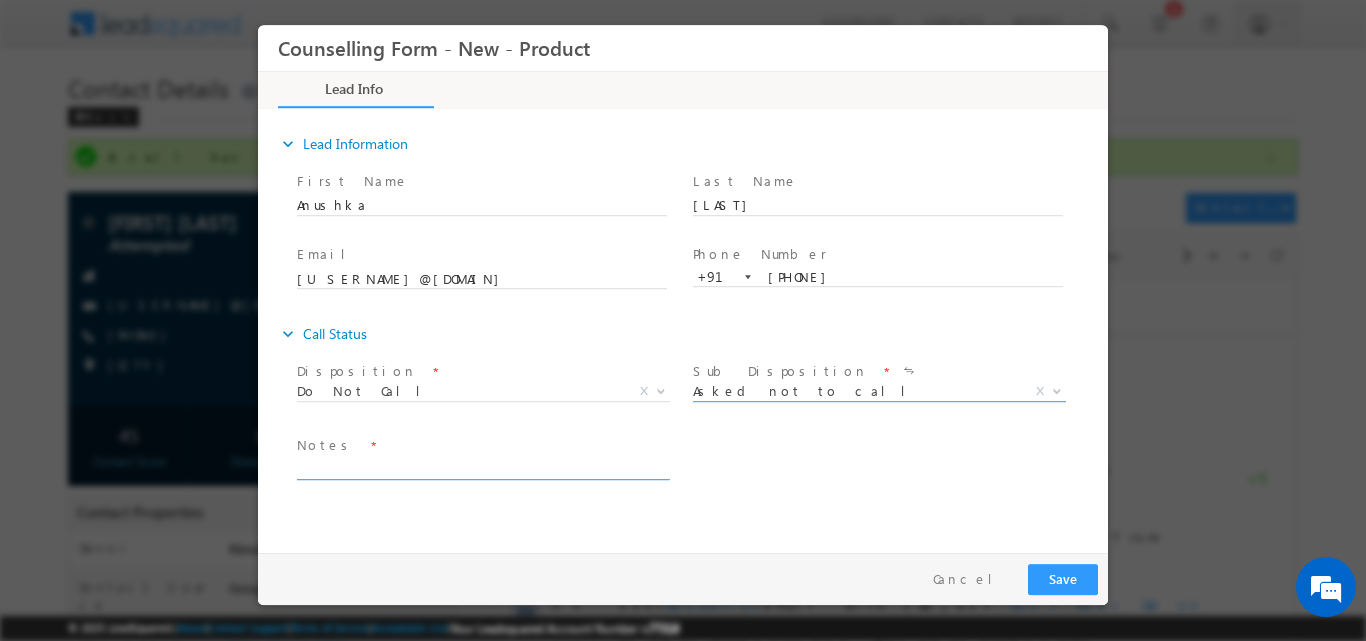 click at bounding box center [482, 467] 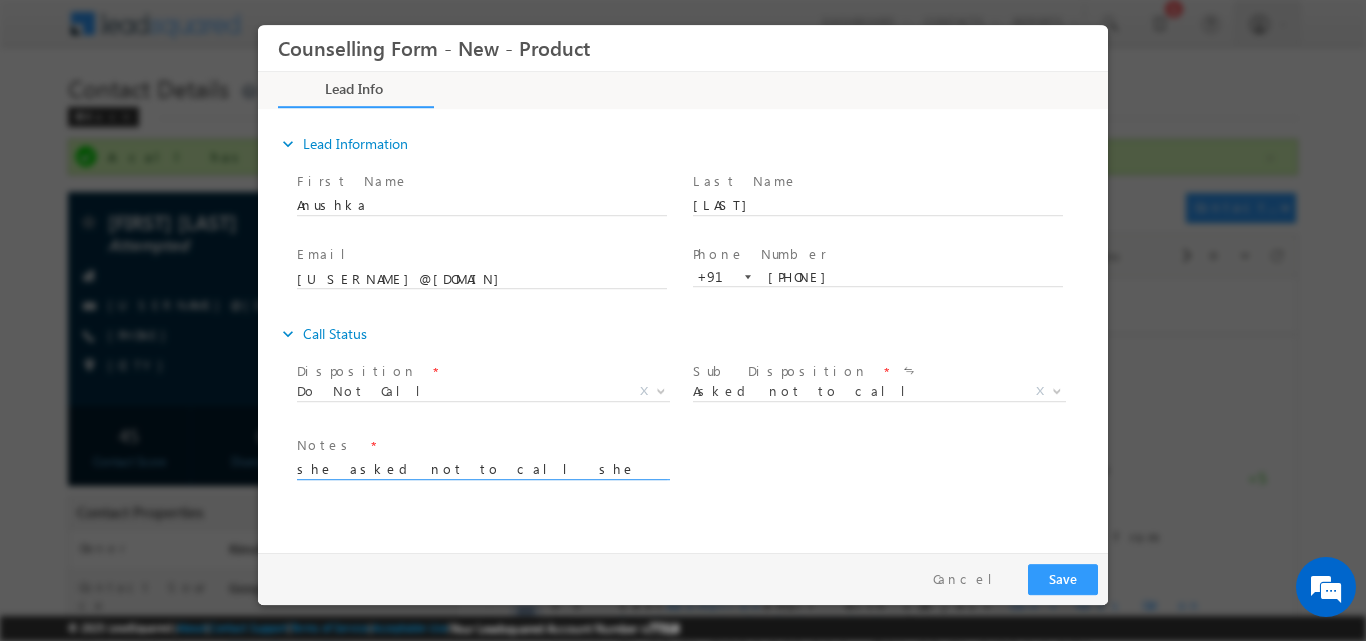 type on "she asked not to call she is not interested" 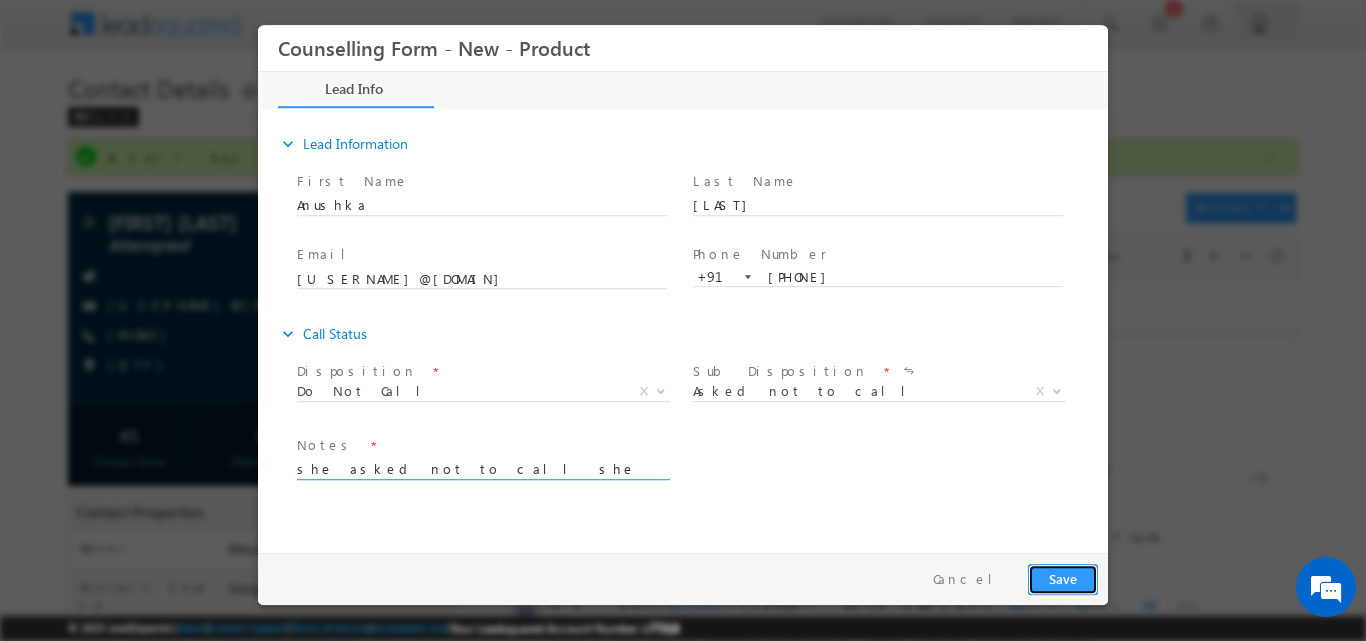 click on "Save" at bounding box center [1063, 578] 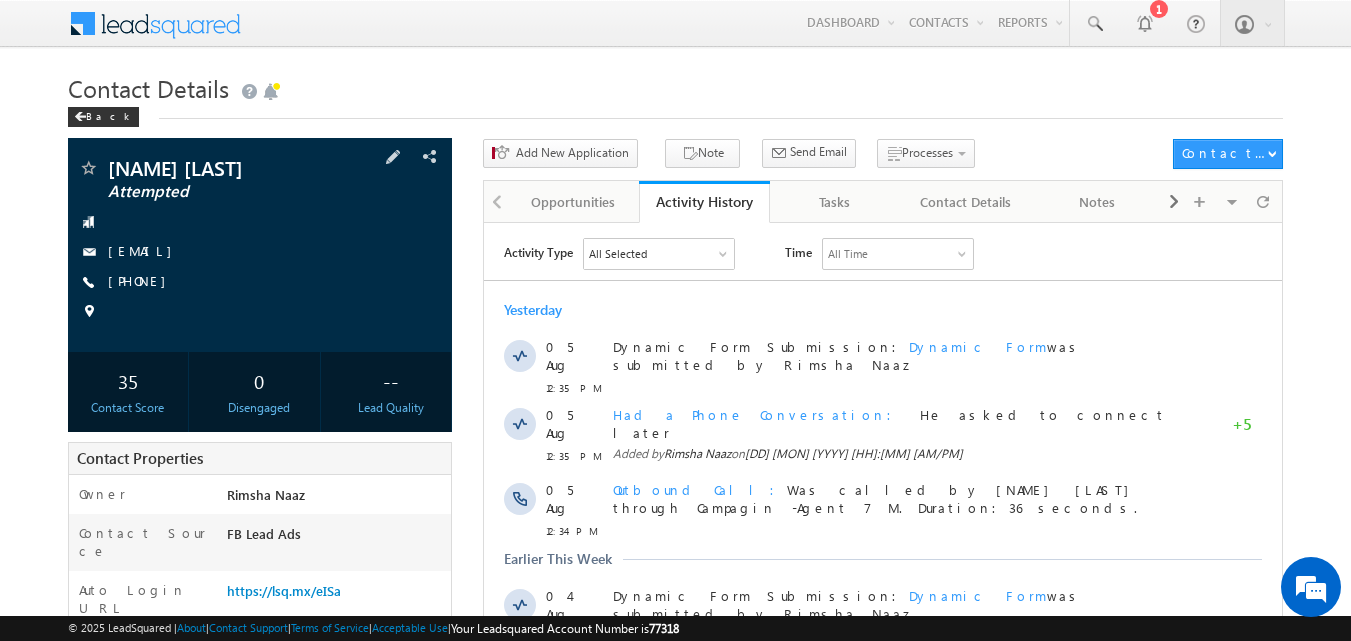 scroll, scrollTop: 0, scrollLeft: 0, axis: both 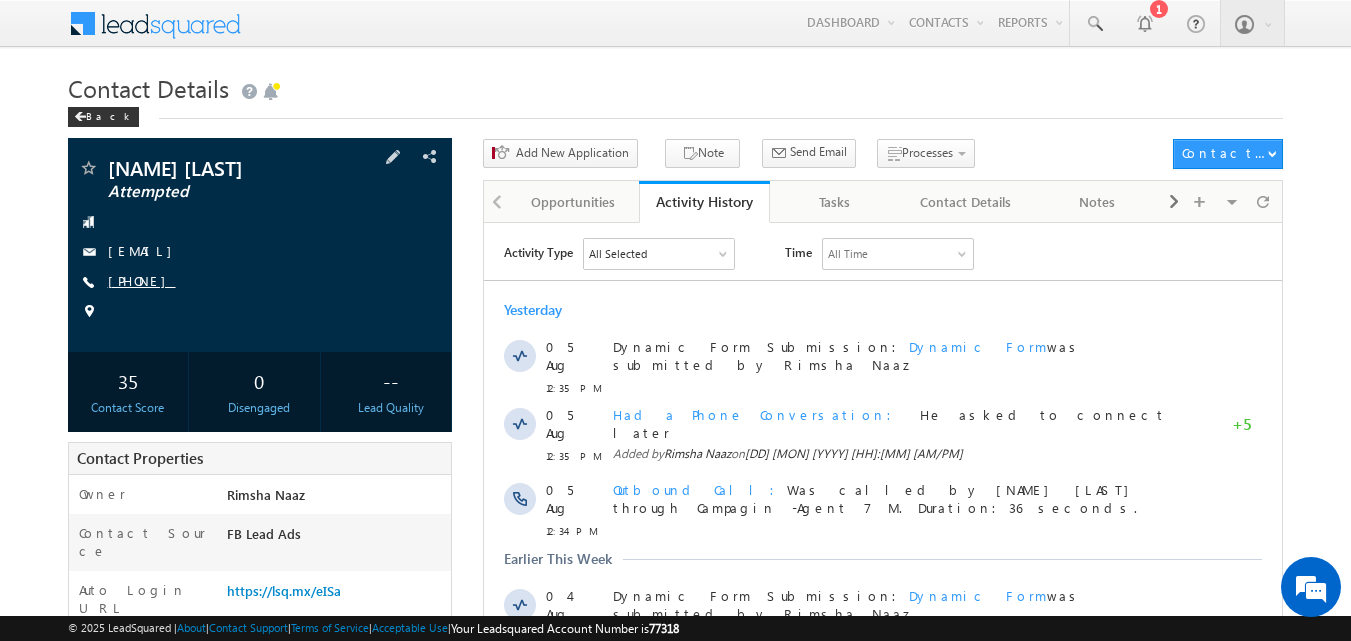 click on "+91-8962176941" at bounding box center (142, 280) 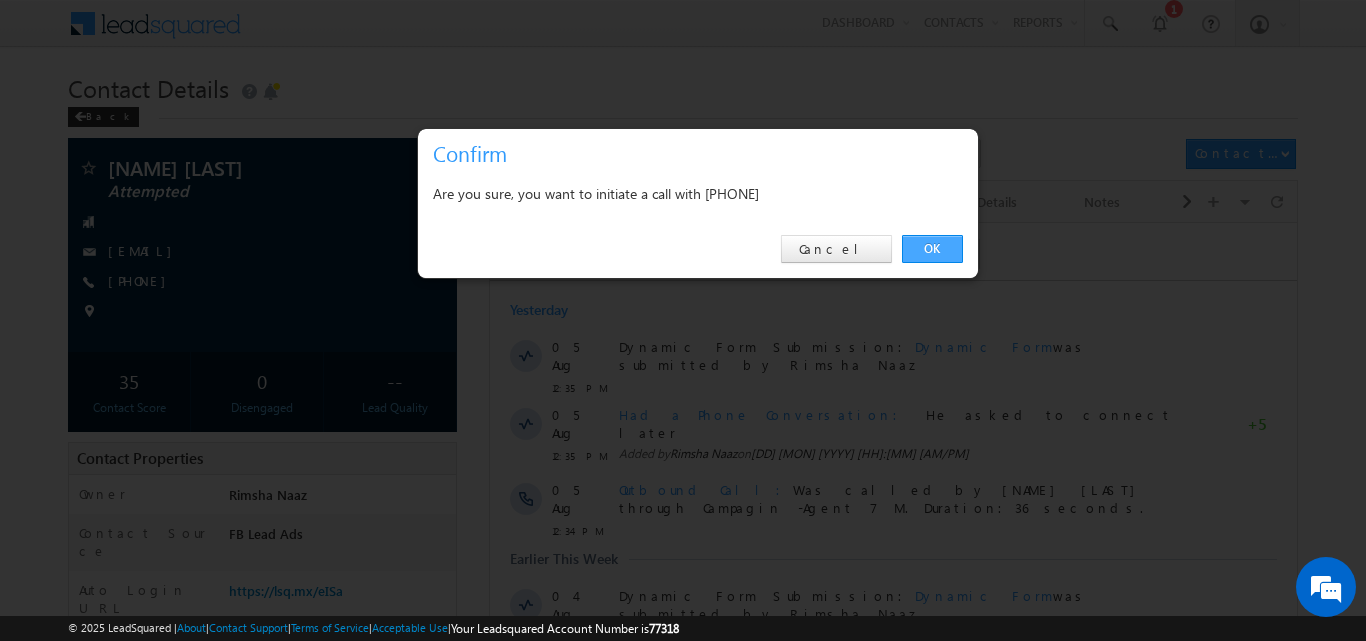 drag, startPoint x: 955, startPoint y: 251, endPoint x: 469, endPoint y: 26, distance: 535.5567 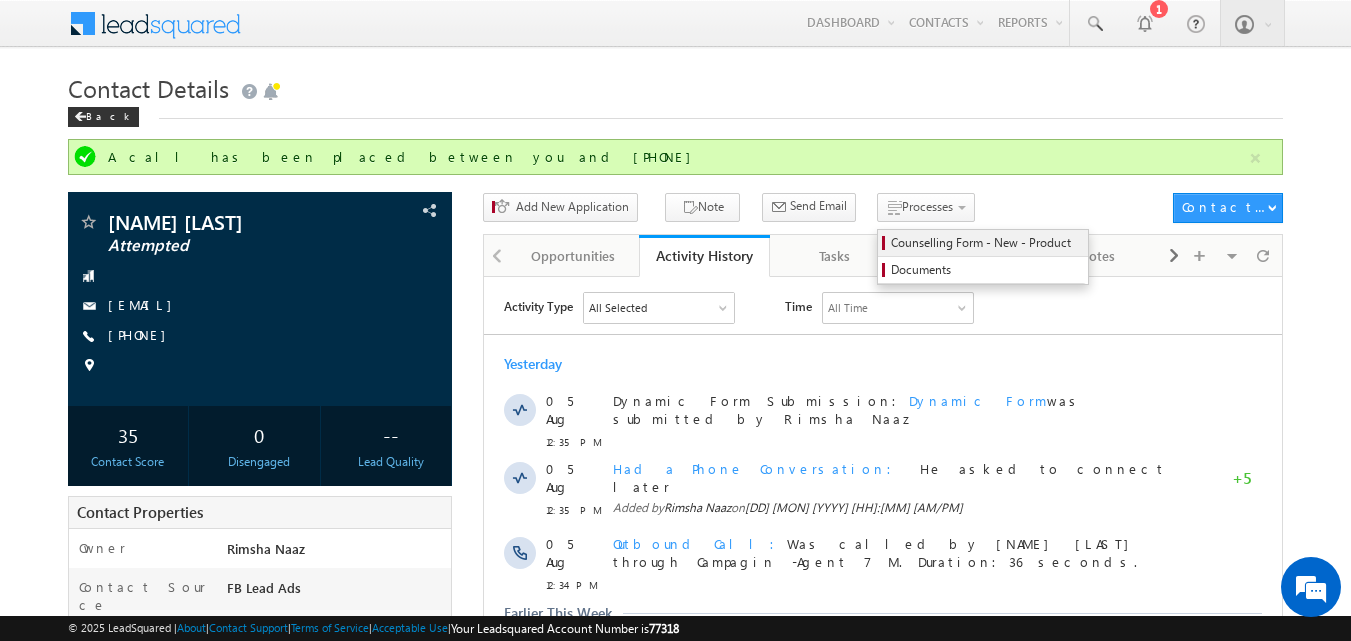 click on "Counselling Form - New - Product" at bounding box center (986, 243) 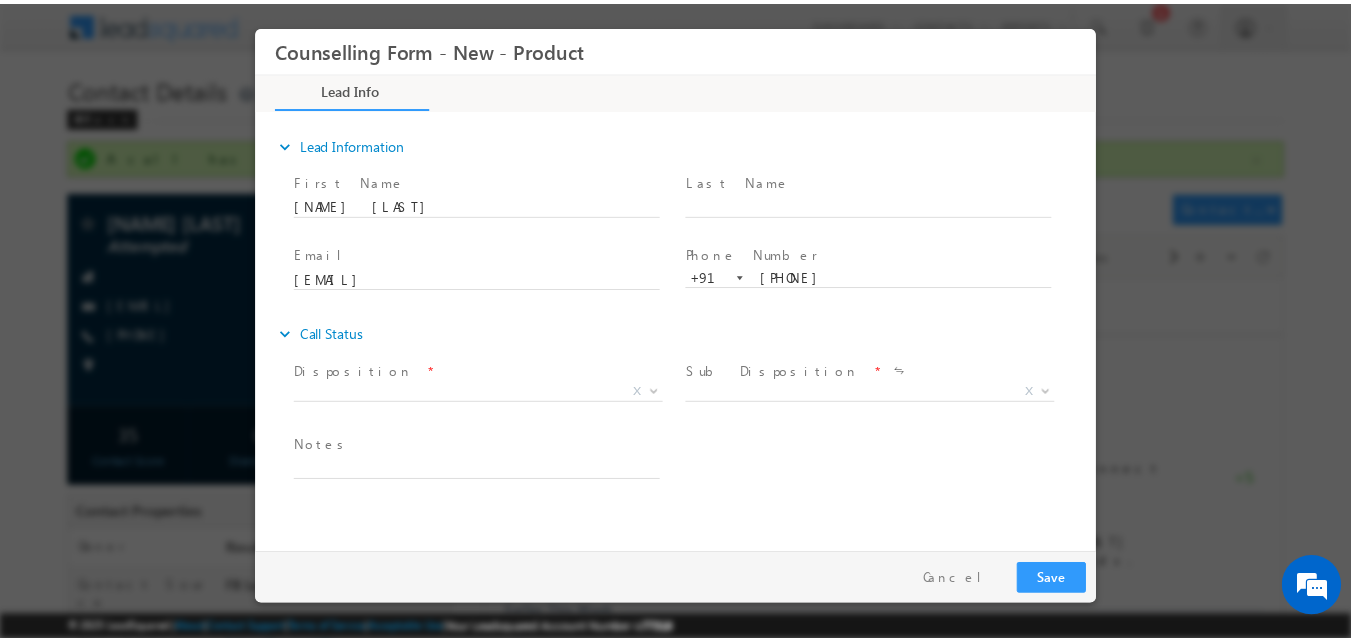 scroll, scrollTop: 0, scrollLeft: 0, axis: both 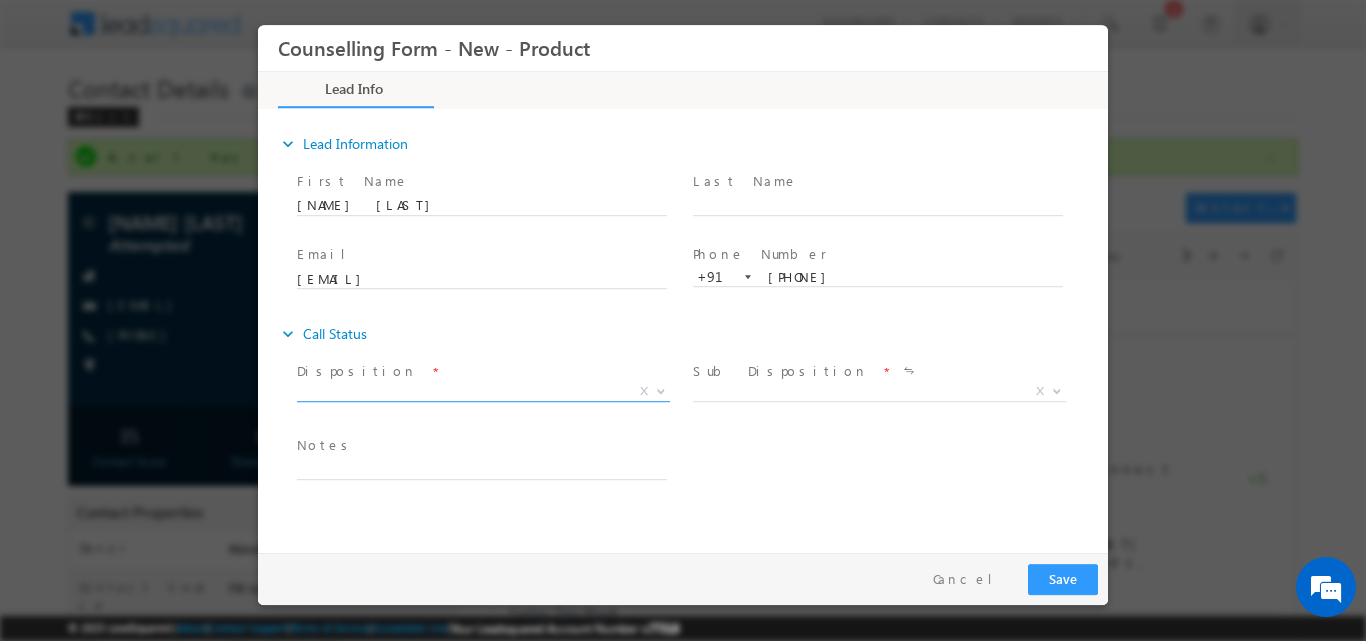 click at bounding box center (659, 390) 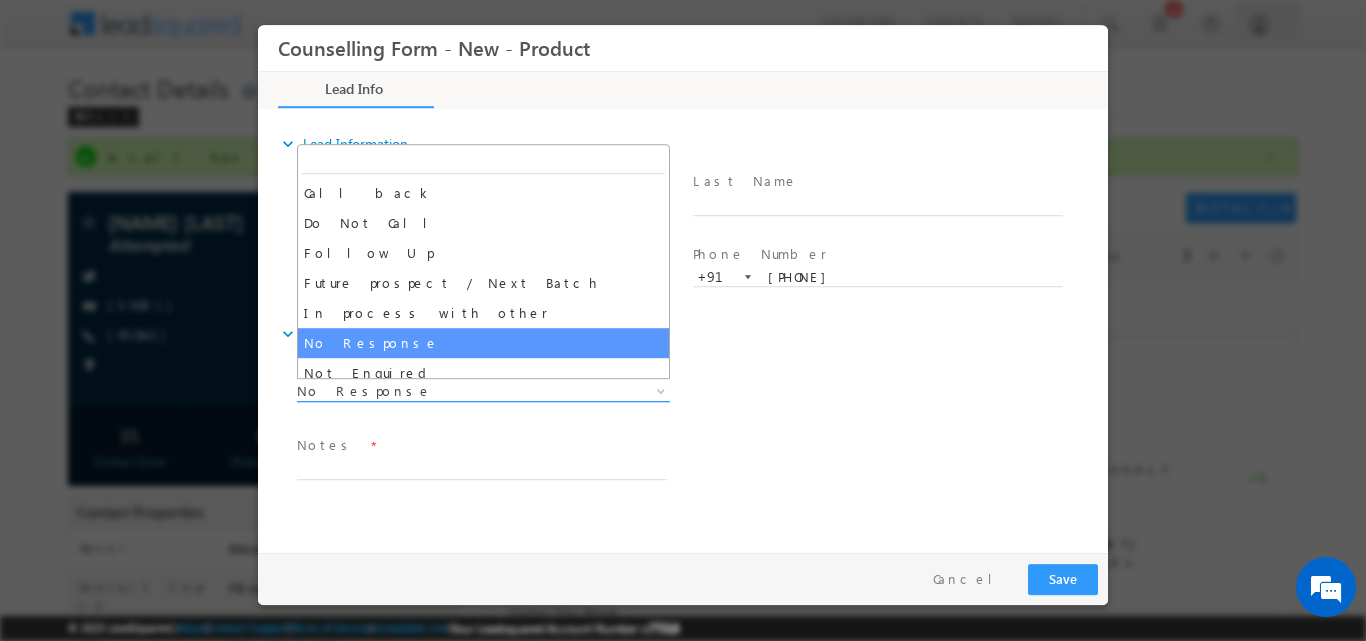 click at bounding box center (661, 389) 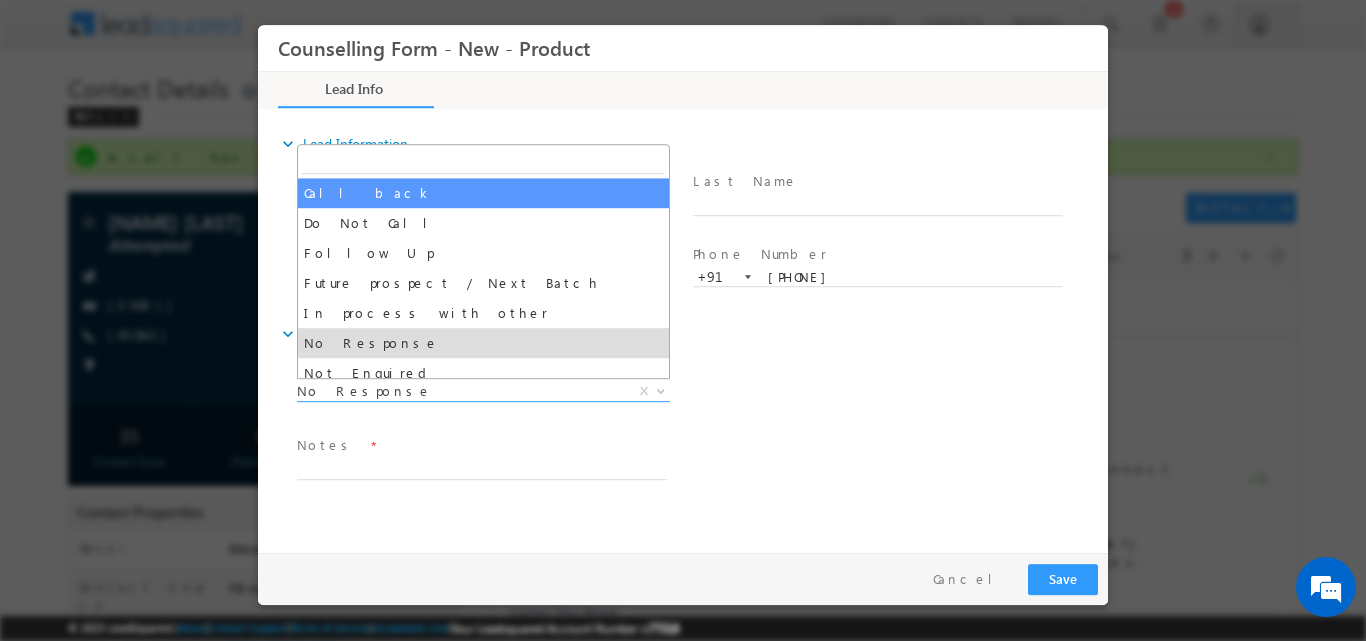 select on "Call back" 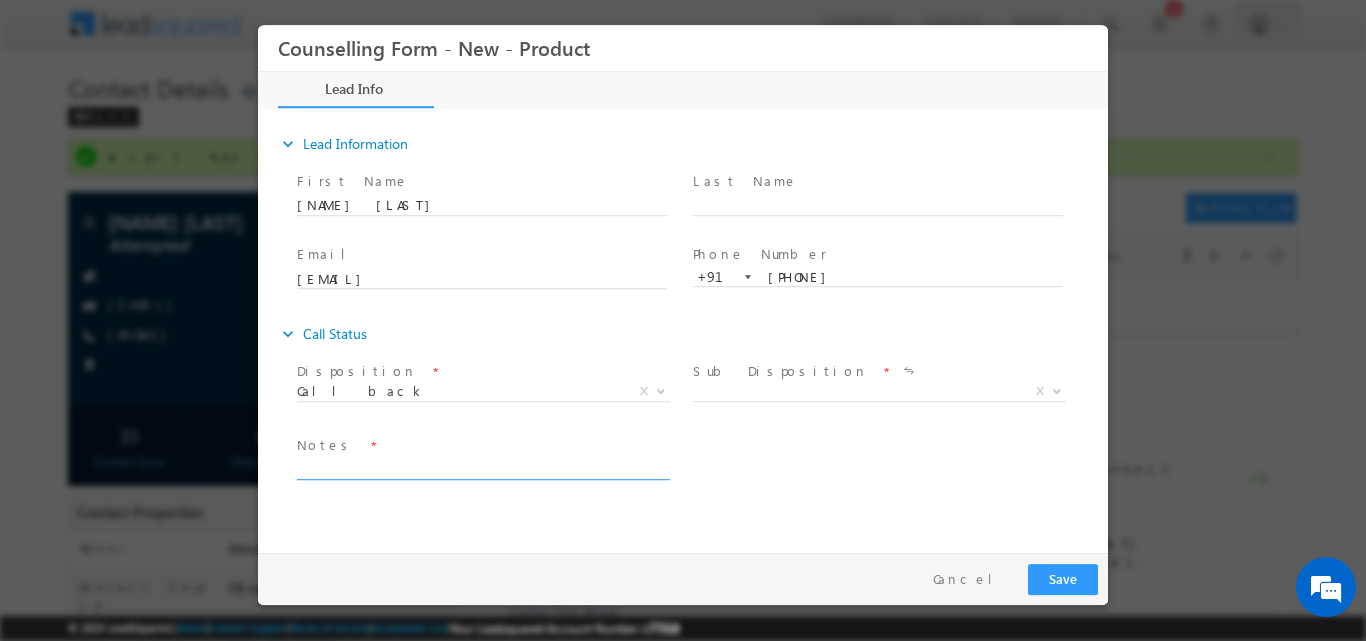 click at bounding box center (482, 467) 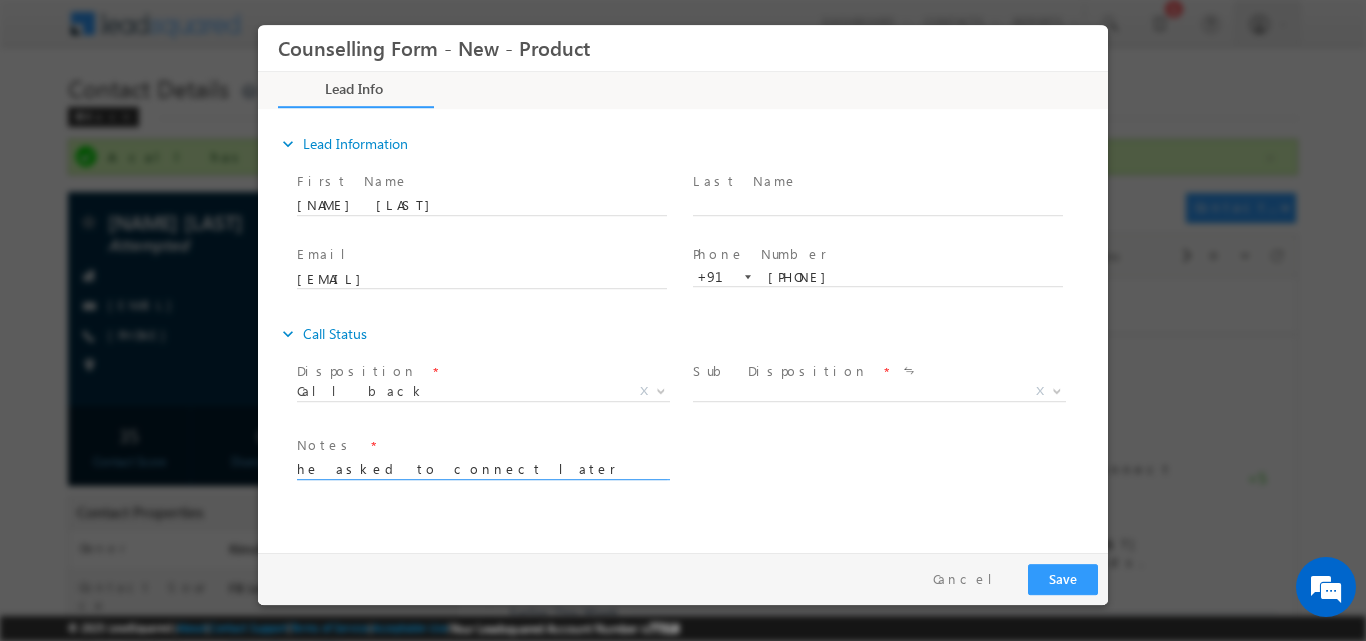 type on "he asked to connect later" 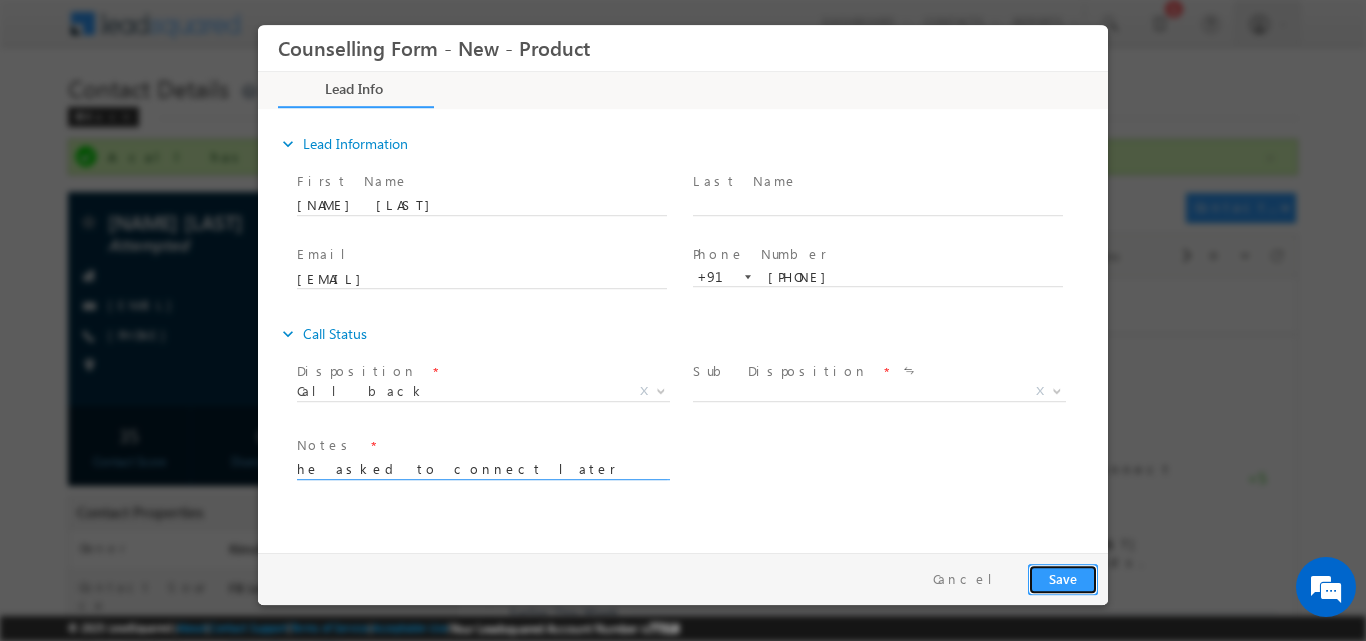 click on "Save" at bounding box center (1063, 578) 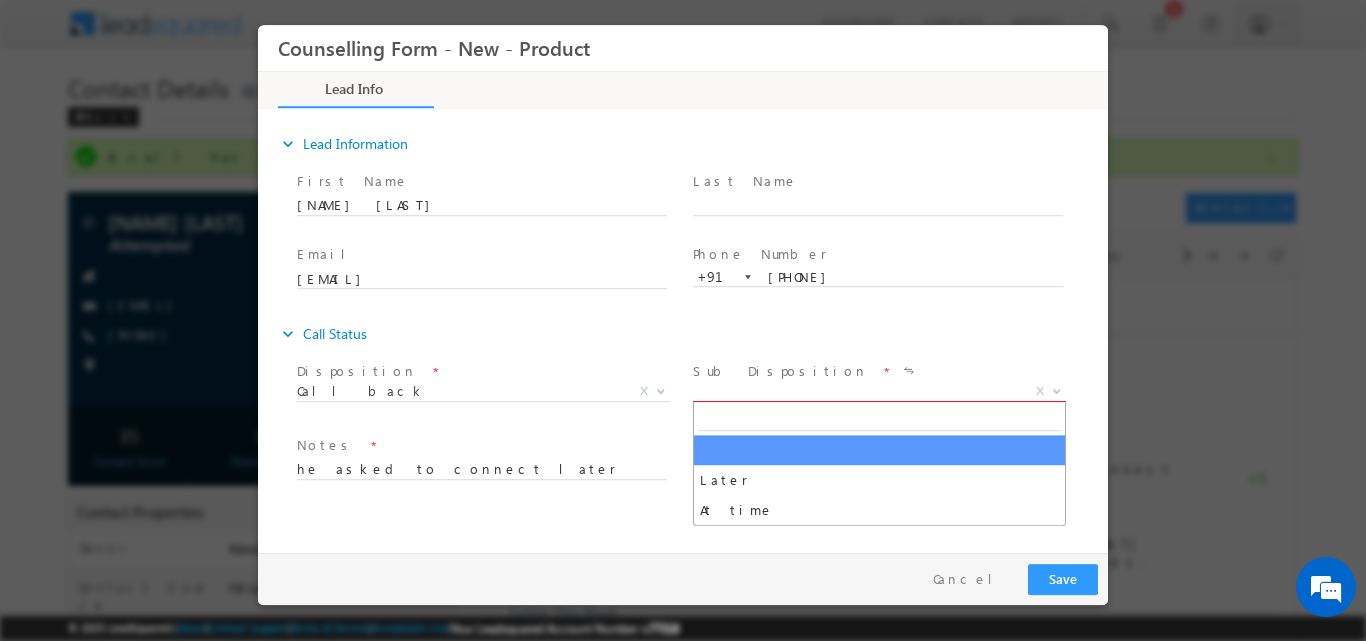 click at bounding box center (1055, 390) 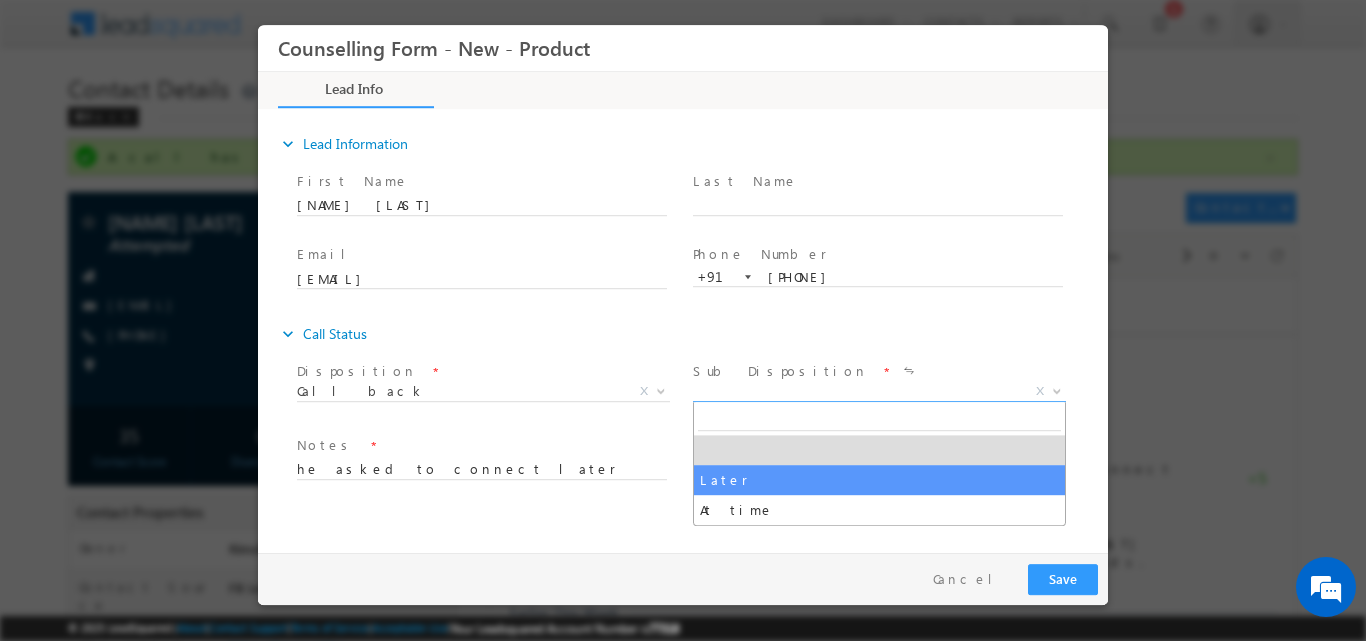 select on "Later" 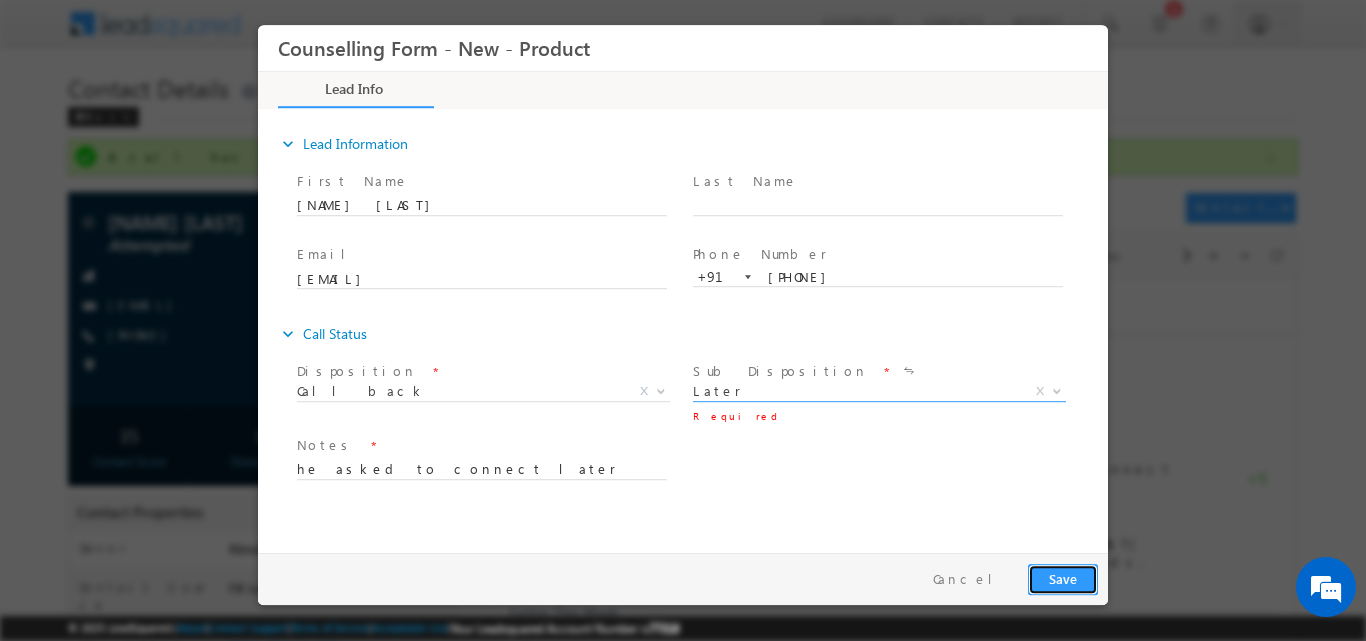 click on "Save" at bounding box center (1063, 578) 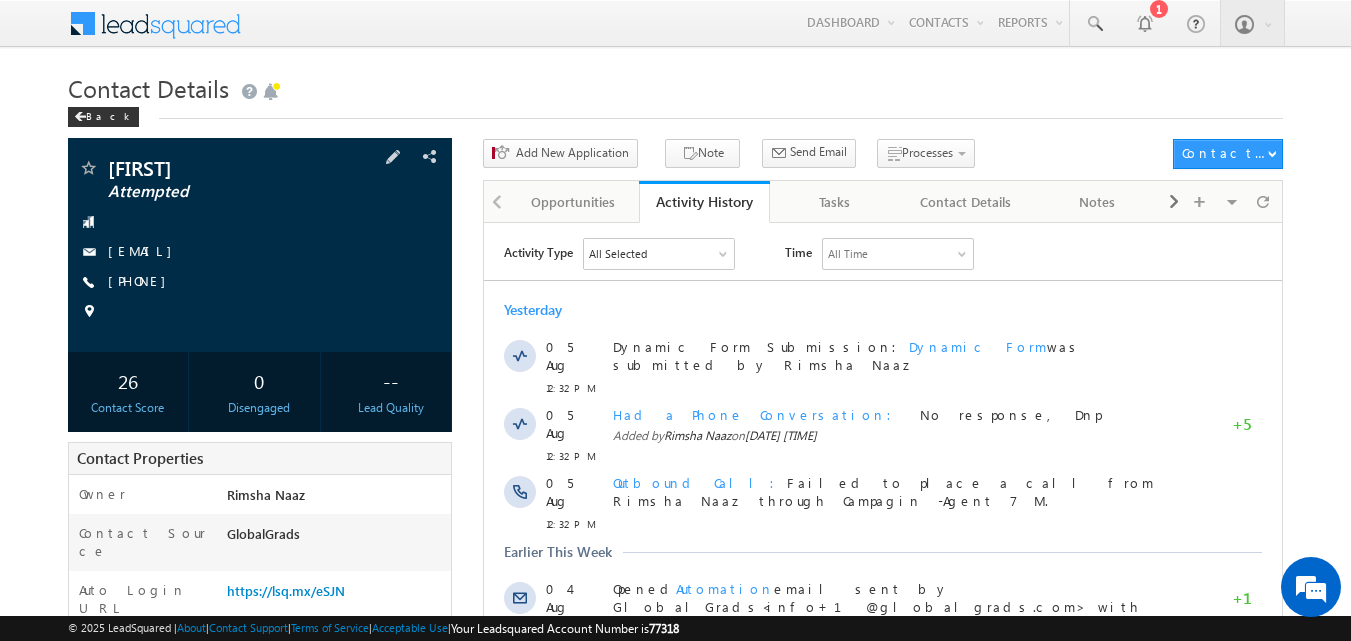 scroll, scrollTop: 0, scrollLeft: 0, axis: both 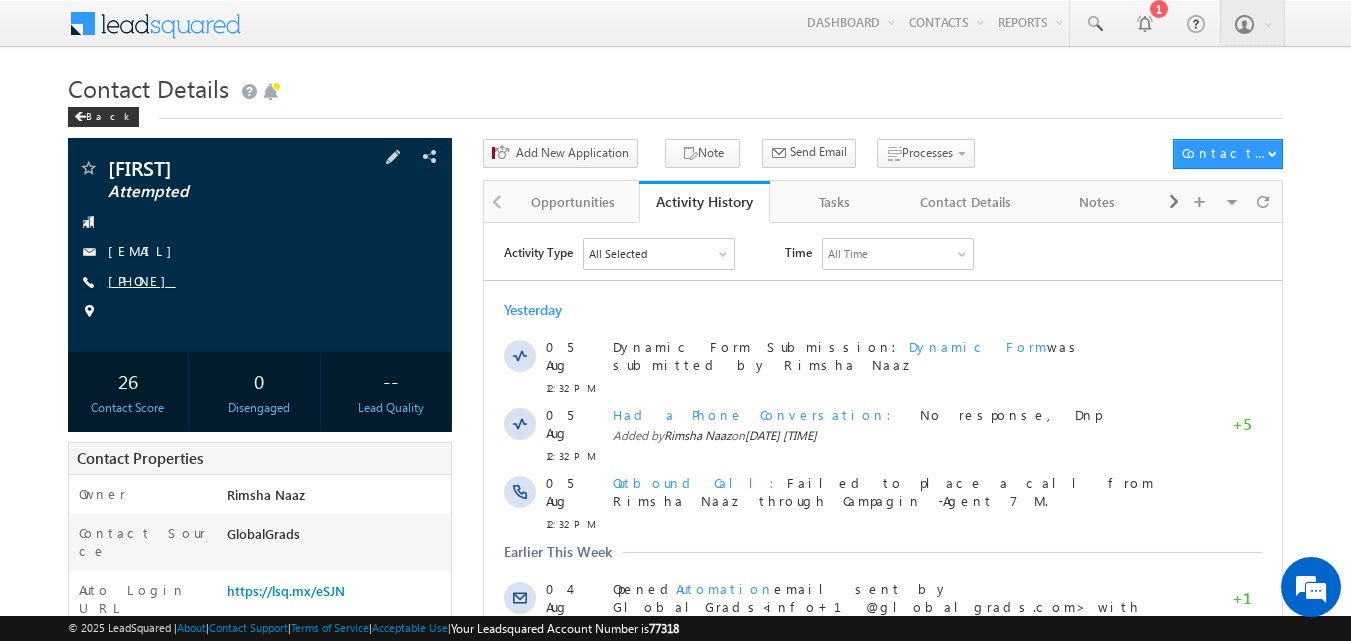 click on "[PHONE]" at bounding box center (142, 280) 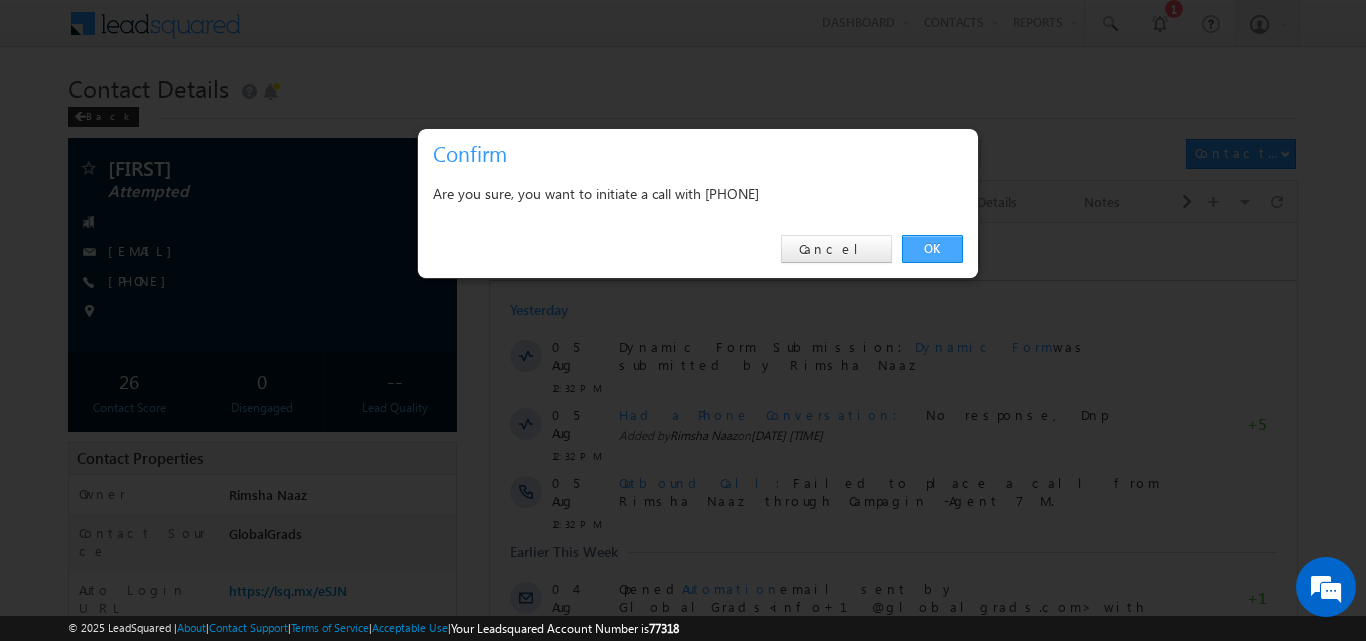 click on "OK" at bounding box center (932, 249) 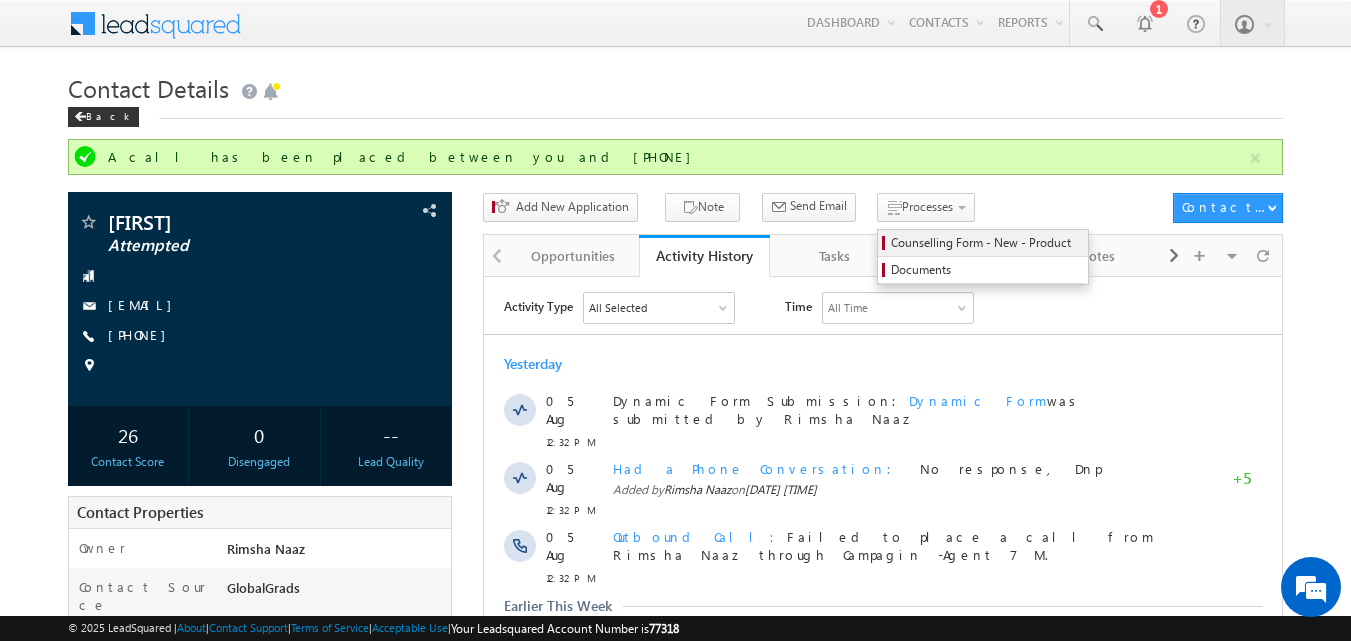 click on "Counselling Form - New - Product" at bounding box center (986, 243) 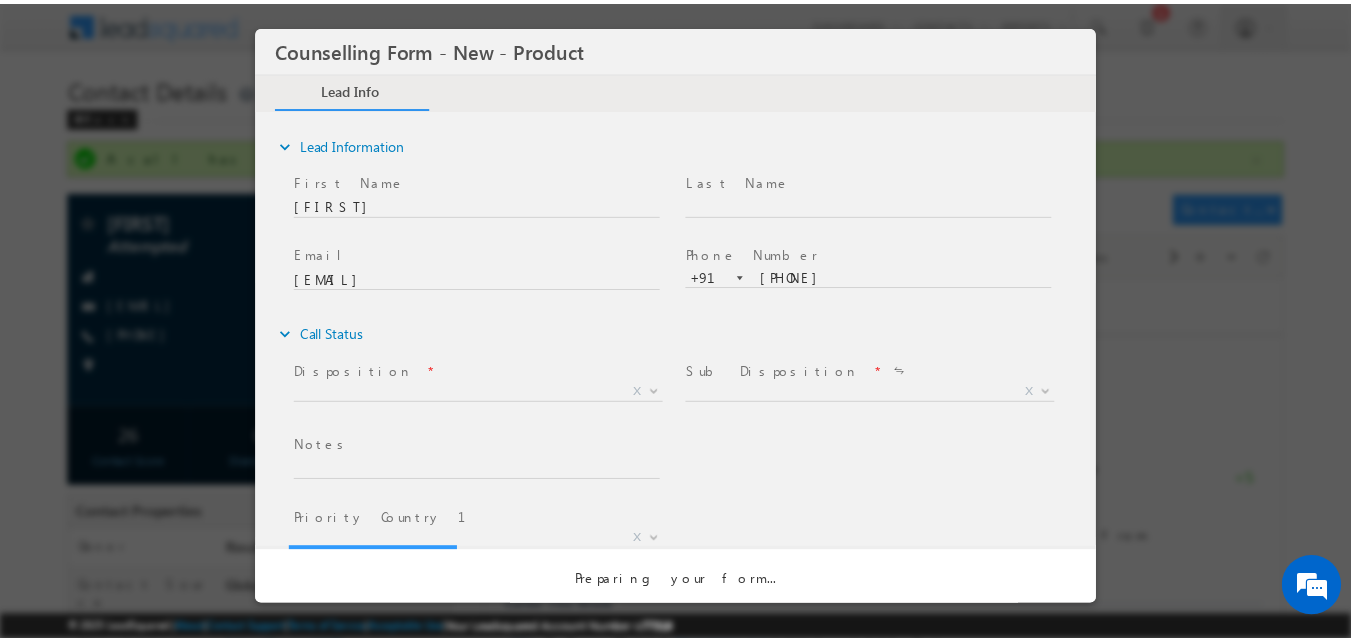 scroll, scrollTop: 0, scrollLeft: 0, axis: both 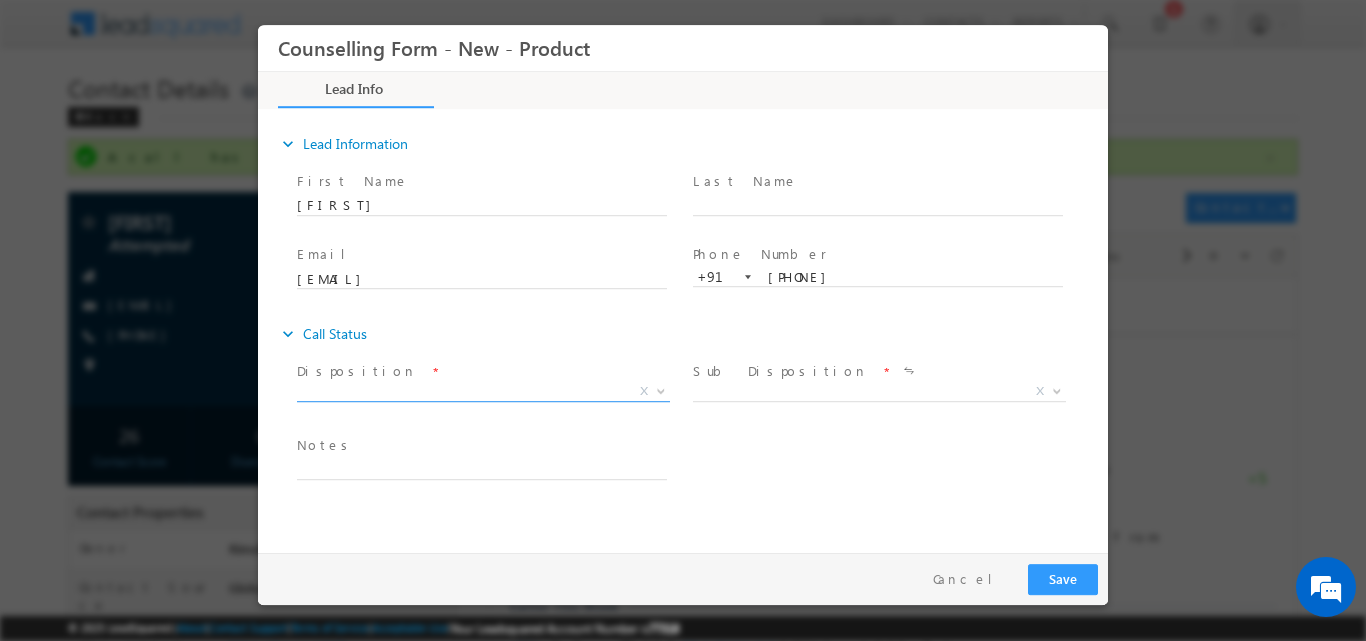 click at bounding box center [659, 390] 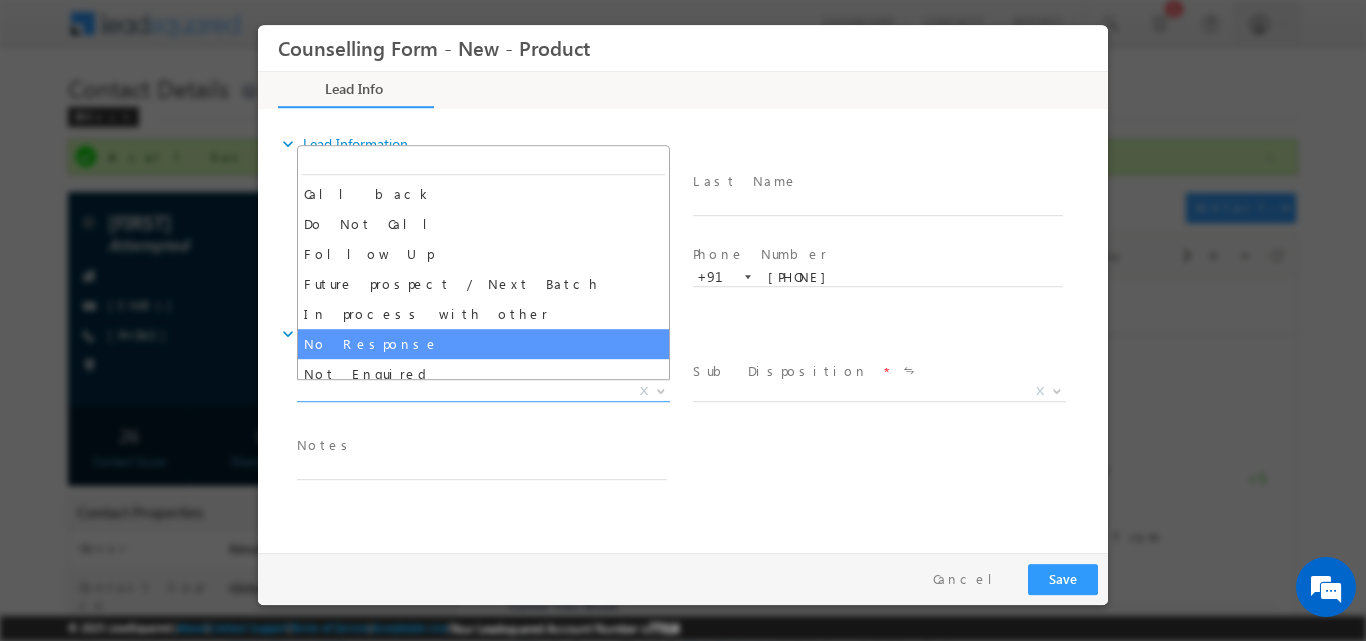 select on "No Response" 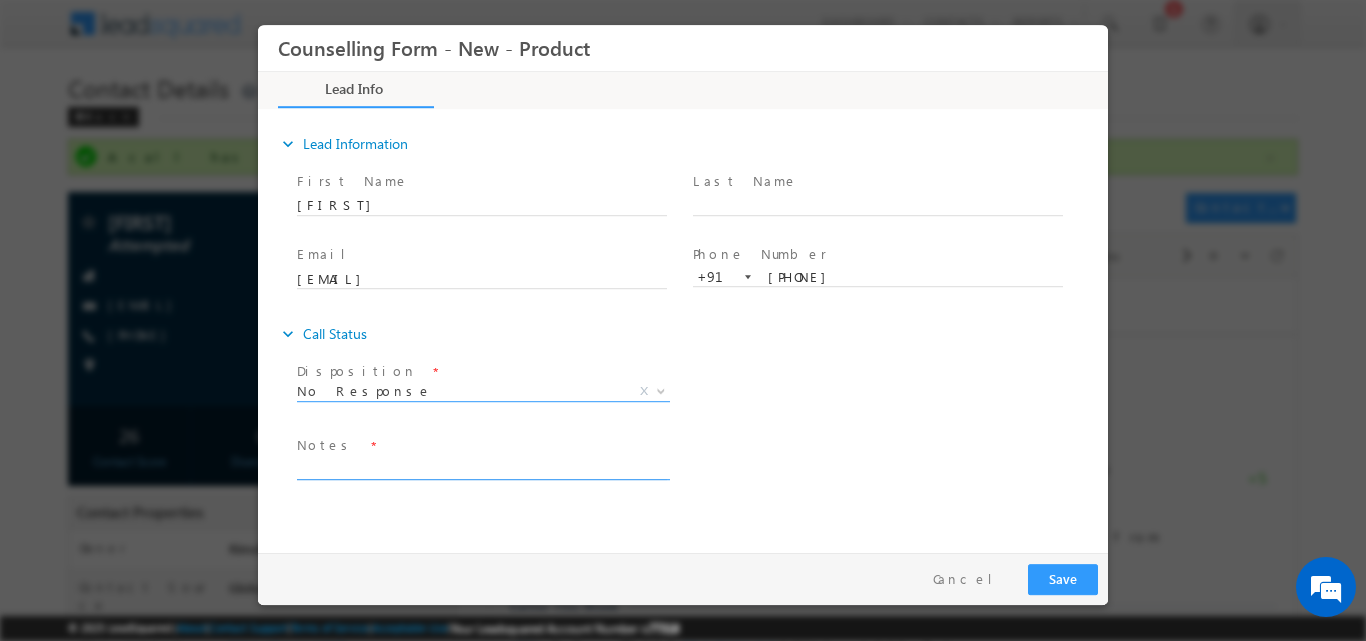 click at bounding box center [482, 467] 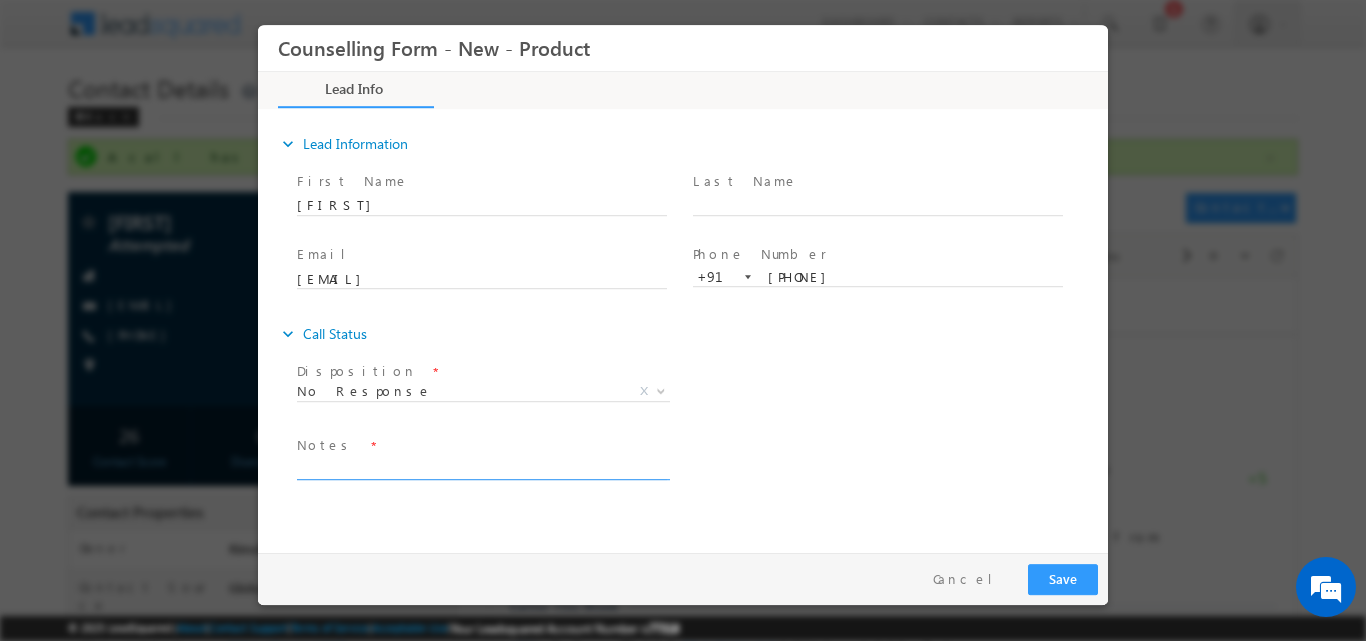 paste on "No response, dnp" 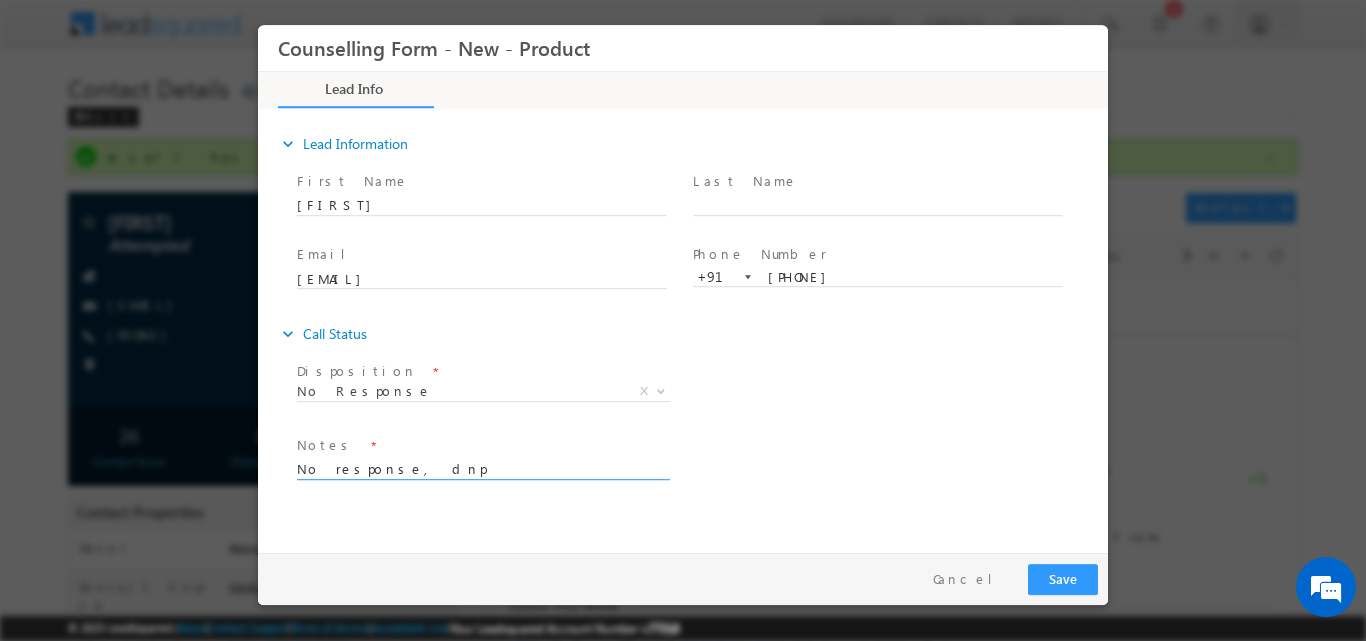 type on "No response, dnp" 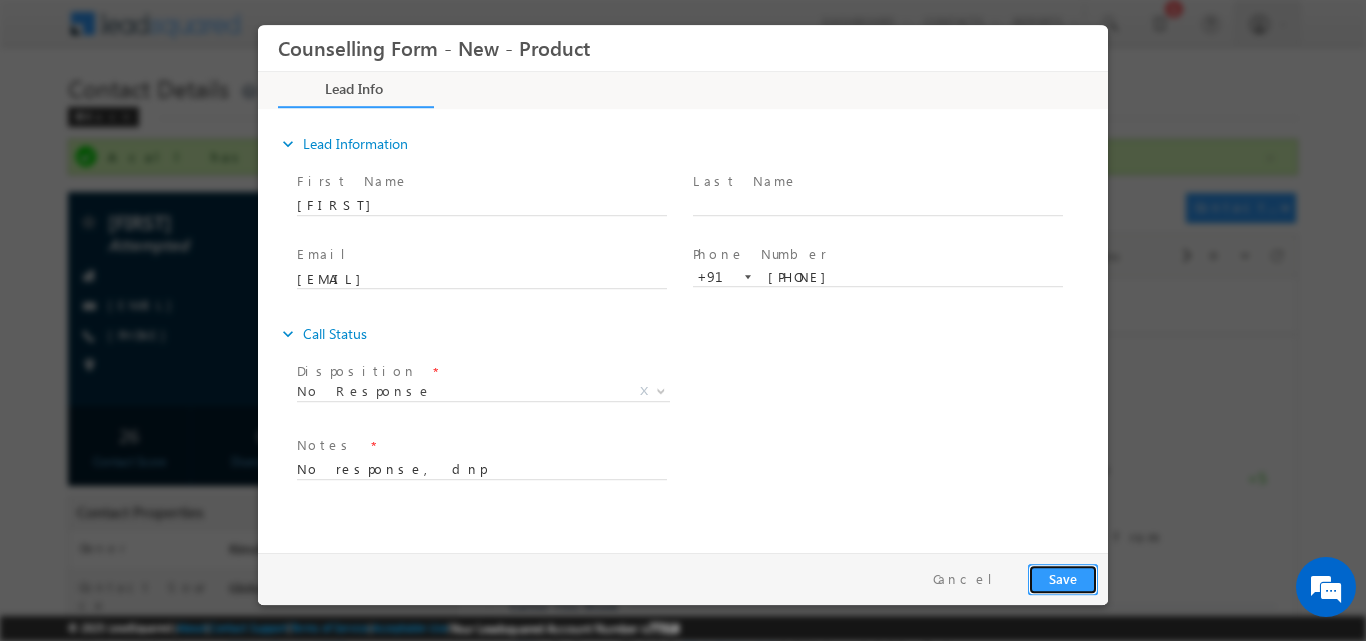click on "Save" at bounding box center (1063, 578) 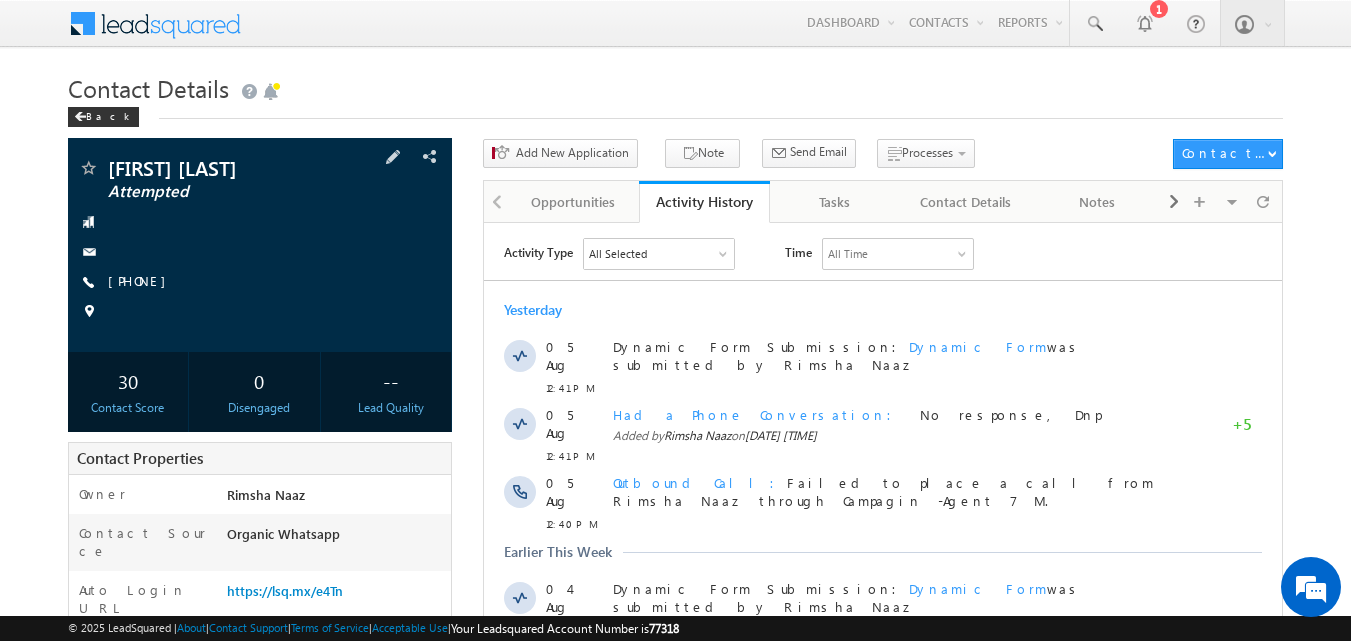 scroll, scrollTop: 0, scrollLeft: 0, axis: both 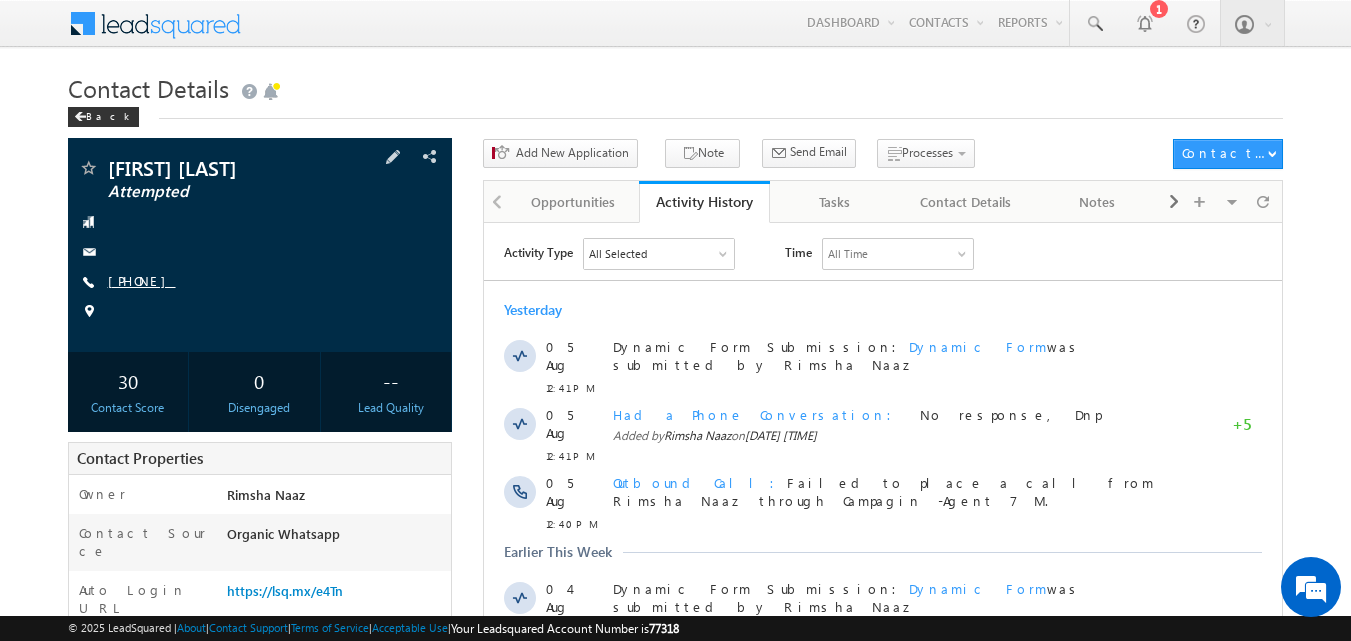 click on "[PHONE]" at bounding box center (142, 280) 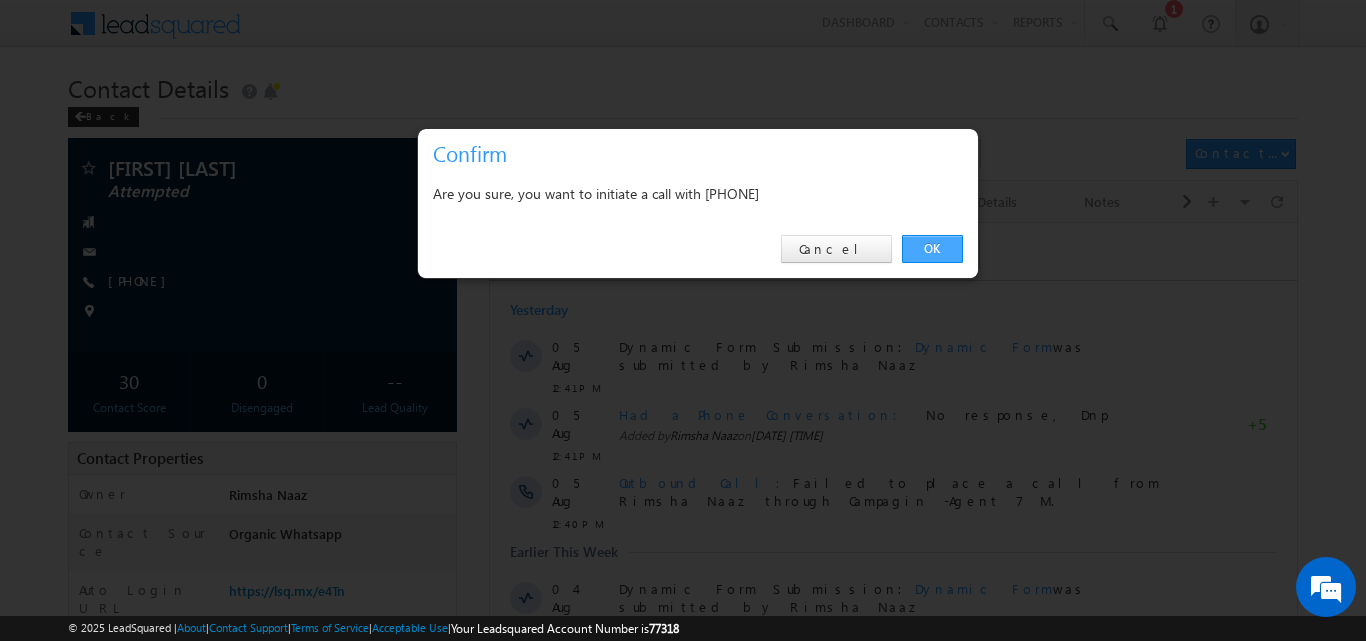 drag, startPoint x: 922, startPoint y: 249, endPoint x: 437, endPoint y: 24, distance: 534.6494 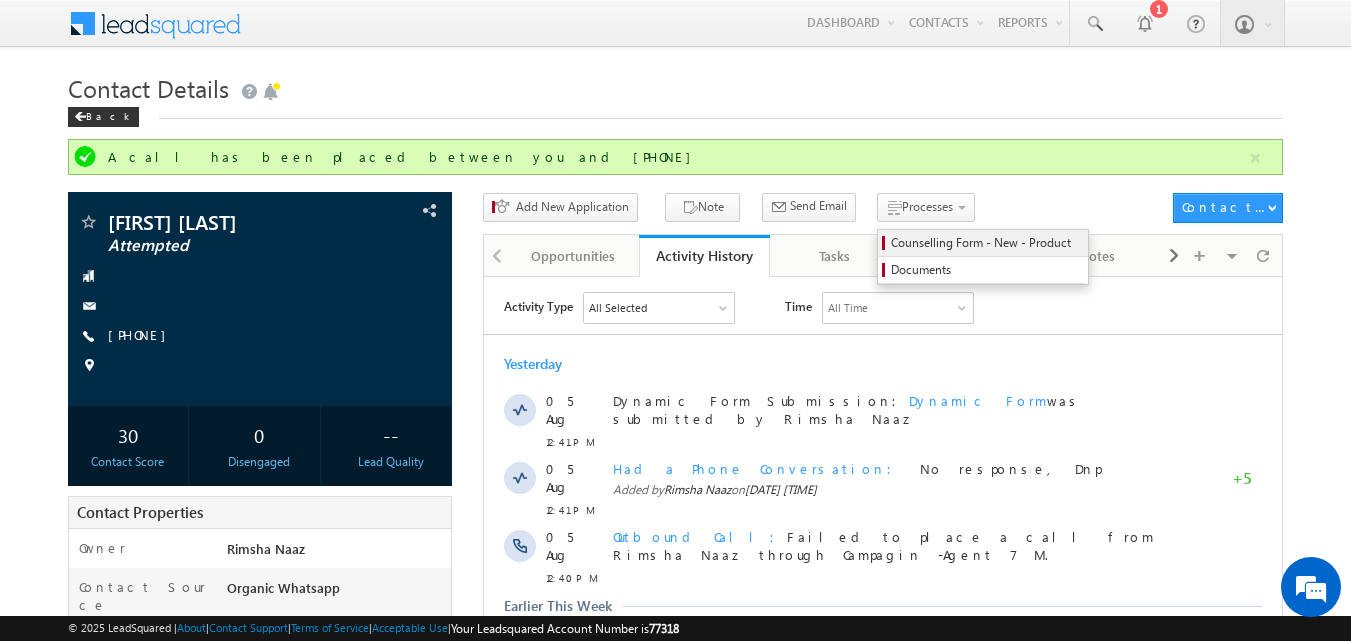 click on "Counselling Form - New - Product" at bounding box center [986, 243] 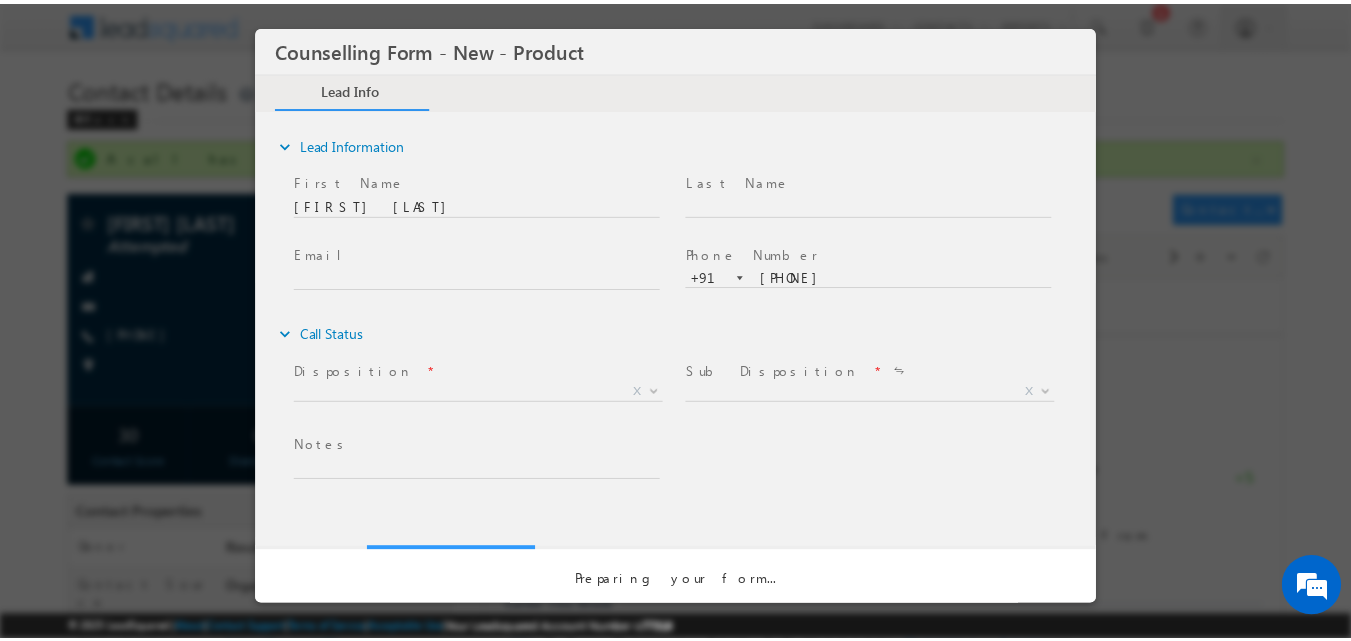 scroll, scrollTop: 0, scrollLeft: 0, axis: both 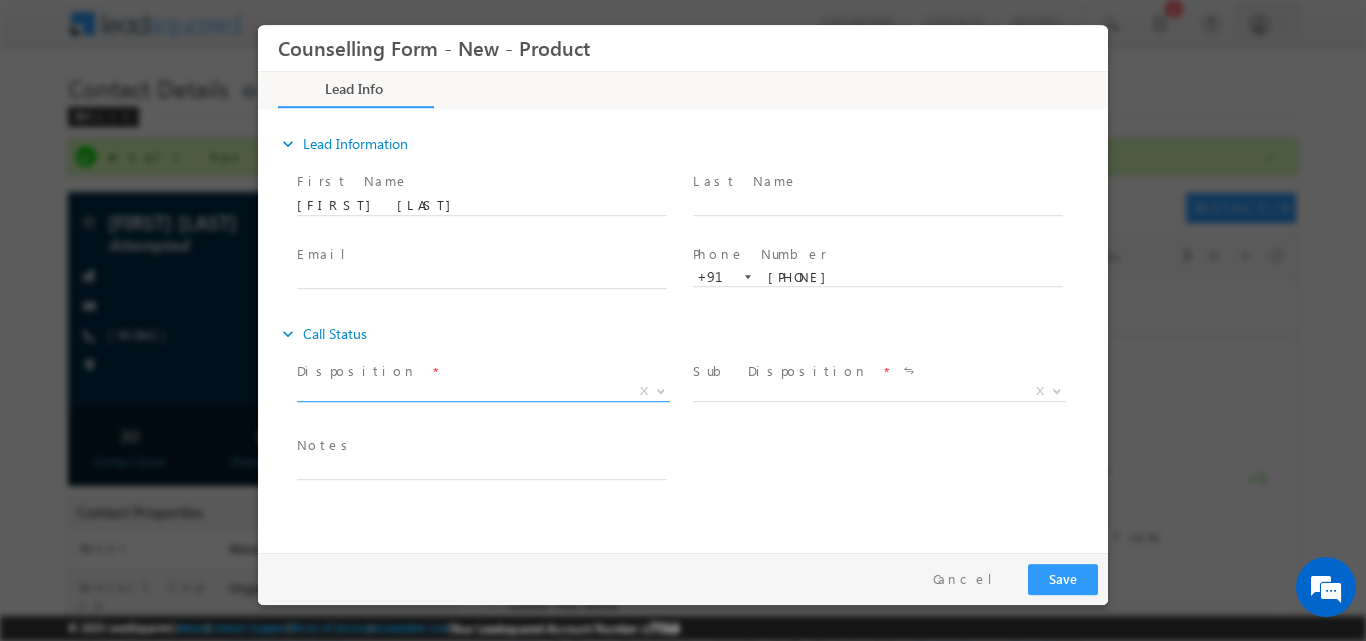 click at bounding box center [661, 389] 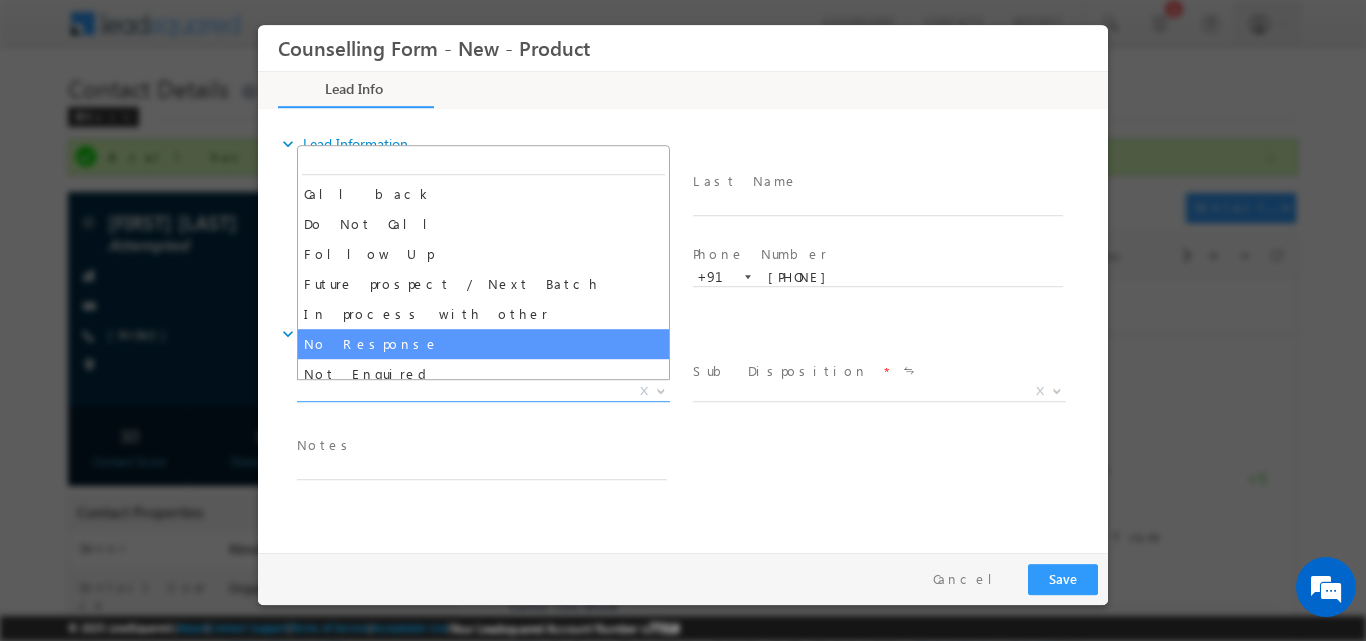 select on "No Response" 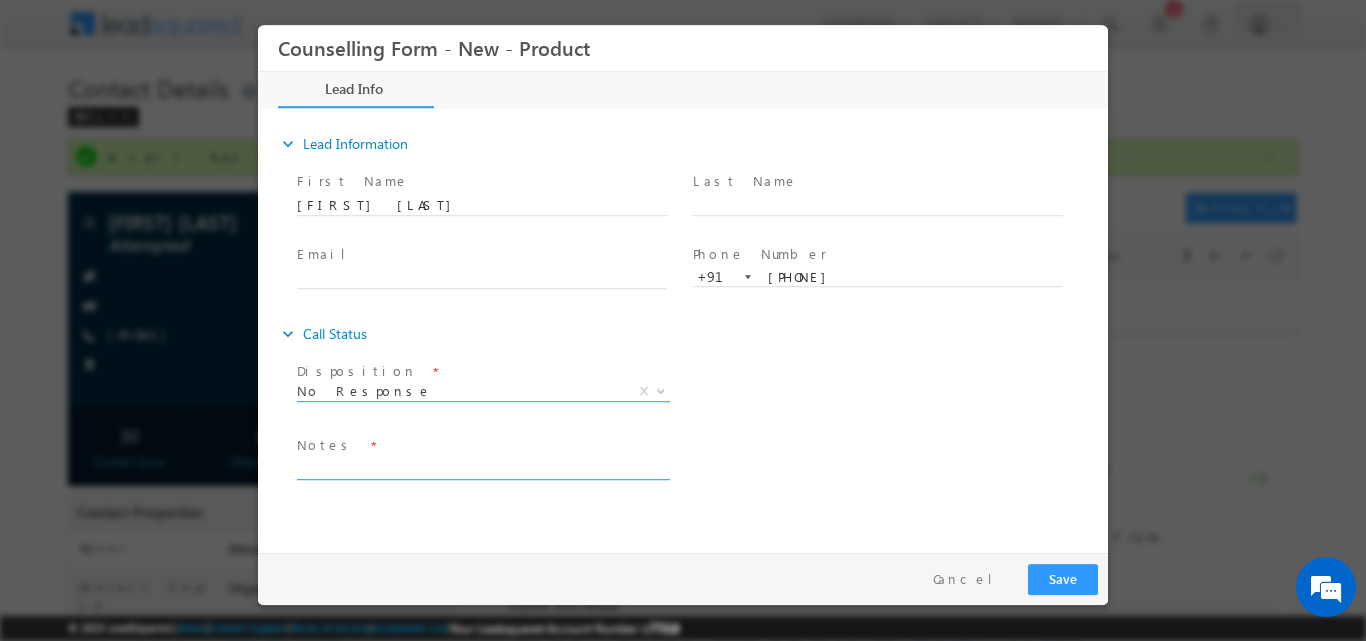 click at bounding box center (482, 467) 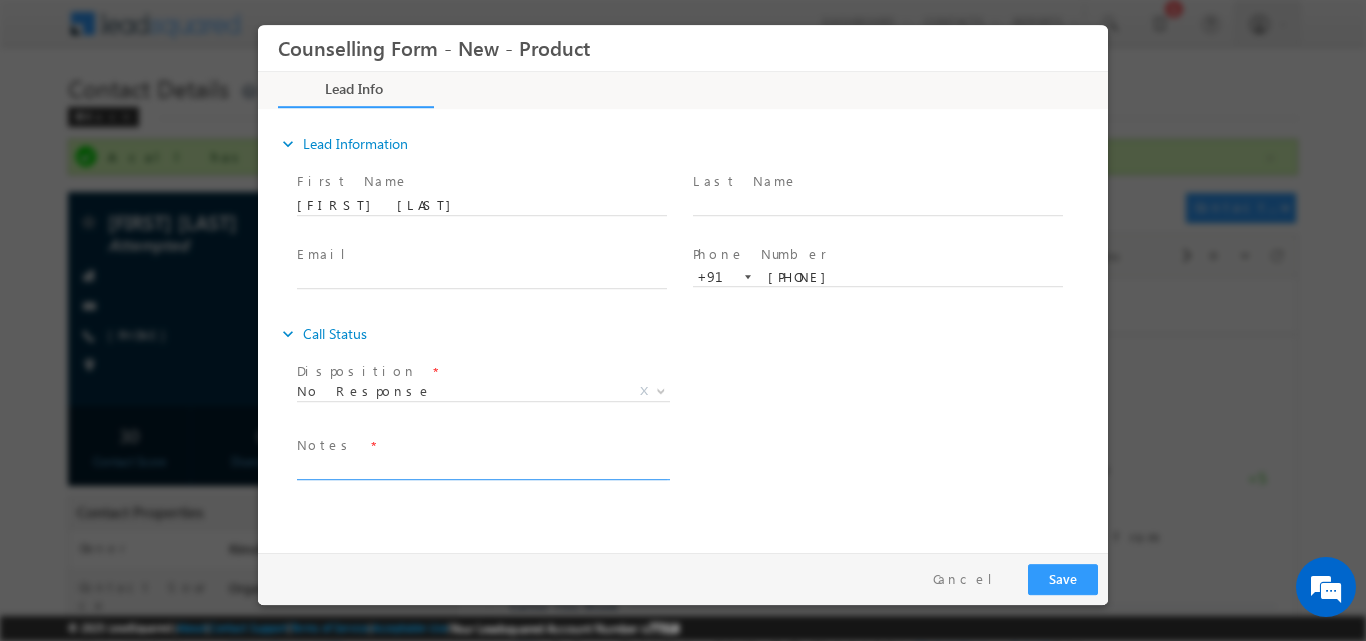 paste on "No response, dnp" 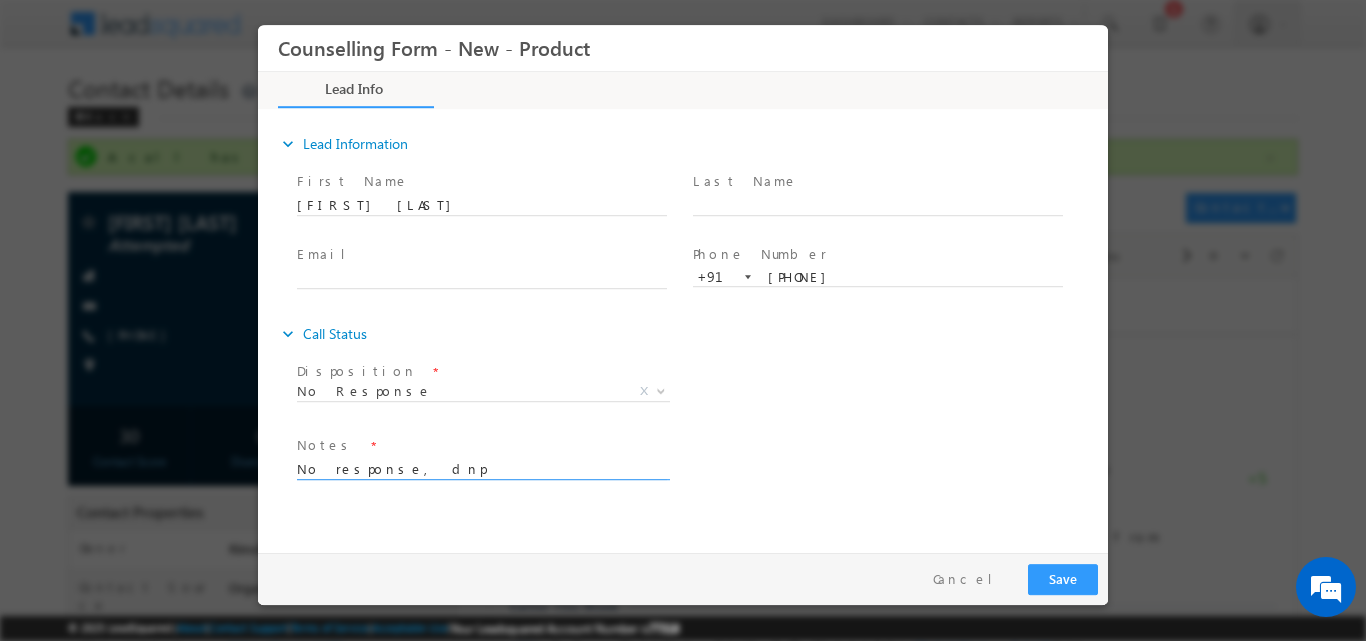 type on "No response, dnp" 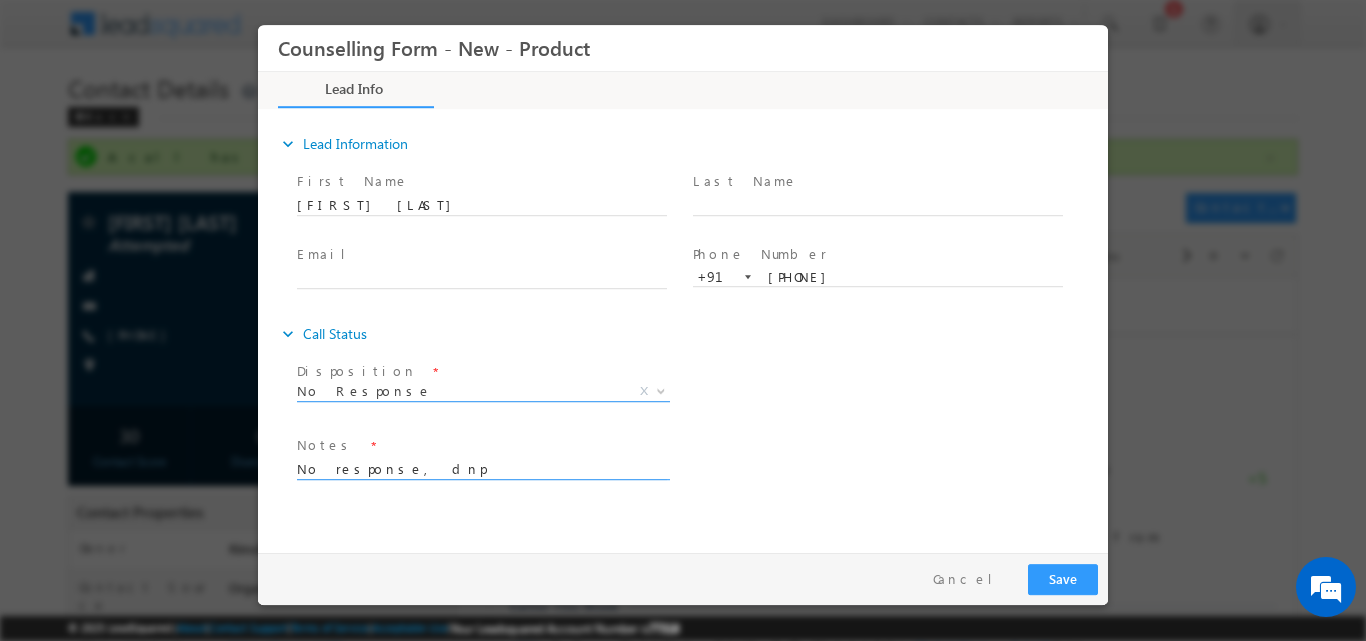click at bounding box center [659, 390] 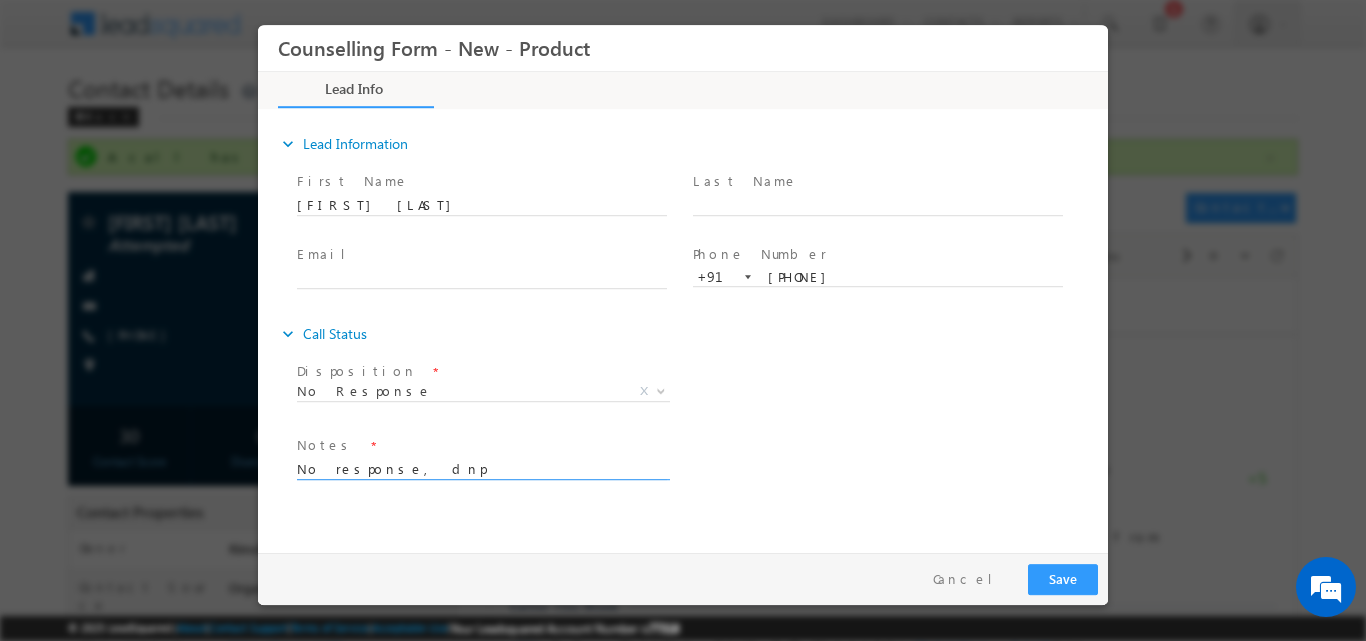 drag, startPoint x: 456, startPoint y: 474, endPoint x: 482, endPoint y: 514, distance: 47.707443 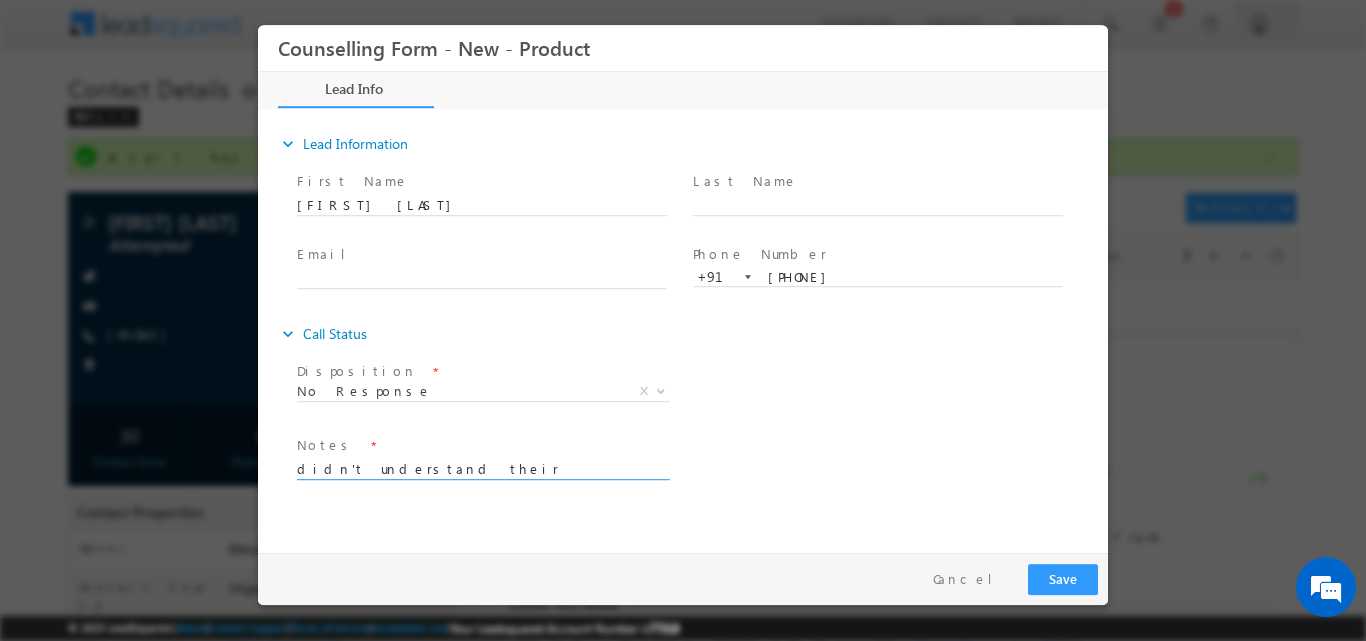type on "didn't understand their language then hung up the call" 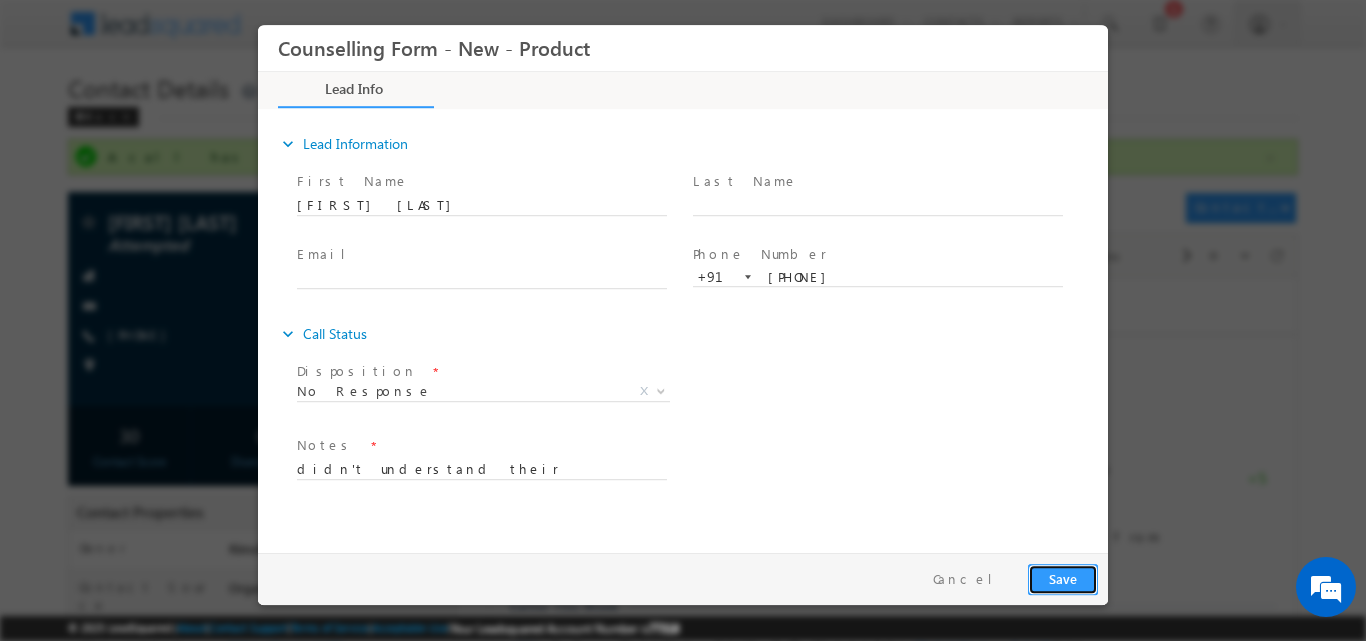 click on "Save" at bounding box center (1063, 578) 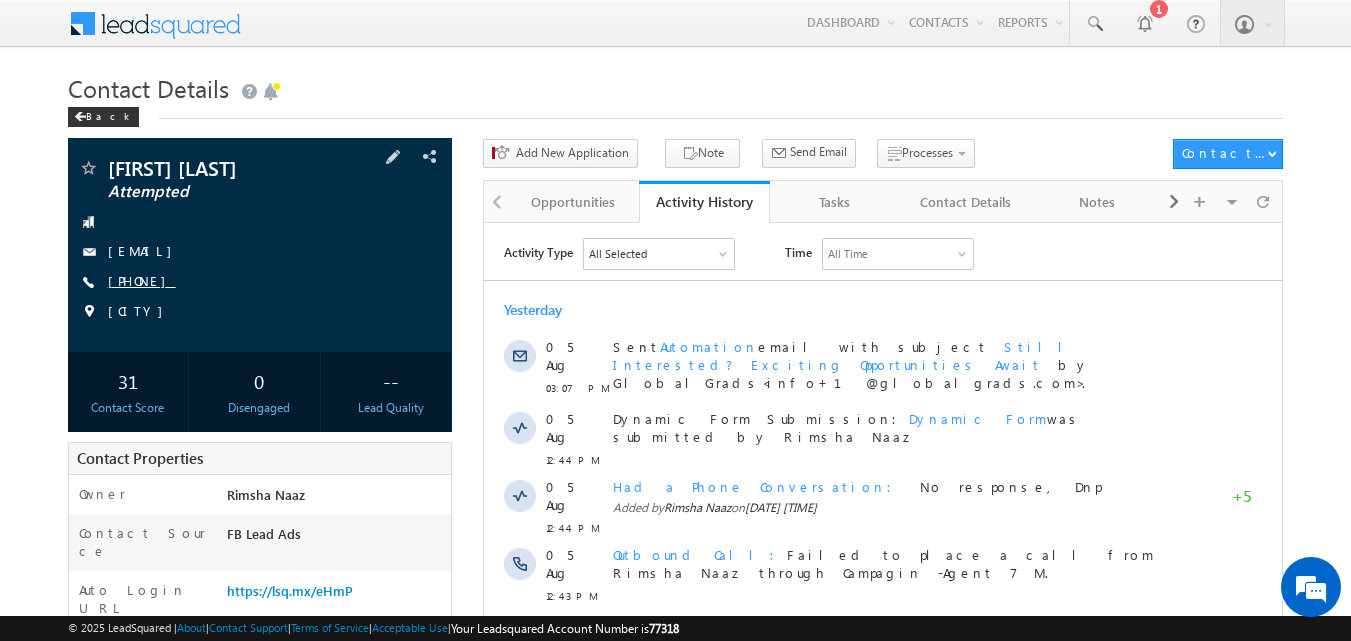 scroll, scrollTop: 0, scrollLeft: 0, axis: both 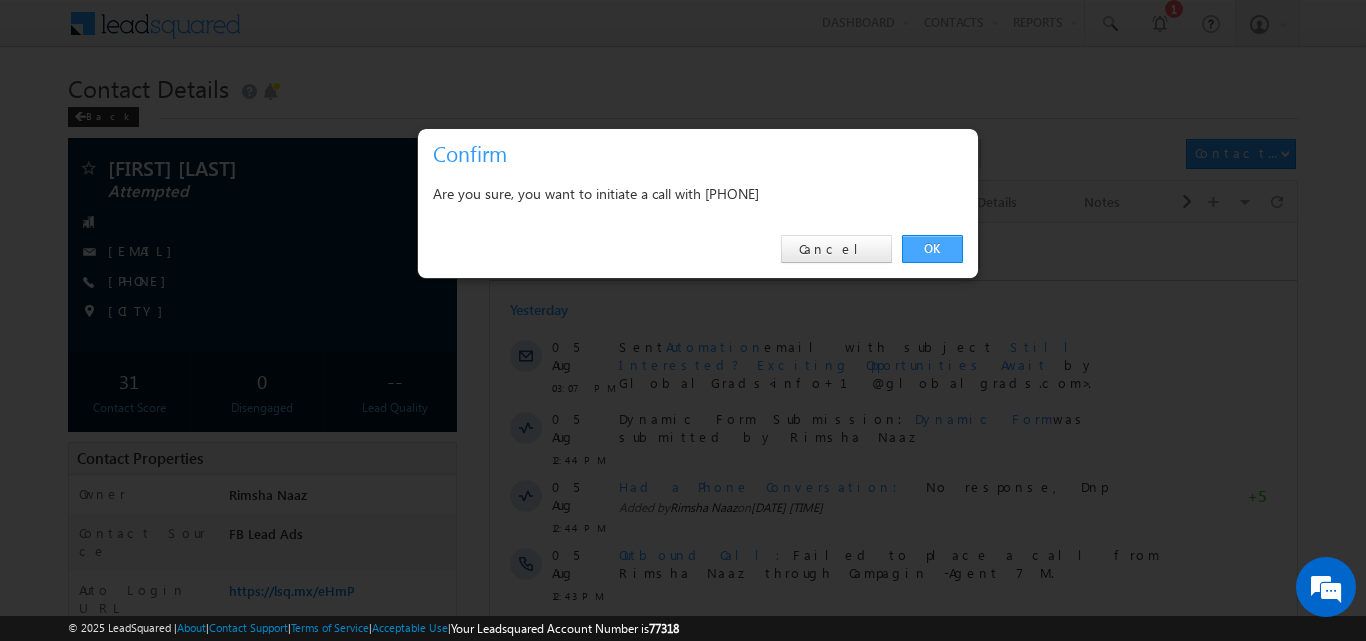 drag, startPoint x: 928, startPoint y: 254, endPoint x: 440, endPoint y: 24, distance: 539.4849 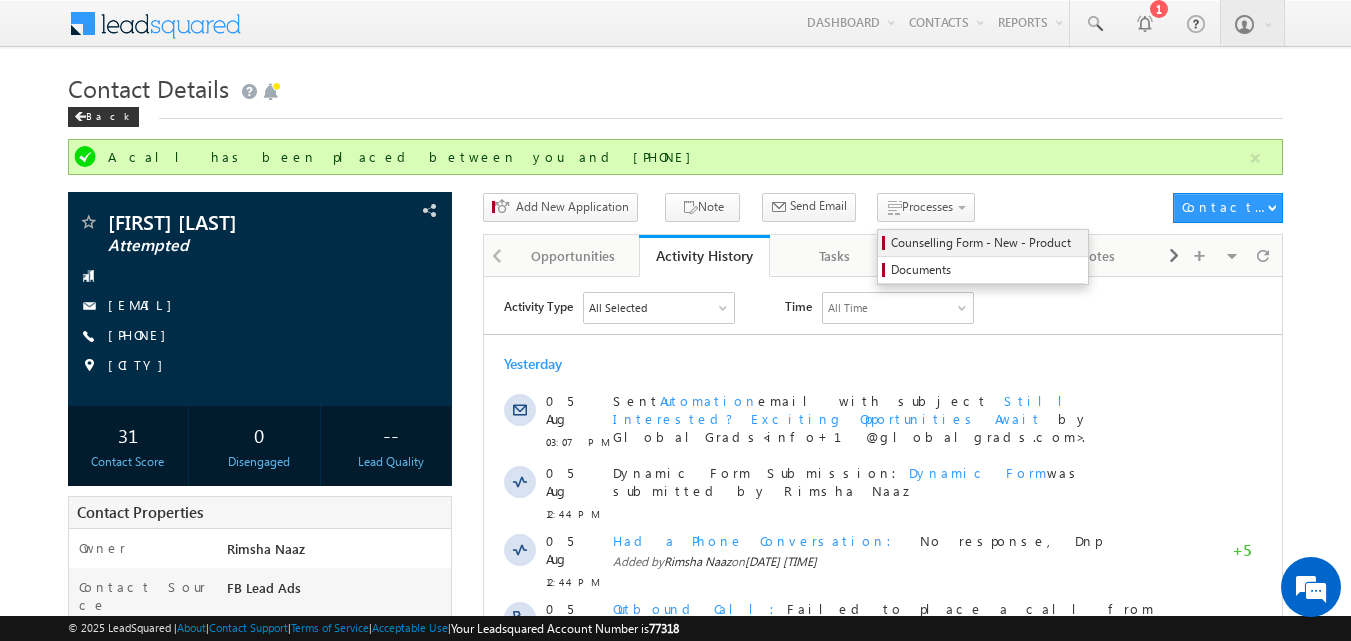 click on "Counselling Form - New - Product" at bounding box center (986, 243) 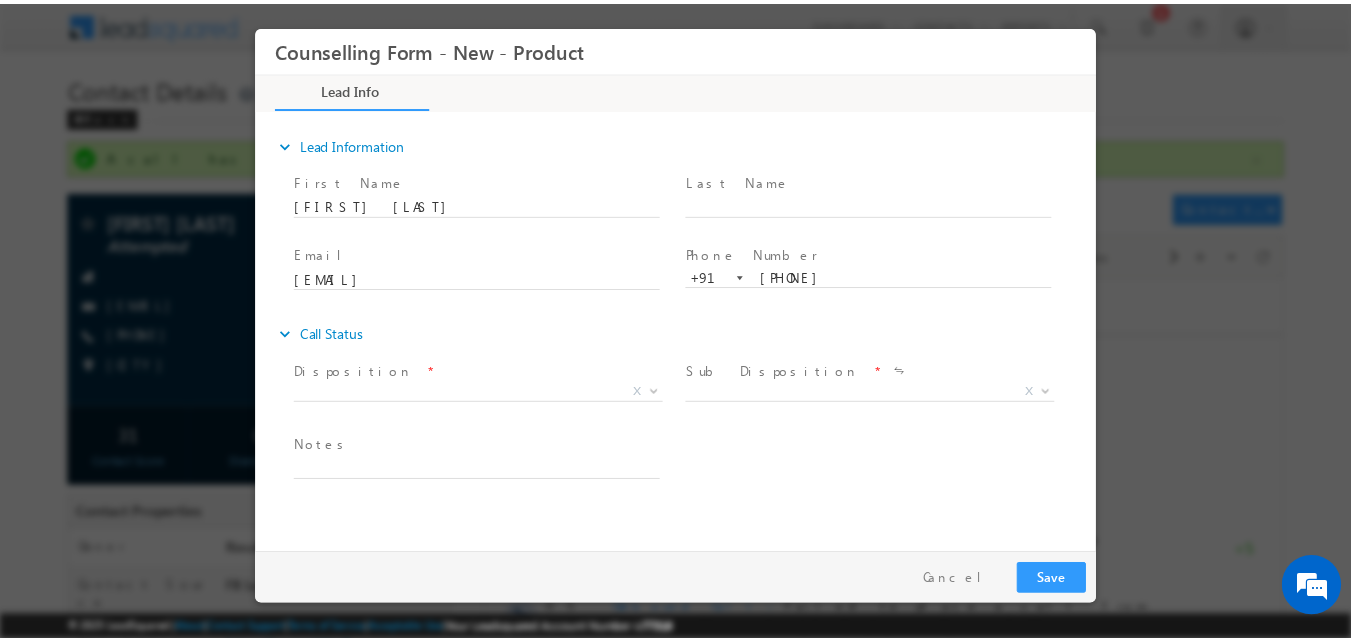 scroll, scrollTop: 0, scrollLeft: 0, axis: both 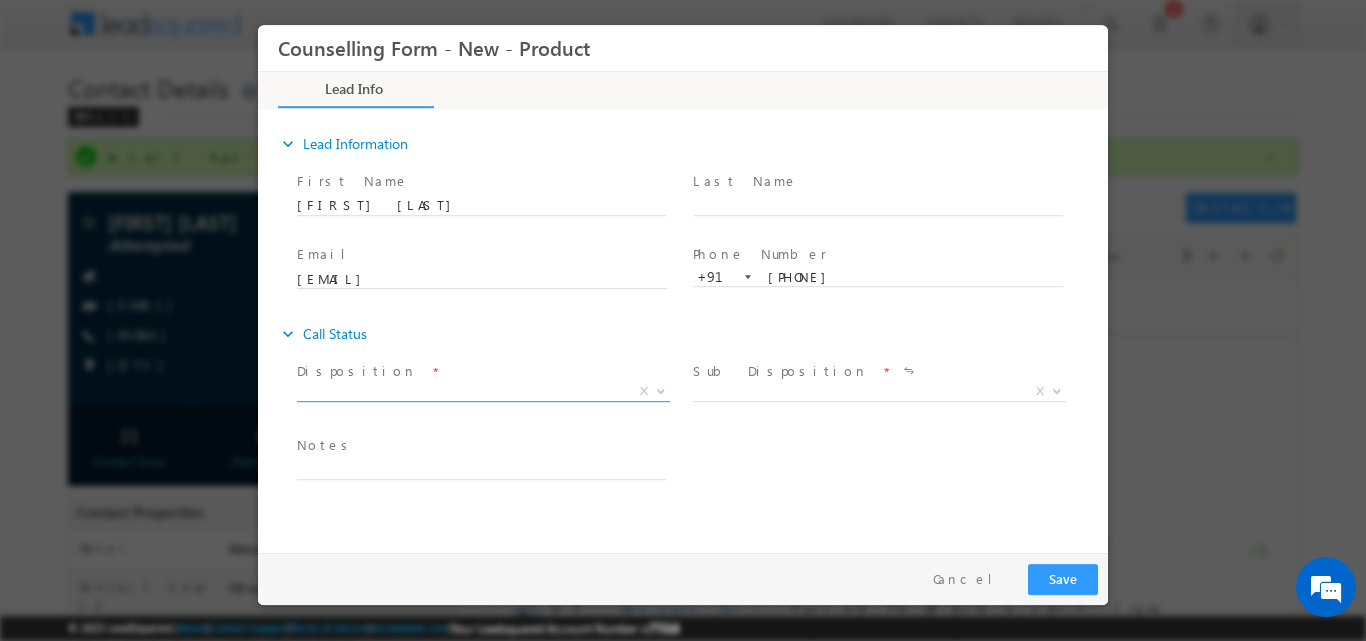click at bounding box center [661, 389] 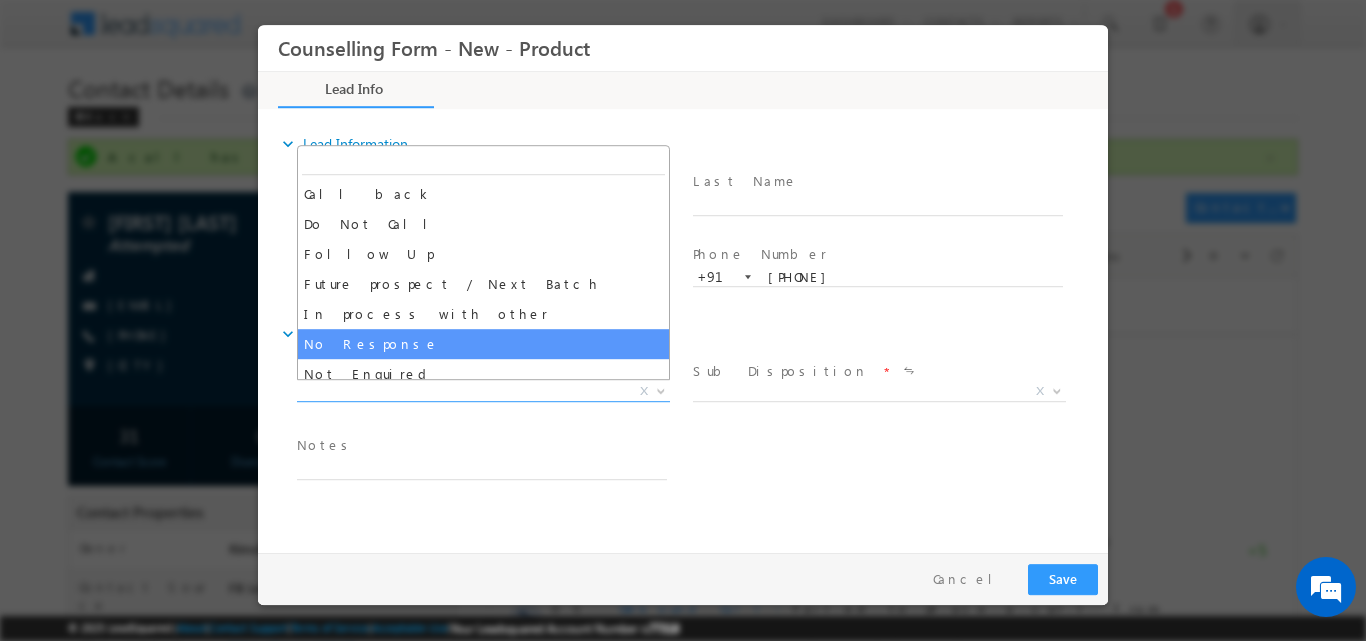 select on "No Response" 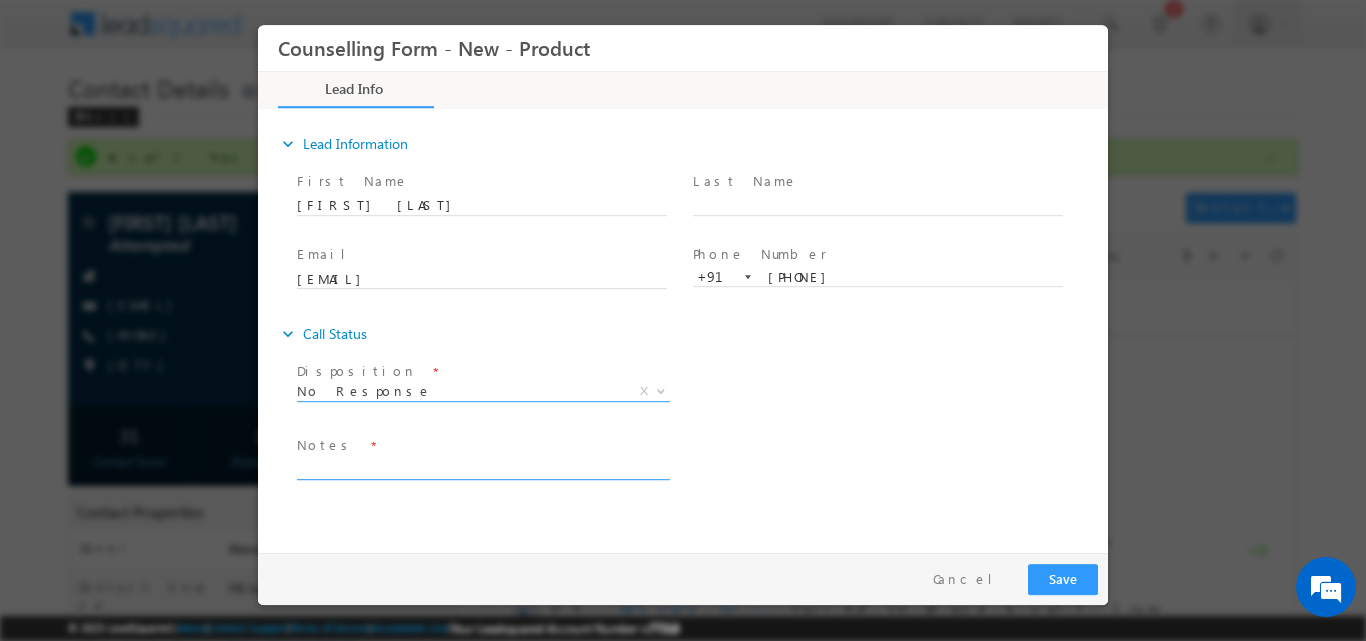 click at bounding box center (482, 467) 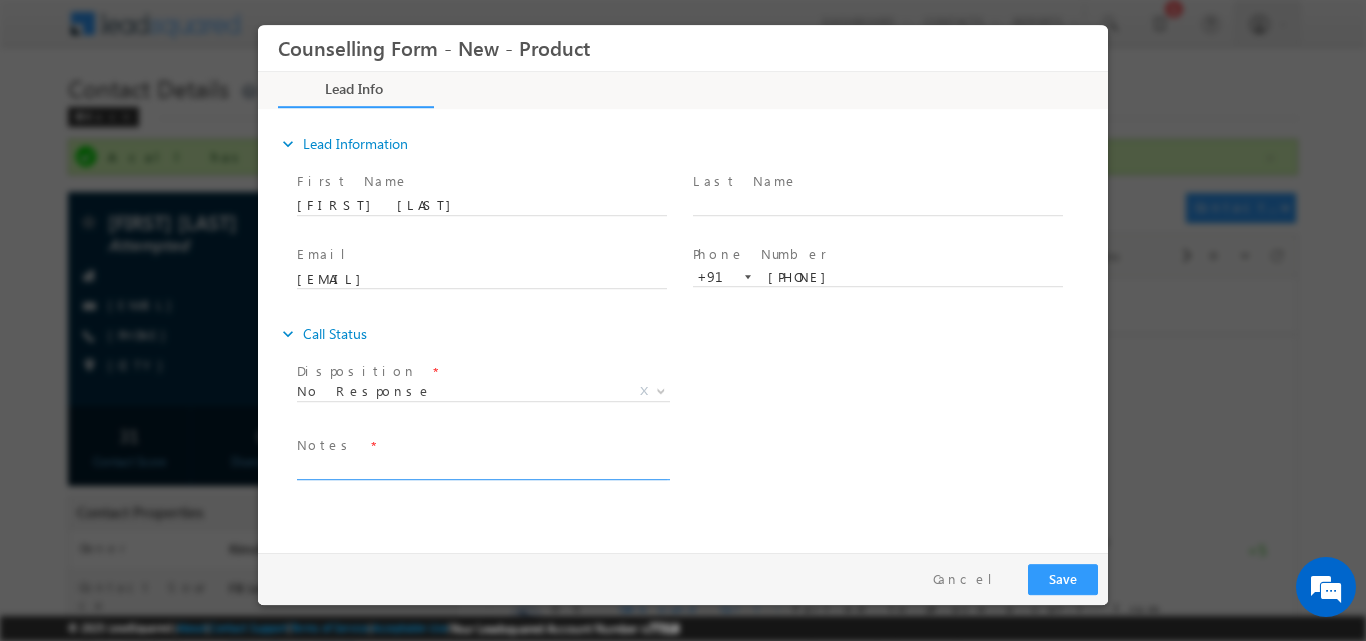 paste on "No response, dnp" 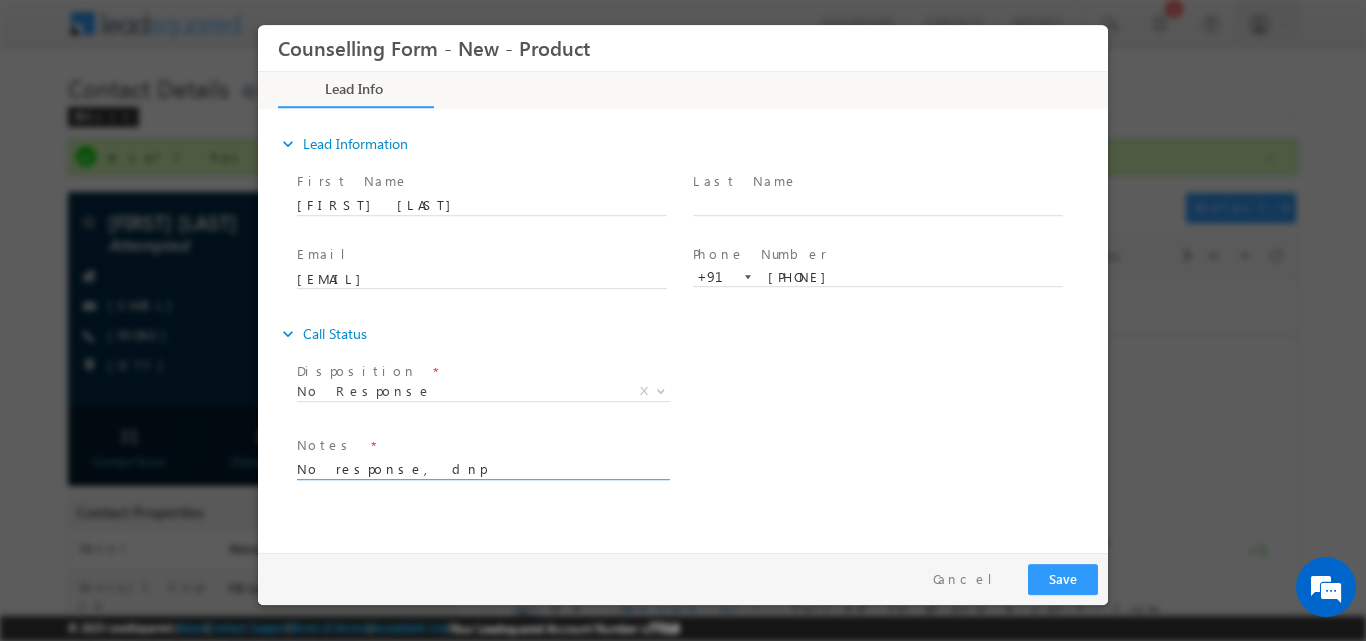 type on "No response, dnp" 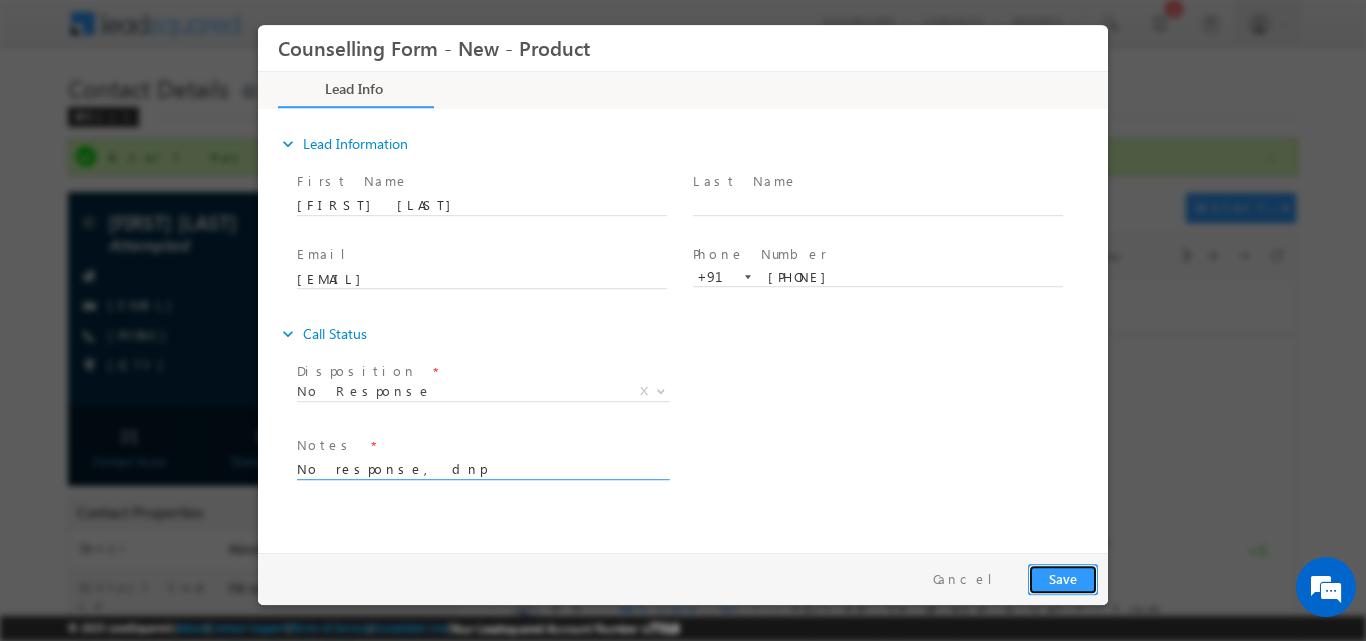 click on "Save" at bounding box center [1063, 578] 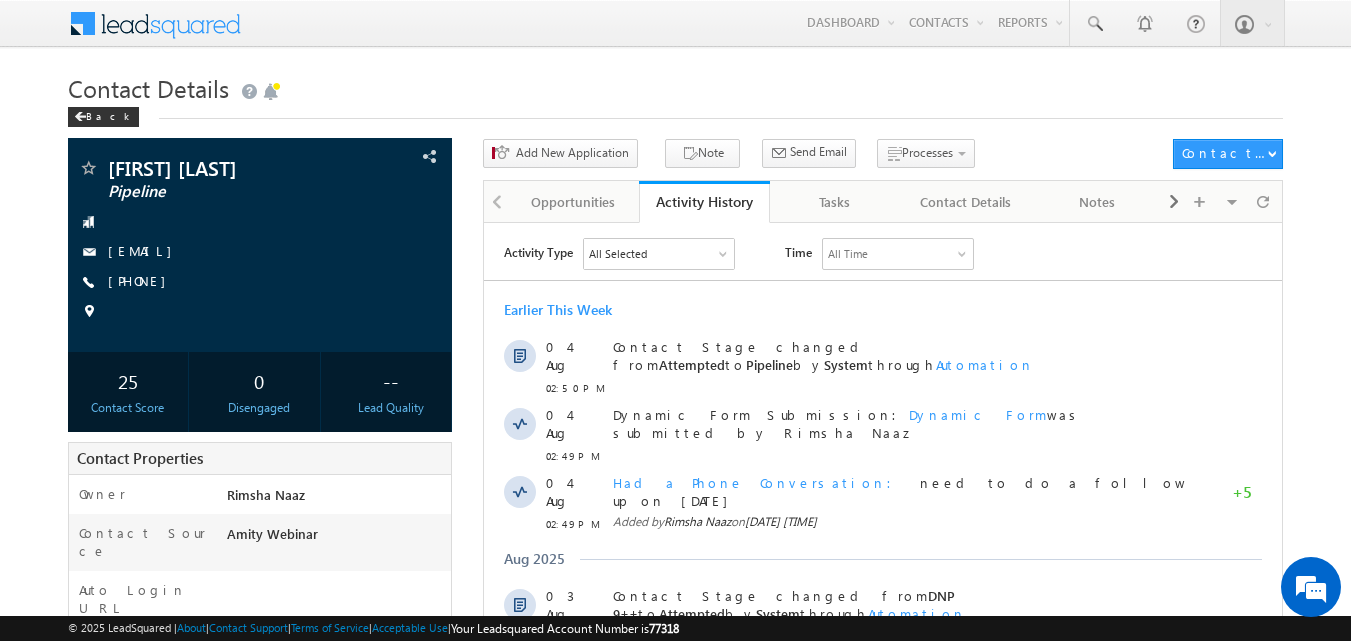 scroll, scrollTop: 0, scrollLeft: 0, axis: both 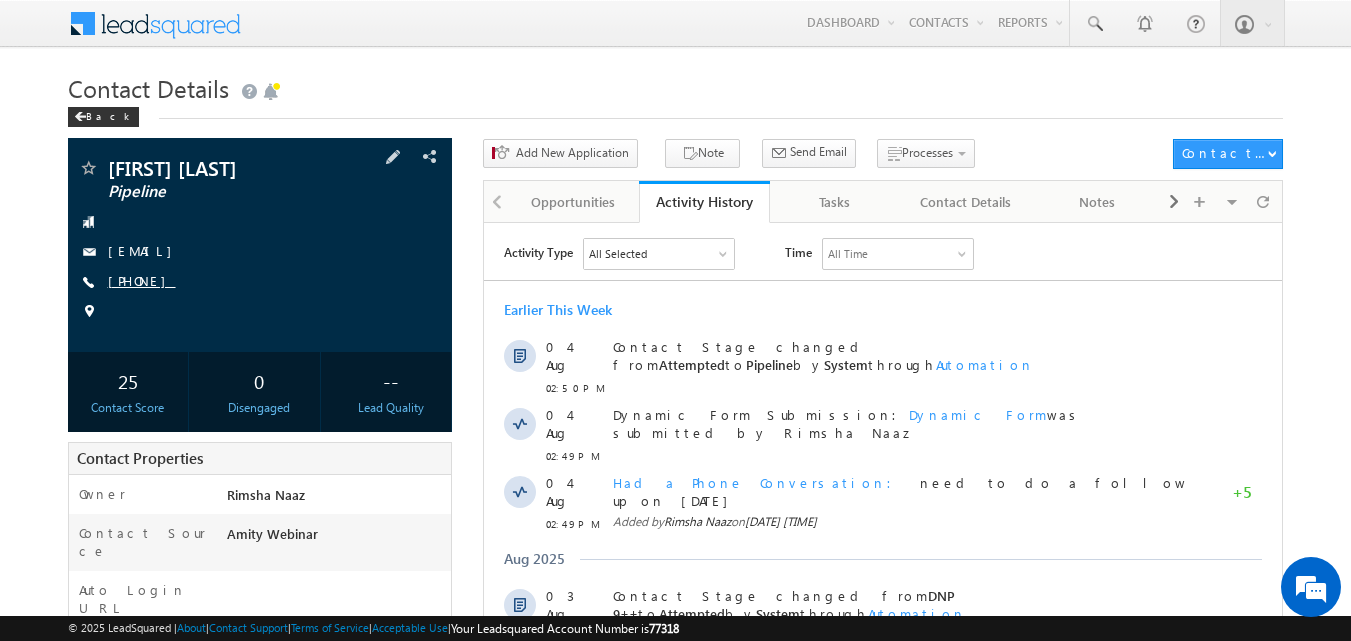 click on "[PHONE]" at bounding box center [142, 280] 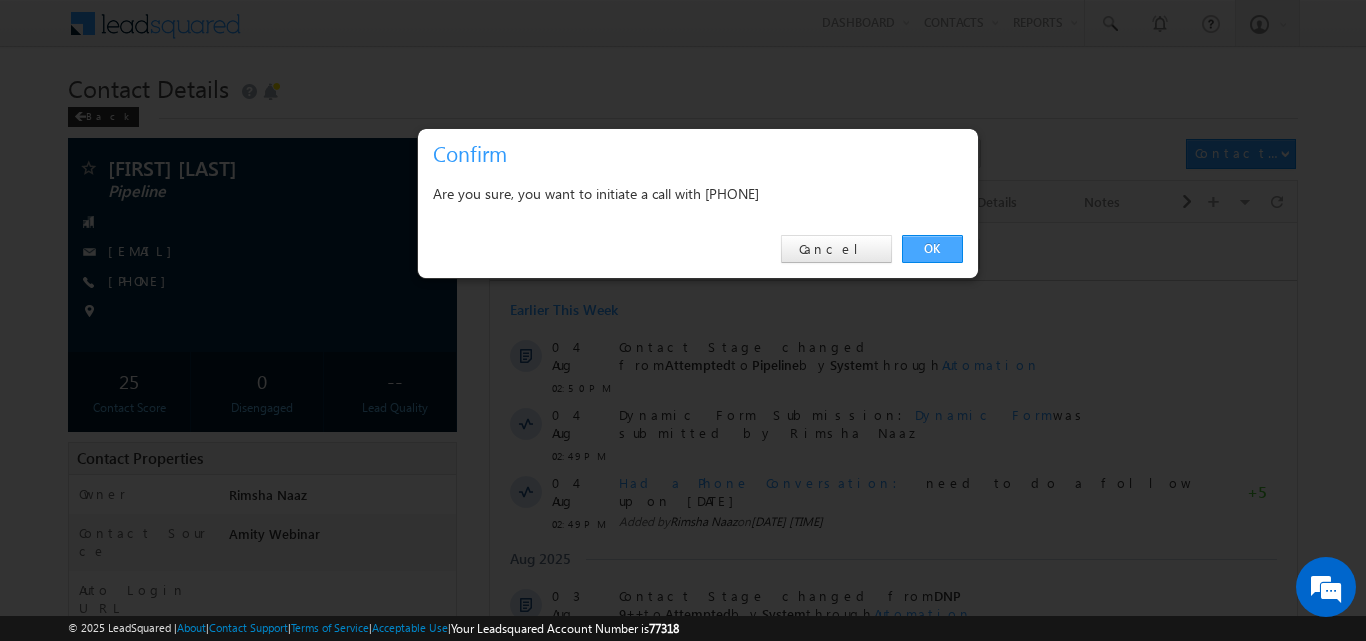 click on "OK" at bounding box center (932, 249) 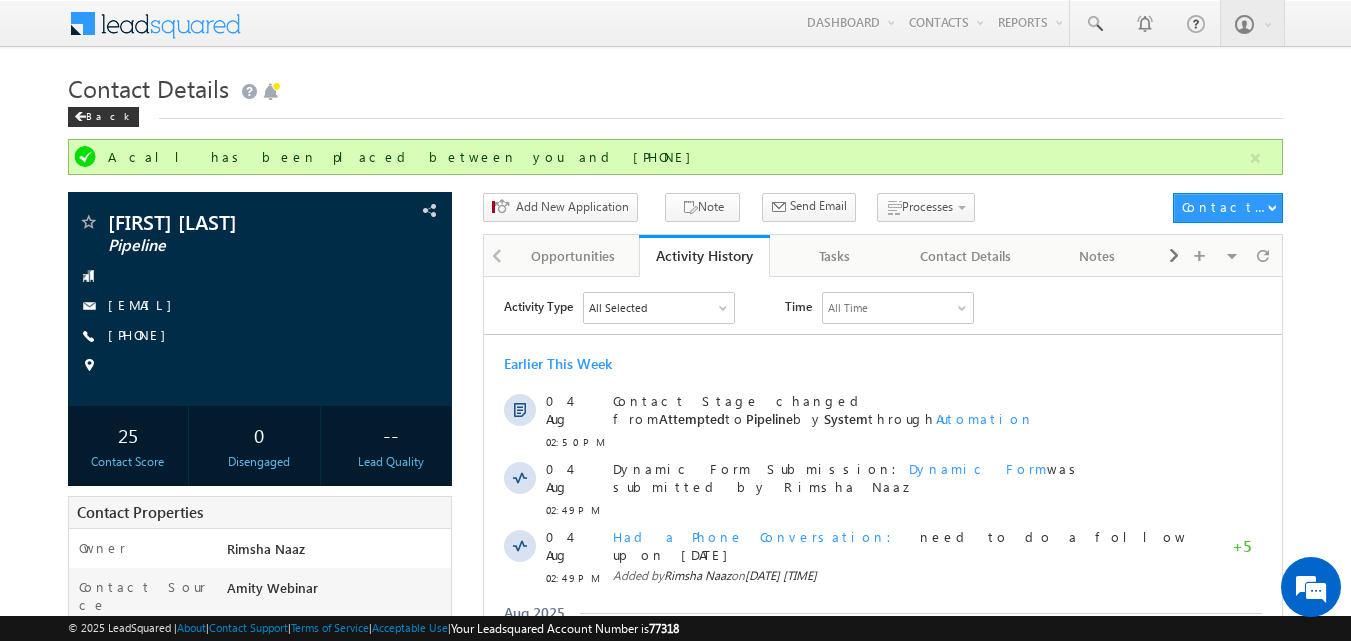 scroll, scrollTop: 0, scrollLeft: 0, axis: both 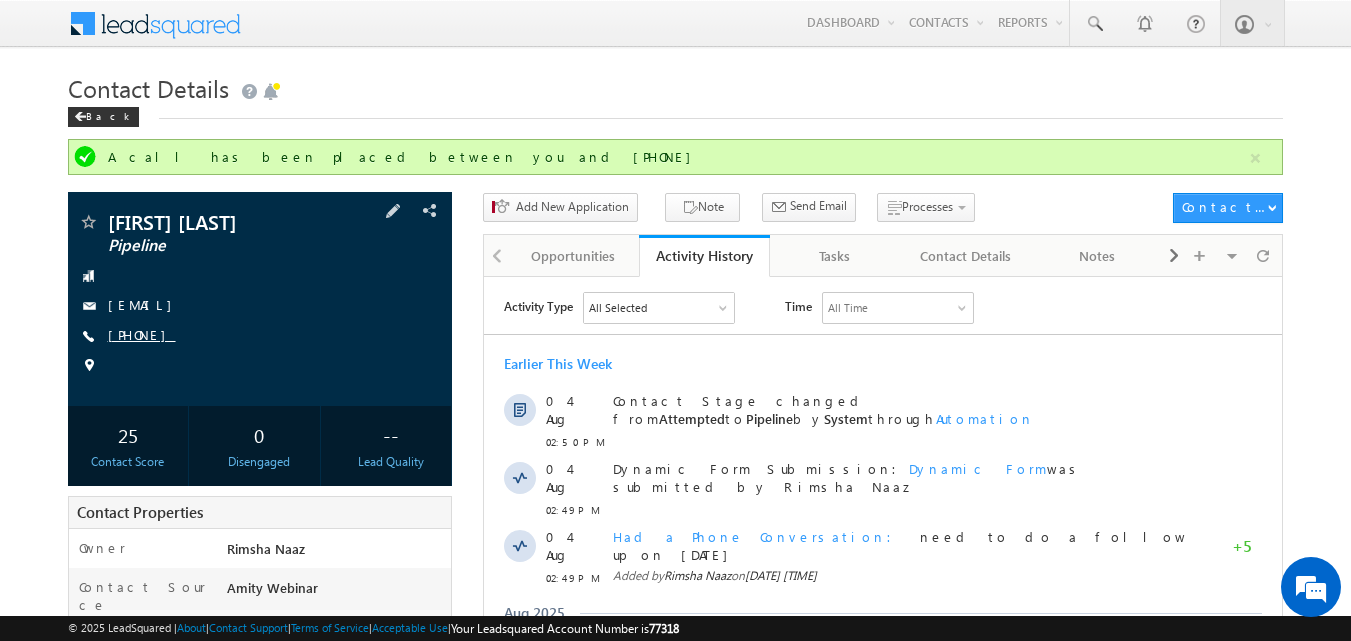 click on "[PHONE]" at bounding box center [142, 334] 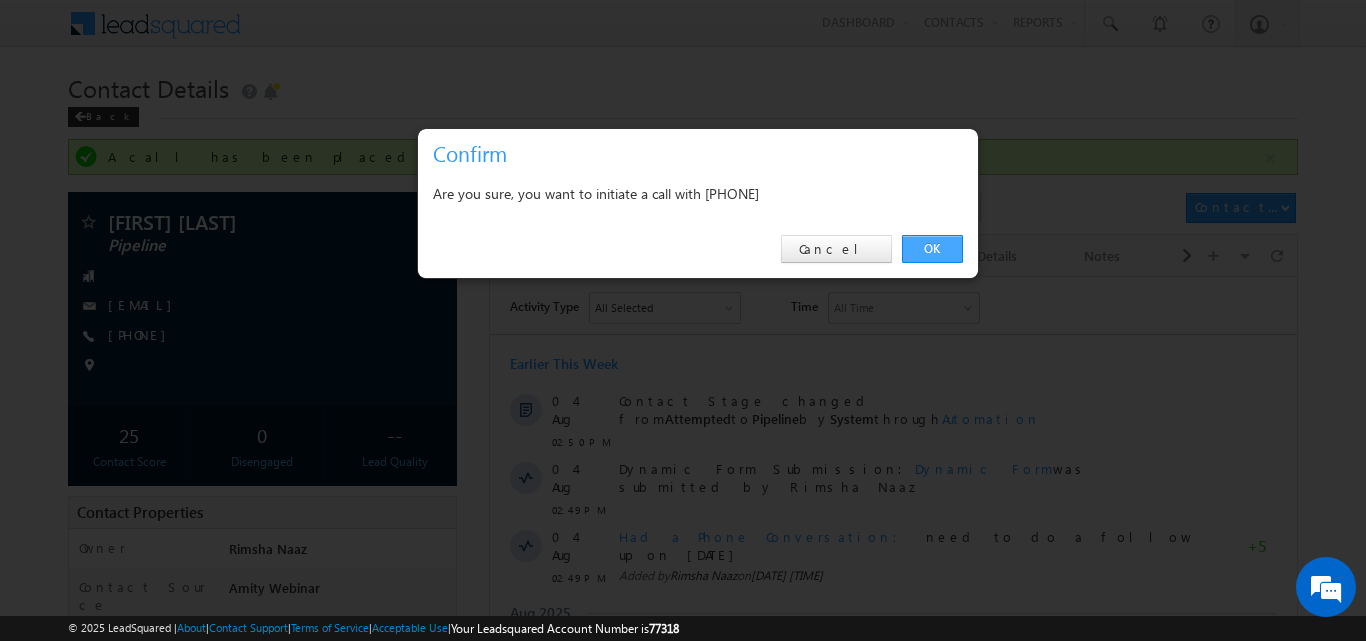 click on "OK" at bounding box center (932, 249) 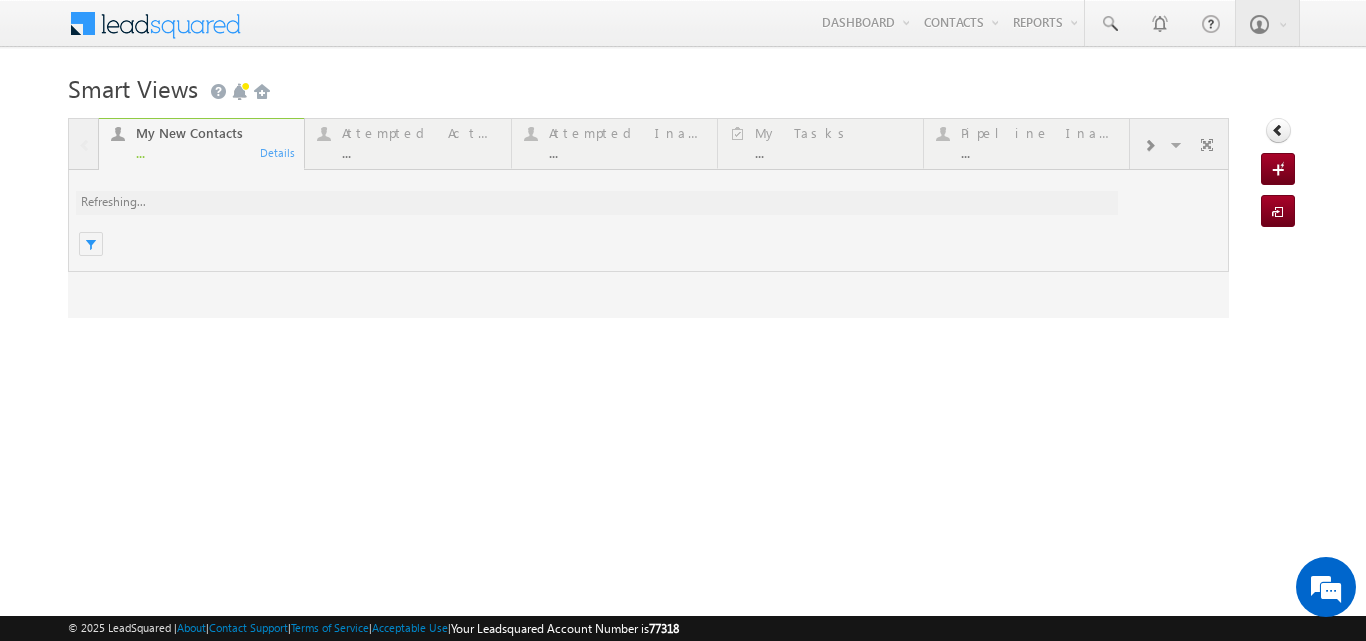 scroll, scrollTop: 0, scrollLeft: 0, axis: both 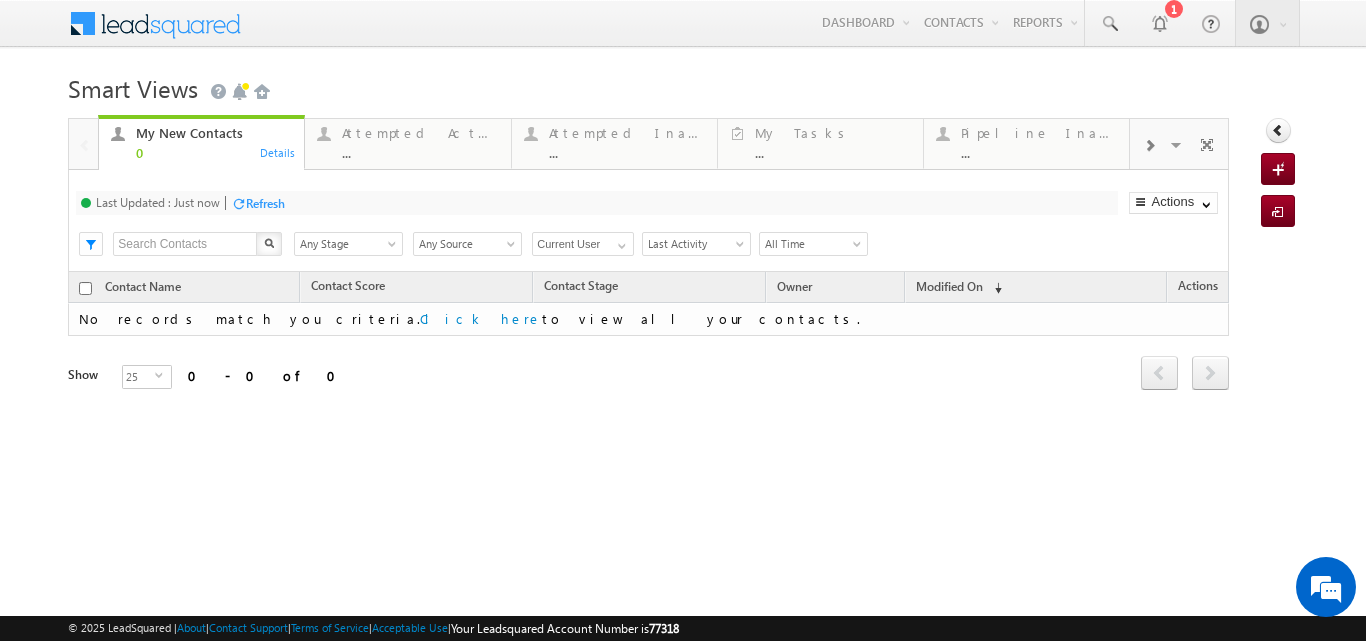click on "Last Updated : Just now Refresh Refreshing..." at bounding box center (596, 203) 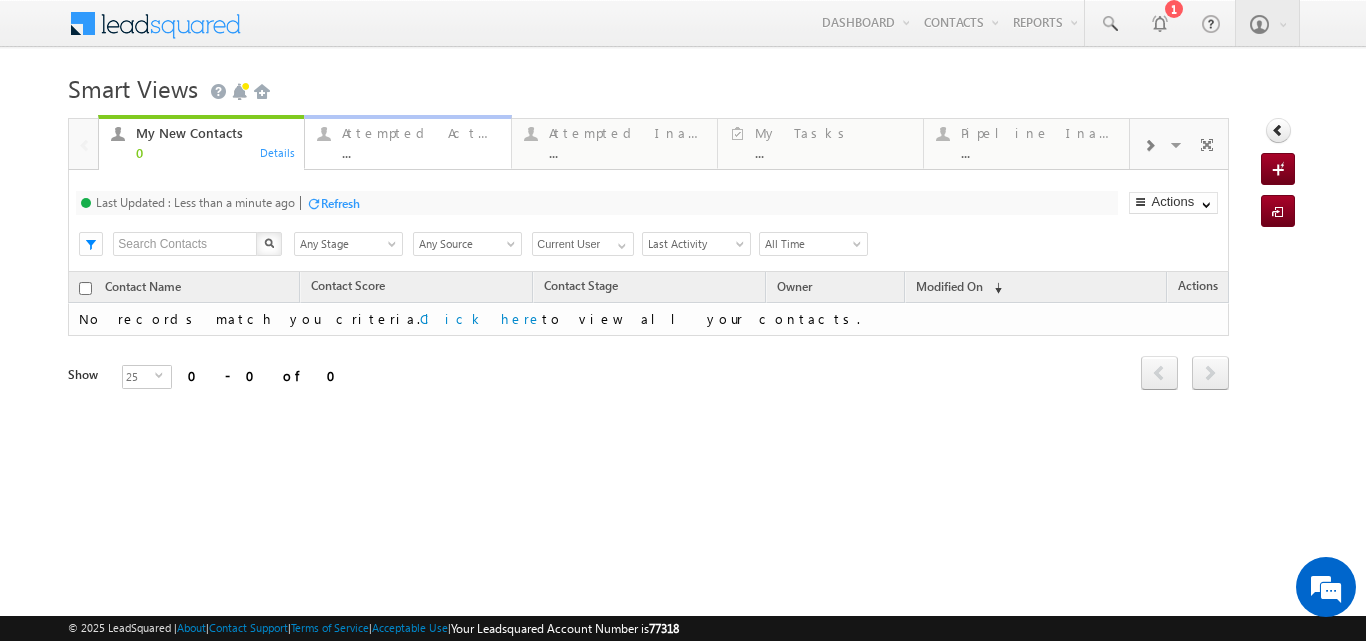 click on "Attempted Active" at bounding box center [420, 133] 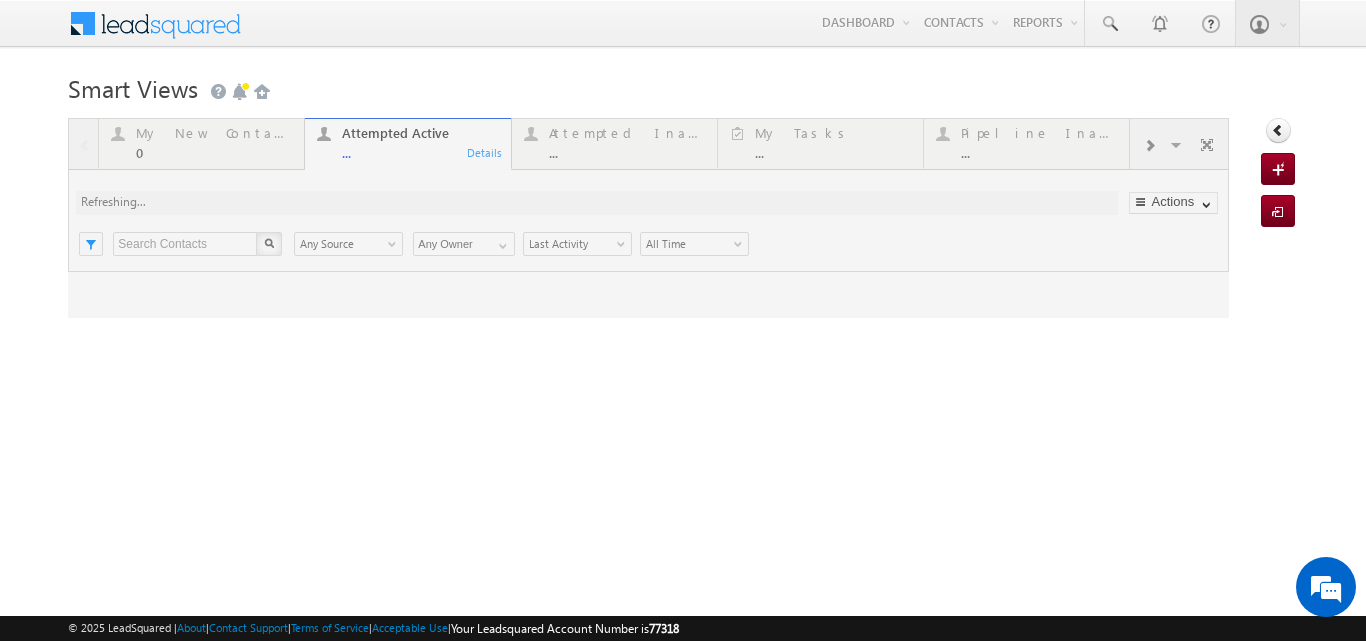 scroll, scrollTop: 0, scrollLeft: 0, axis: both 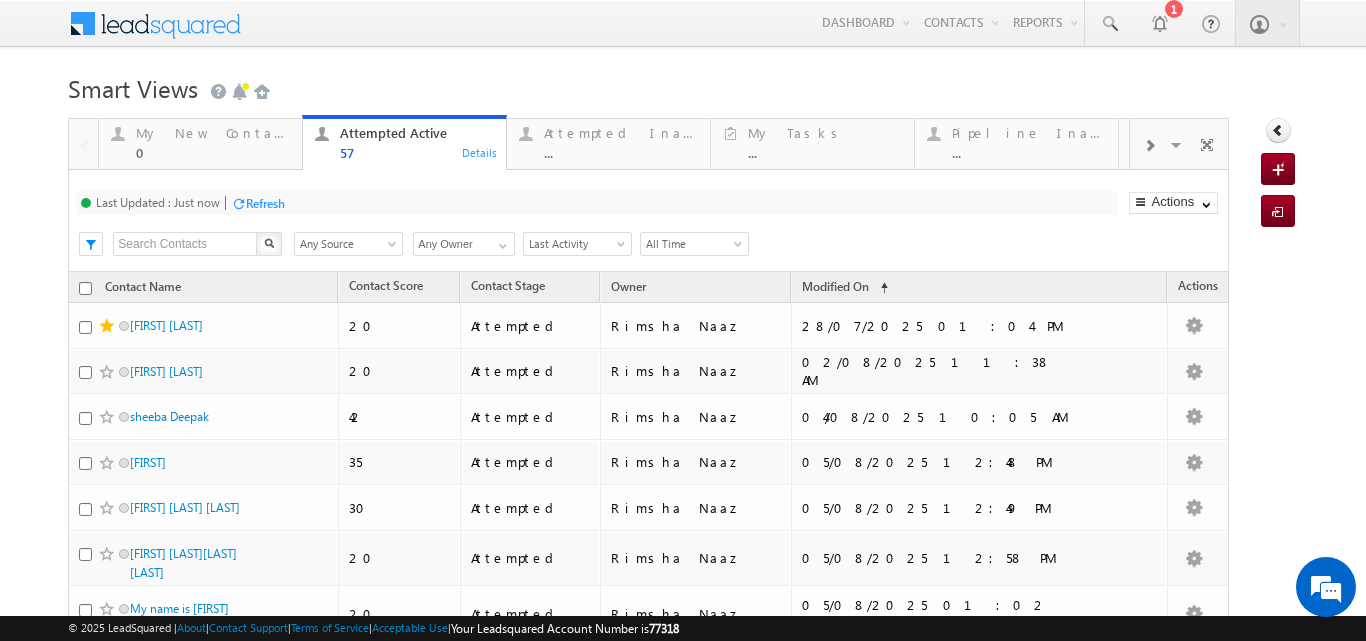 click on "Refresh" at bounding box center (265, 203) 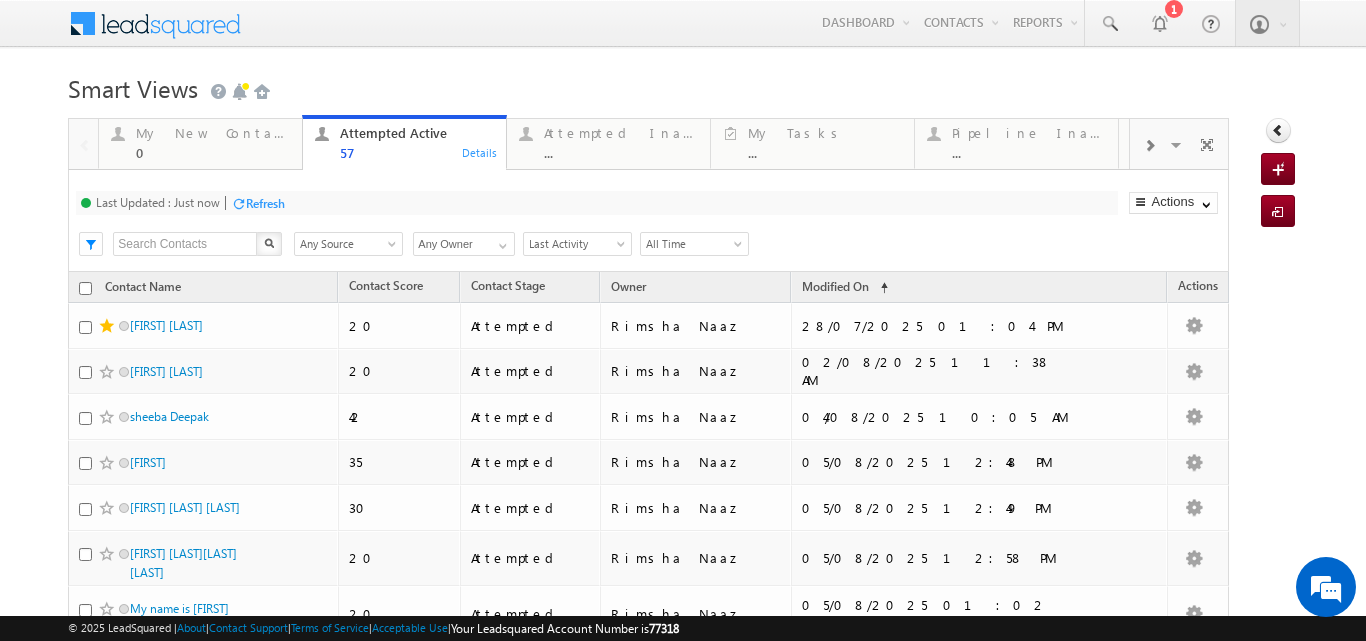 scroll, scrollTop: 211, scrollLeft: 0, axis: vertical 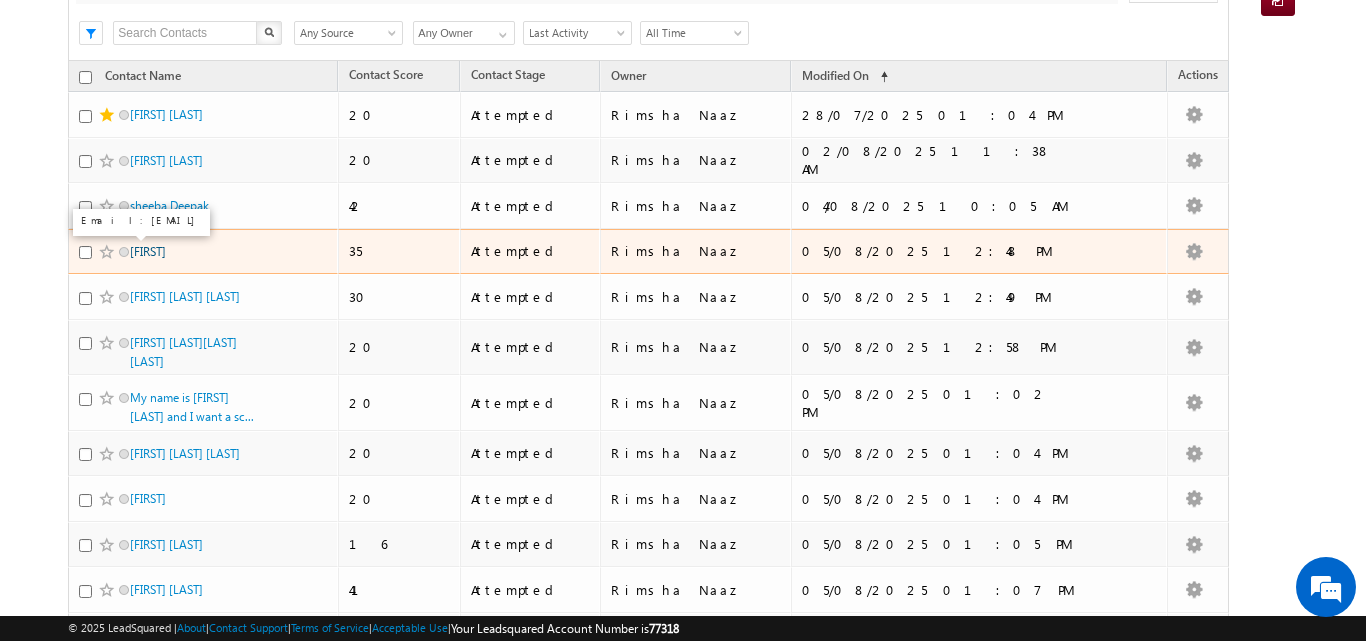 click on "[FIRST]" at bounding box center (148, 251) 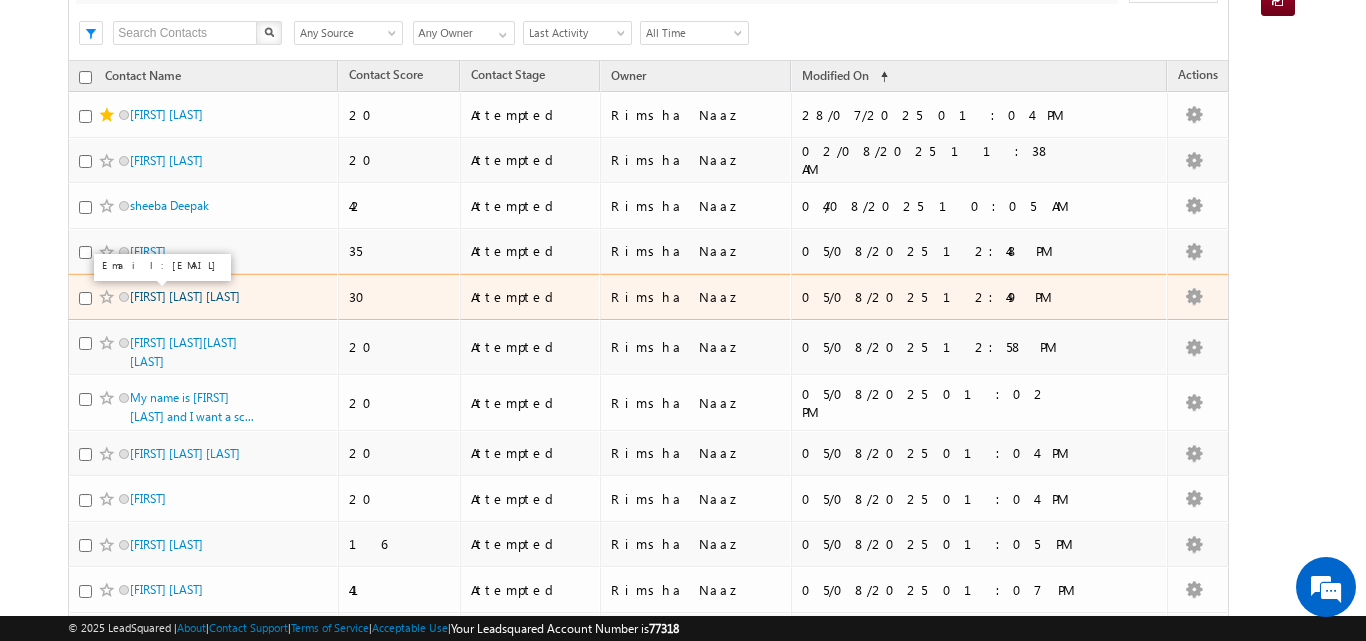 click on "[FIRST] [LAST] [LAST]" at bounding box center [185, 296] 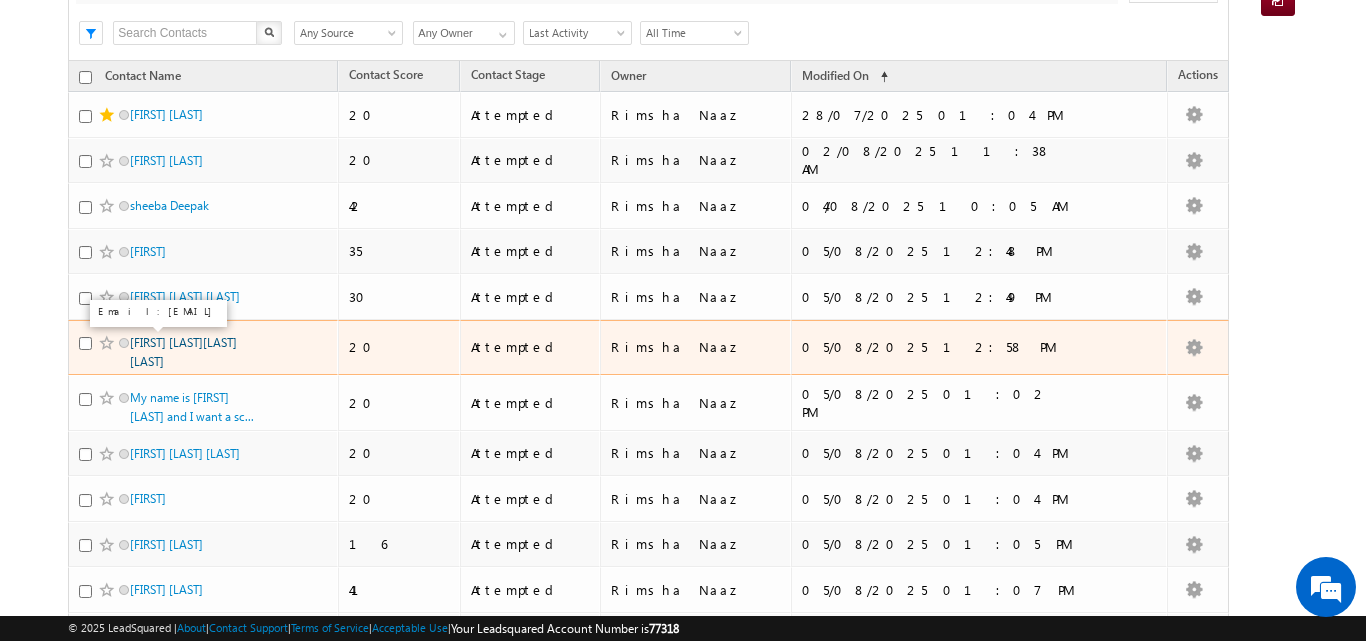 click on "Smit SanjayKumar Chavda" at bounding box center [183, 352] 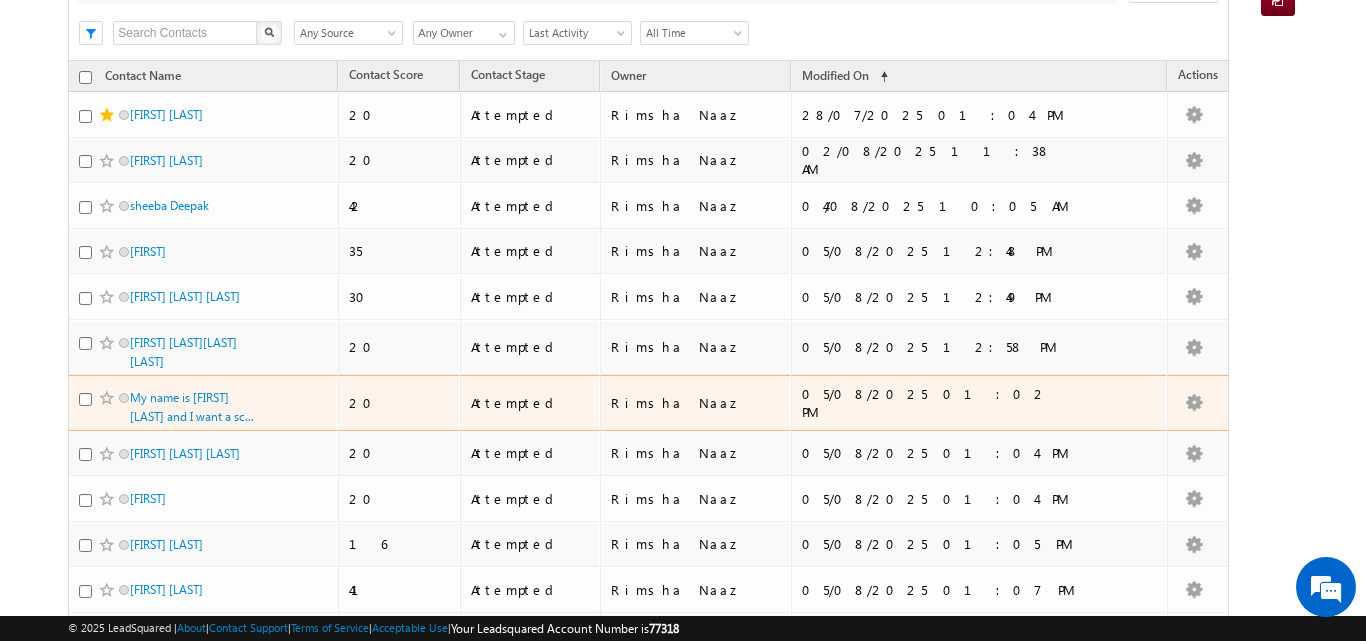 click on "My name is nazma parveen and I want a sc..." at bounding box center (203, 403) 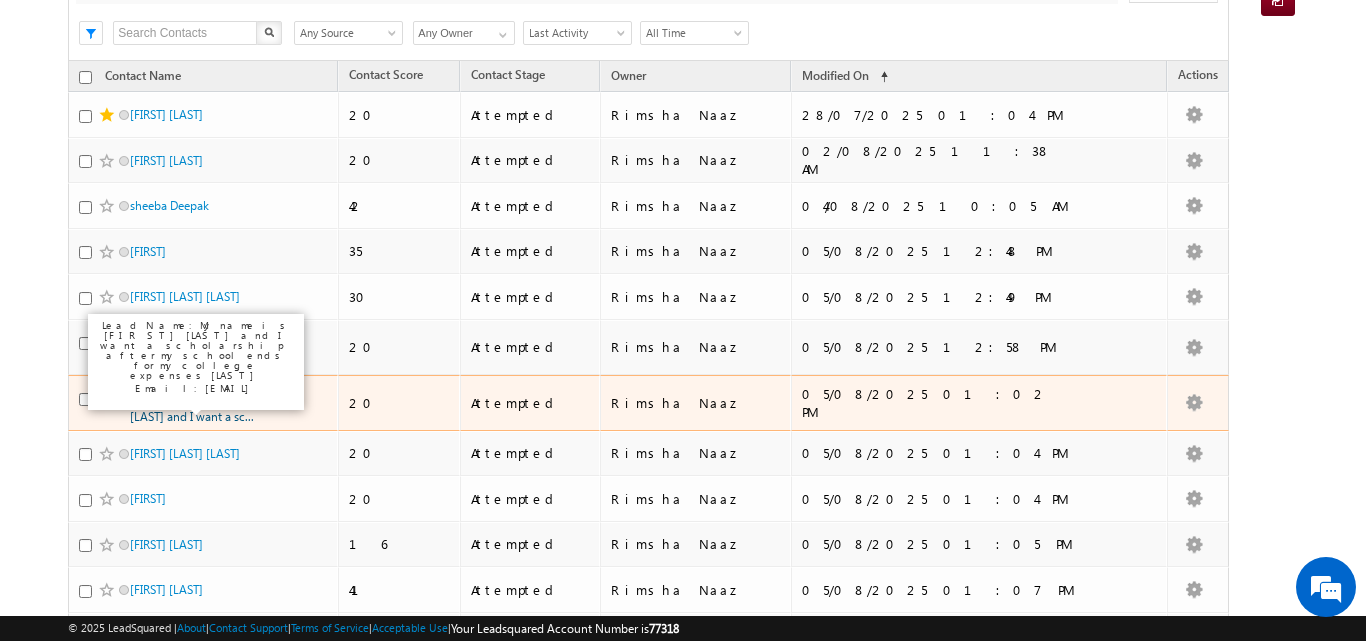 click on "My name is nazma parveen and I want a sc..." at bounding box center (192, 407) 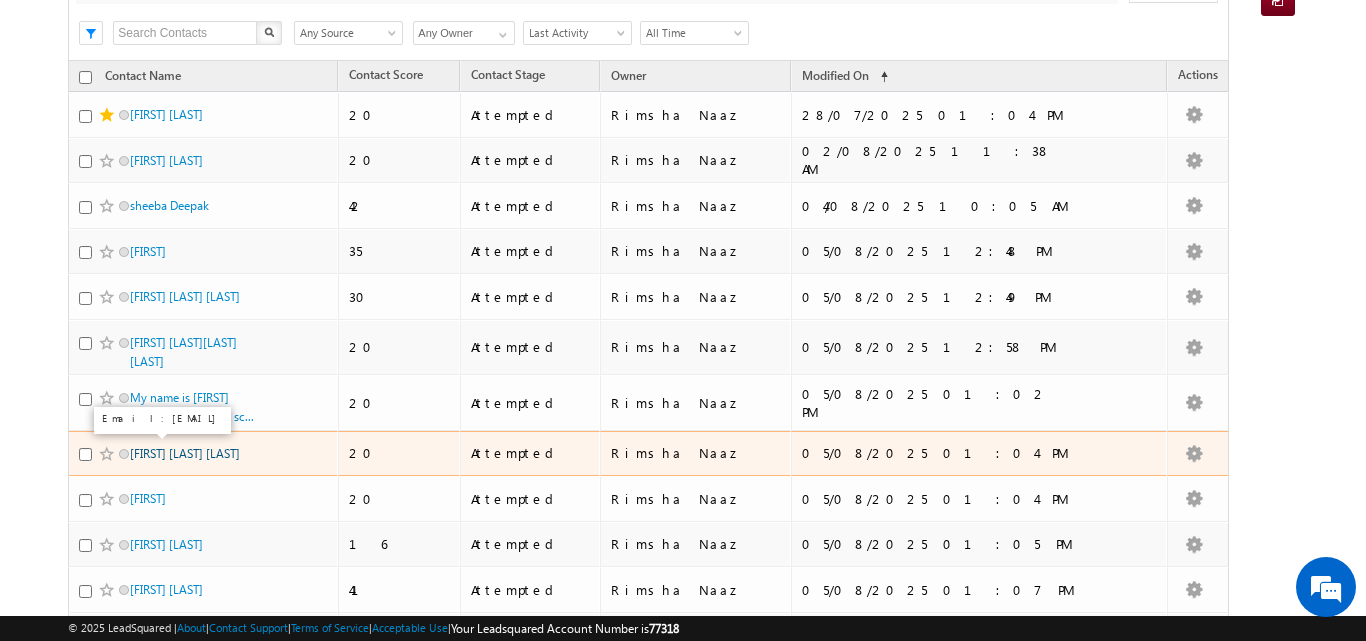 click on "Aryan Amit Sonar" at bounding box center [185, 453] 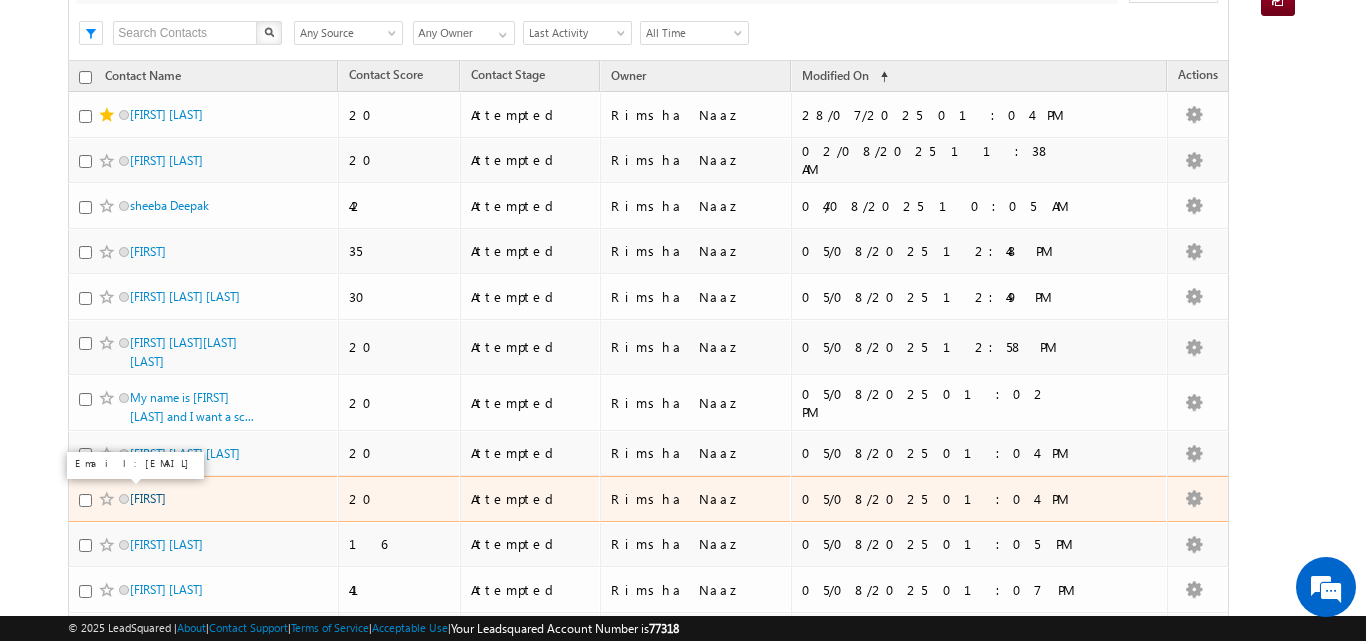 click on "Ishvinder" at bounding box center [148, 498] 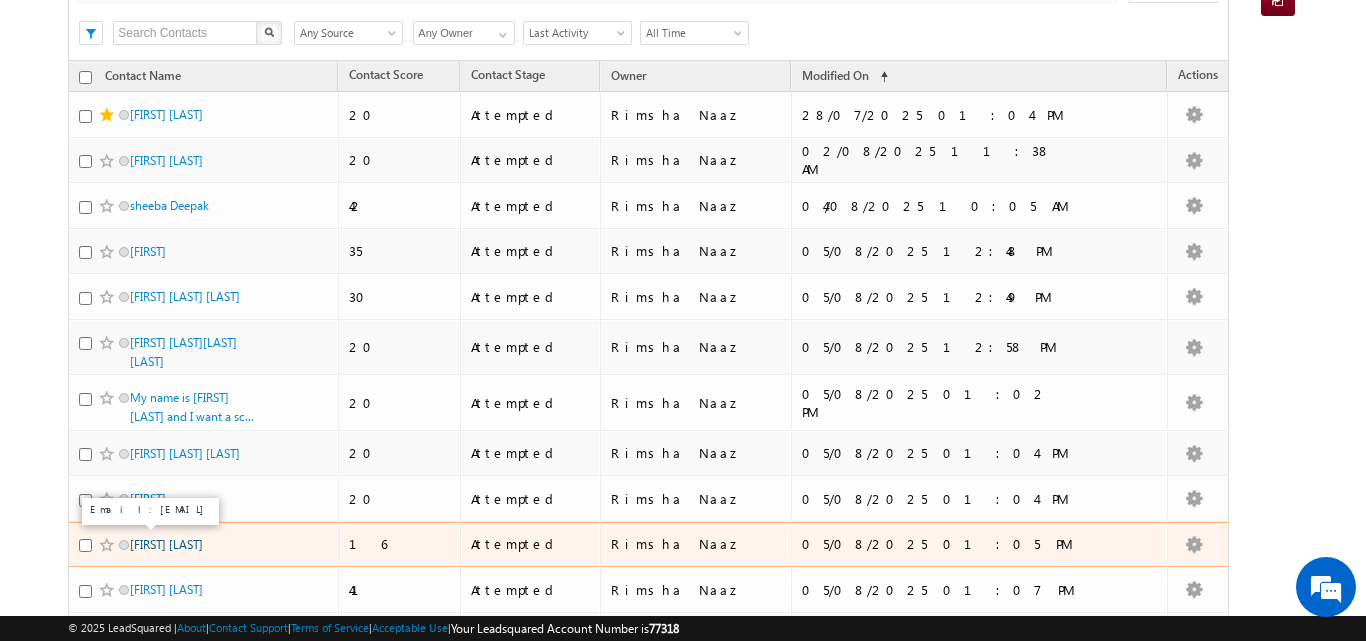 click on "Vishwa laheri" at bounding box center [166, 544] 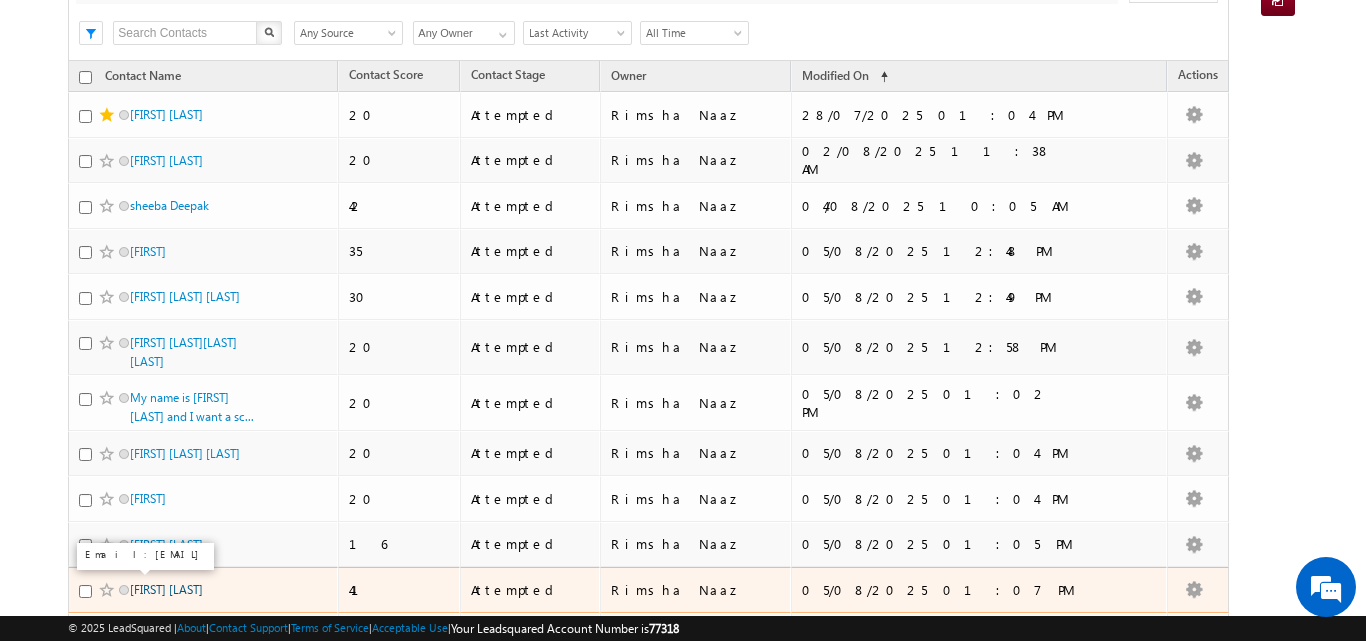 click on "Yashi Bafna" at bounding box center [166, 589] 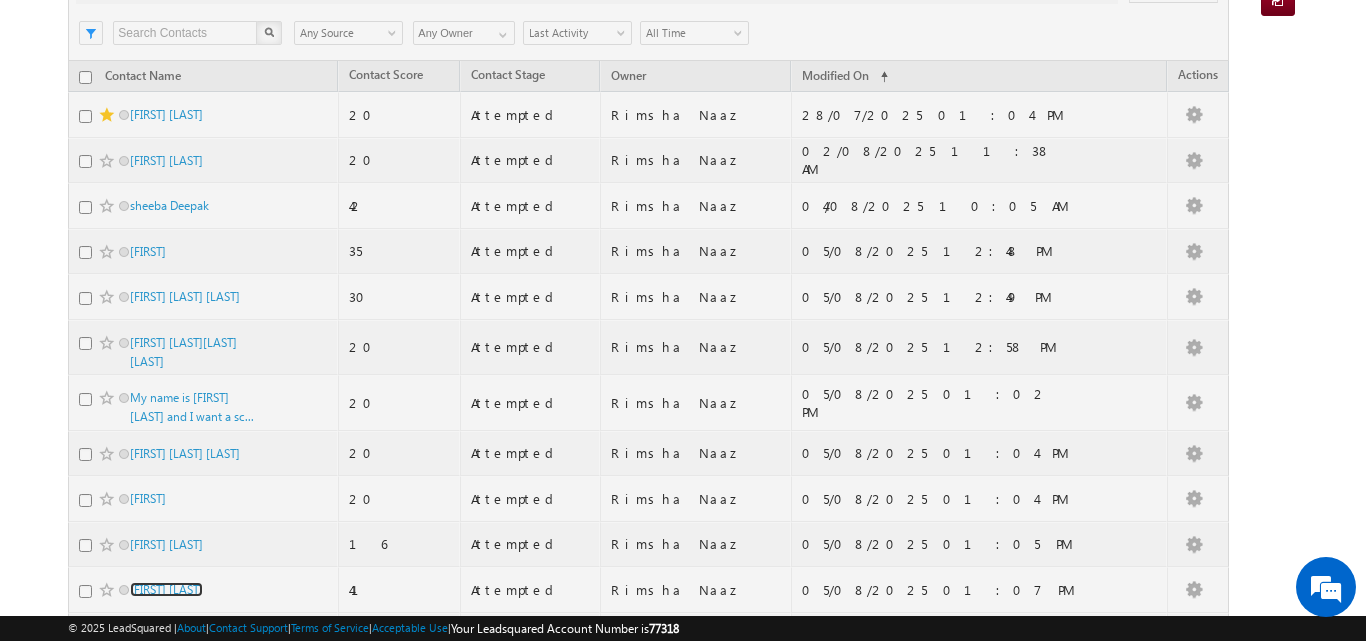 scroll, scrollTop: 0, scrollLeft: 0, axis: both 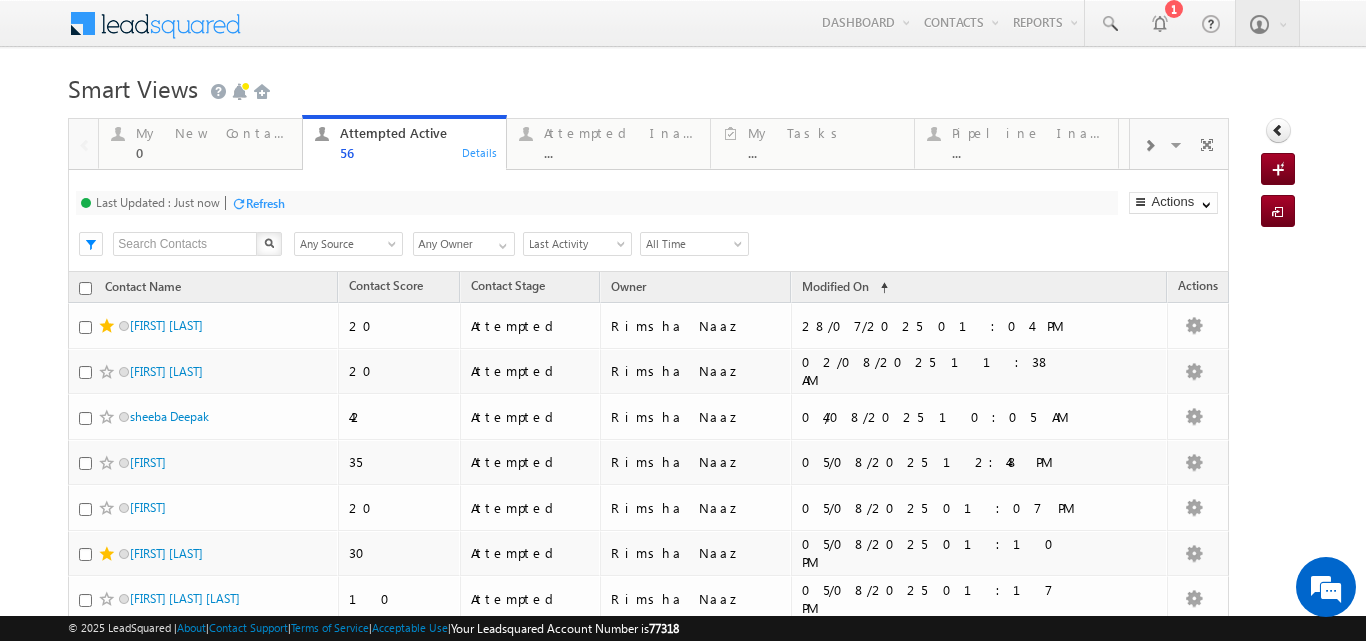 click on "Refresh" at bounding box center [265, 203] 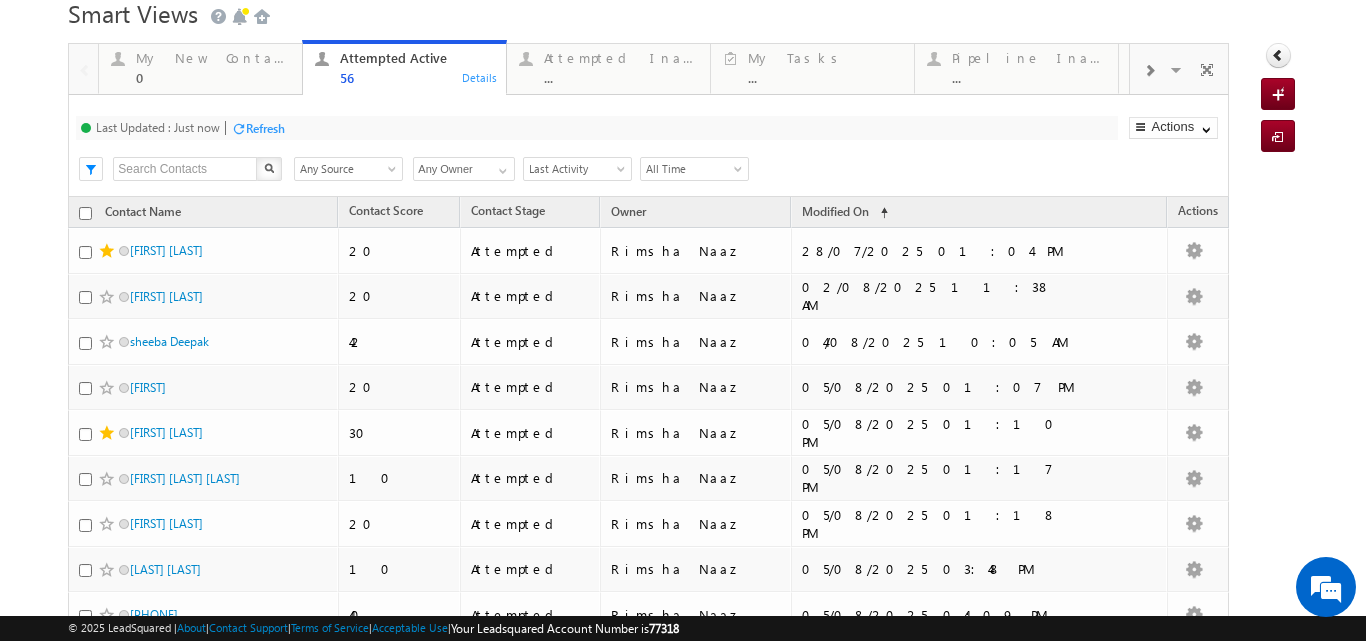 scroll, scrollTop: 85, scrollLeft: 0, axis: vertical 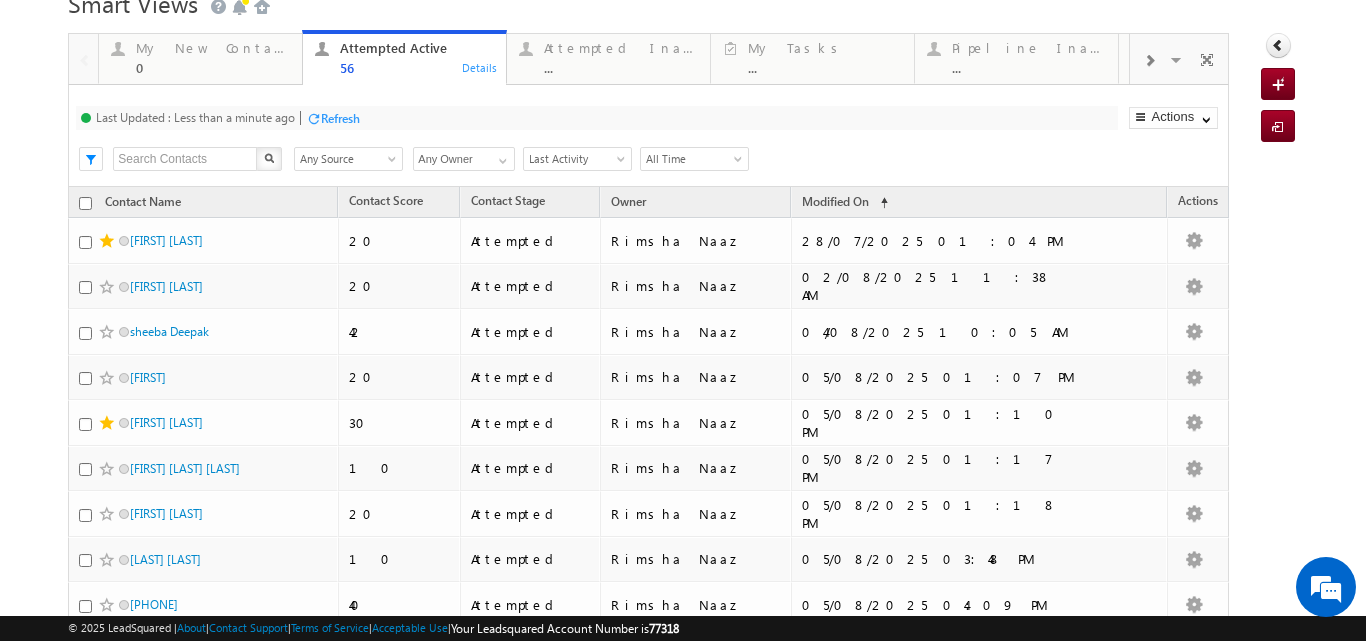 click on "Refresh" at bounding box center [340, 118] 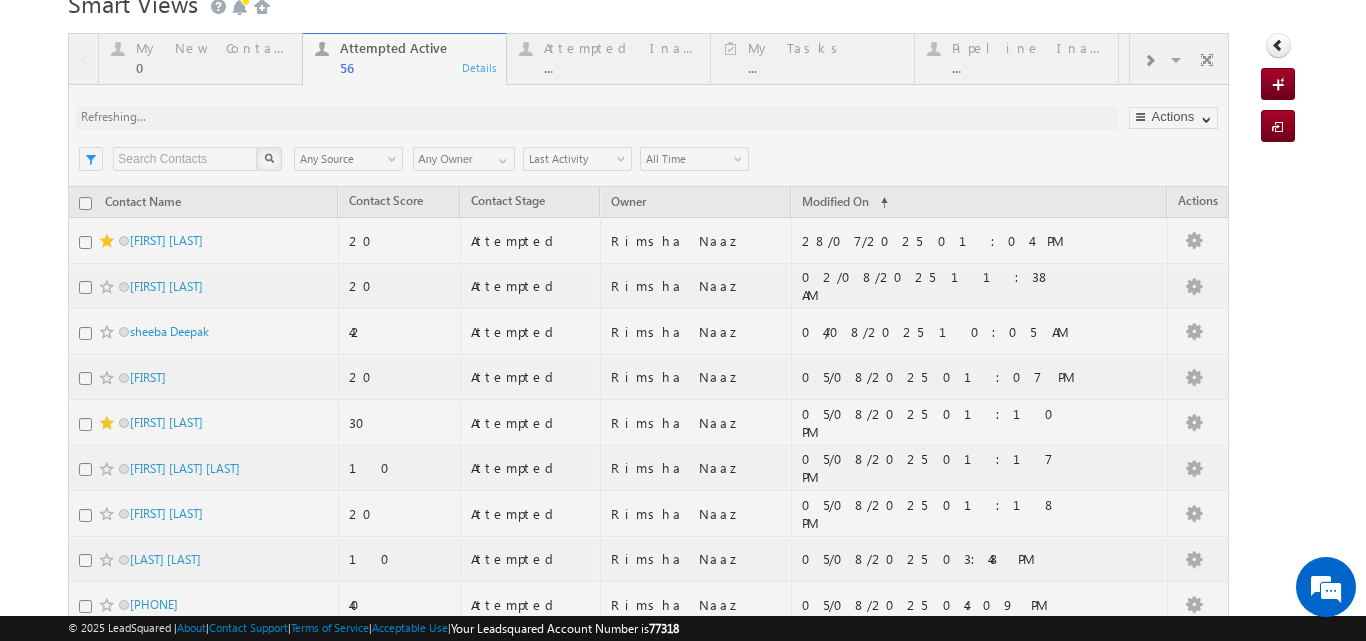 scroll, scrollTop: 285, scrollLeft: 0, axis: vertical 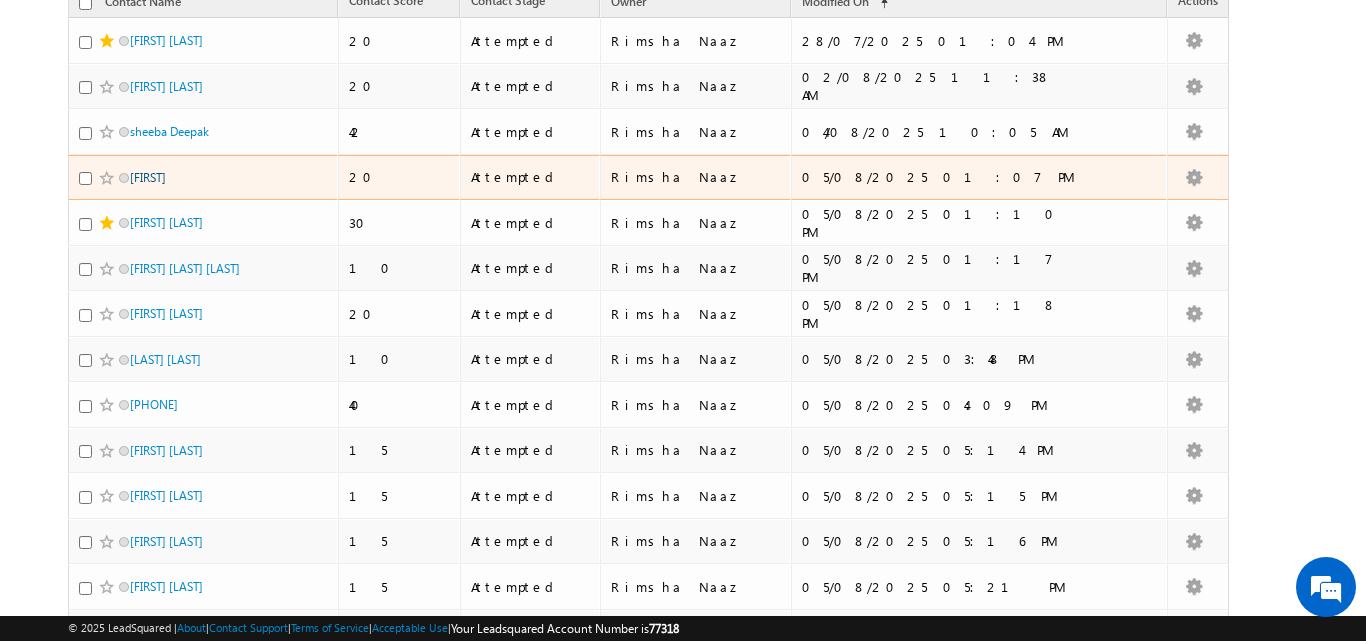 click on "Ashu" at bounding box center [148, 177] 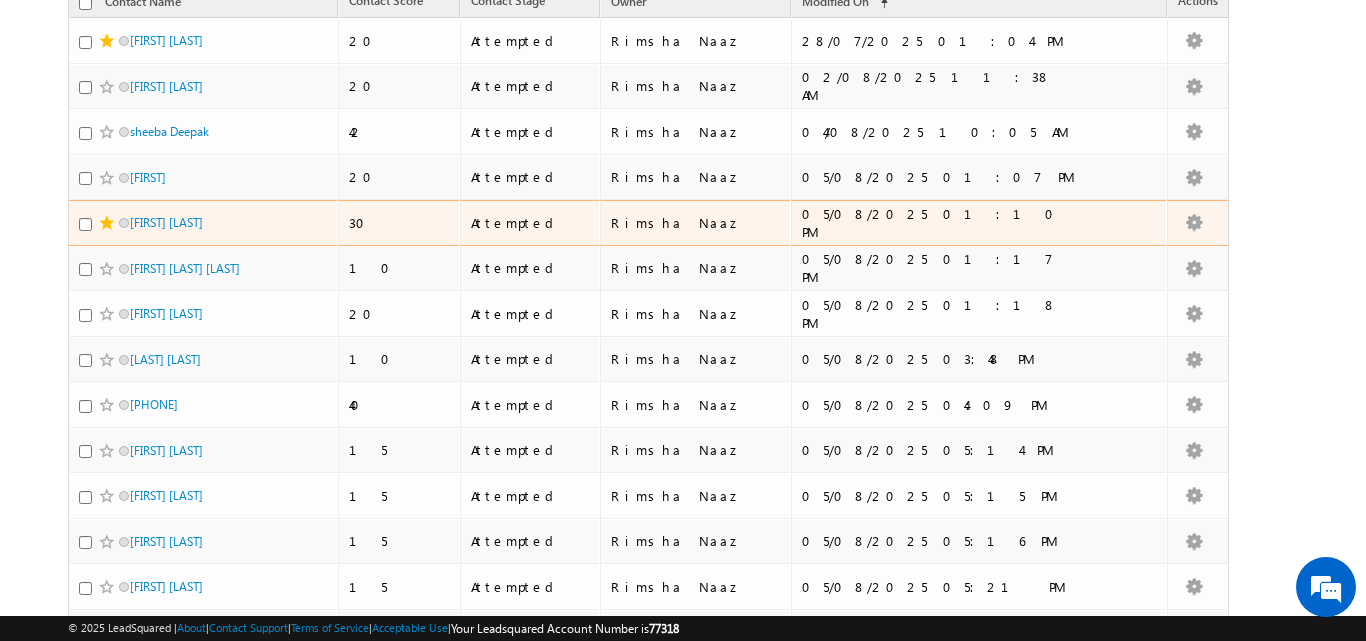 click on "Ritvika Mehra" at bounding box center [197, 222] 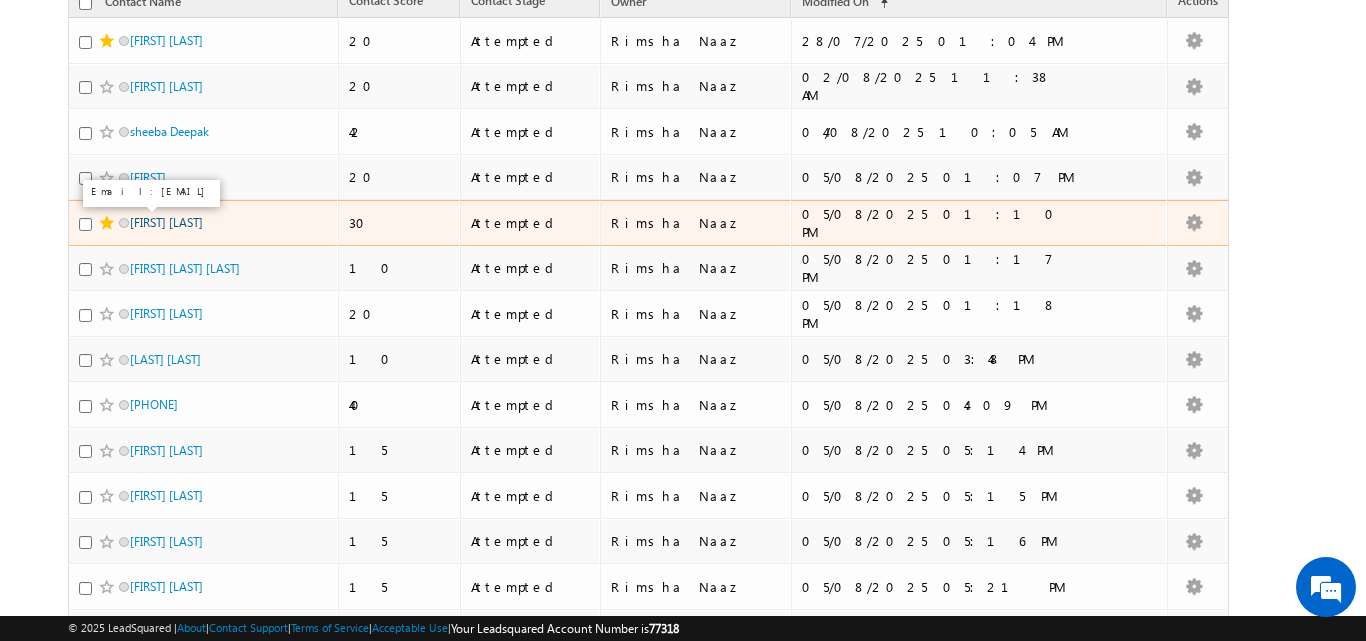 click on "Ritvika Mehra" at bounding box center (166, 222) 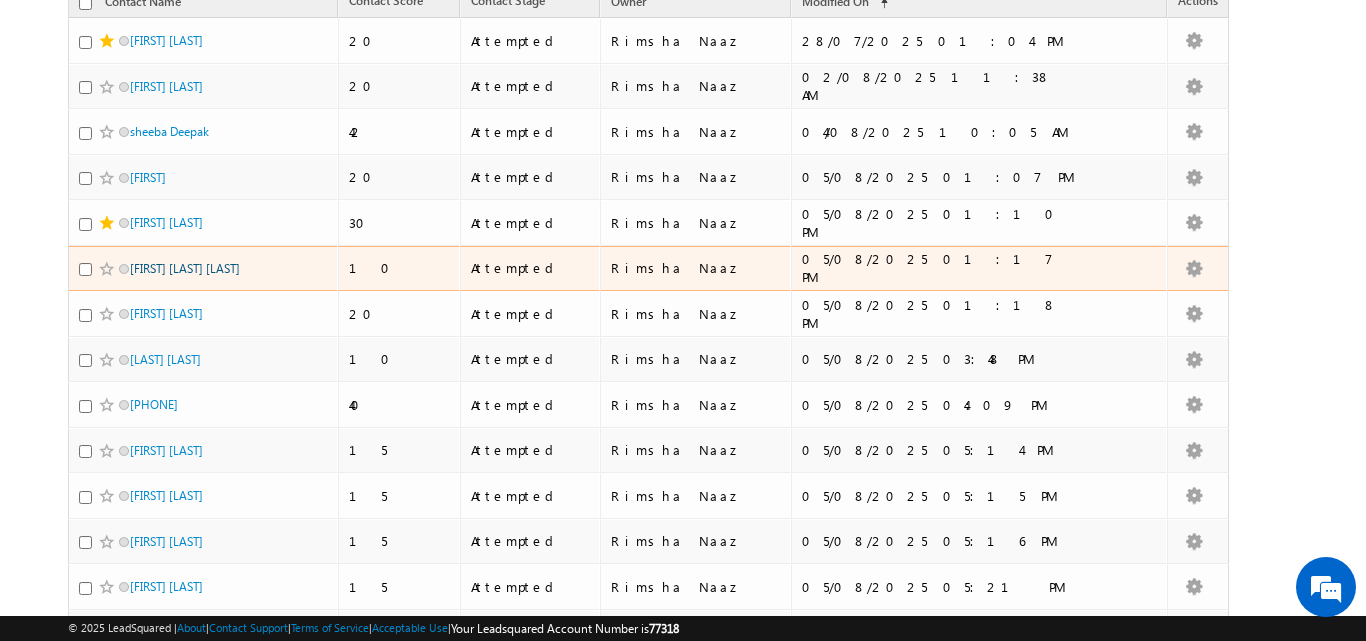 click on "Randhir Kumar Yadav" at bounding box center (185, 268) 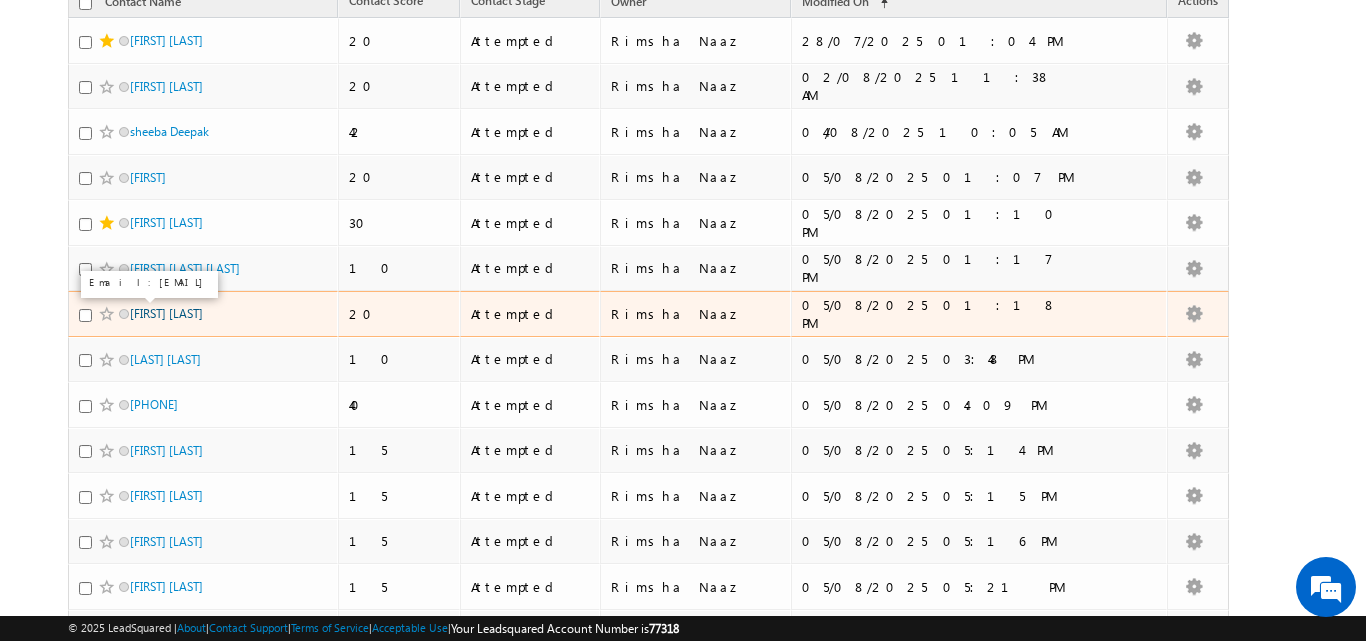 click on "Sagar Giri" at bounding box center (166, 313) 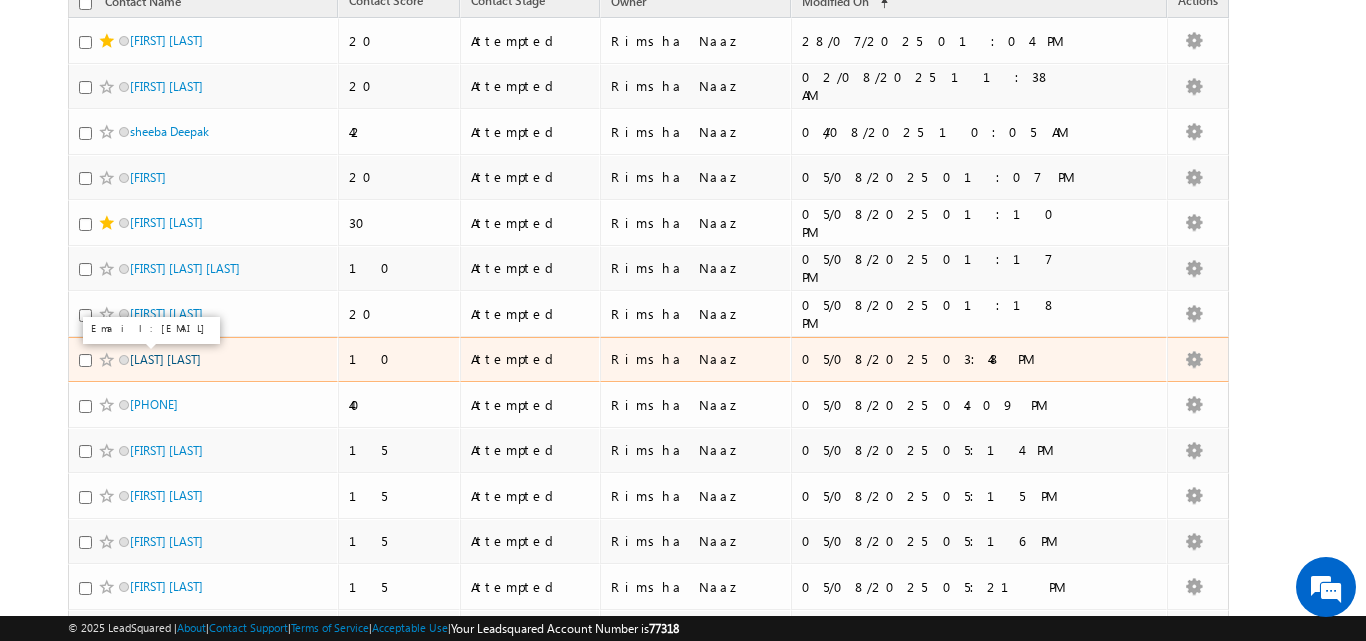 click on "Nalluri pavani" at bounding box center (165, 359) 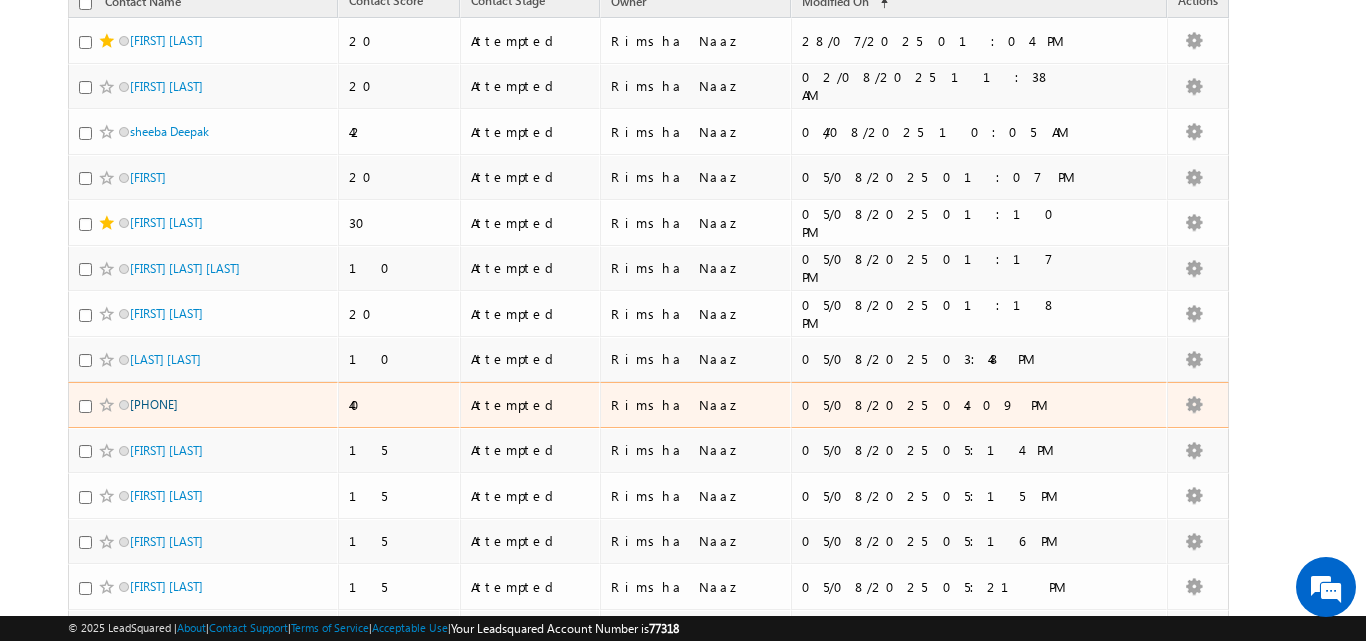 click on "+91-7226928377" at bounding box center [154, 404] 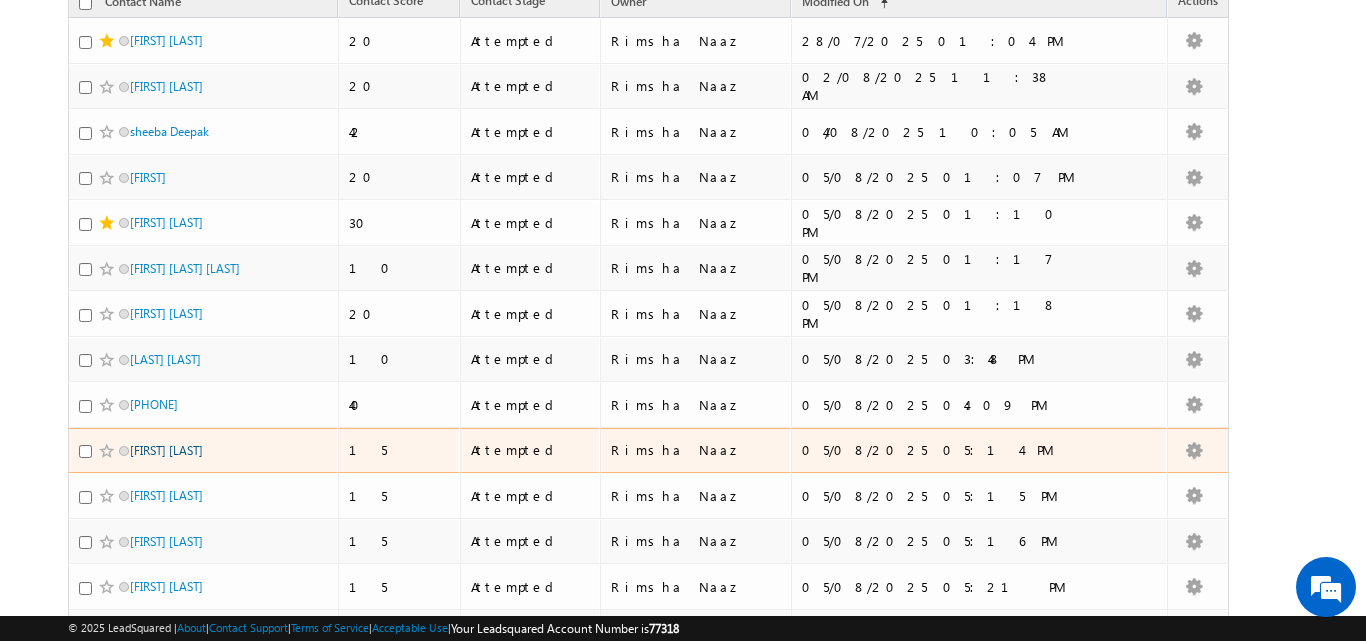 click on "Sameer Meer" at bounding box center (166, 450) 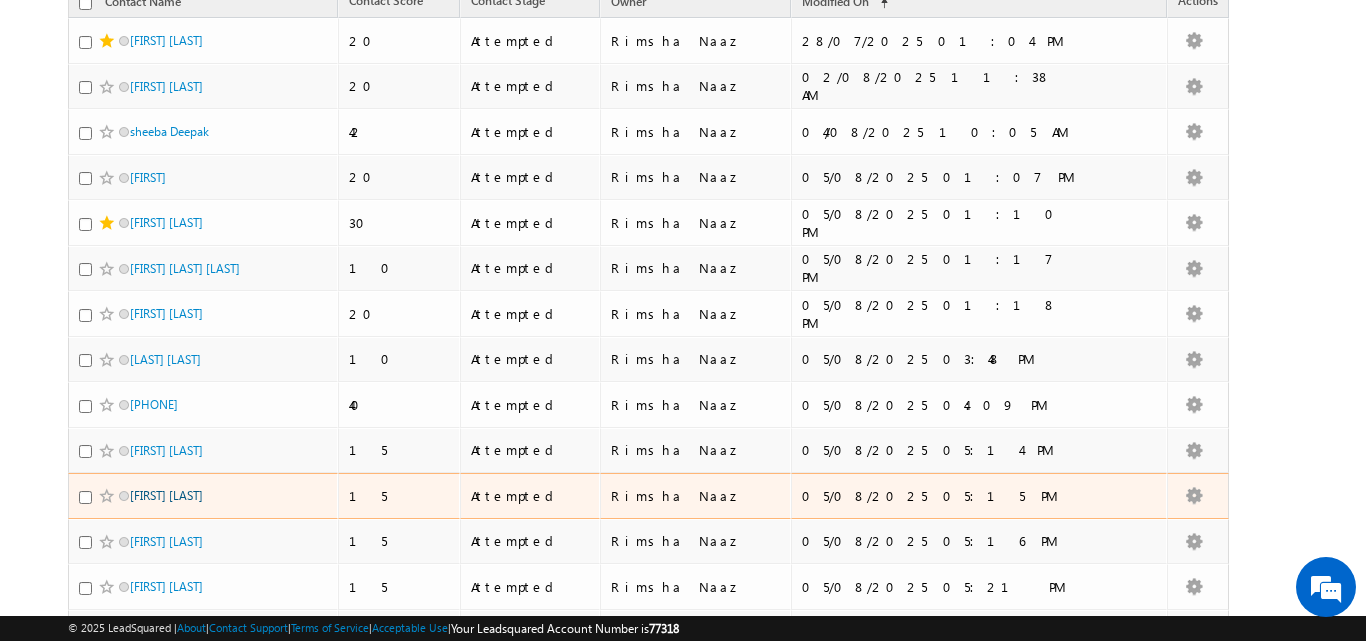 click on "beeru Rawat" at bounding box center [166, 495] 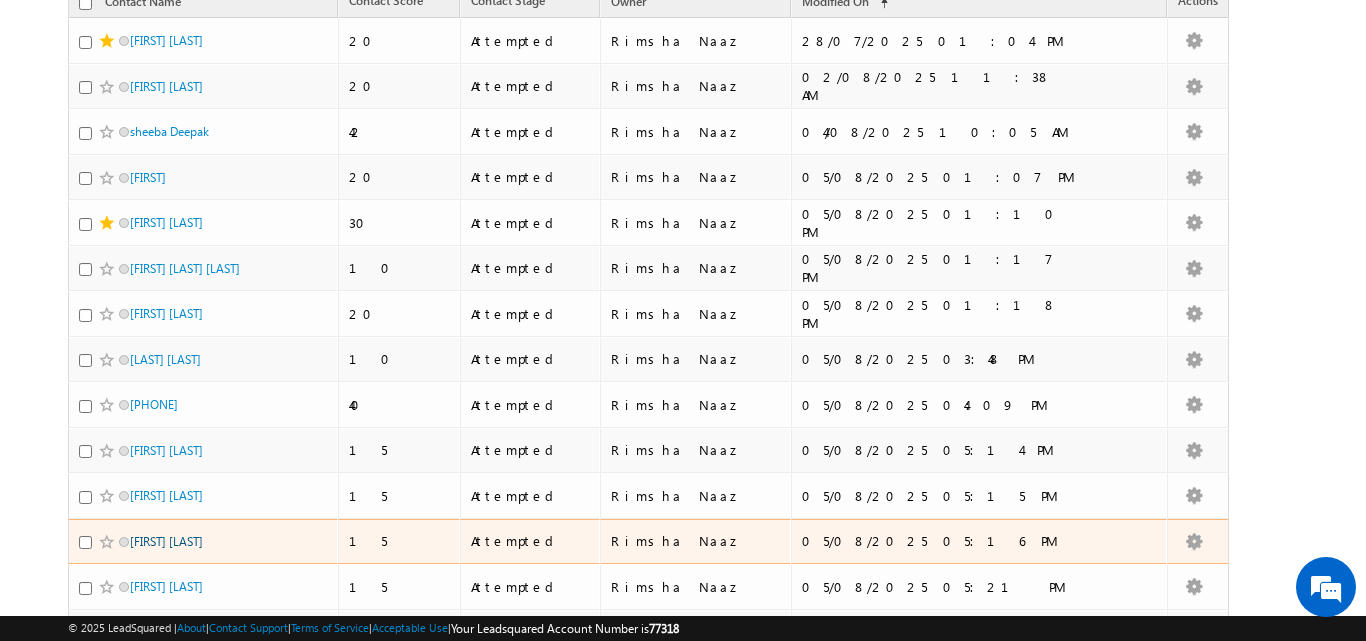 click on "Ajeel Kumar" at bounding box center (166, 541) 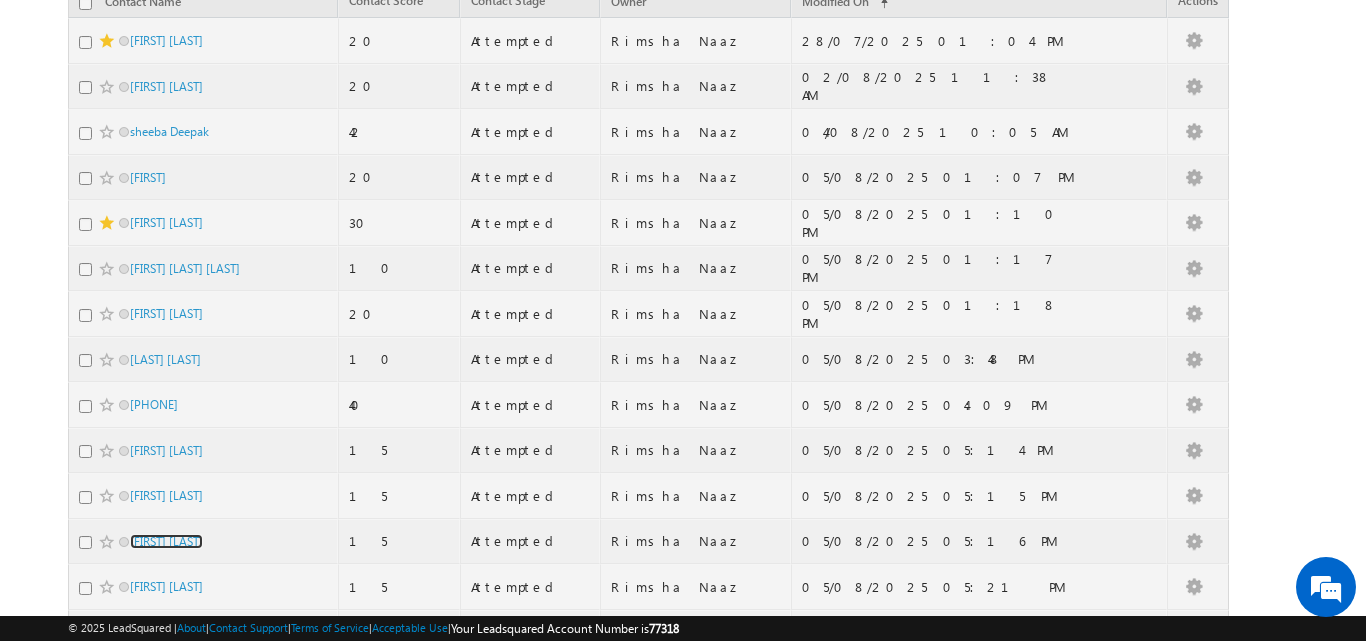 scroll, scrollTop: 0, scrollLeft: 0, axis: both 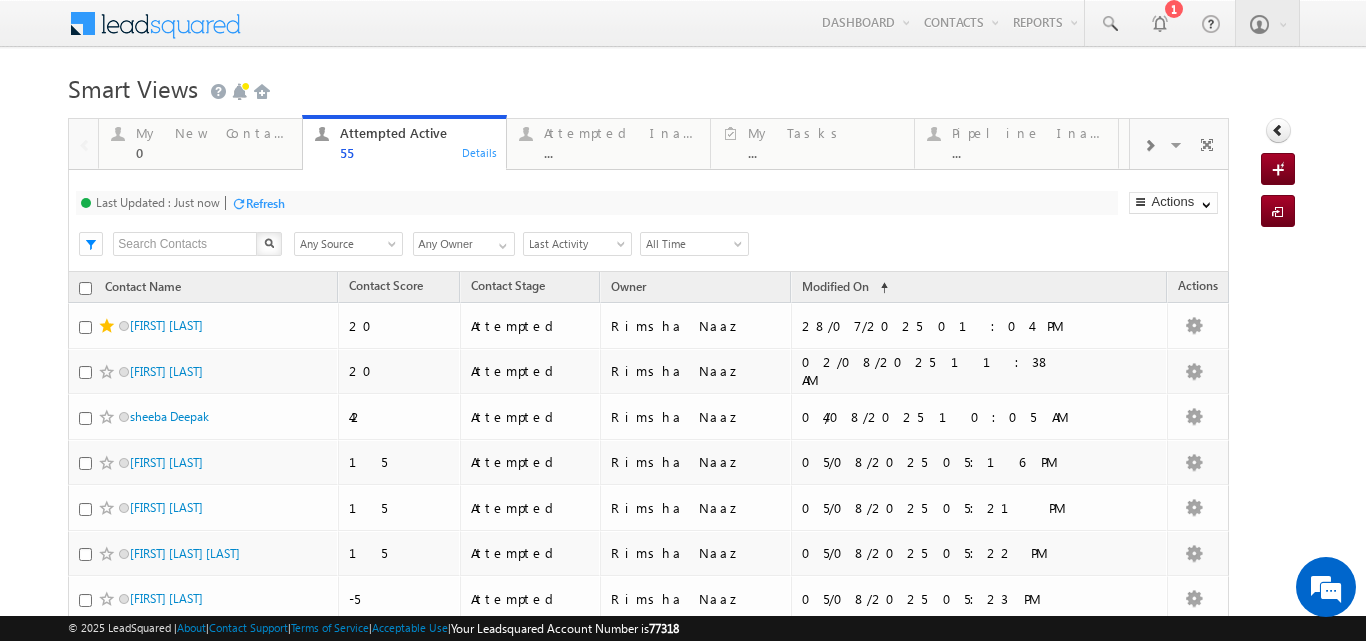 click on "Refresh" at bounding box center [265, 203] 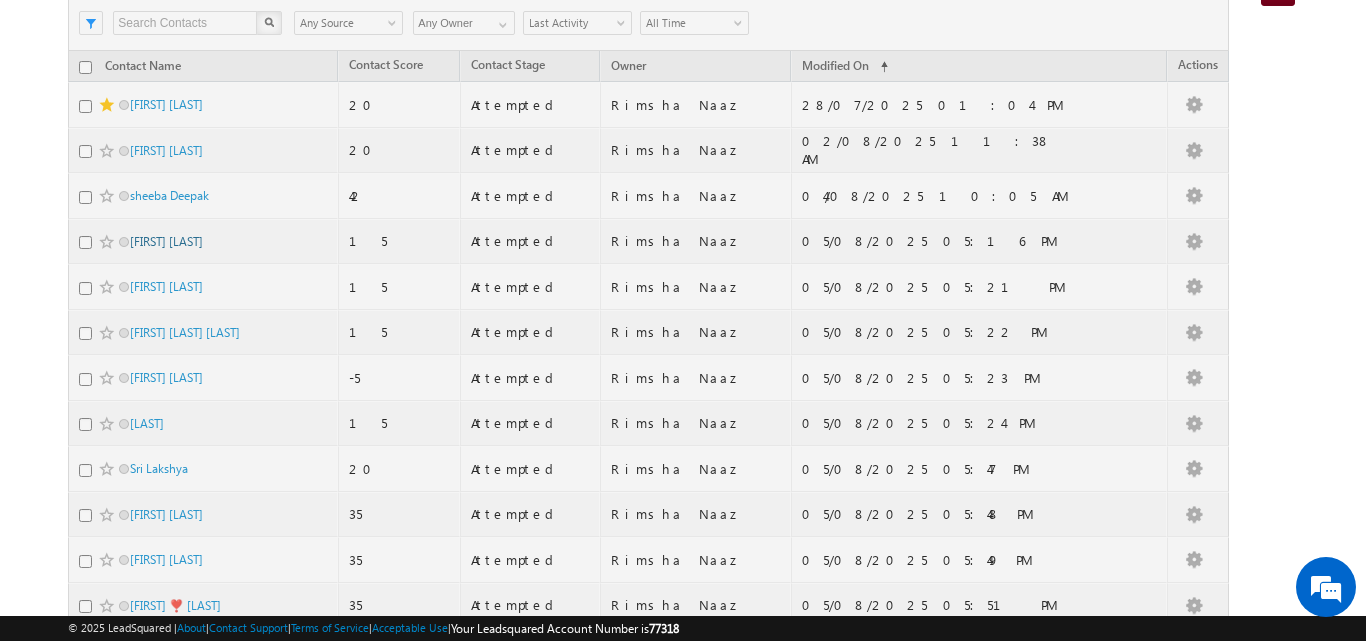 scroll, scrollTop: 0, scrollLeft: 0, axis: both 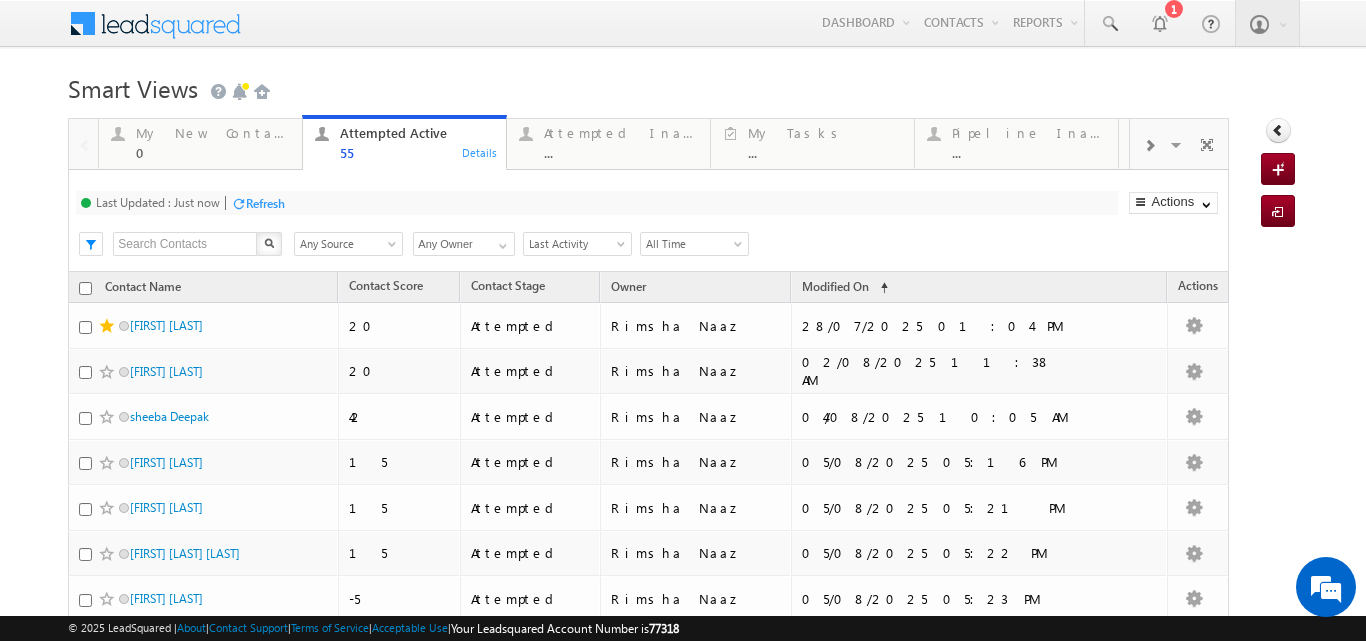 click on "Refresh" at bounding box center (265, 203) 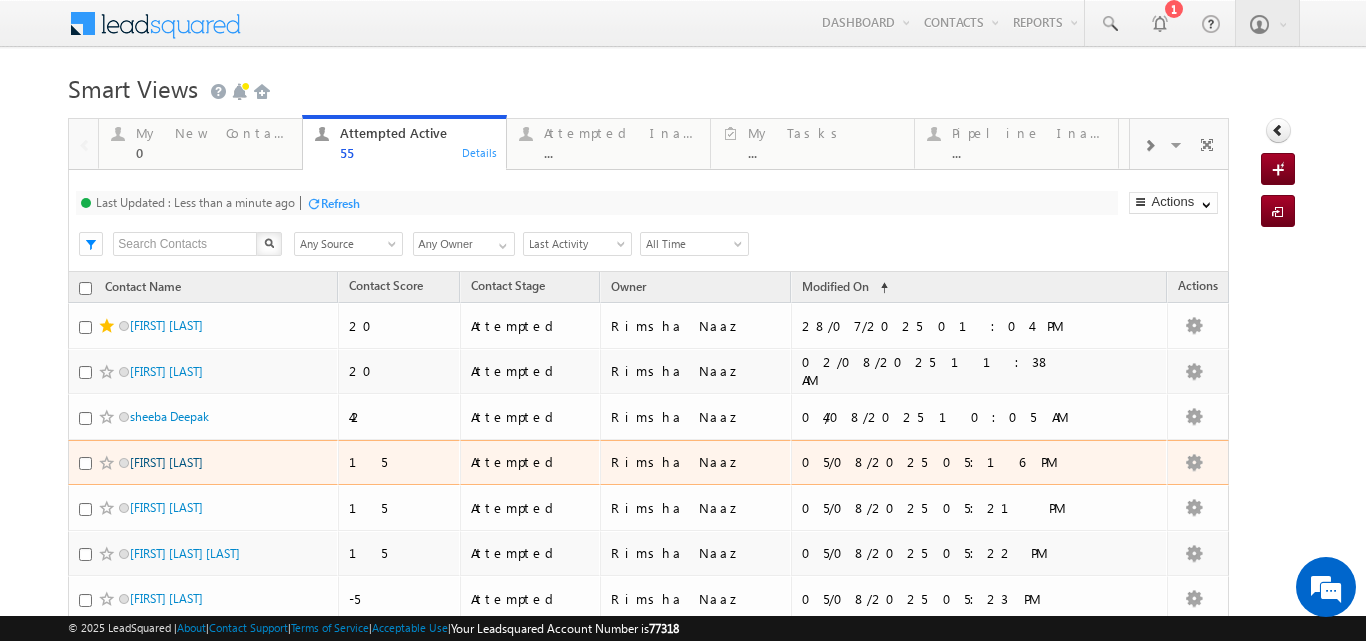 click on "Ajeel Kumar" at bounding box center [166, 462] 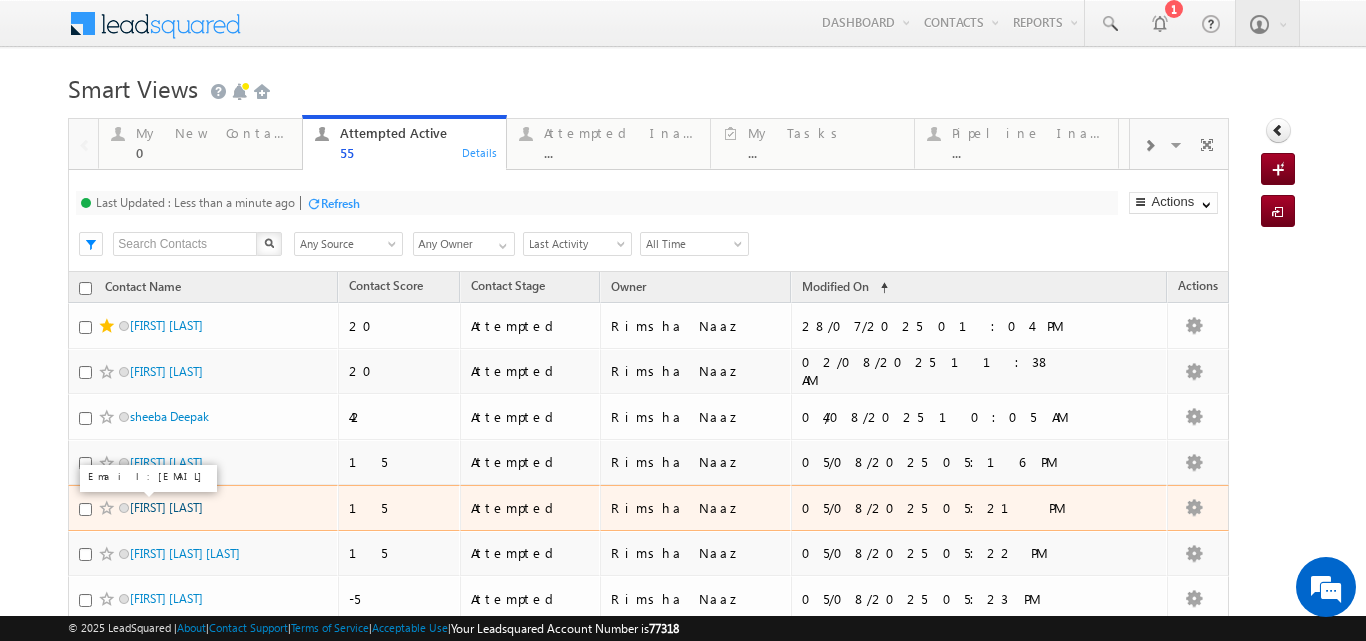 click on "Ankit Raj" at bounding box center (166, 507) 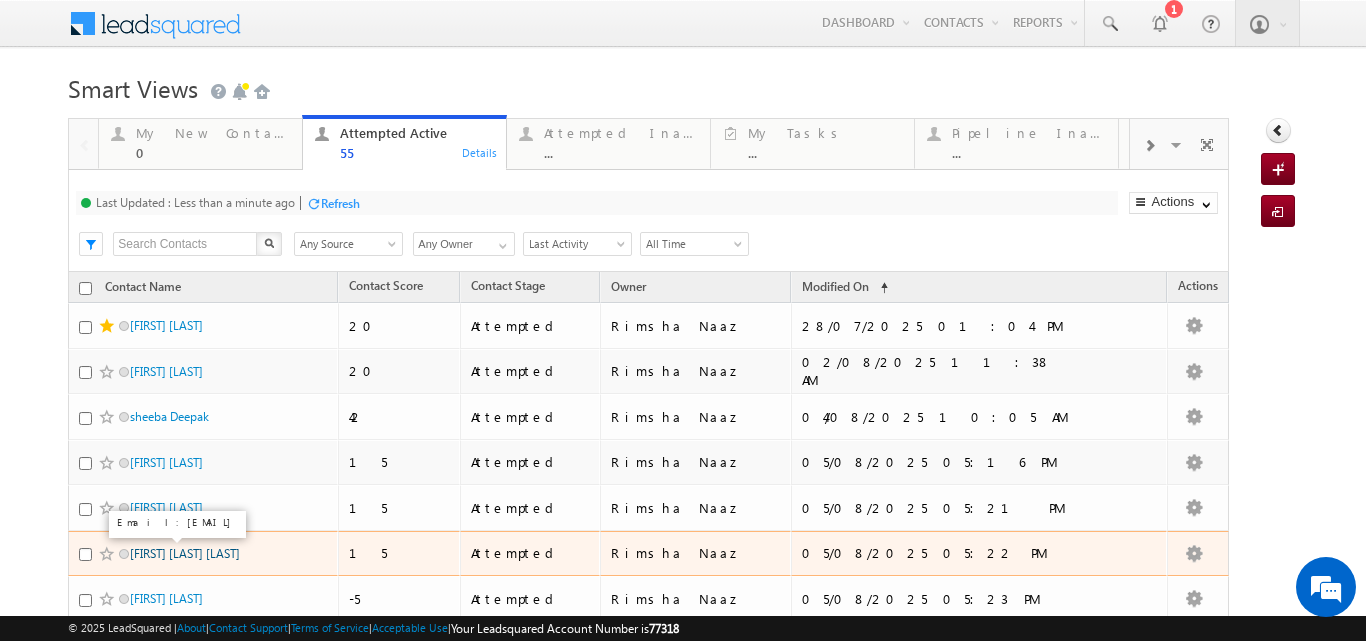 click on "Ajeet kumar netam" at bounding box center (185, 553) 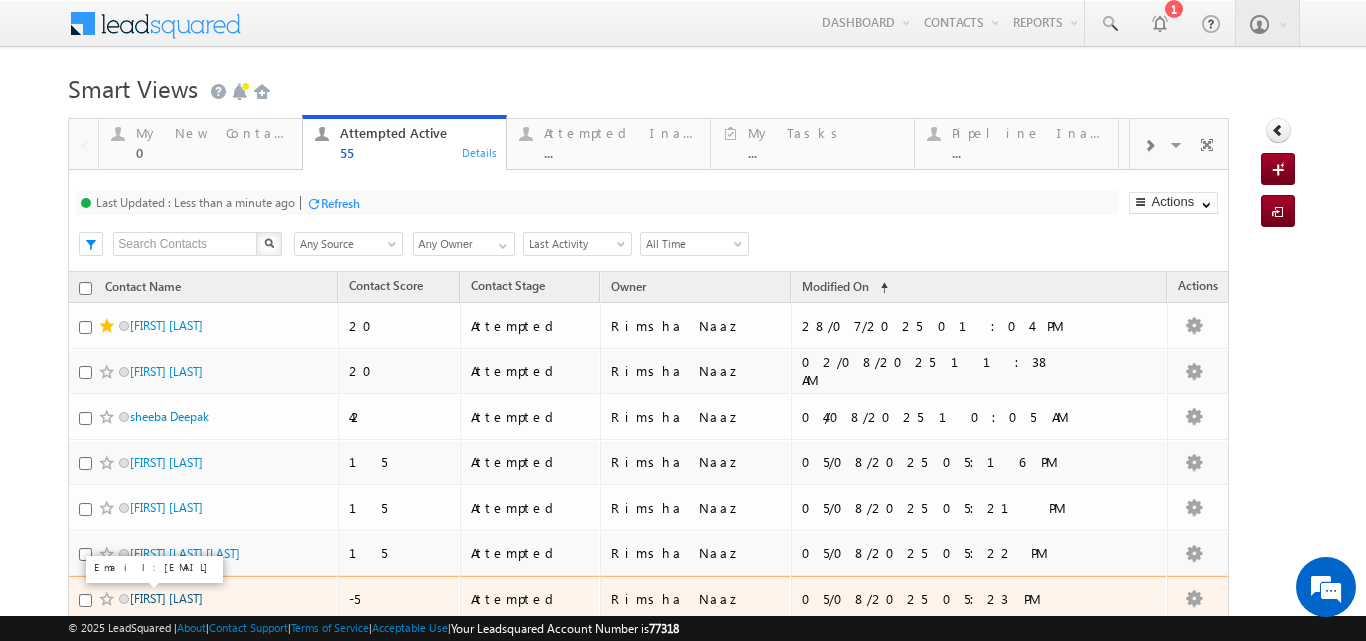 click on "Dnyaneshwar Bhawar" at bounding box center [166, 598] 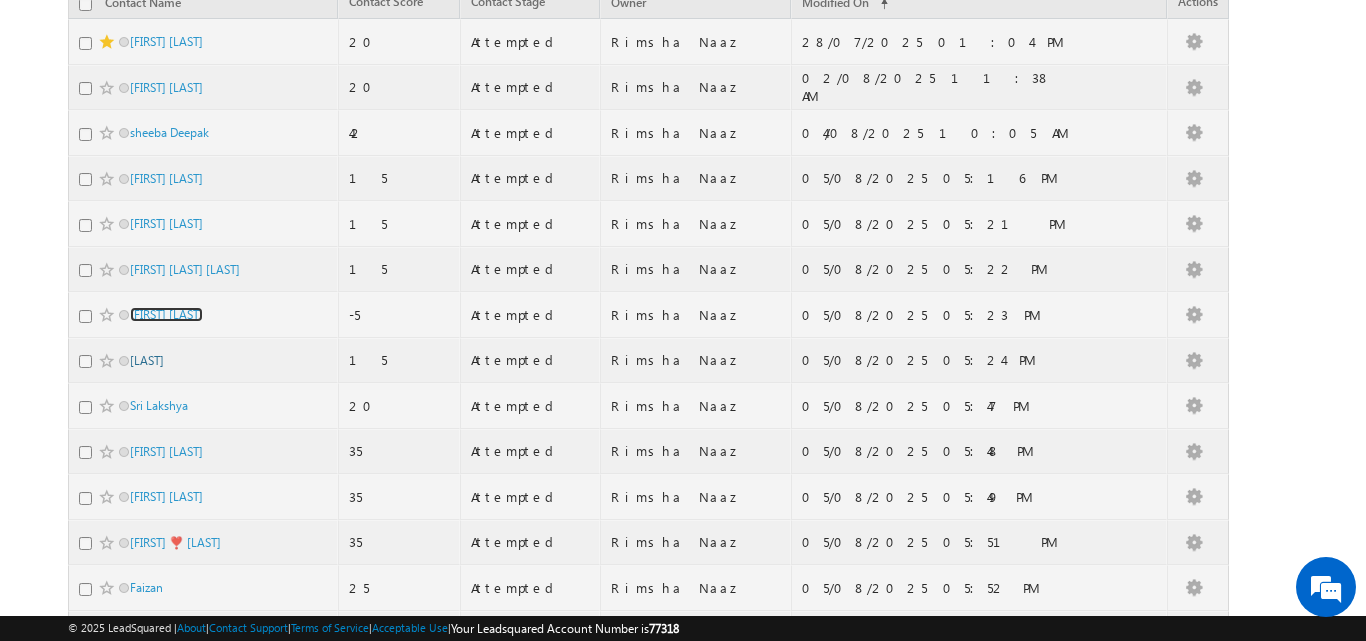 scroll, scrollTop: 0, scrollLeft: 0, axis: both 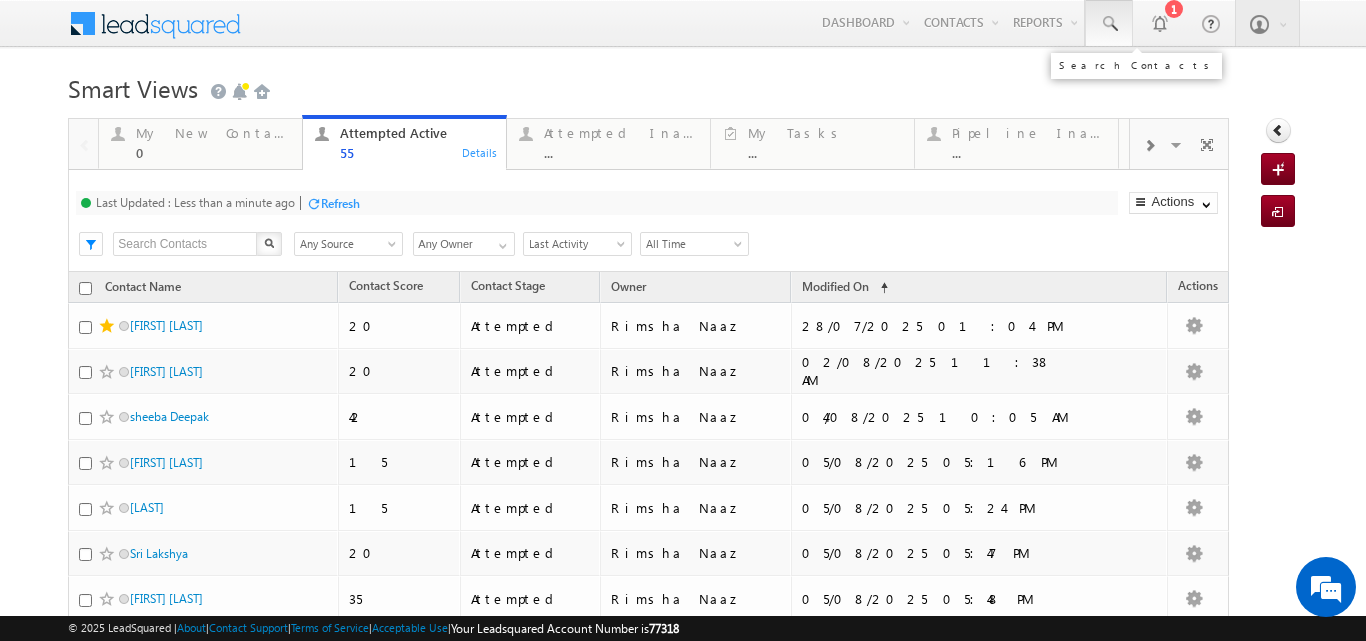 click at bounding box center (1109, 24) 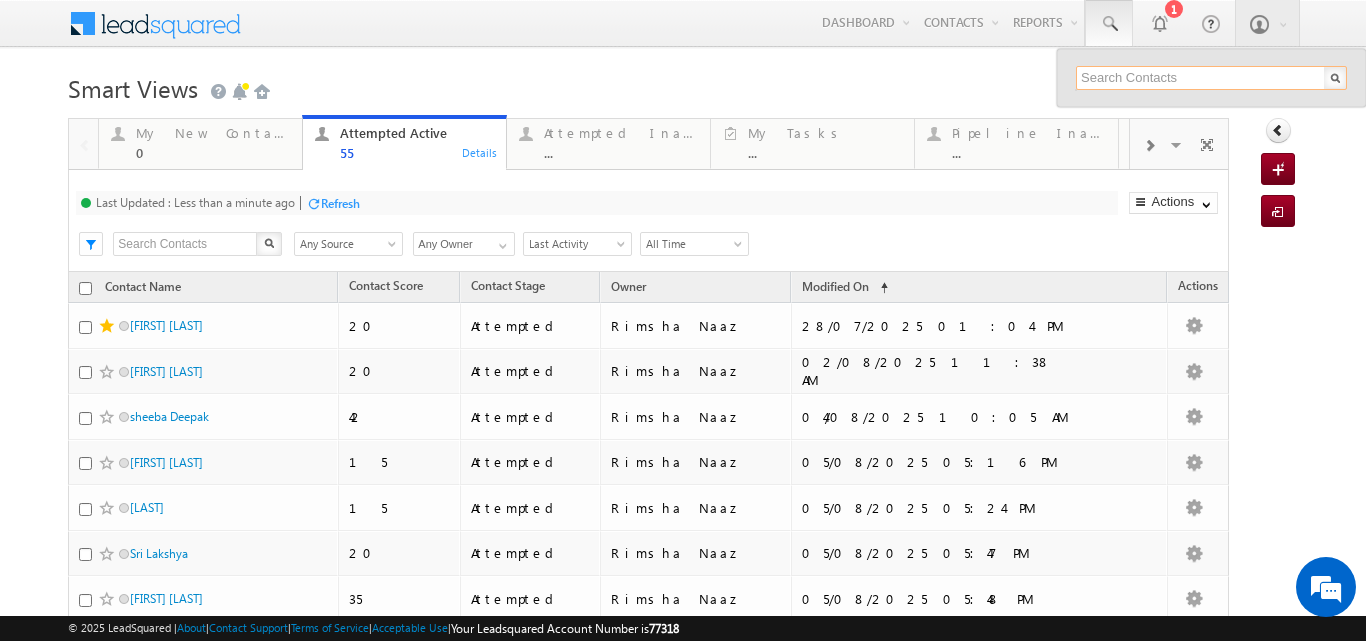 click at bounding box center (1211, 78) 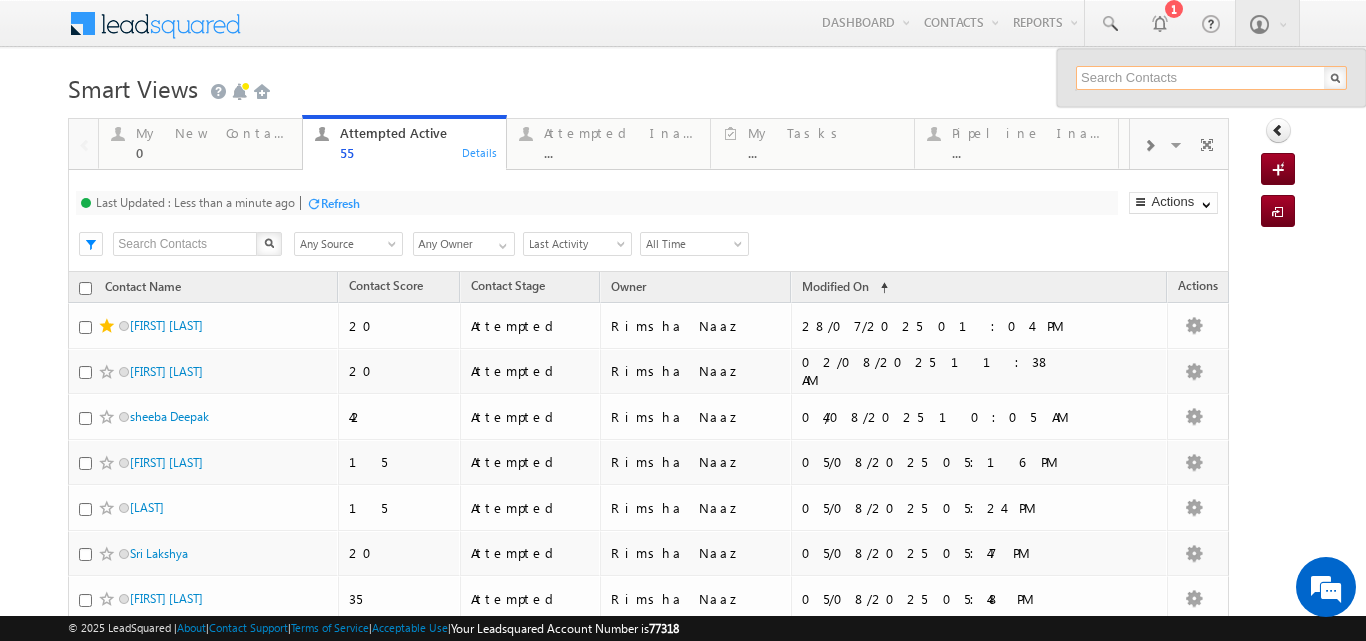 paste on "8830551399" 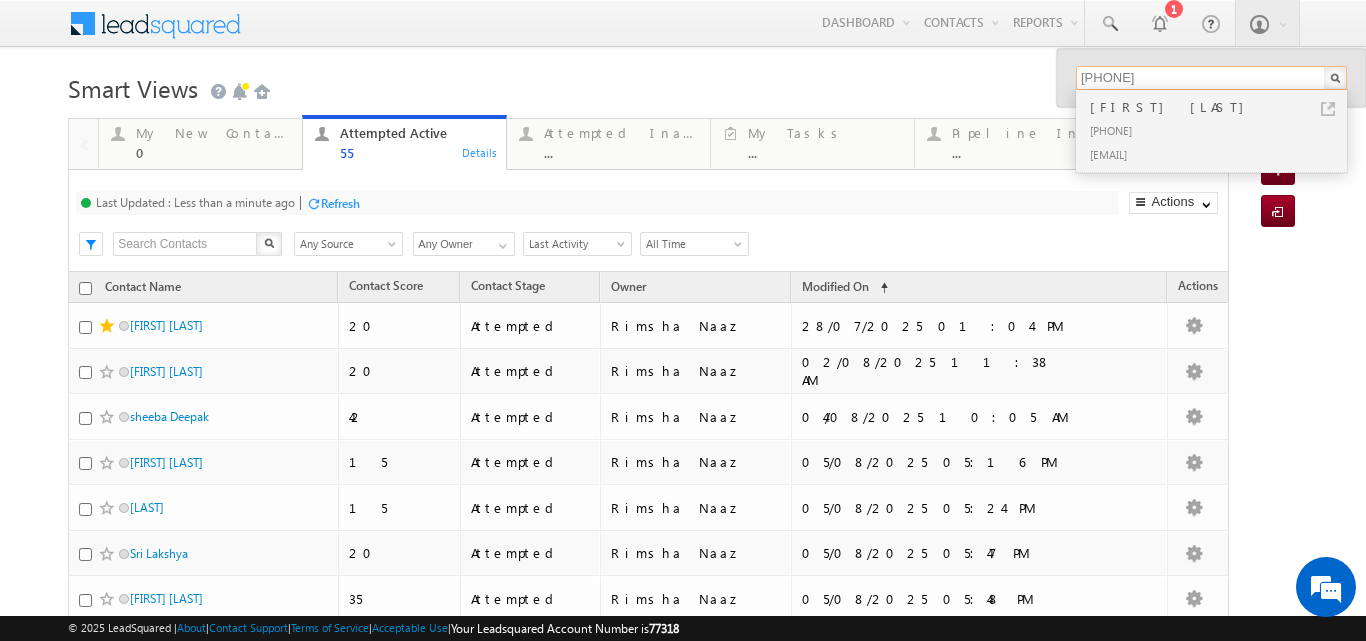 type on "8830551399" 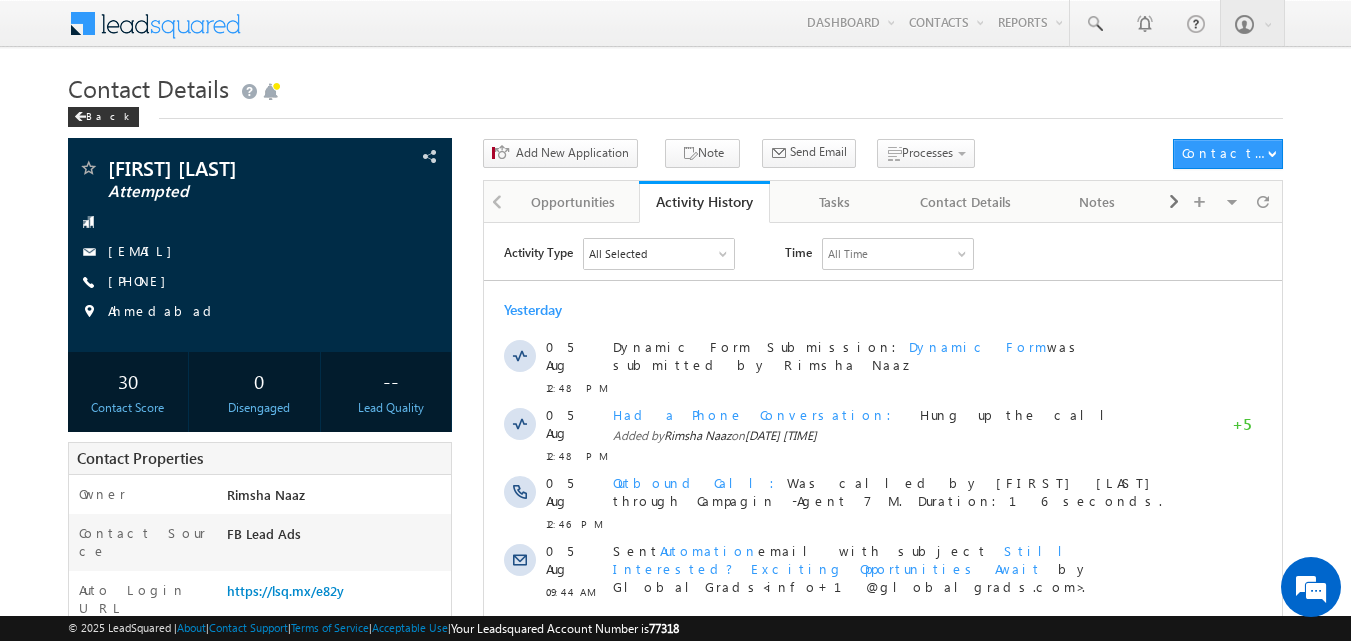 scroll, scrollTop: 0, scrollLeft: 0, axis: both 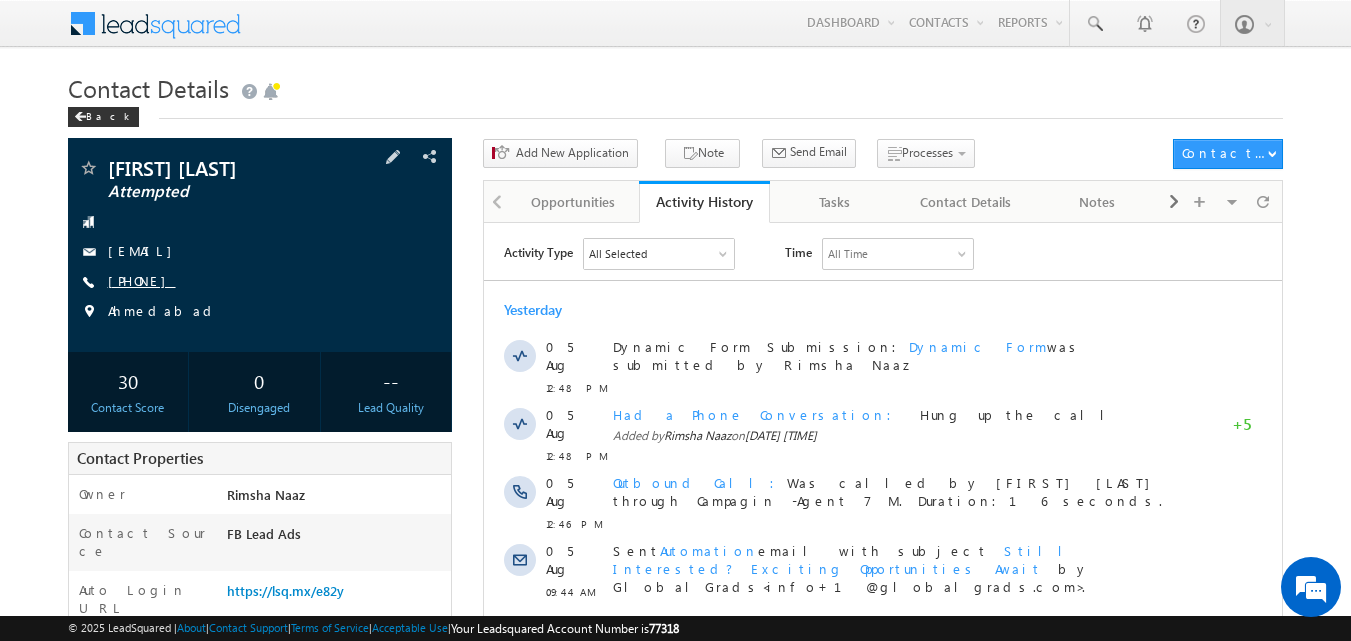 click on "[PHONE]" at bounding box center [142, 280] 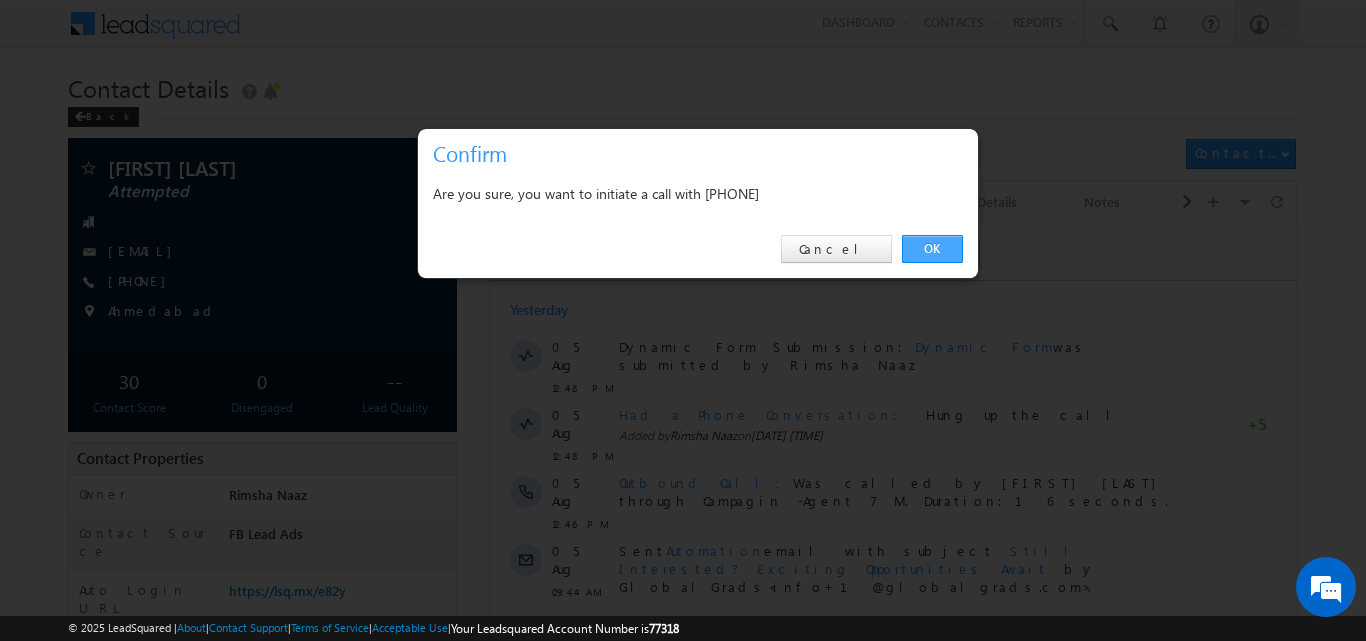 click on "OK" at bounding box center [932, 249] 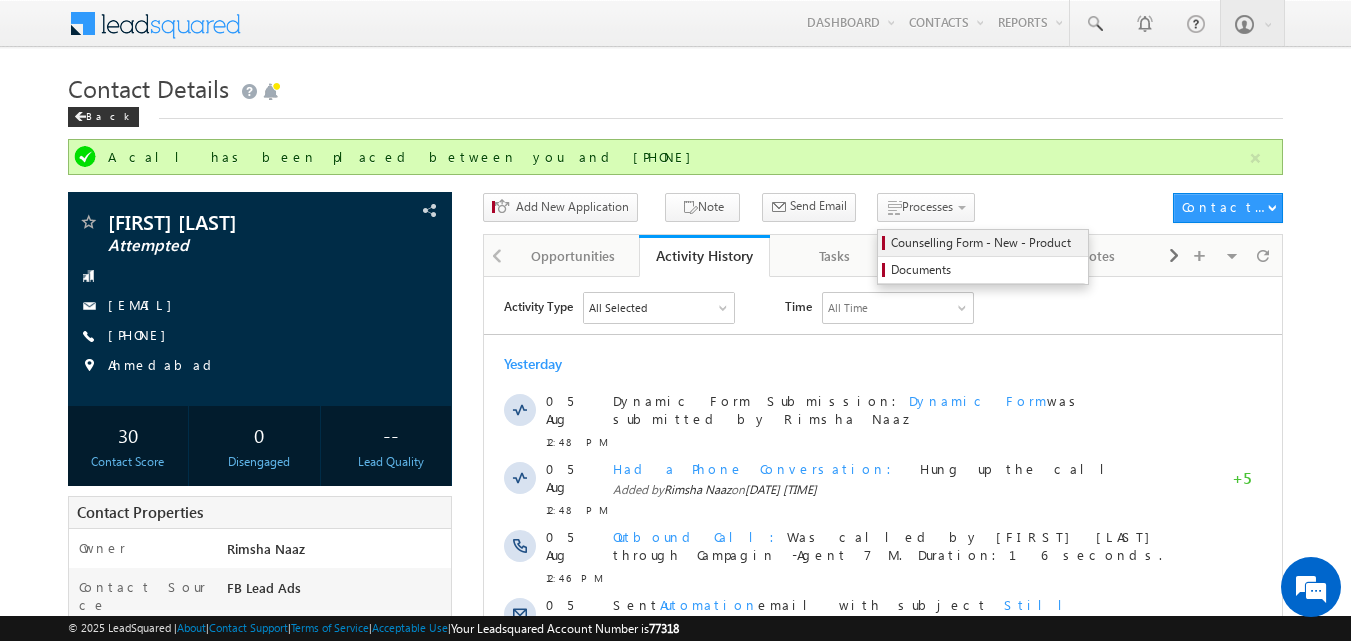 click on "Counselling Form - New - Product" at bounding box center [986, 243] 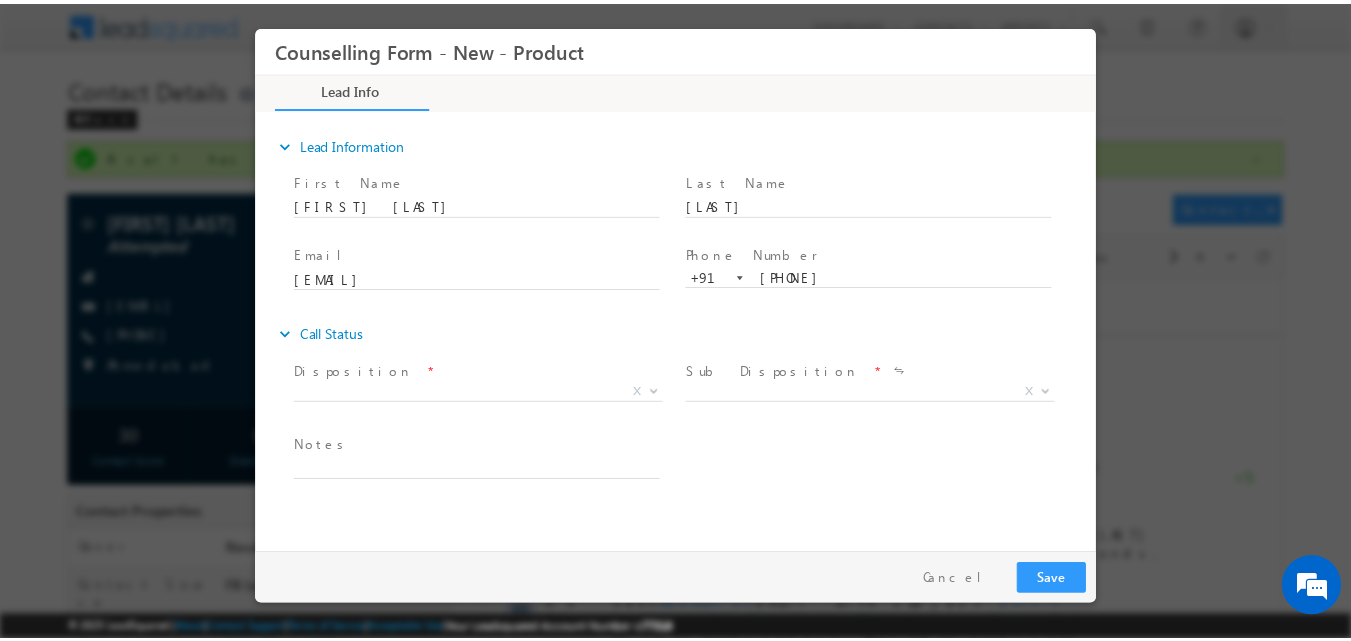 scroll, scrollTop: 0, scrollLeft: 0, axis: both 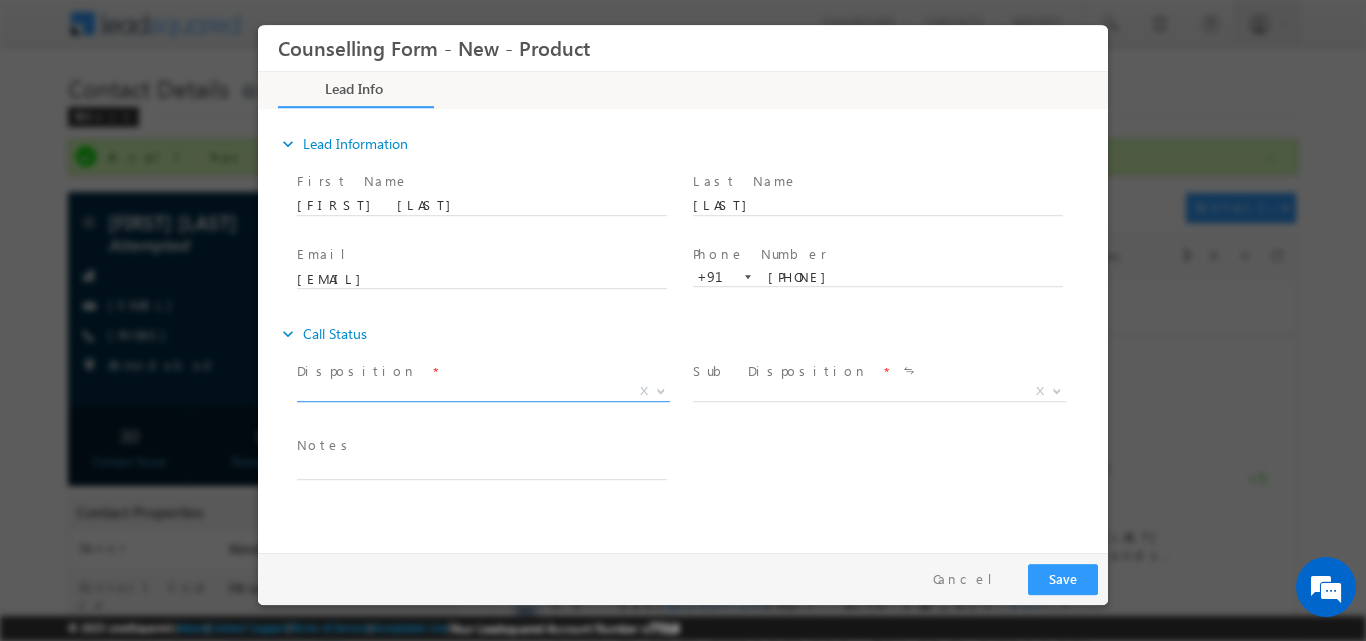 click at bounding box center [661, 389] 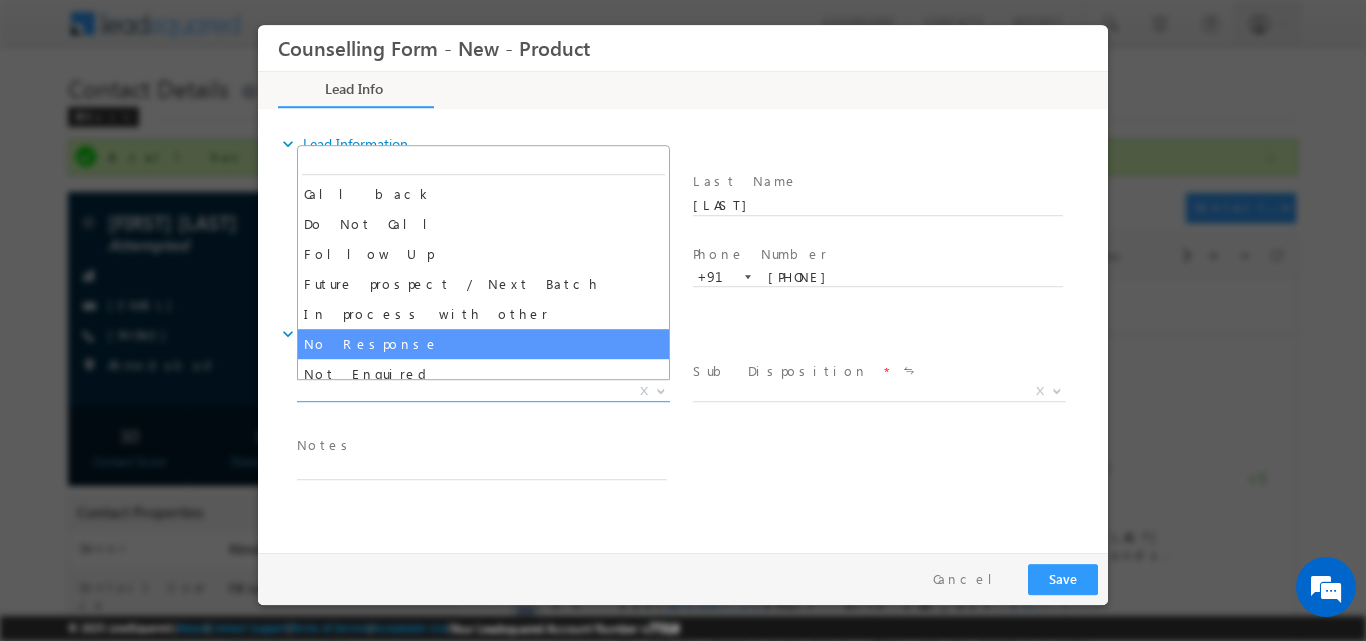 select on "No Response" 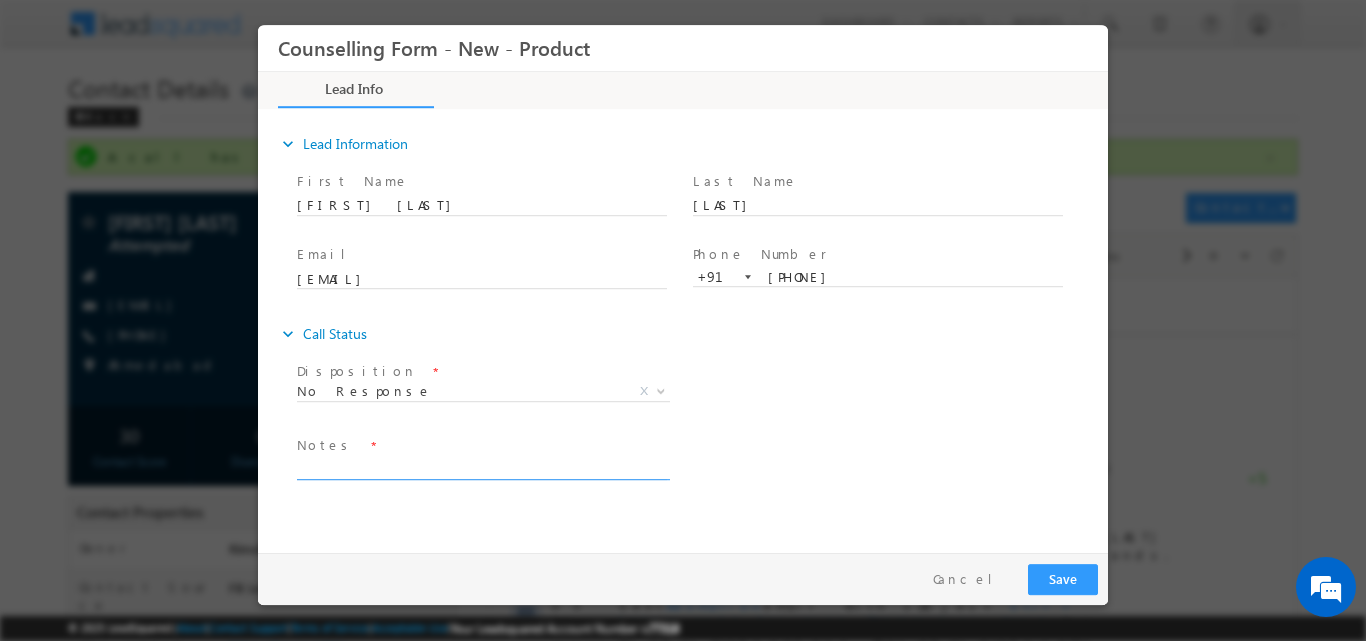 click at bounding box center [482, 467] 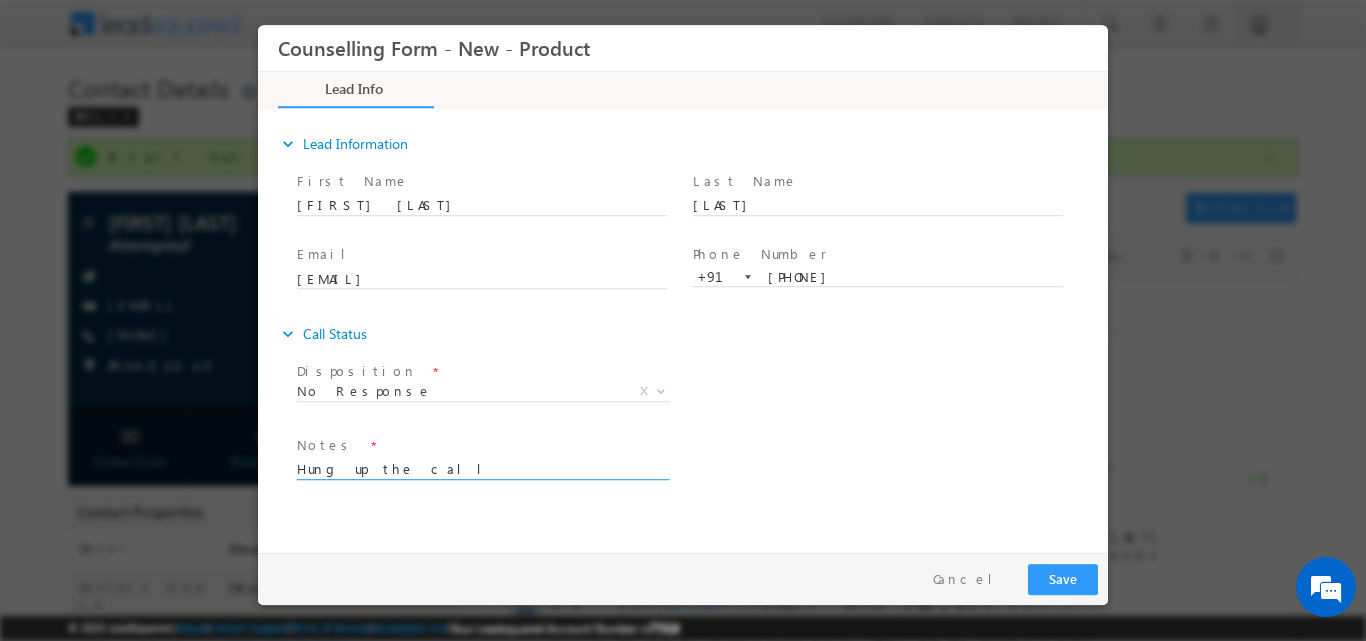 type on "Hung up the call" 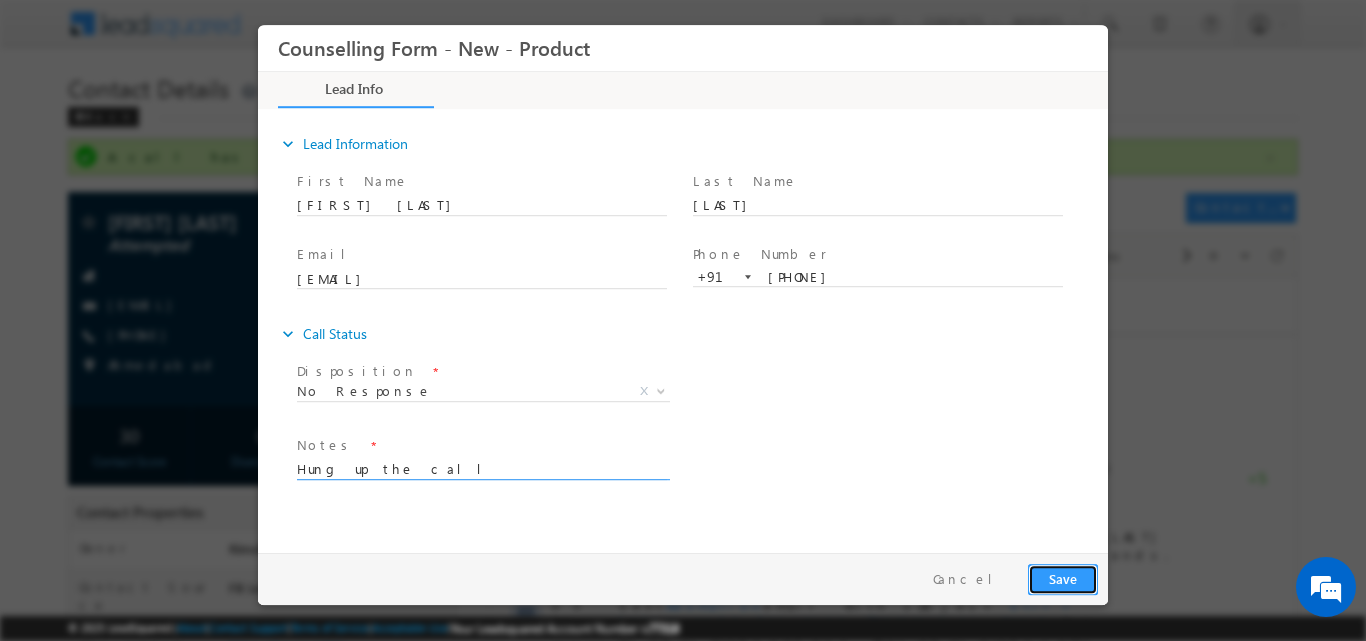 click on "Save" at bounding box center [1063, 578] 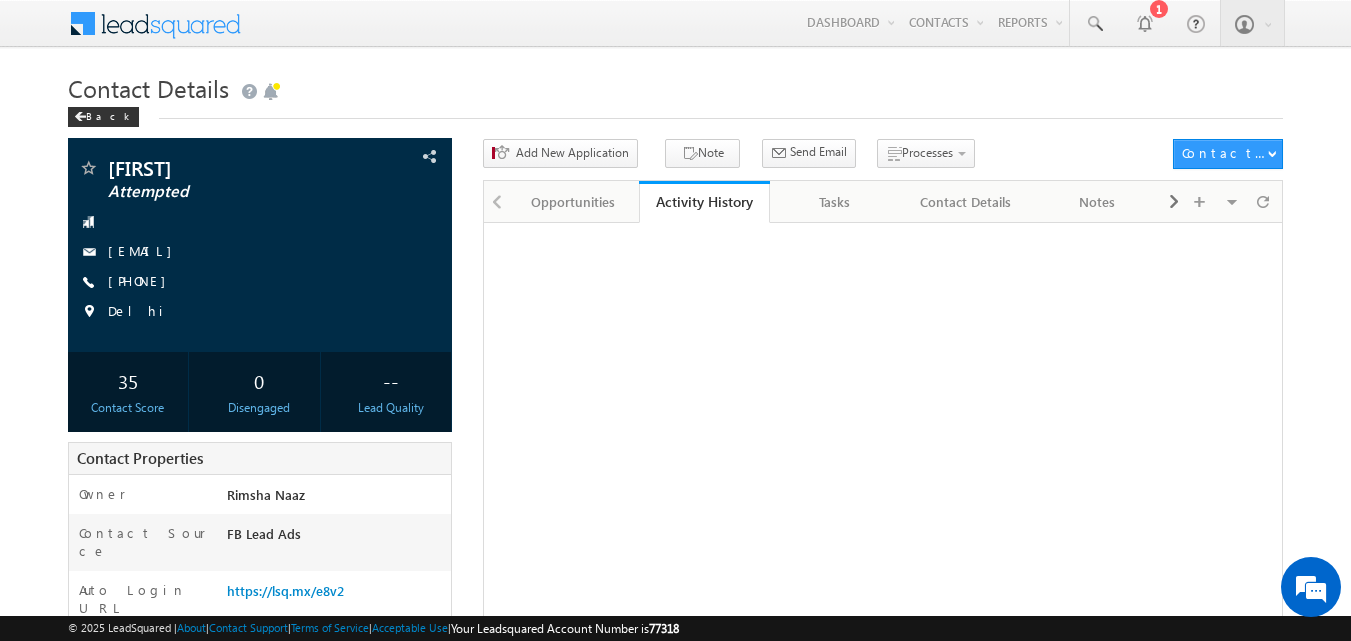 scroll, scrollTop: 0, scrollLeft: 0, axis: both 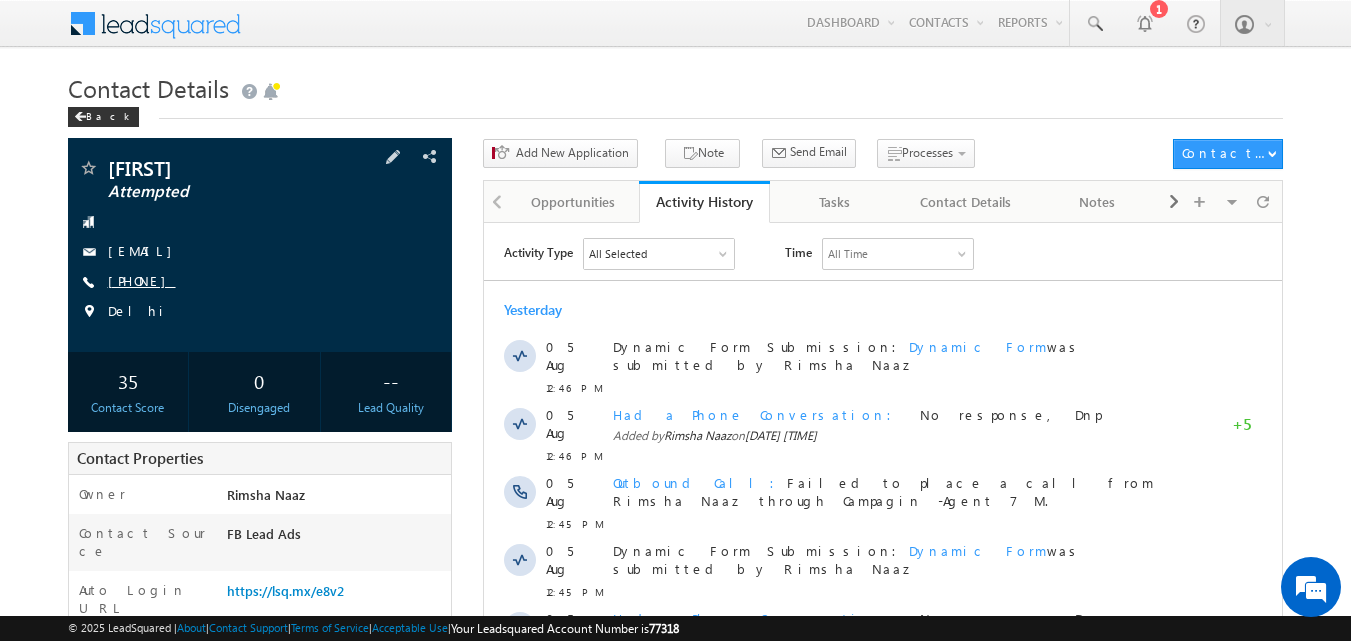click on "[PHONE]" at bounding box center (142, 280) 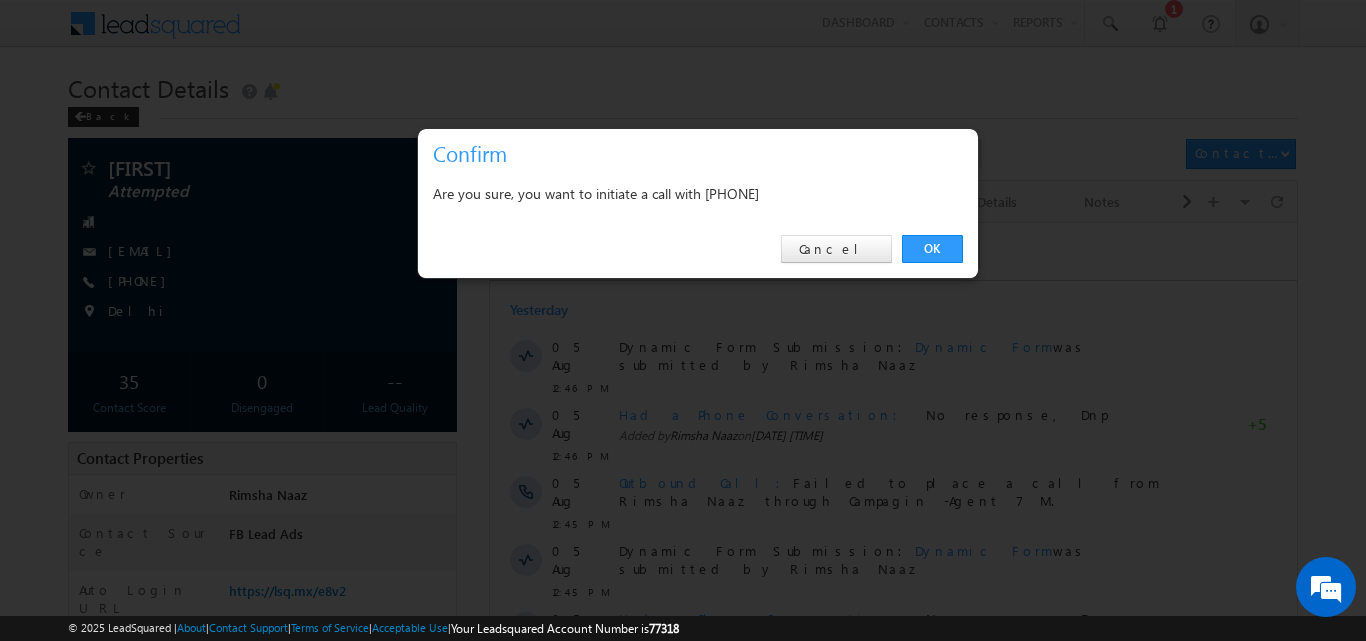 click on "OK Cancel" at bounding box center (698, 249) 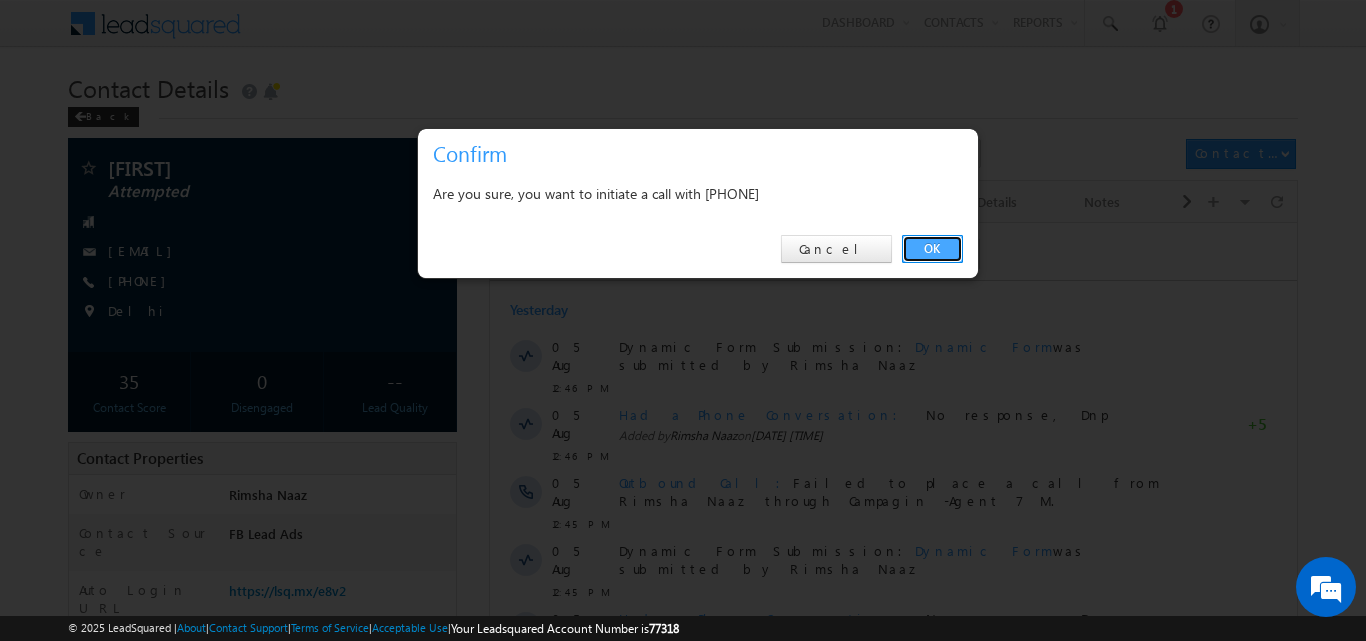 click on "OK" at bounding box center [932, 249] 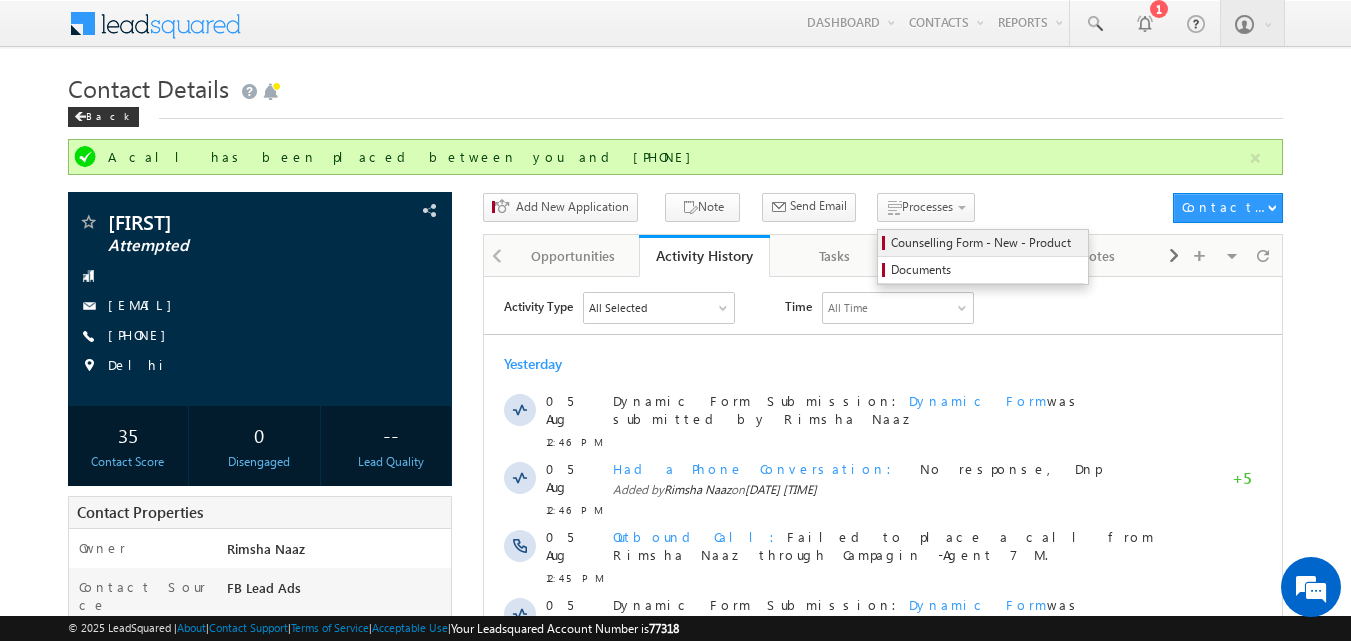 click on "Counselling Form - New - Product" at bounding box center (986, 243) 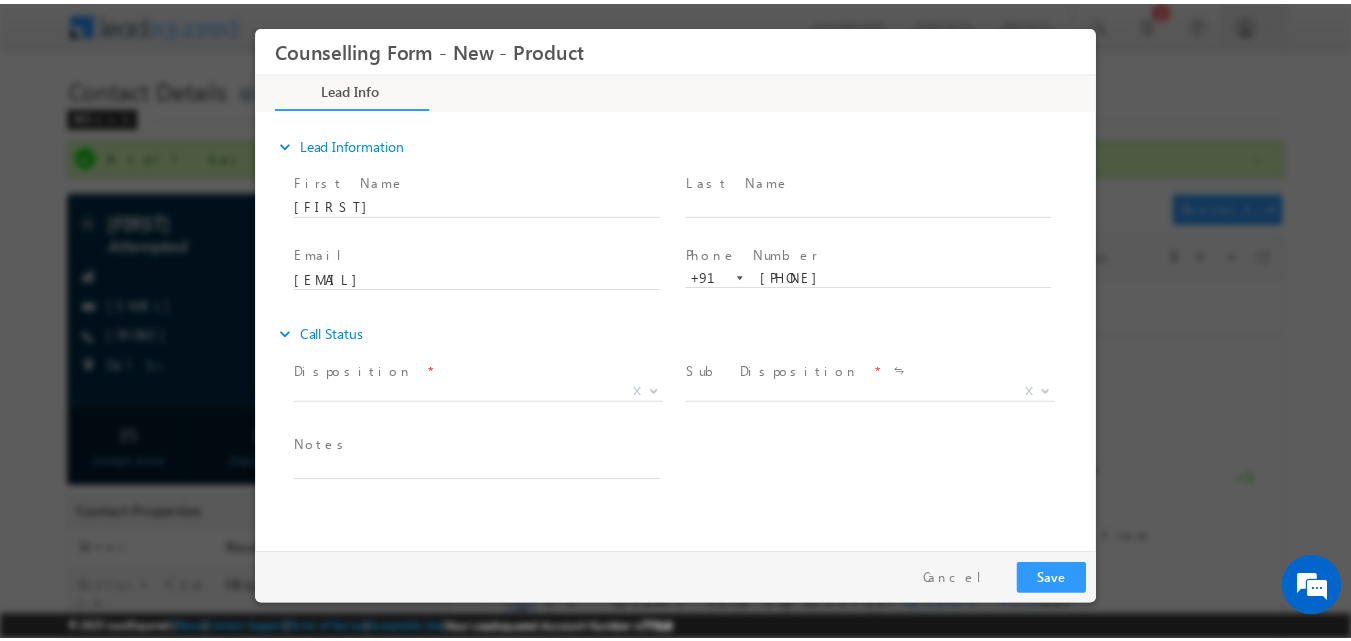 scroll, scrollTop: 0, scrollLeft: 0, axis: both 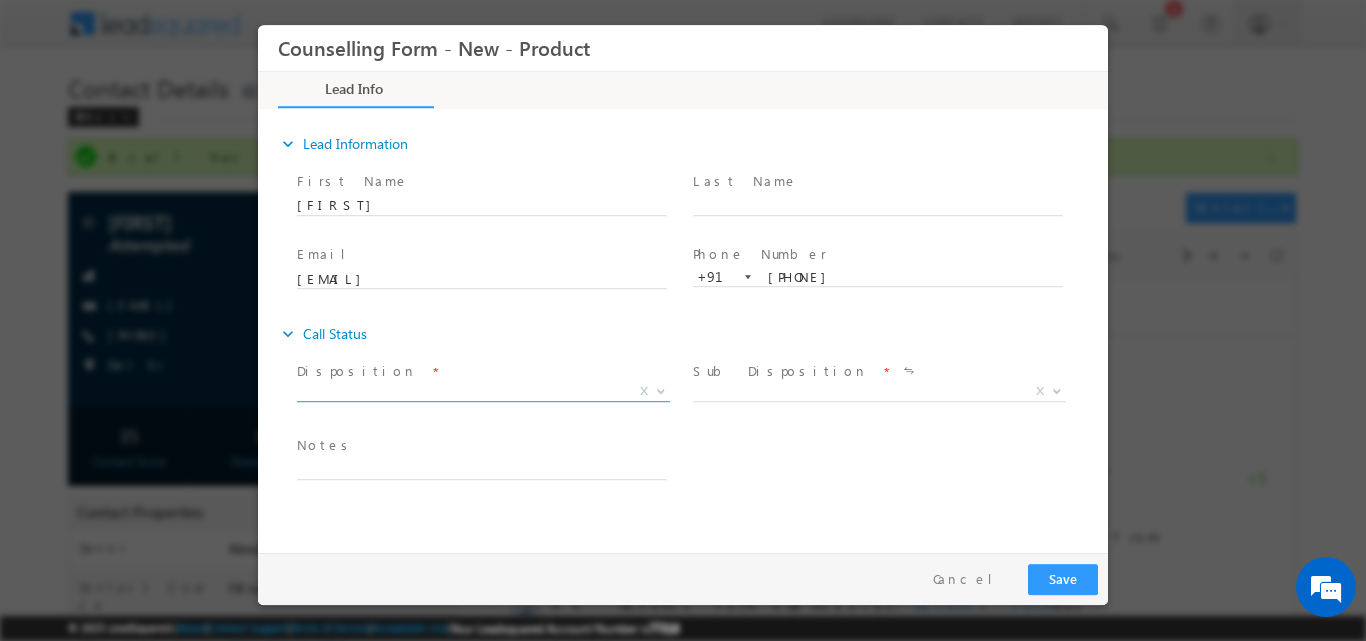click at bounding box center [661, 389] 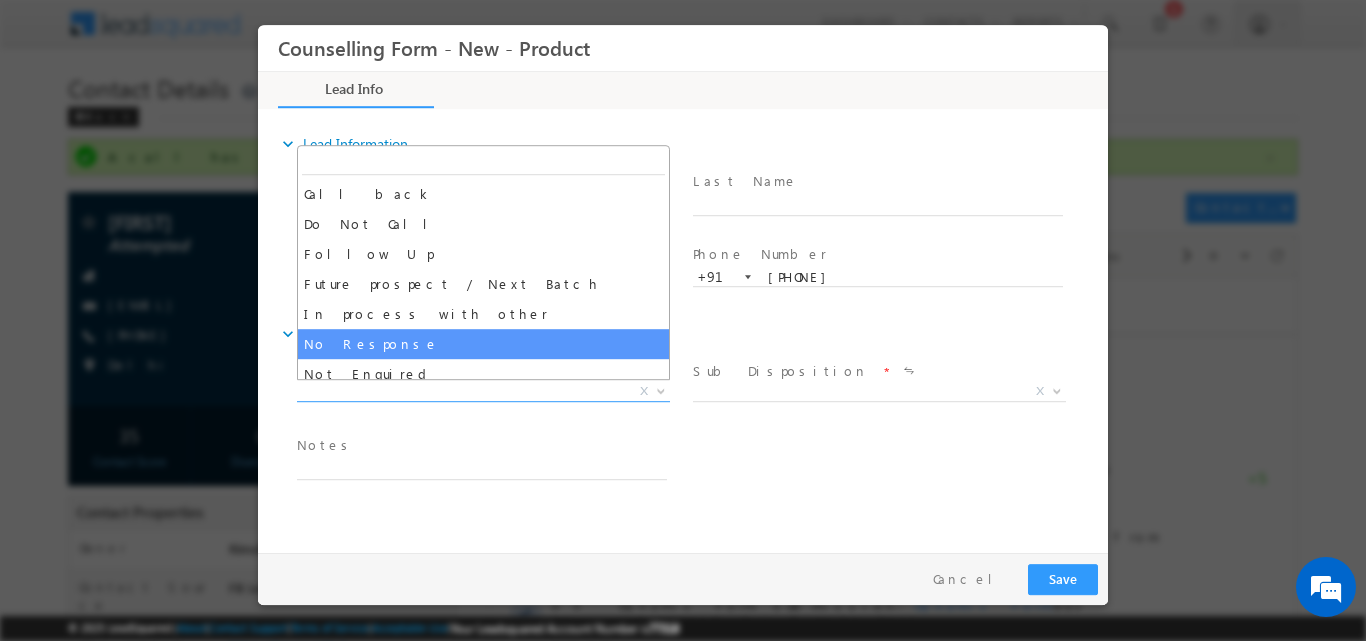 select on "No Response" 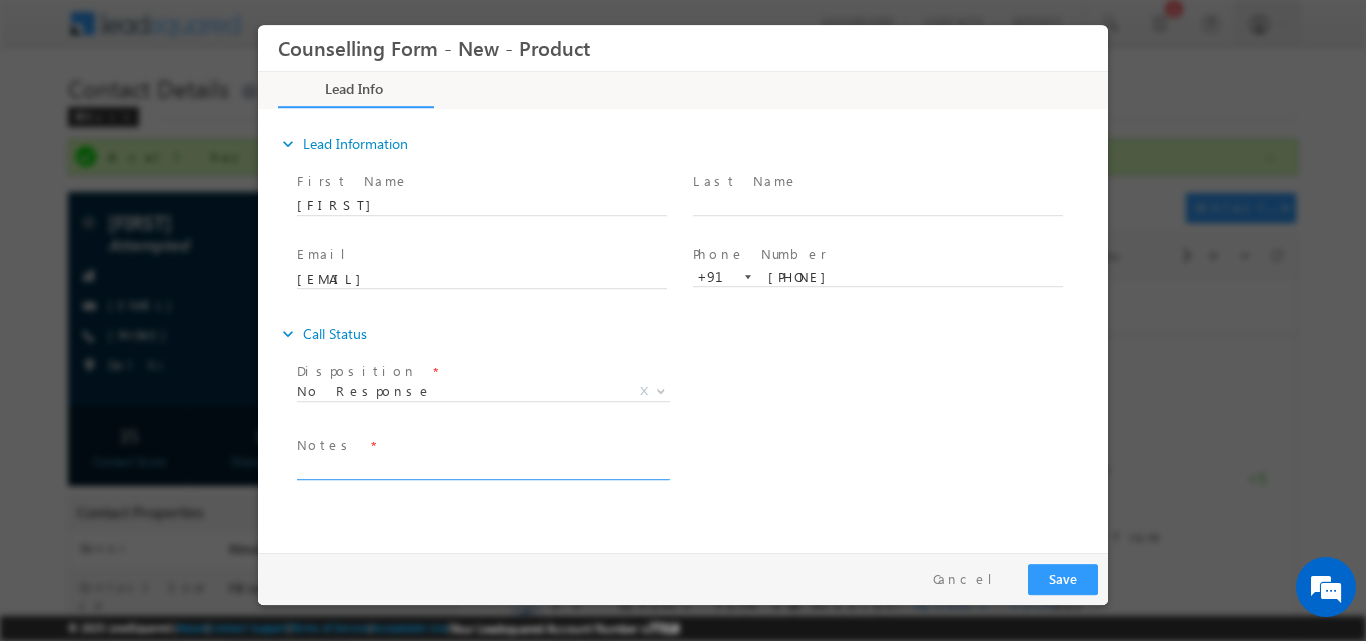 click at bounding box center (482, 467) 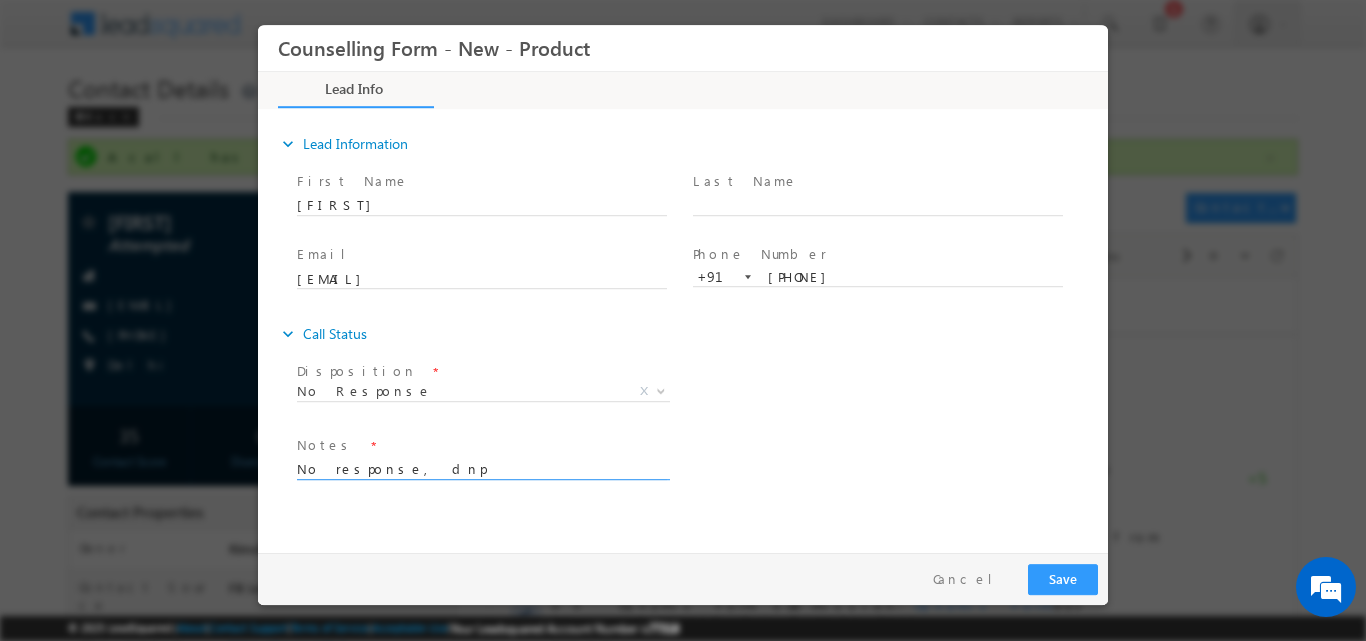 type on "No response, dnp" 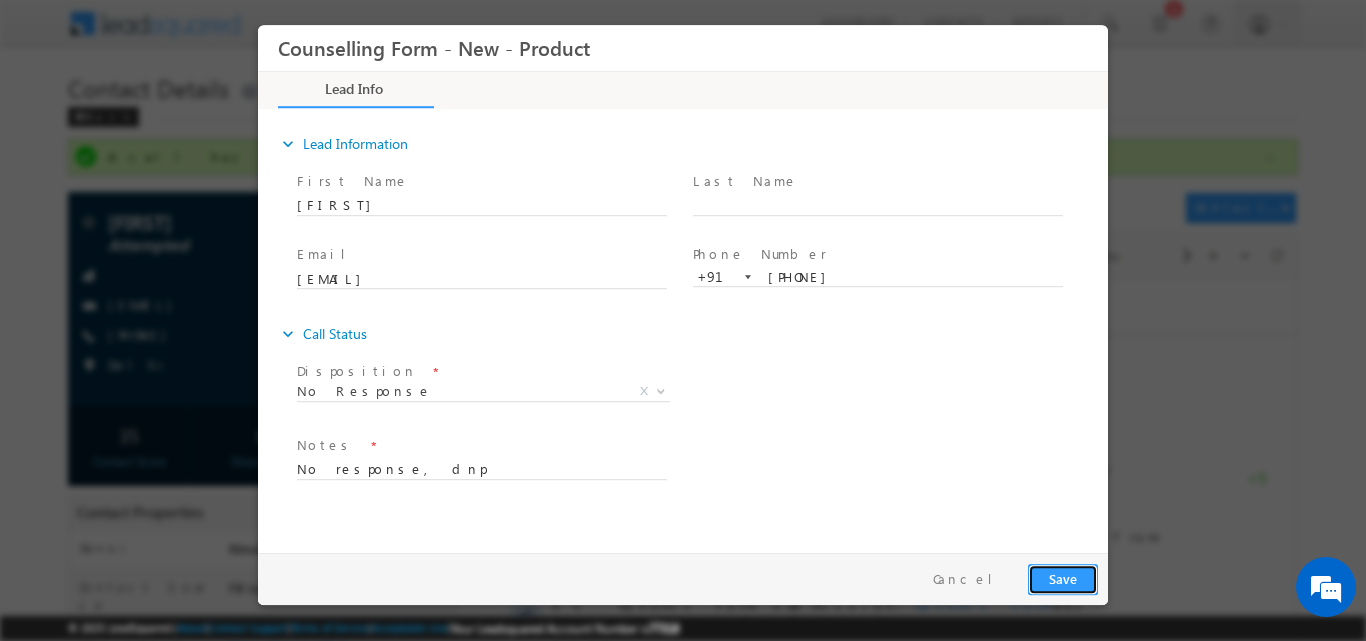 click on "Save" at bounding box center [1063, 578] 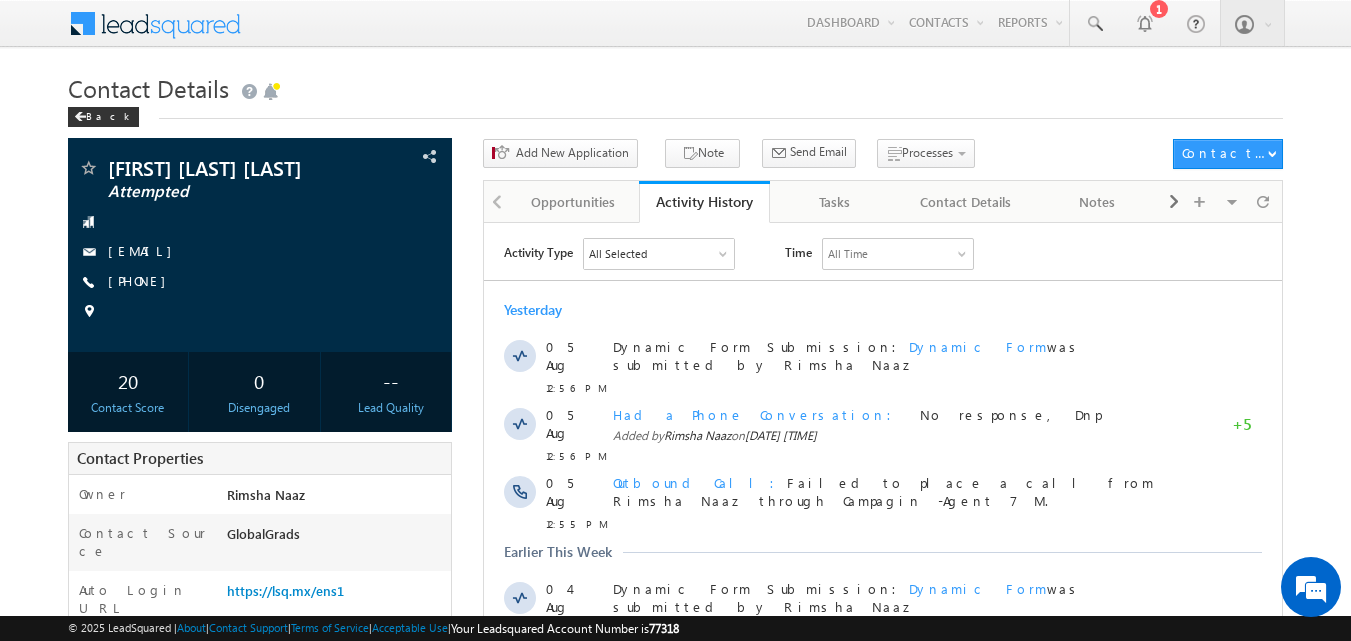 scroll, scrollTop: 0, scrollLeft: 0, axis: both 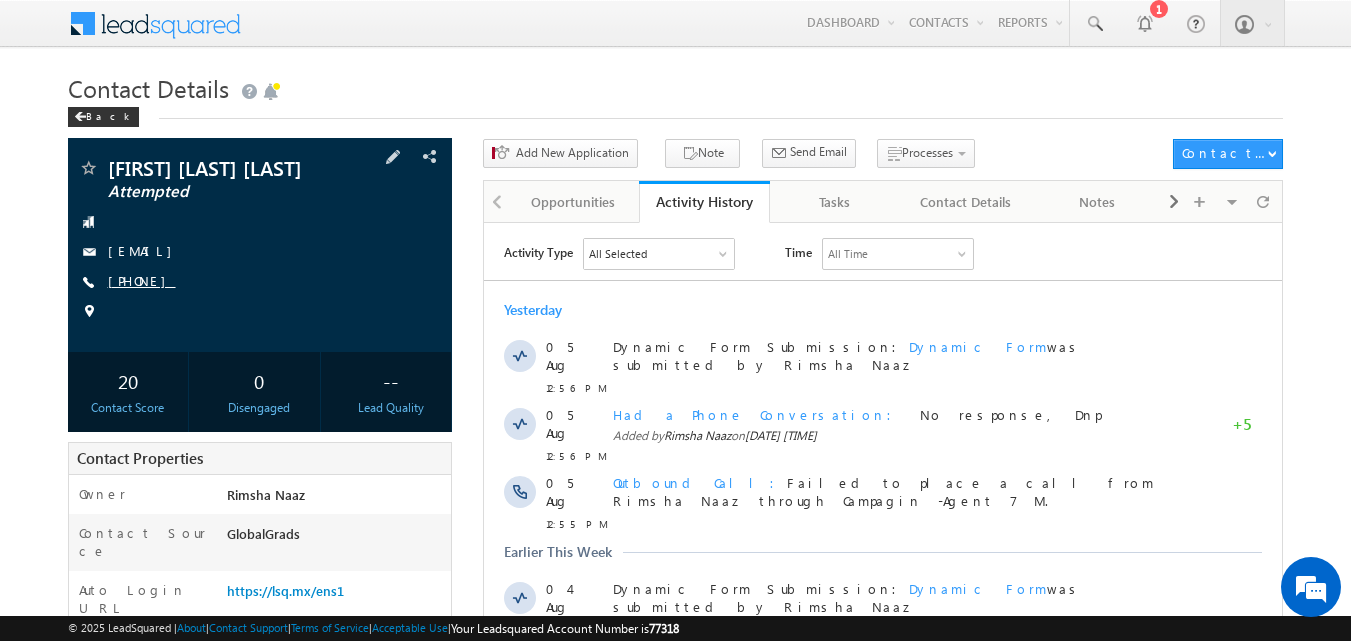 click on "[PHONE]" at bounding box center (142, 280) 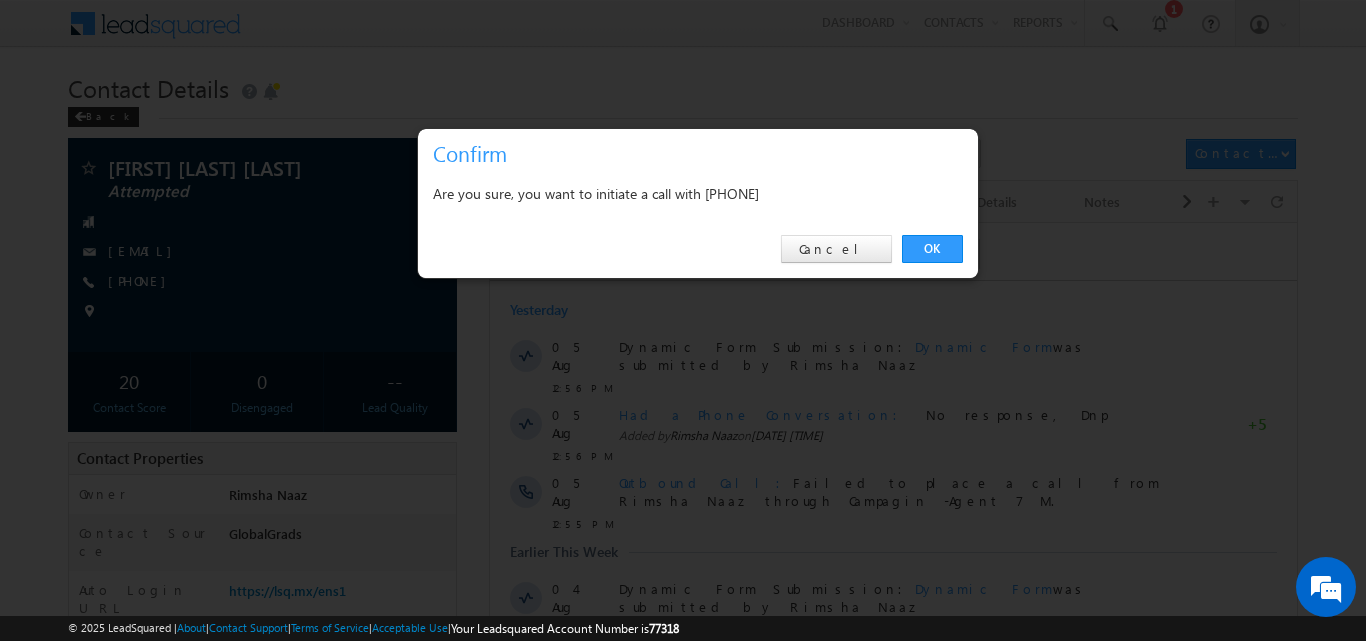 click on "OK Cancel" at bounding box center [698, 249] 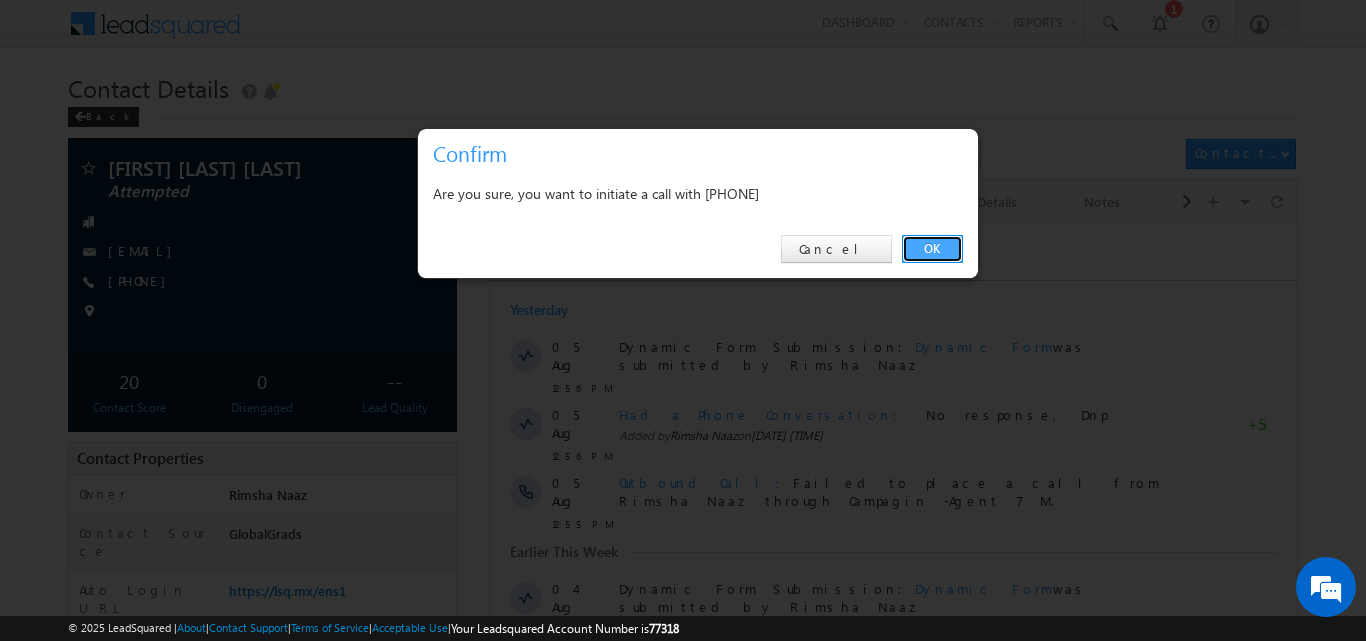 click on "OK" at bounding box center (932, 249) 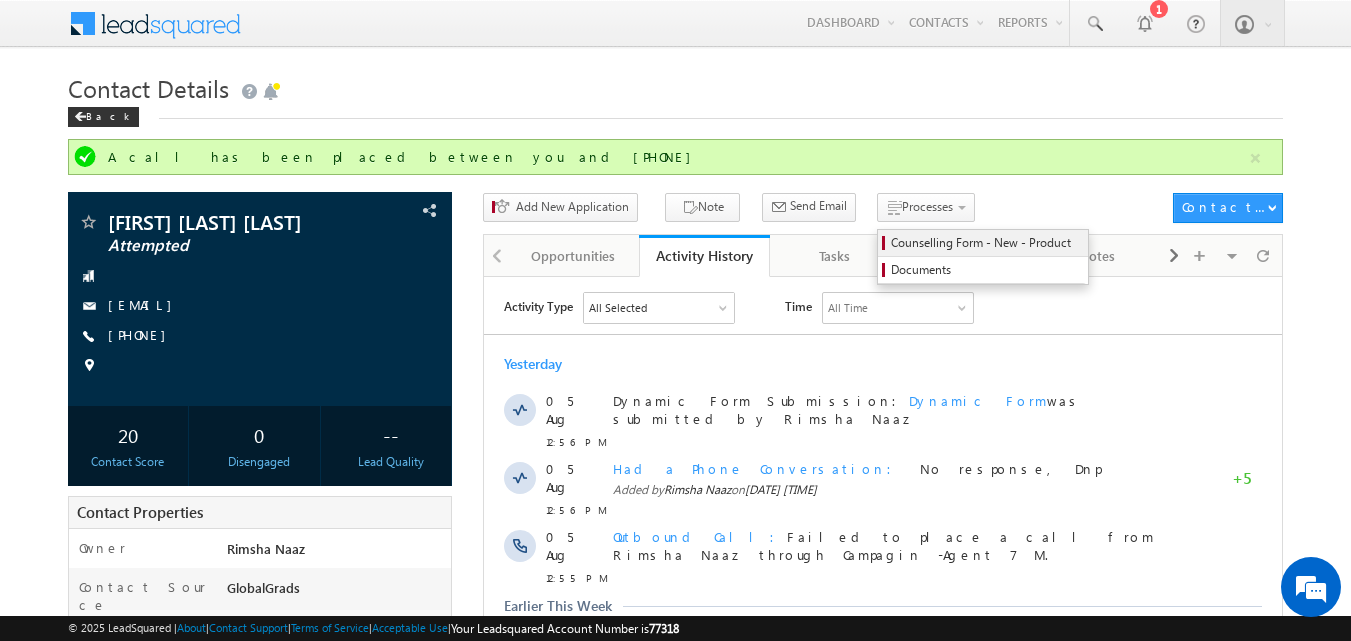 click on "Counselling Form - New - Product" at bounding box center (986, 243) 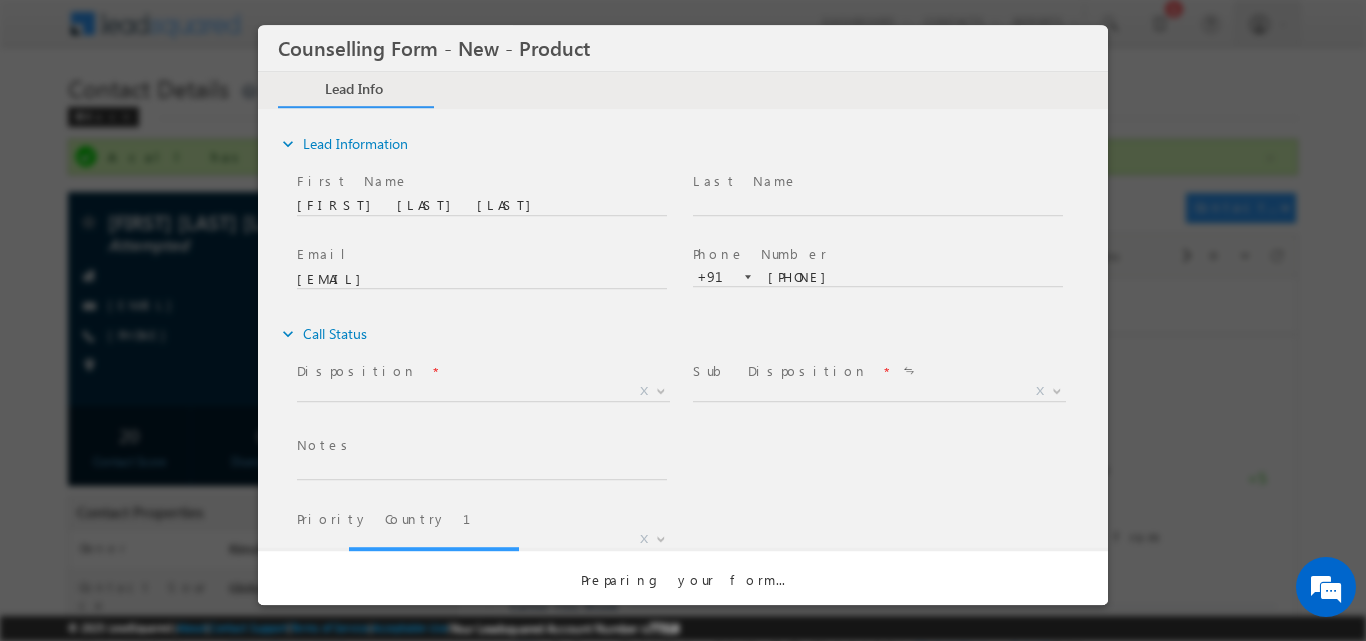 scroll, scrollTop: 0, scrollLeft: 0, axis: both 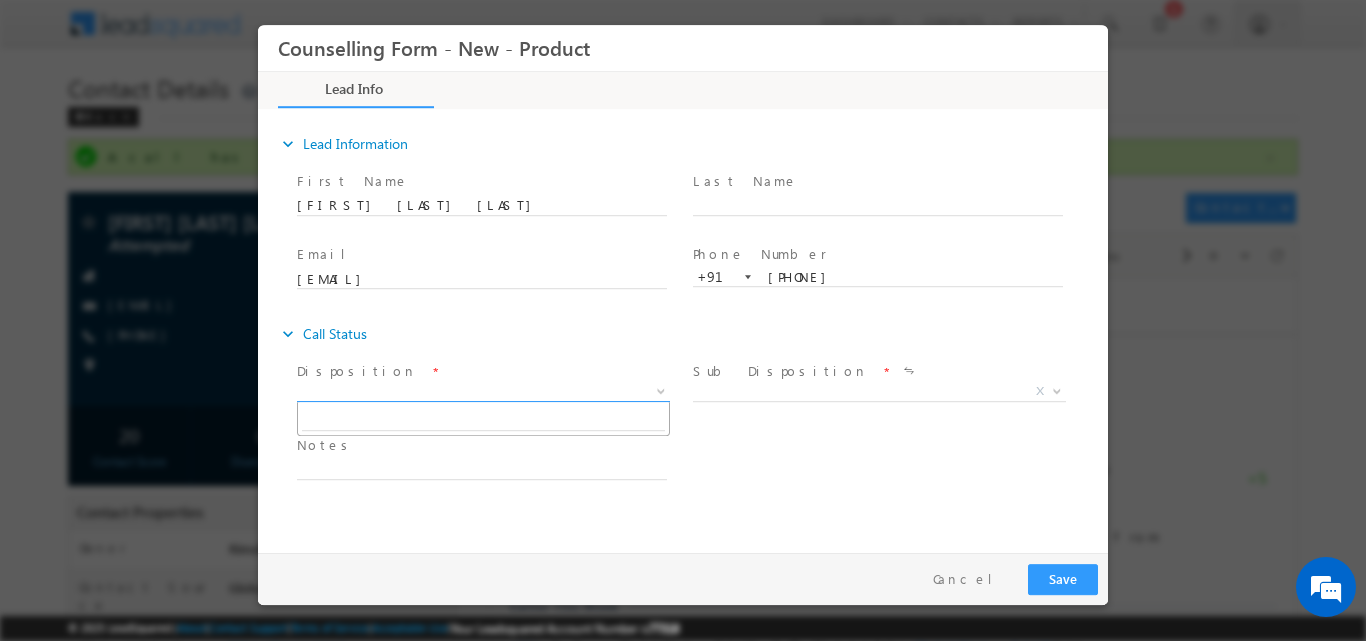 click at bounding box center [661, 389] 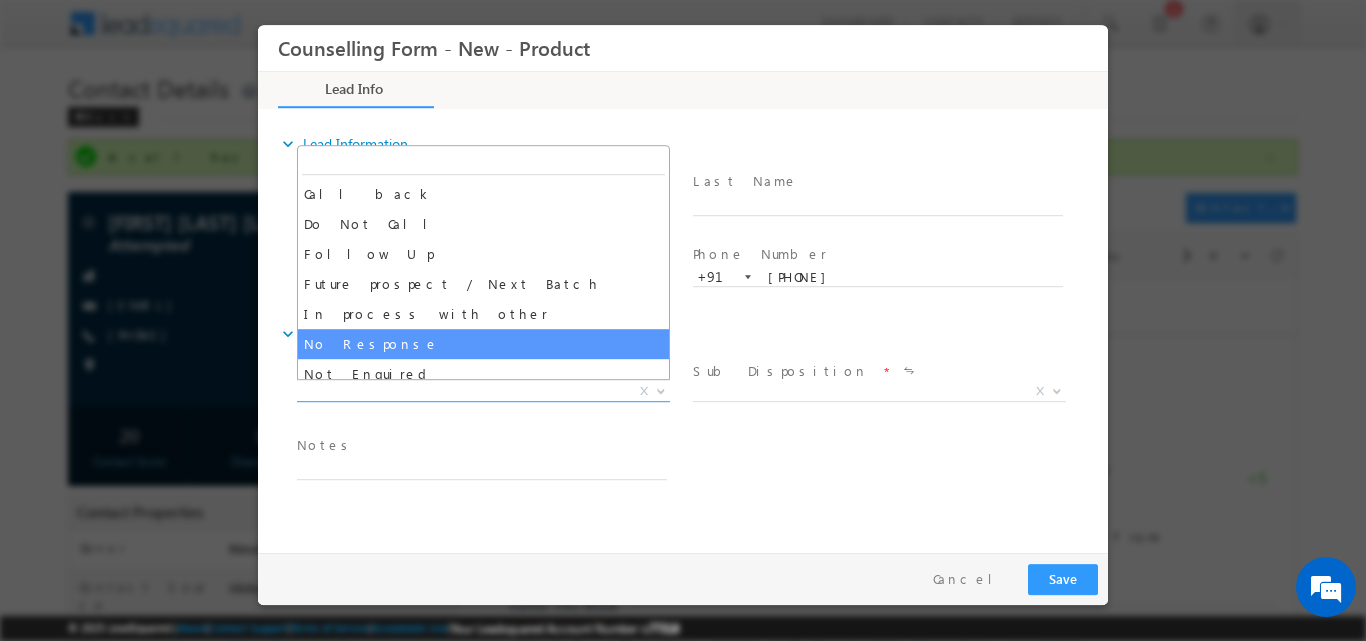 select on "No Response" 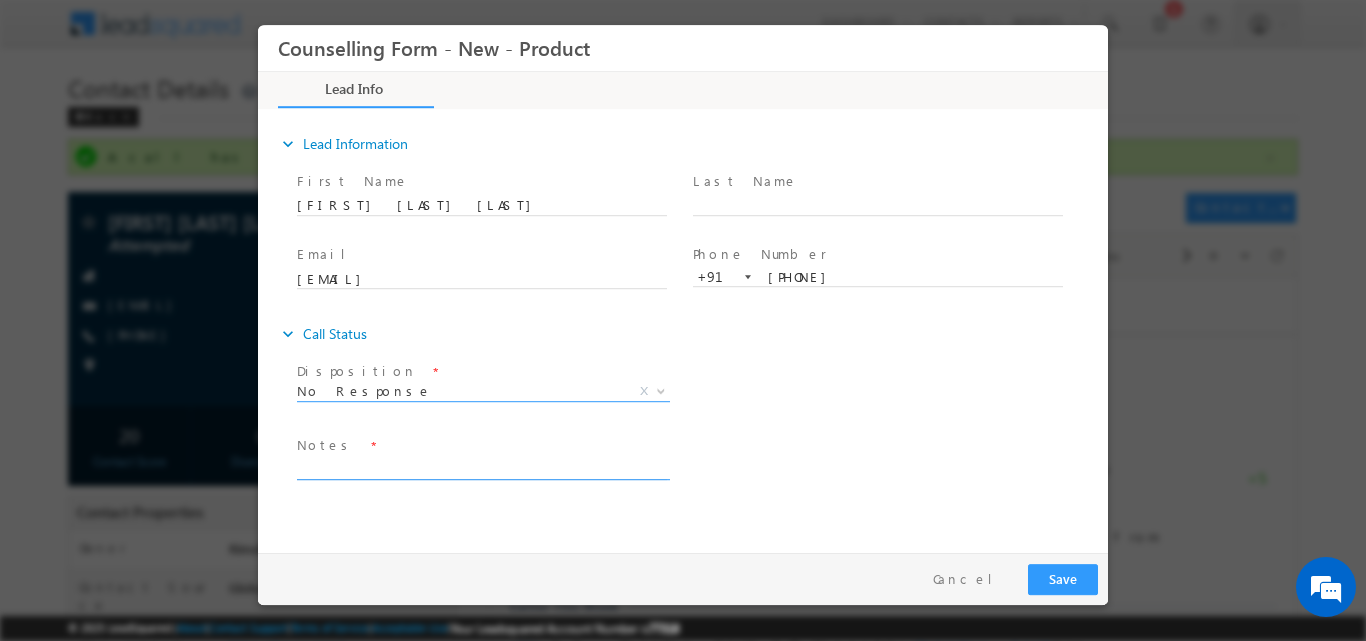 click at bounding box center [482, 467] 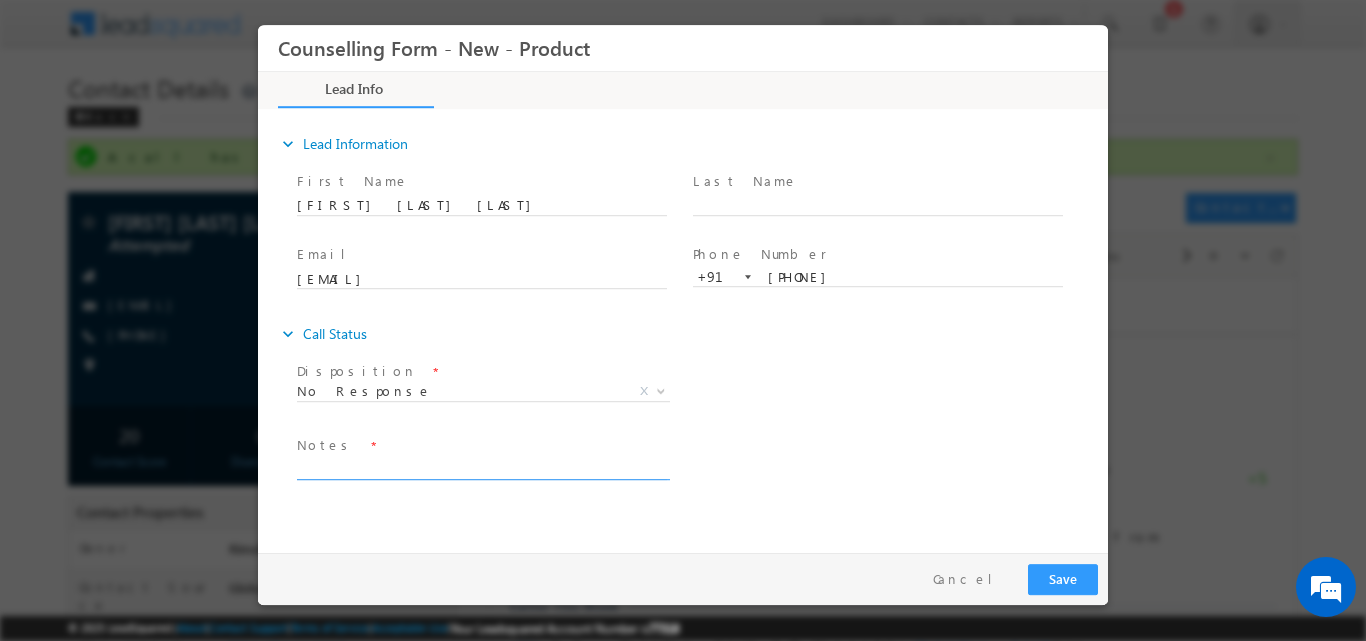 paste on "No response, dnp" 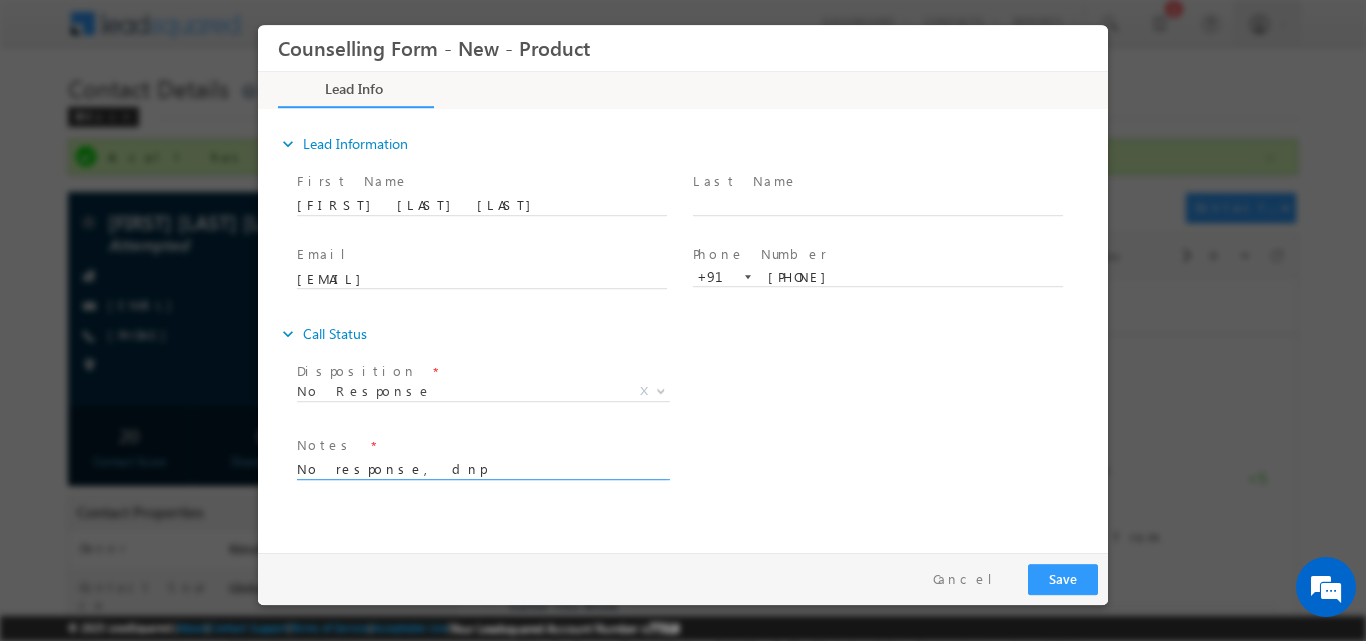 type on "No response, dnp" 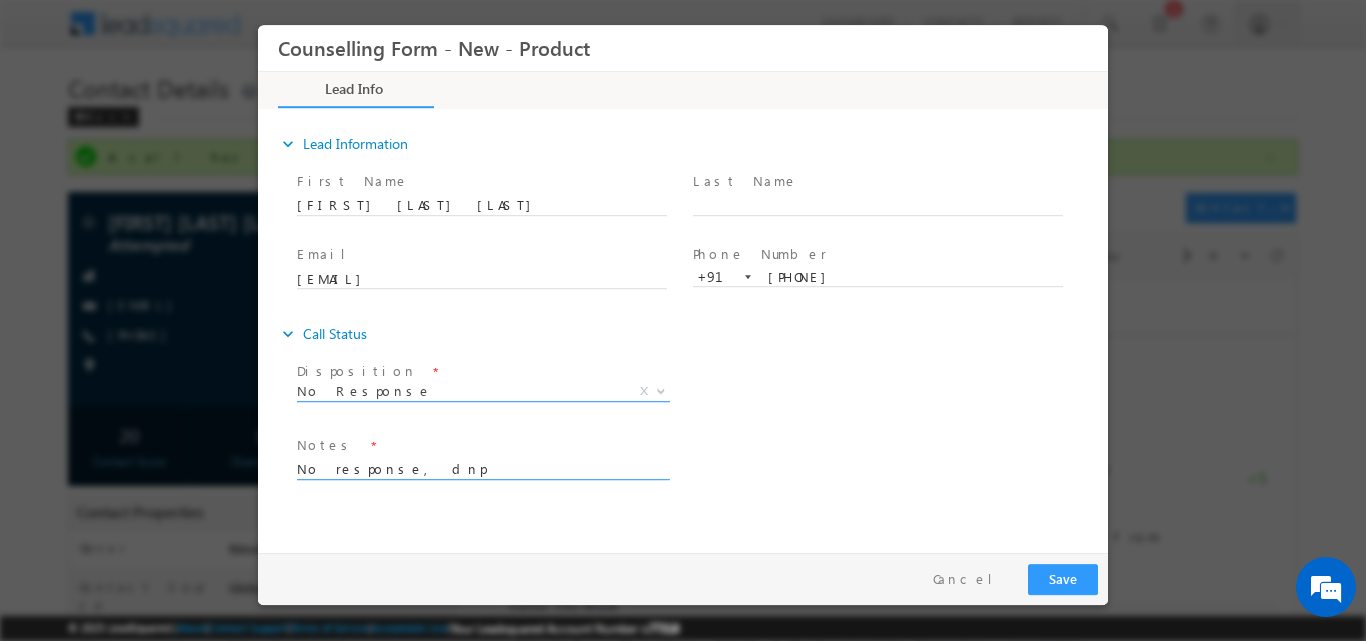 click at bounding box center (661, 389) 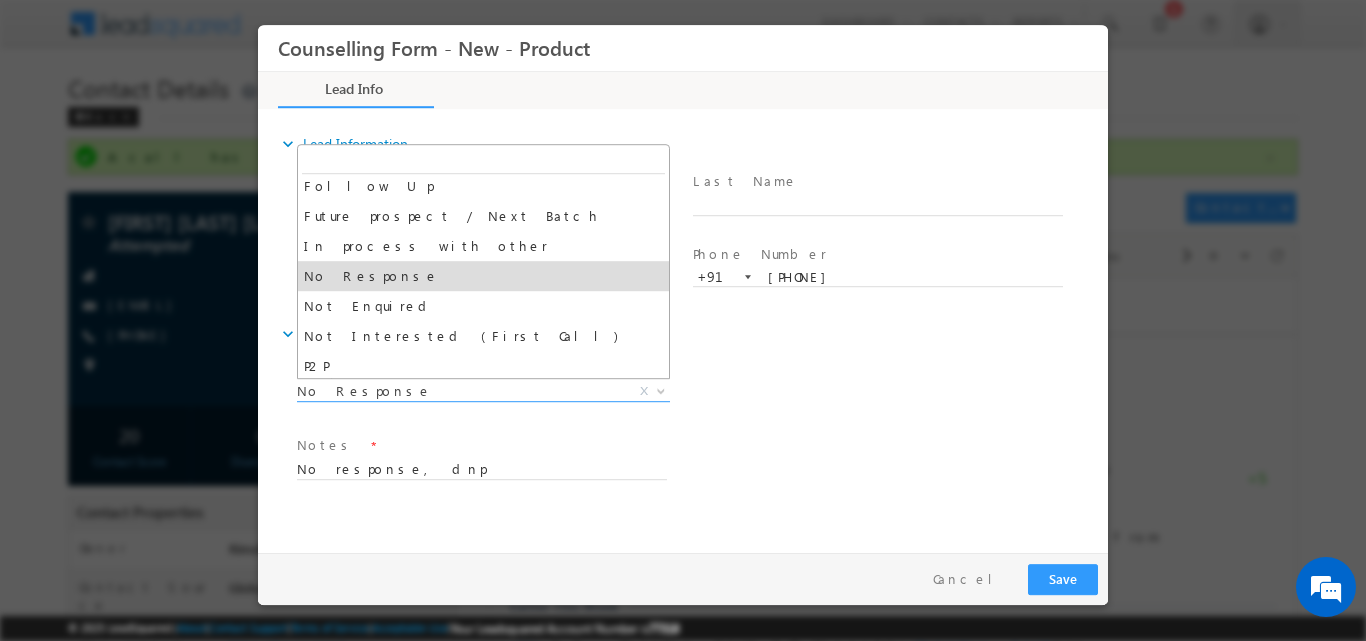 scroll, scrollTop: 127, scrollLeft: 0, axis: vertical 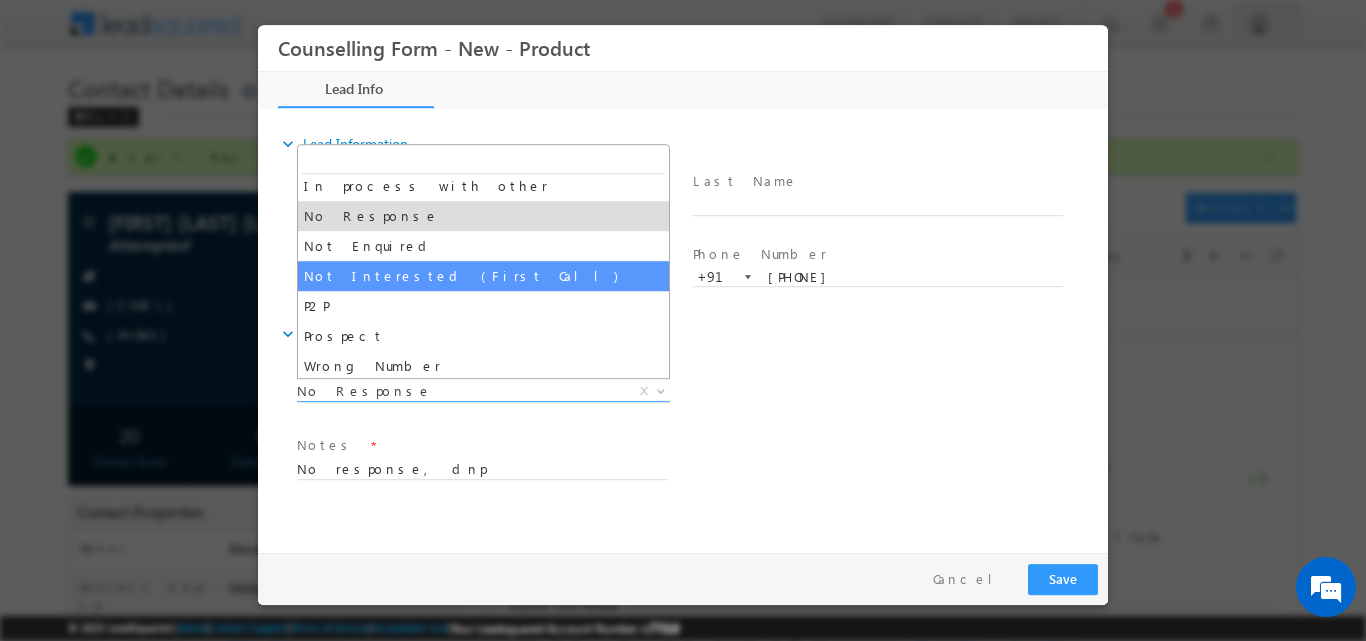 select on "Not Interested (First Call)" 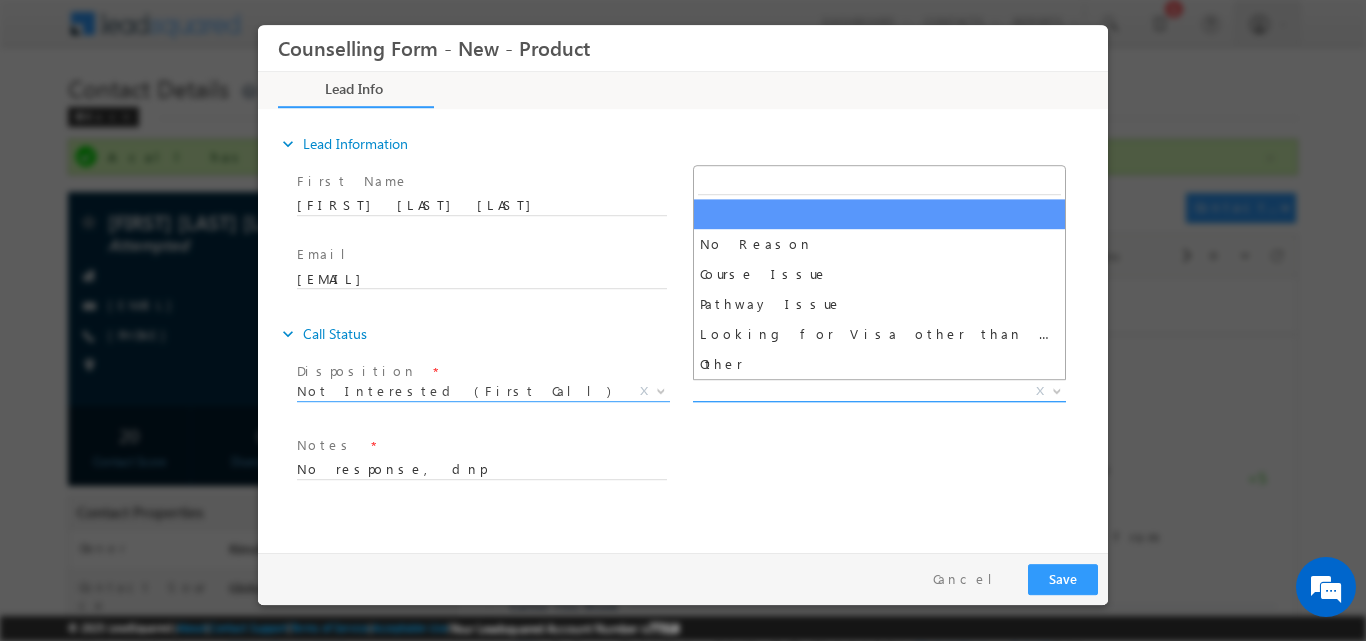 click at bounding box center [1057, 389] 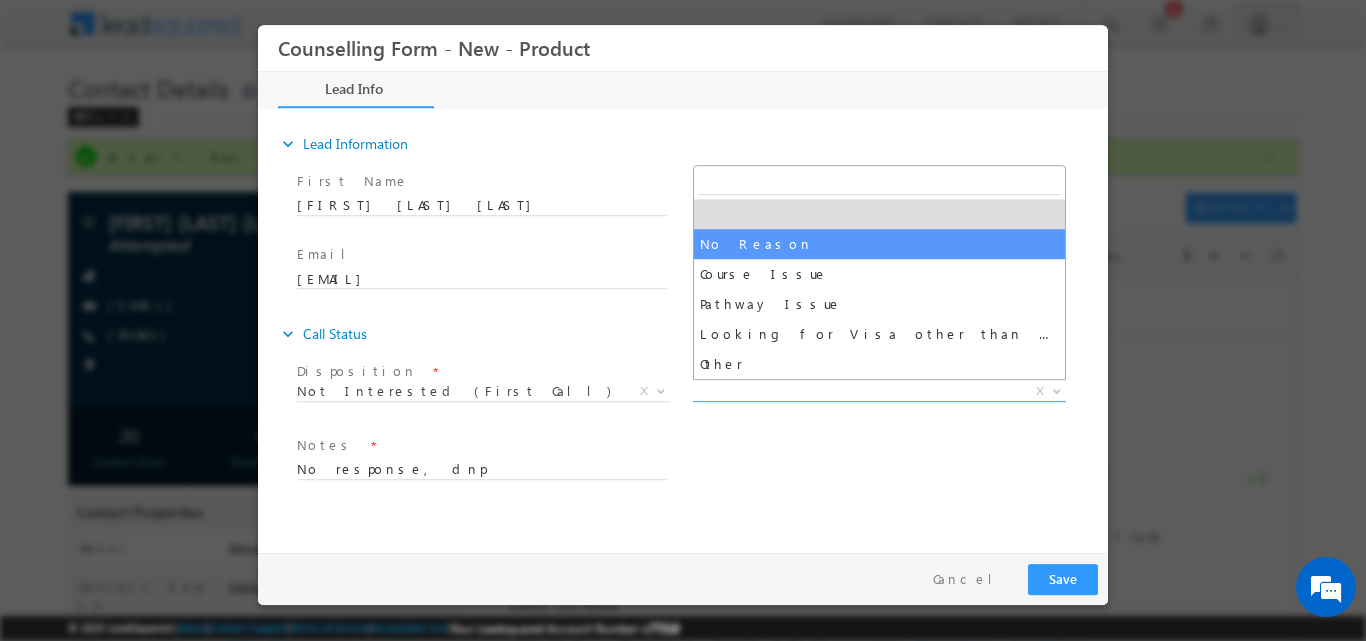select on "No Reason" 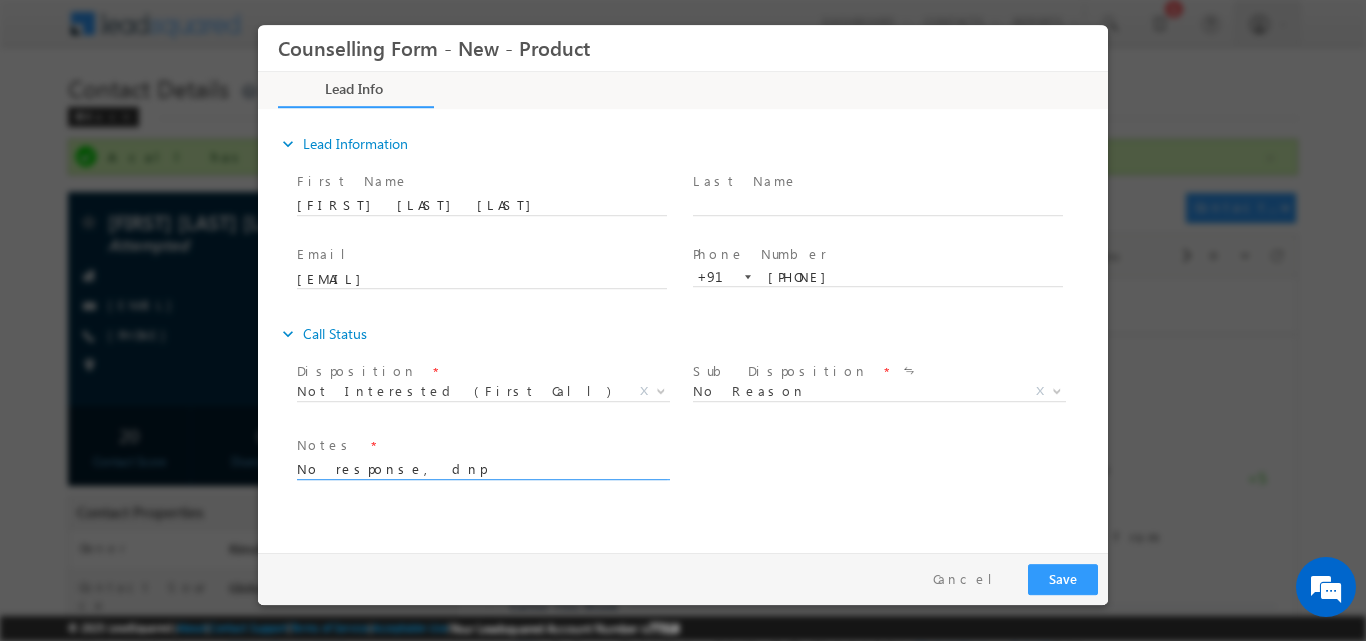 drag, startPoint x: 508, startPoint y: 464, endPoint x: 498, endPoint y: 532, distance: 68.73136 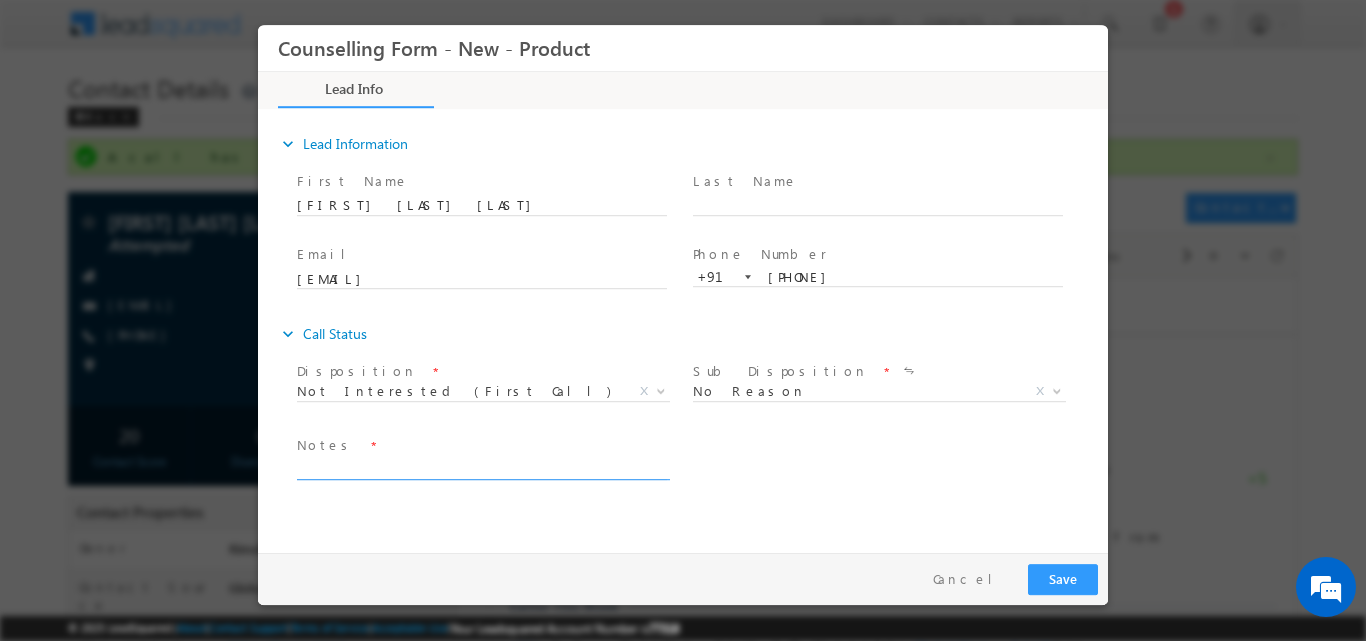 type 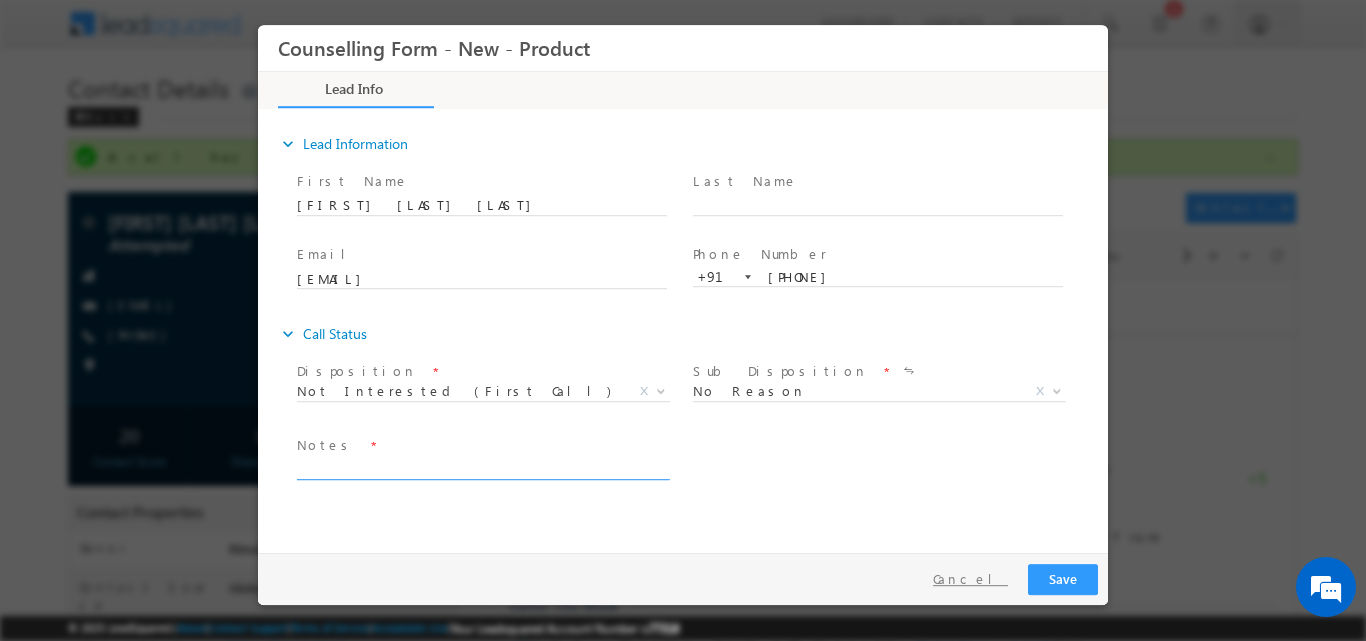 click on "Cancel" at bounding box center [970, 578] 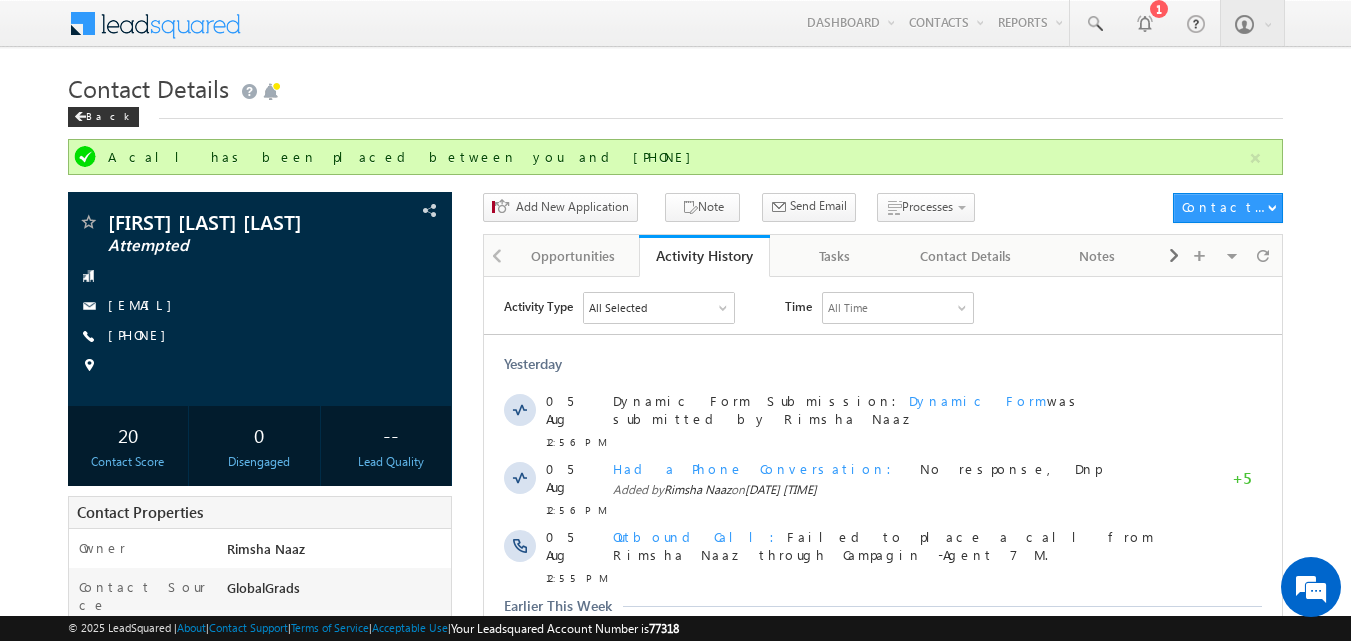 click on "Contact Details" at bounding box center [676, 86] 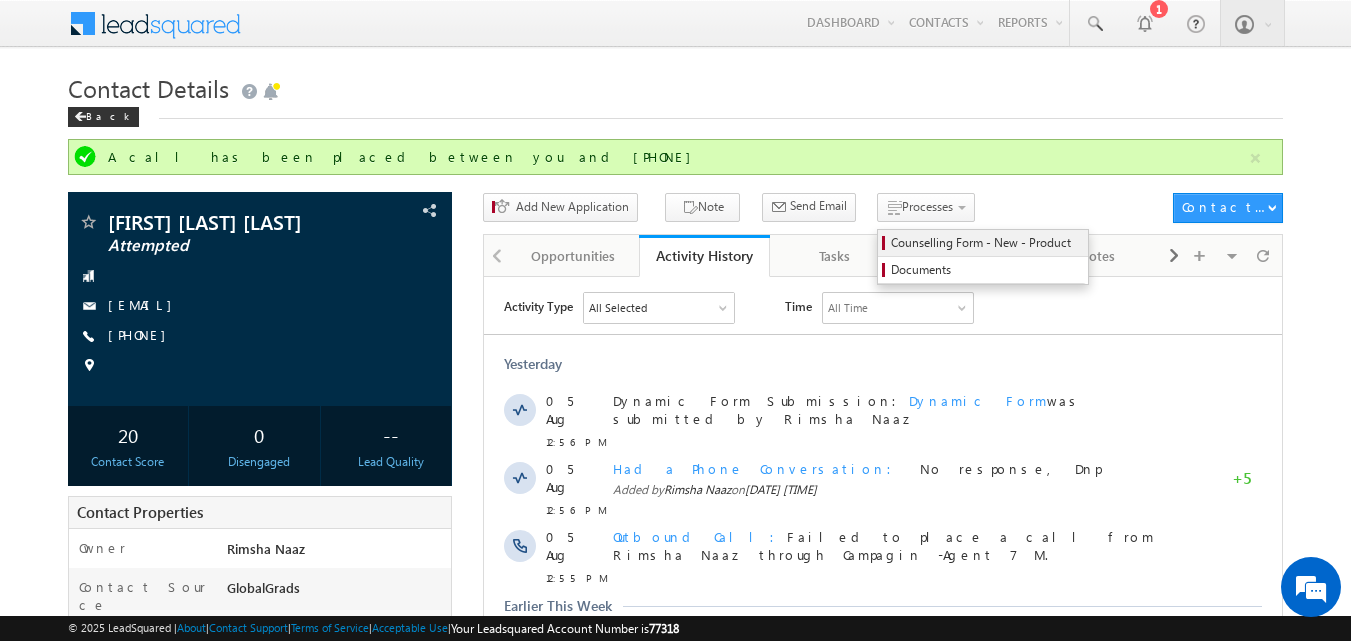 click on "Counselling Form - New - Product" at bounding box center (986, 243) 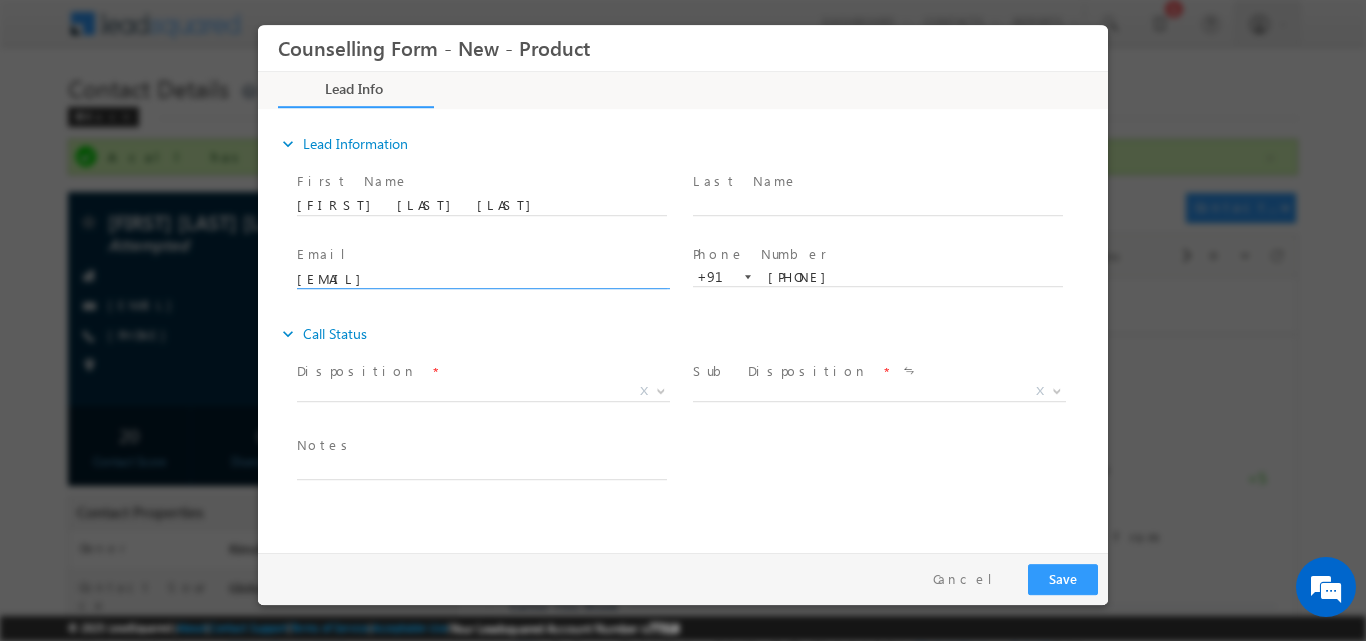 scroll, scrollTop: 0, scrollLeft: 0, axis: both 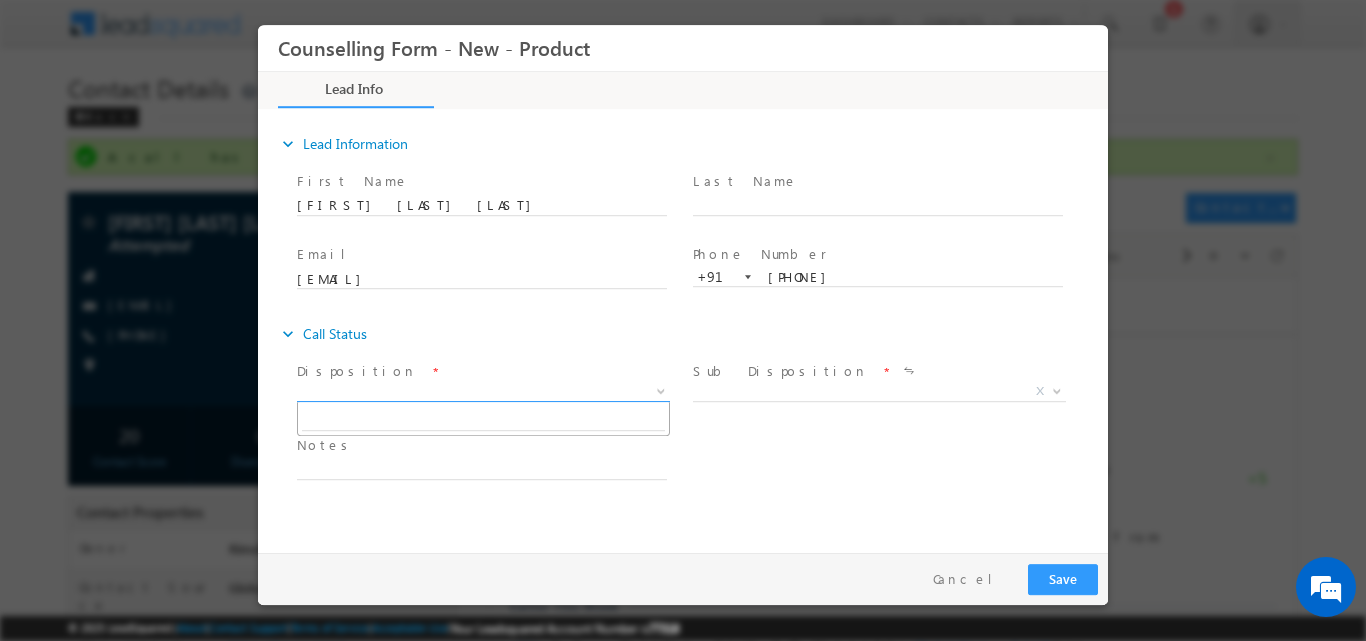 click at bounding box center (661, 389) 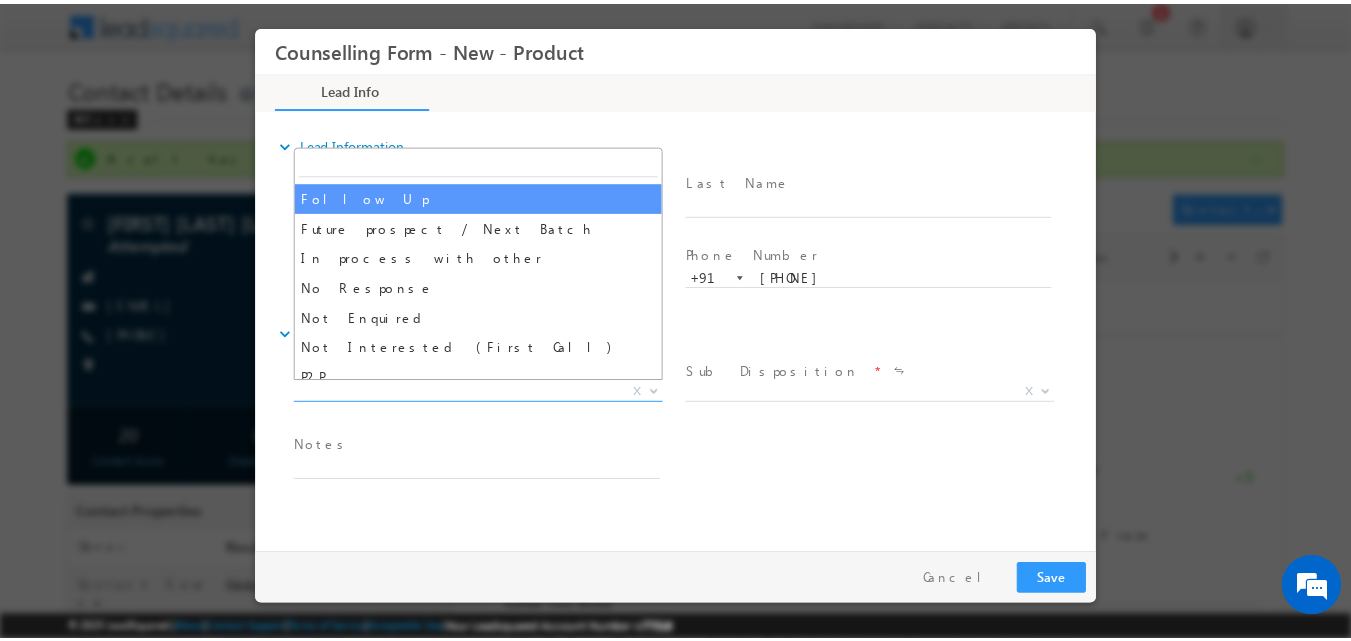 scroll, scrollTop: 130, scrollLeft: 0, axis: vertical 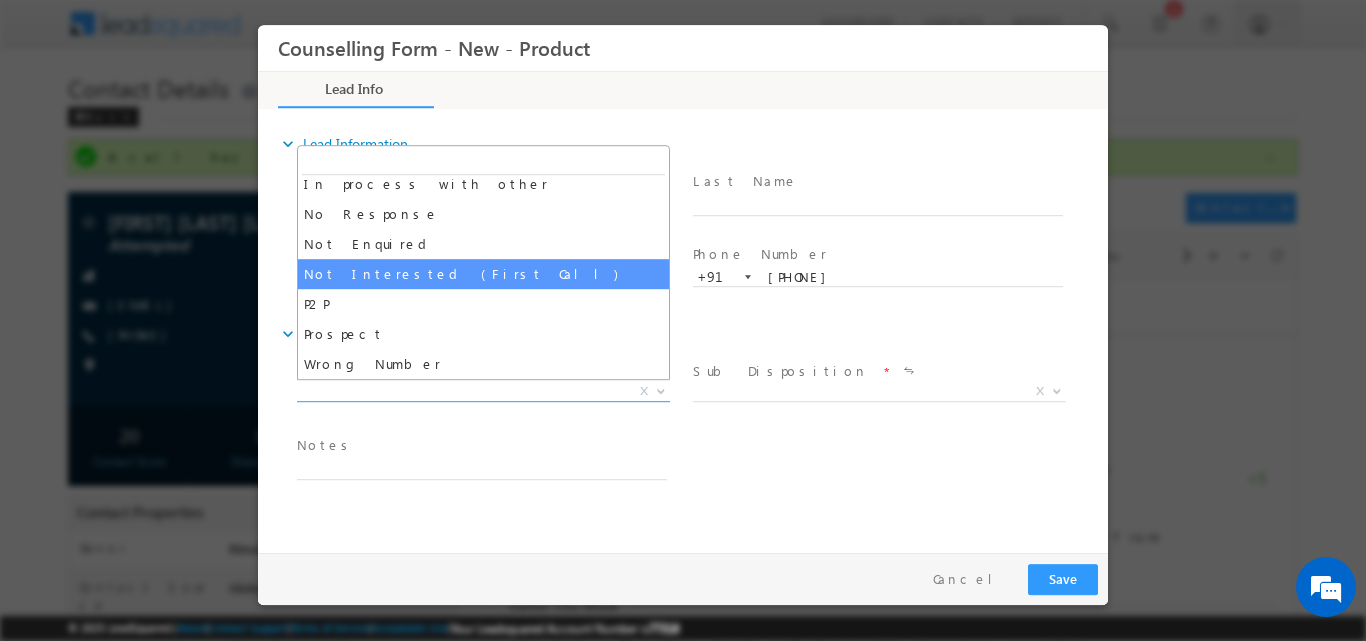 select on "Not Interested (First Call)" 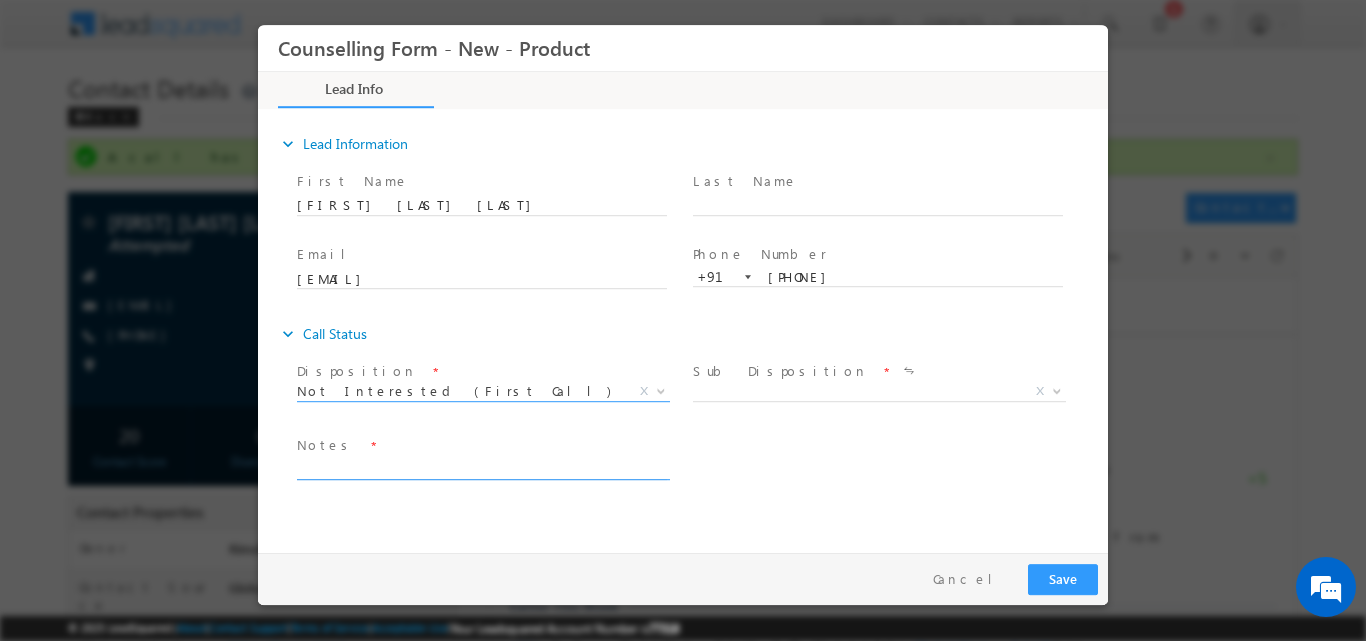 click at bounding box center (482, 467) 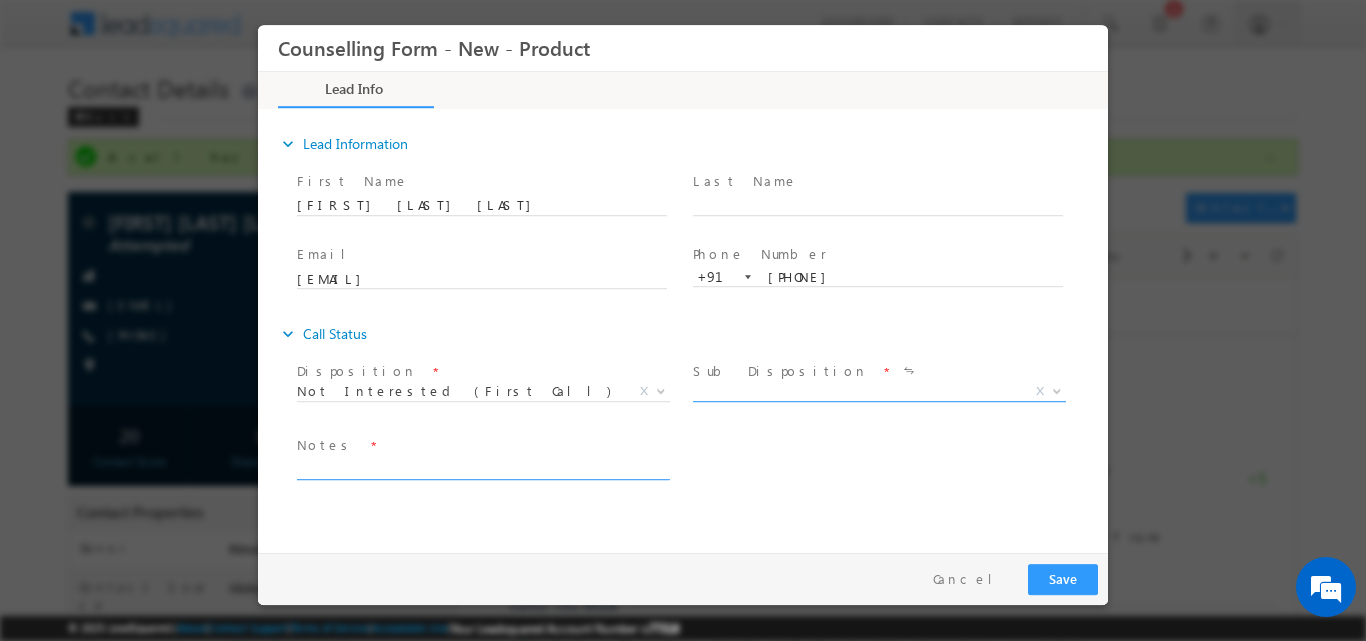 click at bounding box center [1057, 389] 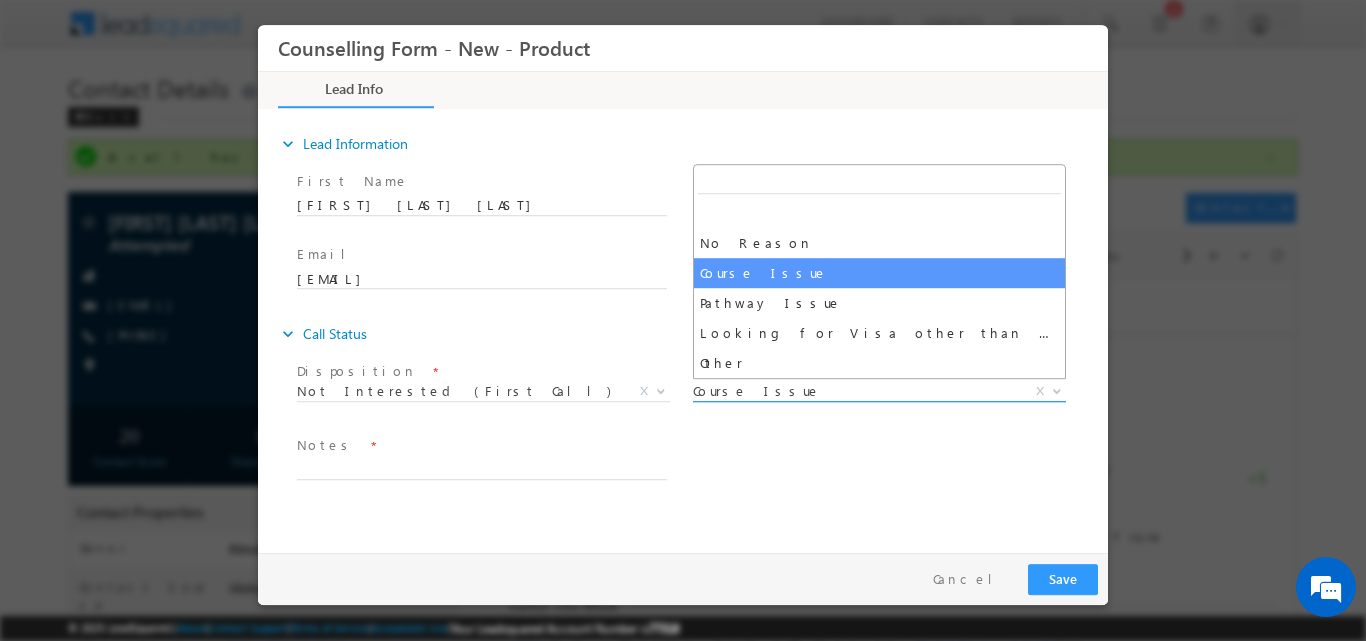 click at bounding box center [1057, 389] 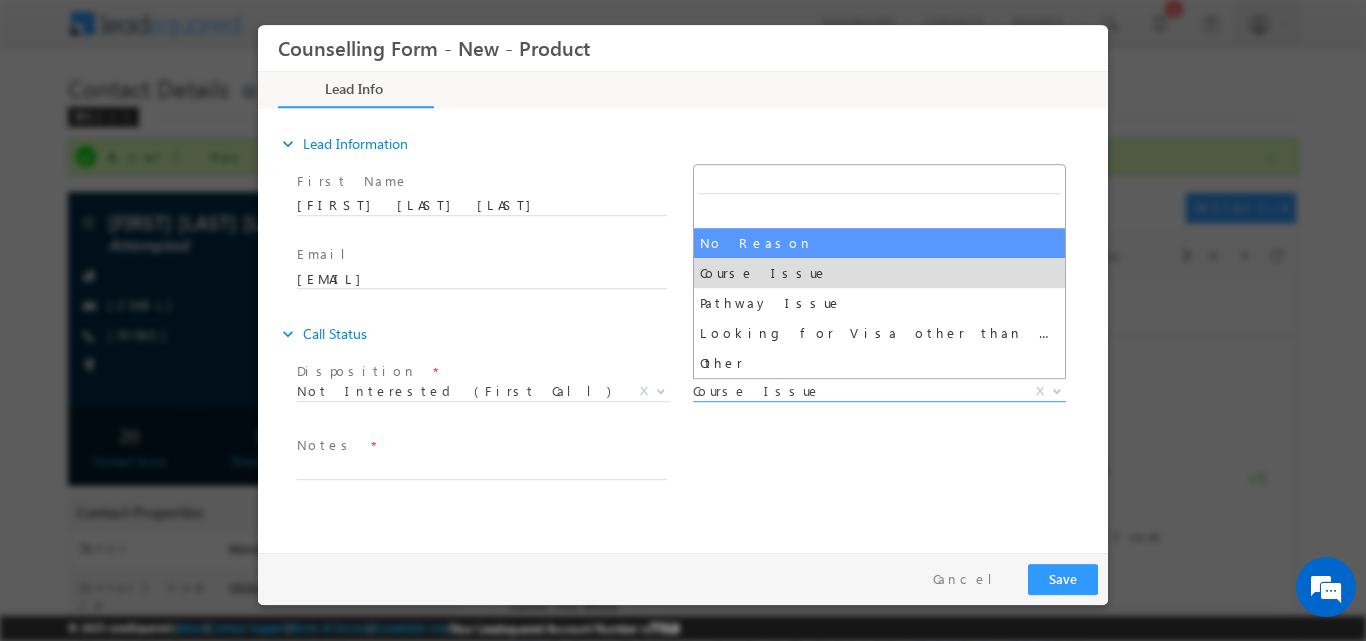 select on "No Reason" 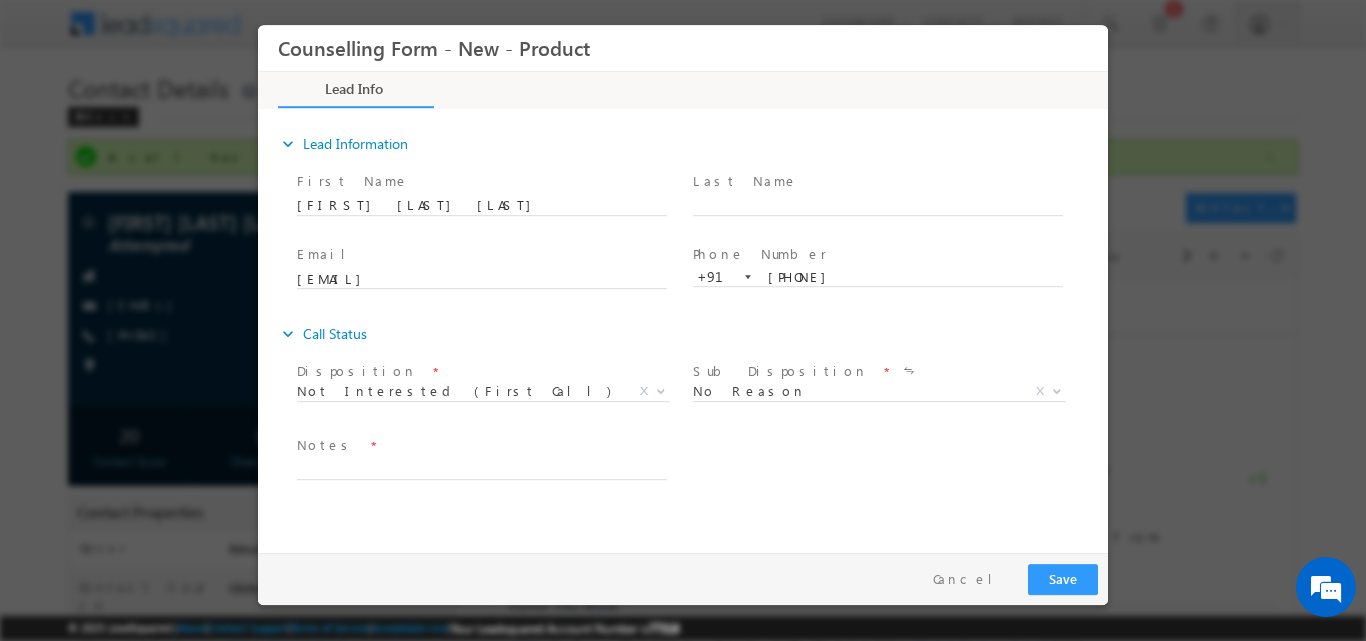click on "Phone Number
*" at bounding box center (877, 255) 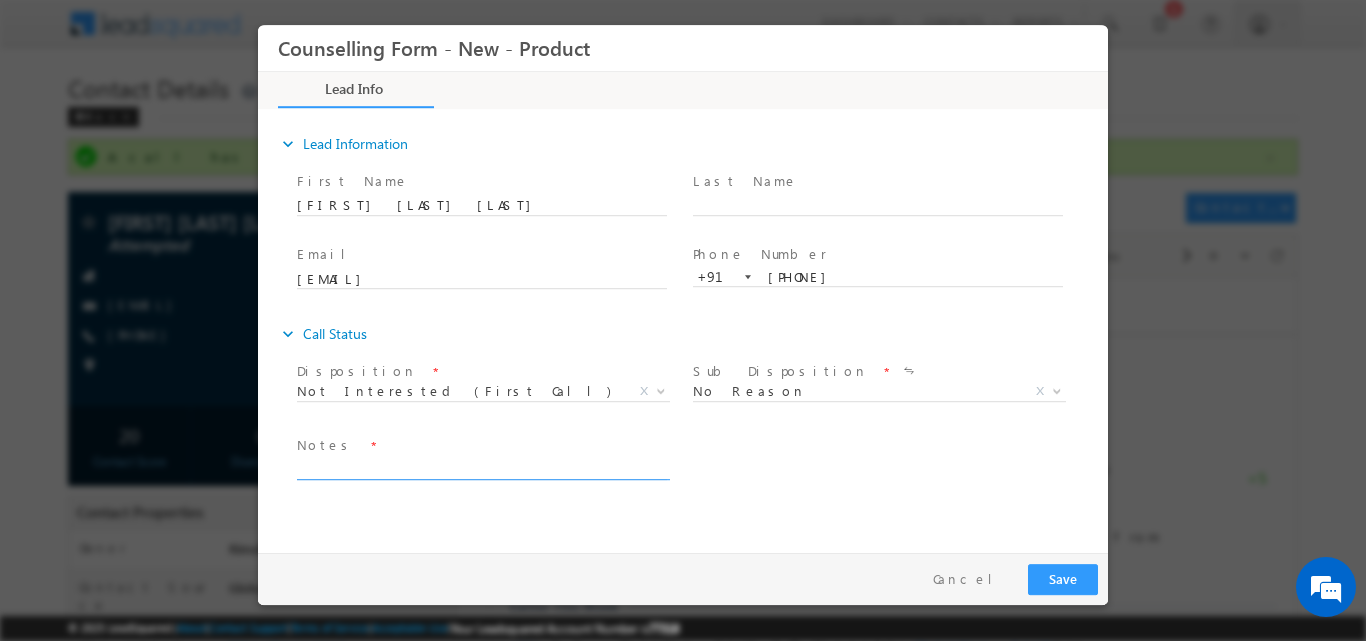 click at bounding box center (482, 467) 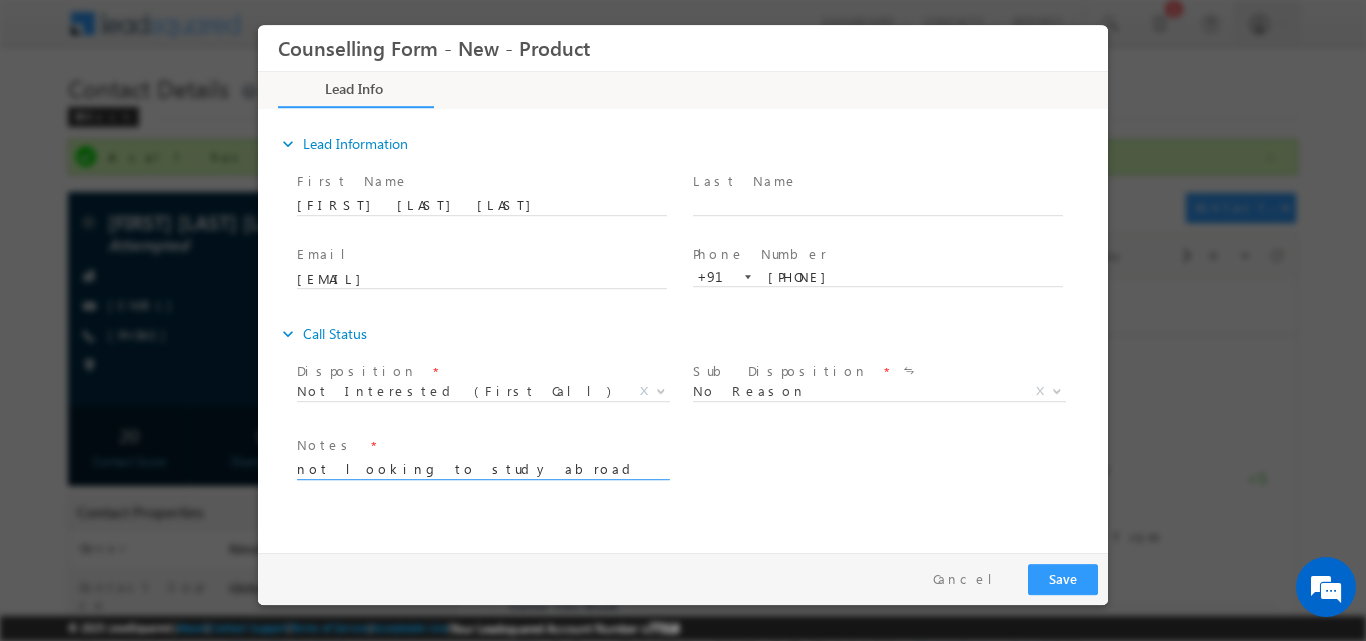 type on "not looking to study abroad" 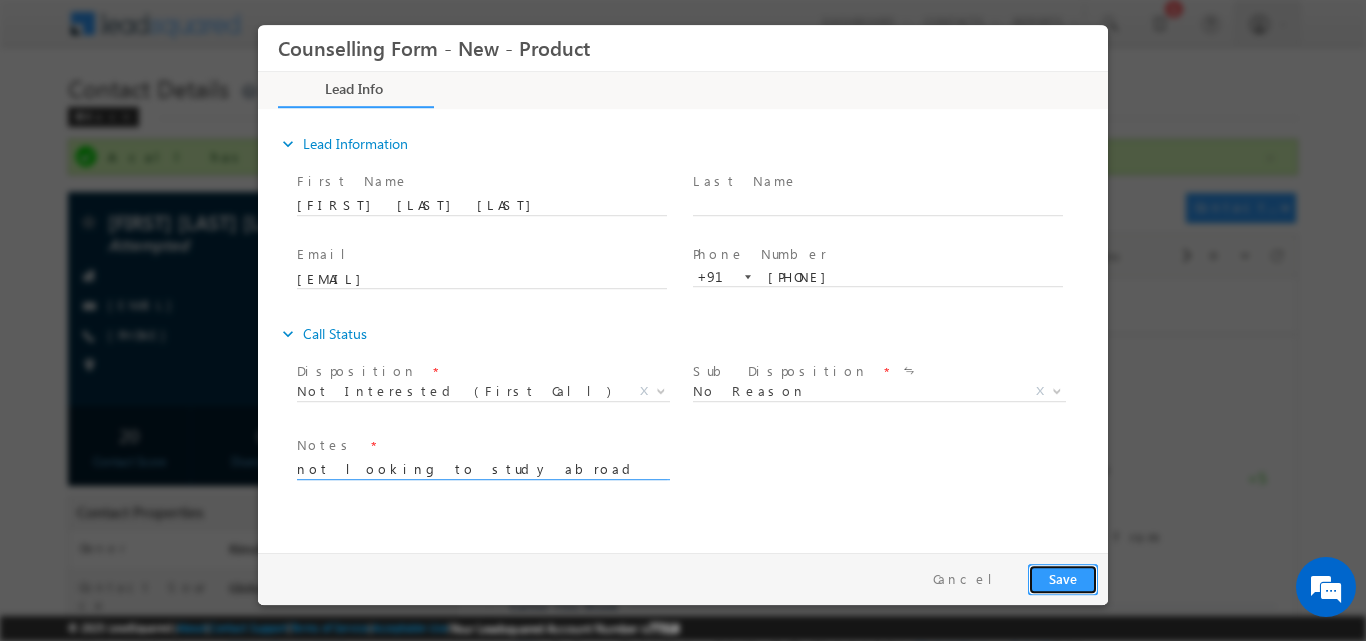 click on "Save" at bounding box center [1063, 578] 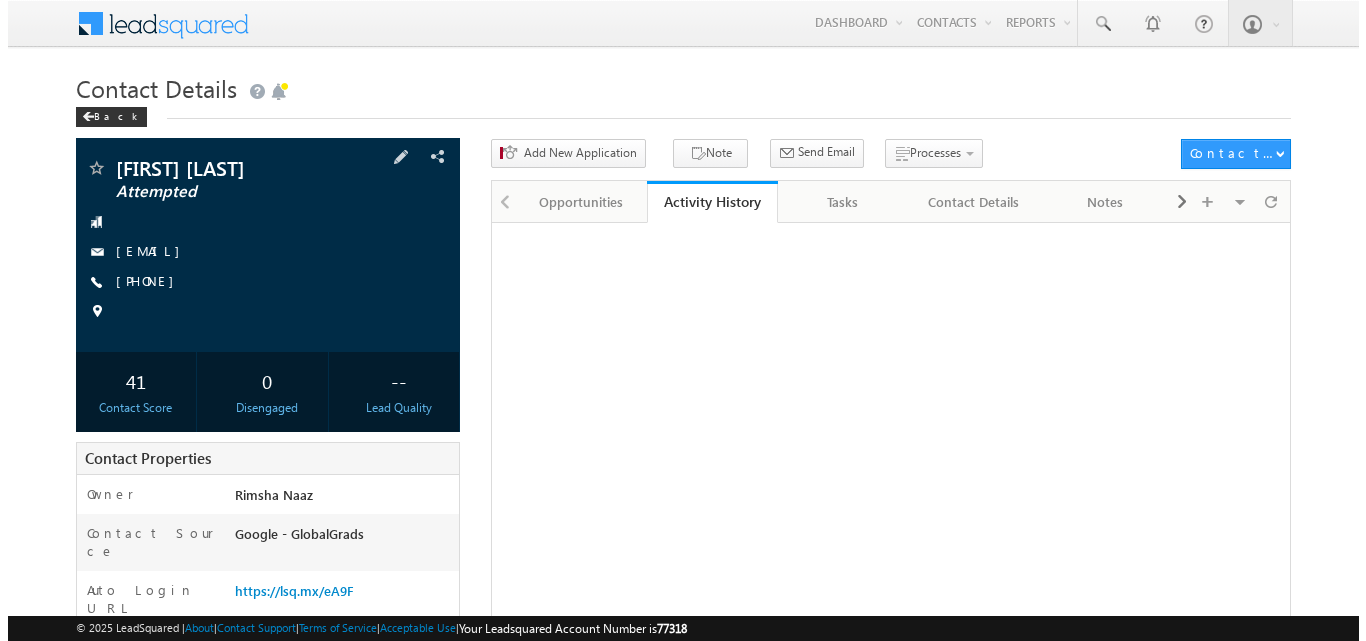scroll, scrollTop: 0, scrollLeft: 0, axis: both 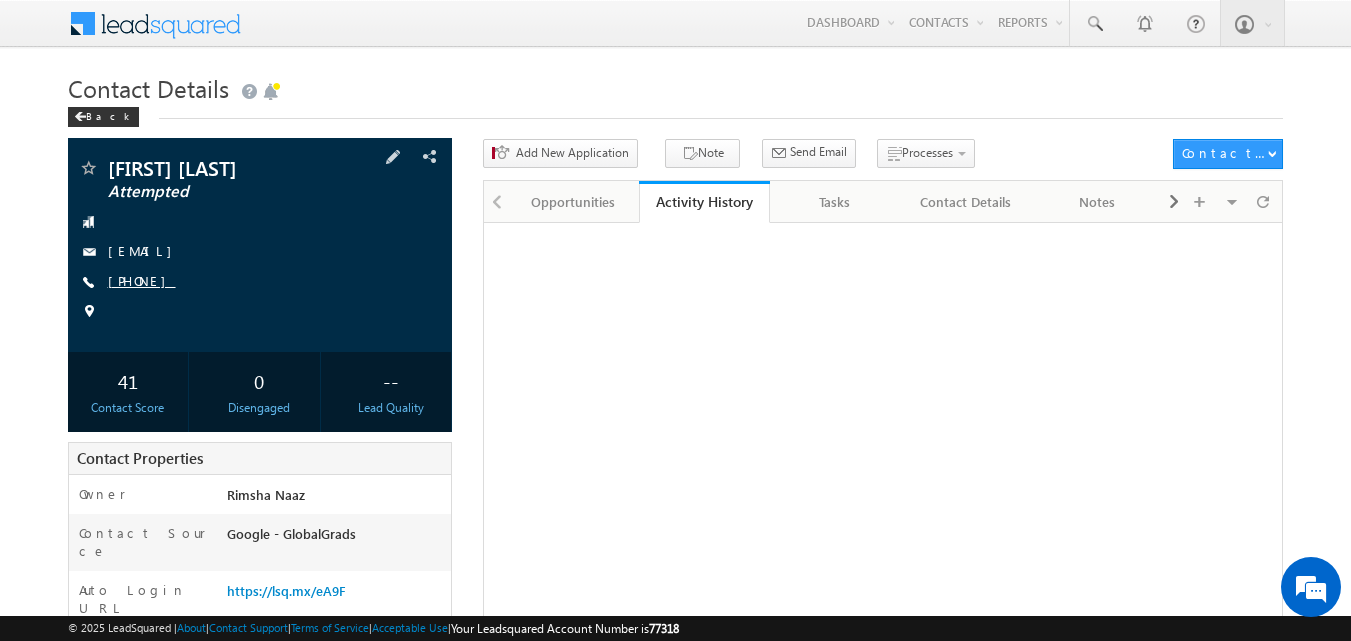 click on "[PHONE]" at bounding box center (142, 280) 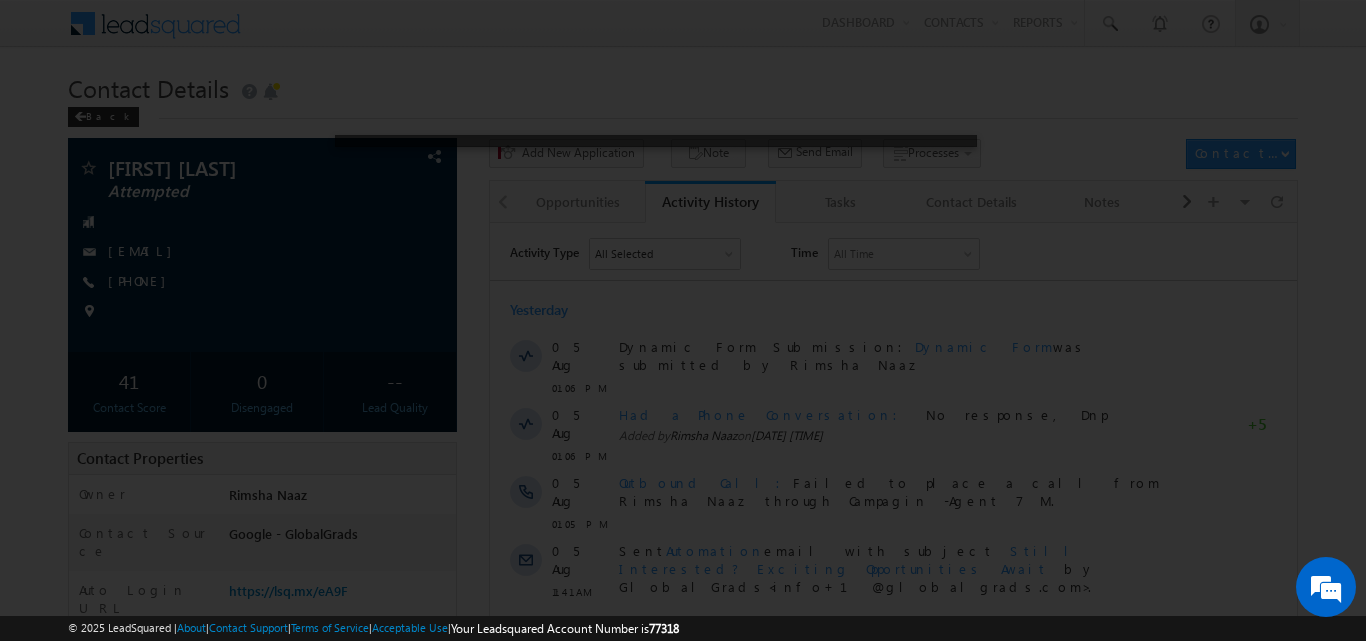scroll, scrollTop: 0, scrollLeft: 0, axis: both 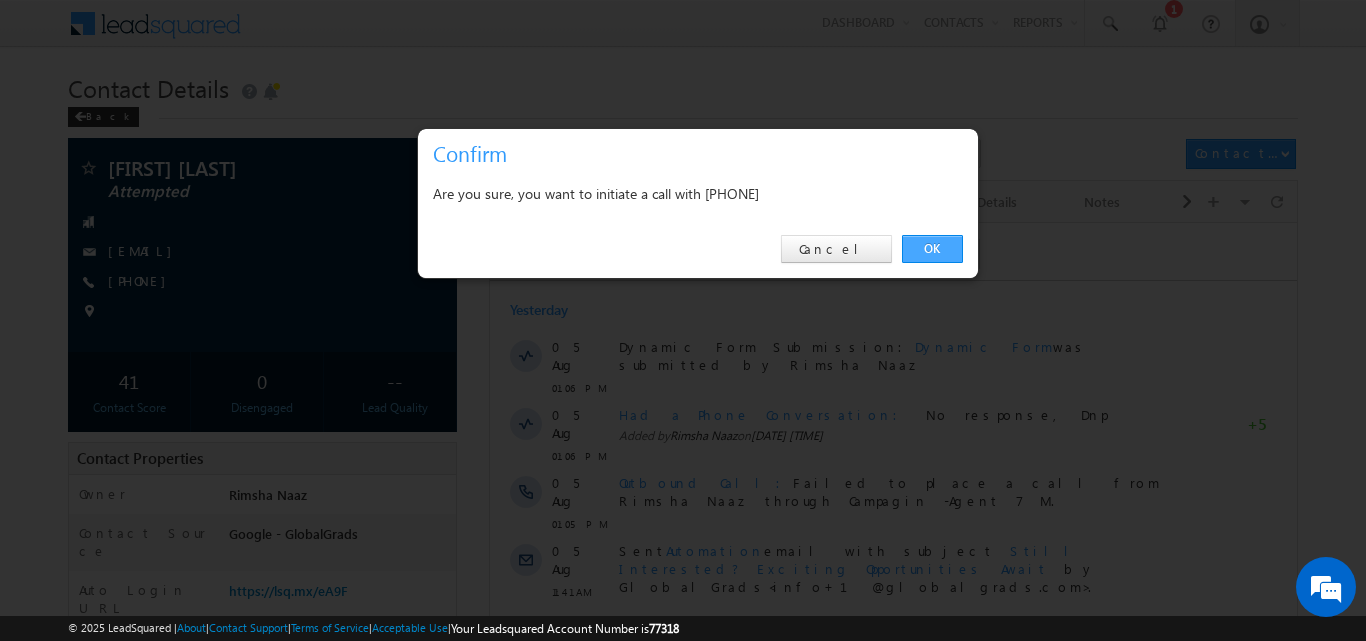 click on "OK" at bounding box center (932, 249) 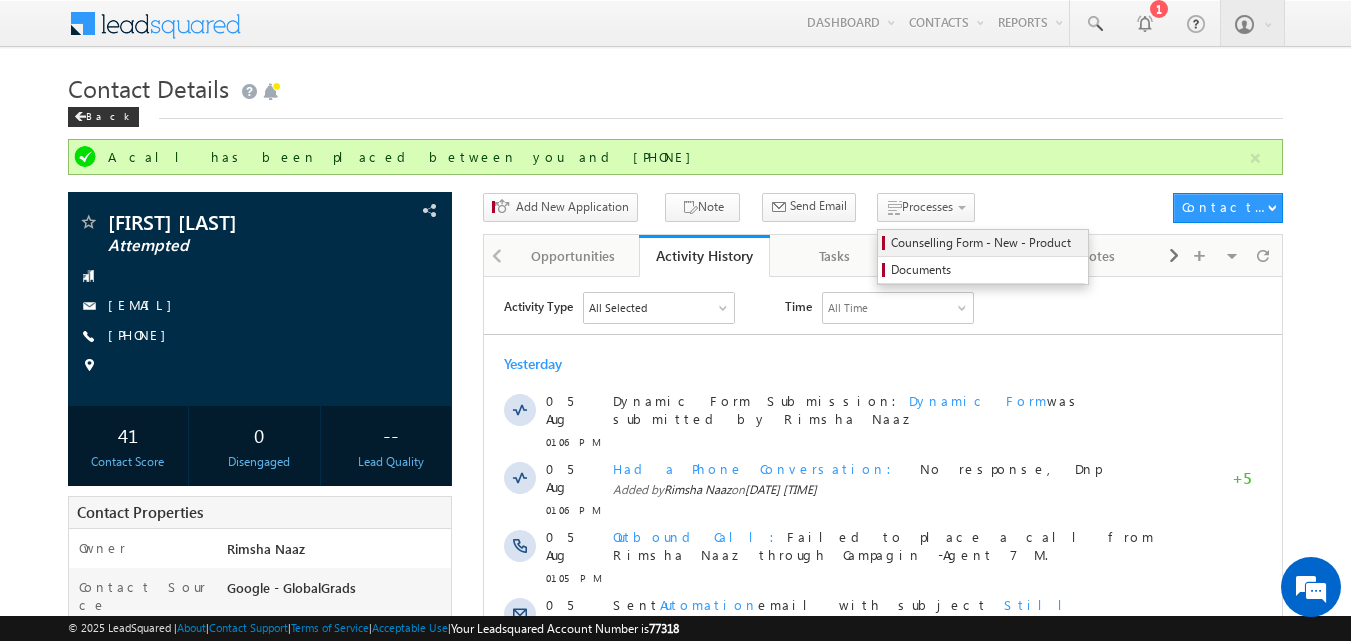 click on "Counselling Form - New - Product" at bounding box center [986, 243] 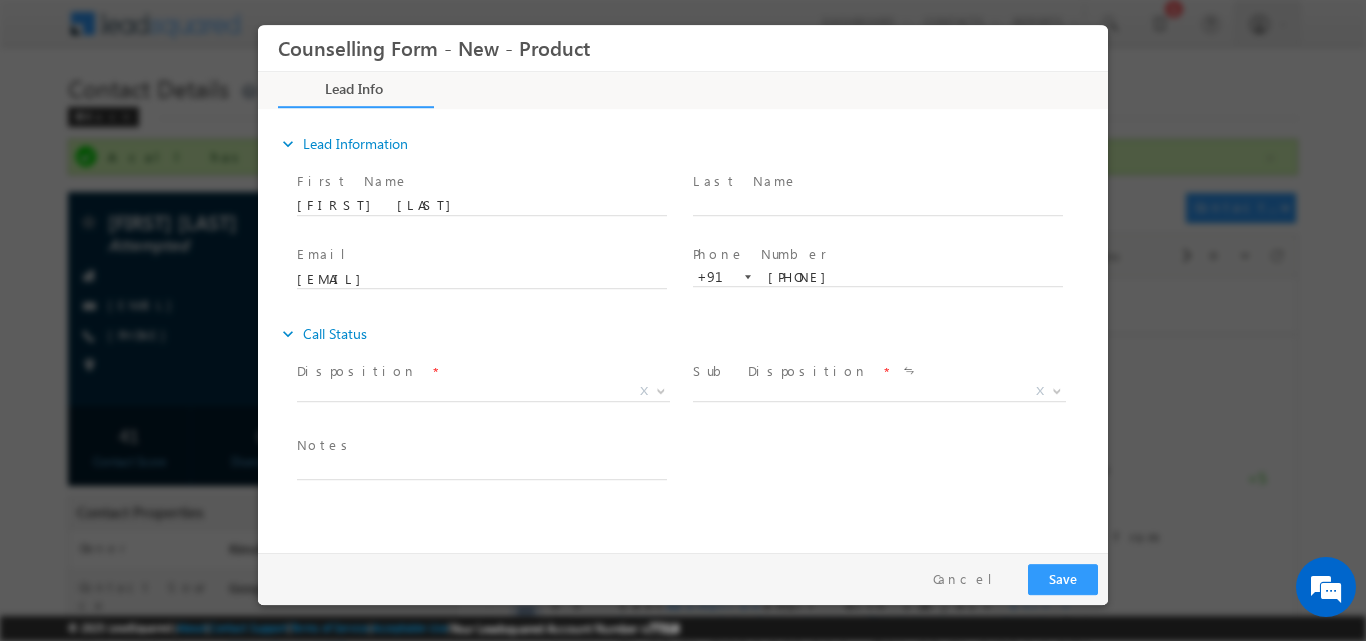 scroll, scrollTop: 0, scrollLeft: 0, axis: both 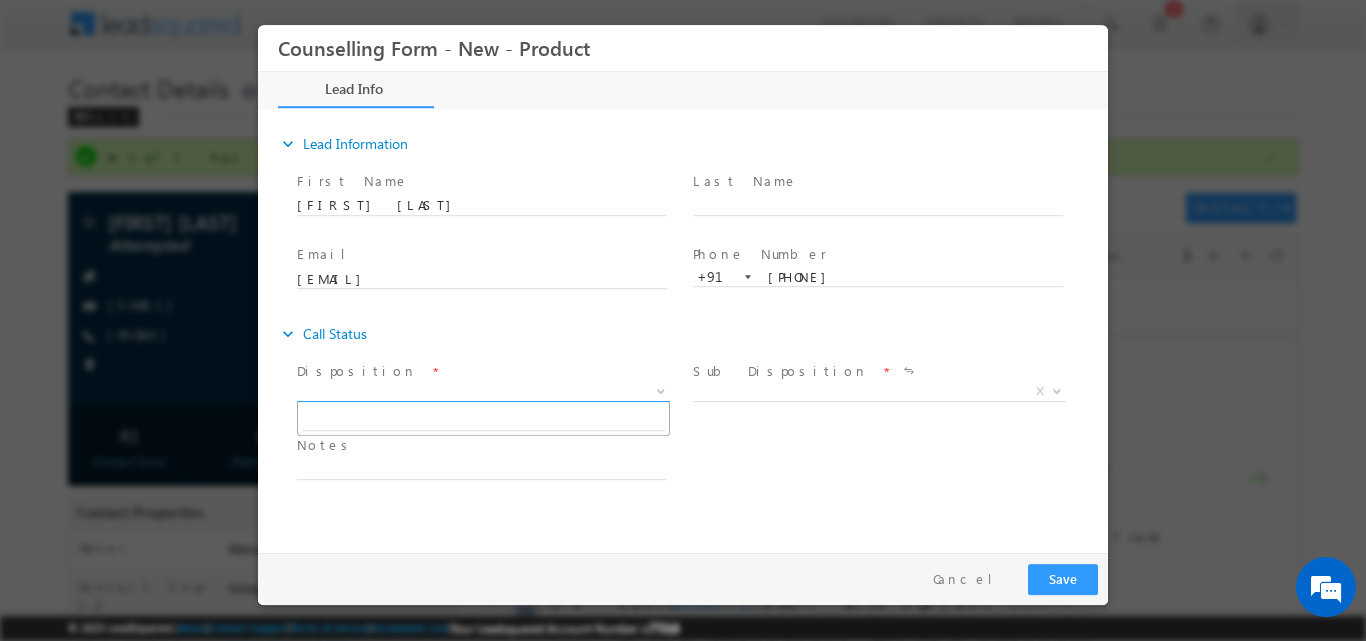 click at bounding box center (661, 389) 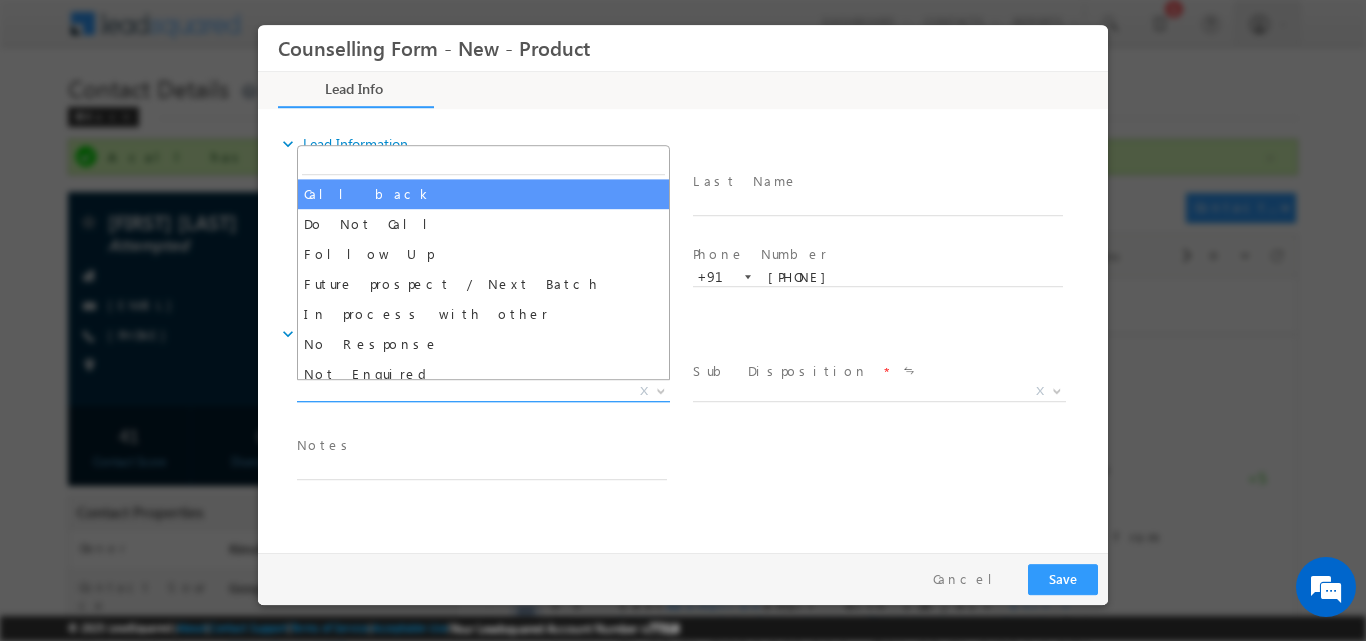 scroll, scrollTop: 0, scrollLeft: 0, axis: both 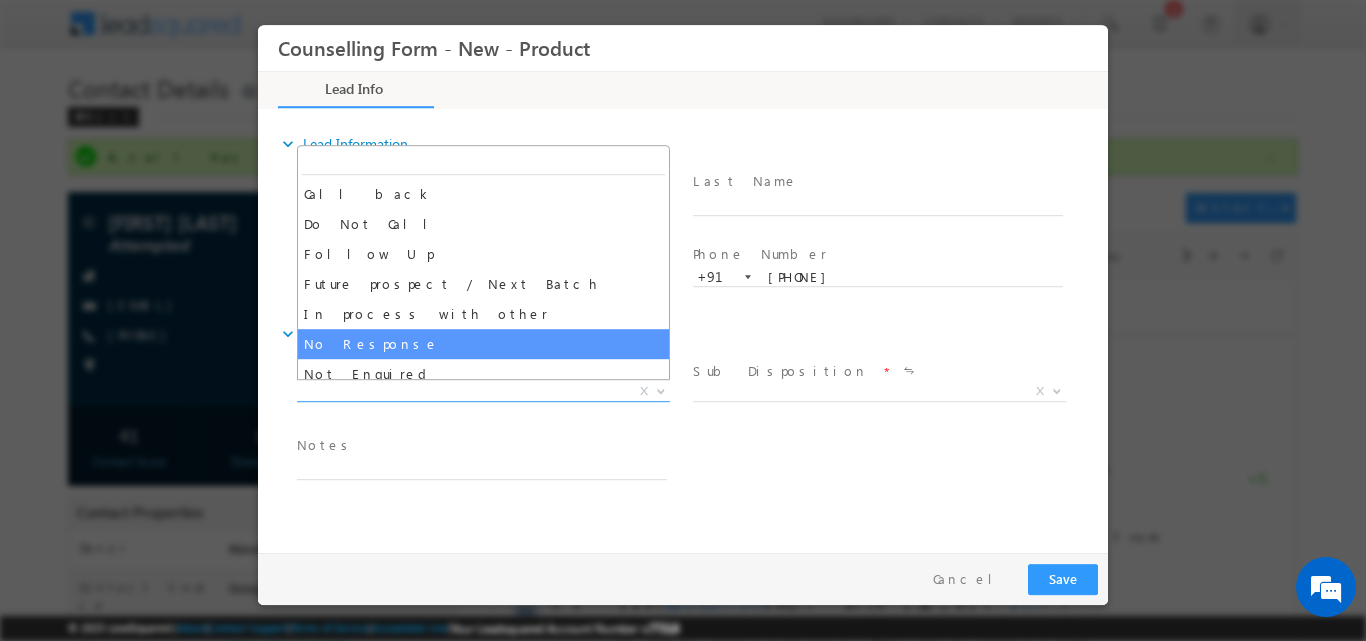 select on "No Response" 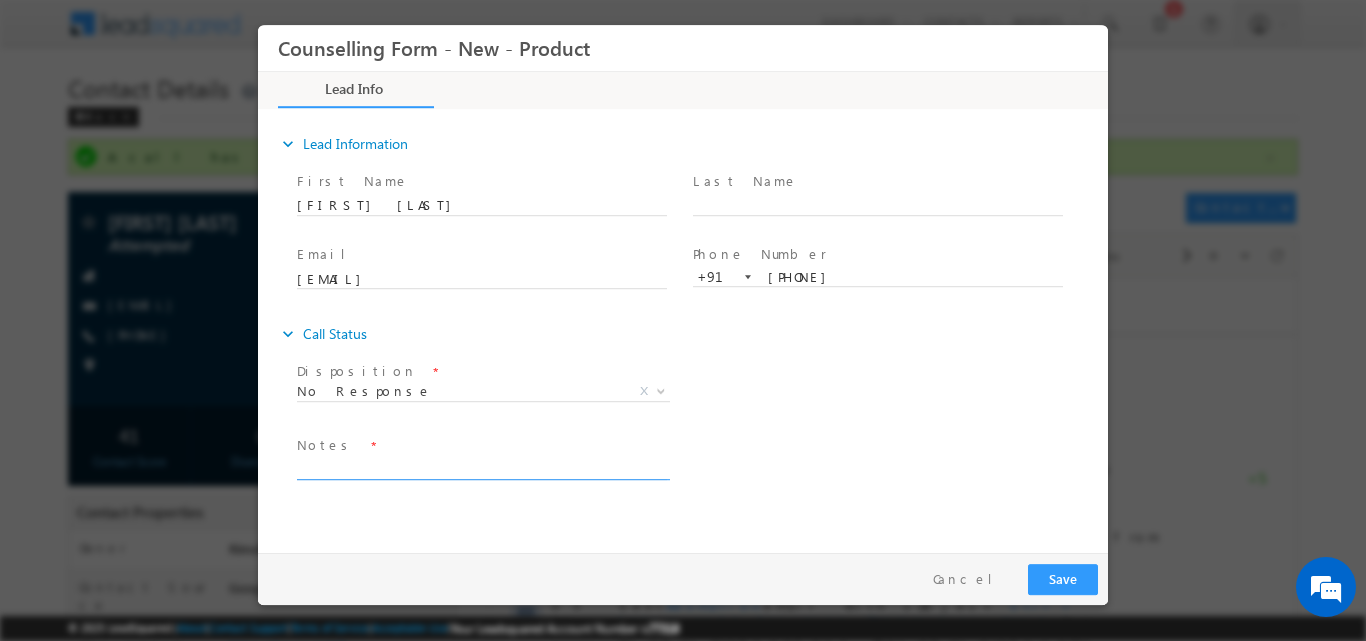 click at bounding box center [482, 467] 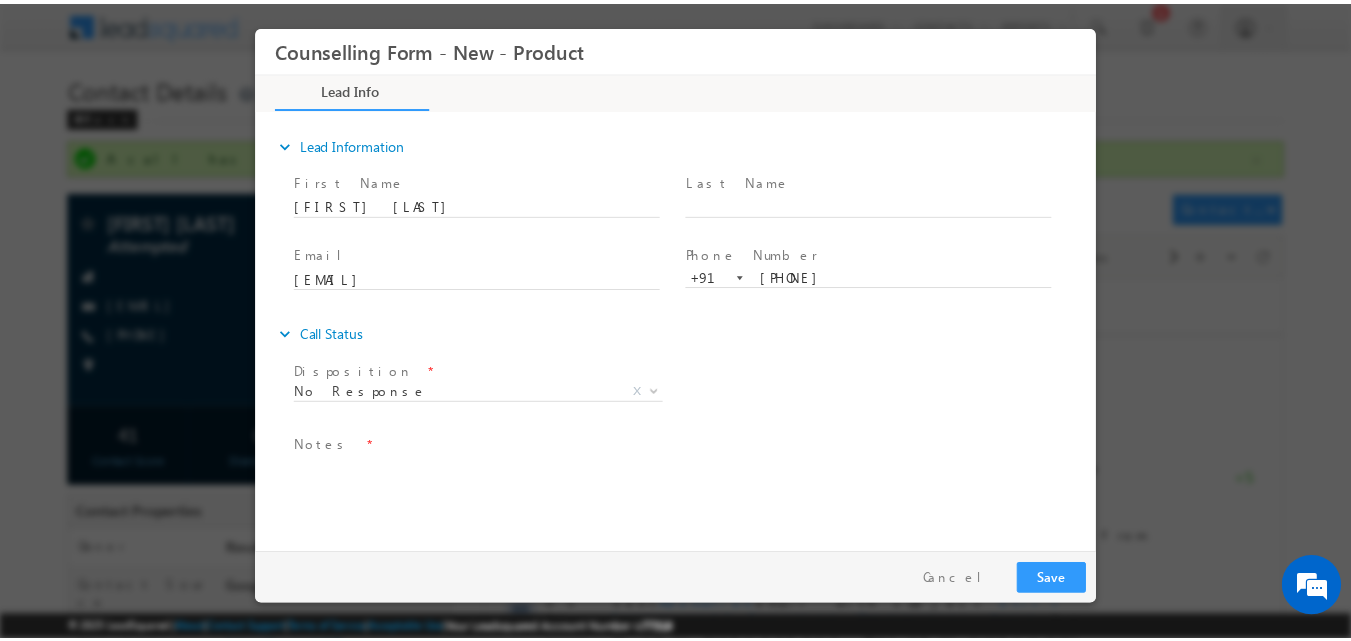 scroll, scrollTop: 0, scrollLeft: 0, axis: both 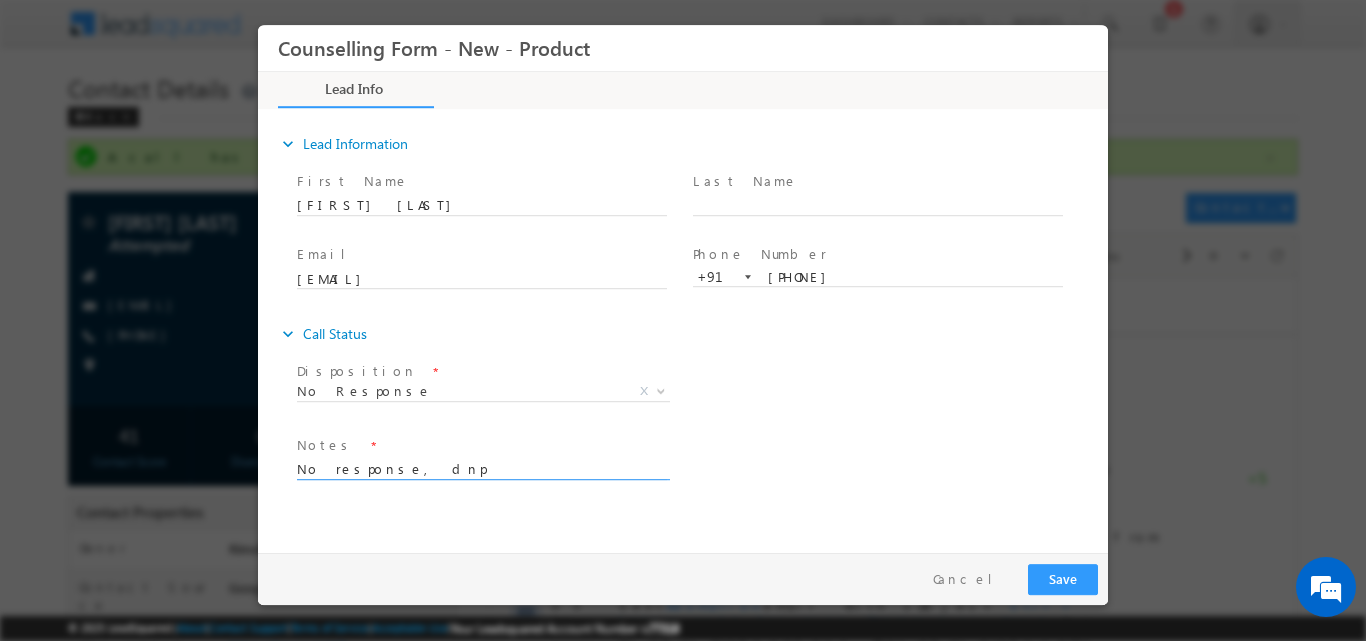 drag, startPoint x: 433, startPoint y: 468, endPoint x: 472, endPoint y: 491, distance: 45.276924 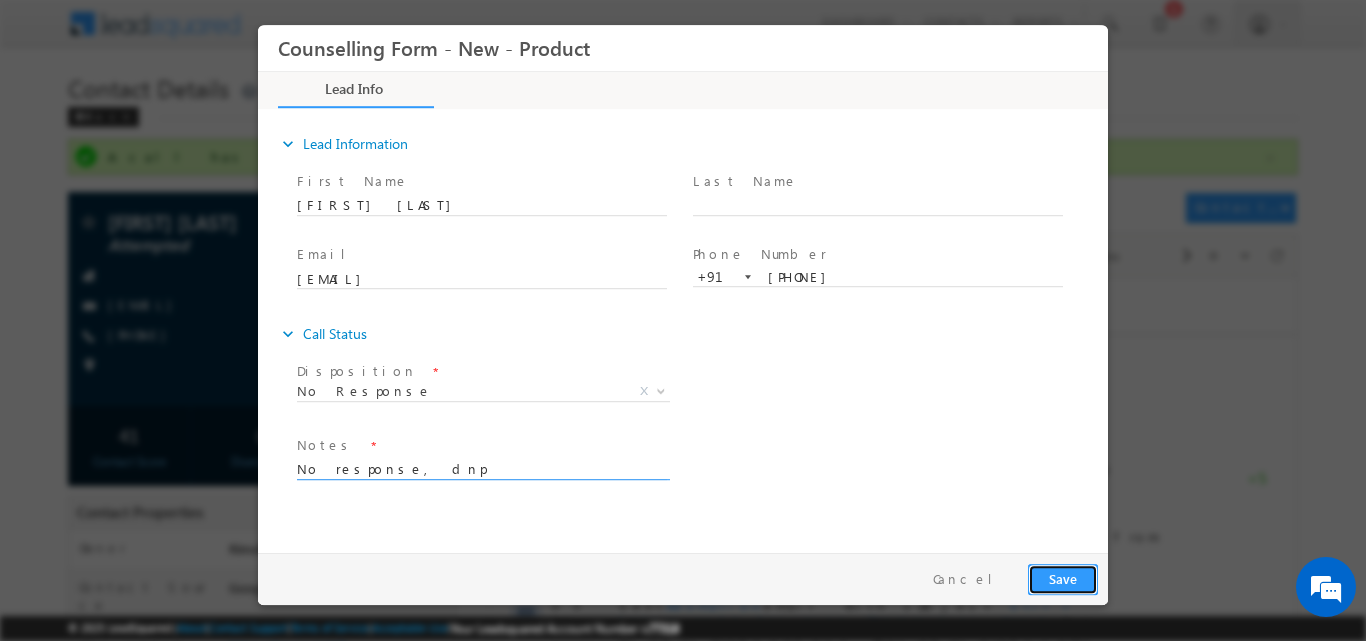 click on "Save" at bounding box center [1063, 578] 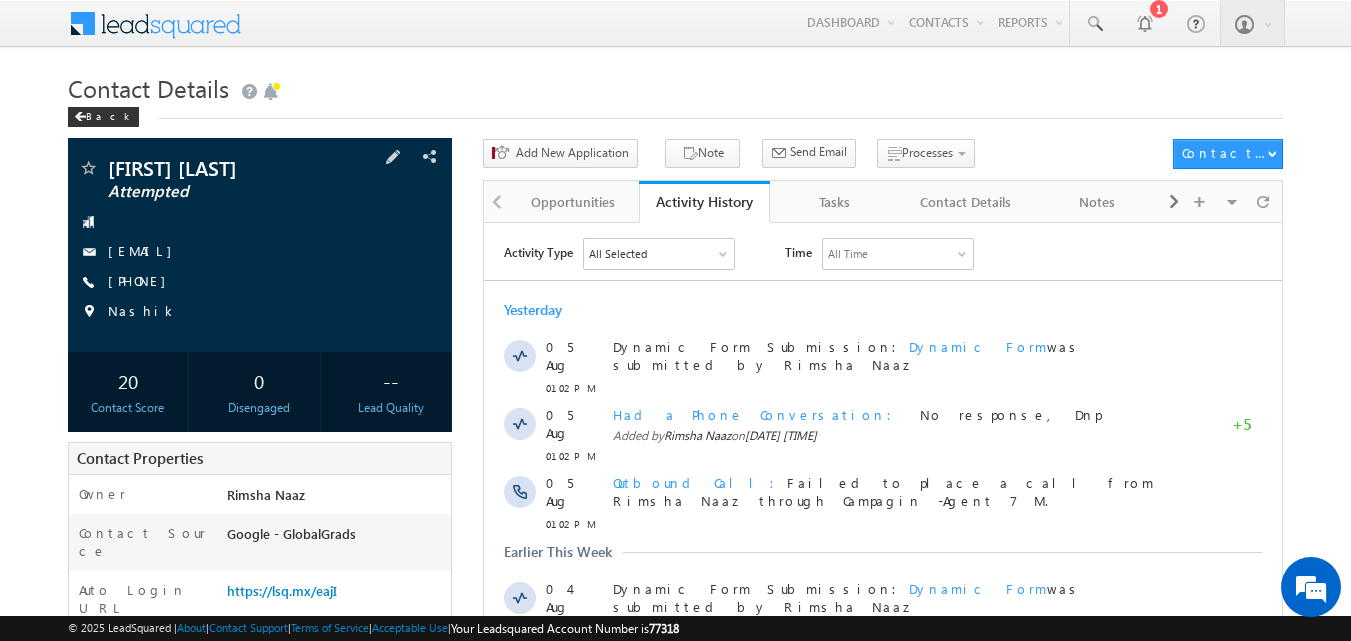 scroll, scrollTop: 0, scrollLeft: 0, axis: both 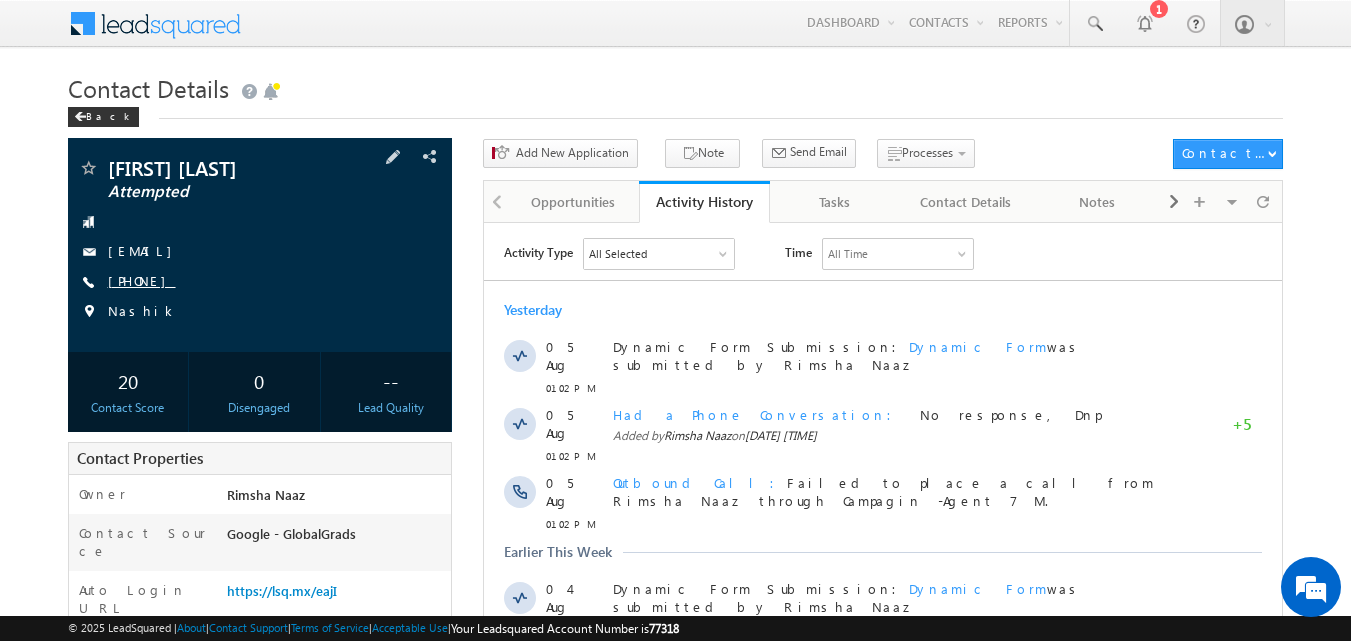 click on "+91-7385687196" at bounding box center (142, 280) 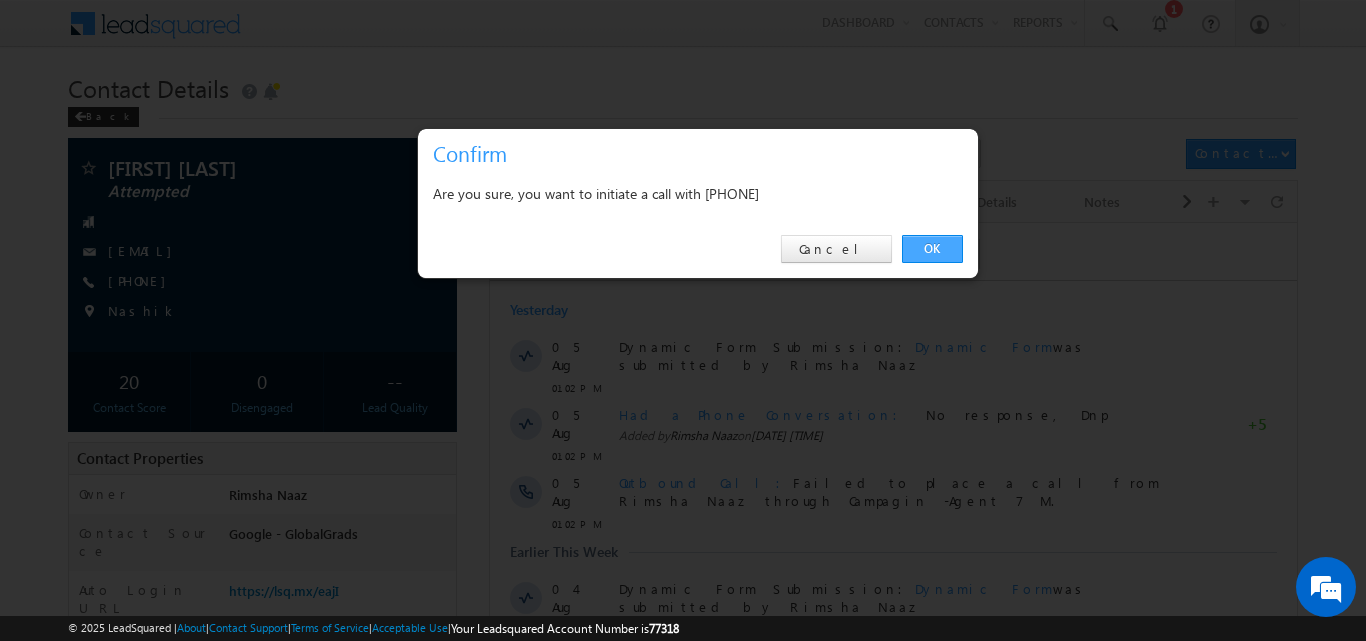 click on "OK" at bounding box center [932, 249] 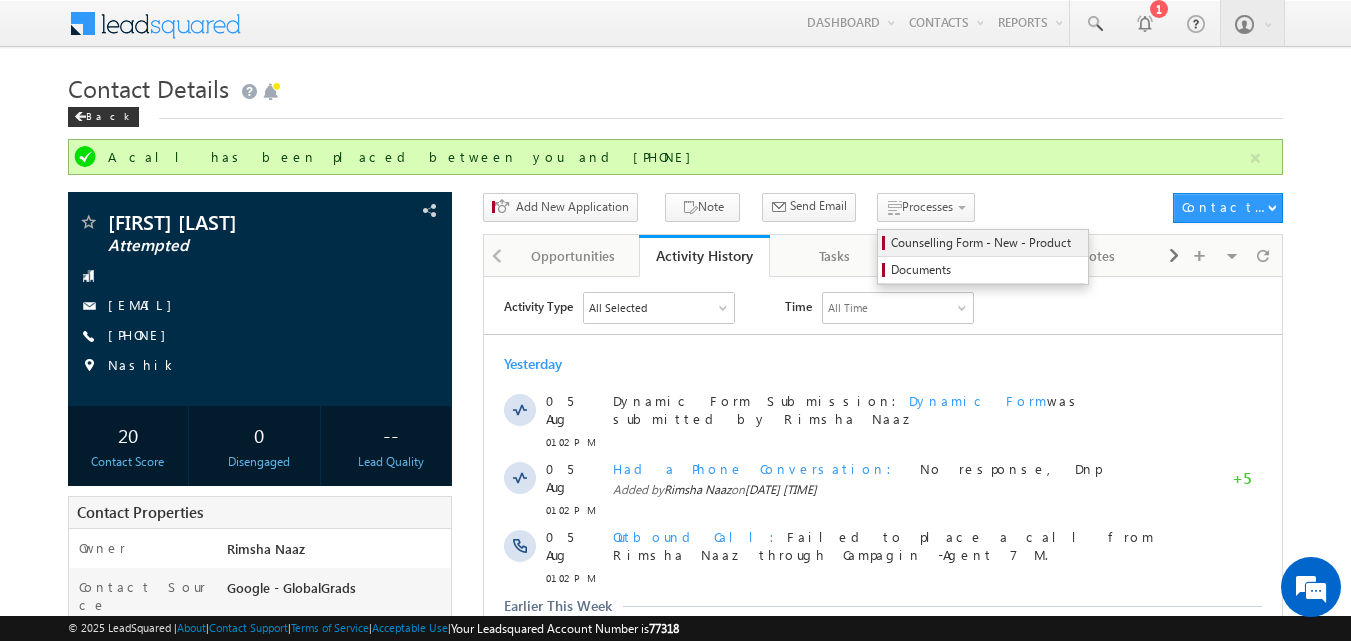 click on "Counselling Form - New - Product" at bounding box center (986, 243) 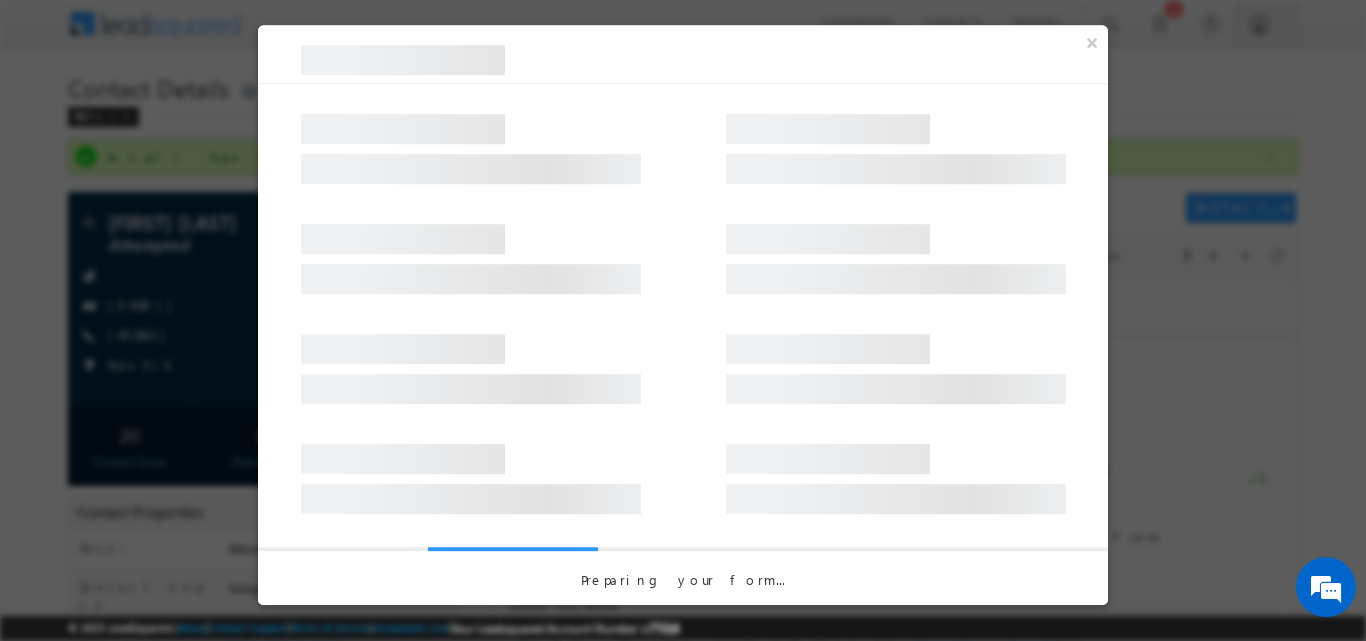 click at bounding box center (896, 169) 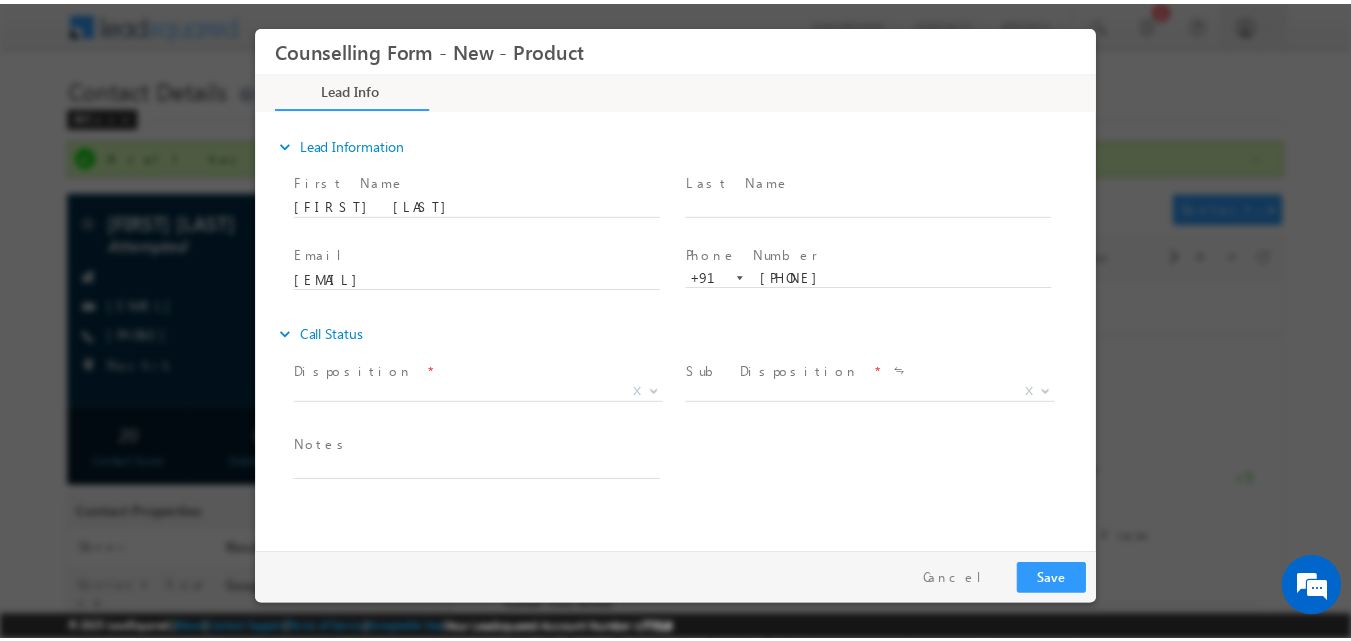 scroll, scrollTop: 0, scrollLeft: 0, axis: both 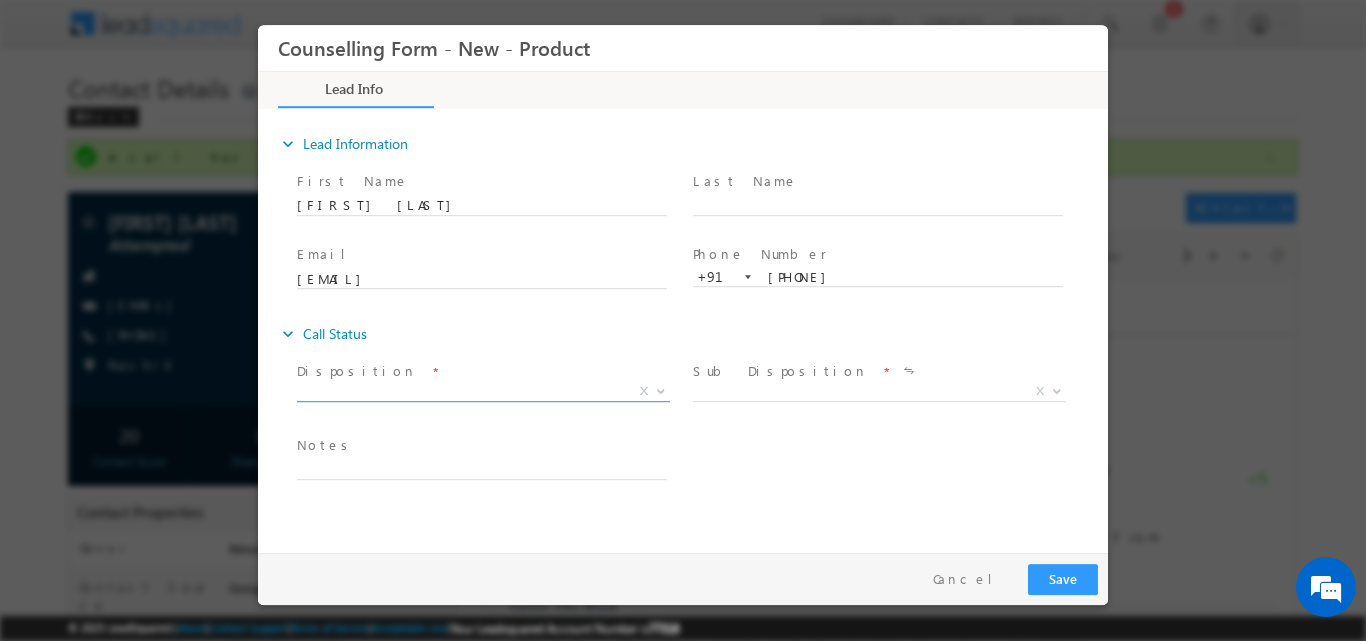 click at bounding box center [661, 389] 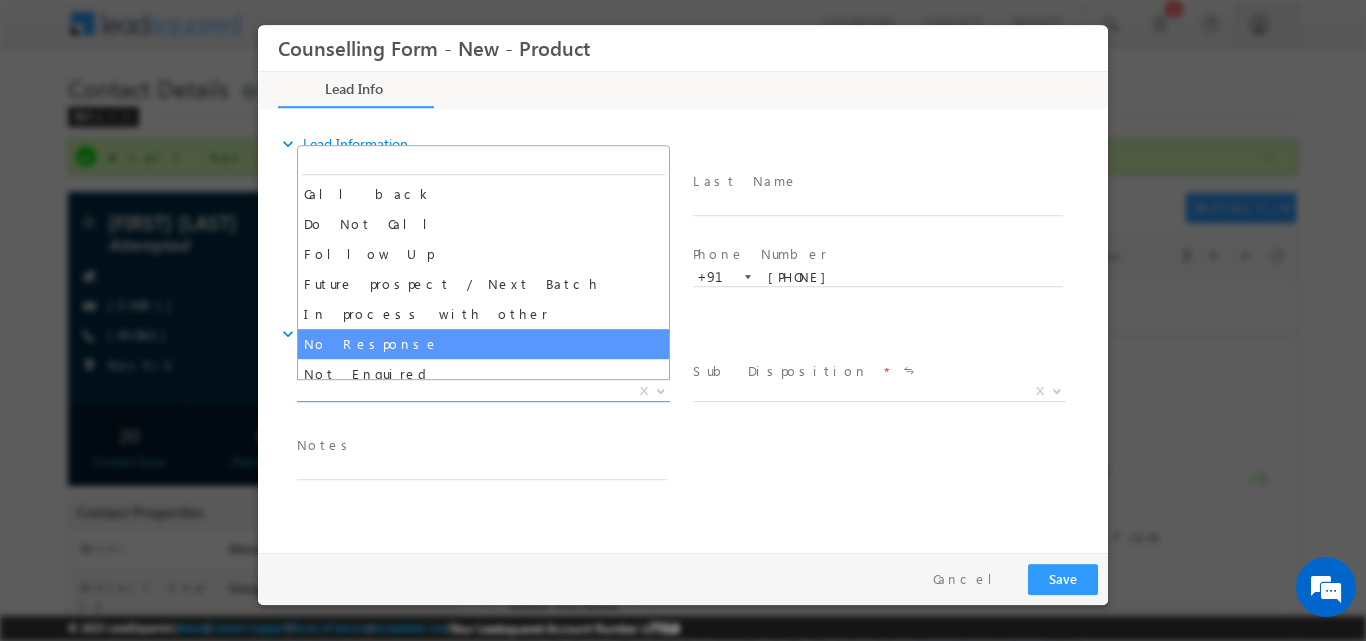 select on "No Response" 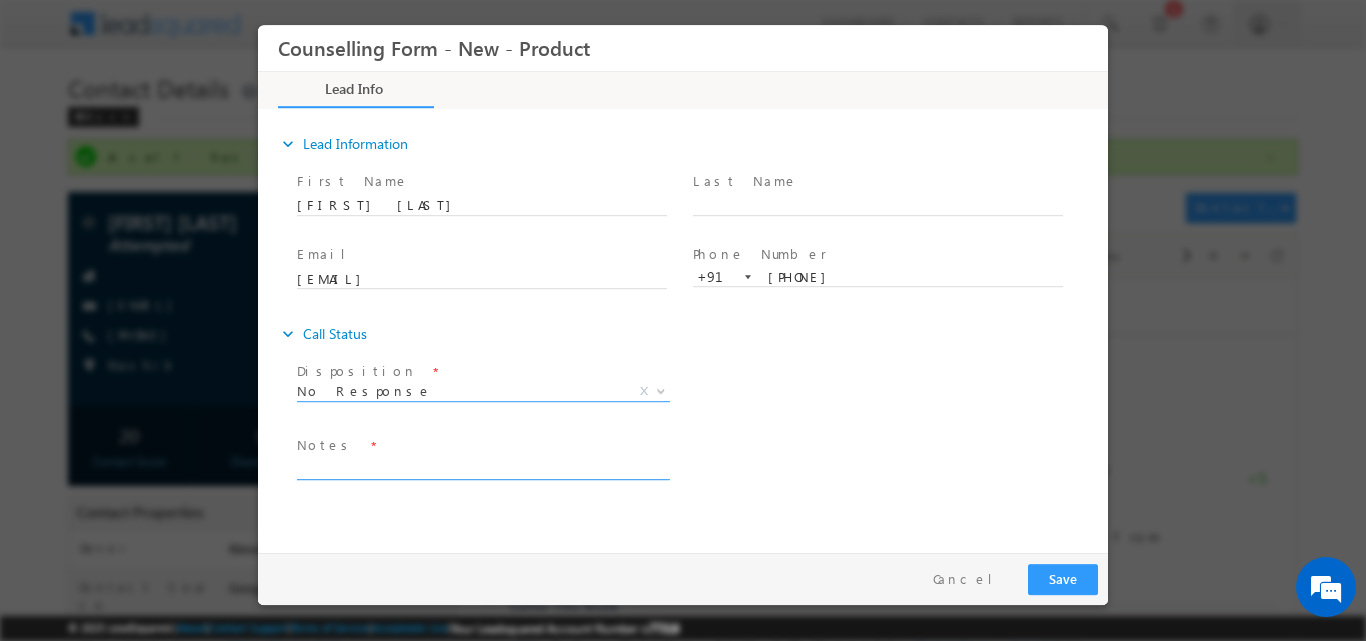 click at bounding box center (482, 467) 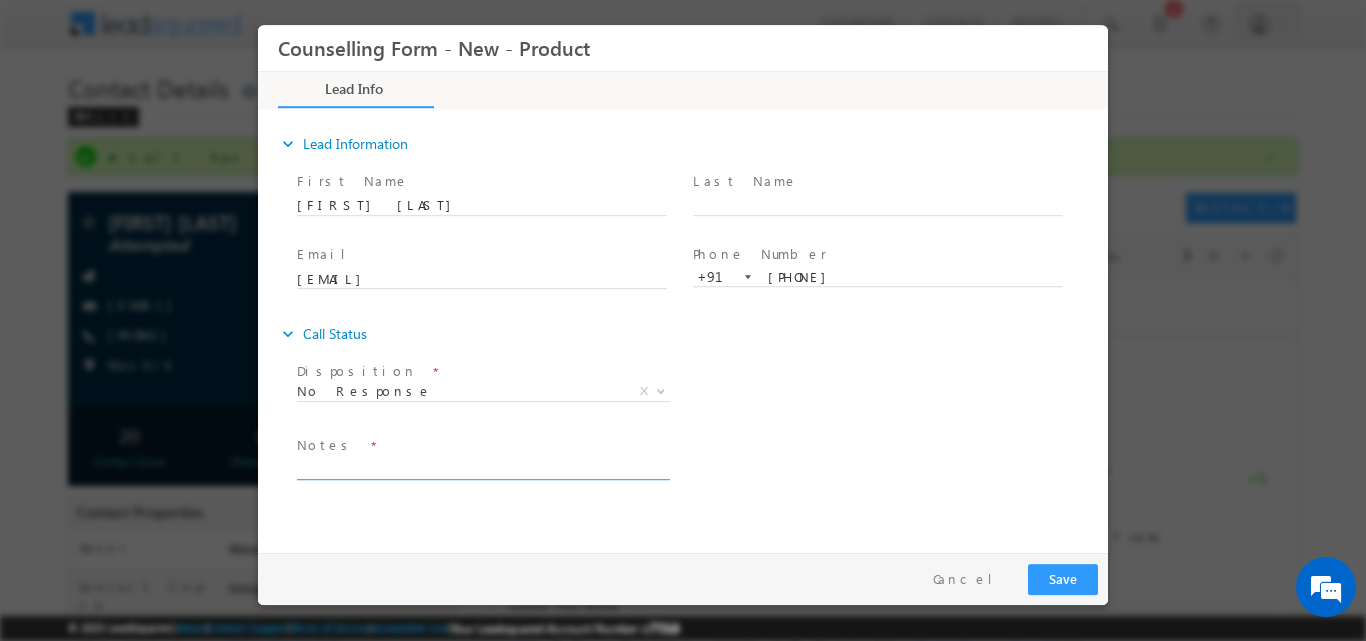 paste on "No response, dnp" 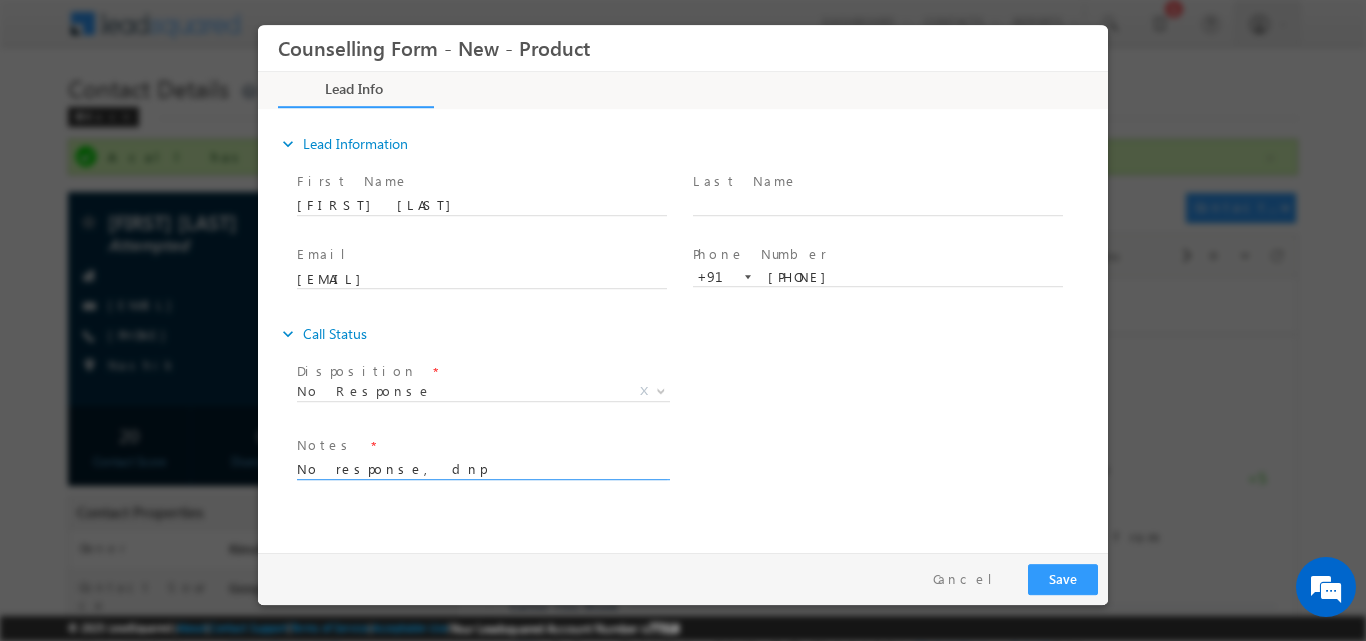 type on "No response, dnp" 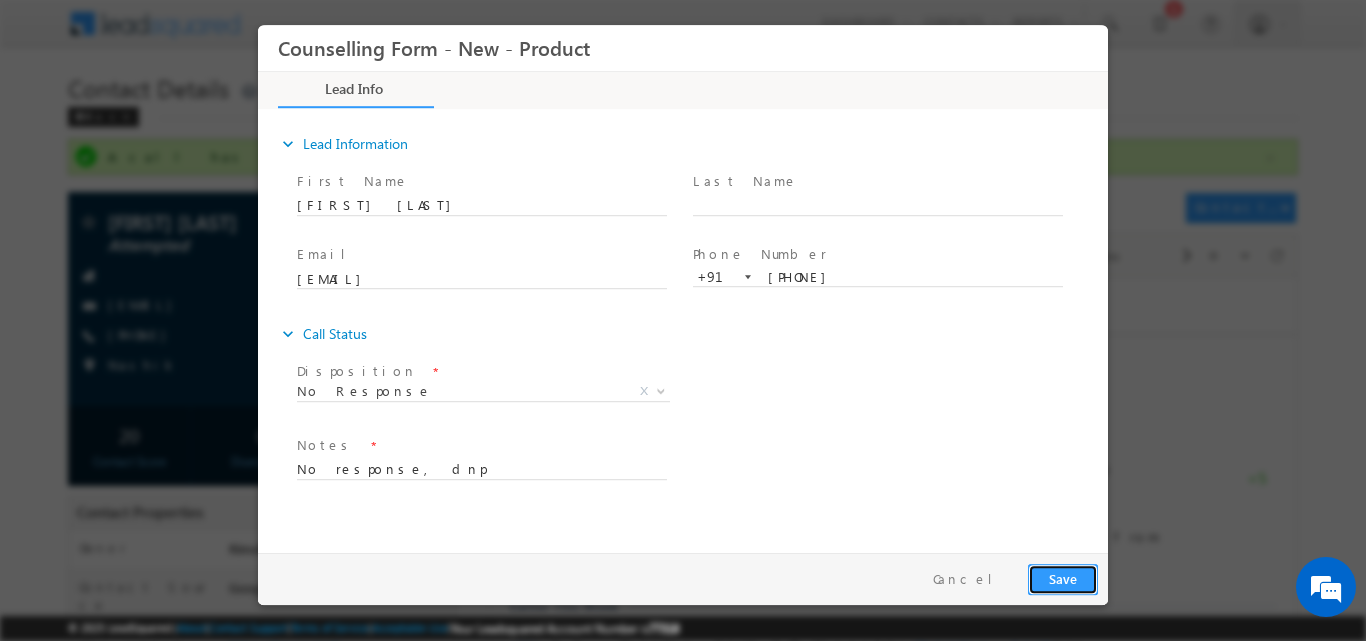 click on "Save" at bounding box center (1063, 578) 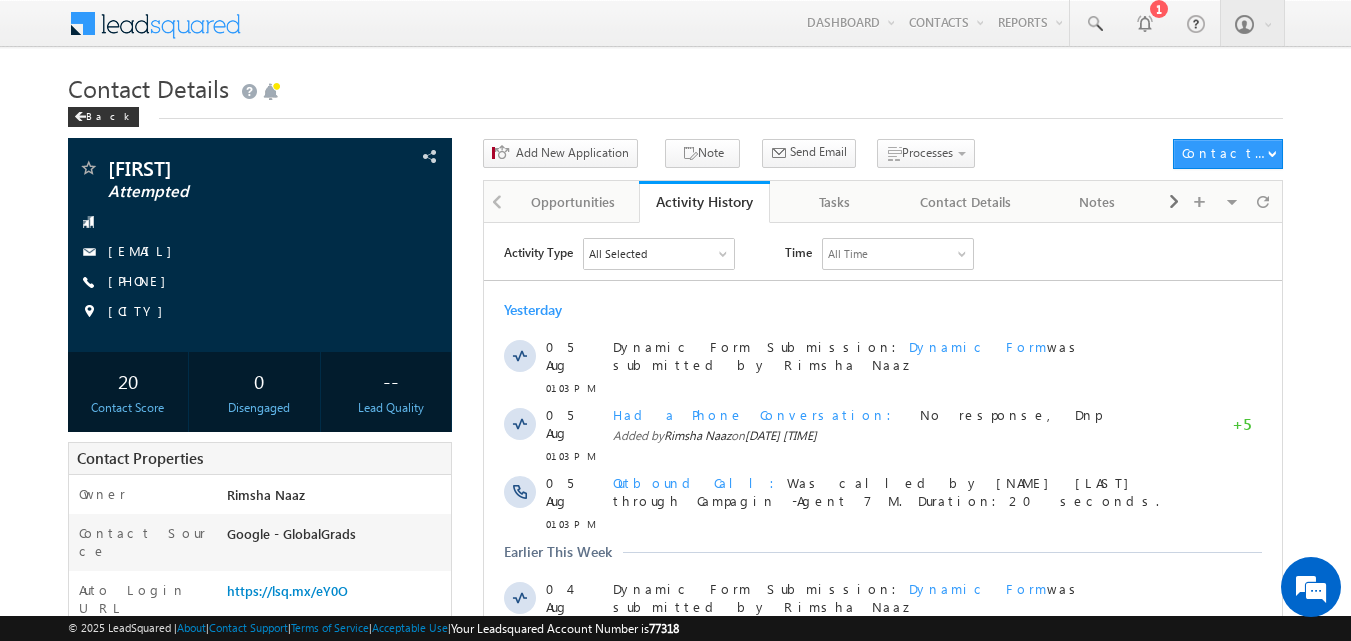 scroll, scrollTop: 0, scrollLeft: 0, axis: both 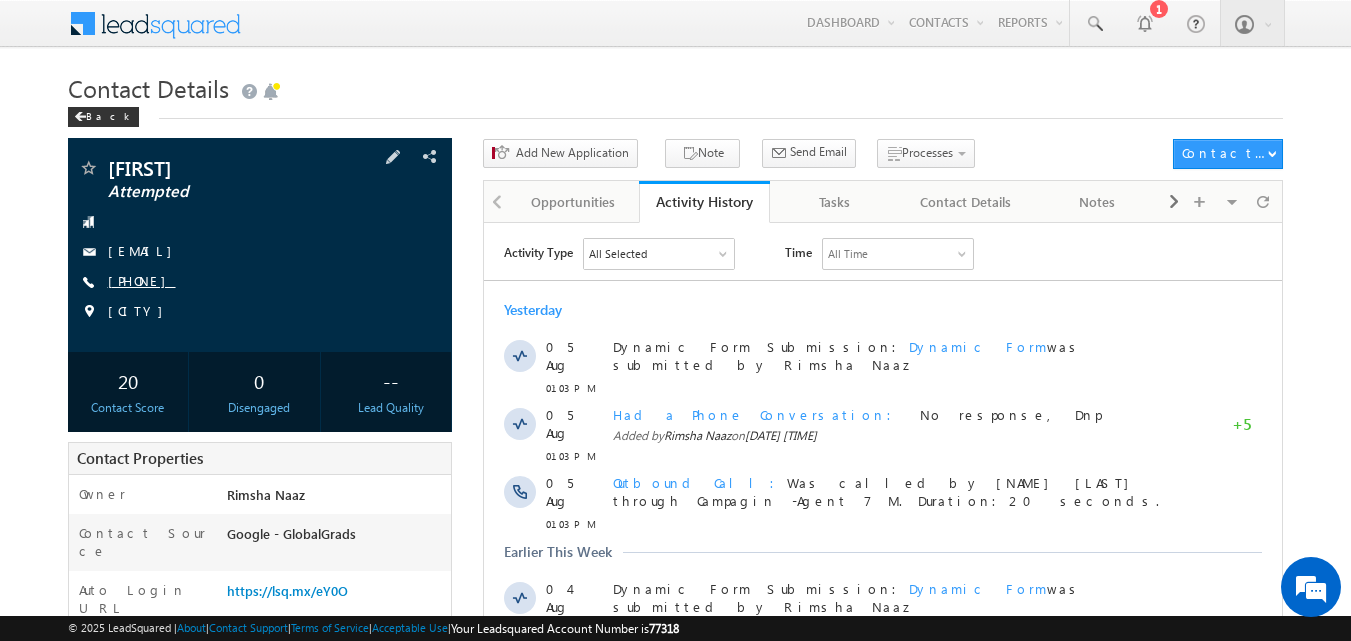 click on "[PHONE]" at bounding box center [142, 280] 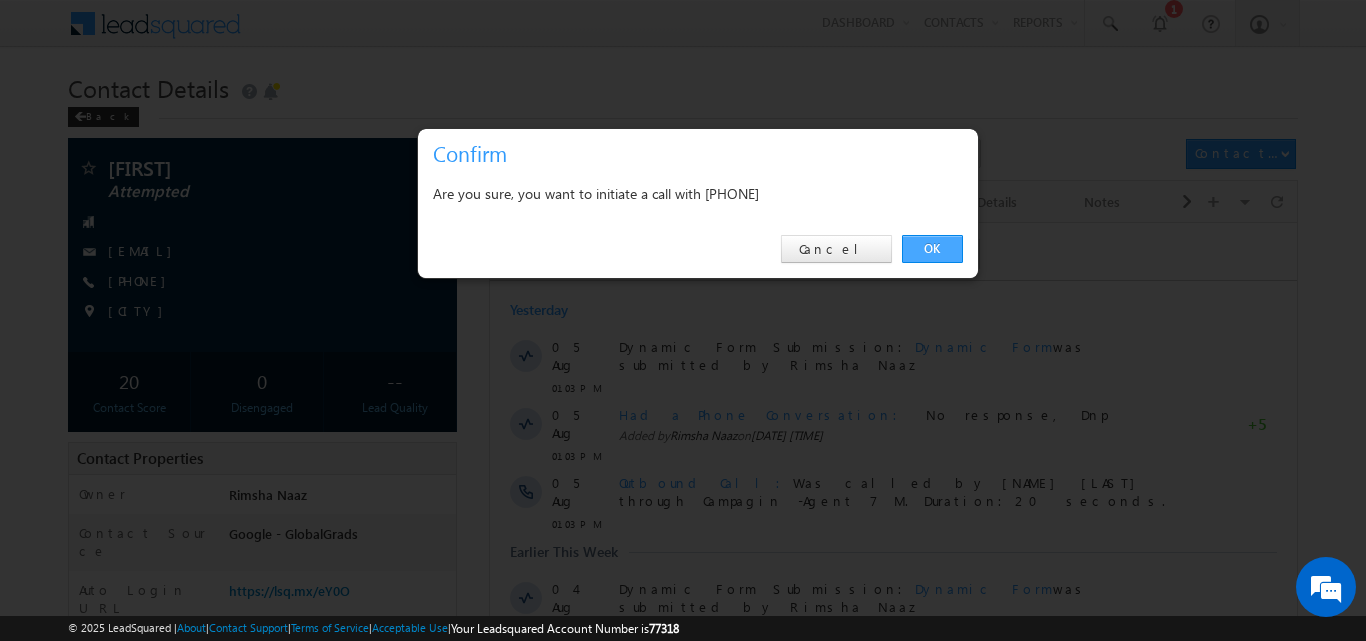 click on "OK" at bounding box center (932, 249) 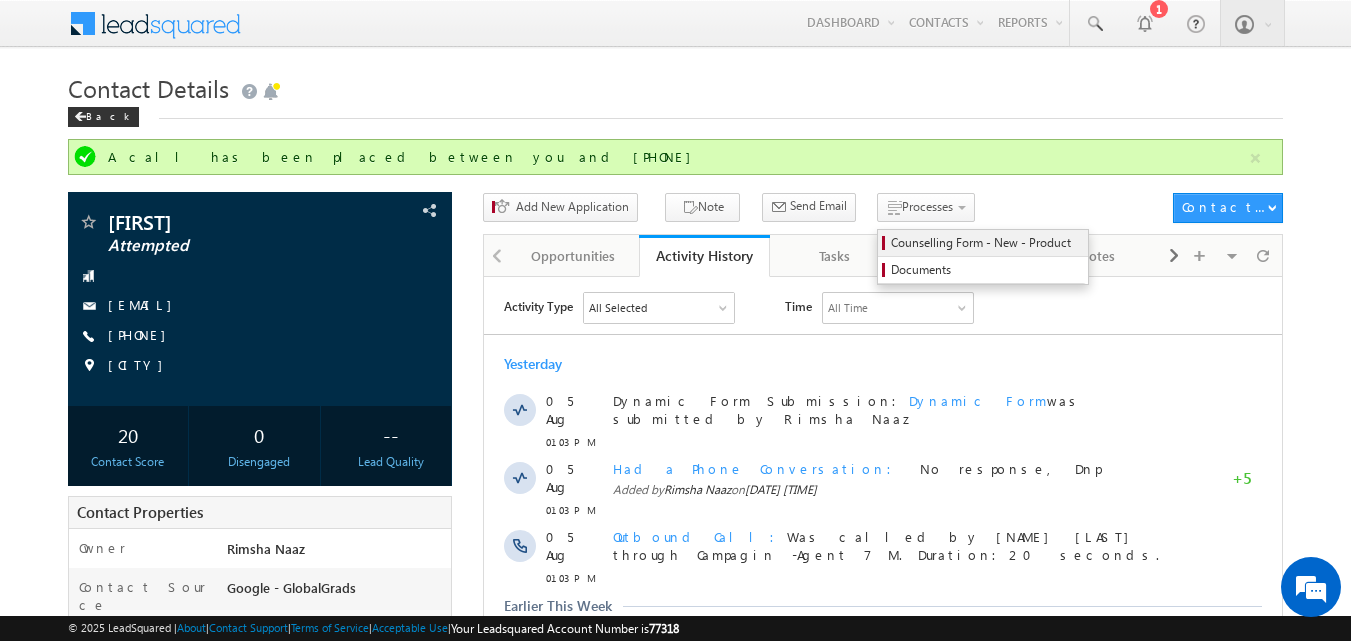 click on "Counselling Form - New - Product" at bounding box center [983, 243] 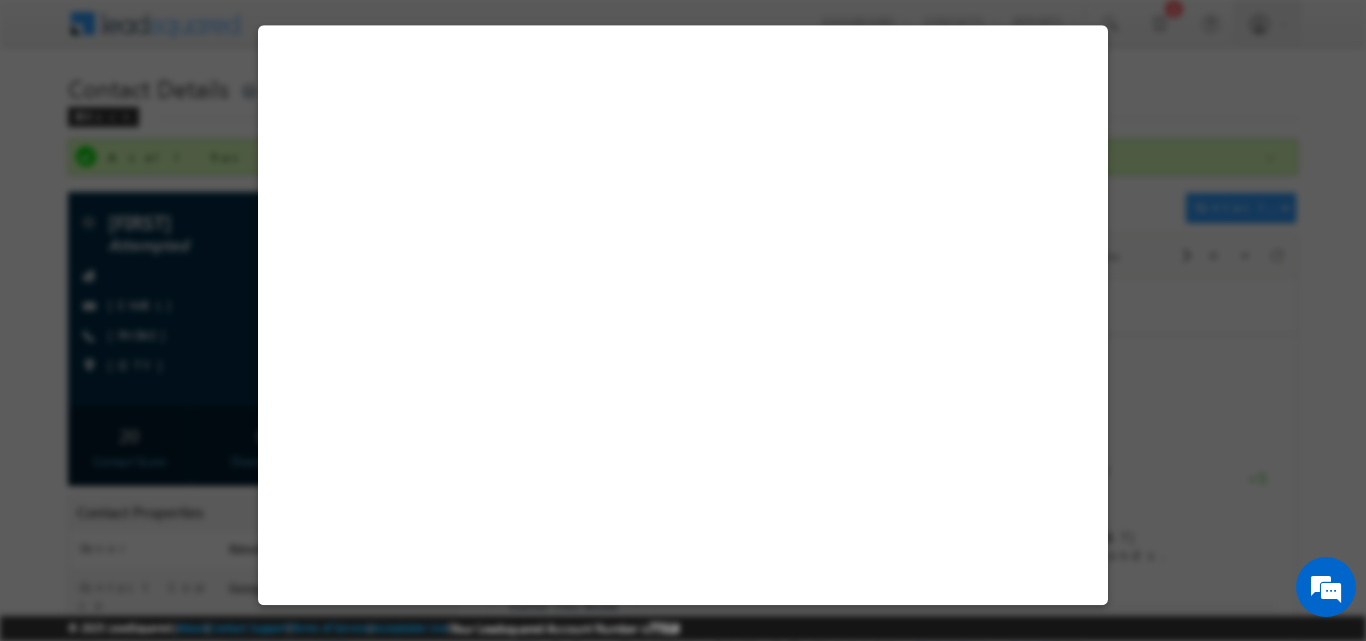 select on "Attempted" 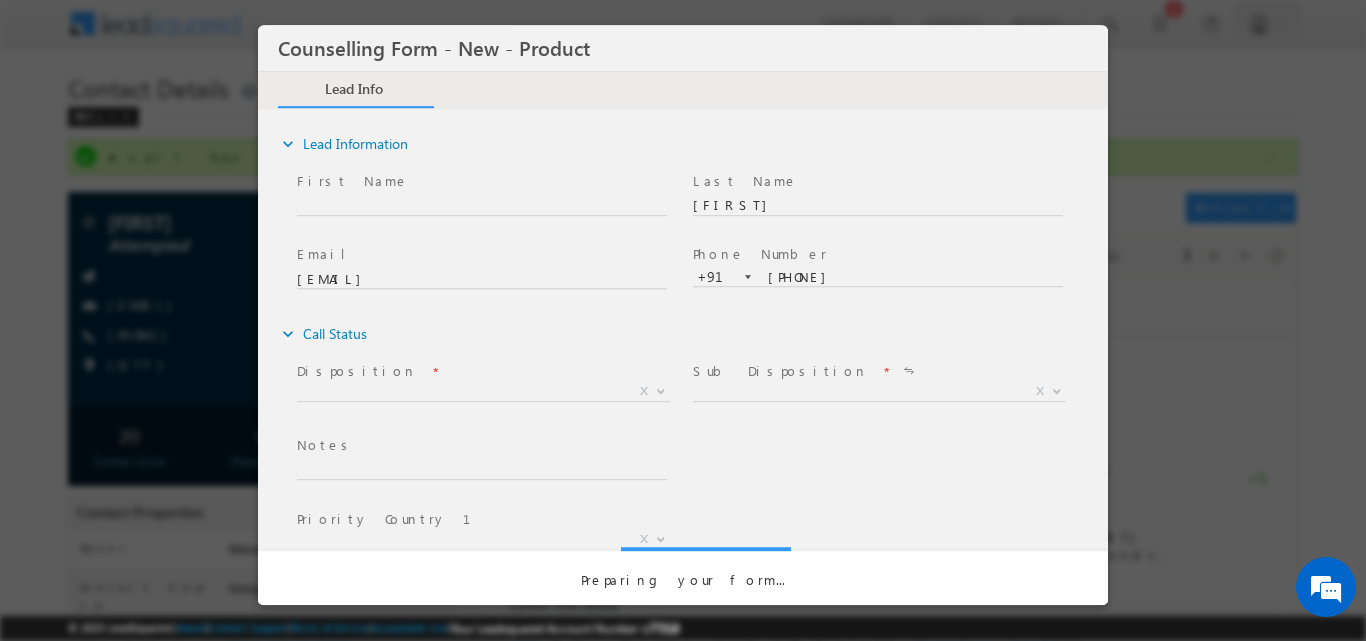 scroll, scrollTop: 0, scrollLeft: 0, axis: both 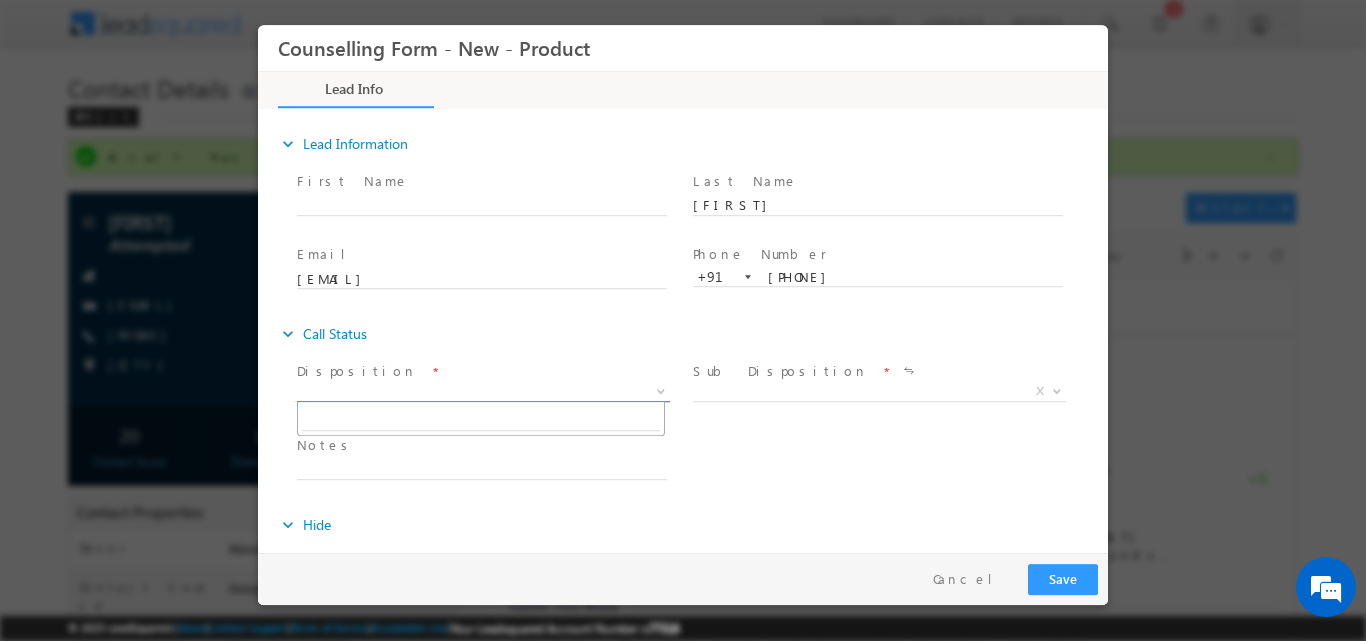 click at bounding box center [661, 389] 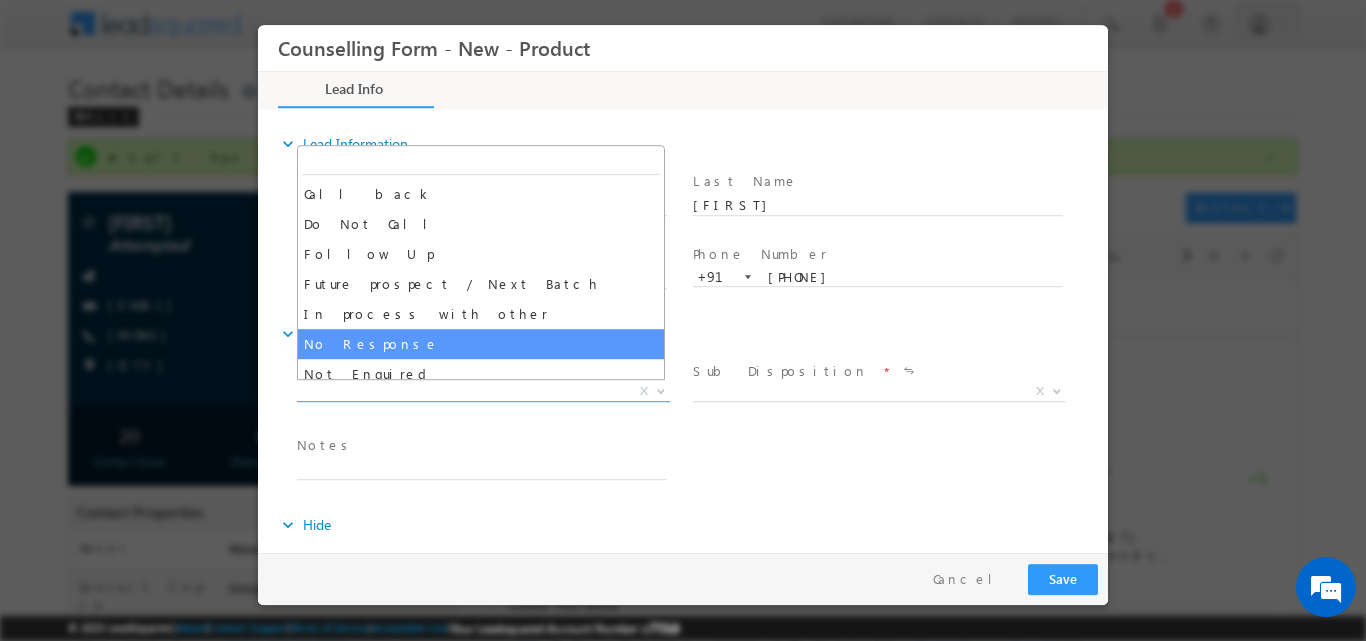 select on "No Response" 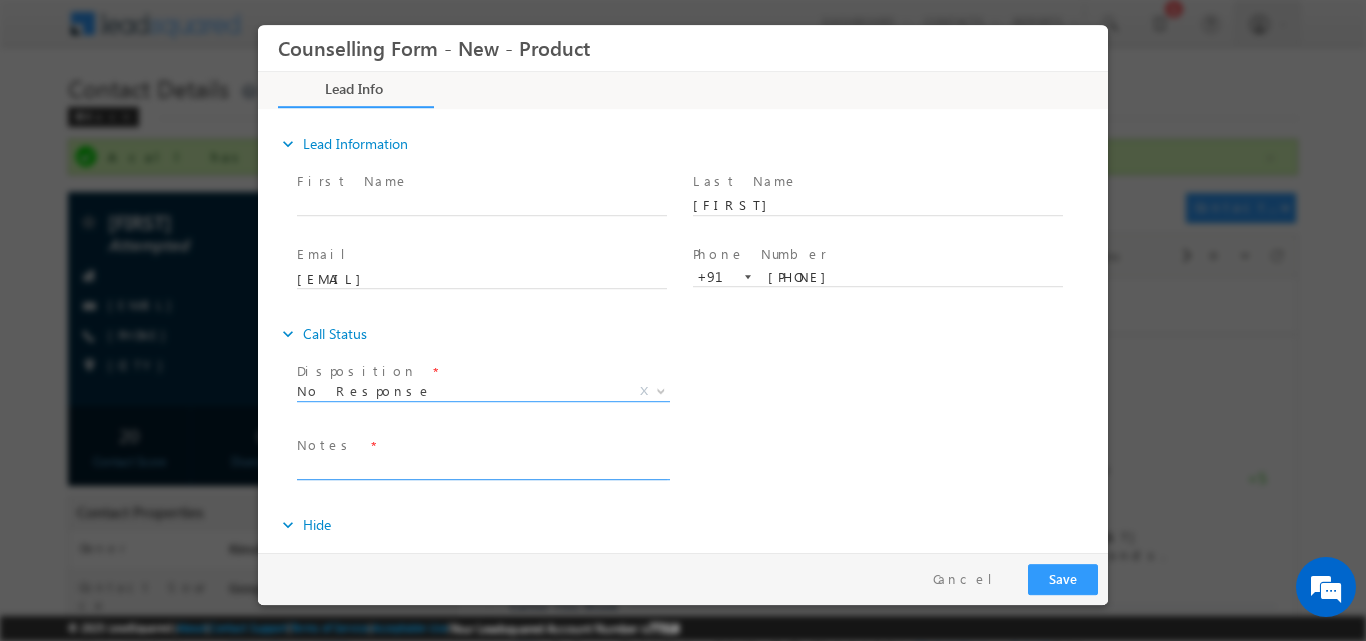 click at bounding box center [482, 467] 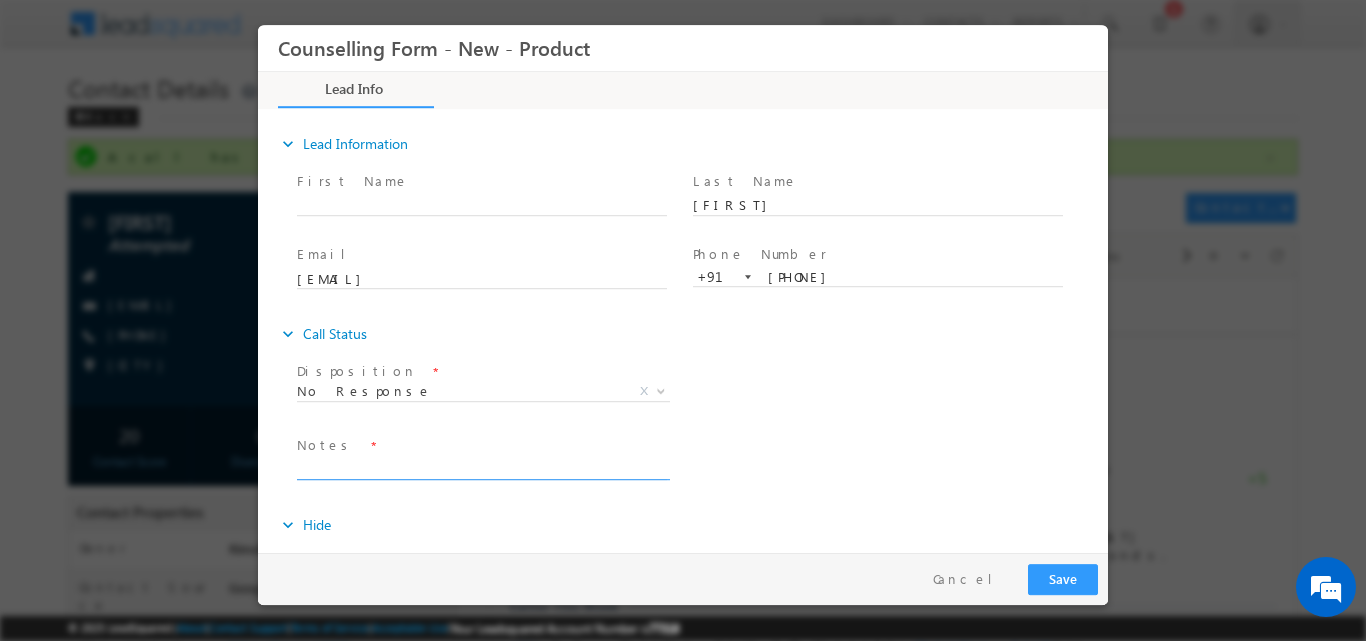 paste on "No response, dnp" 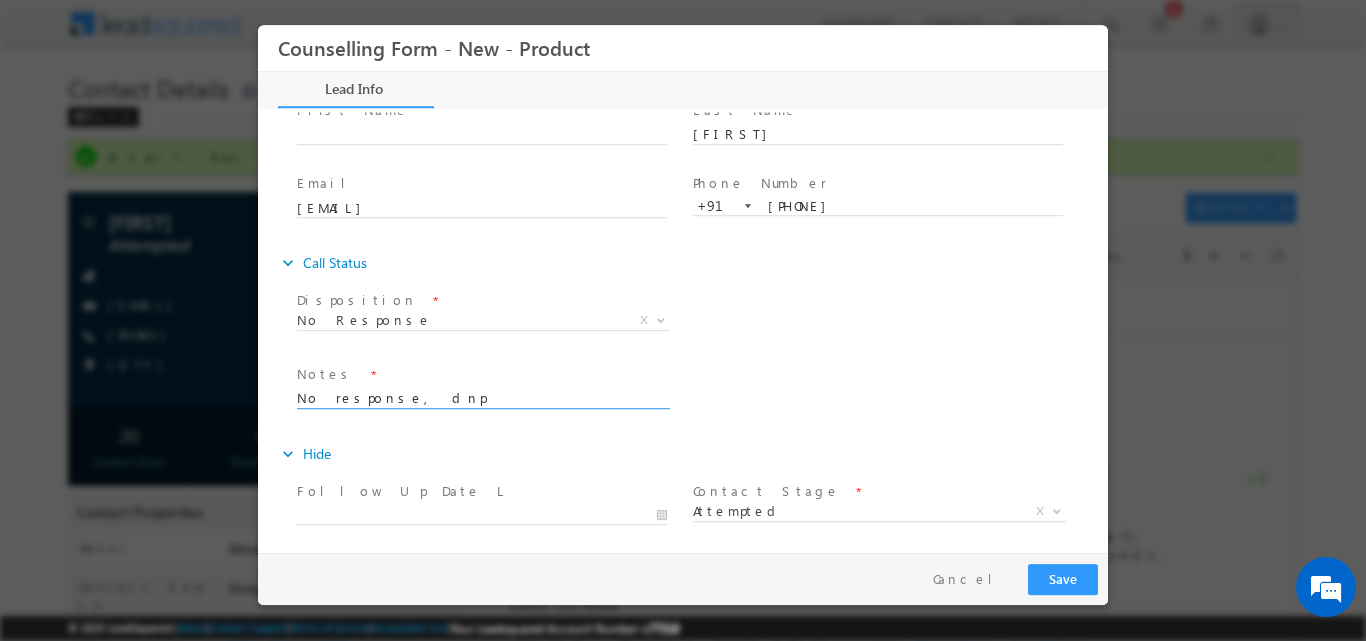 drag, startPoint x: 473, startPoint y: 468, endPoint x: 130, endPoint y: 541, distance: 350.6822 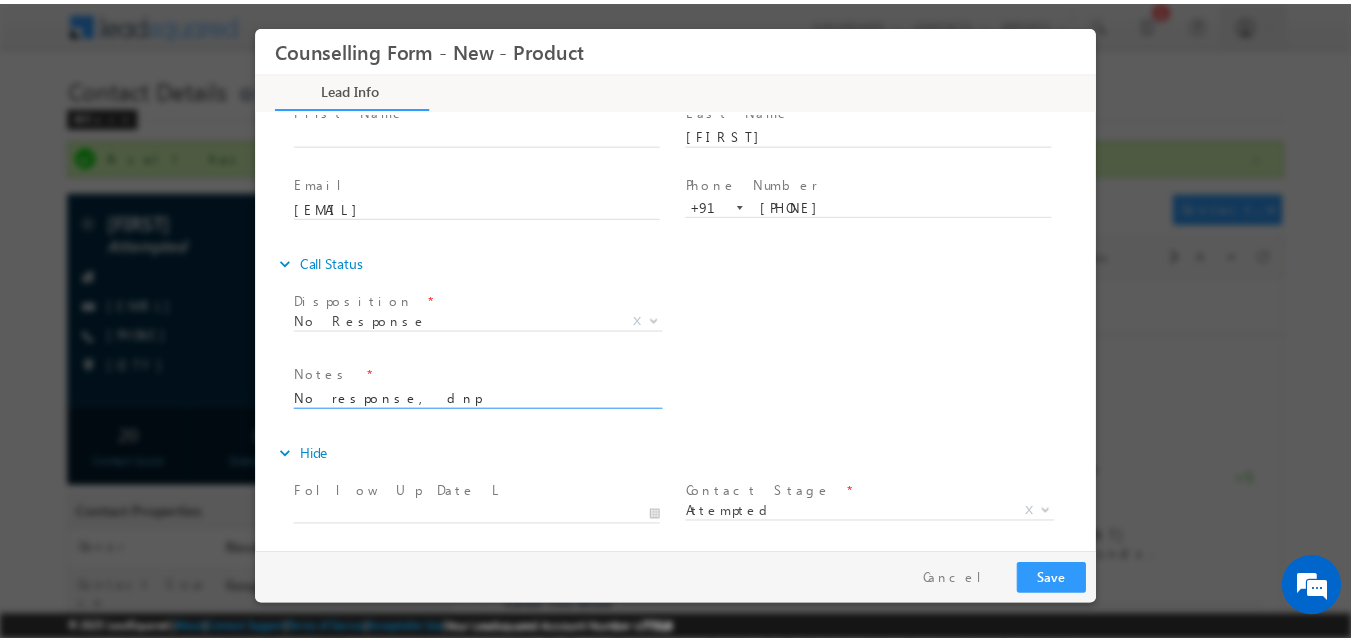 scroll, scrollTop: 82, scrollLeft: 0, axis: vertical 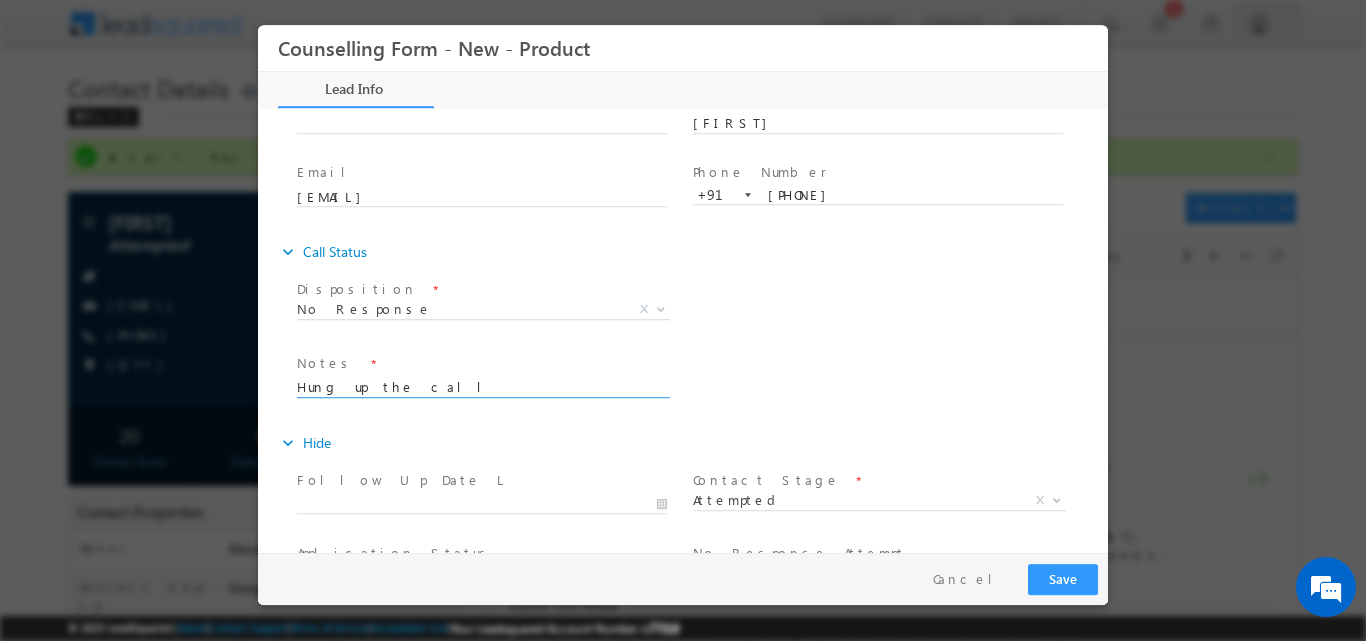 type on "Hung up the call" 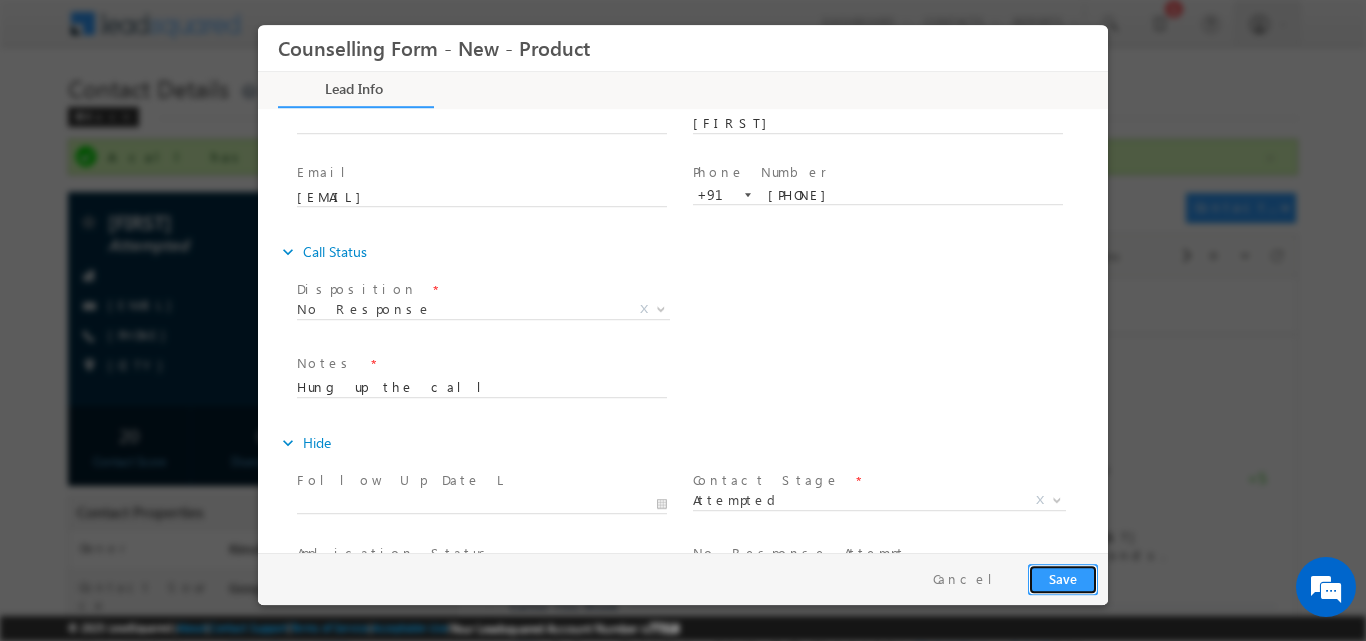 click on "Save" at bounding box center (1063, 578) 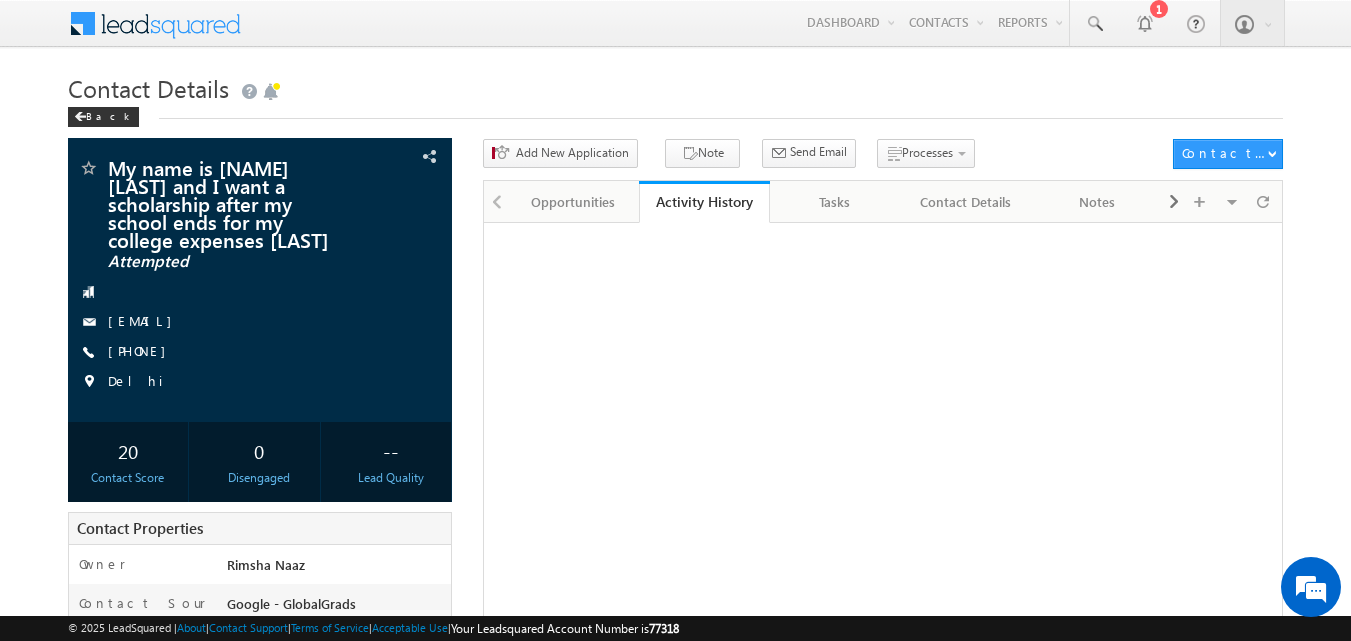 scroll, scrollTop: 0, scrollLeft: 0, axis: both 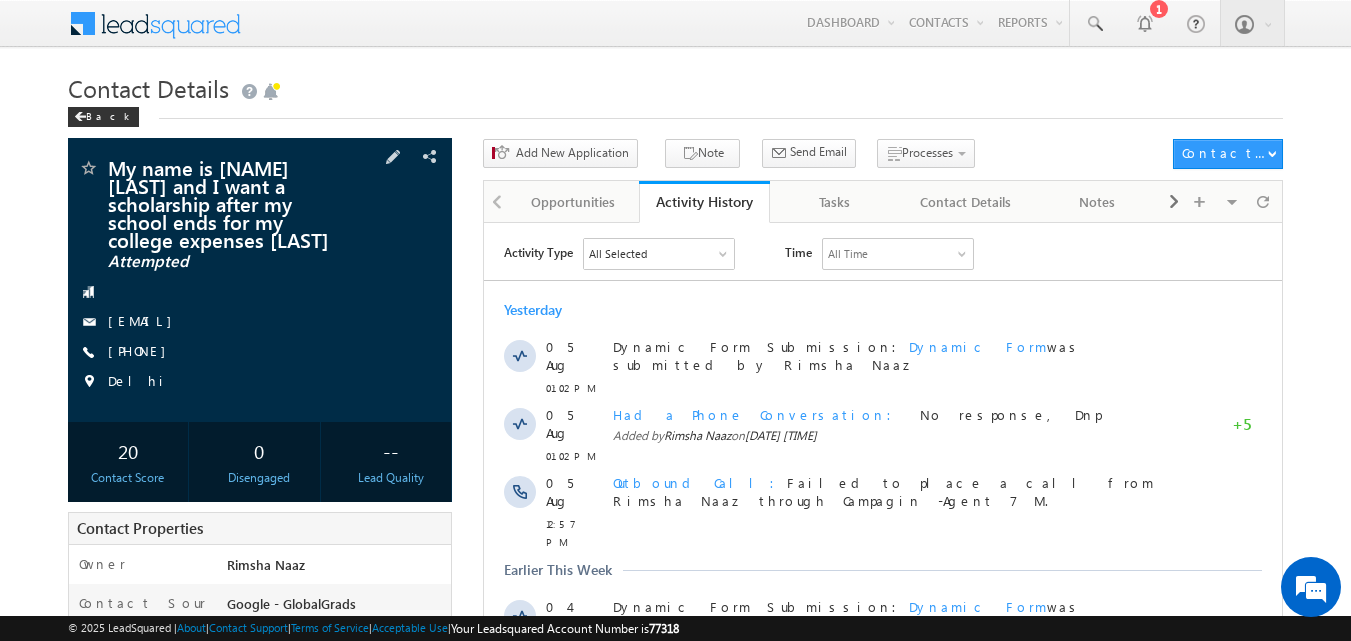 click on "+91-9971418717" at bounding box center (142, 352) 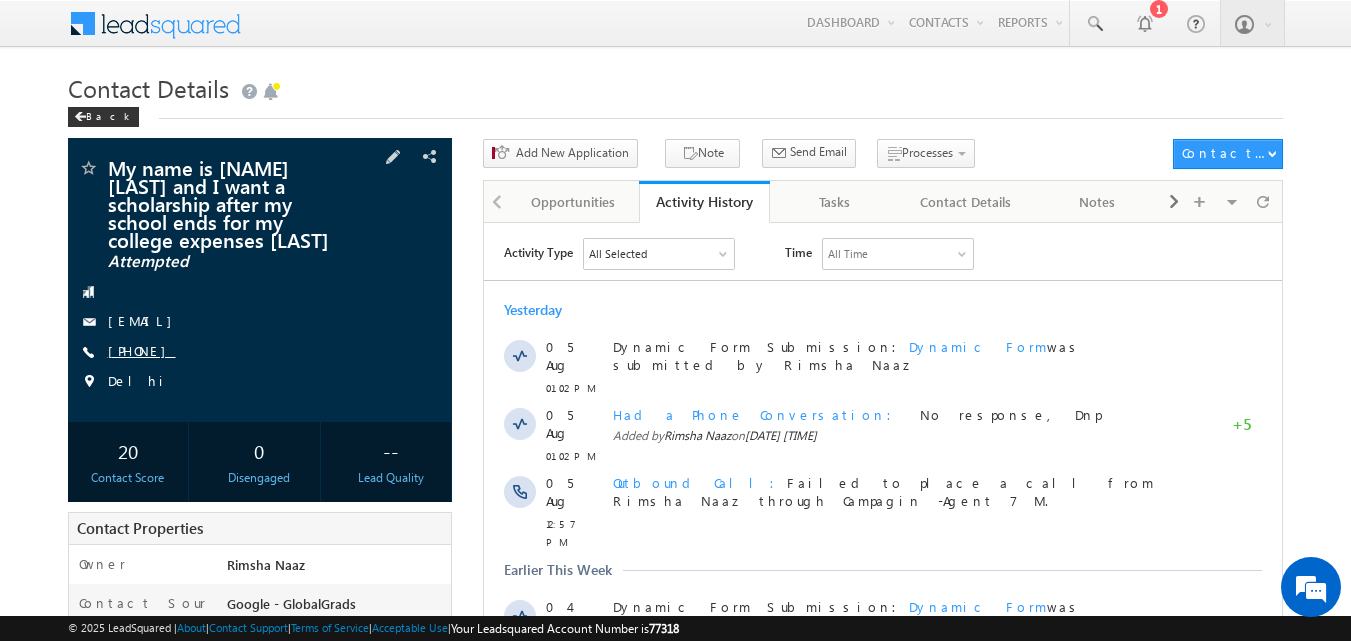 click on "+91-9971418717" at bounding box center [142, 350] 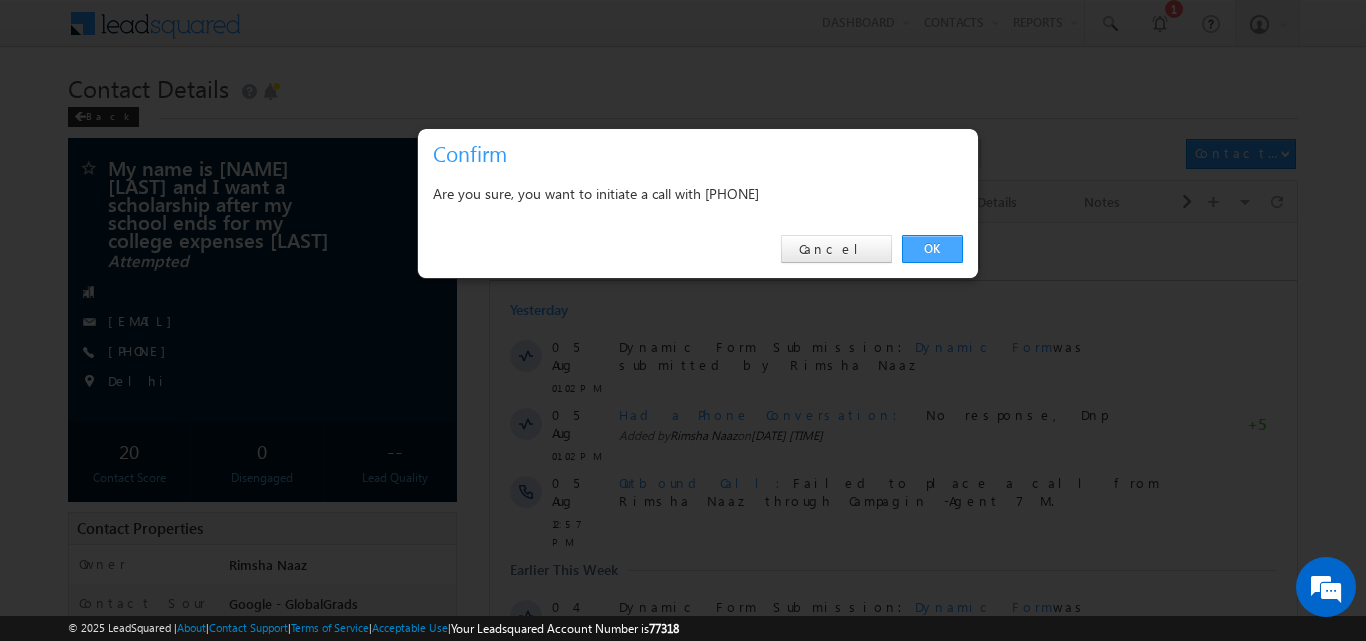 click on "OK" at bounding box center (932, 249) 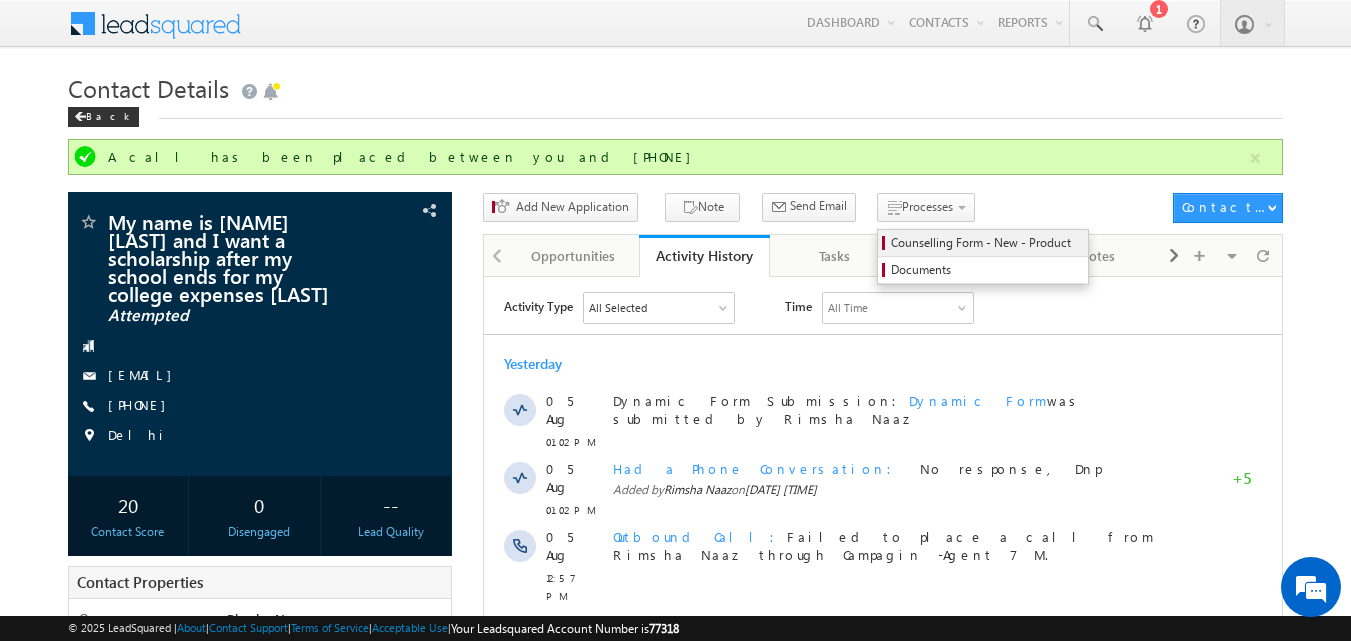 click on "Counselling Form - New - Product" at bounding box center [986, 243] 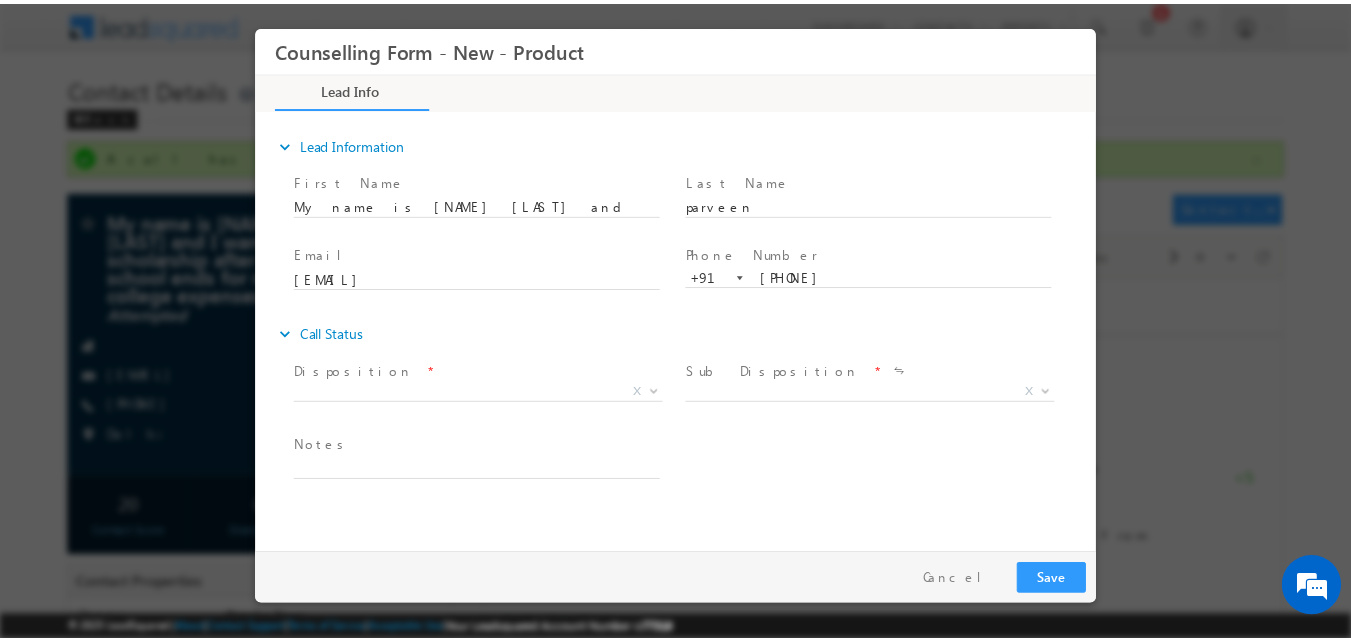 scroll, scrollTop: 0, scrollLeft: 0, axis: both 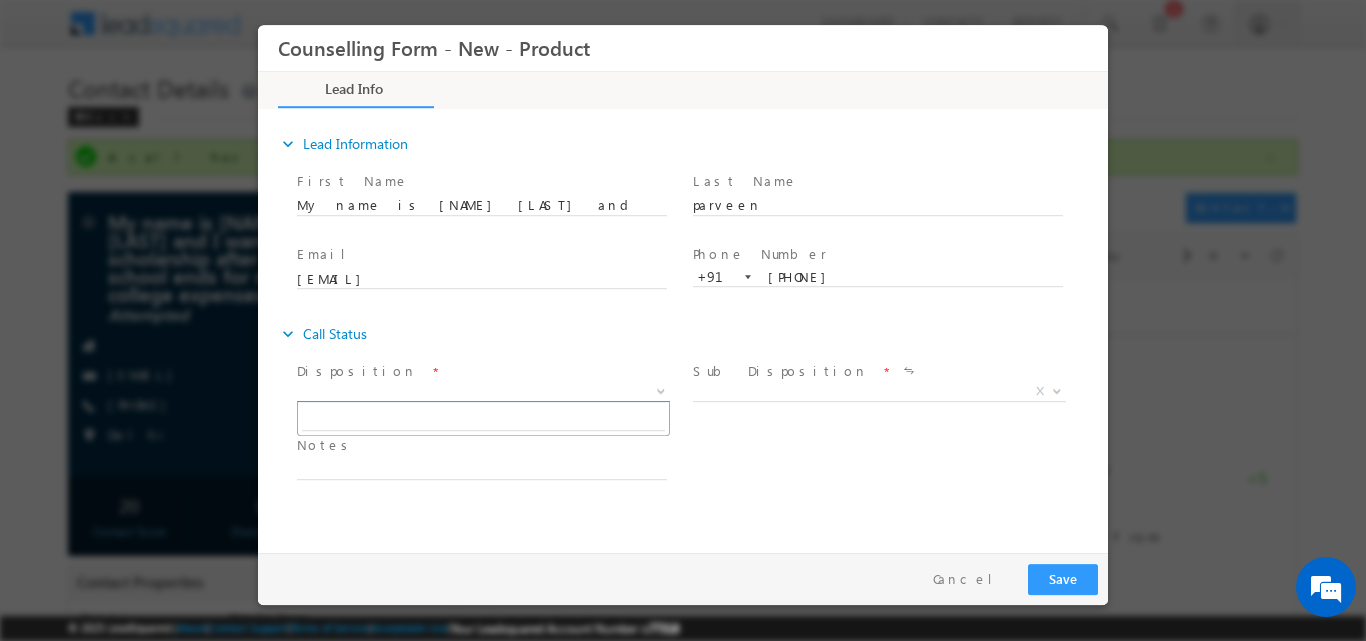 click at bounding box center (661, 389) 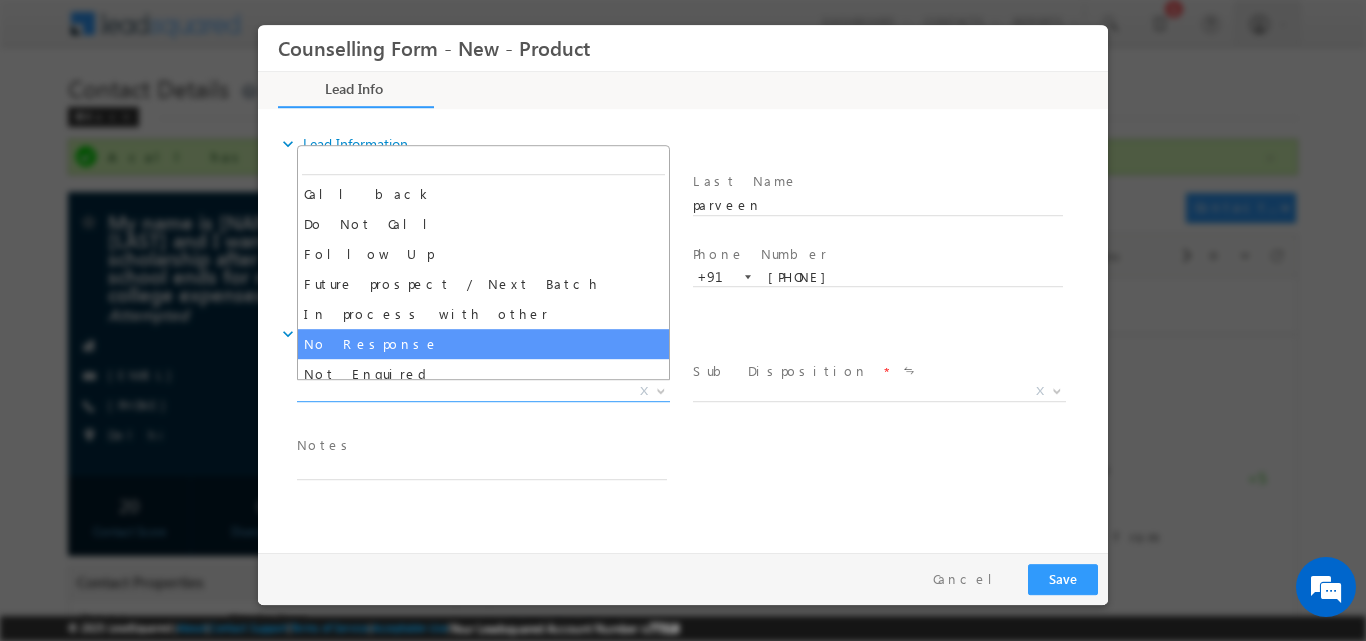 select on "No Response" 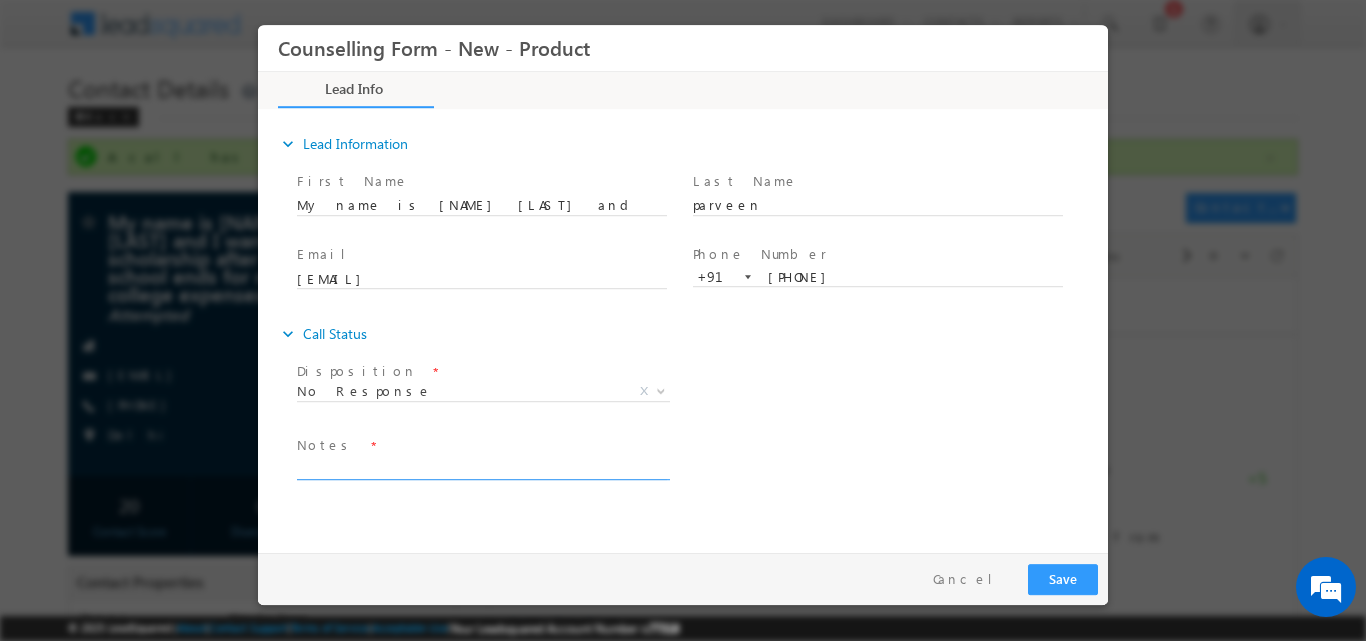 click at bounding box center (482, 467) 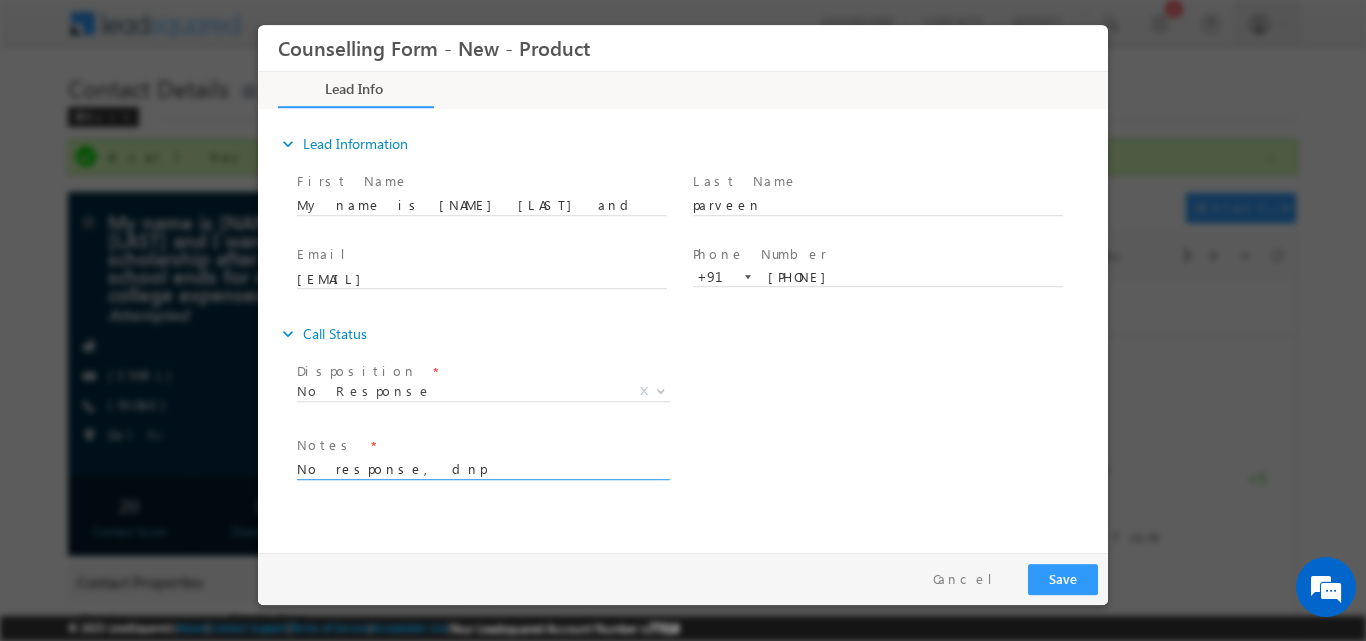 type on "No response, dnp" 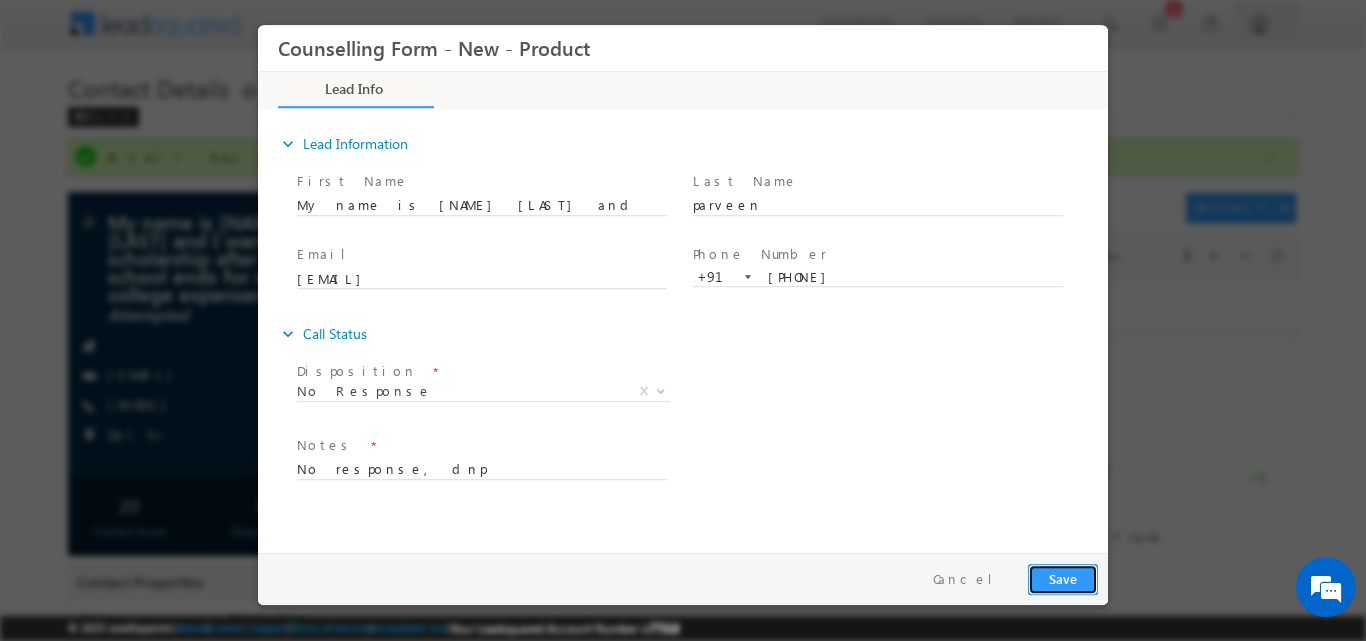 click on "Save" at bounding box center (1063, 578) 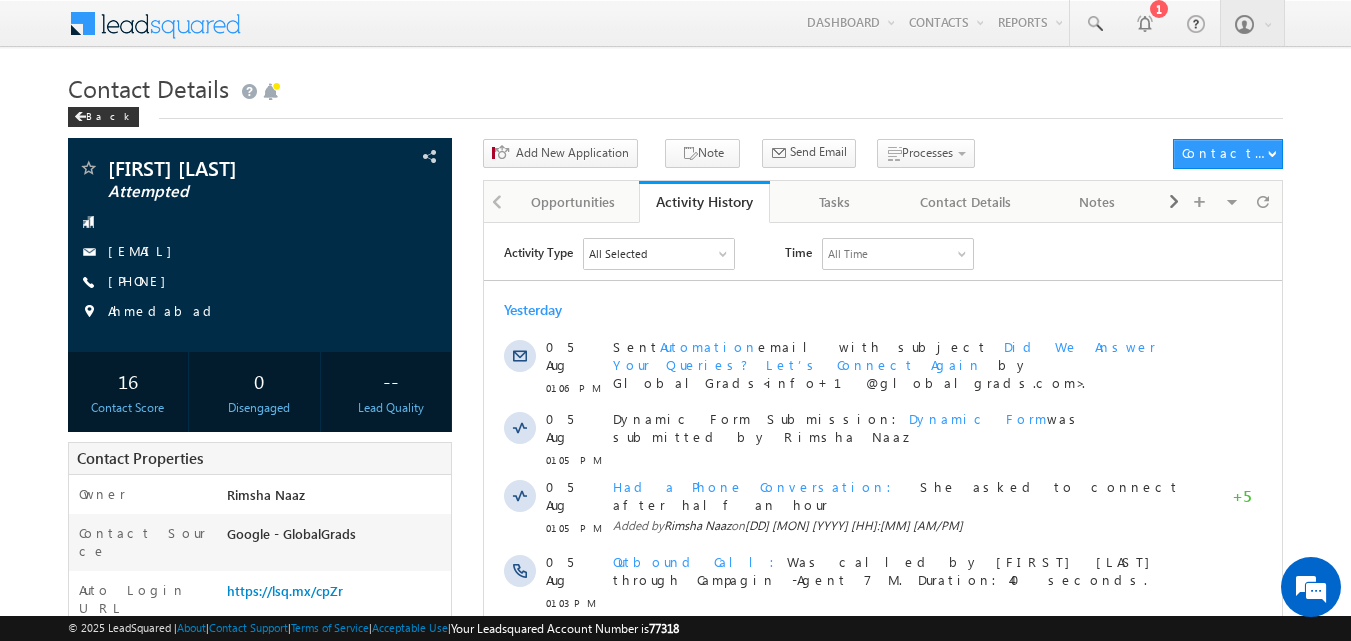 scroll, scrollTop: 0, scrollLeft: 0, axis: both 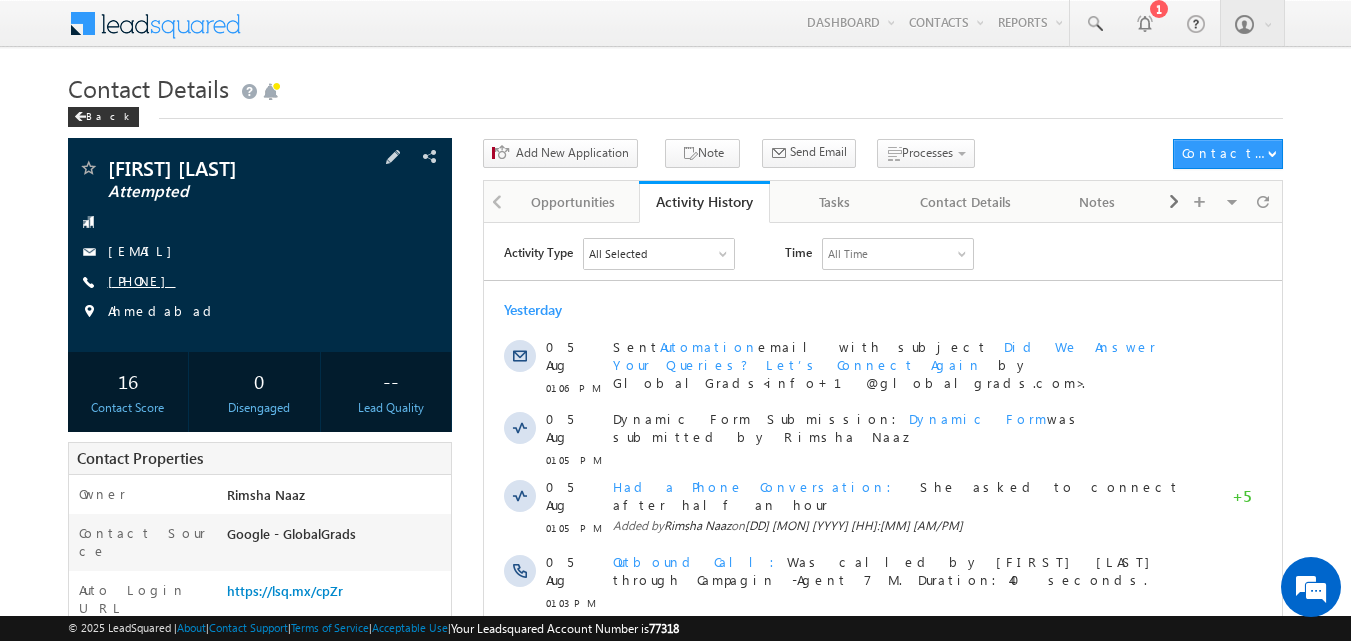 click on "[PHONE]" at bounding box center (142, 280) 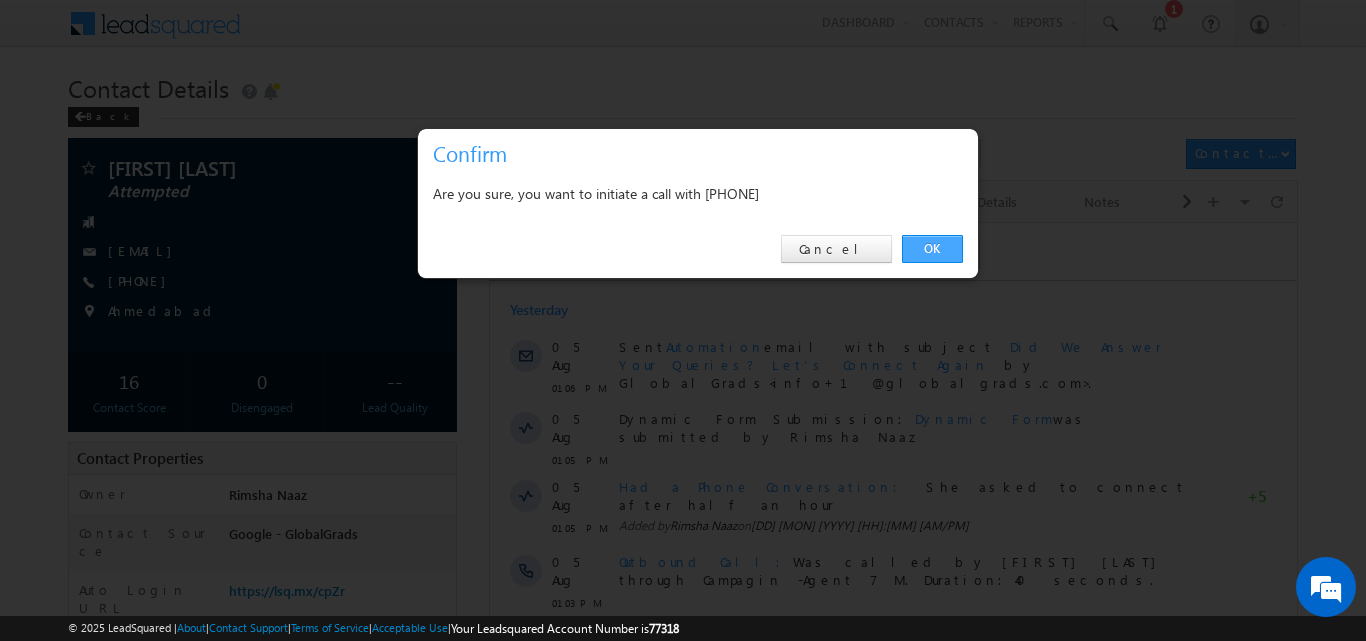 click on "OK" at bounding box center [932, 249] 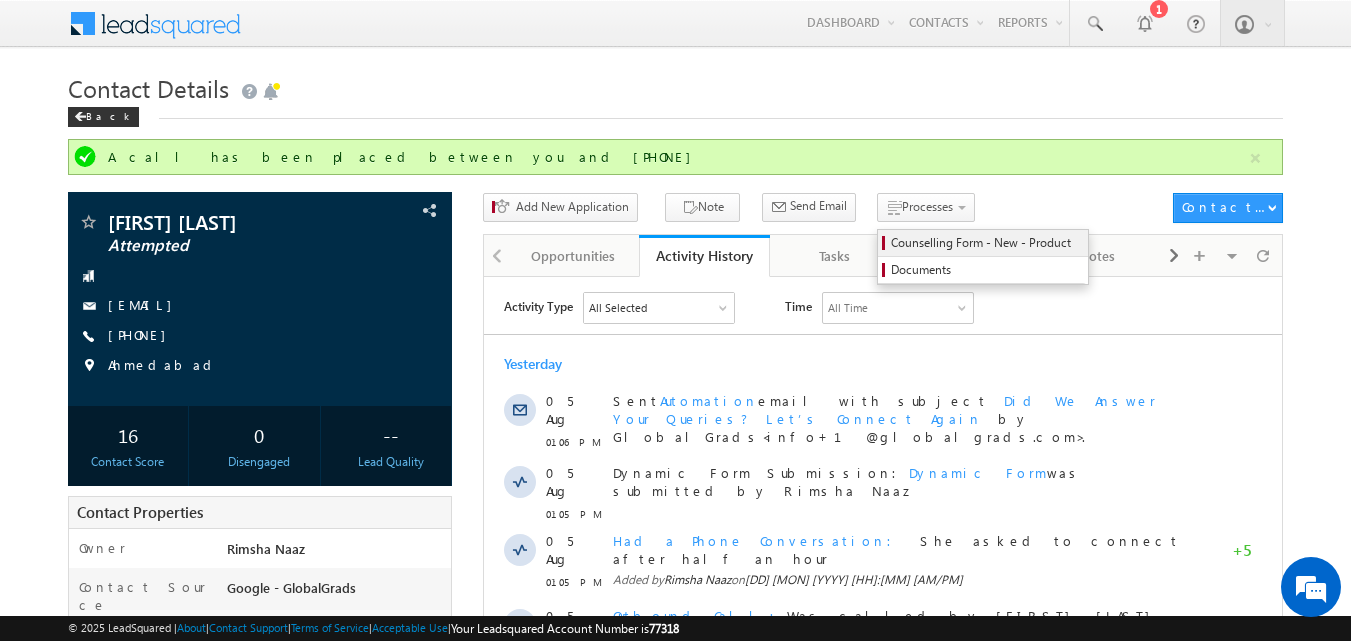 click on "Counselling Form - New - Product" at bounding box center [986, 243] 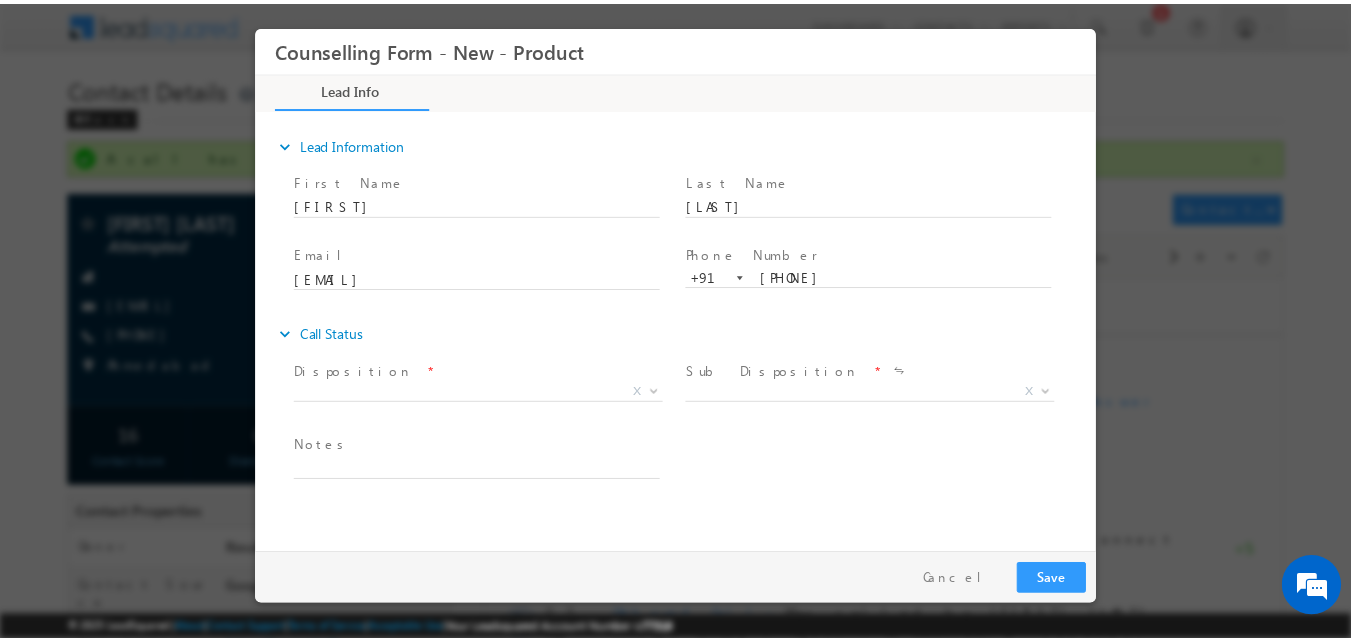 scroll, scrollTop: 0, scrollLeft: 0, axis: both 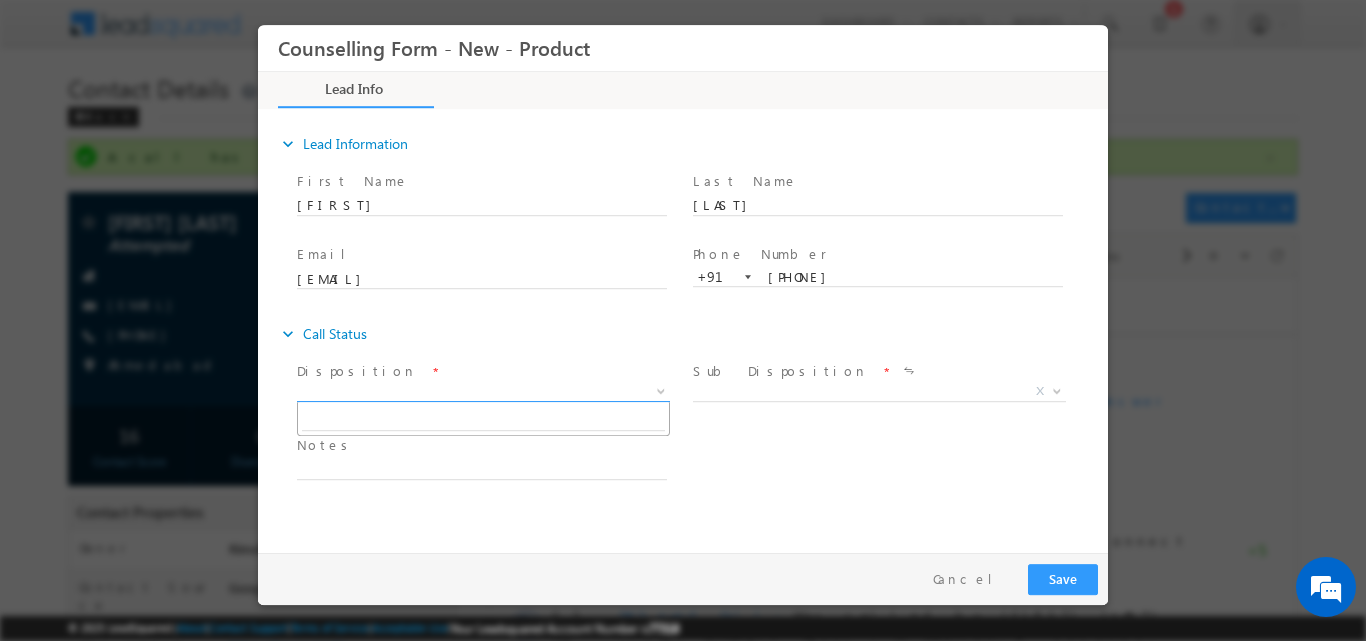click at bounding box center [661, 389] 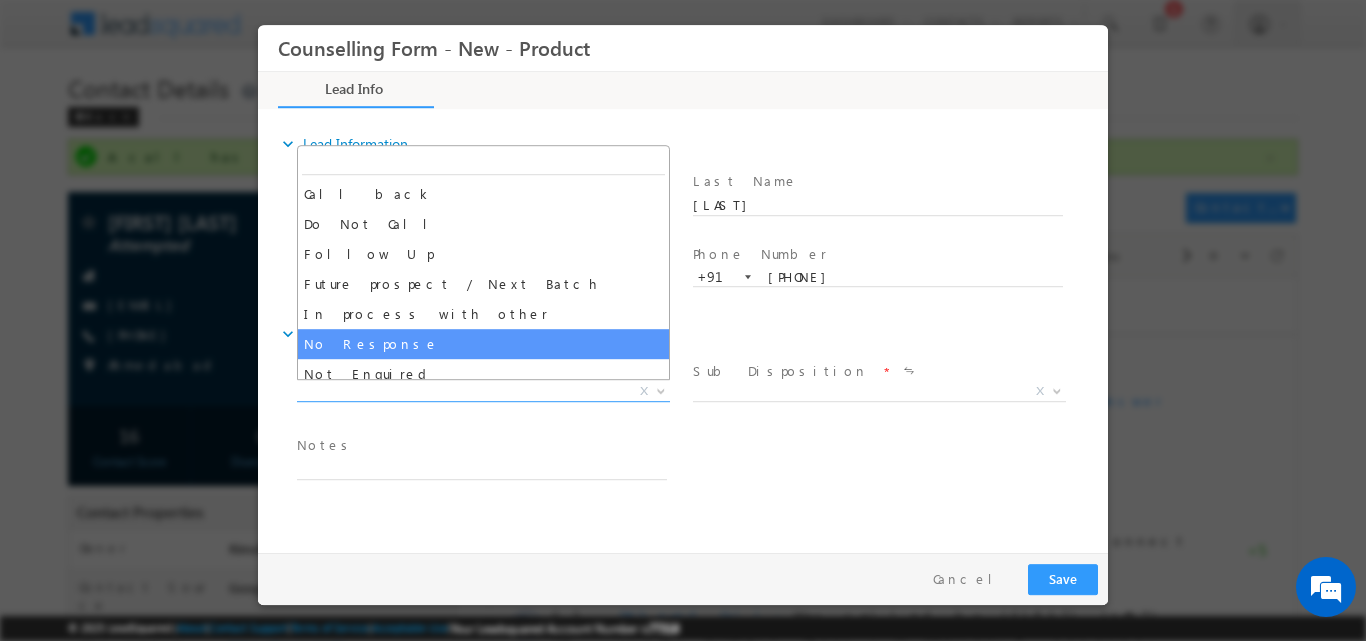 select on "No Response" 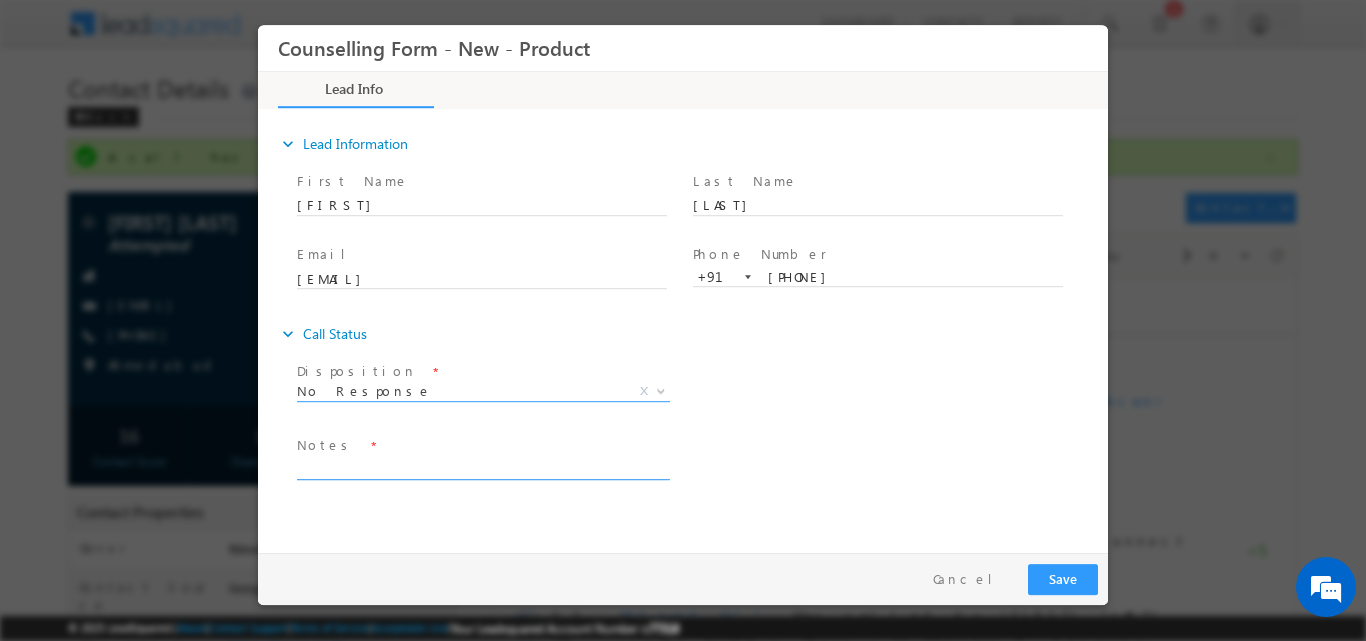 click at bounding box center [482, 467] 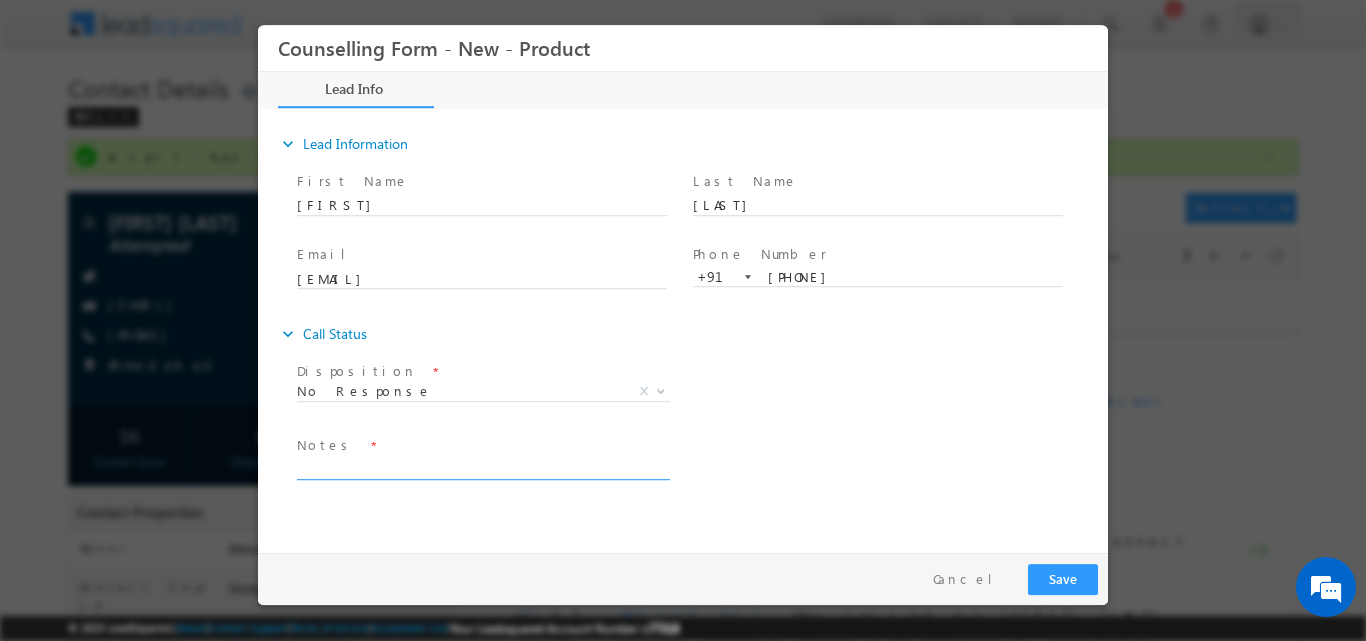 paste on "No response, dnp" 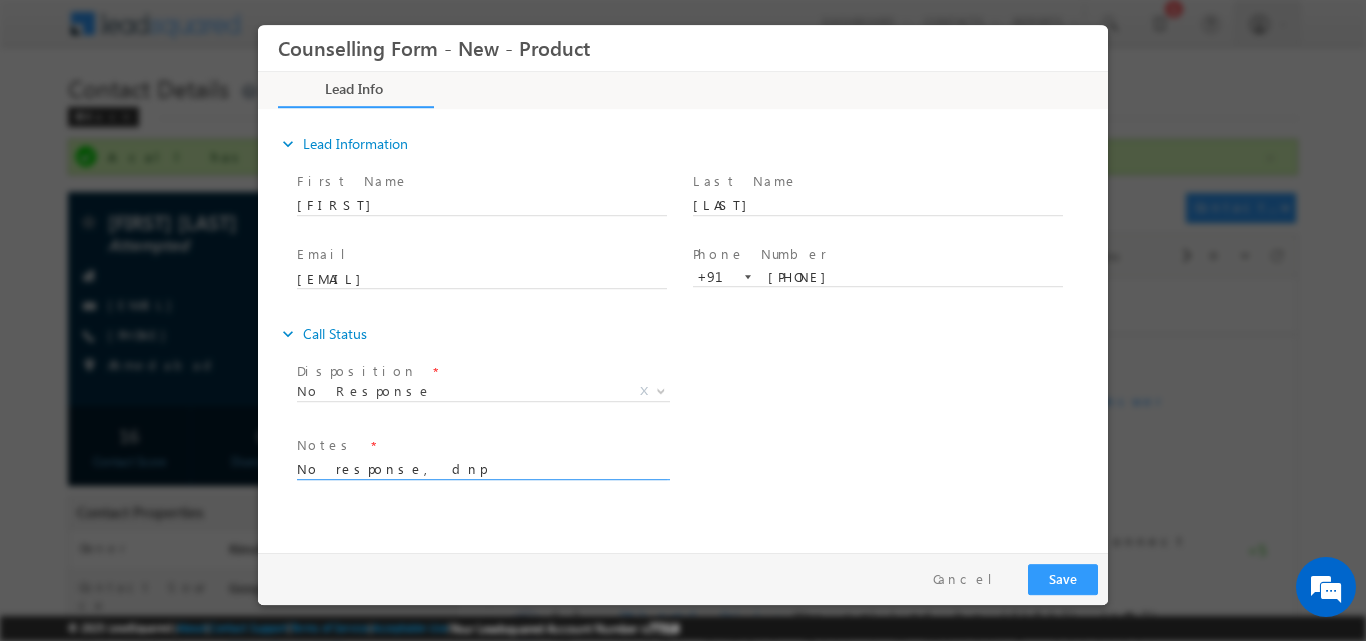 type on "No response, dnp" 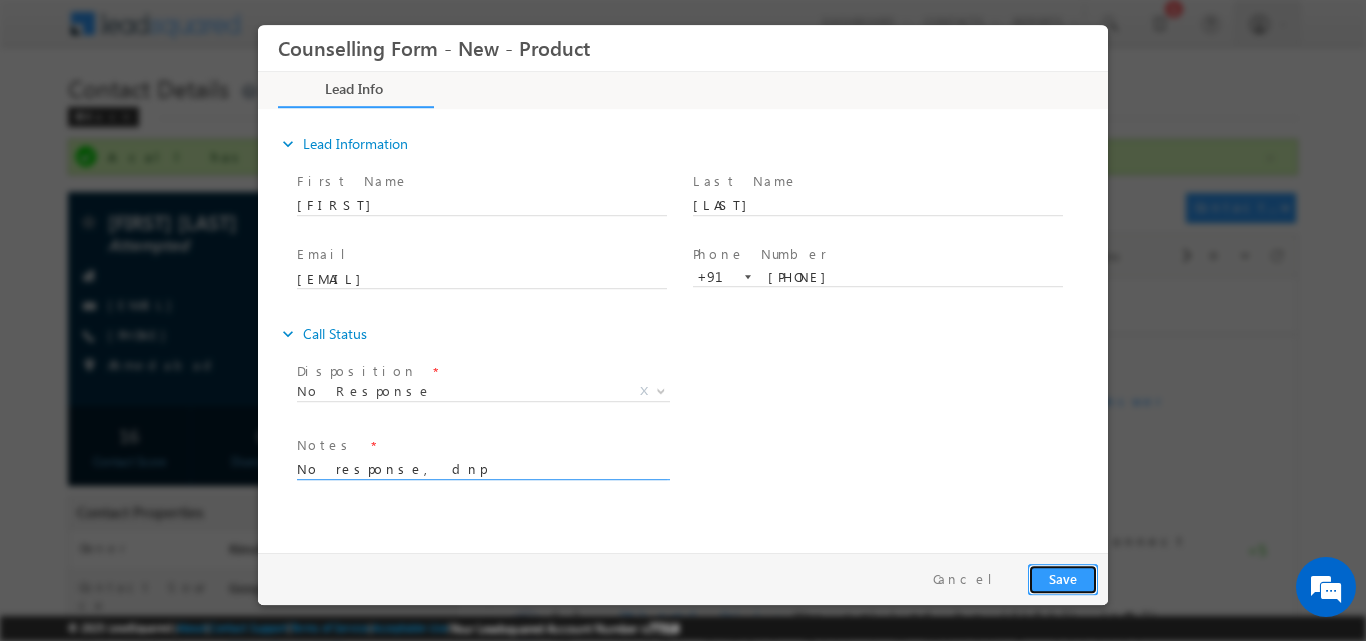 click on "Save" at bounding box center (1063, 578) 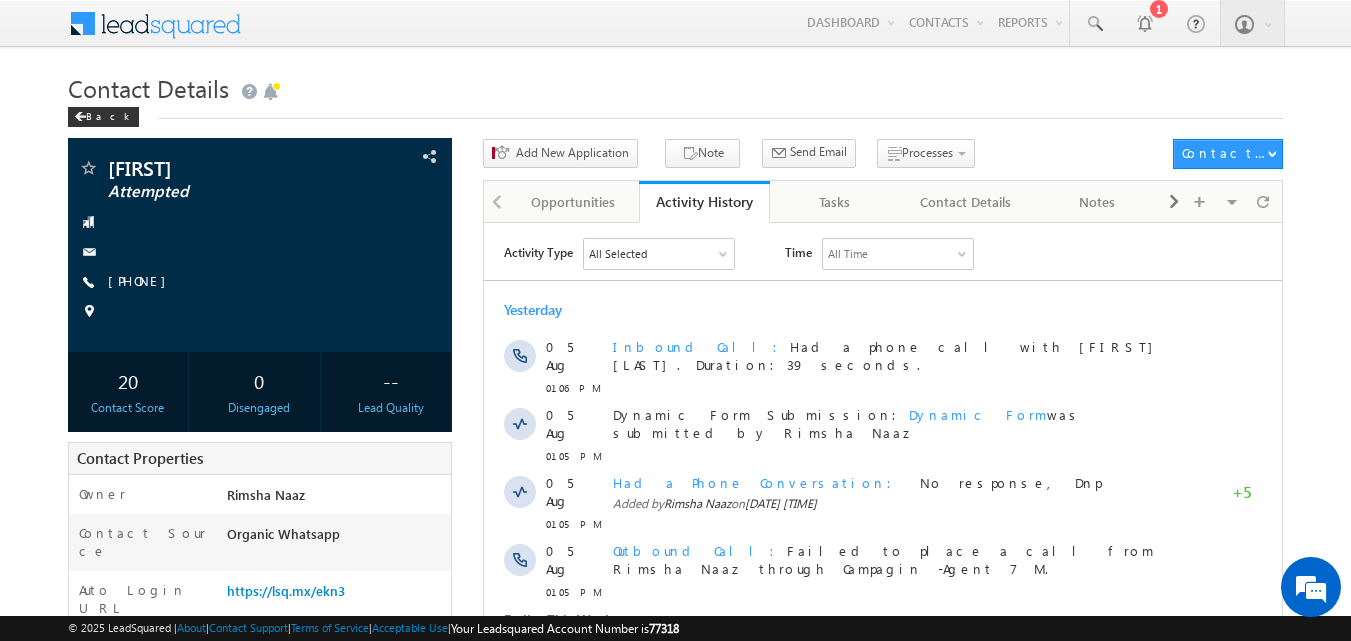 scroll, scrollTop: 0, scrollLeft: 0, axis: both 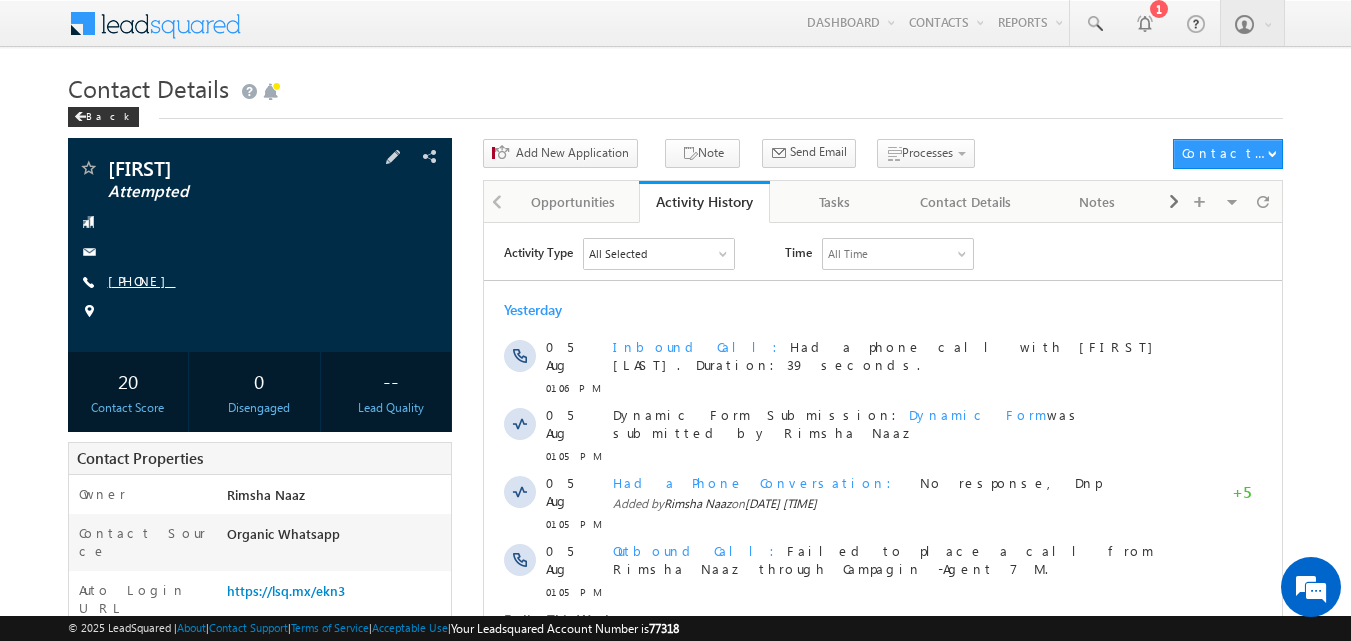 click on "[PHONE]" at bounding box center [142, 280] 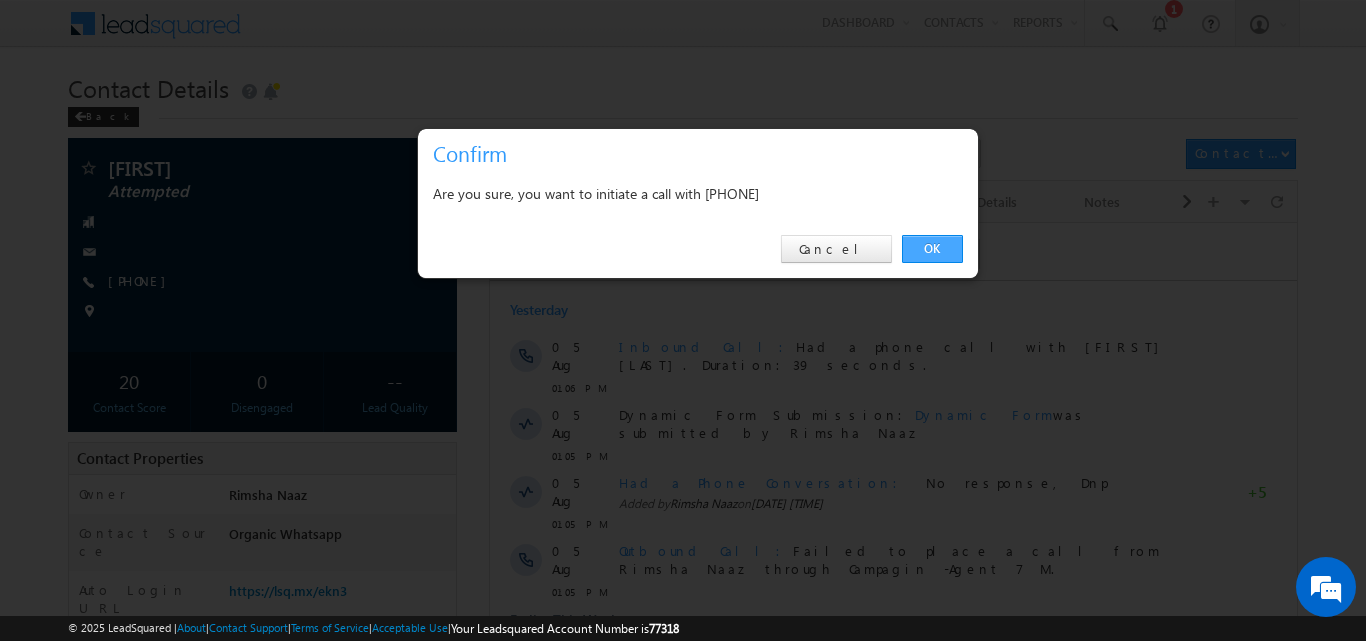 drag, startPoint x: 913, startPoint y: 247, endPoint x: 411, endPoint y: 13, distance: 553.8592 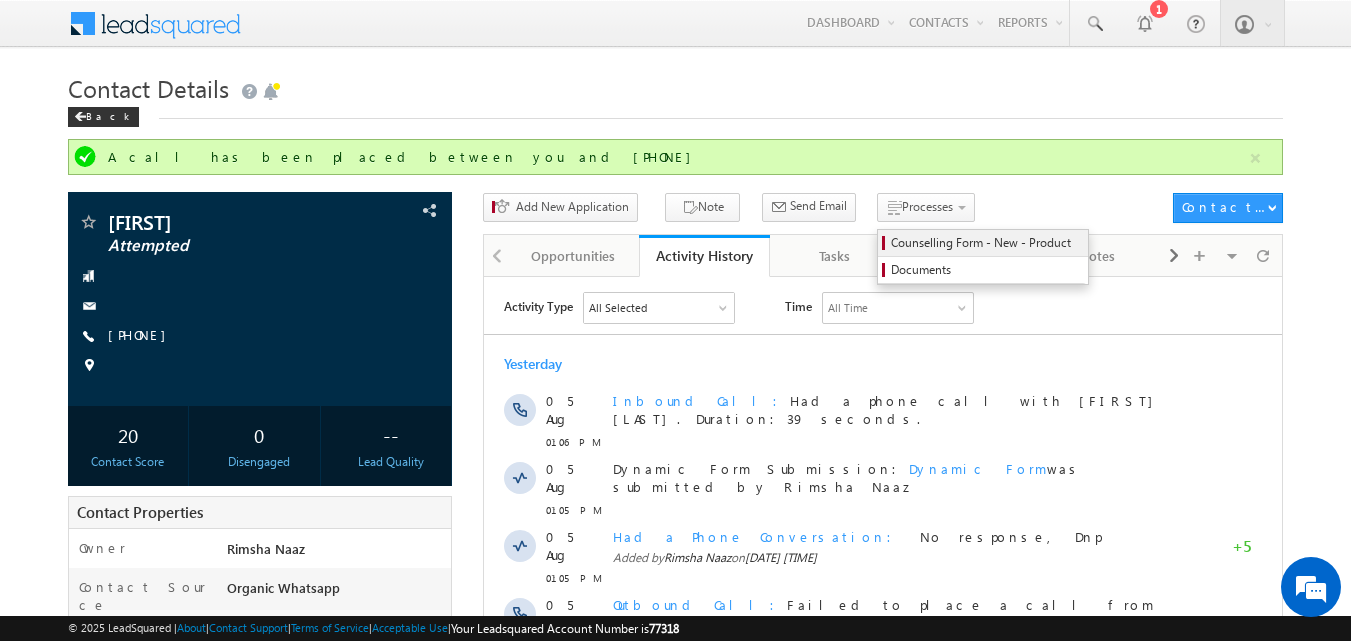 click on "Counselling Form - New - Product" at bounding box center [986, 243] 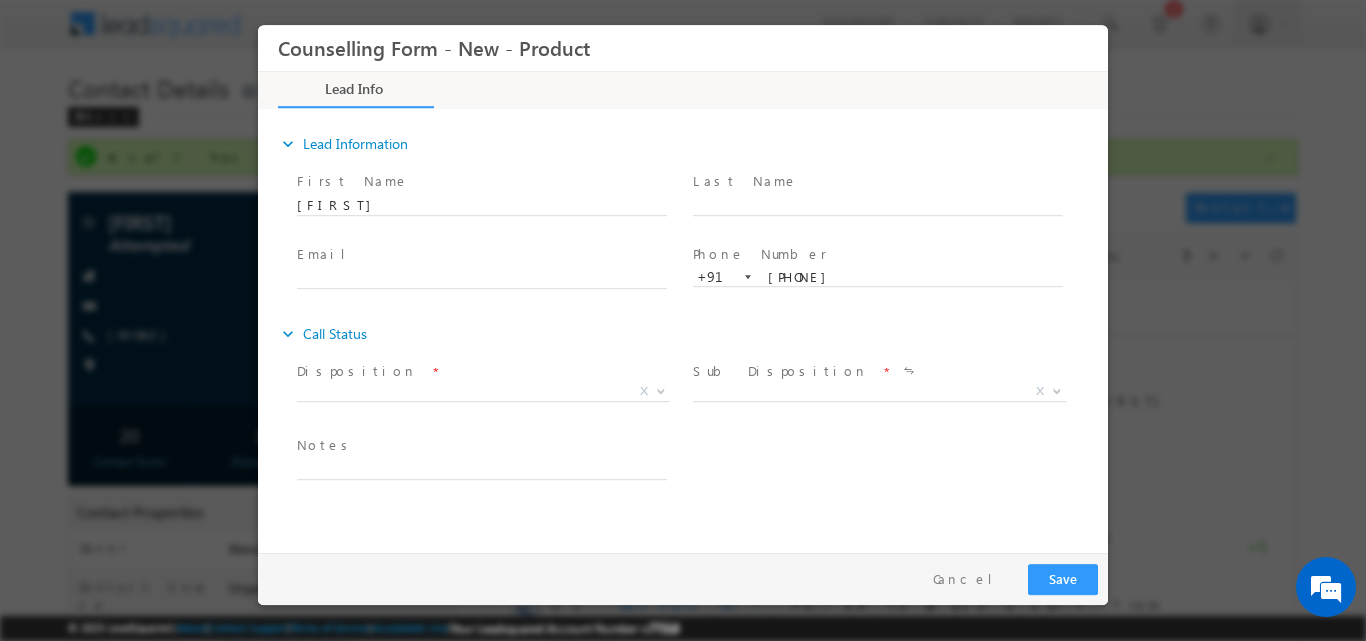 scroll, scrollTop: 0, scrollLeft: 0, axis: both 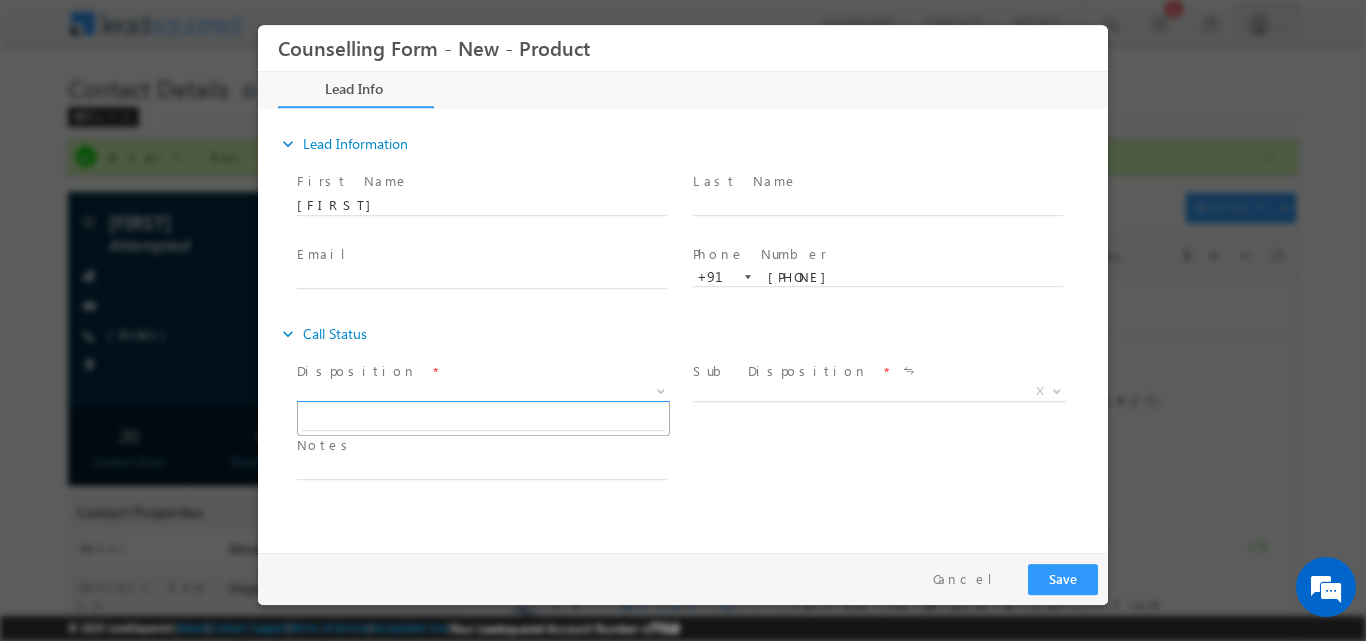 click at bounding box center (661, 389) 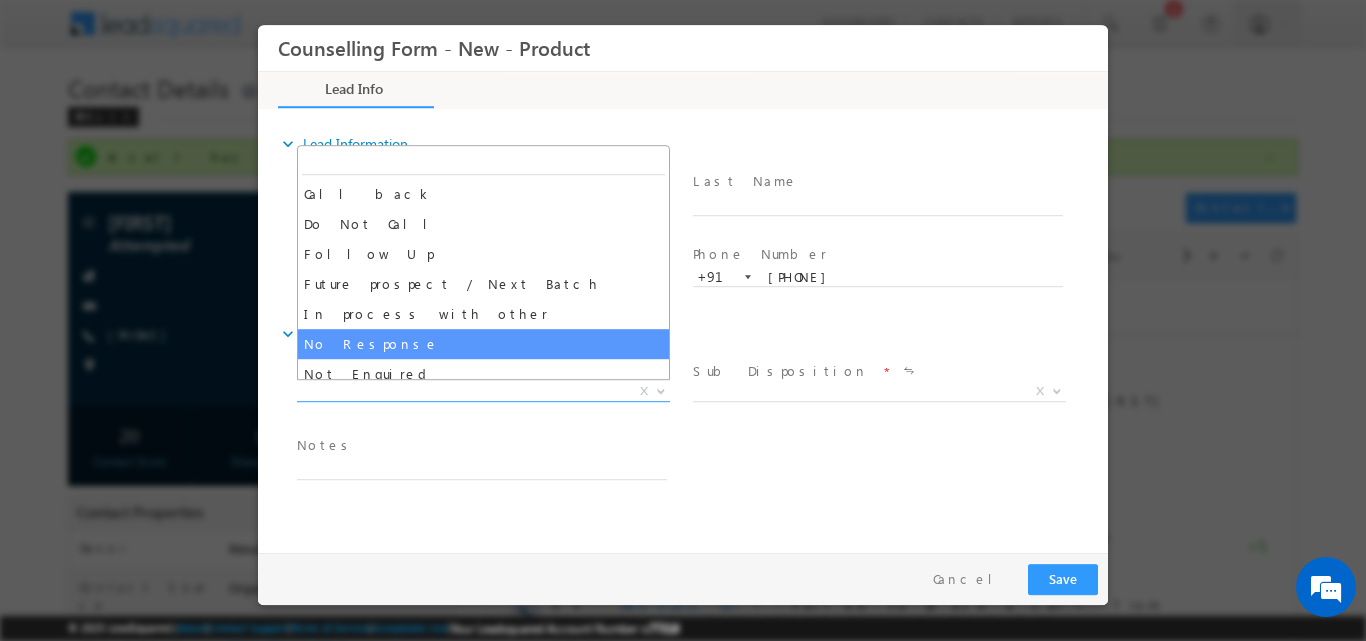 select on "No Response" 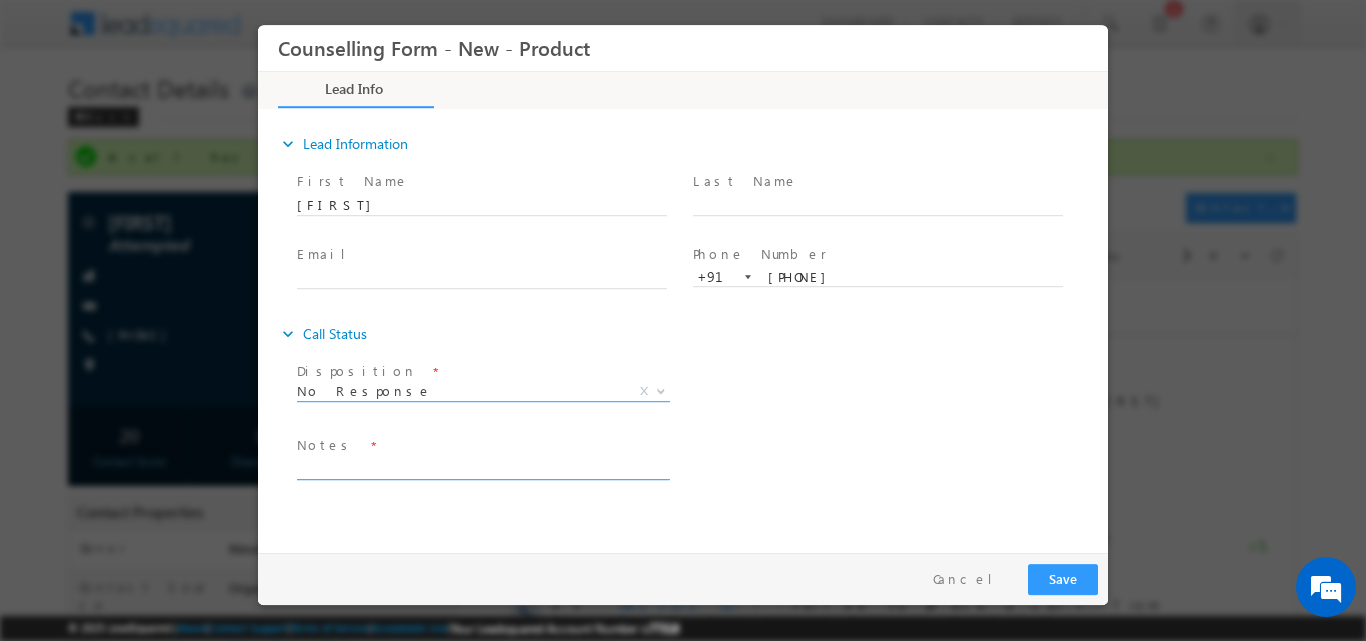 click at bounding box center (482, 467) 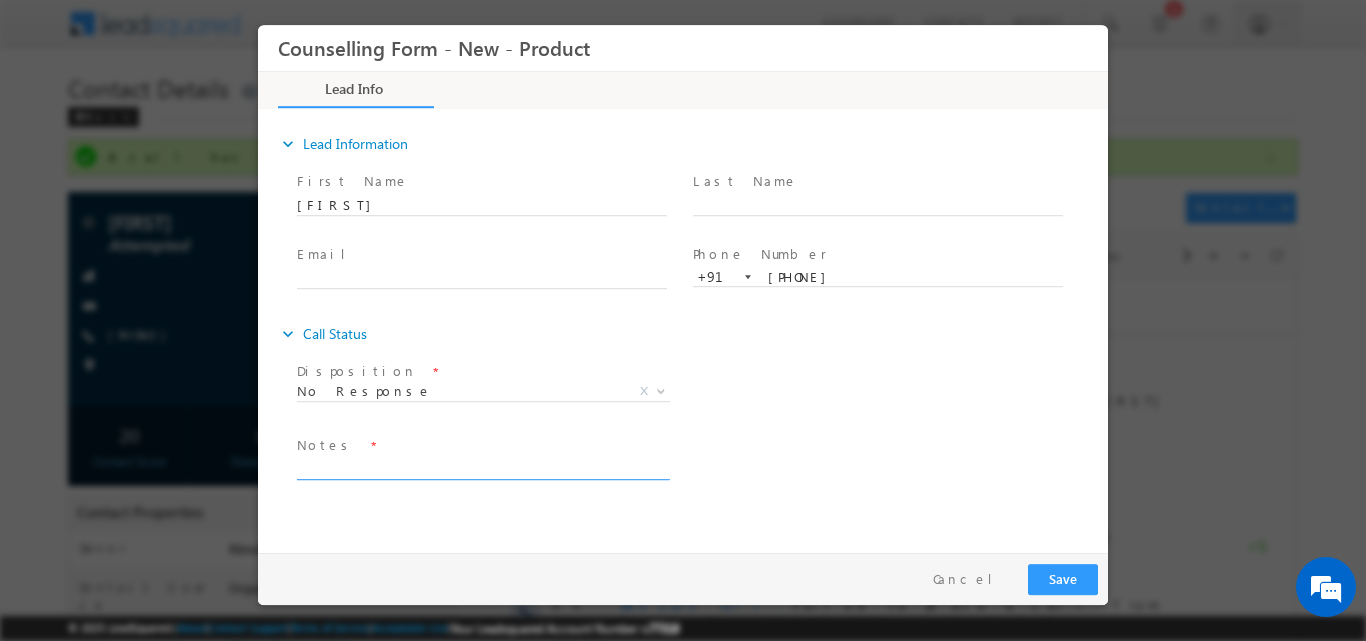 paste on "No response, dnp" 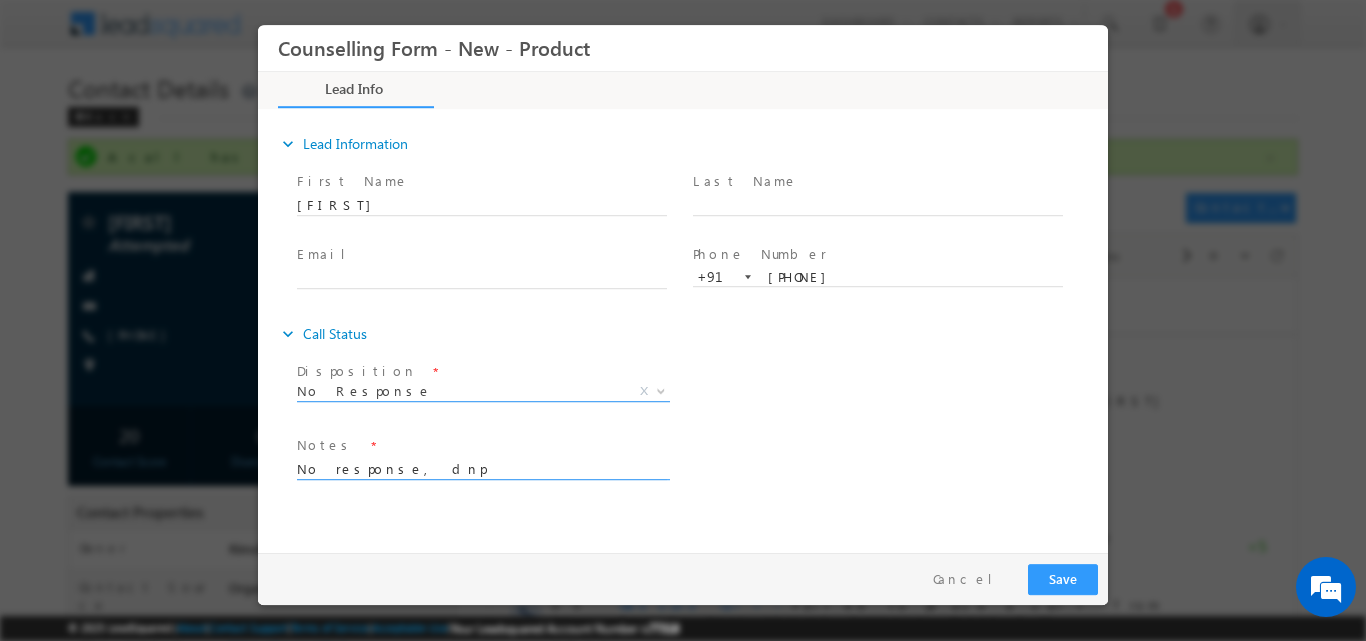 type on "No response, dnp" 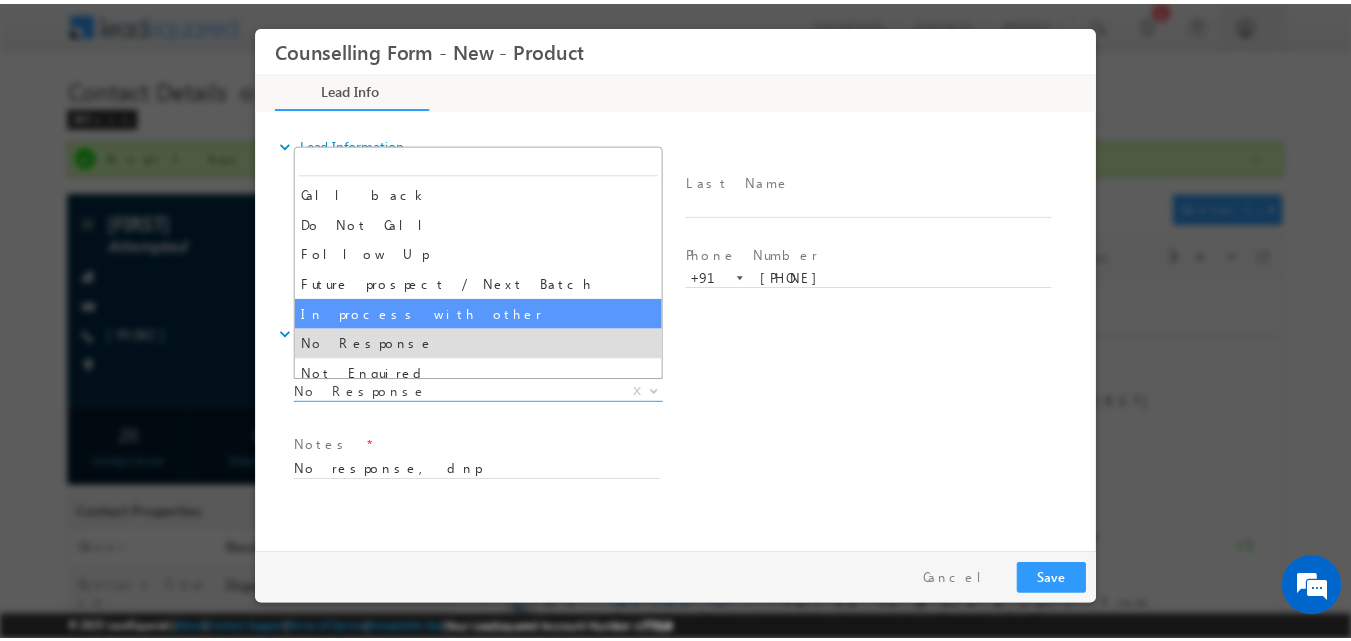 scroll, scrollTop: 130, scrollLeft: 0, axis: vertical 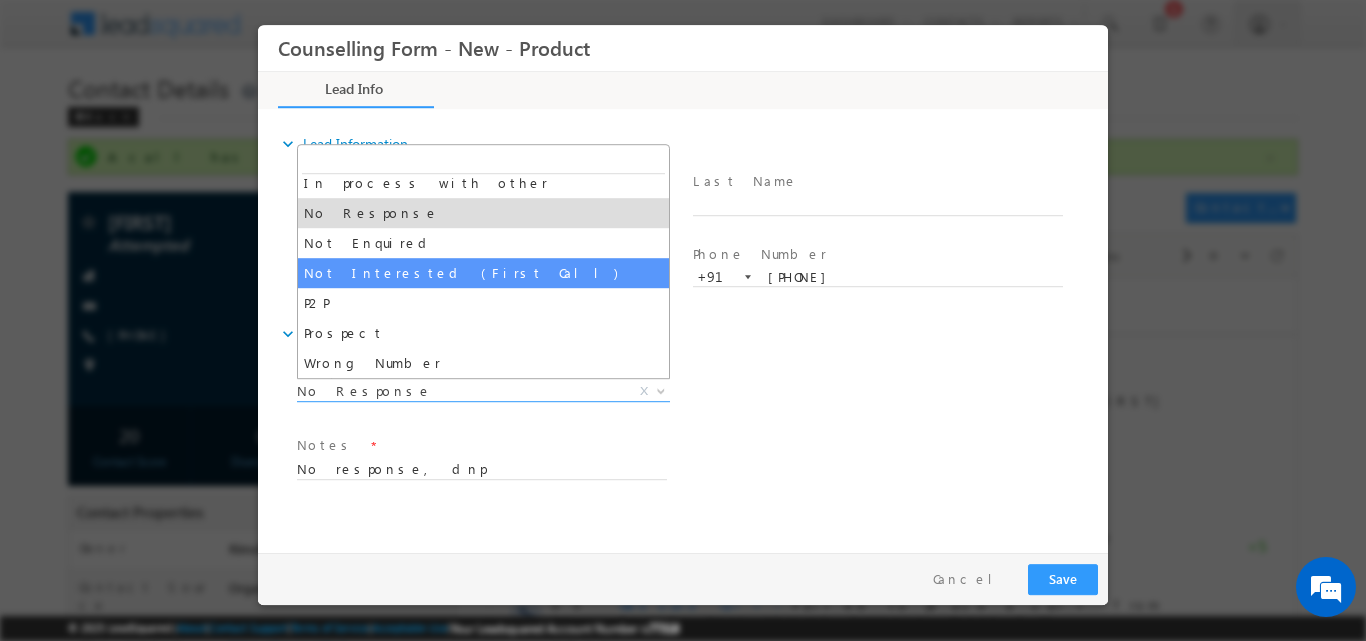 select on "Not Interested (First Call)" 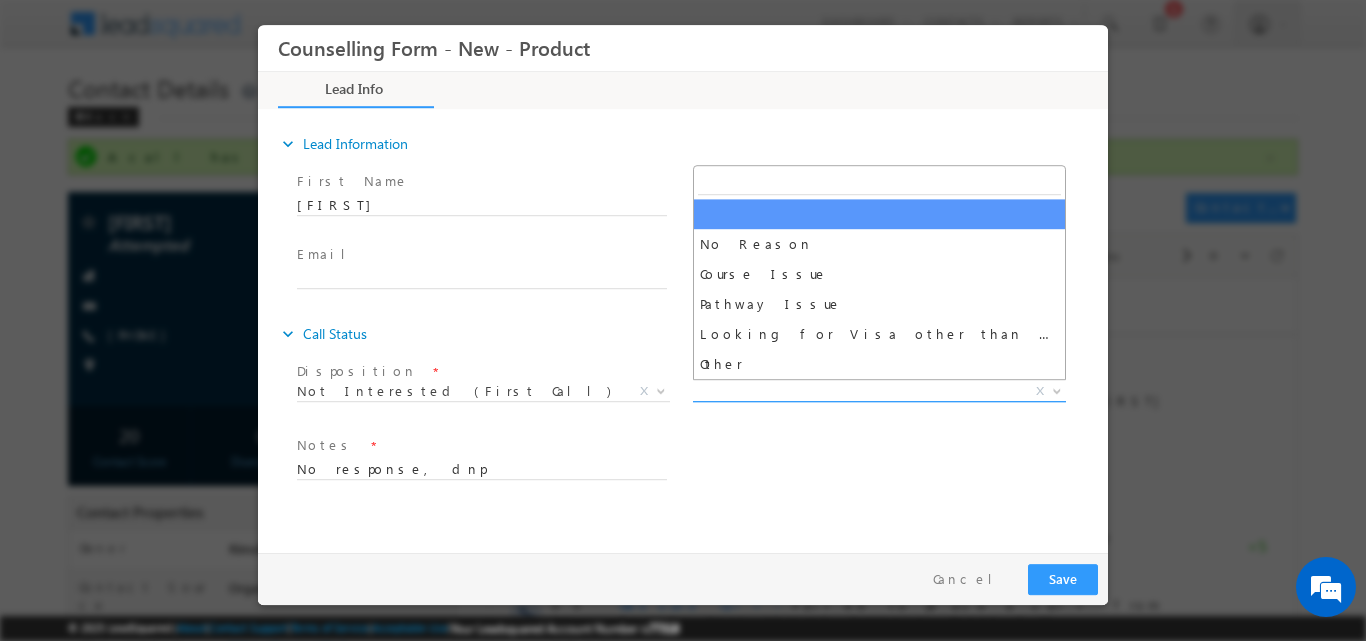 click at bounding box center (1057, 389) 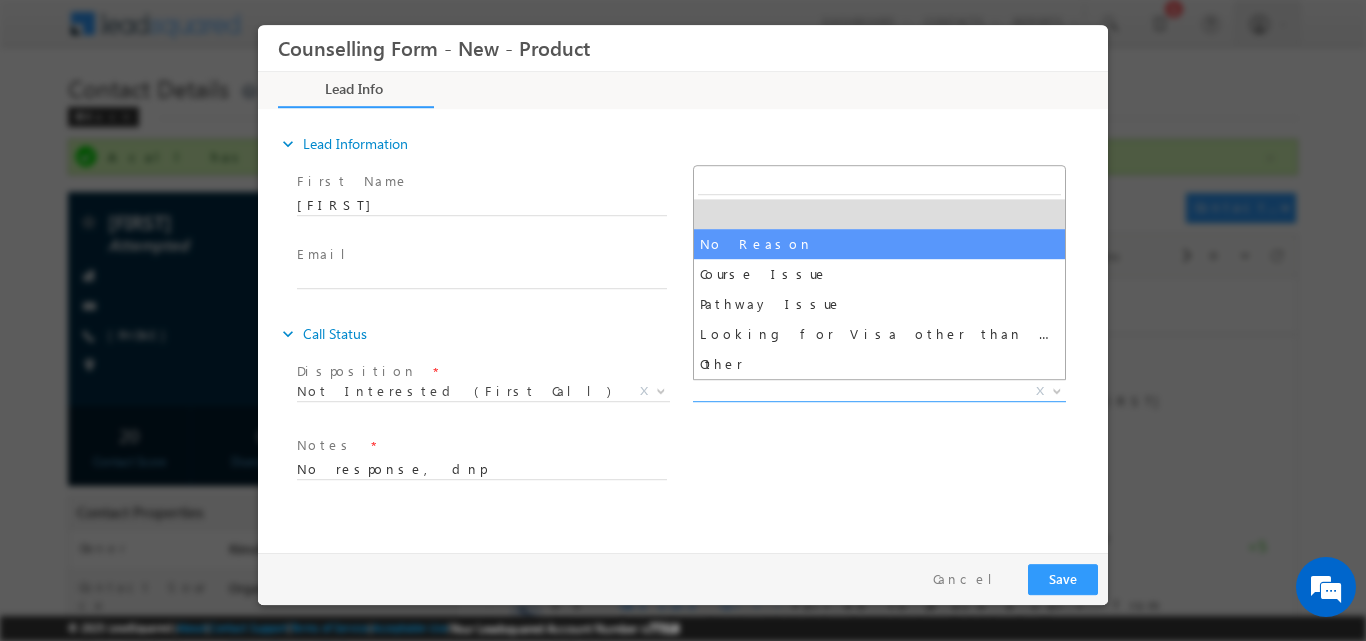 select on "No Reason" 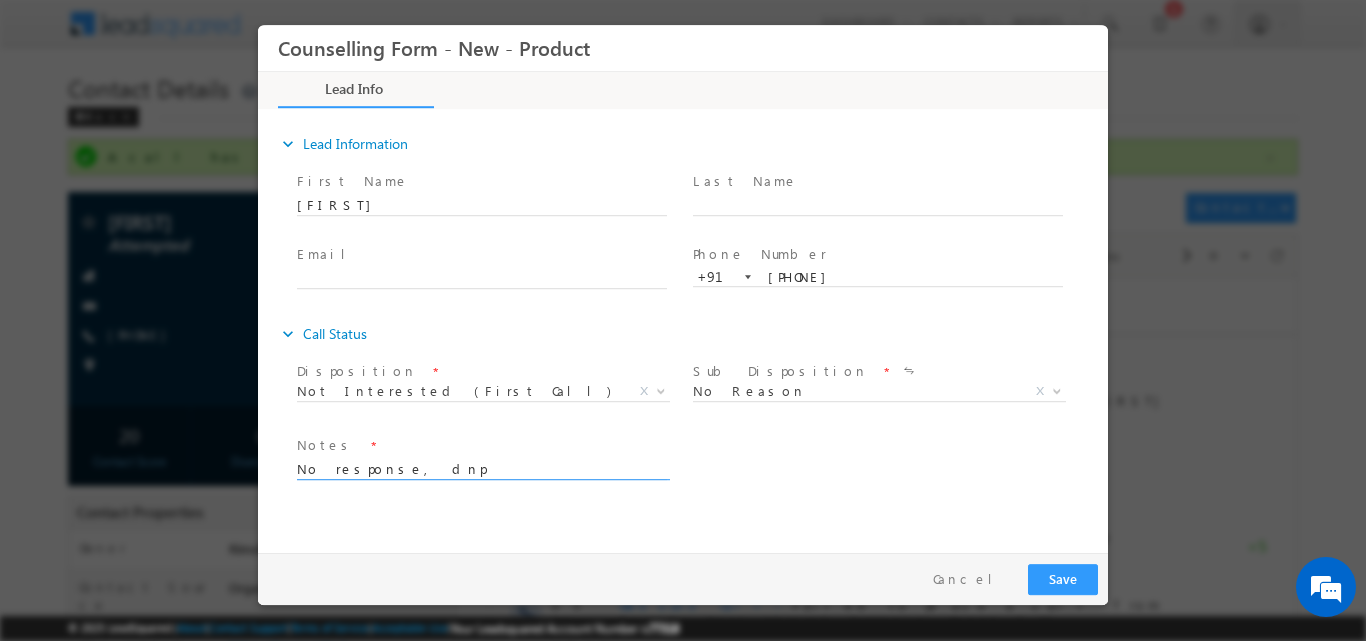 drag, startPoint x: 439, startPoint y: 467, endPoint x: 389, endPoint y: 527, distance: 78.10249 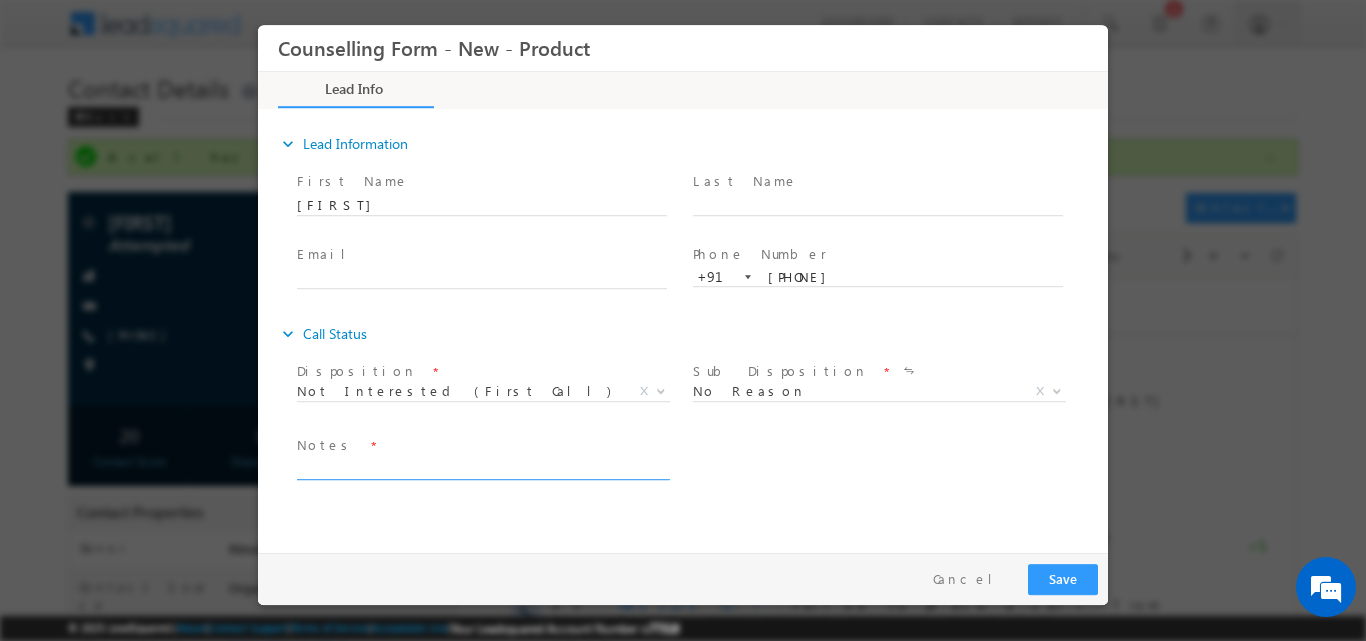 type on "B" 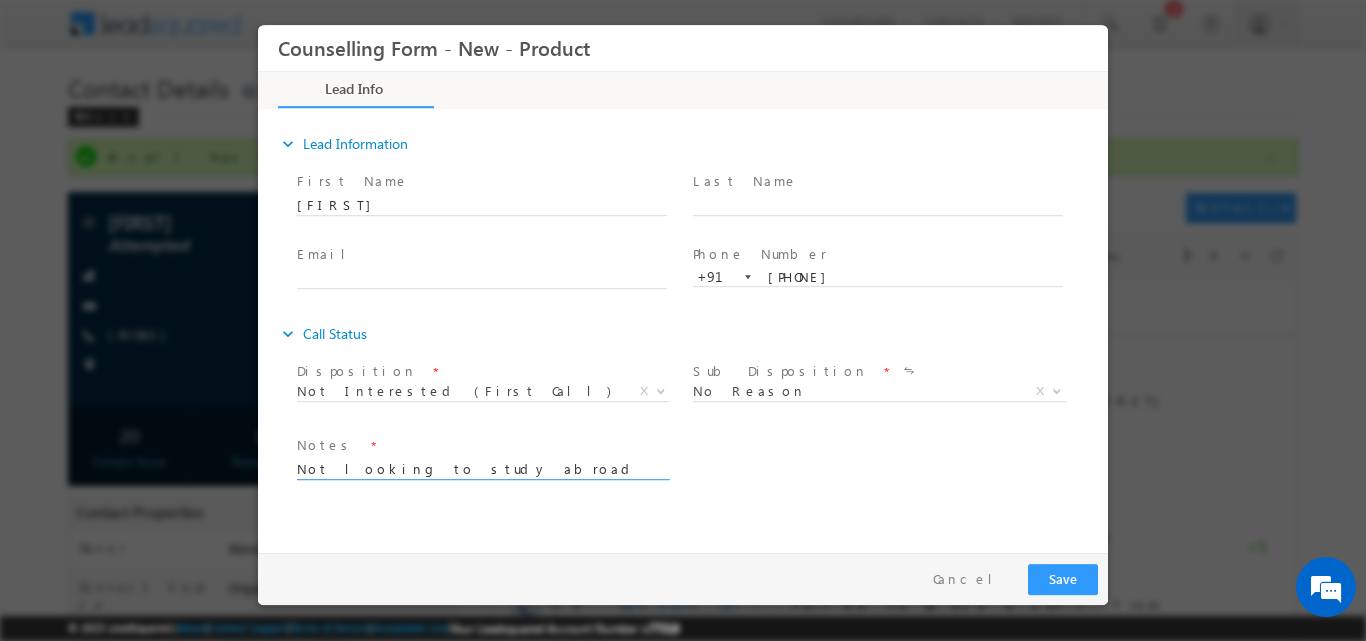 type on "Not looking to study abroad" 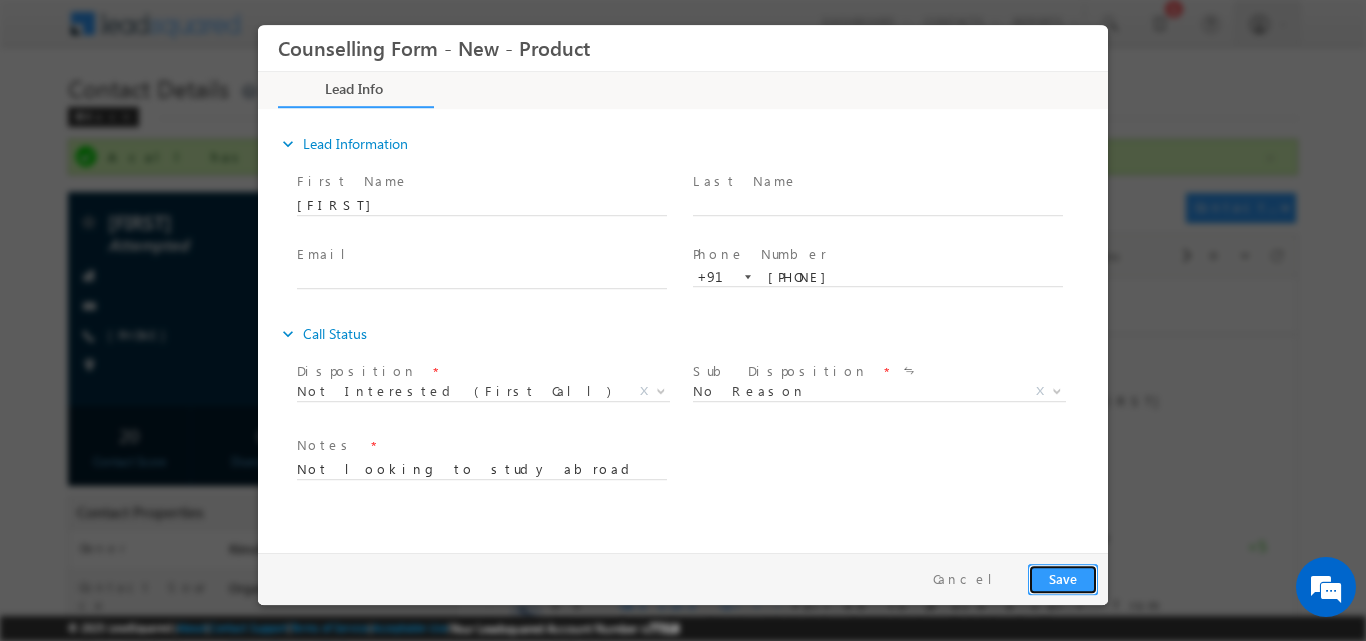 click on "Save" at bounding box center [1063, 578] 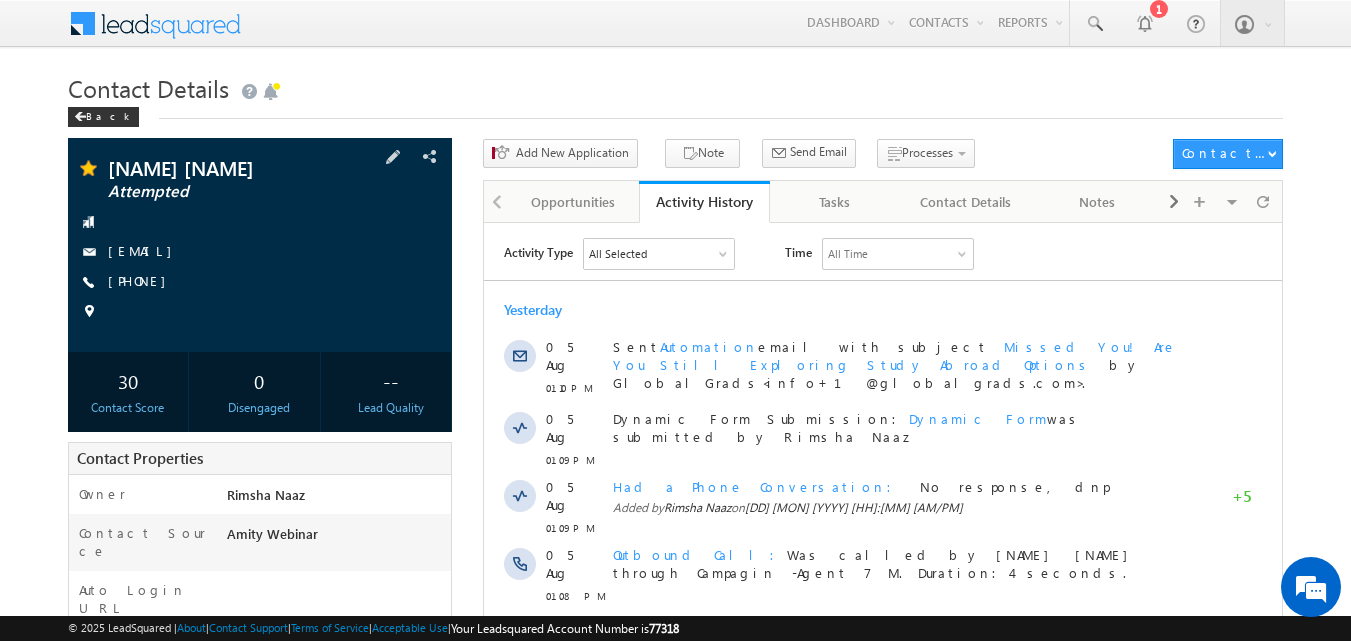 scroll, scrollTop: 0, scrollLeft: 0, axis: both 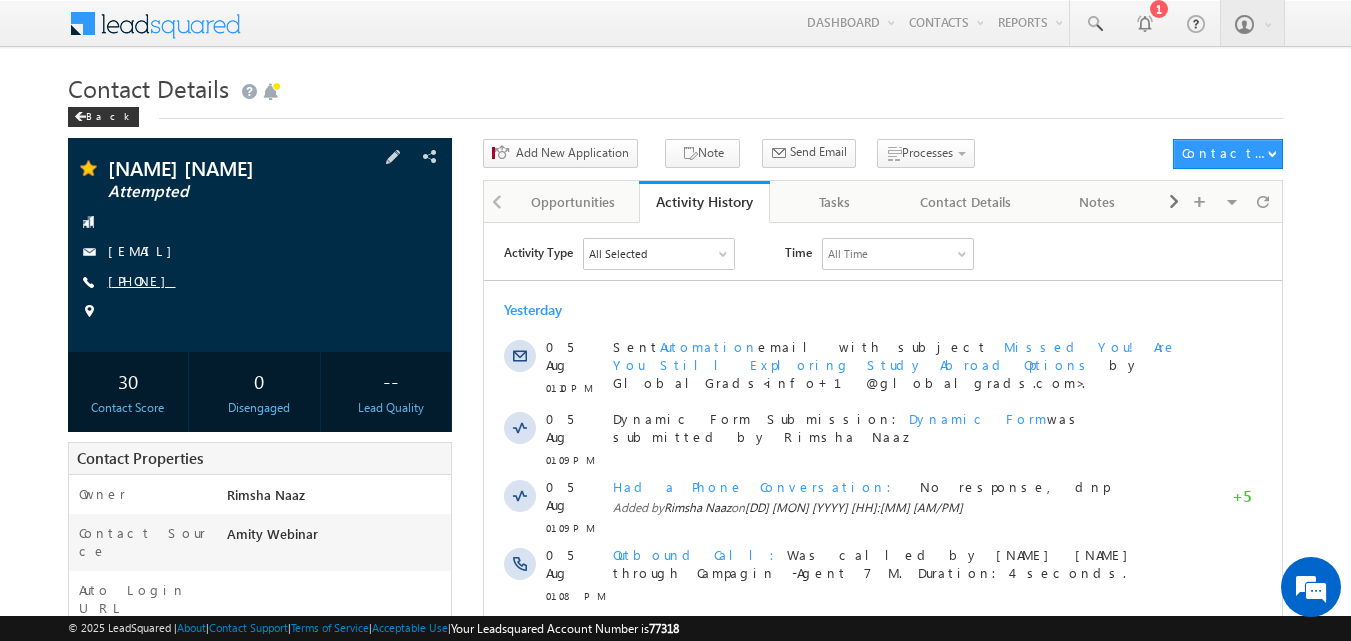 click on "+91-9599015536" at bounding box center (142, 280) 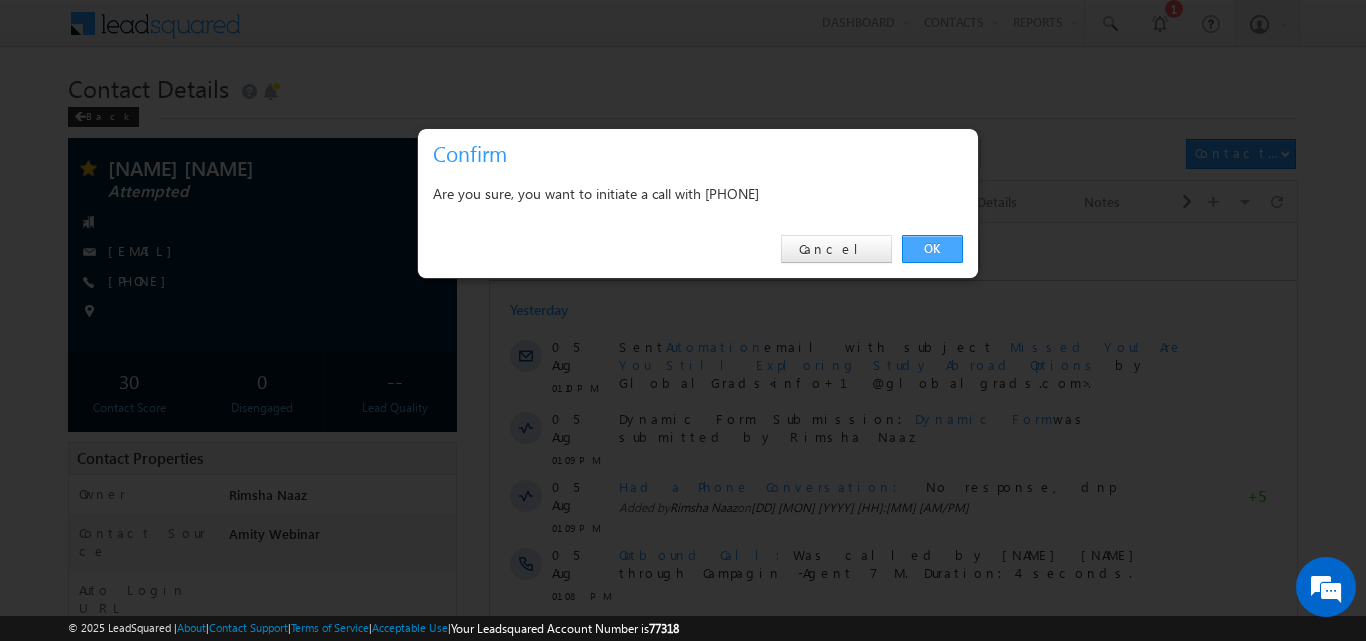 click on "OK" at bounding box center (932, 249) 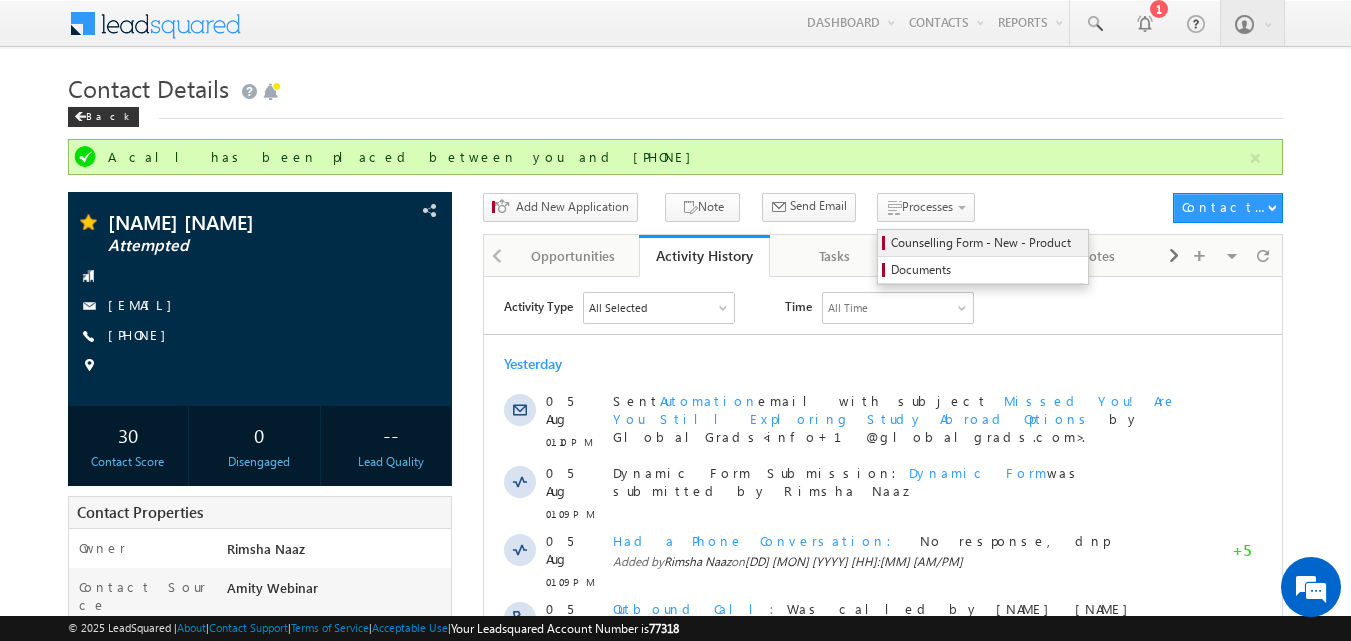click on "Counselling Form - New - Product" at bounding box center (986, 243) 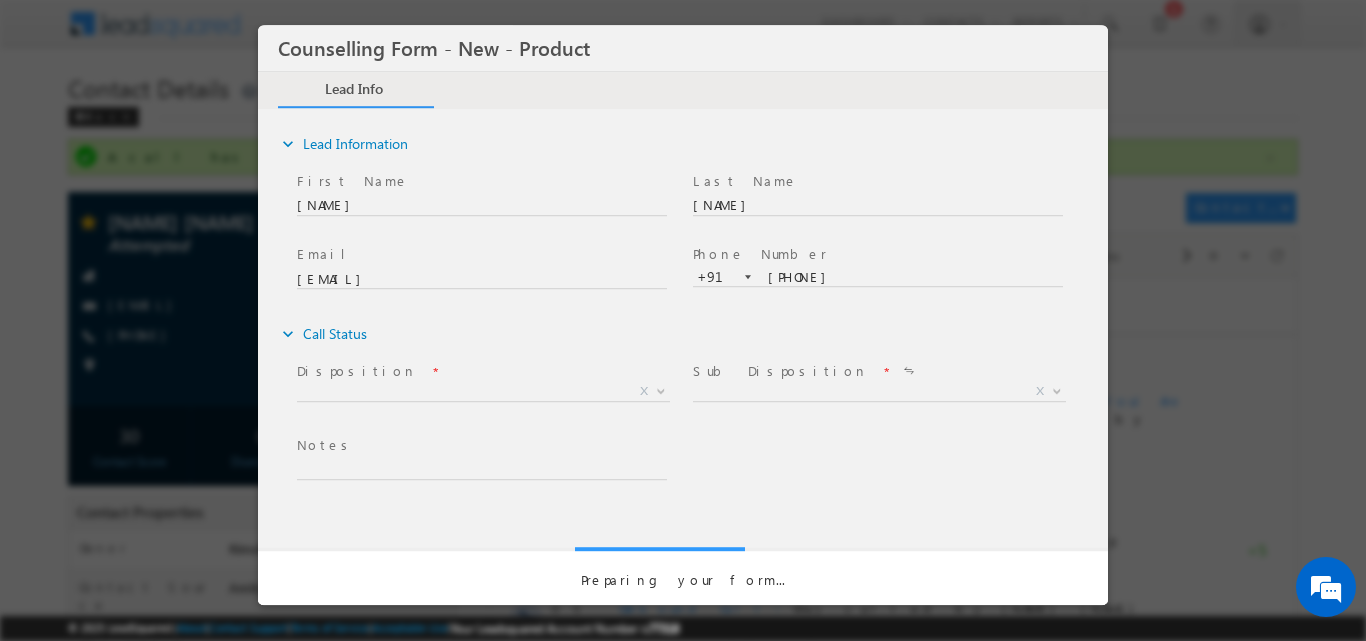 scroll, scrollTop: 0, scrollLeft: 0, axis: both 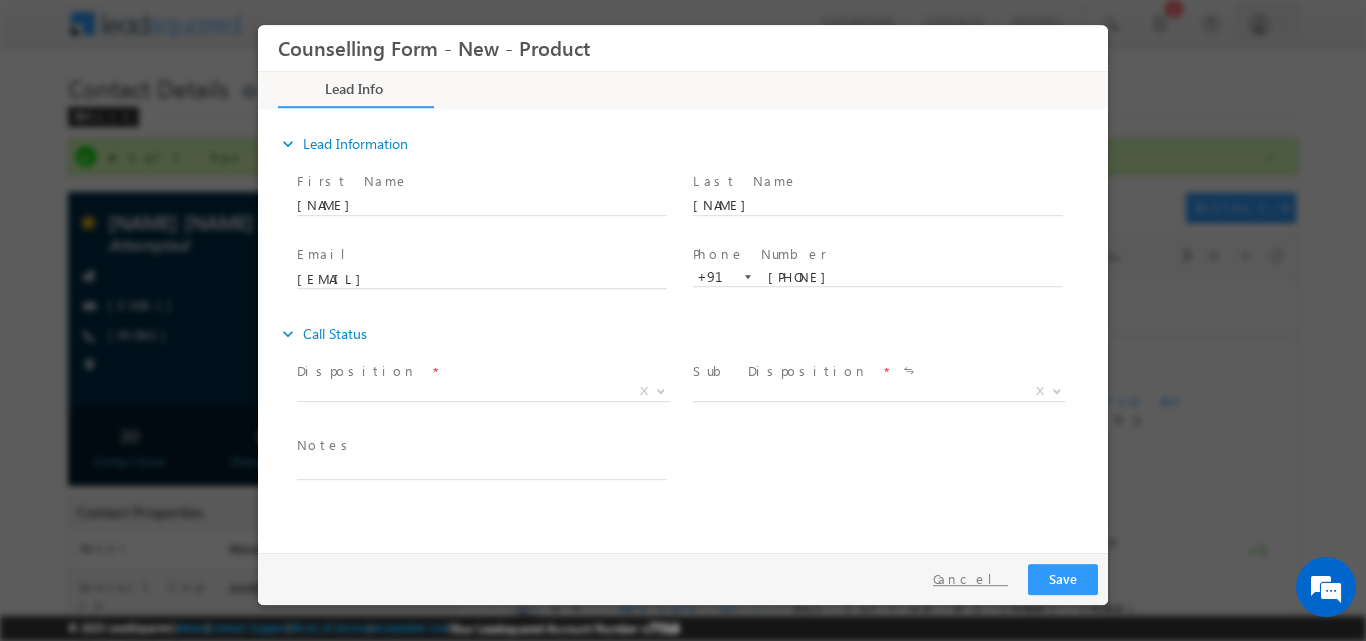 click on "Cancel" at bounding box center (970, 578) 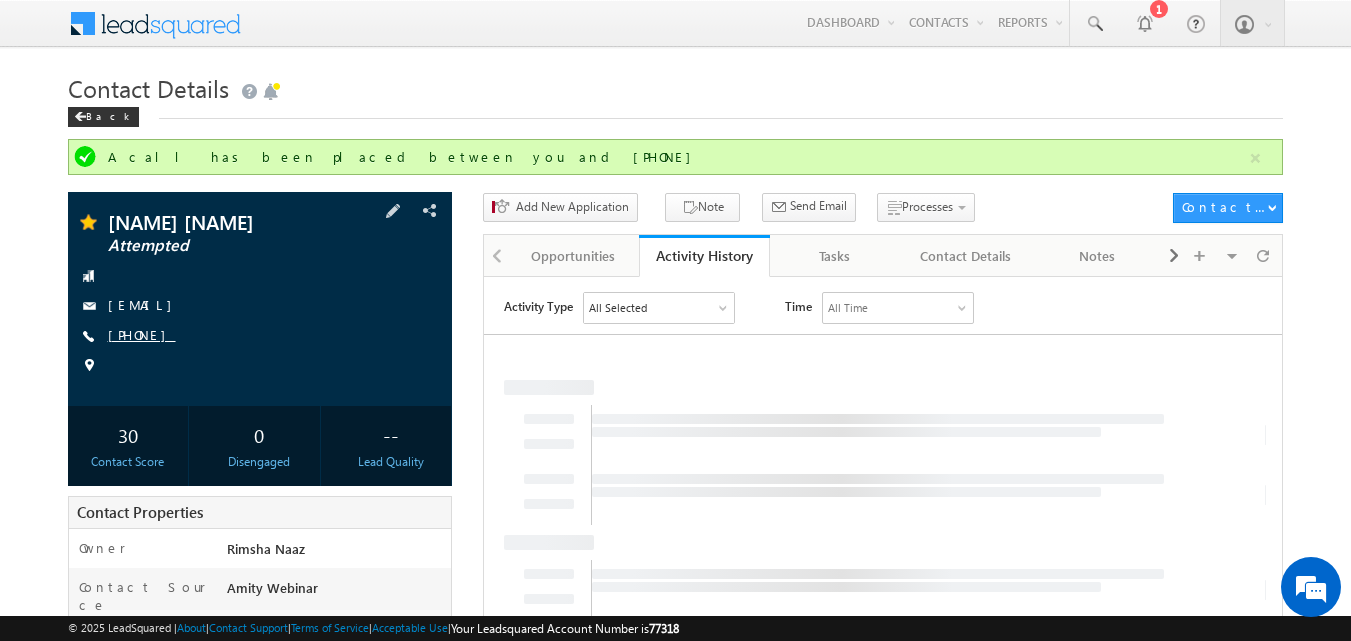 click on "+91-9599015536" at bounding box center (142, 334) 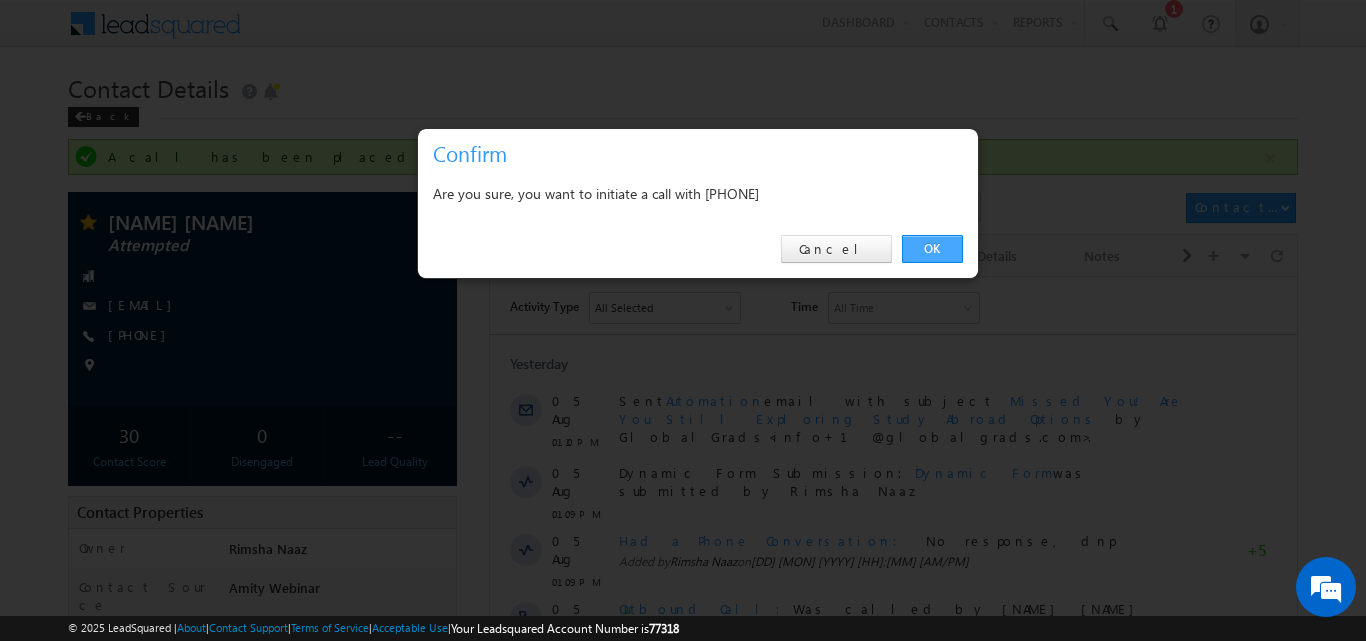 click on "OK" at bounding box center [932, 249] 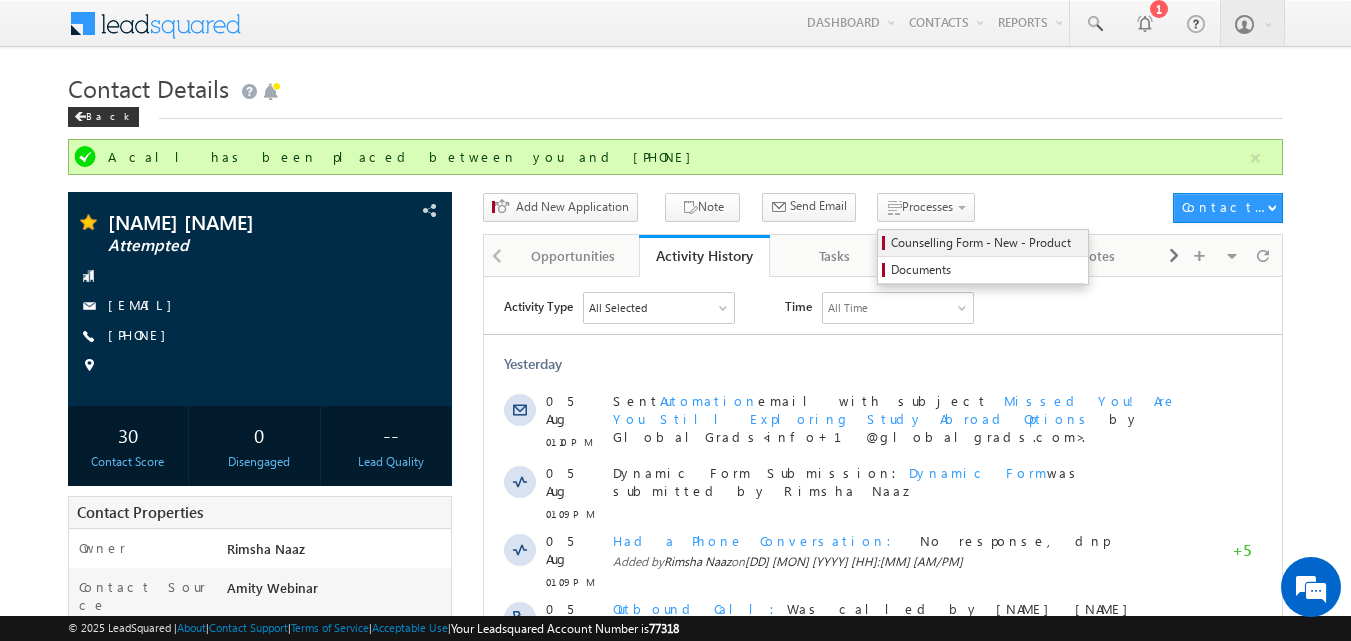 click on "Counselling Form - New - Product" at bounding box center (986, 243) 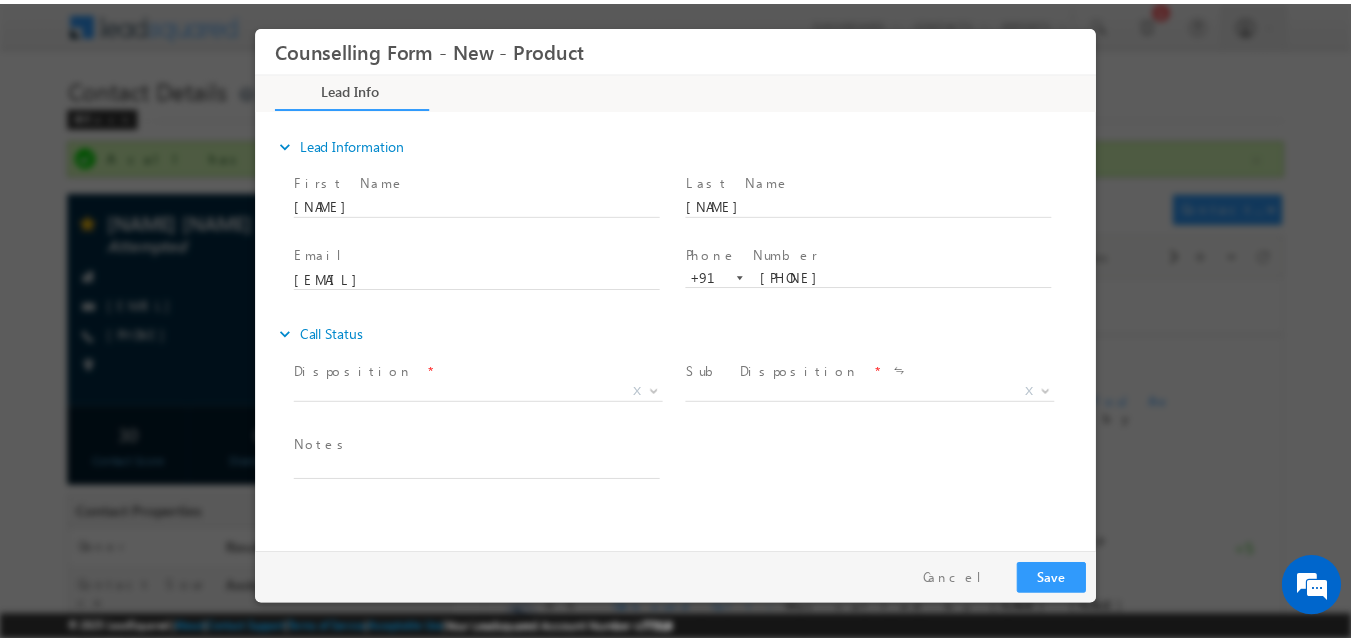 scroll, scrollTop: 0, scrollLeft: 0, axis: both 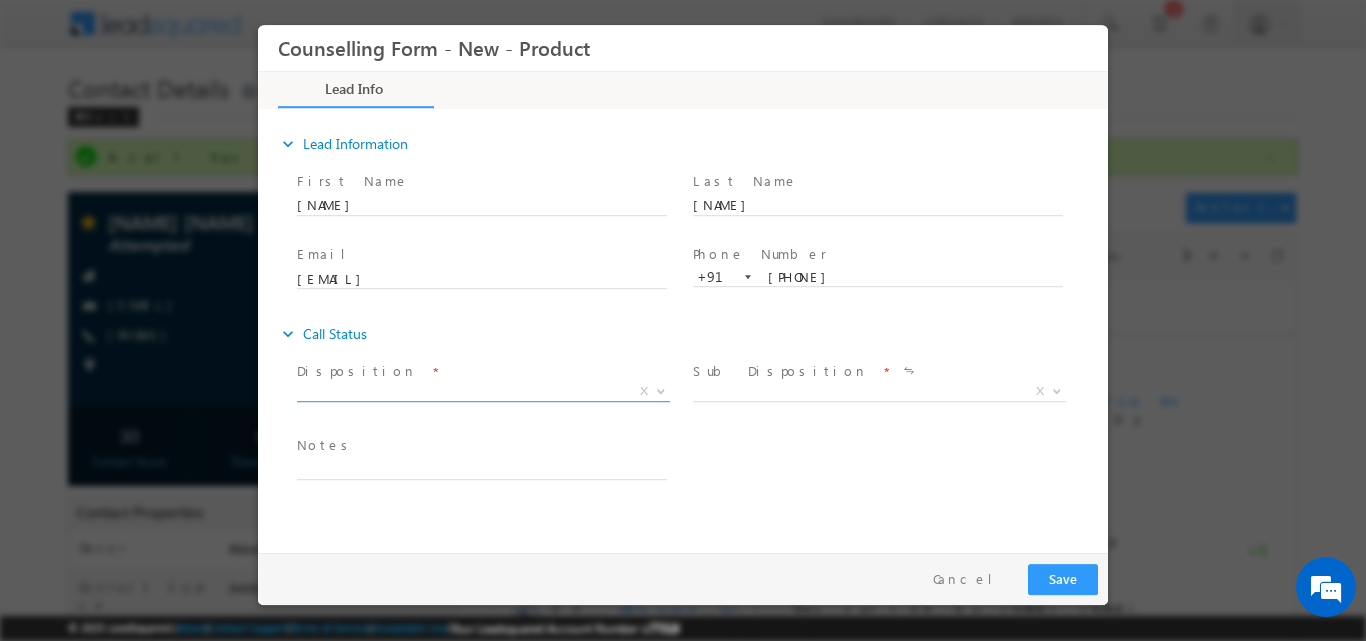 click at bounding box center [661, 389] 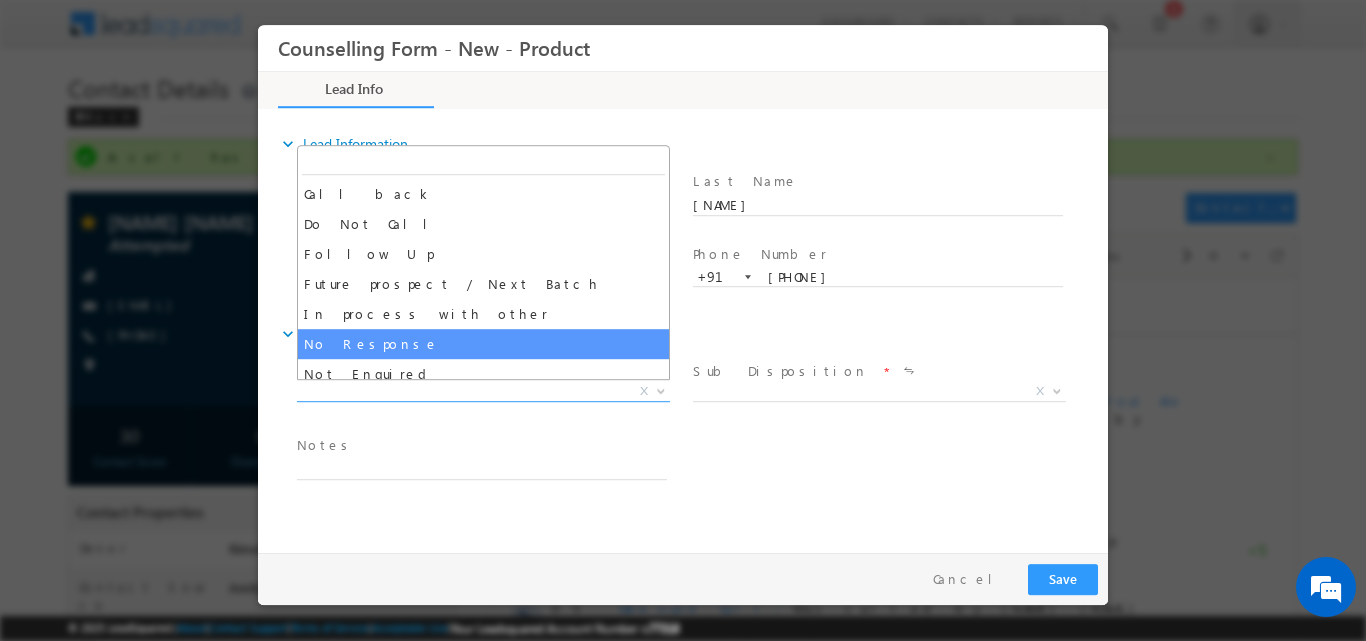 select on "No Response" 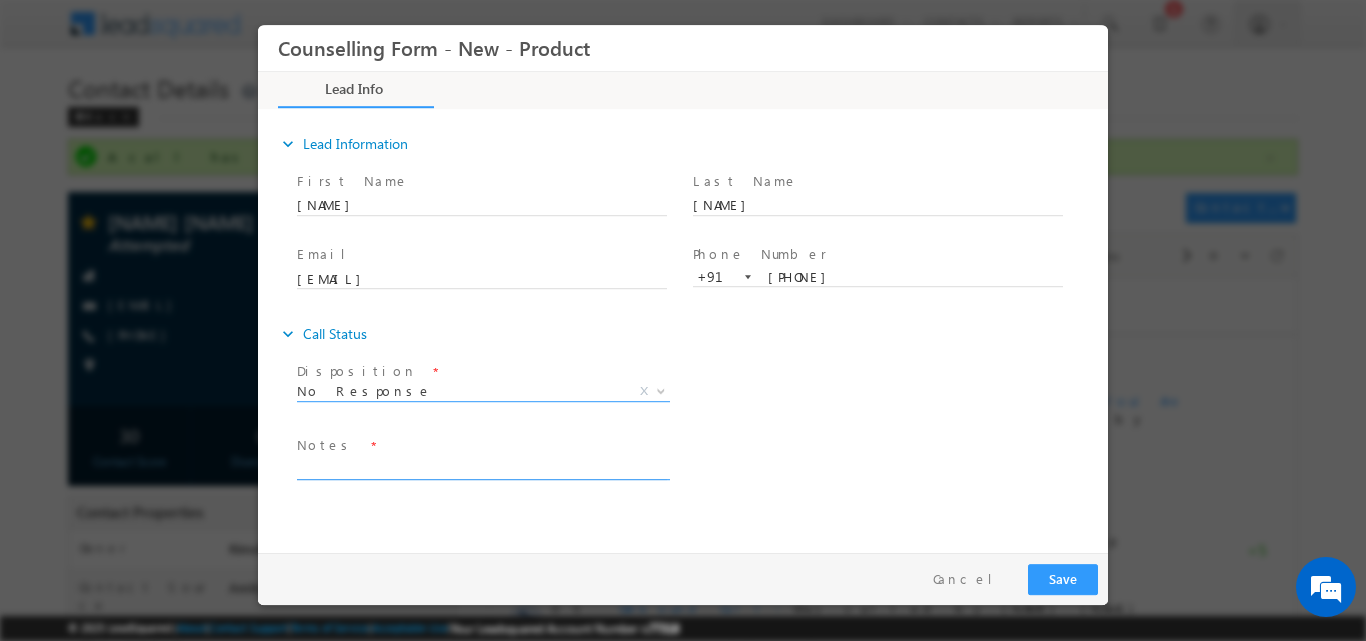 click at bounding box center [482, 467] 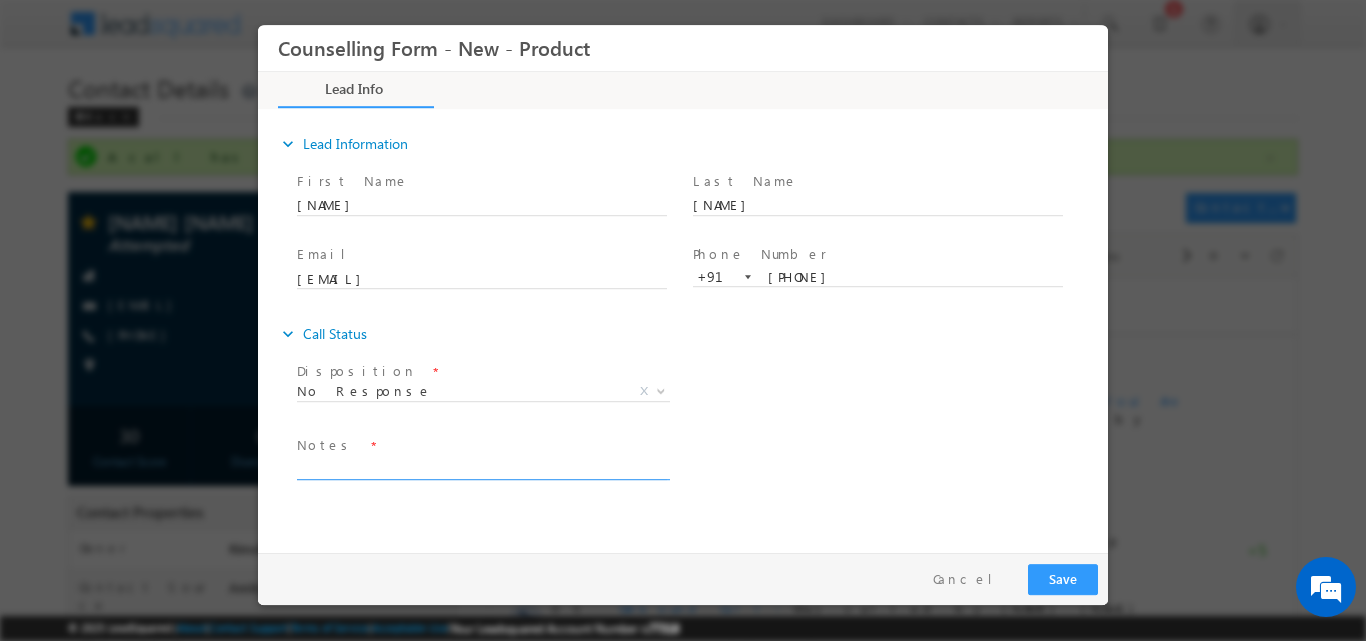 paste on "No response, dnp" 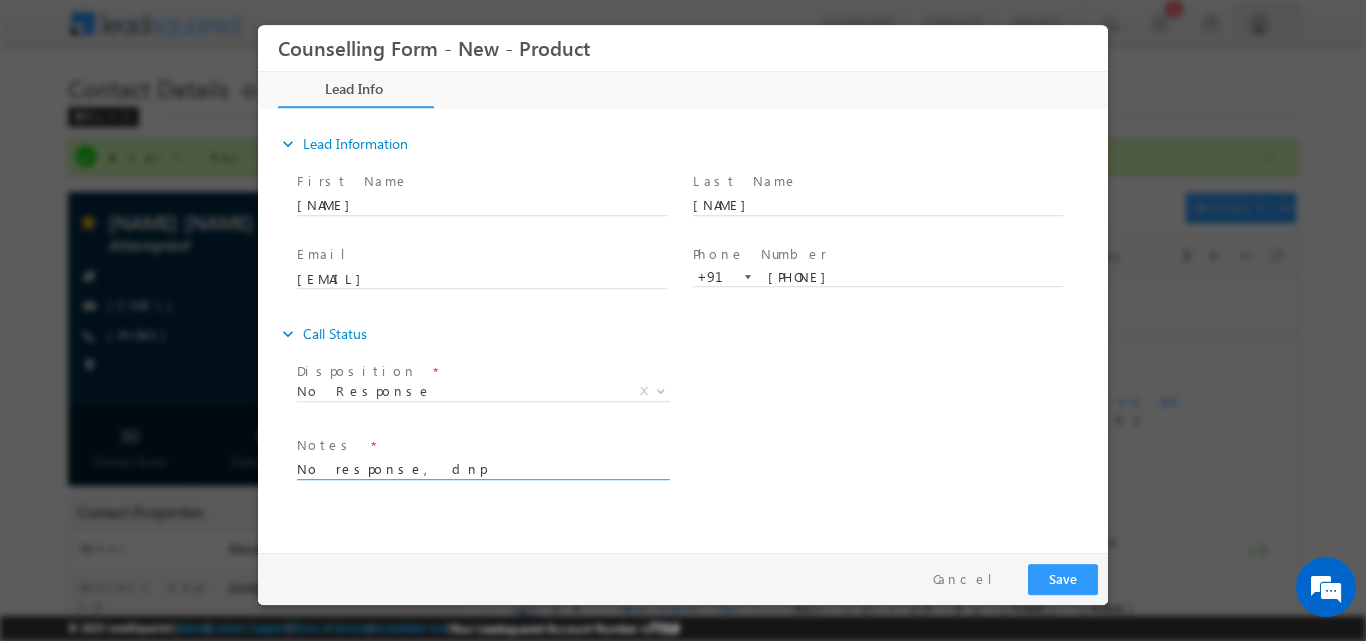 type on "No response, dnp" 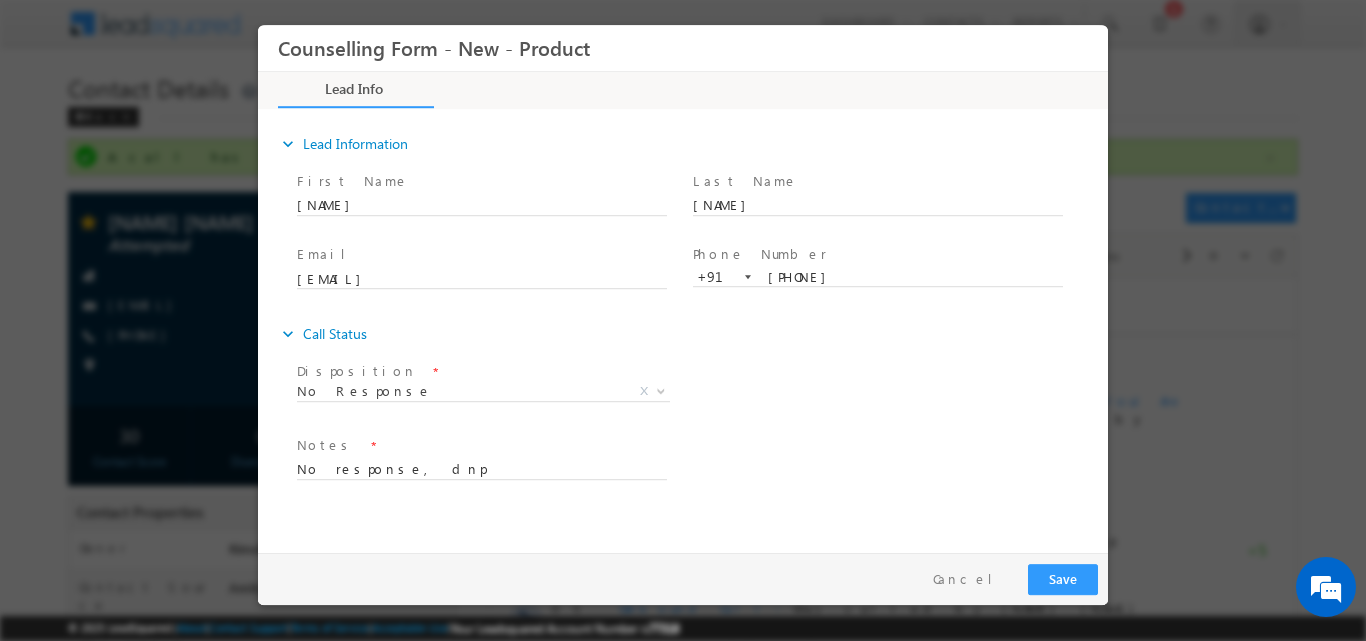 click on "Pay & Save
Save
Cancel" at bounding box center [688, 578] 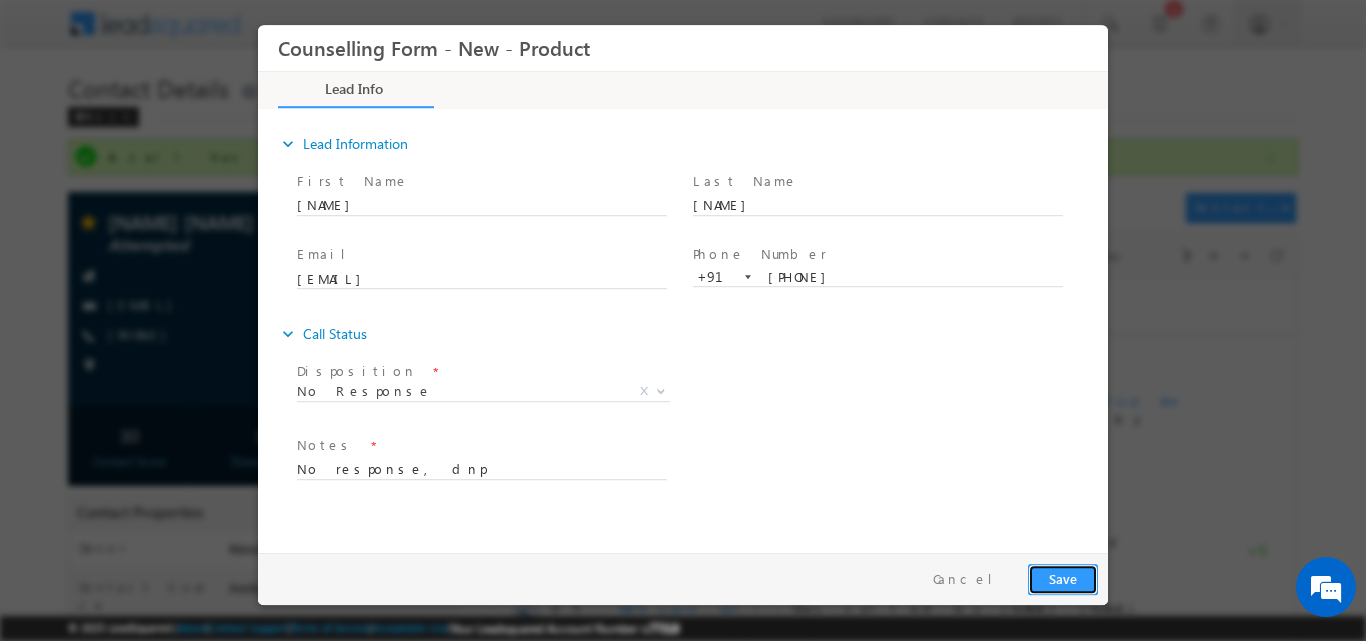click on "Save" at bounding box center [1063, 578] 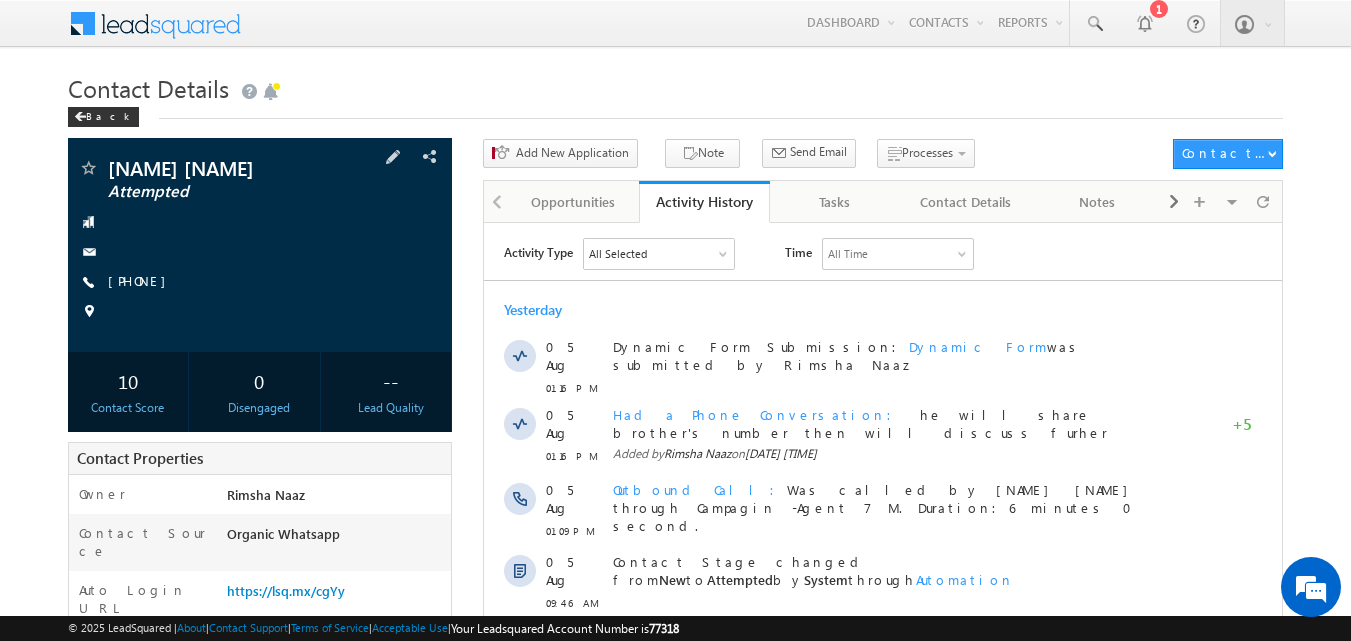 scroll, scrollTop: 0, scrollLeft: 0, axis: both 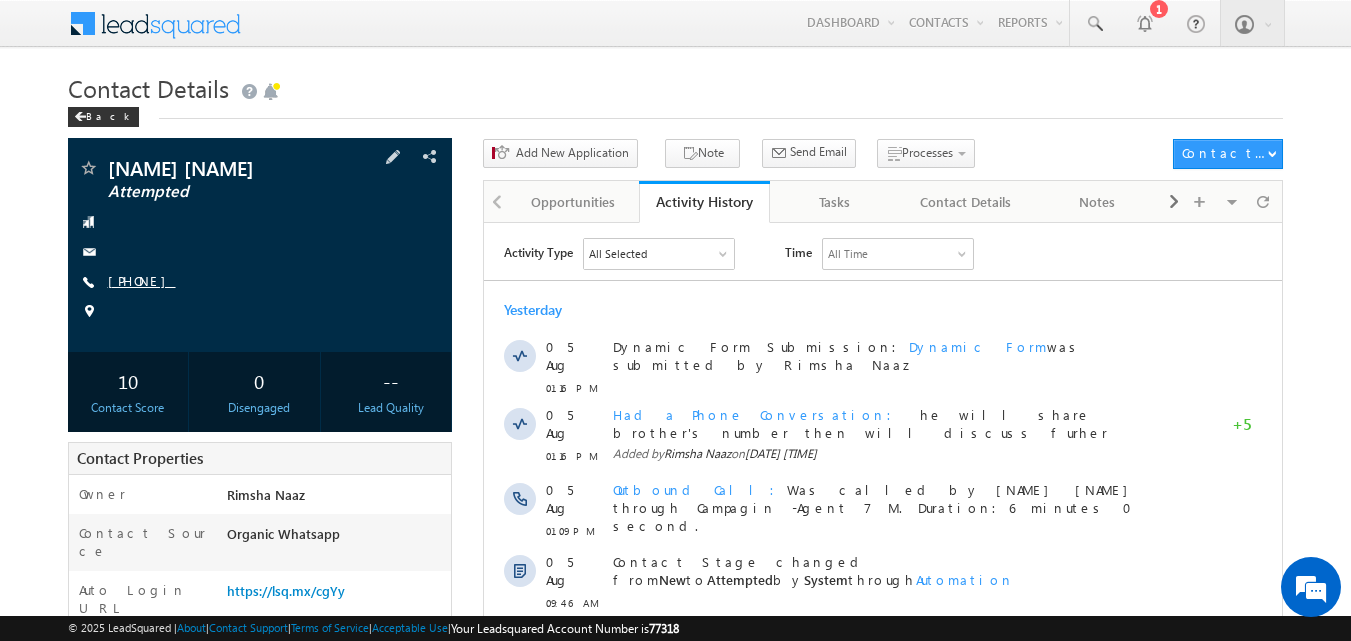 click on "[PHONE]" at bounding box center [142, 280] 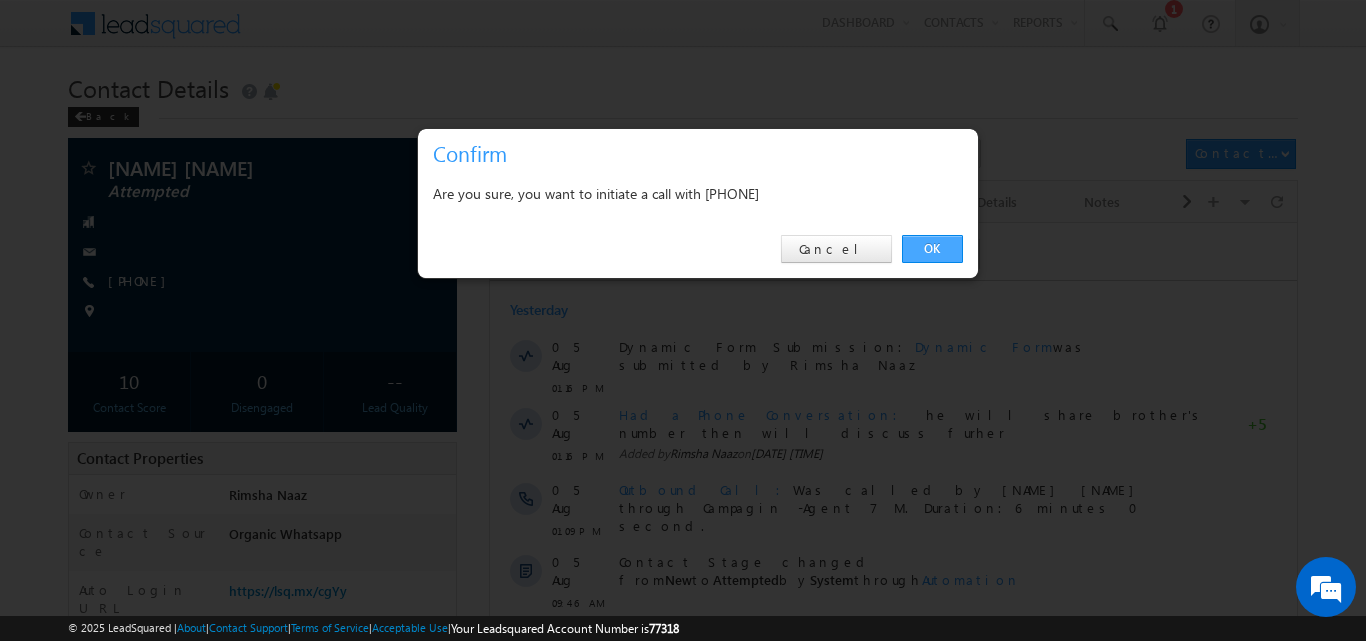 drag, startPoint x: 932, startPoint y: 249, endPoint x: 423, endPoint y: 7, distance: 563.60004 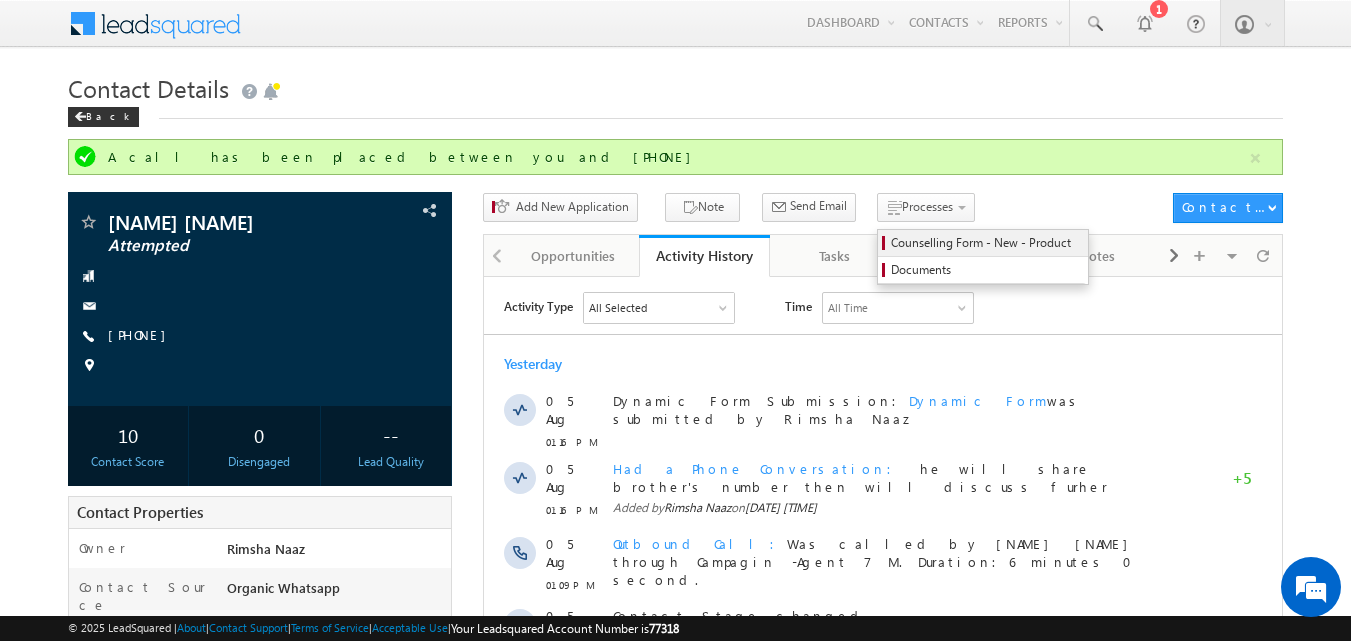 click on "Counselling Form - New - Product" at bounding box center [986, 243] 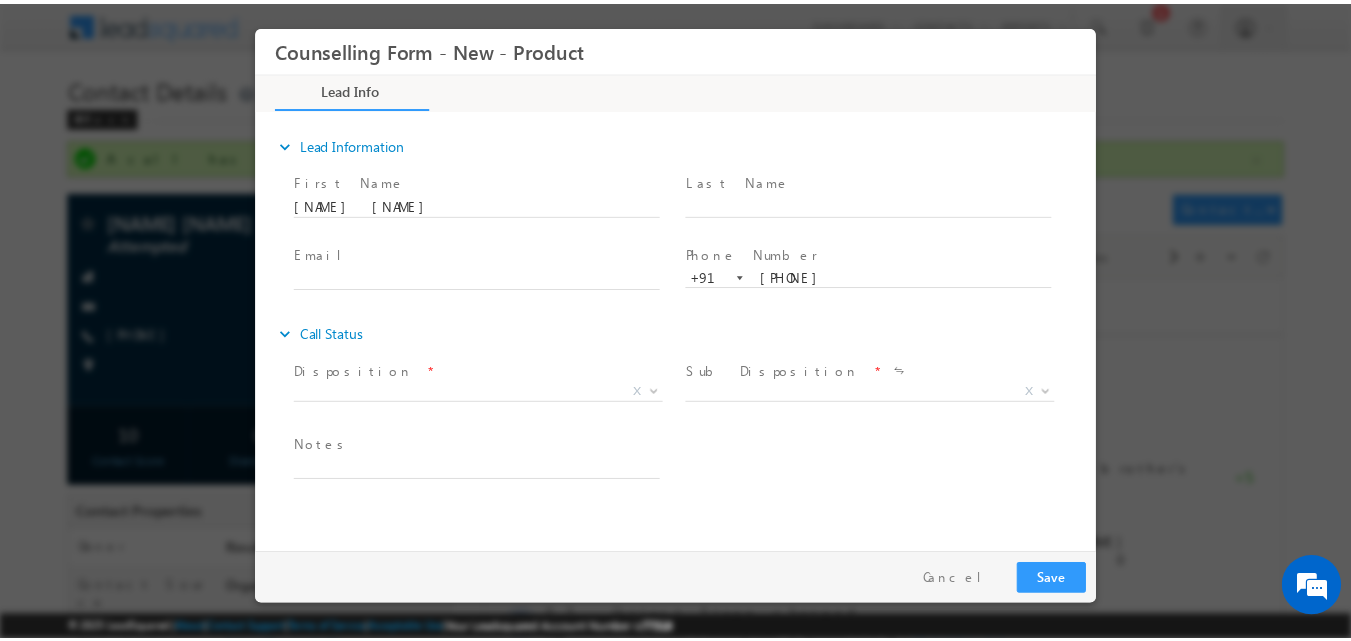 scroll, scrollTop: 0, scrollLeft: 0, axis: both 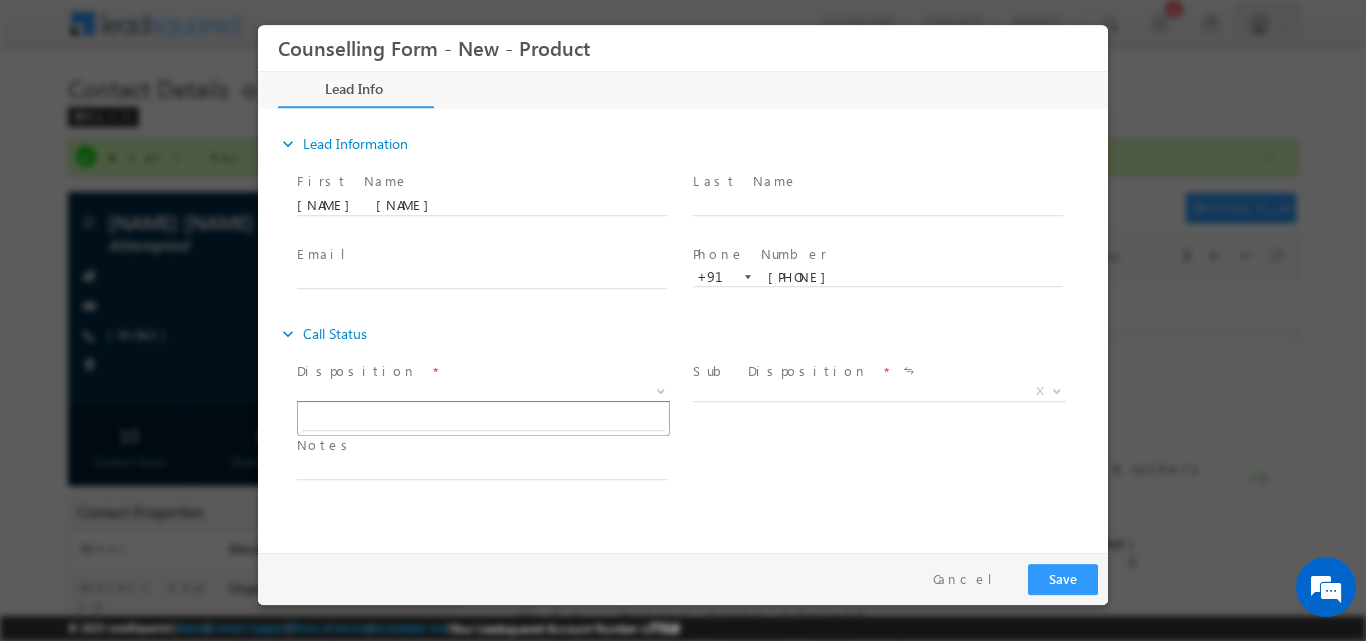 click at bounding box center (659, 390) 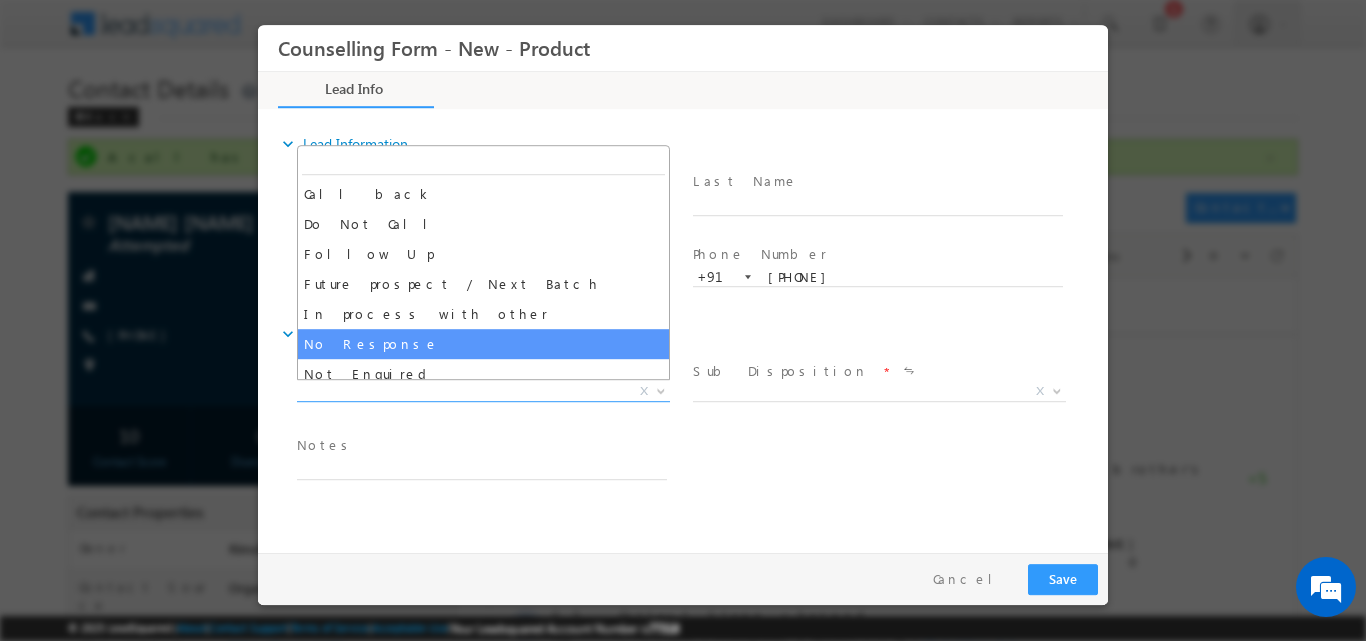 select on "No Response" 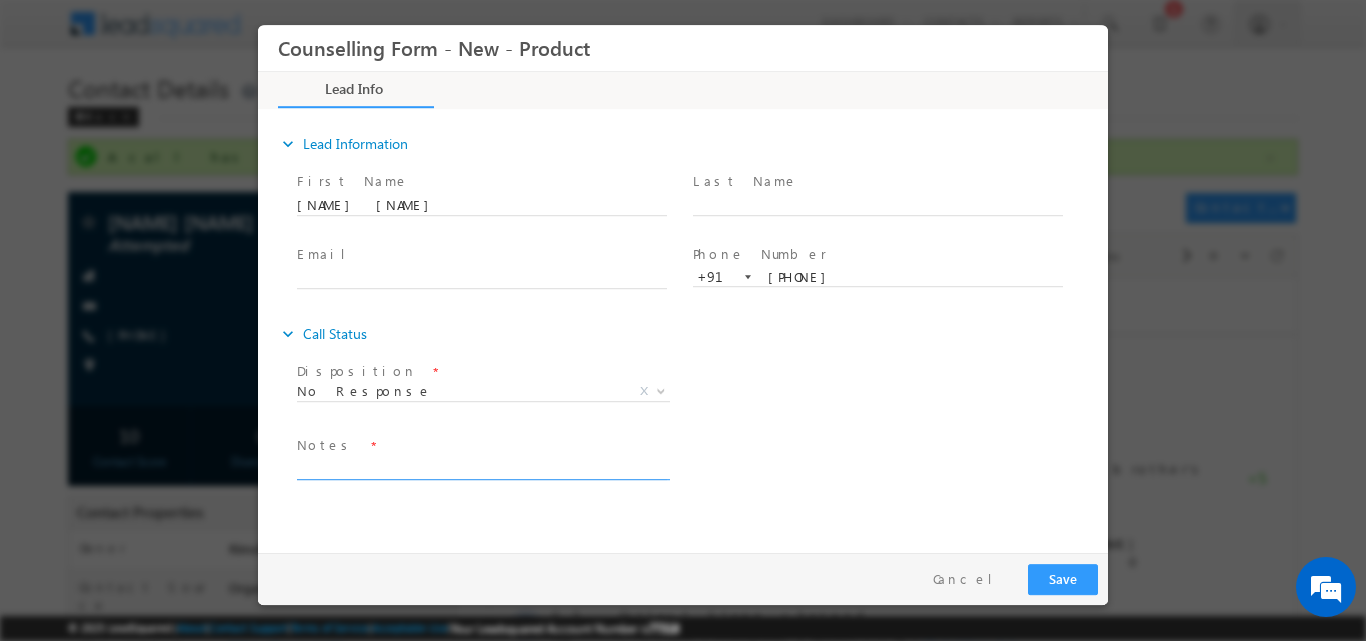 click at bounding box center [482, 467] 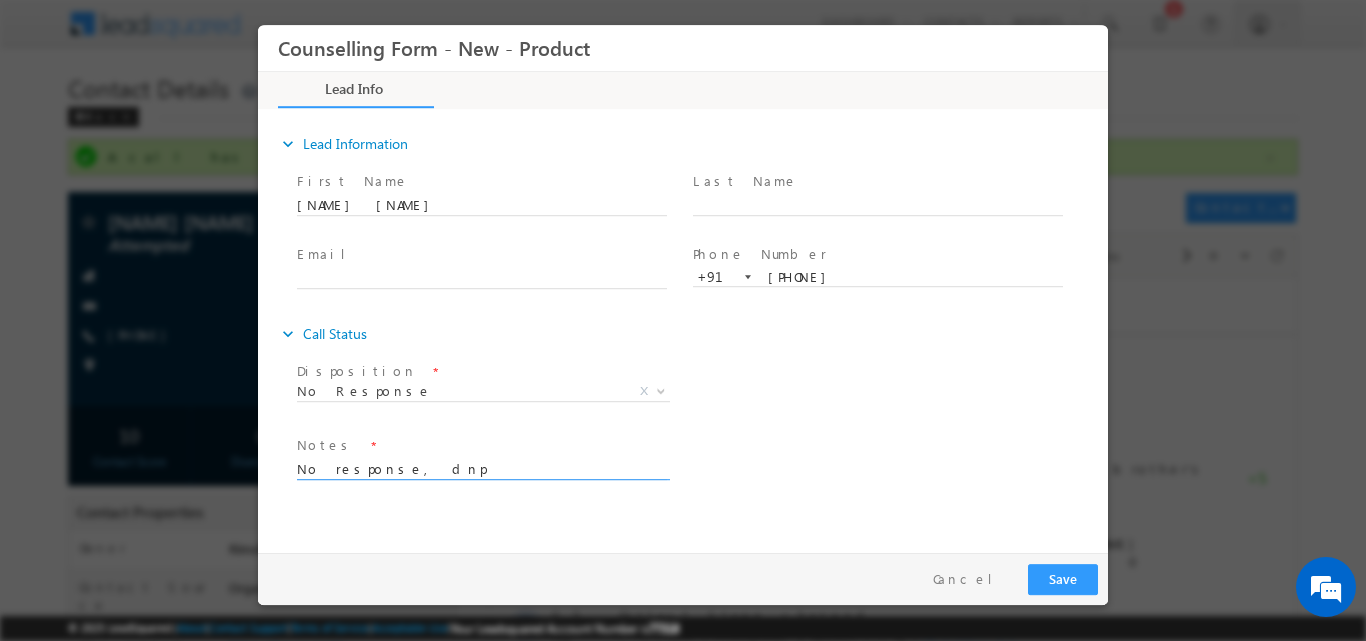 type on "No response, dnp" 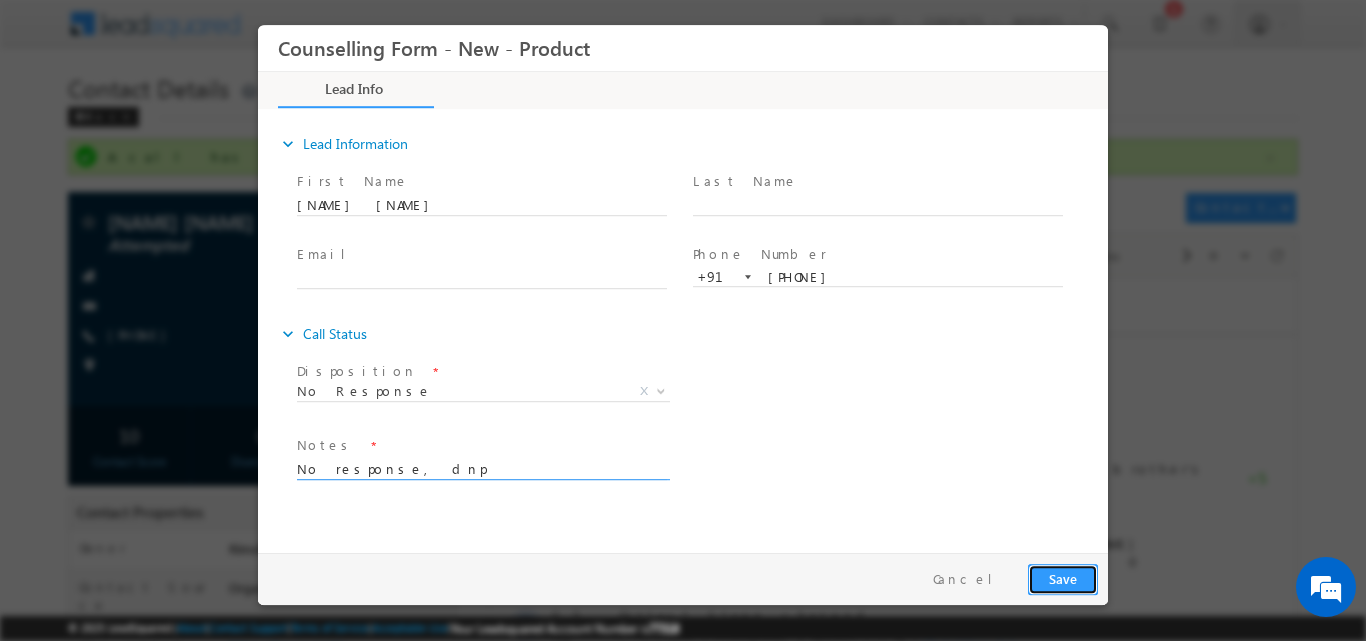 click on "Save" at bounding box center (1063, 578) 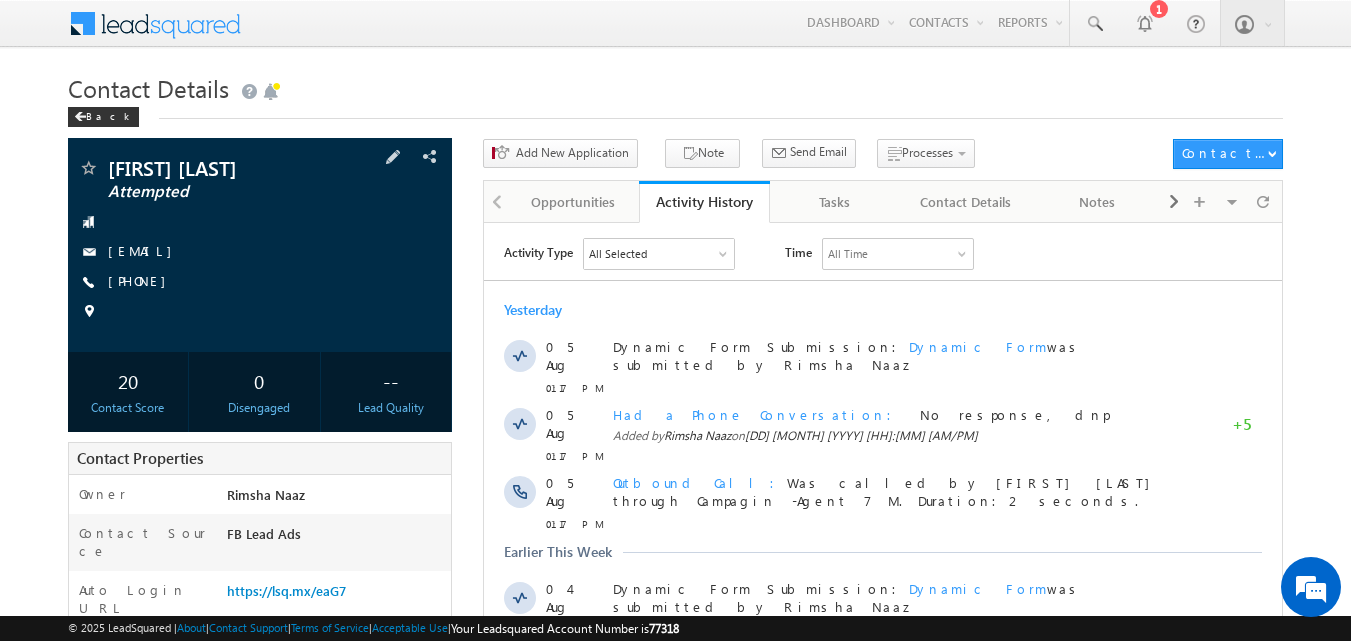 scroll, scrollTop: 0, scrollLeft: 0, axis: both 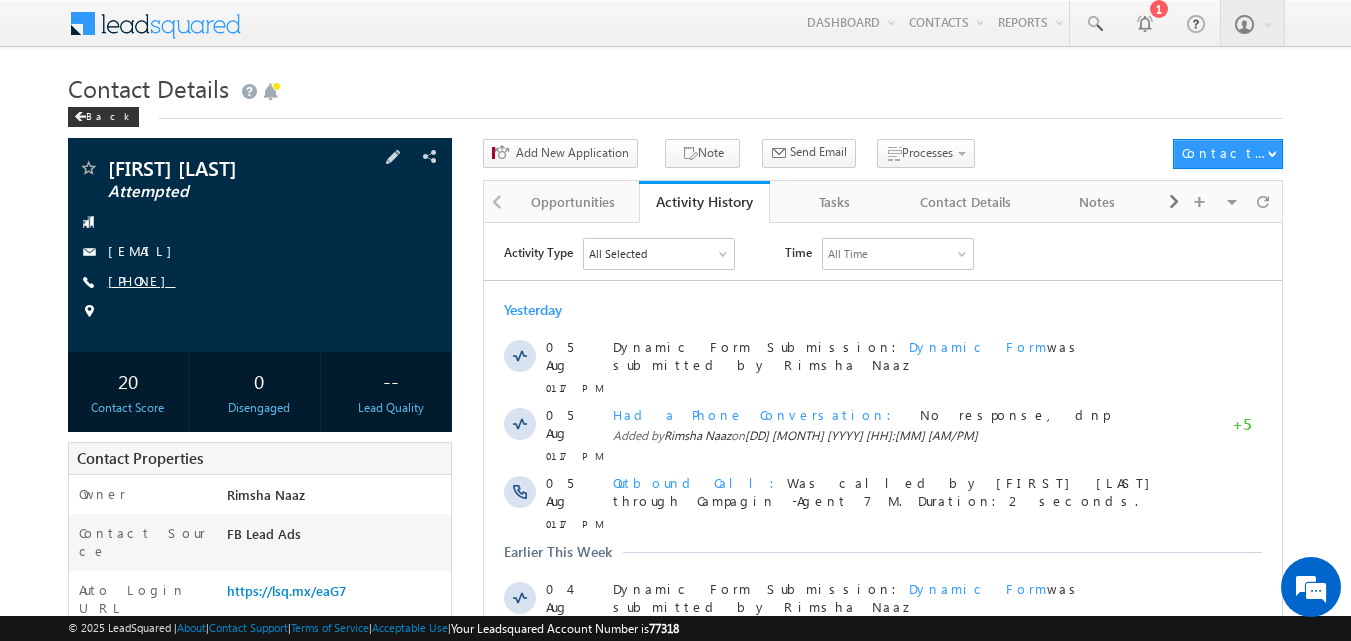 click on "[PHONE]" at bounding box center [142, 280] 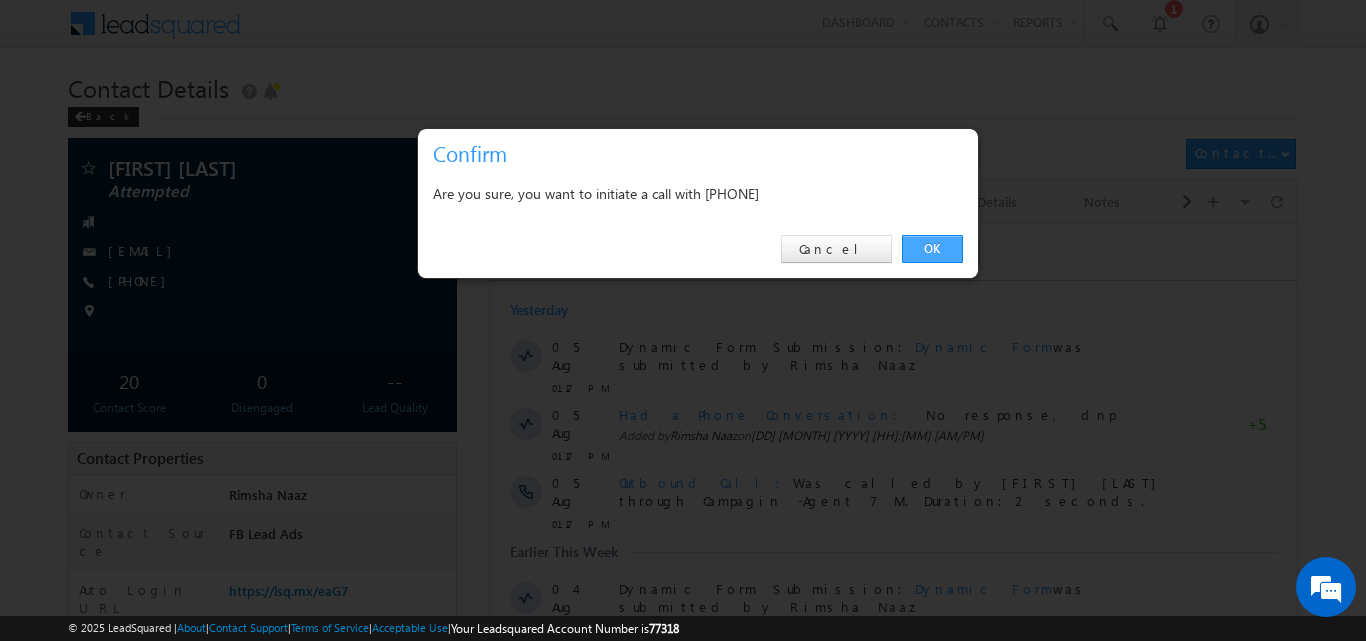 click on "OK" at bounding box center (932, 249) 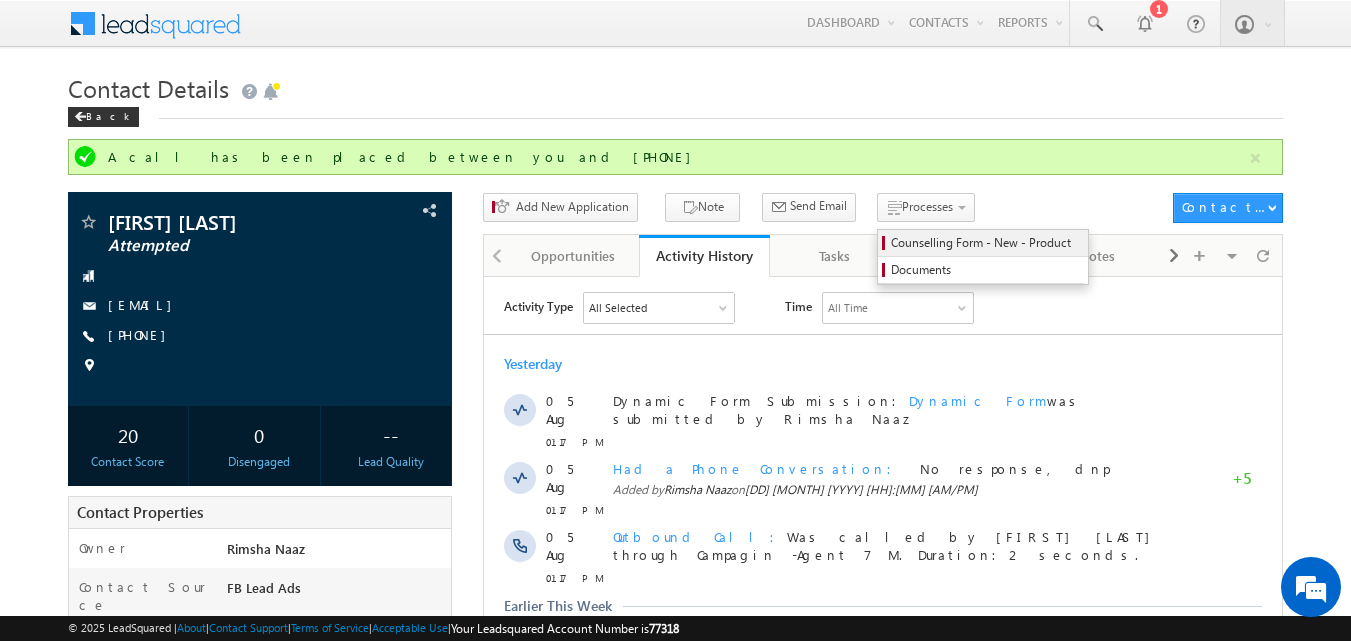click on "Counselling Form - New - Product" at bounding box center (986, 243) 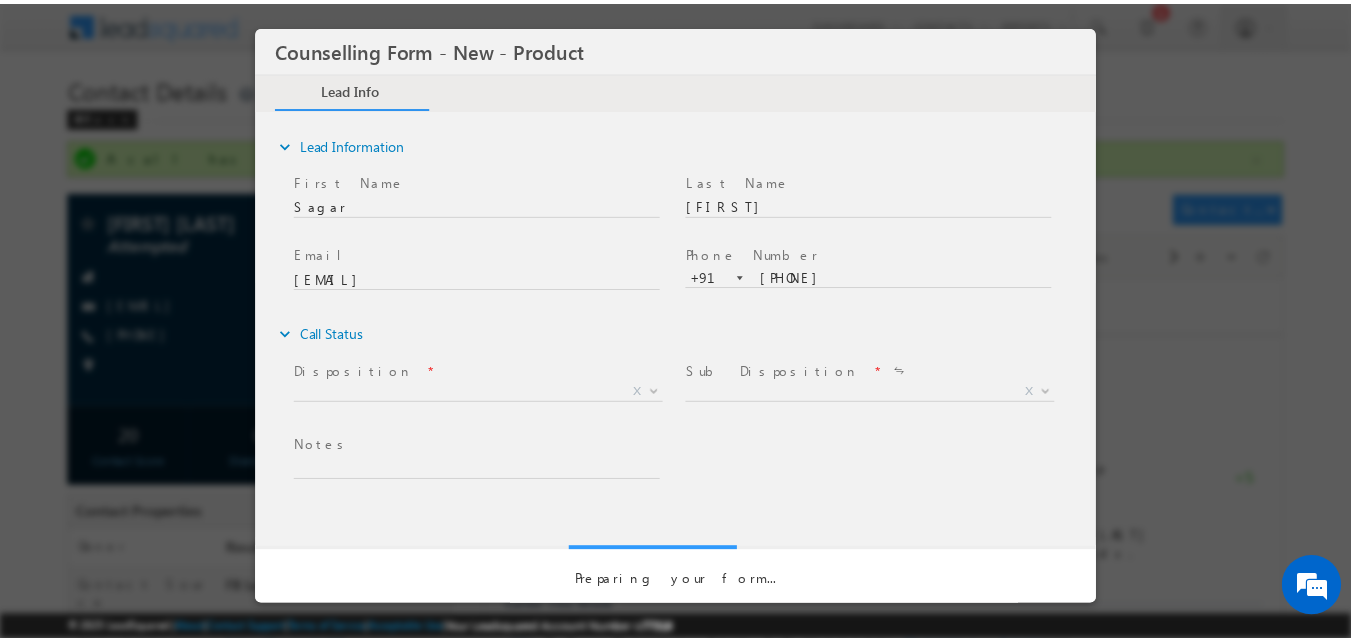 scroll, scrollTop: 0, scrollLeft: 0, axis: both 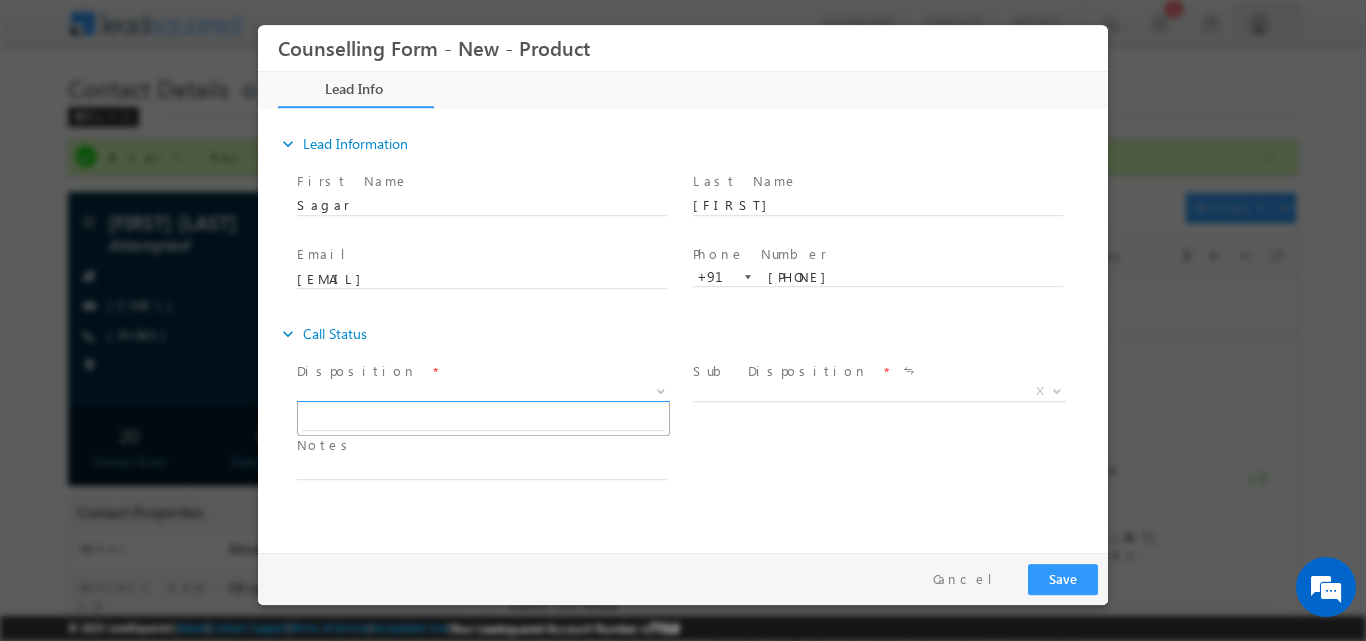 click at bounding box center [661, 389] 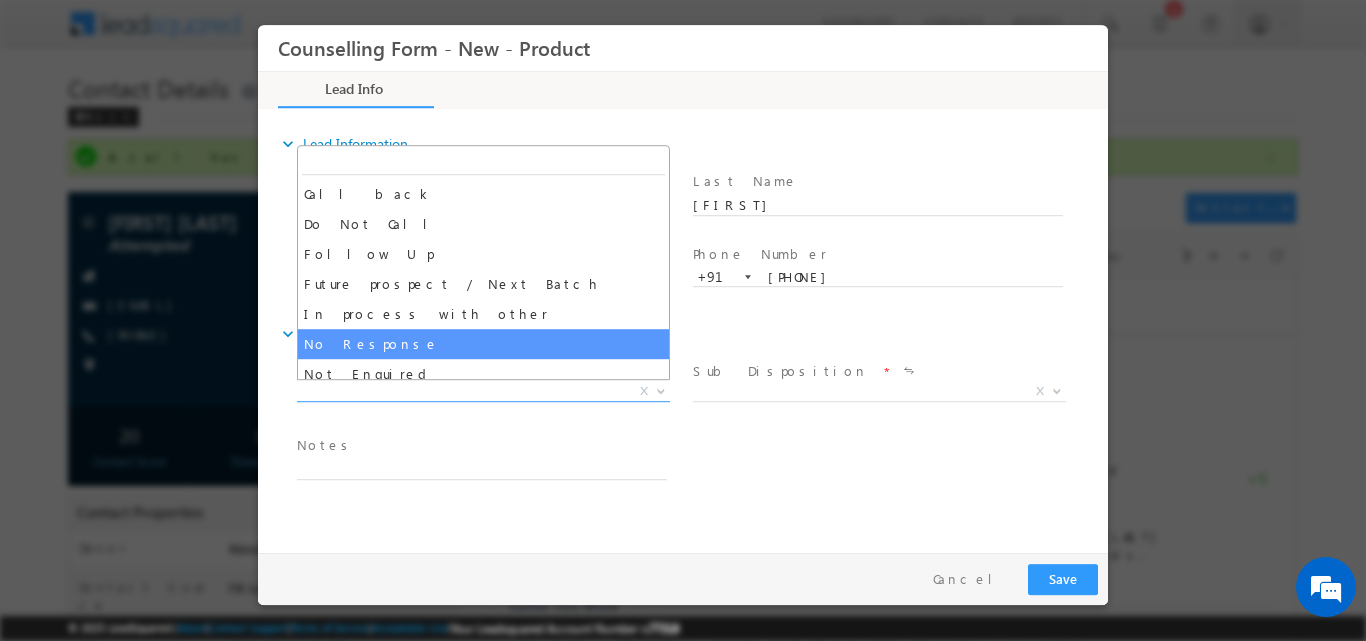 select on "No Response" 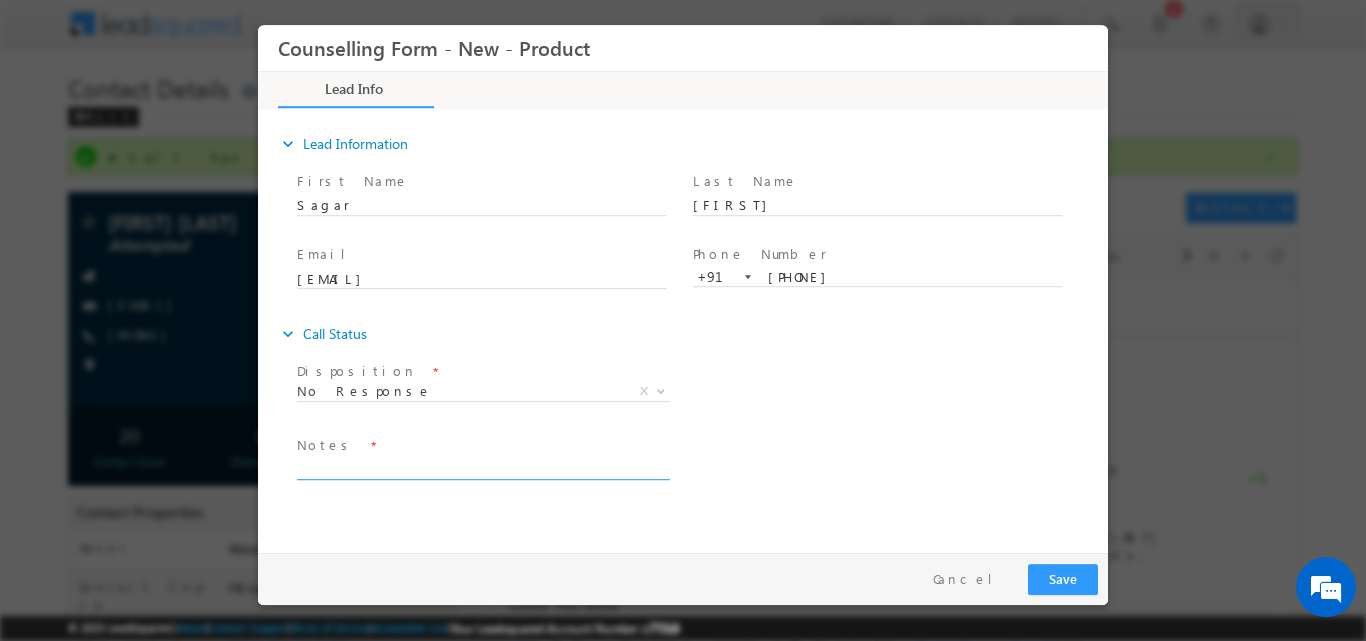 click at bounding box center (482, 467) 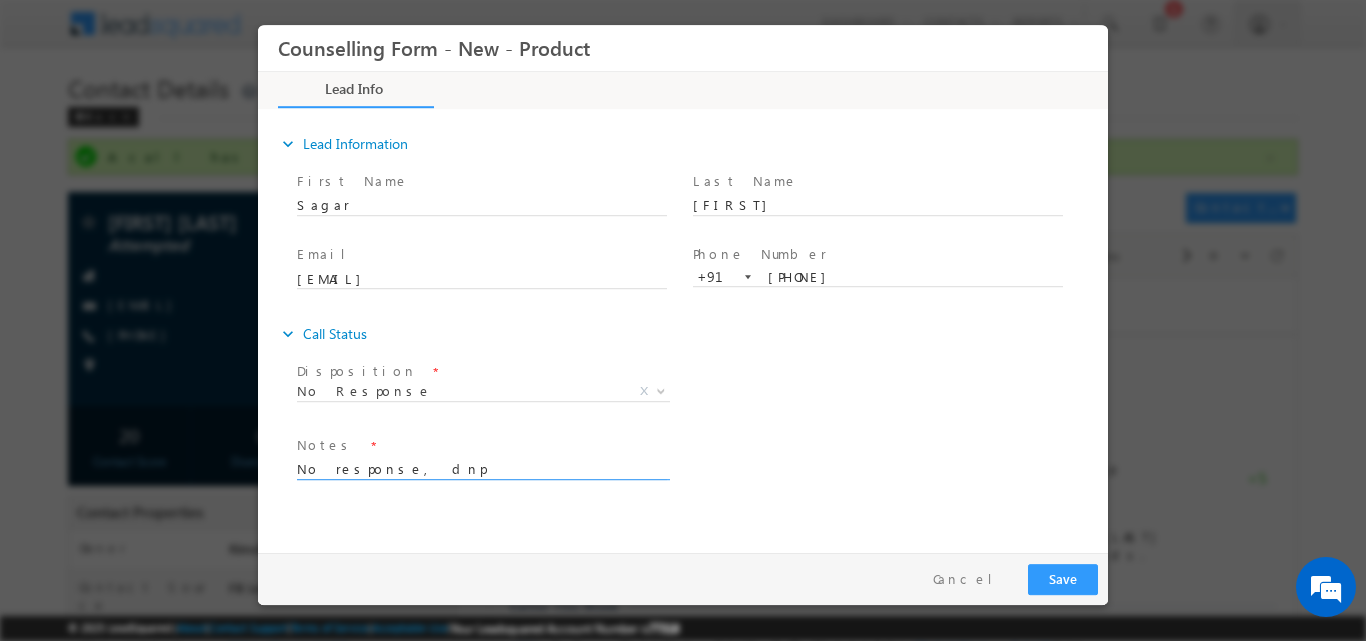 type on "No response, dnp" 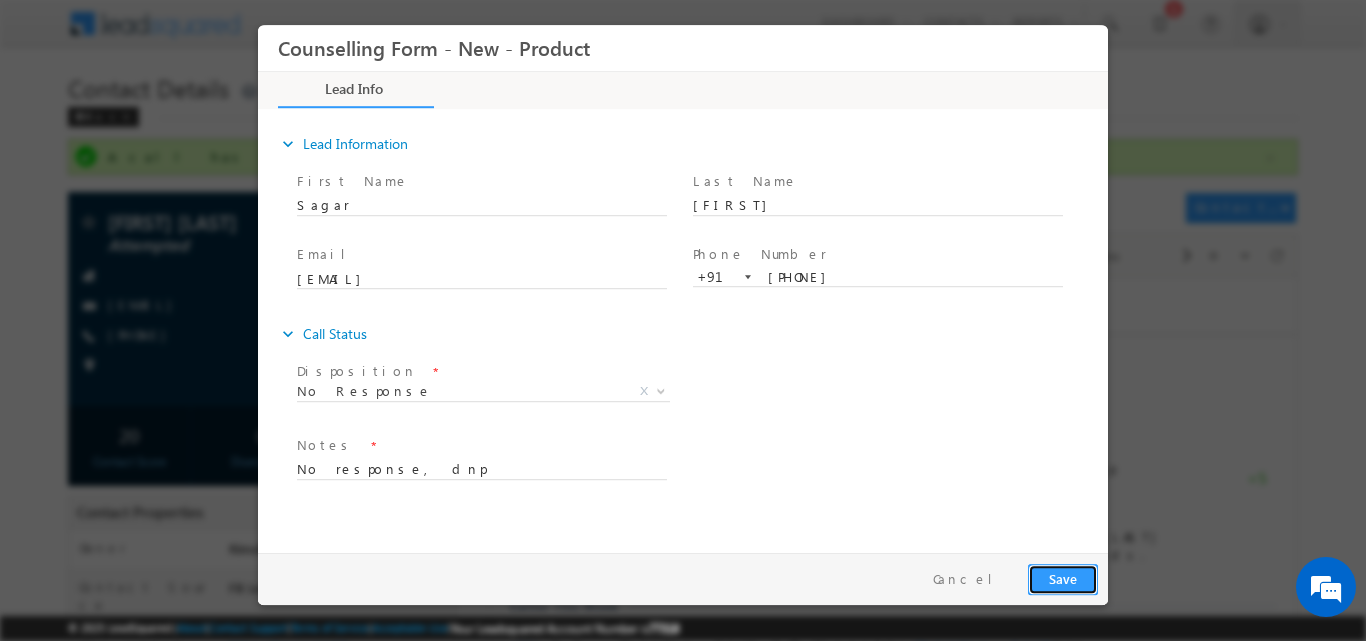 click on "Save" at bounding box center [1063, 578] 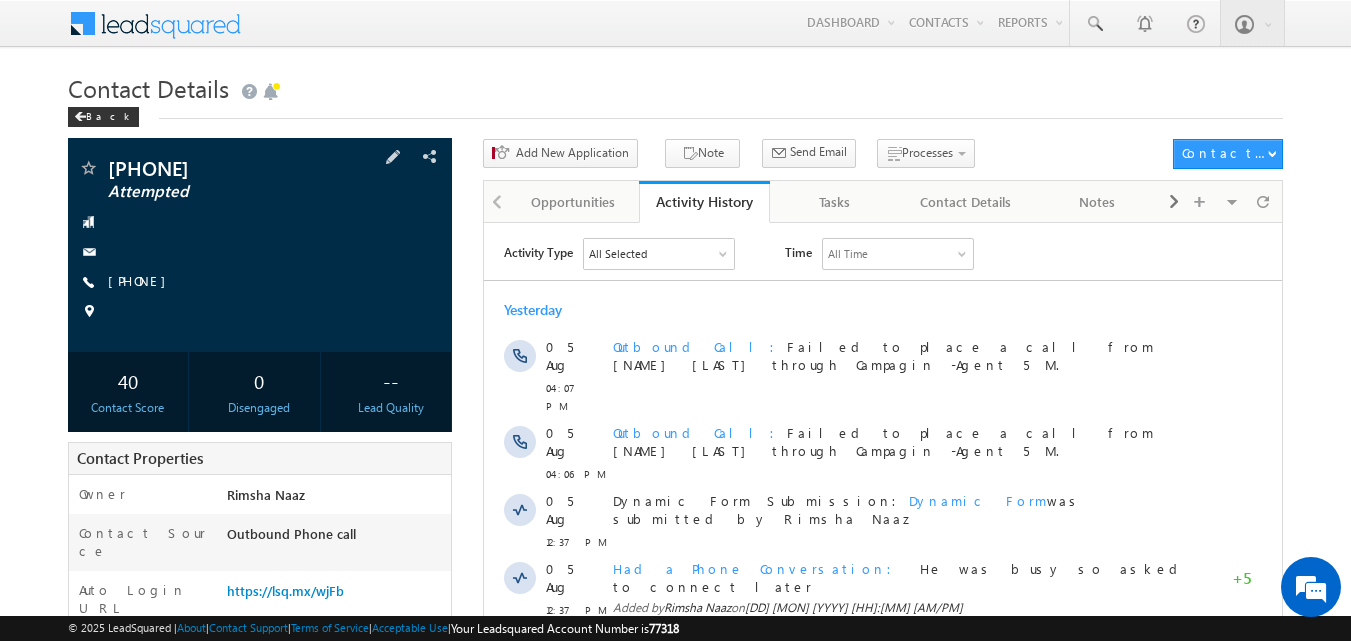 scroll, scrollTop: 0, scrollLeft: 0, axis: both 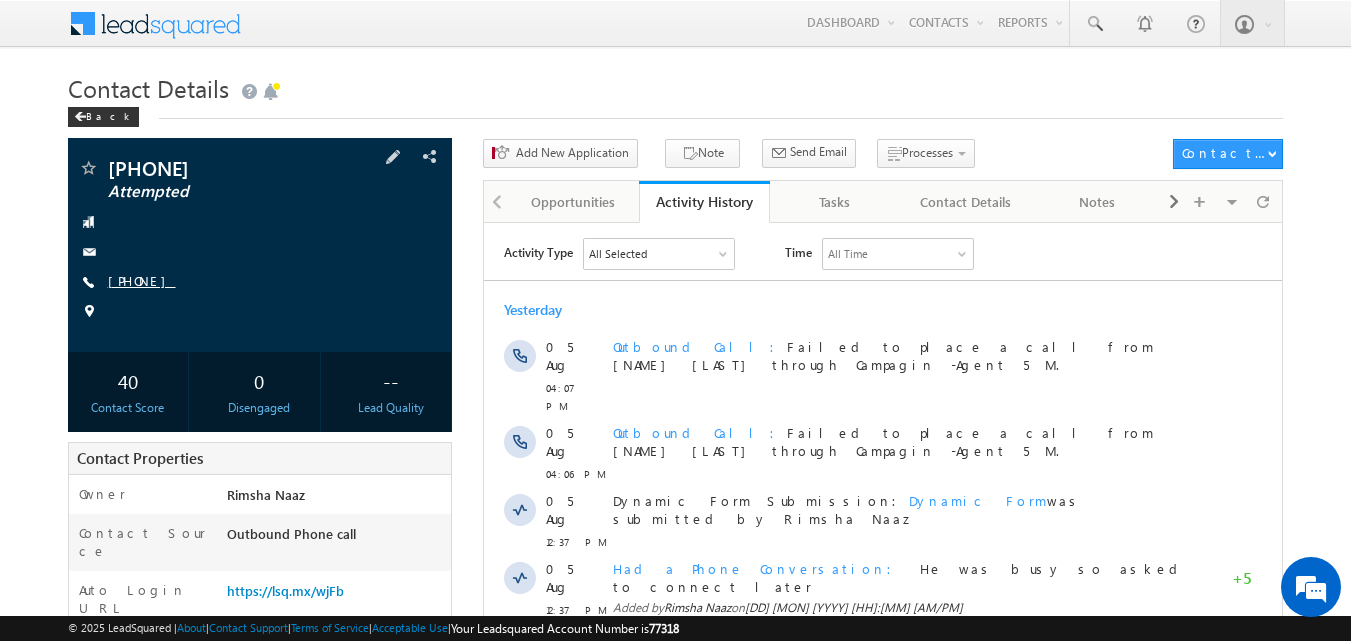 click on "+91-7226928377" at bounding box center (142, 280) 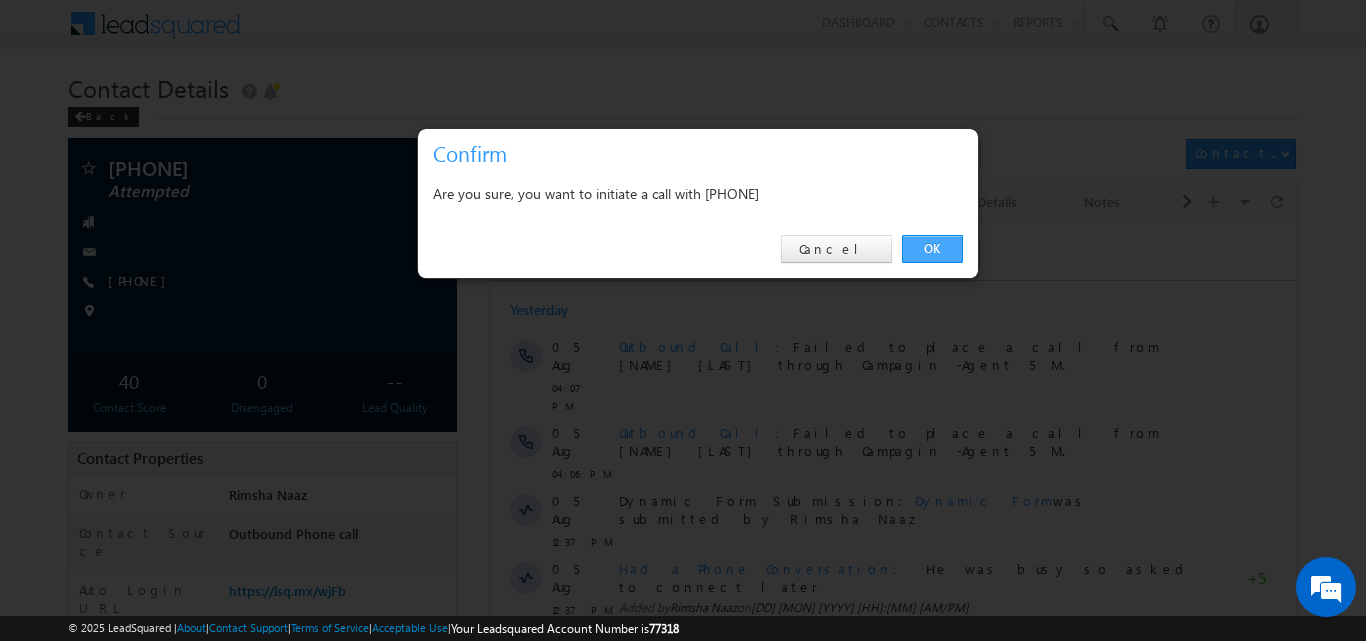 click on "OK" at bounding box center [932, 249] 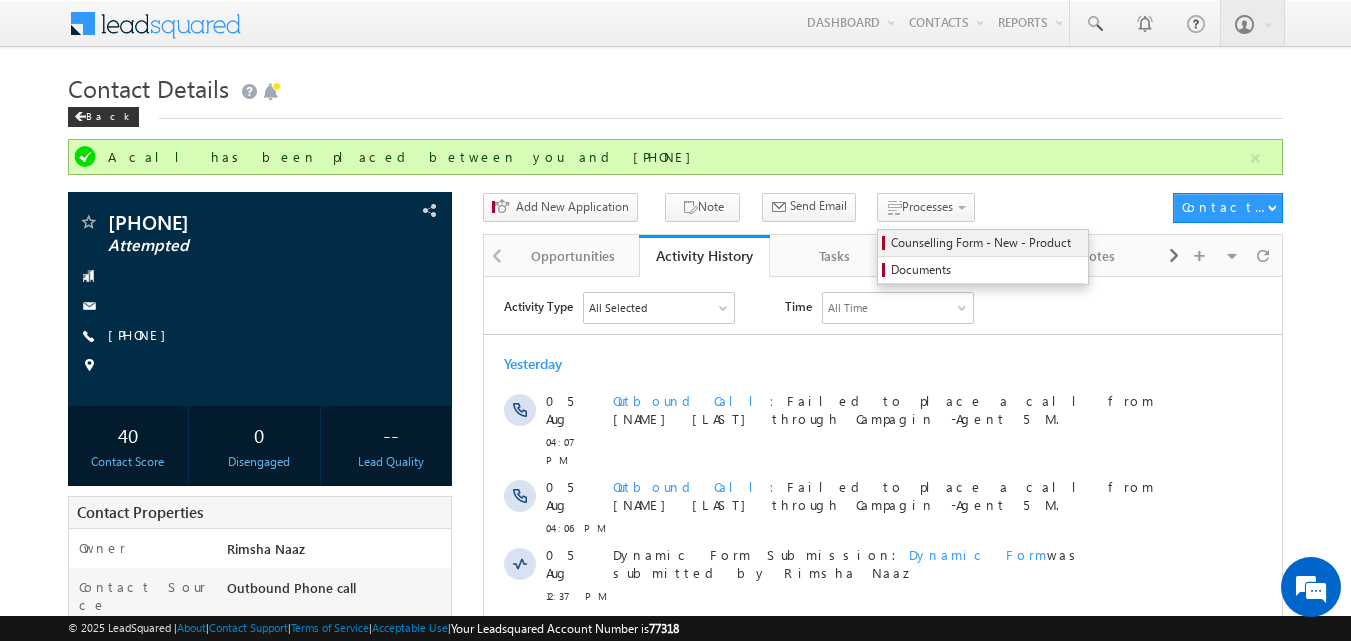 click on "Counselling Form - New - Product" at bounding box center [986, 243] 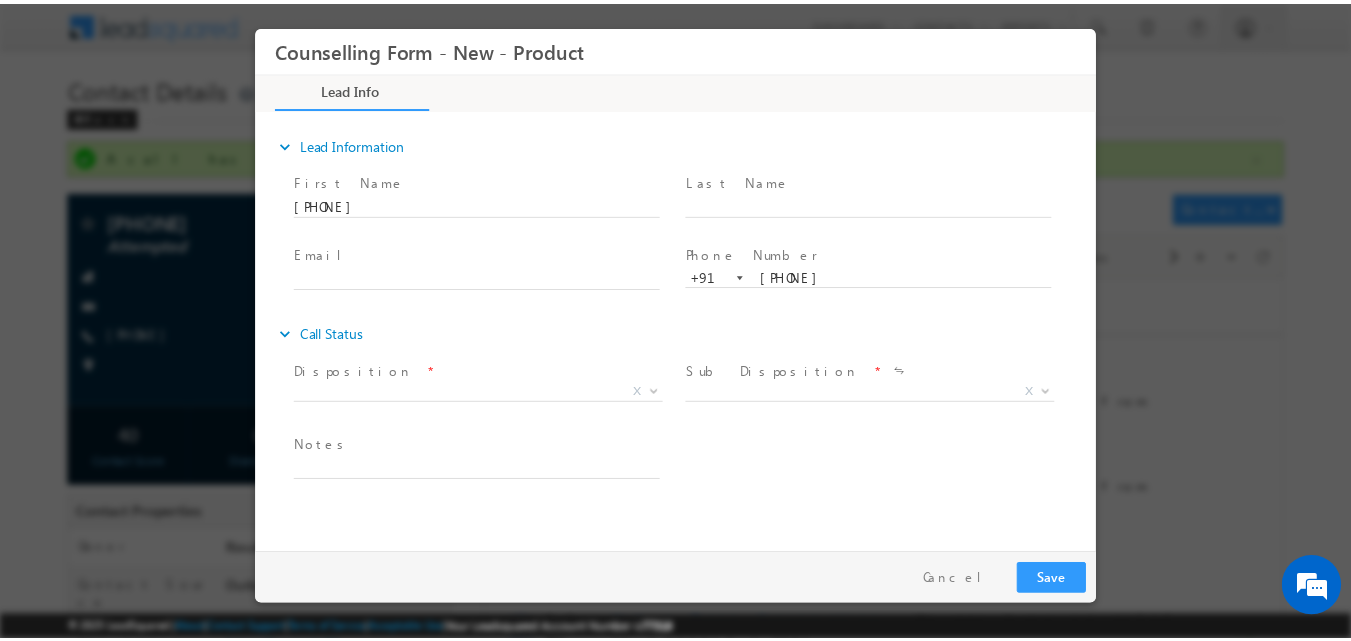 scroll, scrollTop: 0, scrollLeft: 0, axis: both 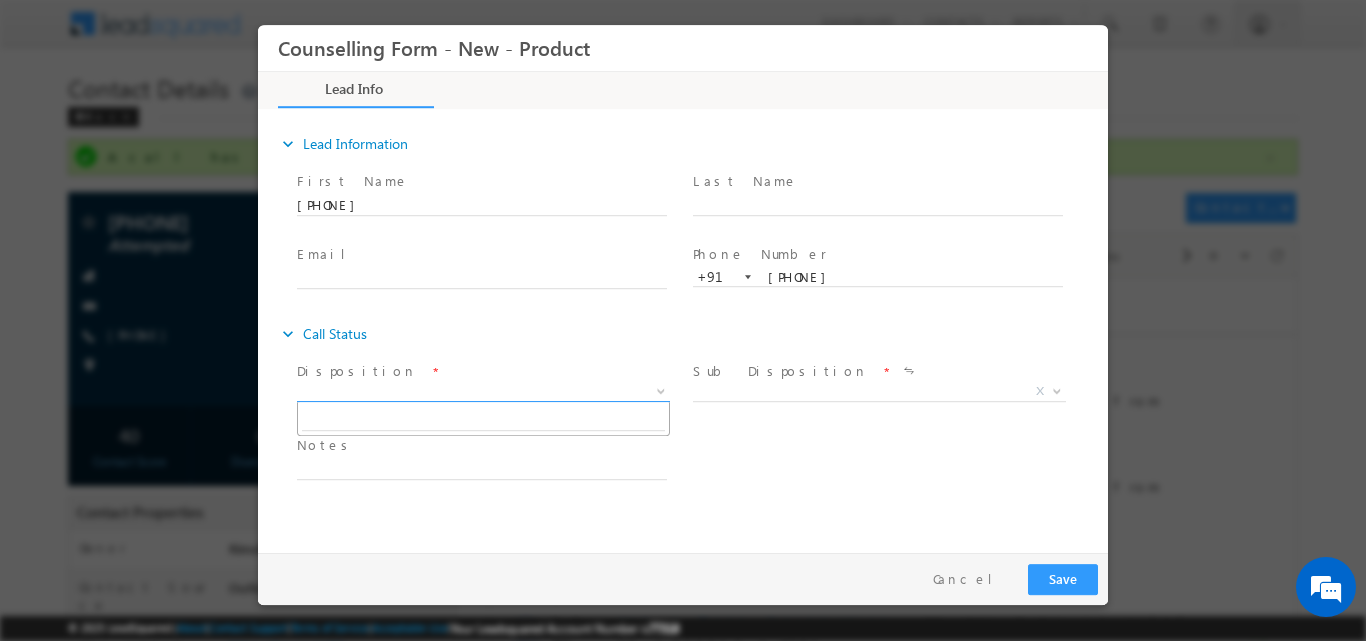 click at bounding box center [659, 390] 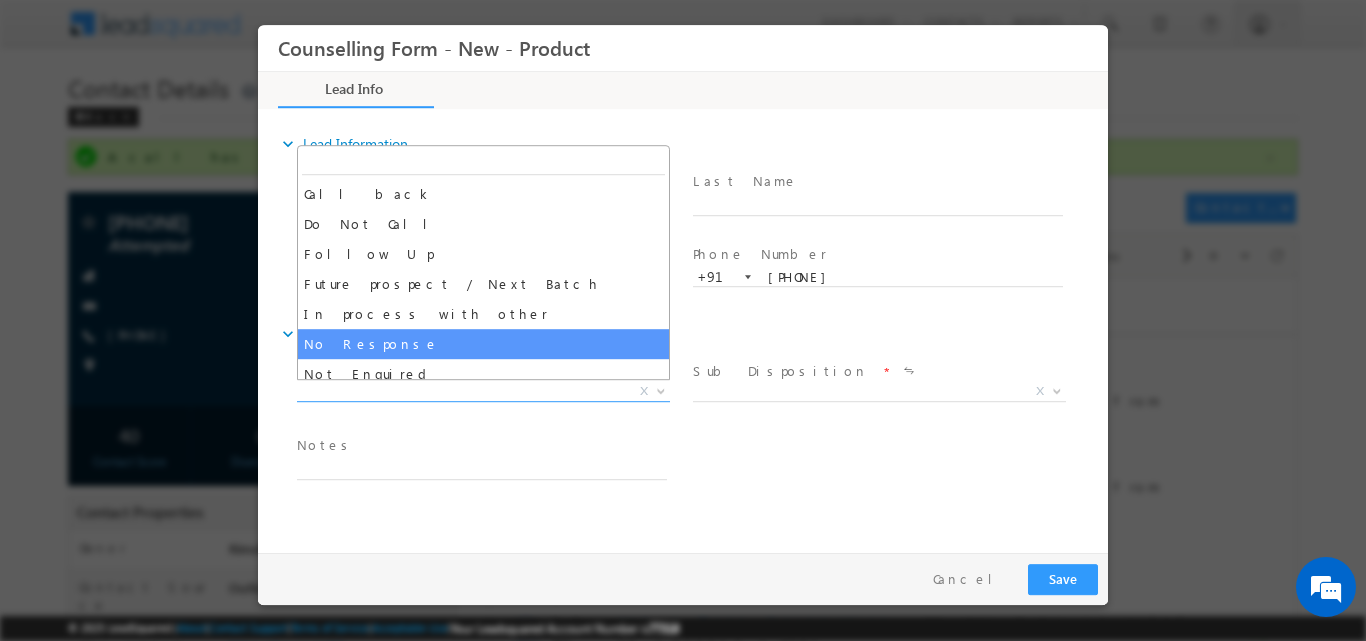 select on "No Response" 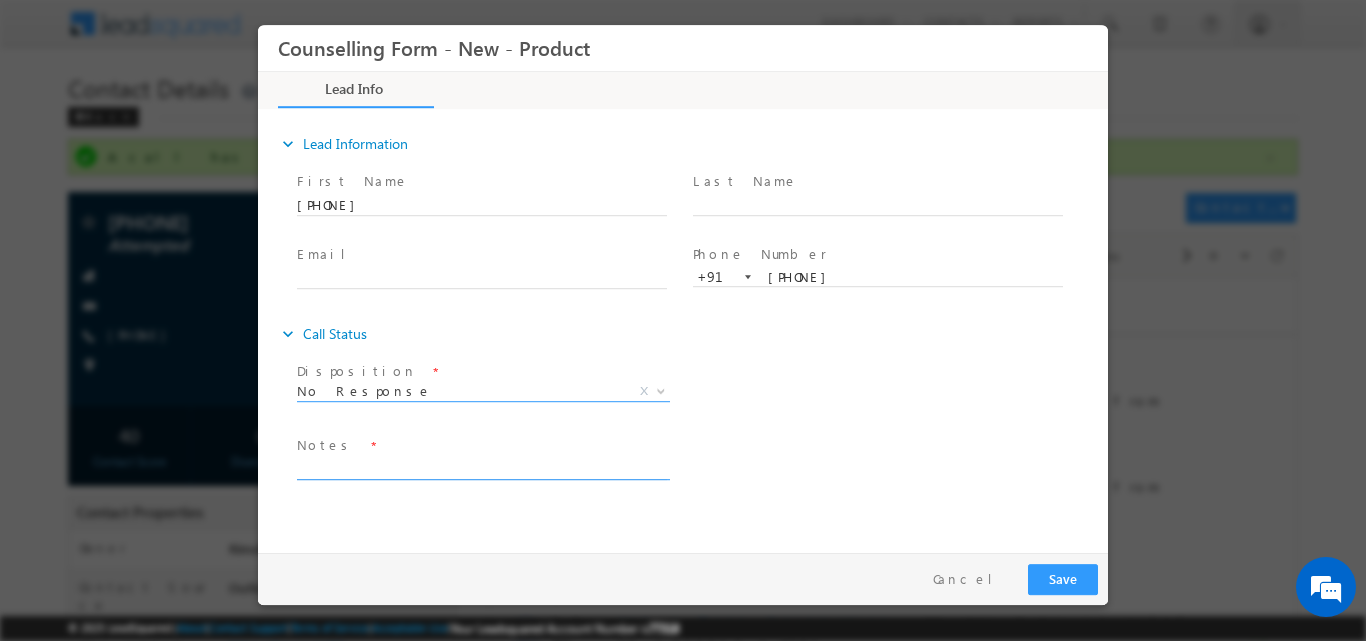 click at bounding box center (482, 467) 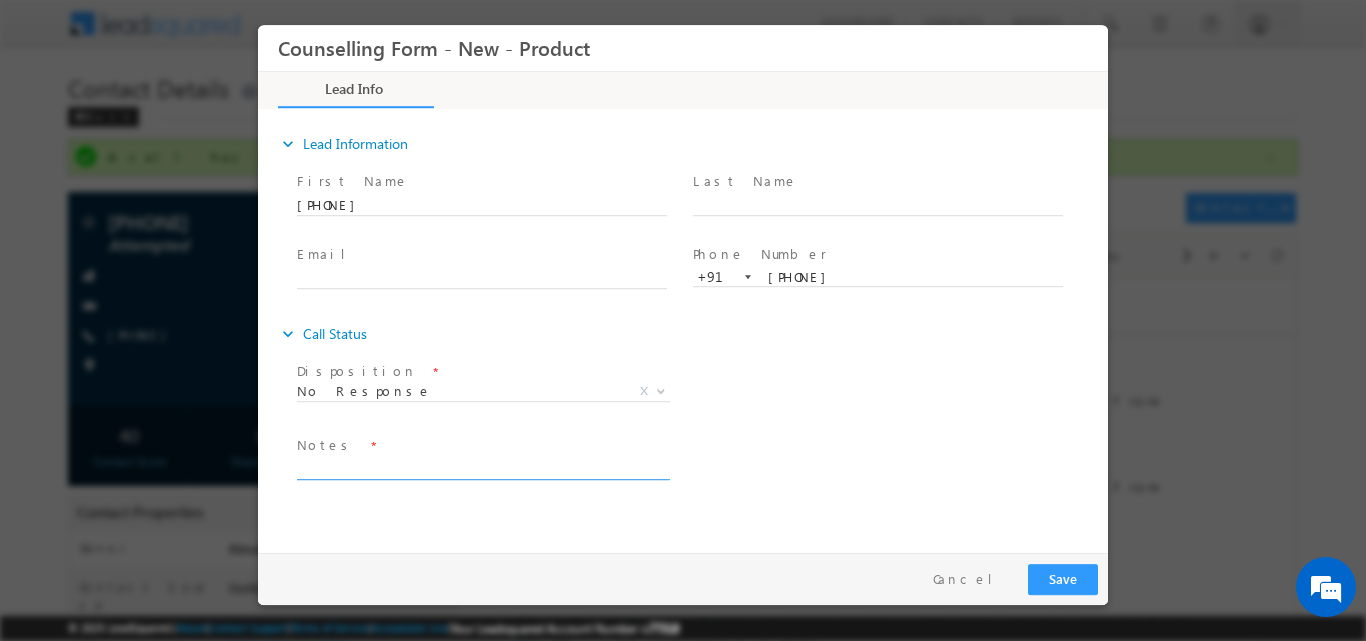 paste on "No response, dnp" 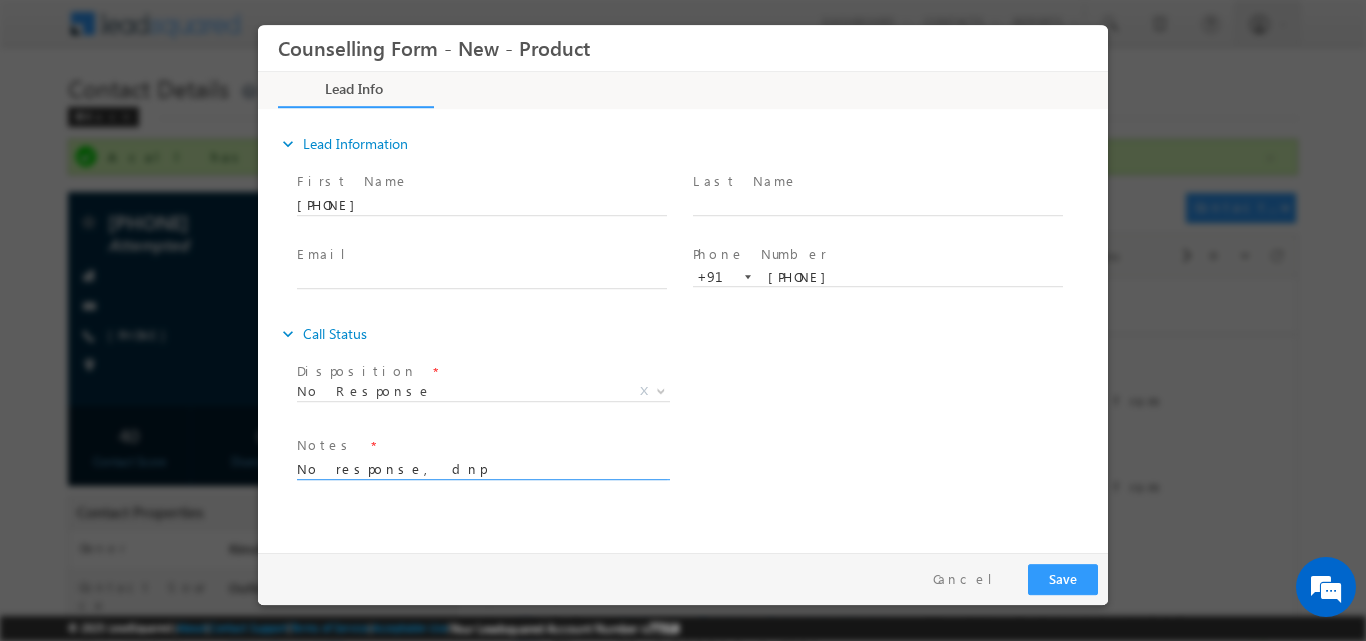 type on "No response, dnp" 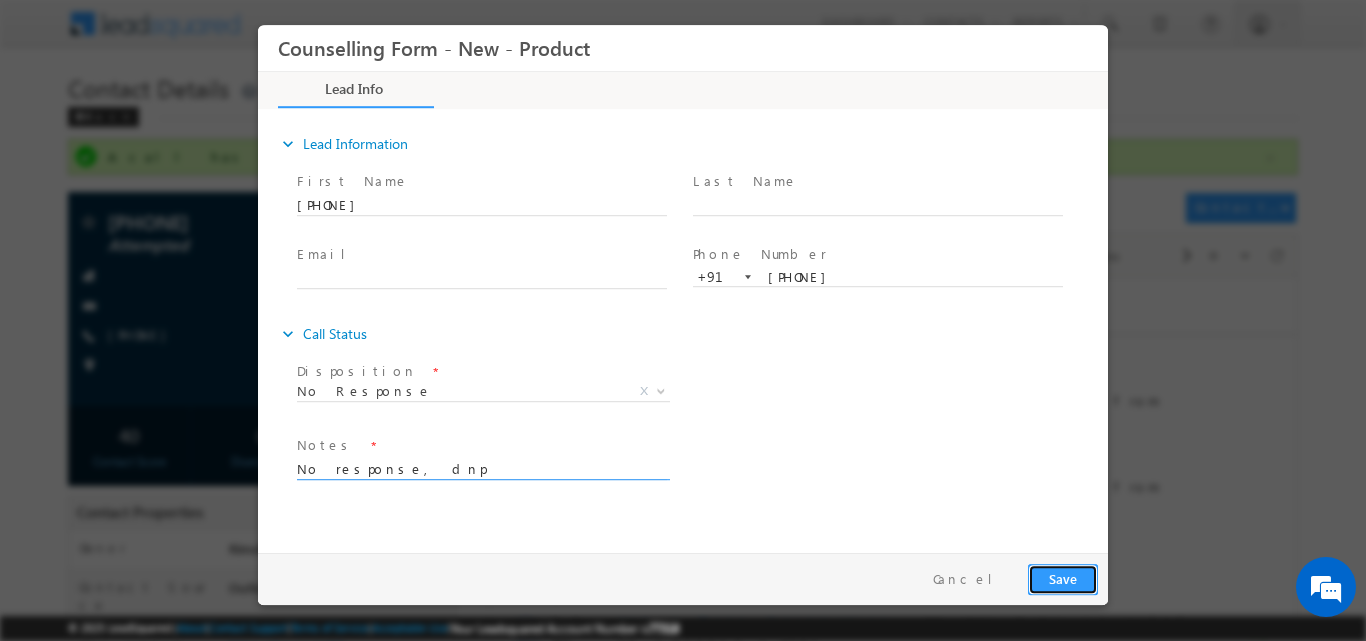 click on "Save" at bounding box center (1063, 578) 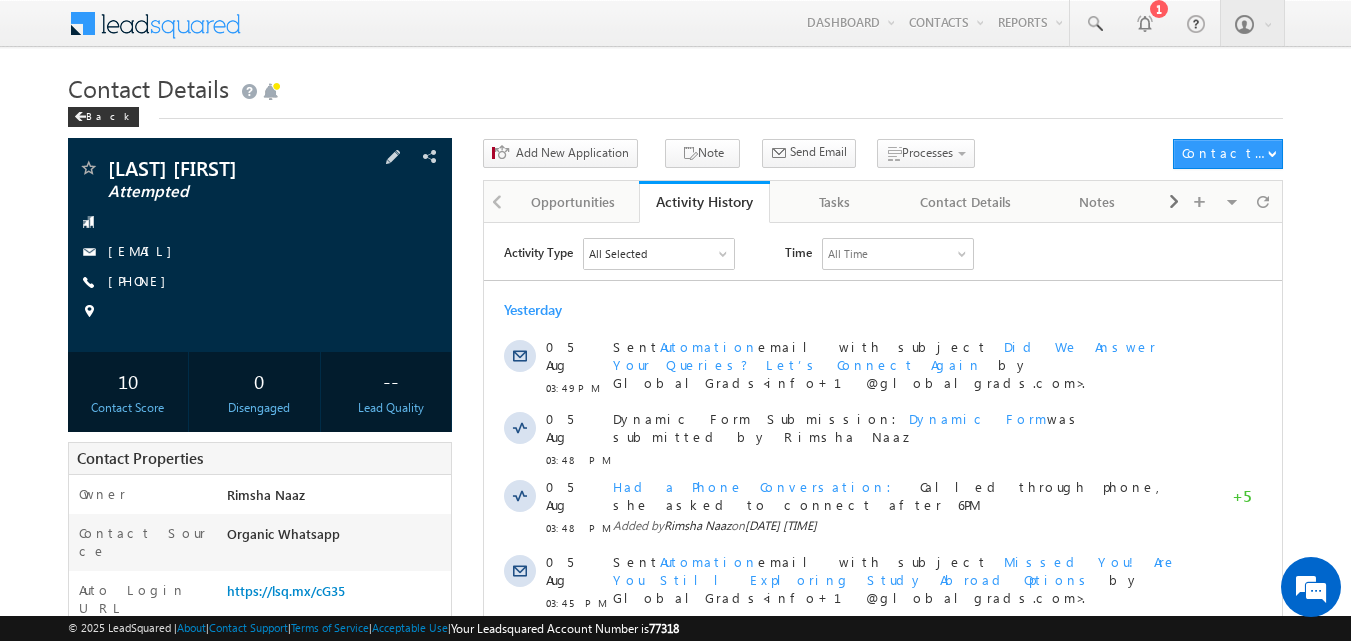 scroll, scrollTop: 0, scrollLeft: 0, axis: both 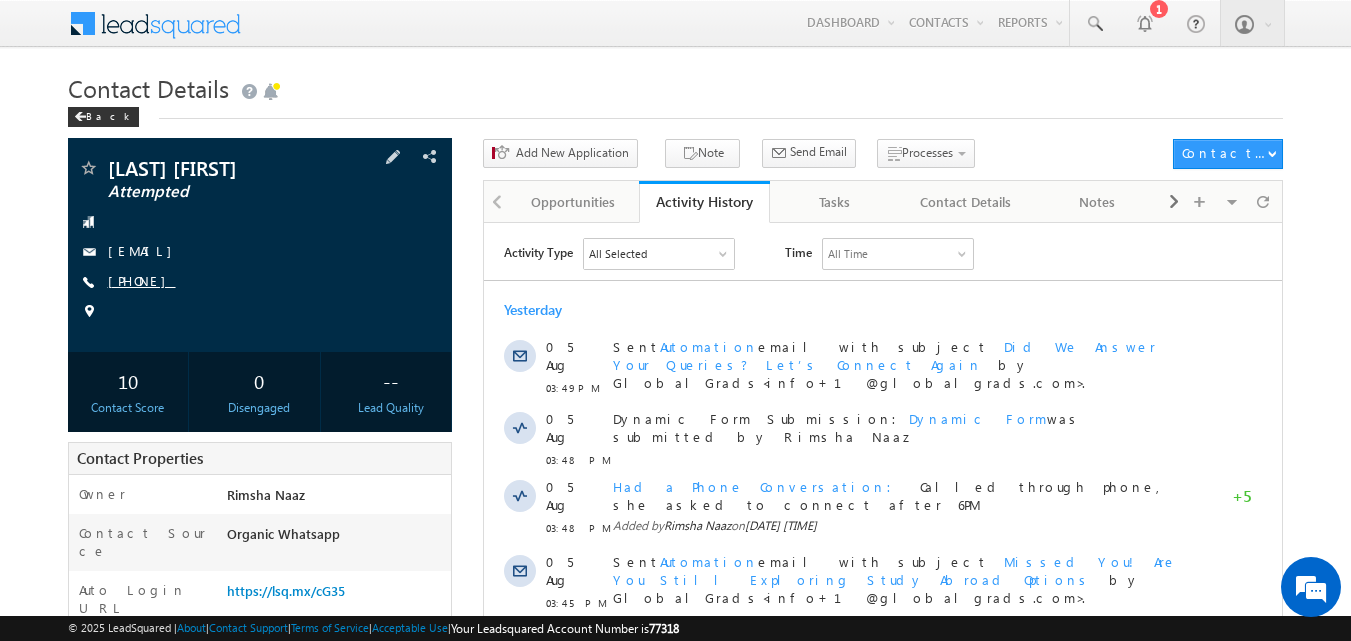 click on "[PHONE]" at bounding box center (142, 280) 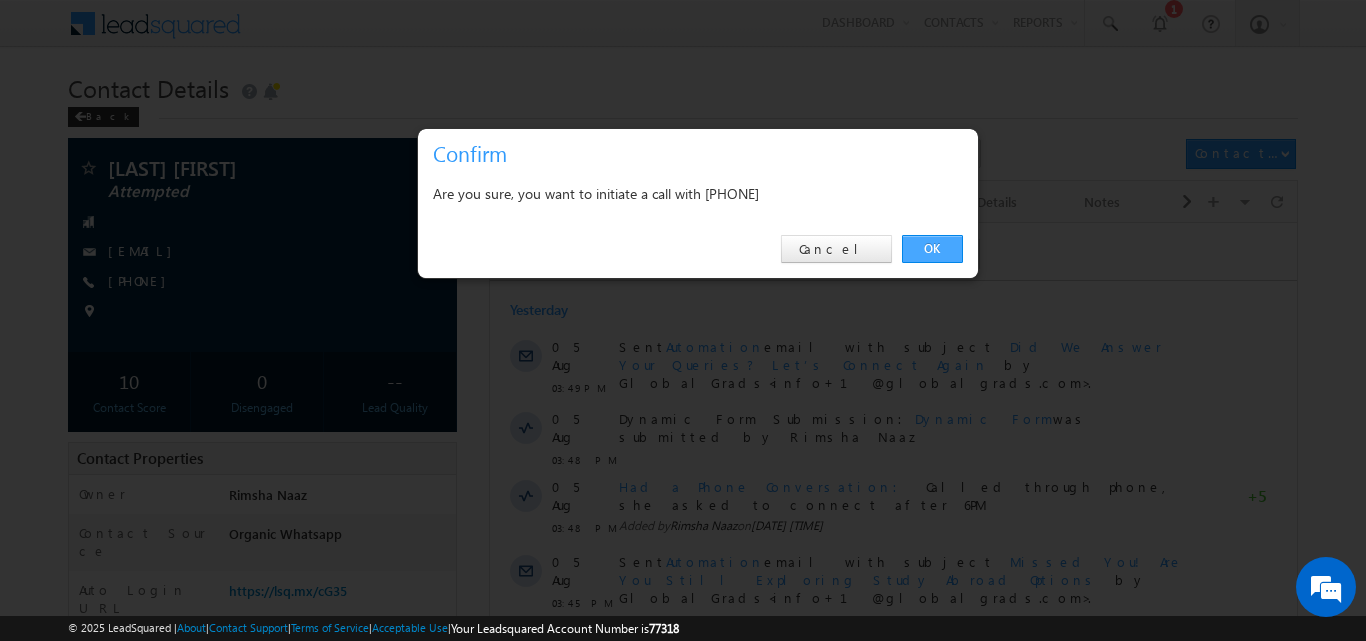 click on "OK" at bounding box center (932, 249) 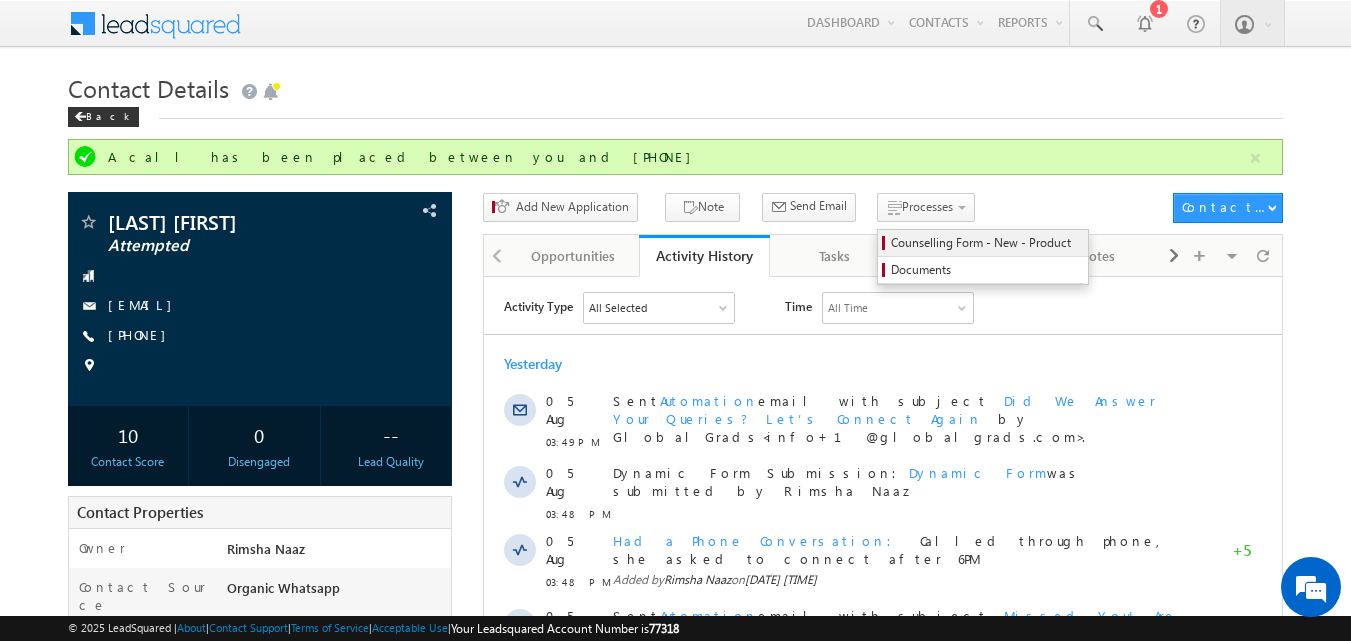 click on "Counselling Form - New - Product" at bounding box center [986, 243] 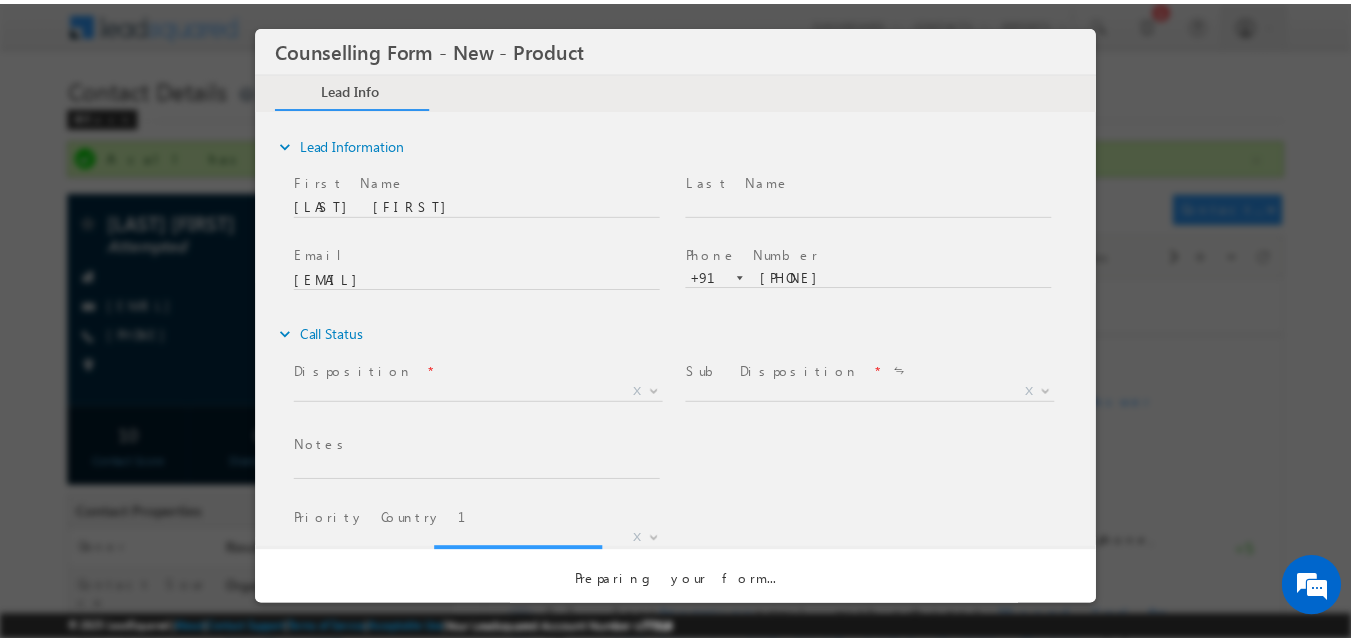 scroll, scrollTop: 0, scrollLeft: 0, axis: both 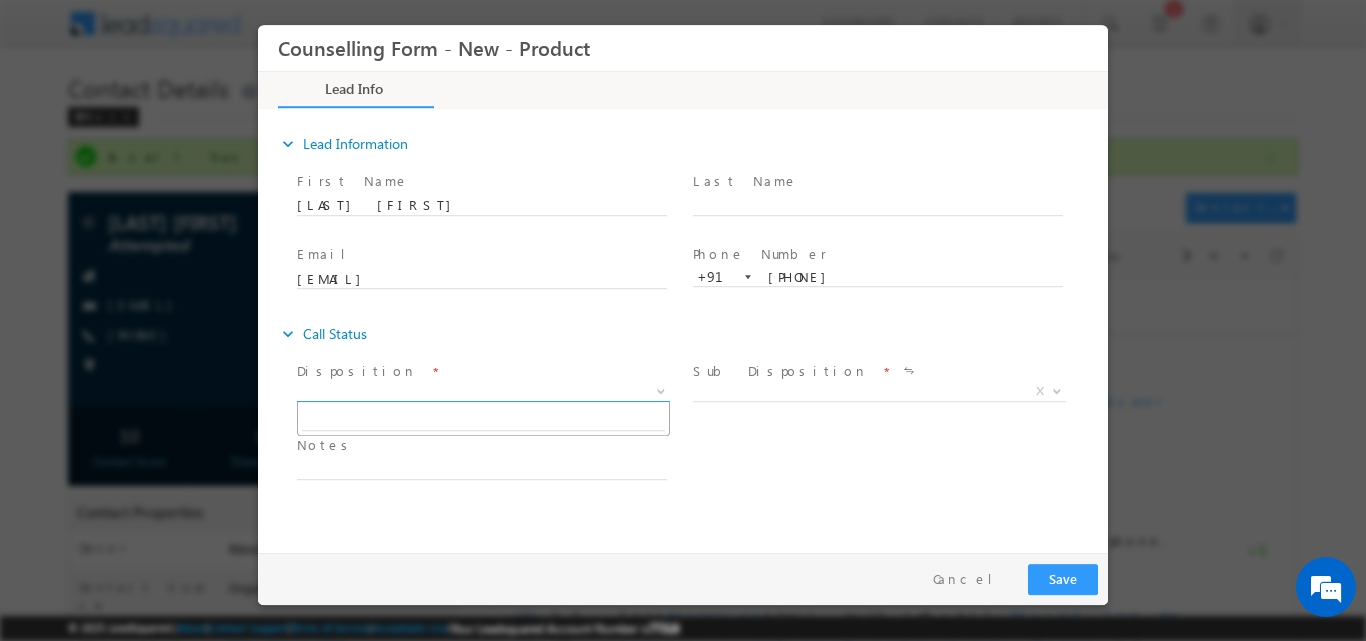 click at bounding box center [661, 389] 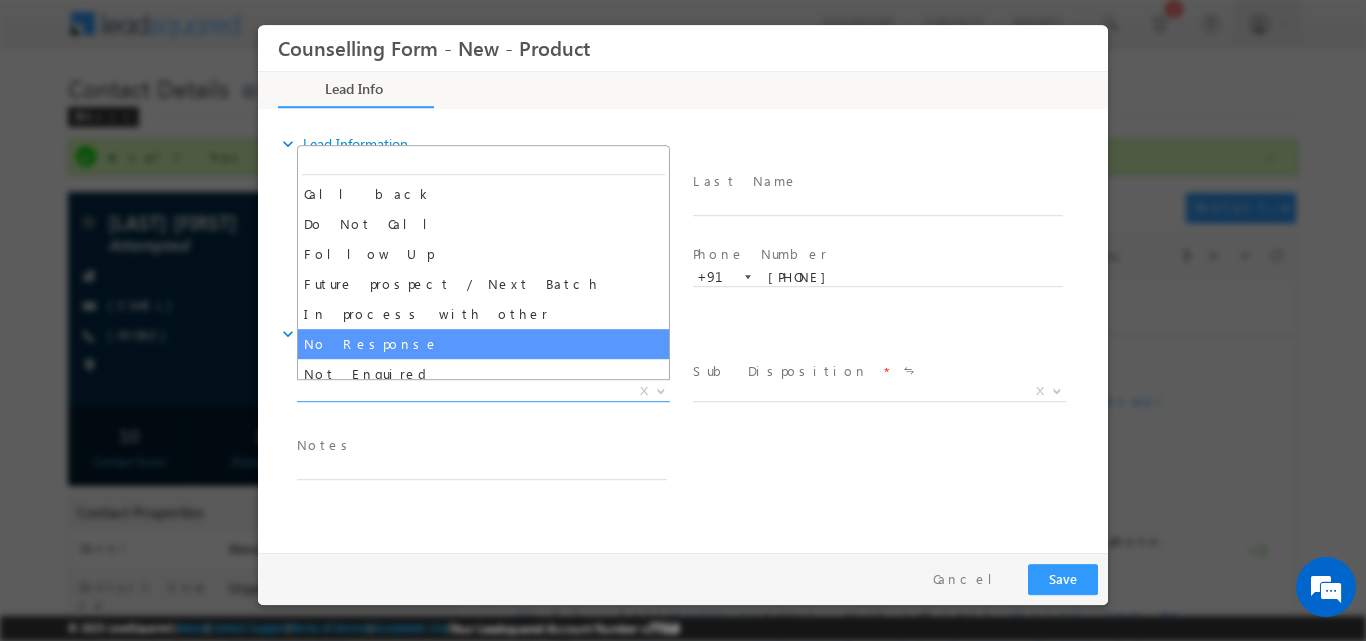 select on "No Response" 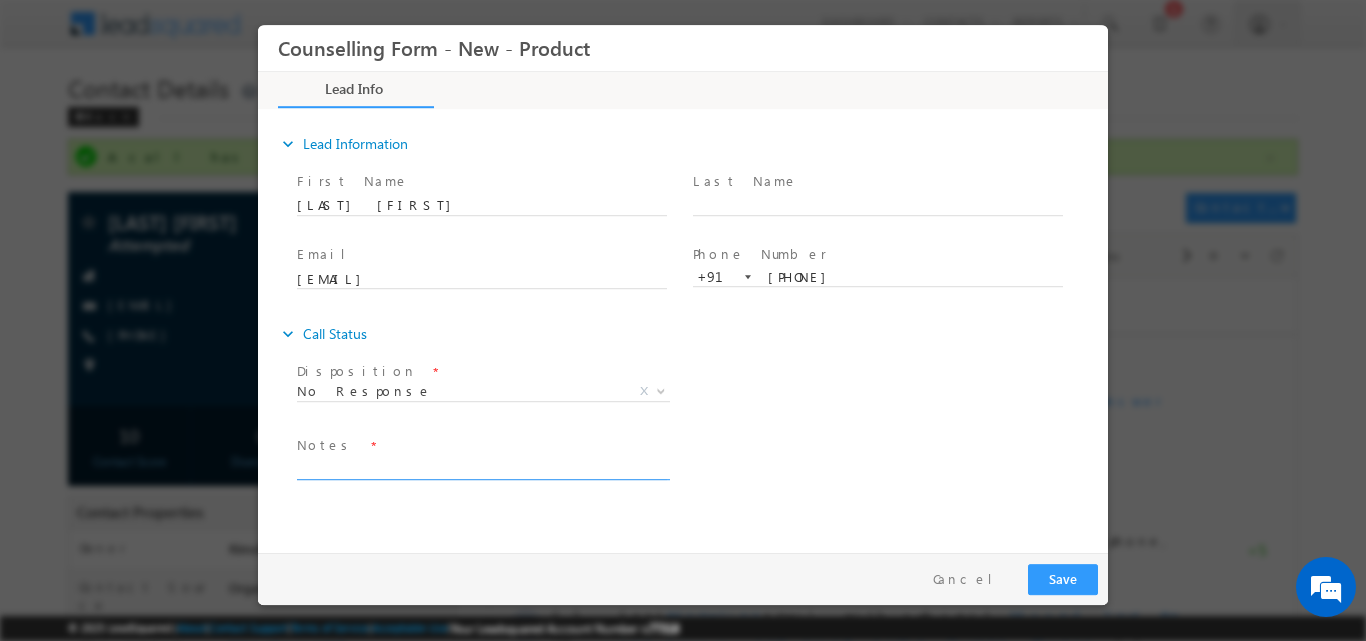 click at bounding box center [482, 467] 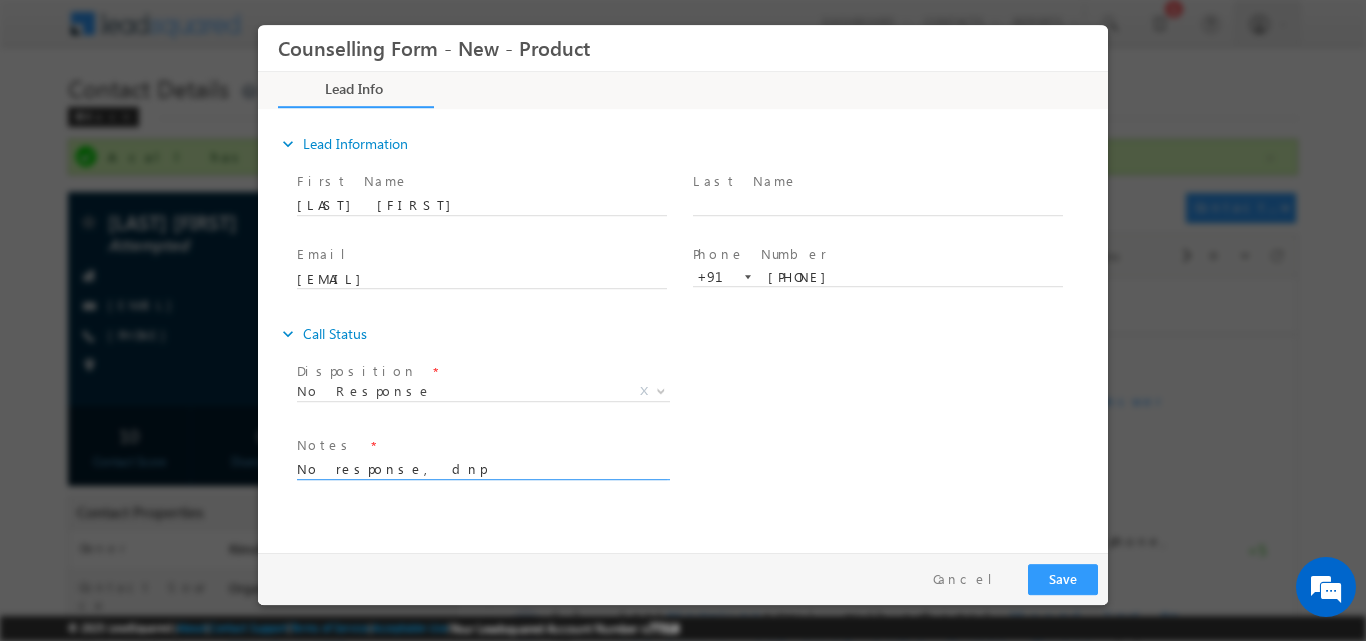 type on "No response, dnp" 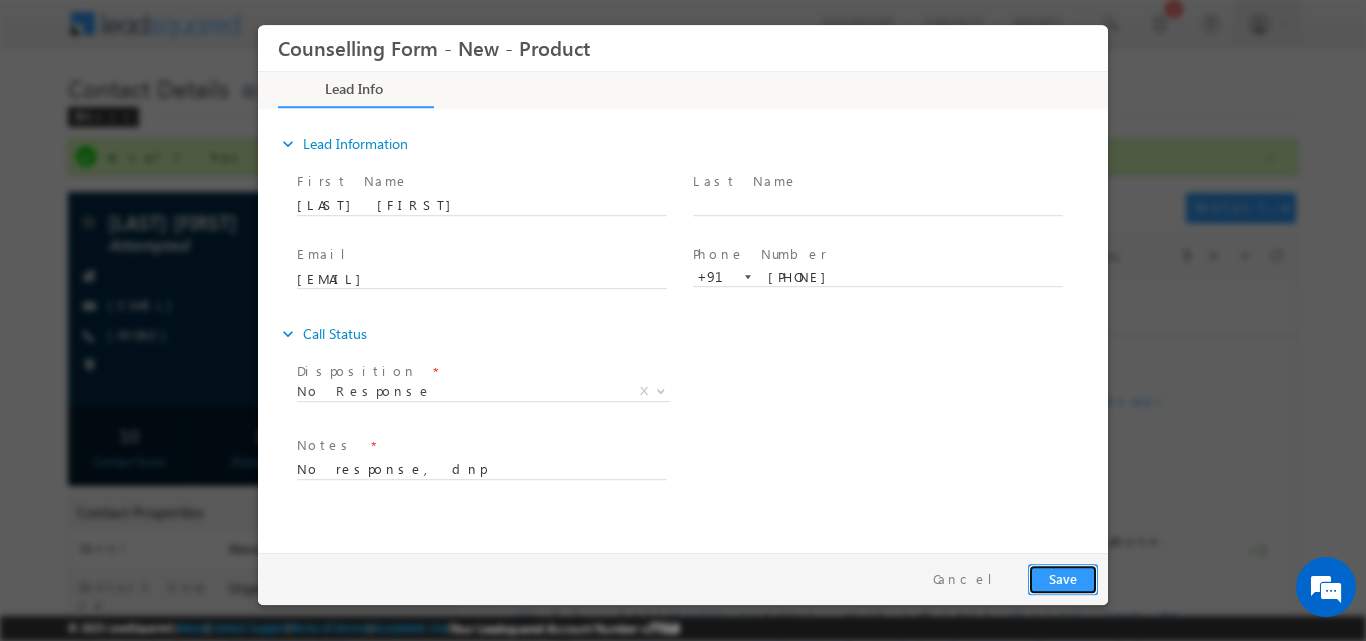 click on "Save" at bounding box center (1063, 578) 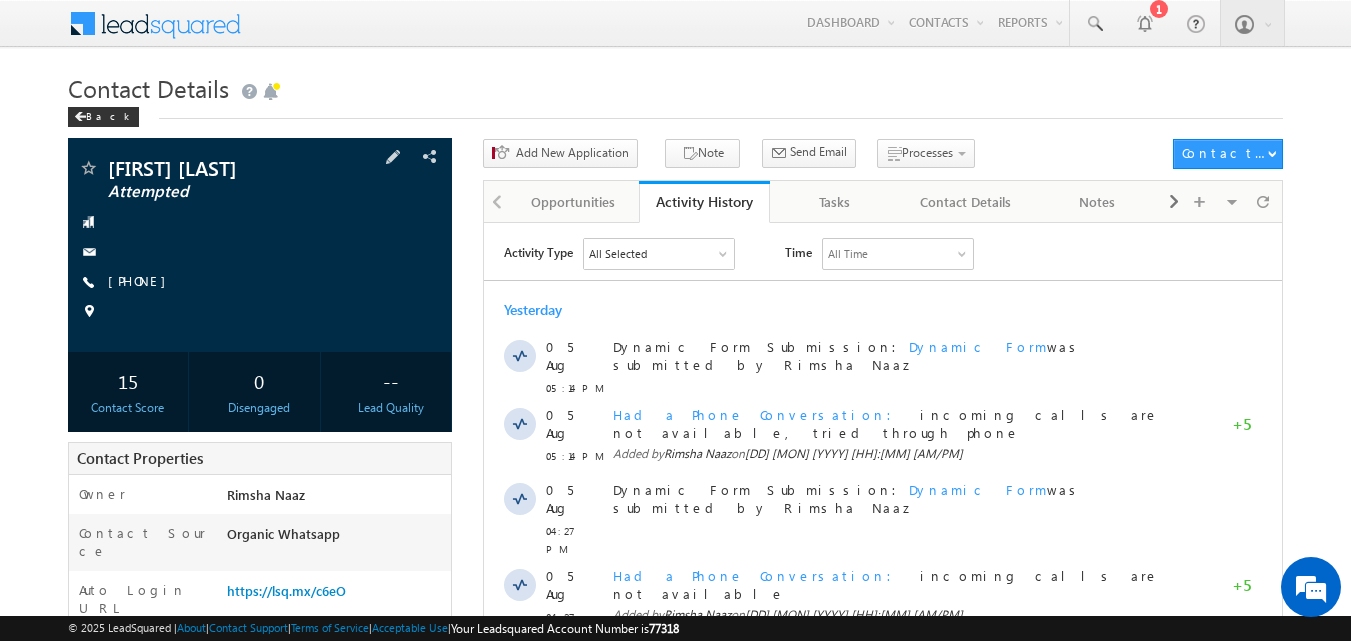 scroll, scrollTop: 0, scrollLeft: 0, axis: both 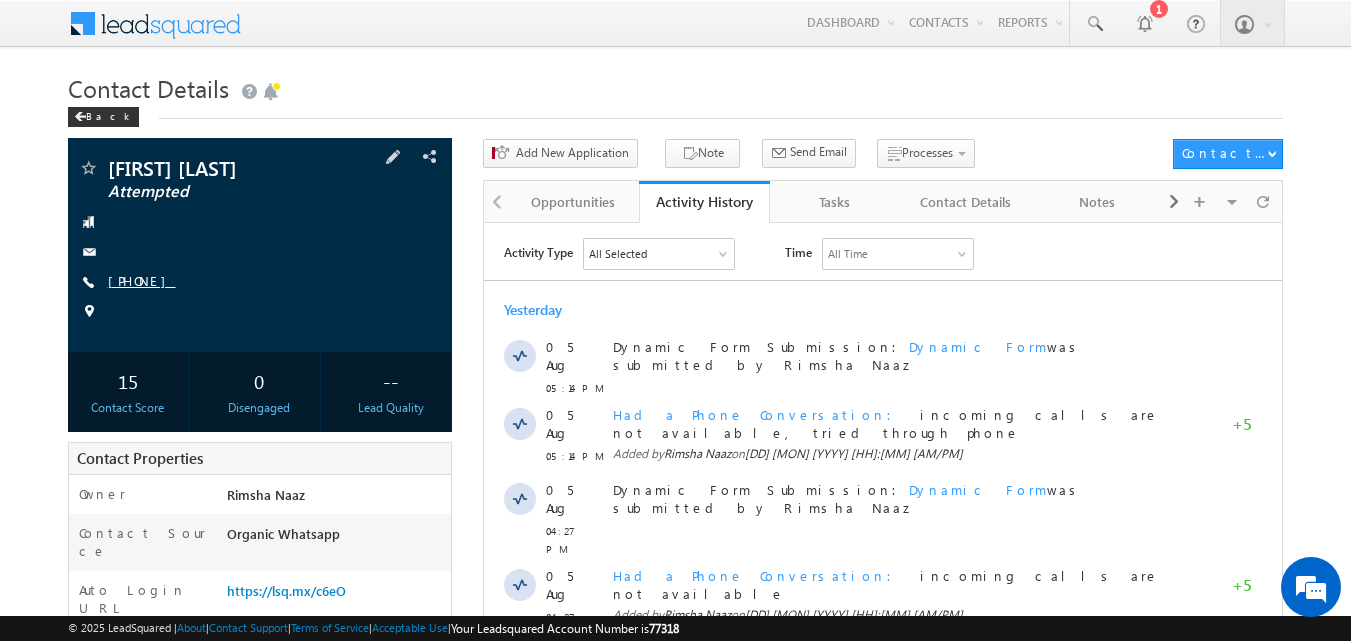 click on "[PHONE]" at bounding box center [142, 280] 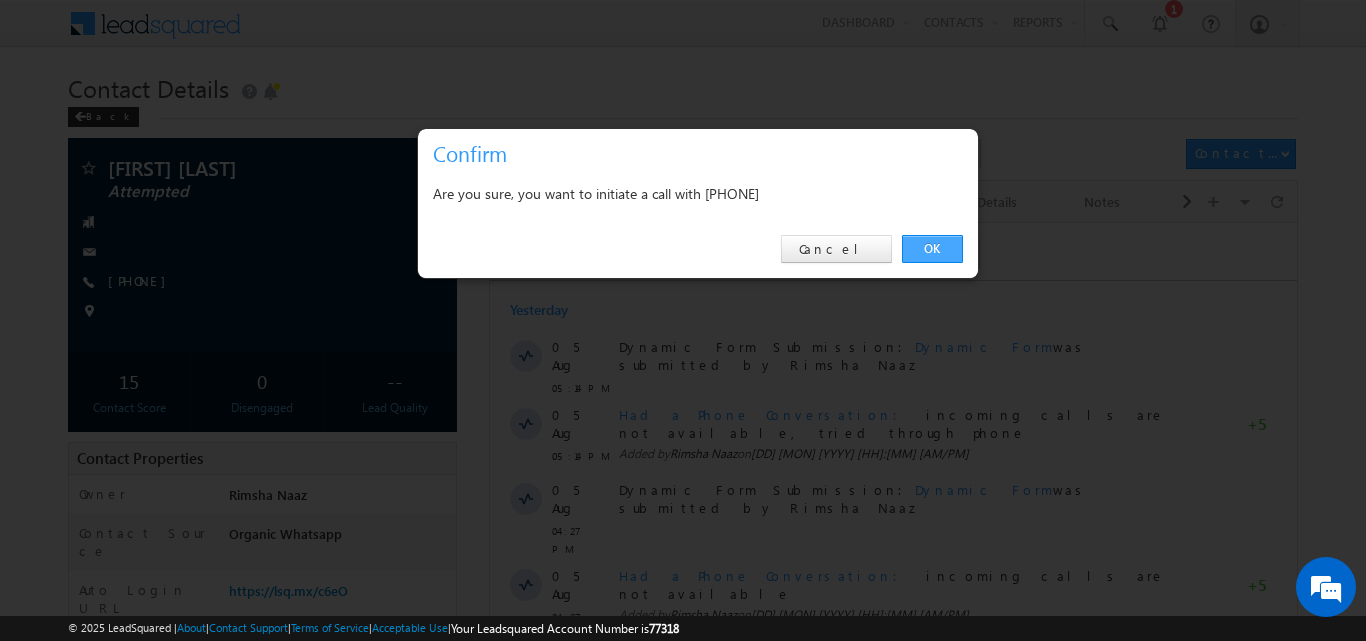 click on "OK" at bounding box center [932, 249] 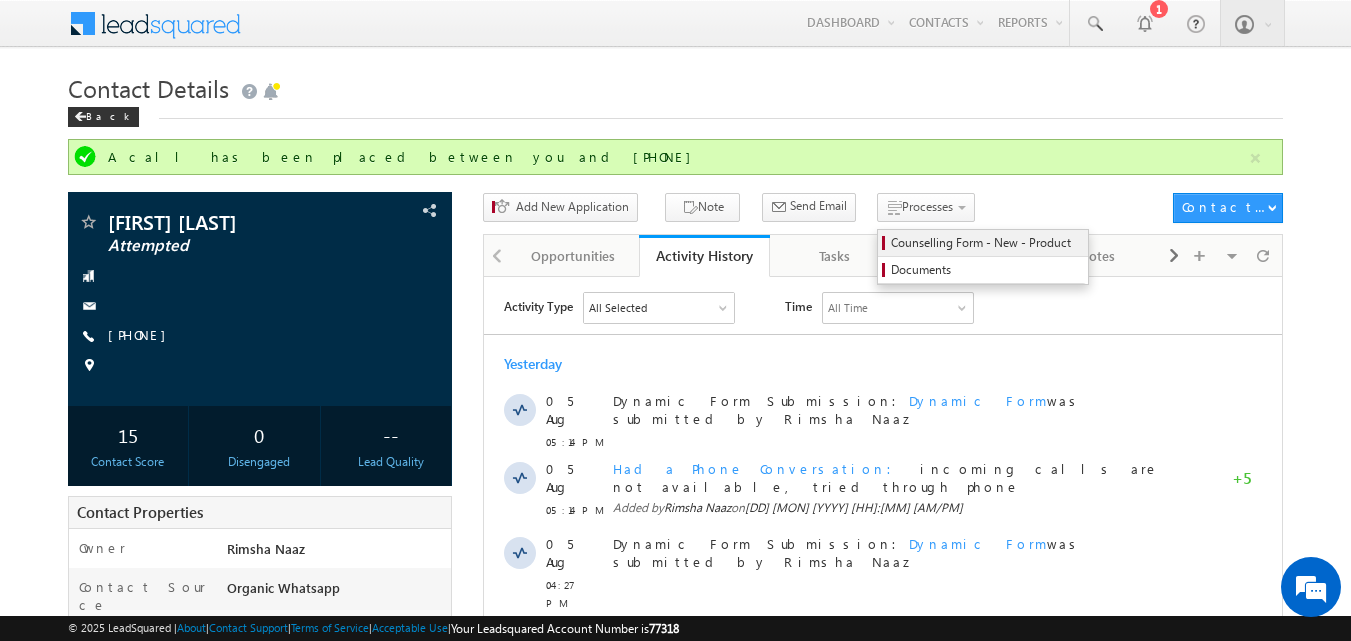 click on "Counselling Form - New - Product" at bounding box center (986, 243) 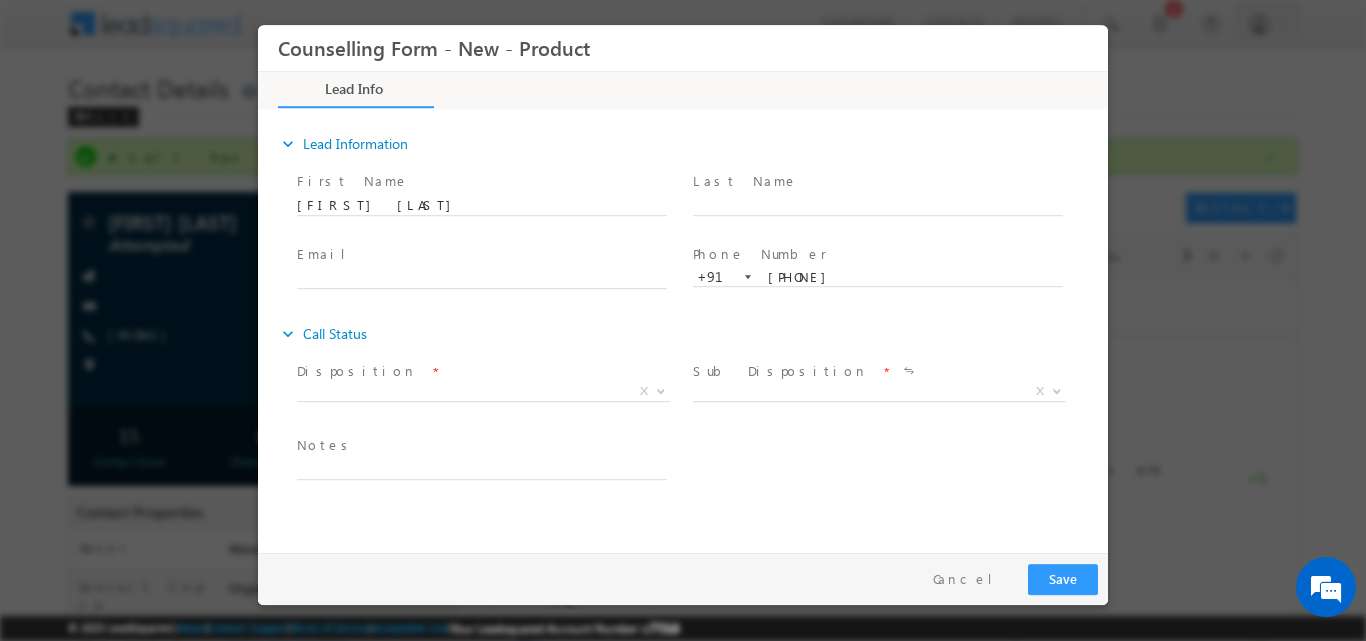 scroll, scrollTop: 0, scrollLeft: 0, axis: both 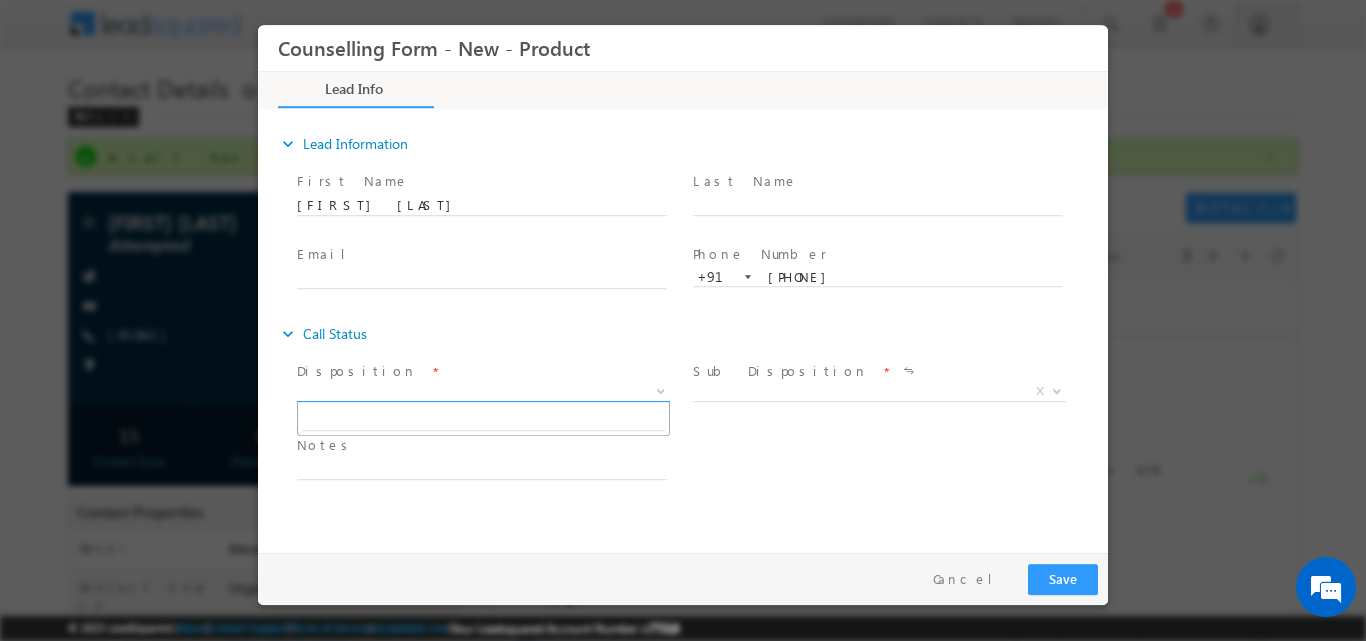 click at bounding box center [659, 390] 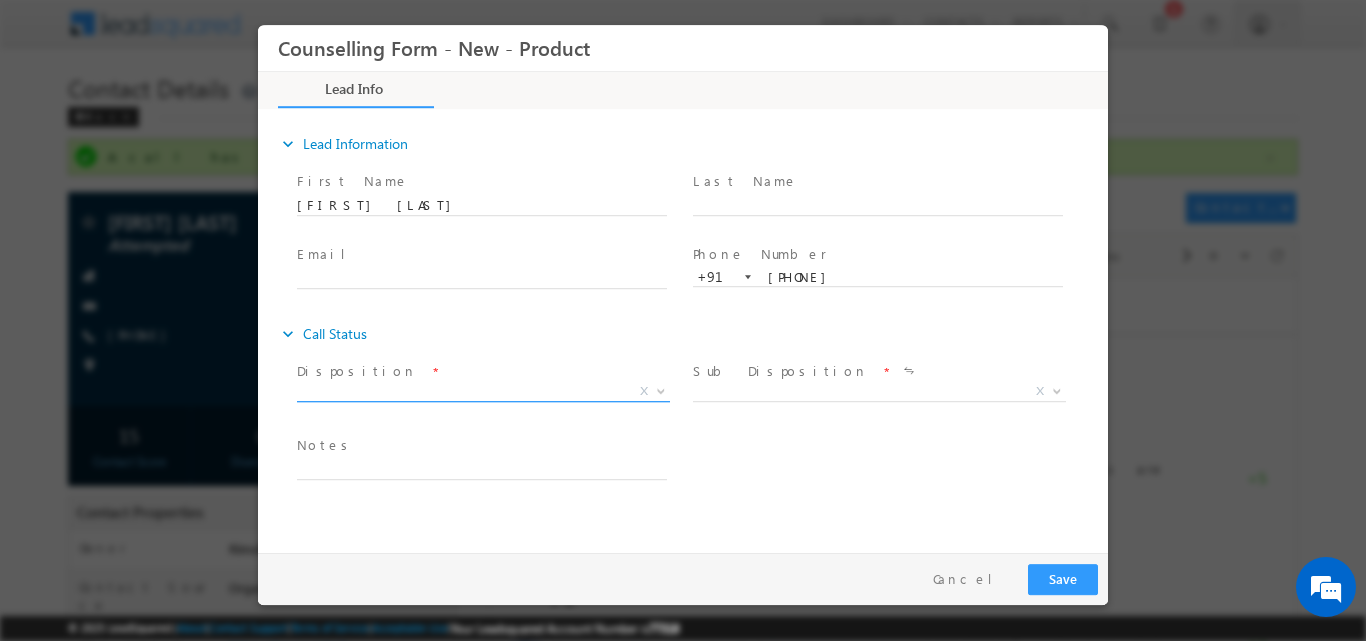 click at bounding box center (659, 390) 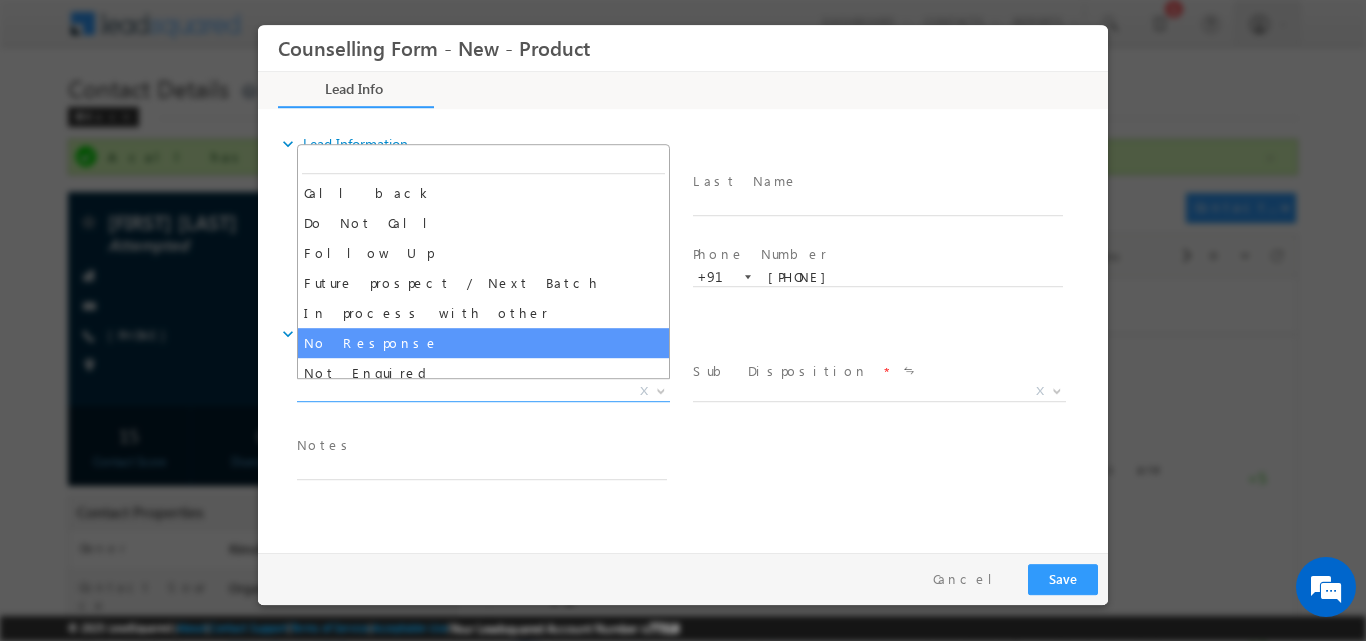 select on "No Response" 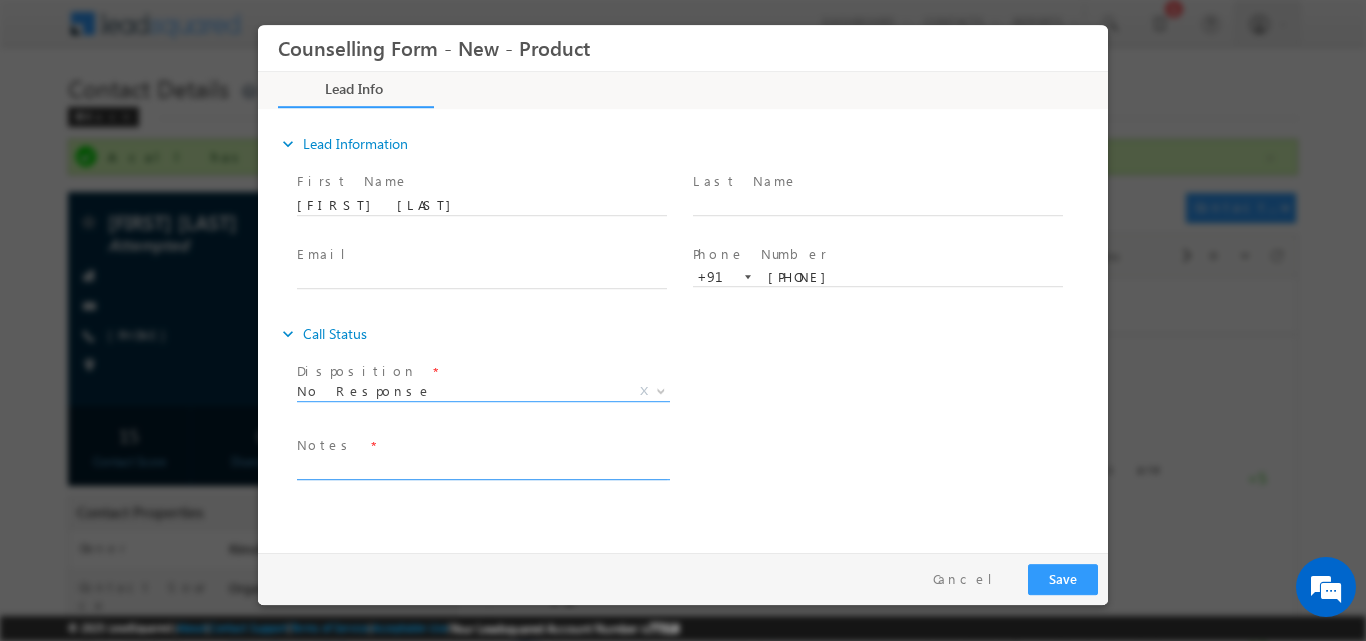 click at bounding box center (482, 467) 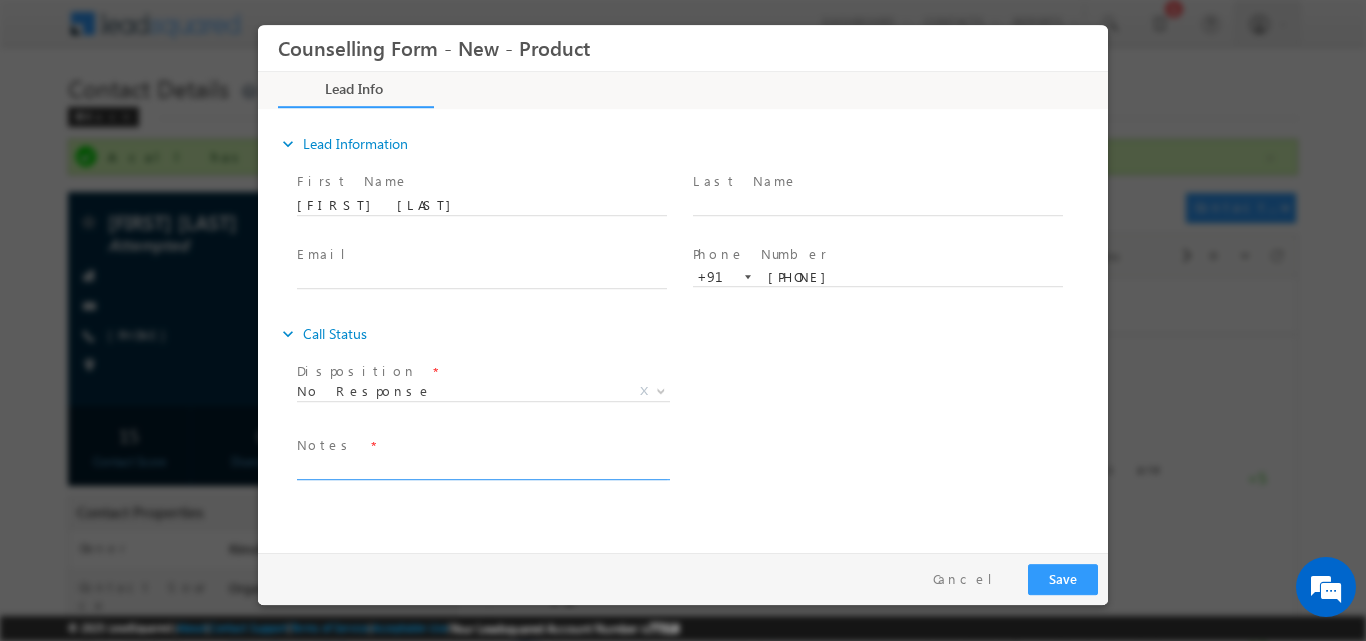 paste on "No response, dnp" 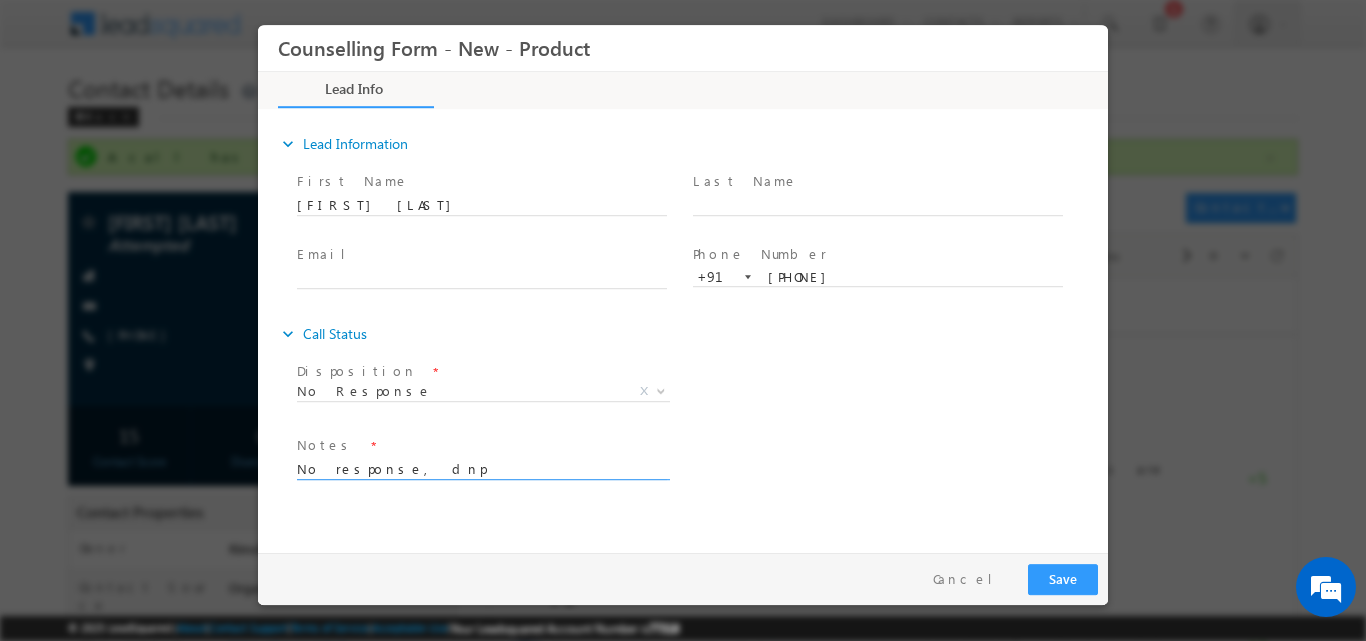 type on "No response, dnp" 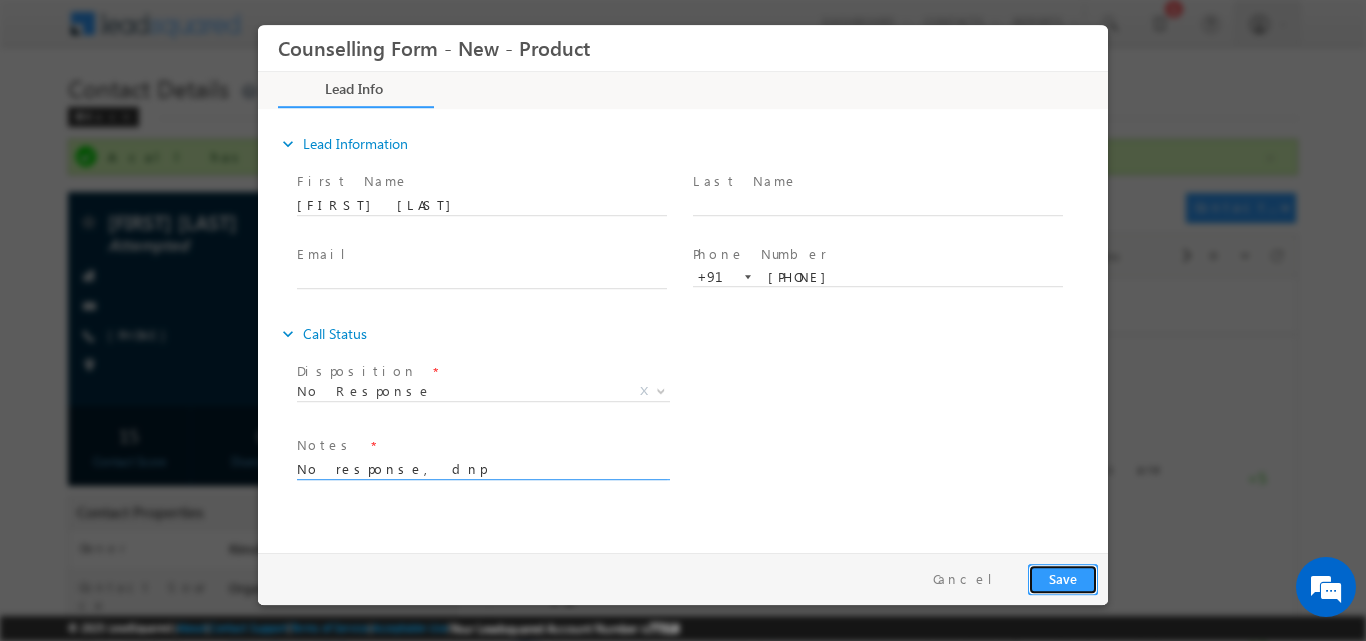 click on "Save" at bounding box center (1063, 578) 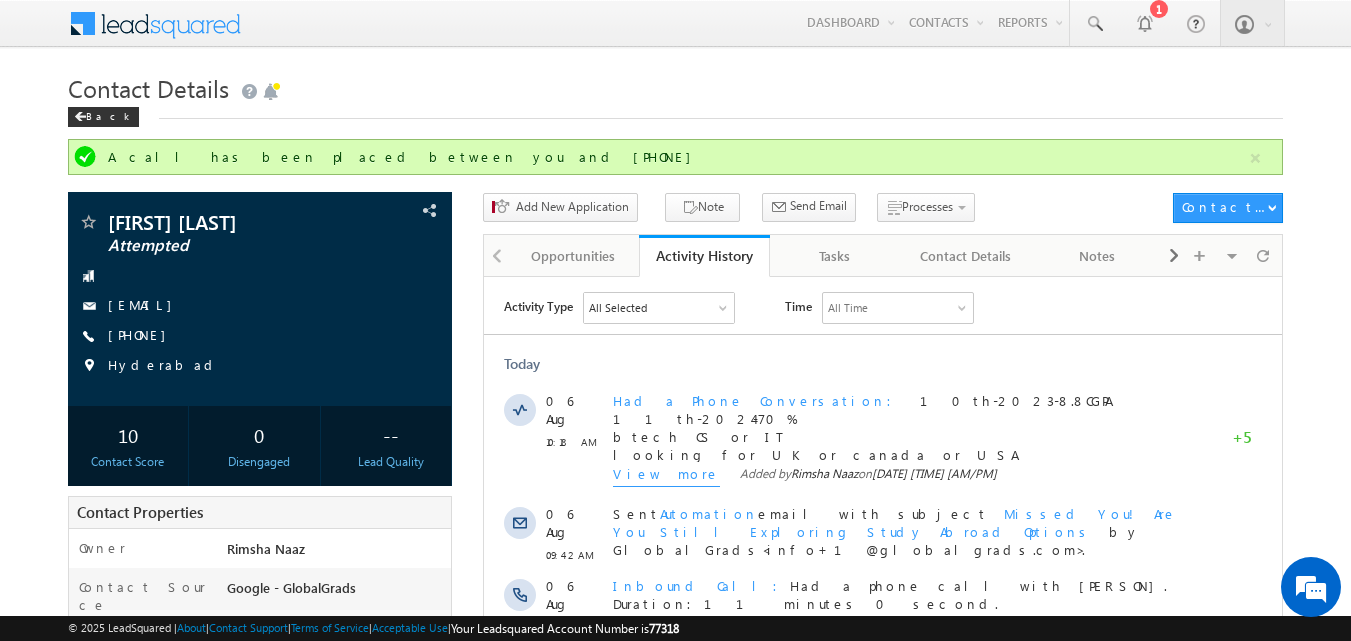 scroll, scrollTop: 0, scrollLeft: 0, axis: both 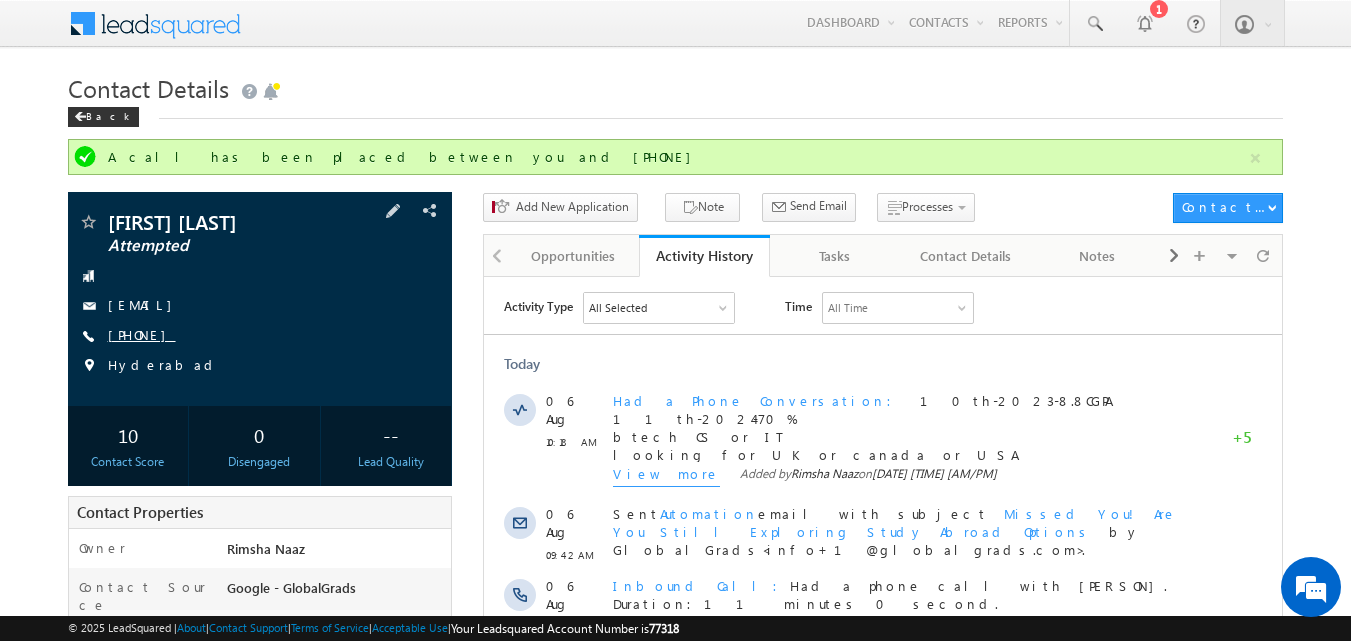 click on "+91-8639051165" at bounding box center [142, 334] 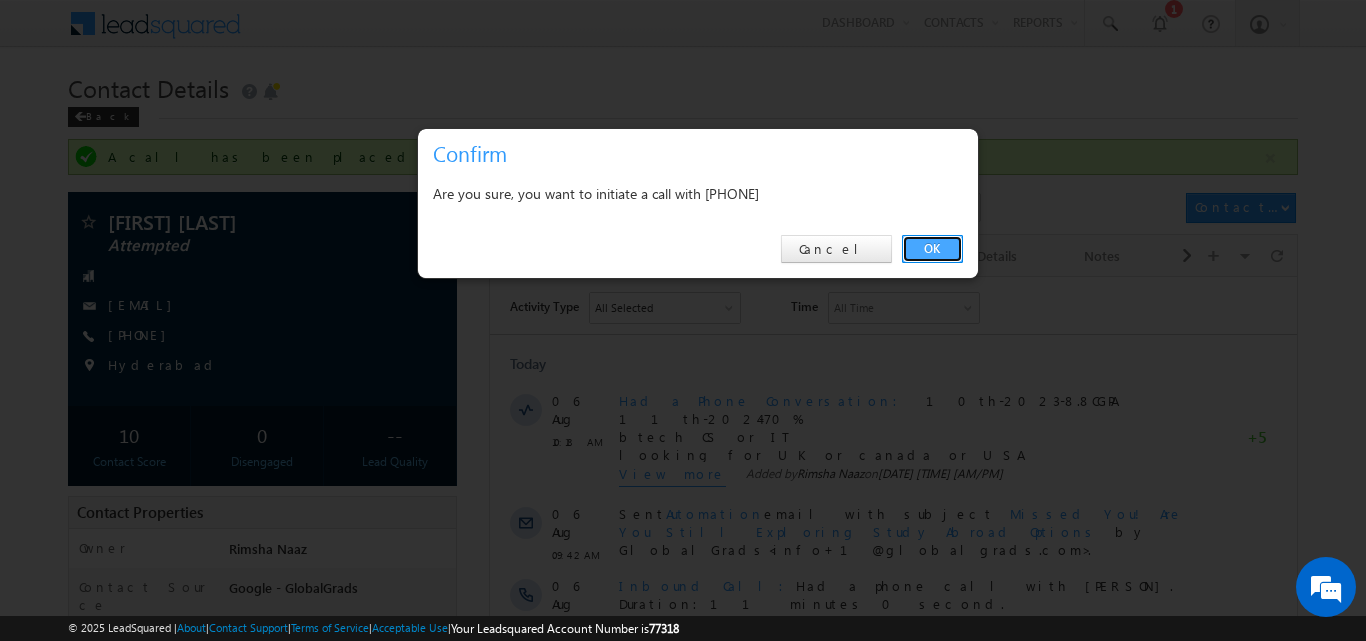 click on "OK" at bounding box center [932, 249] 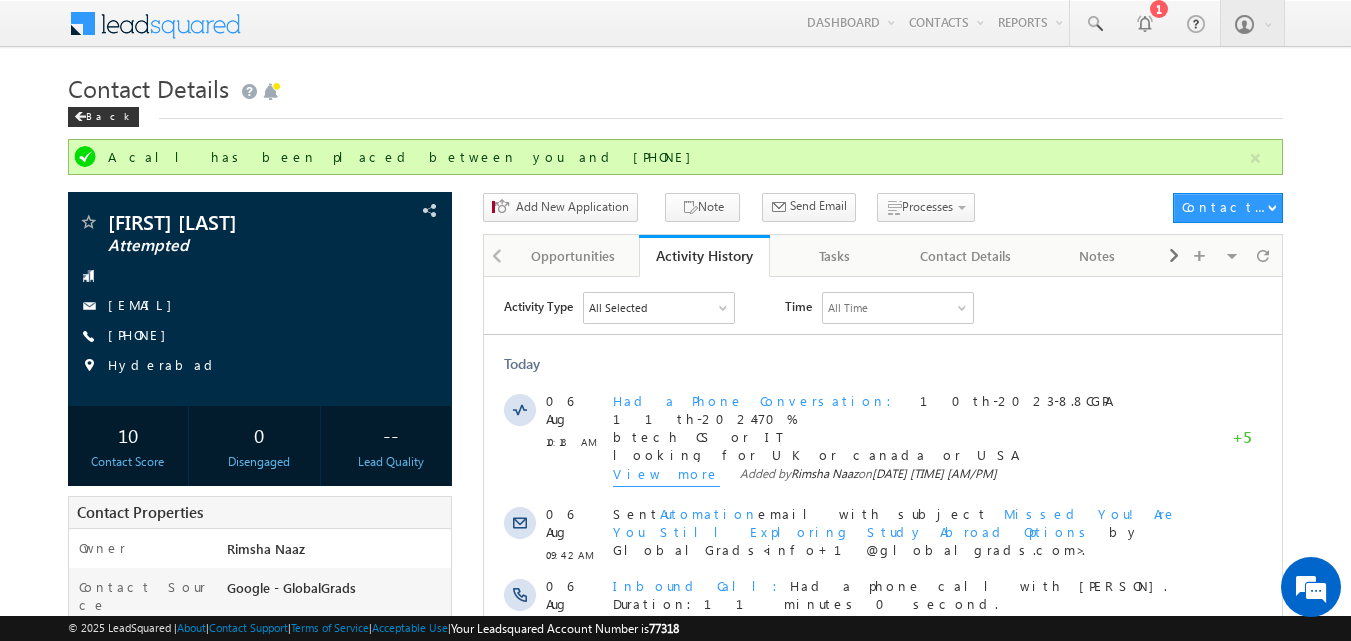 click on "Contact Details" at bounding box center (966, 256) 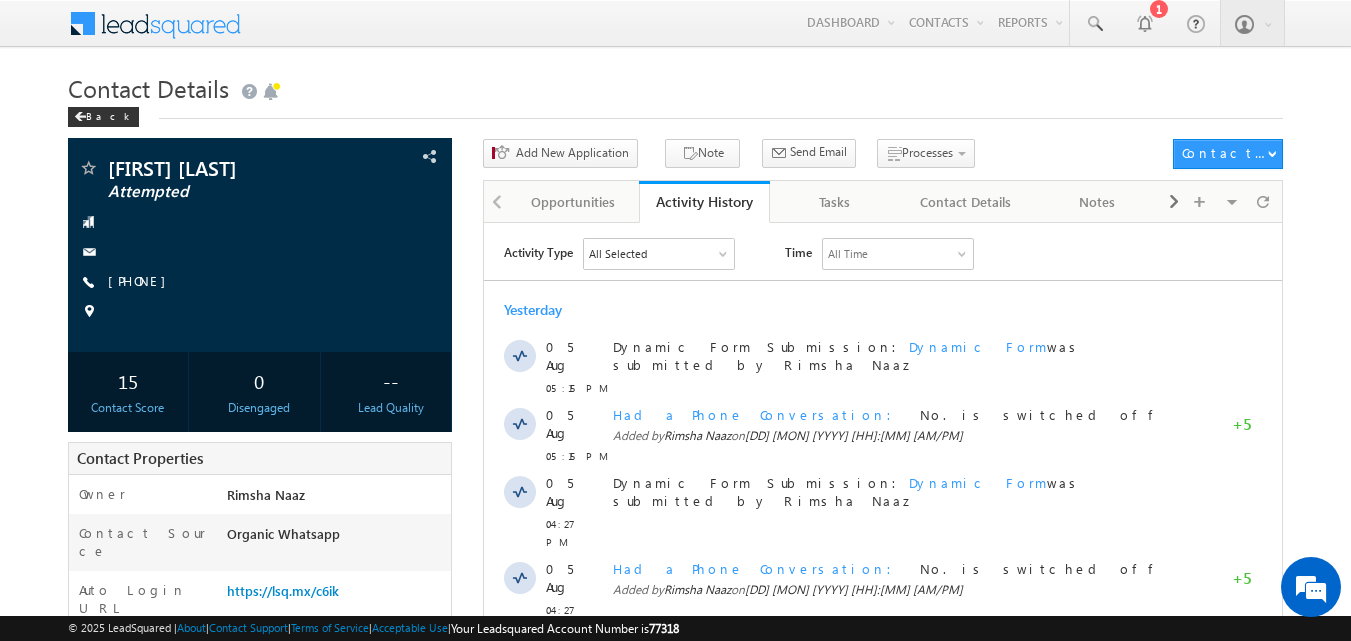 scroll, scrollTop: 0, scrollLeft: 0, axis: both 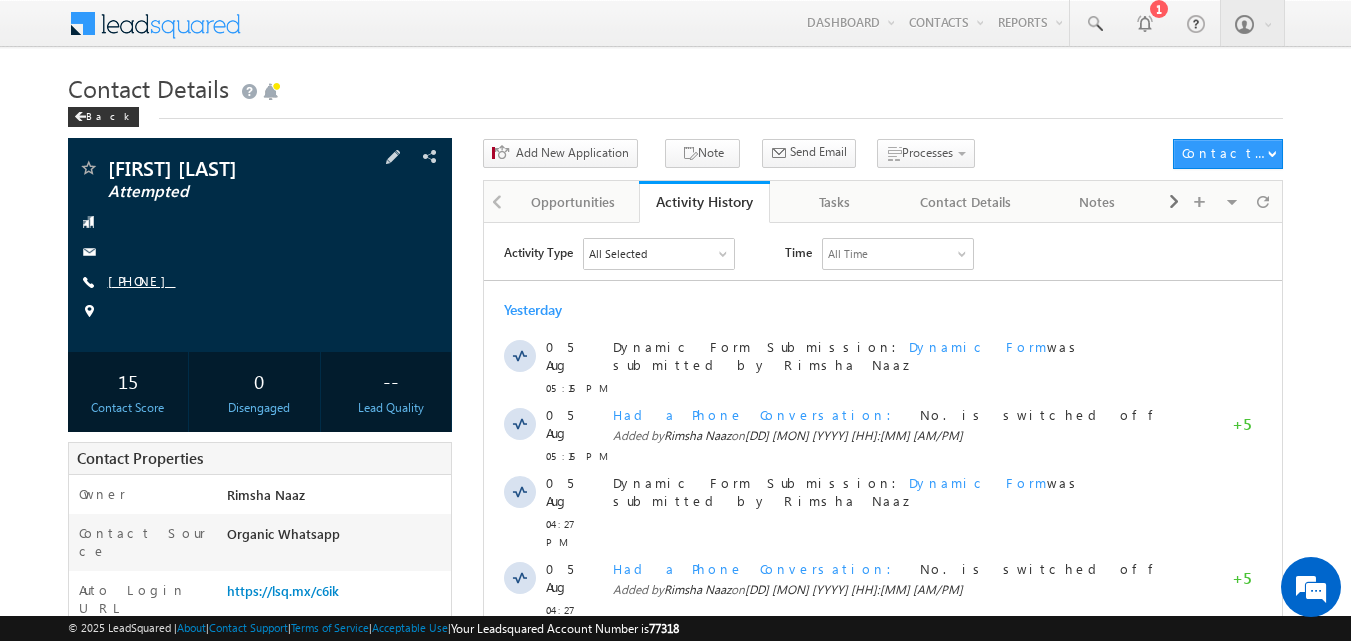 click on "[PHONE]" at bounding box center (142, 280) 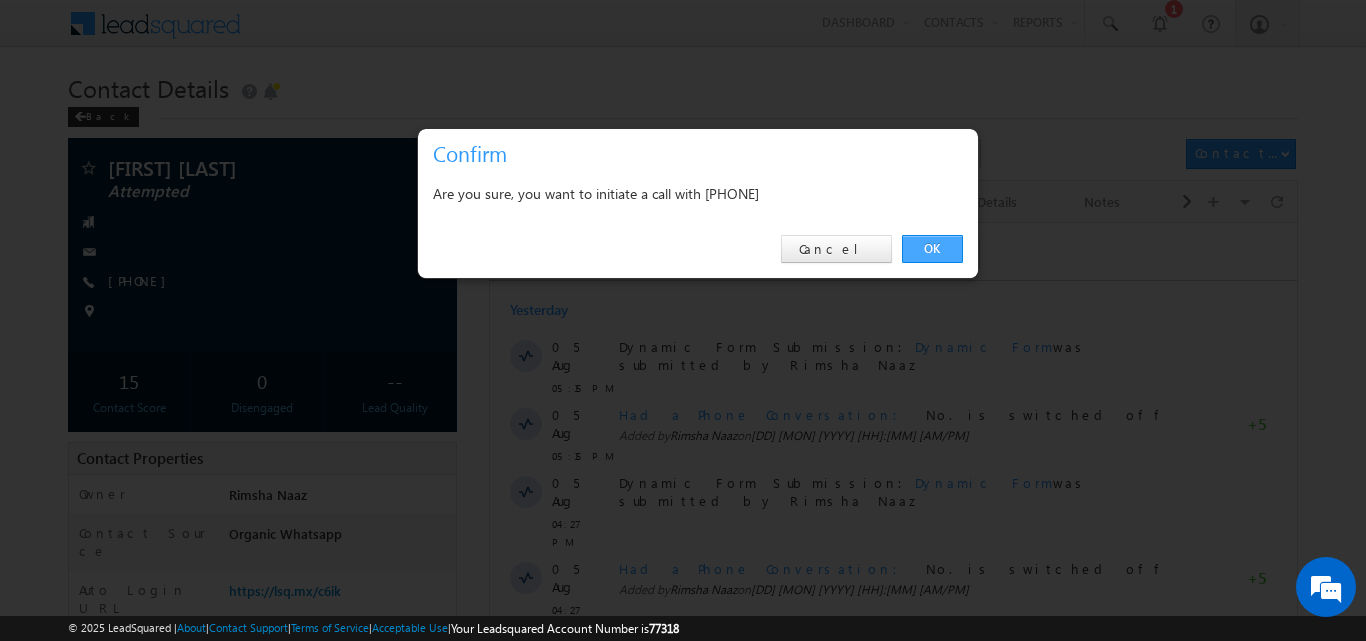 click on "OK" at bounding box center (932, 249) 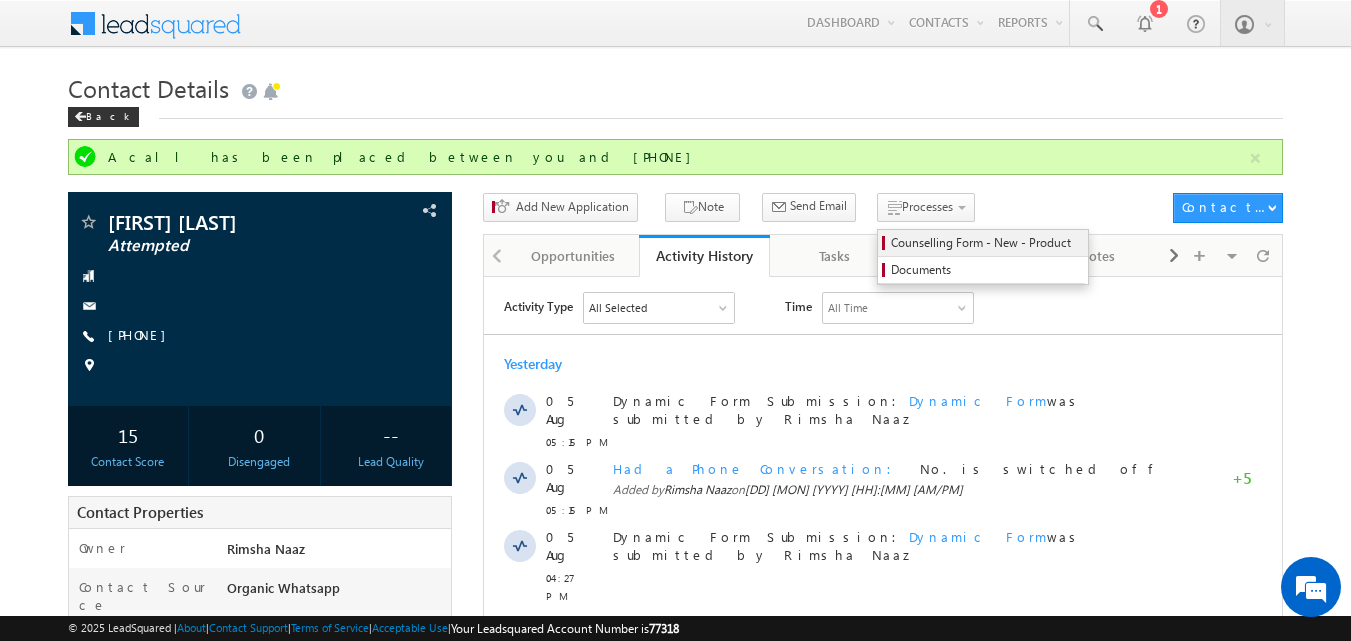 click on "Counselling Form - New - Product" at bounding box center (986, 243) 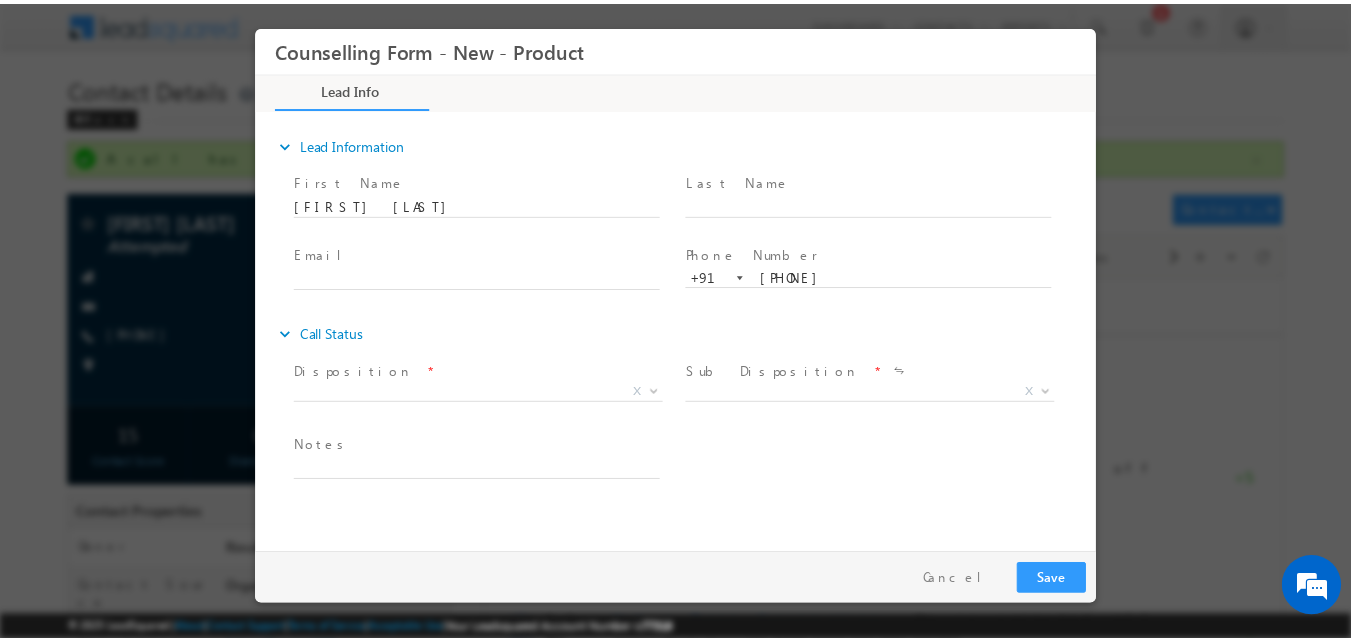 scroll, scrollTop: 0, scrollLeft: 0, axis: both 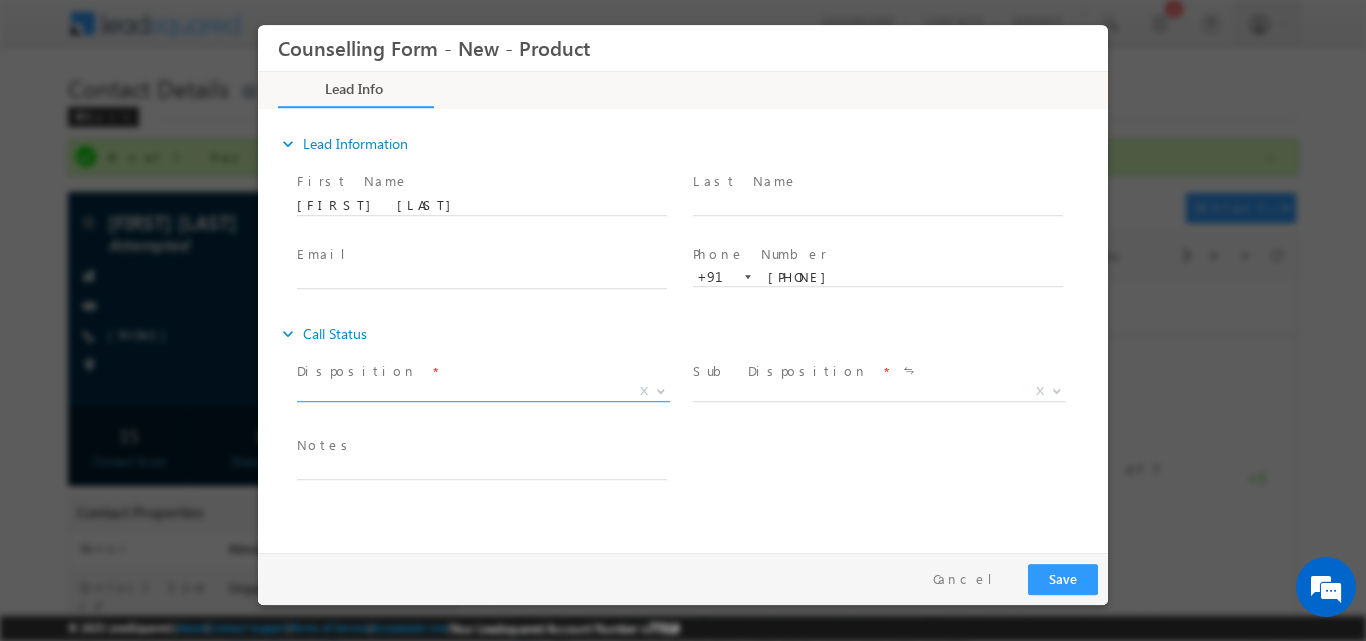 click at bounding box center [661, 389] 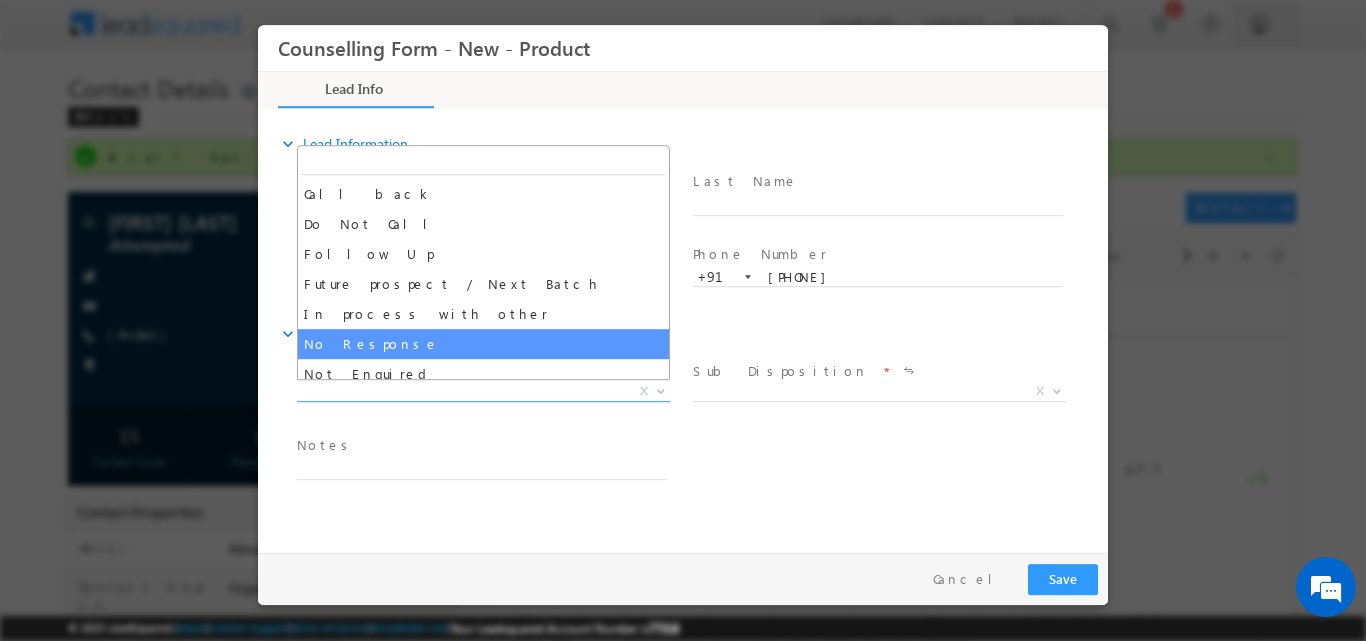 select on "No Response" 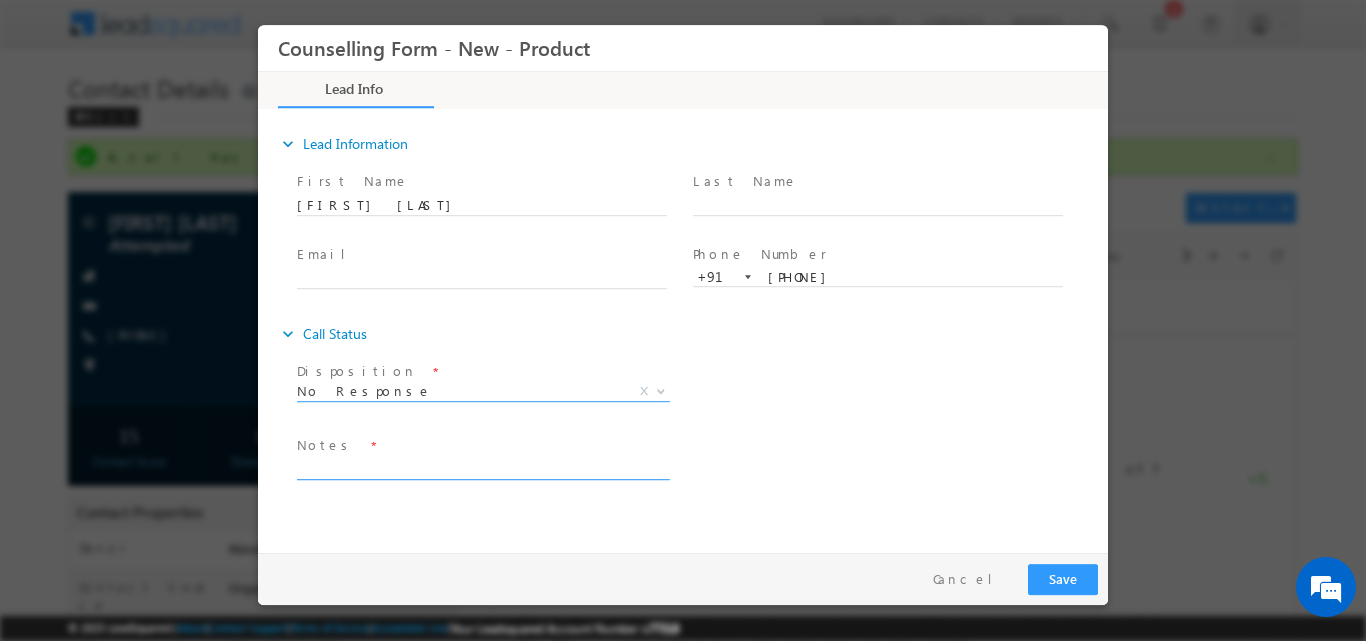 click at bounding box center [482, 467] 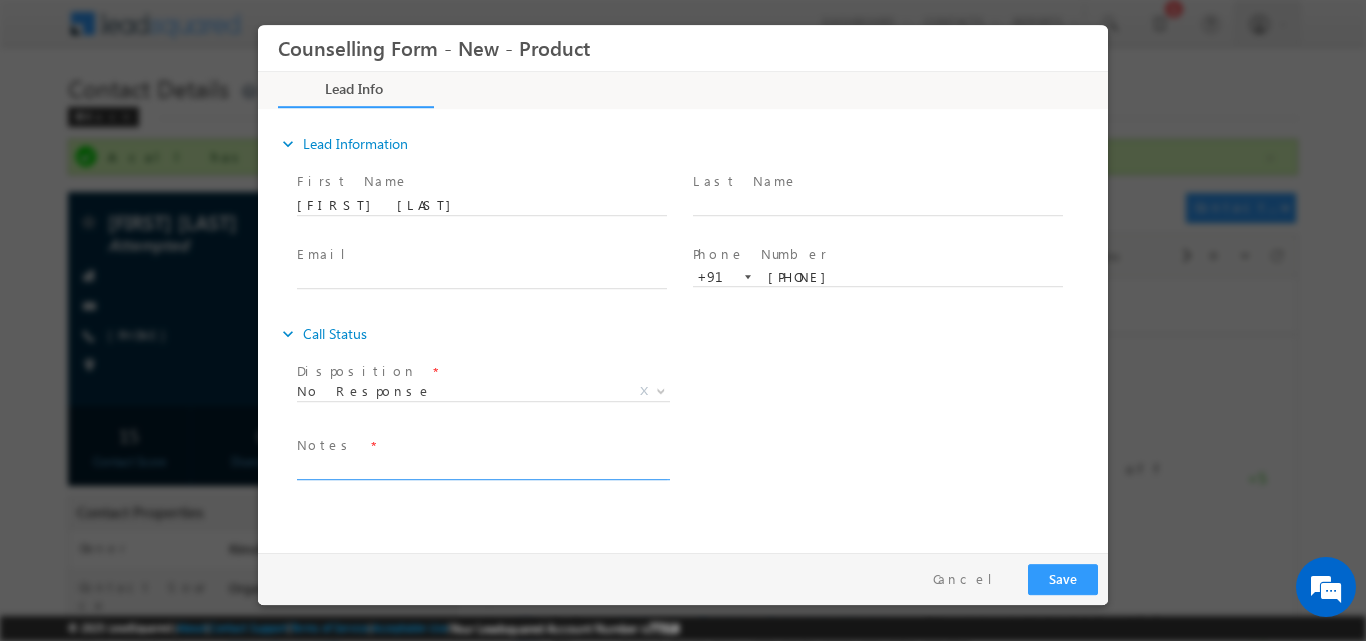 paste on "No response, dnp" 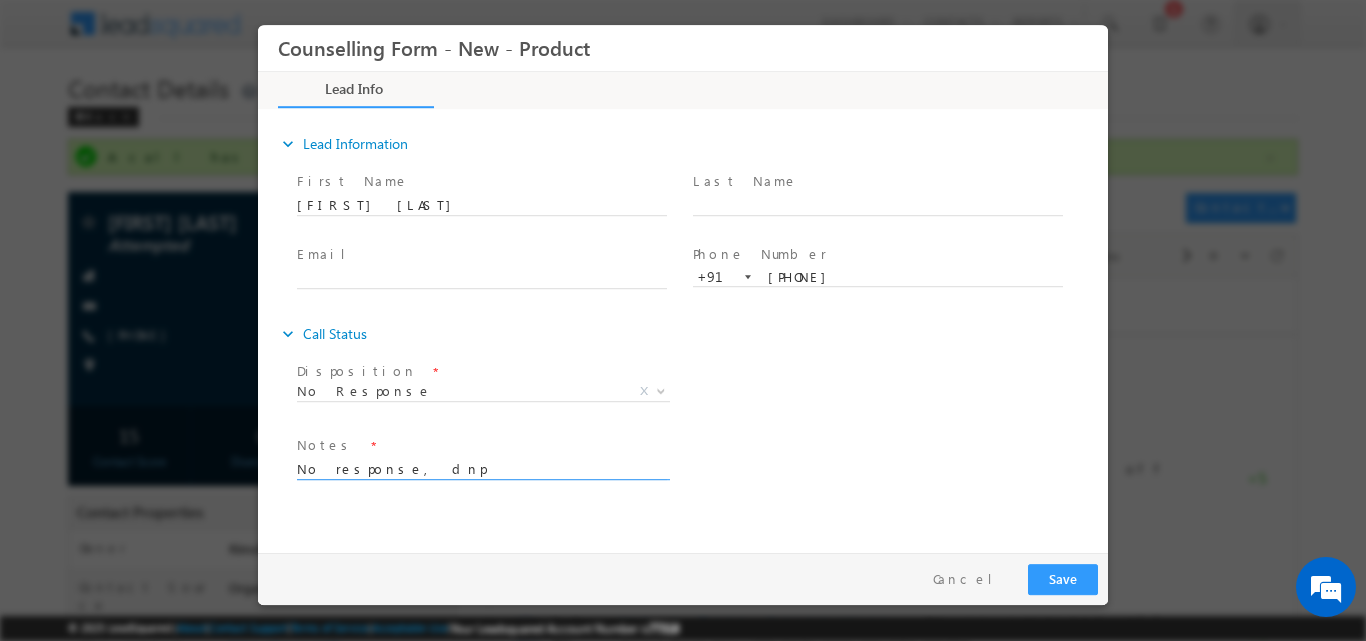 type on "No response, dnp" 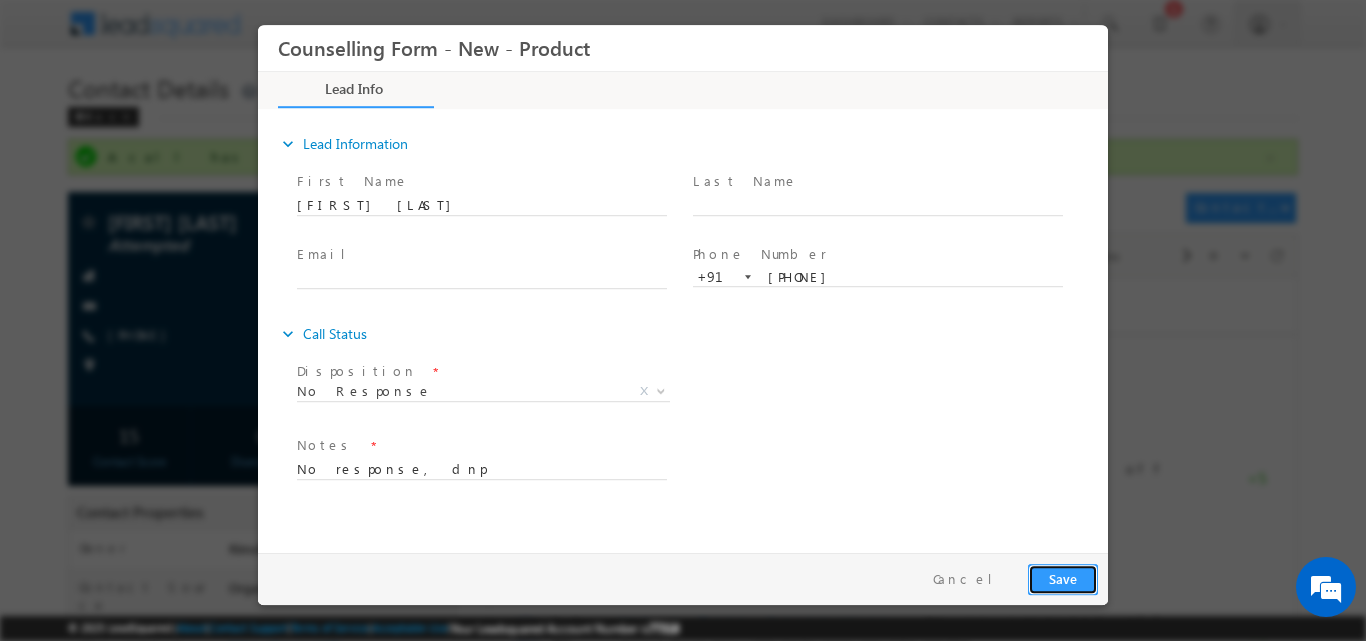 click on "Save" at bounding box center (1063, 578) 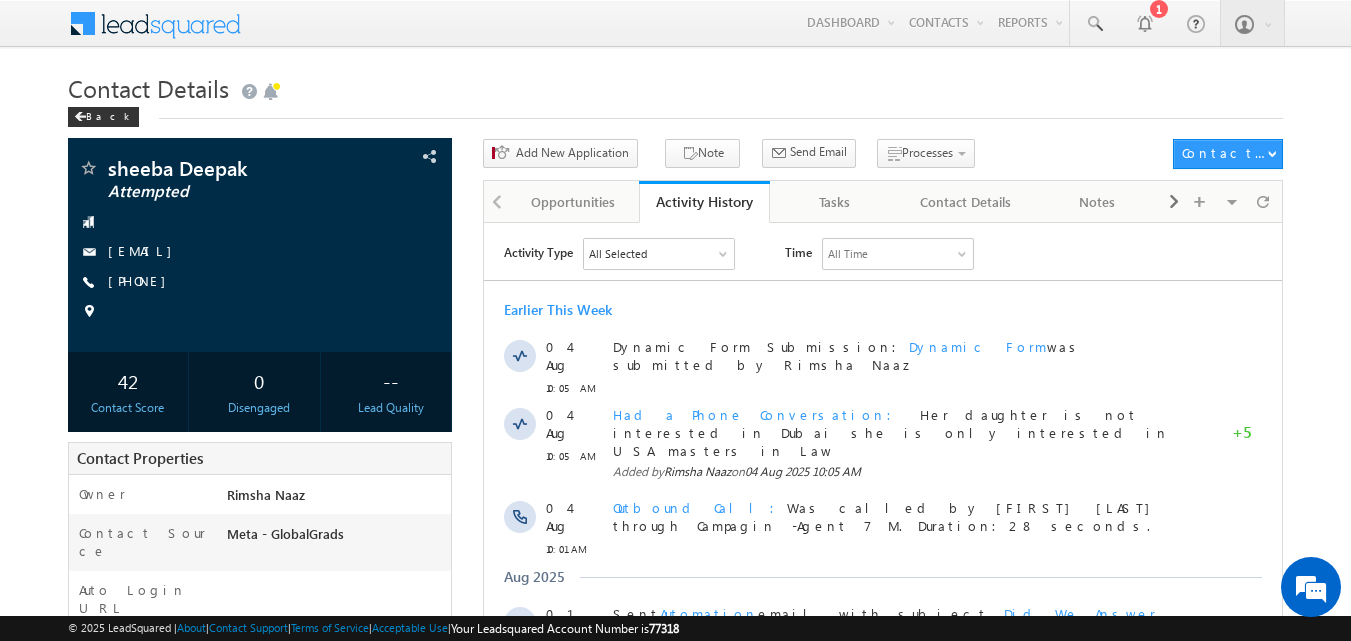 scroll, scrollTop: 0, scrollLeft: 0, axis: both 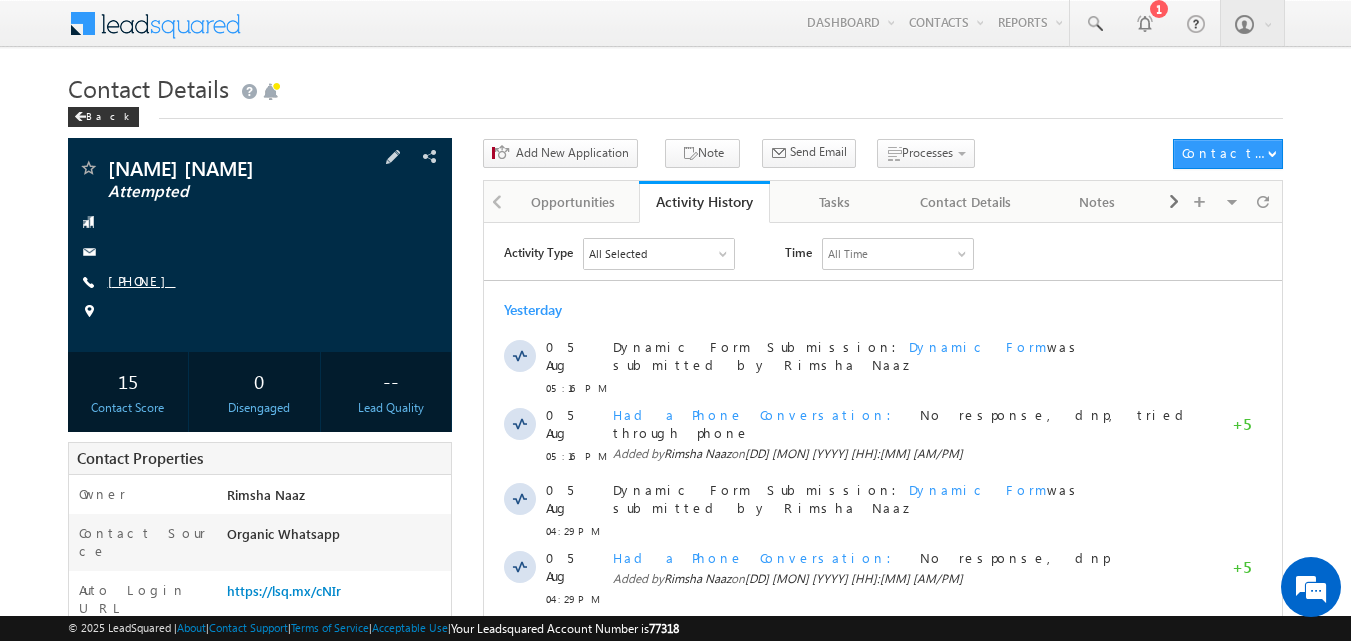 click on "+91-8861004544" at bounding box center [142, 280] 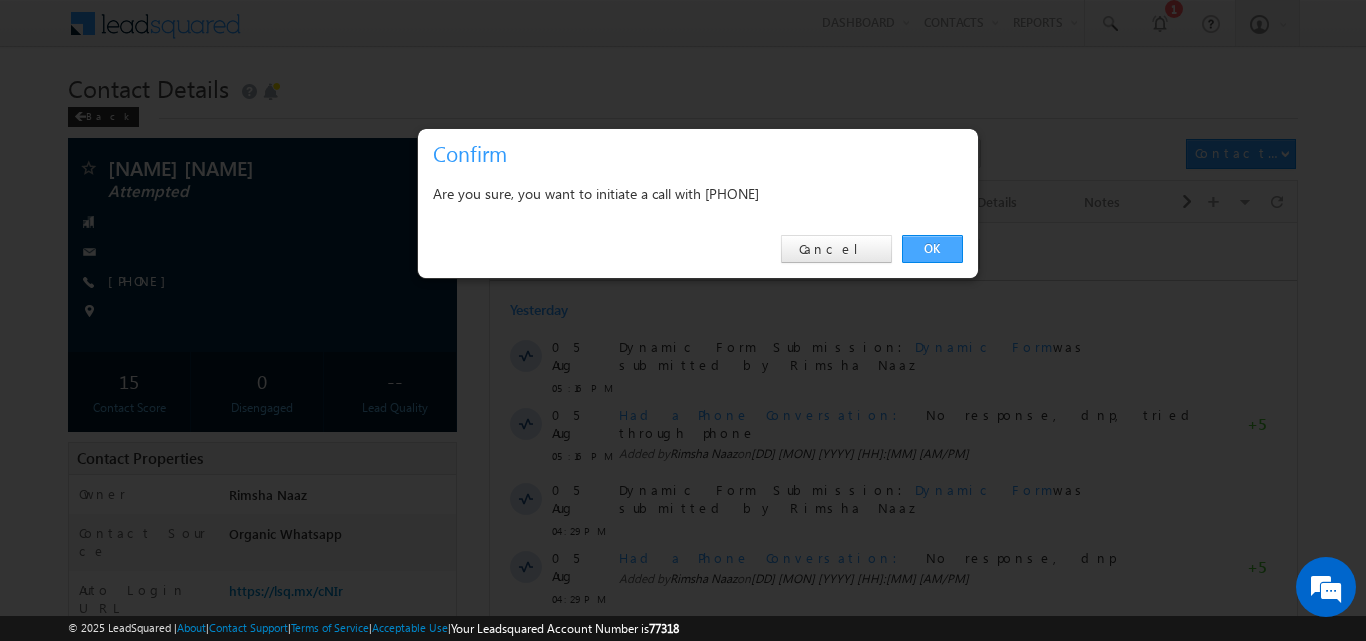 click on "OK" at bounding box center (932, 249) 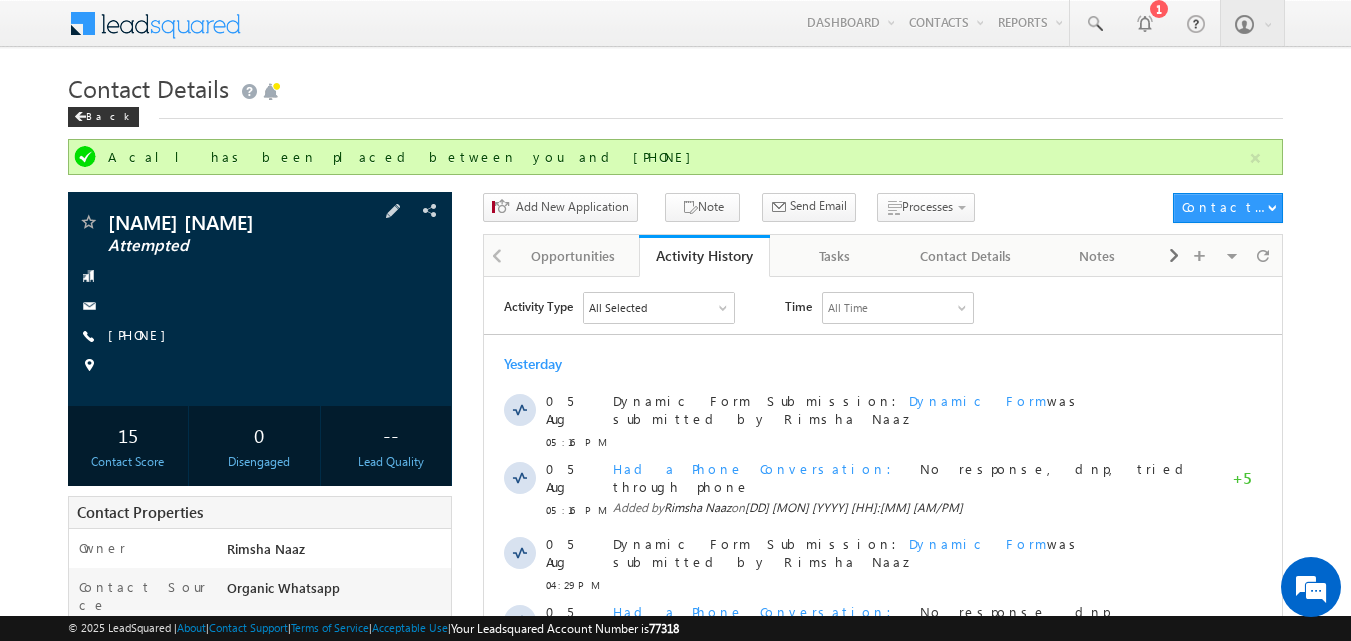 click on "Ajeel Kumar
Attempted
+91-8861004544" at bounding box center (260, 299) 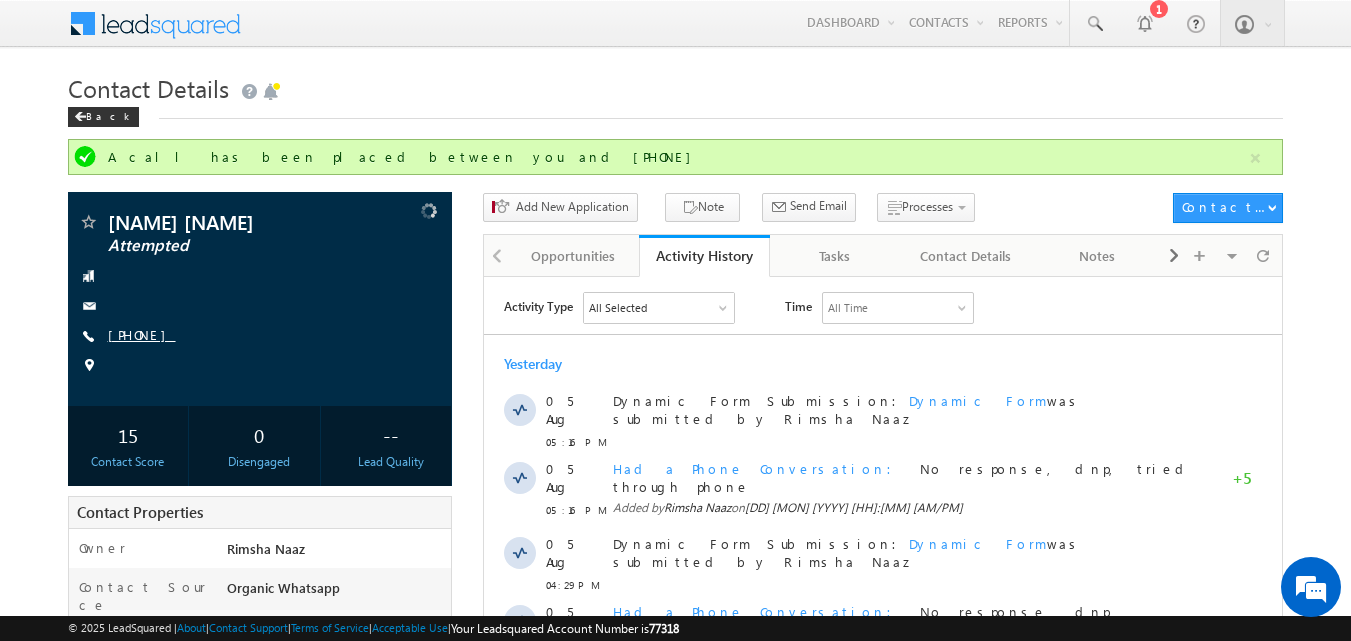 click on "+91-8861004544" at bounding box center [142, 334] 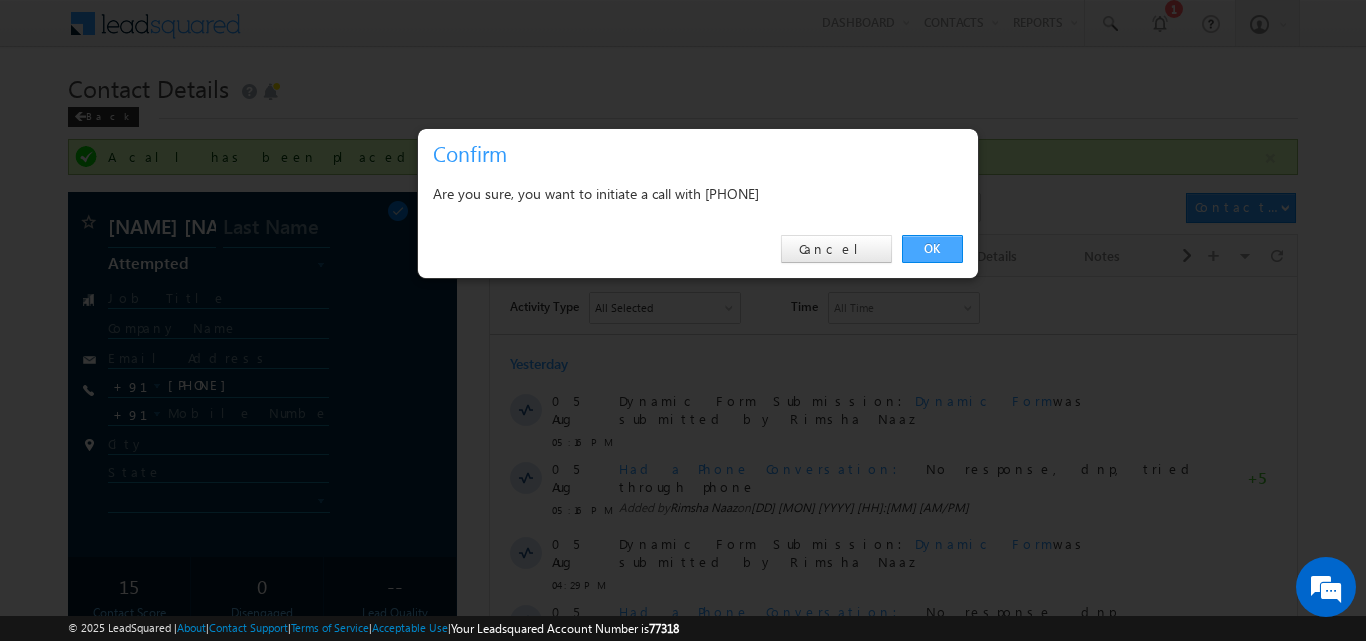 click on "OK" at bounding box center (932, 249) 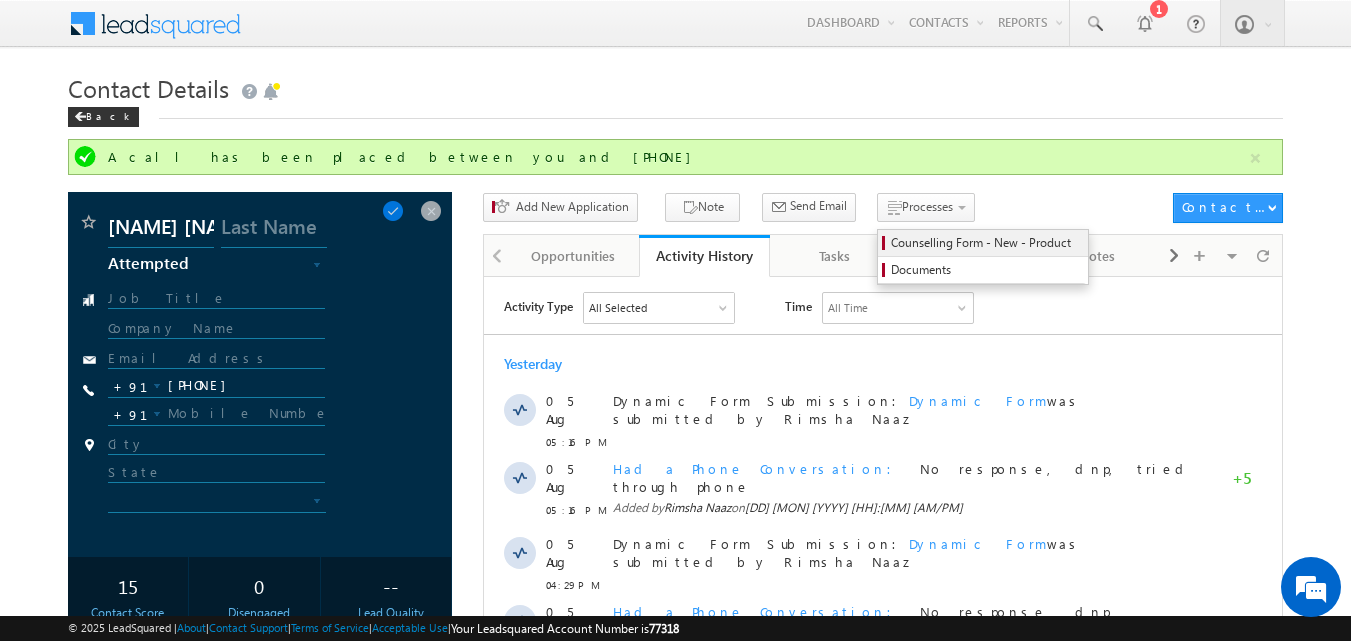 click on "Counselling Form - New - Product" at bounding box center (986, 243) 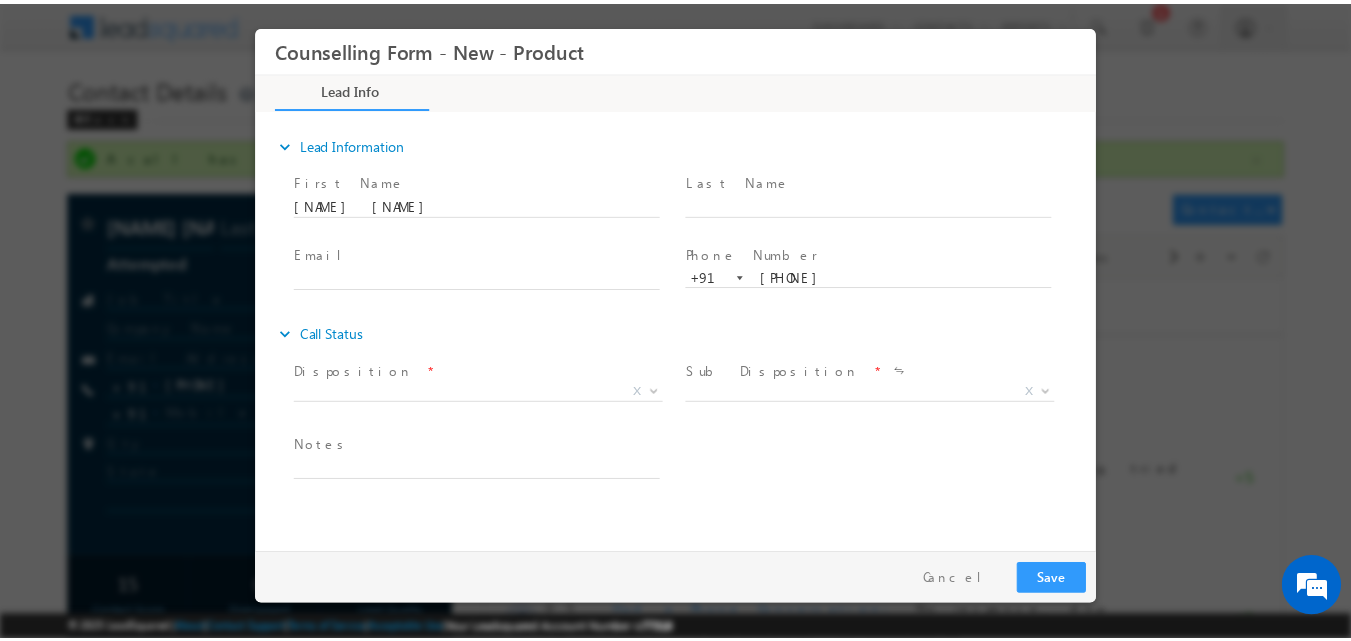 scroll, scrollTop: 0, scrollLeft: 0, axis: both 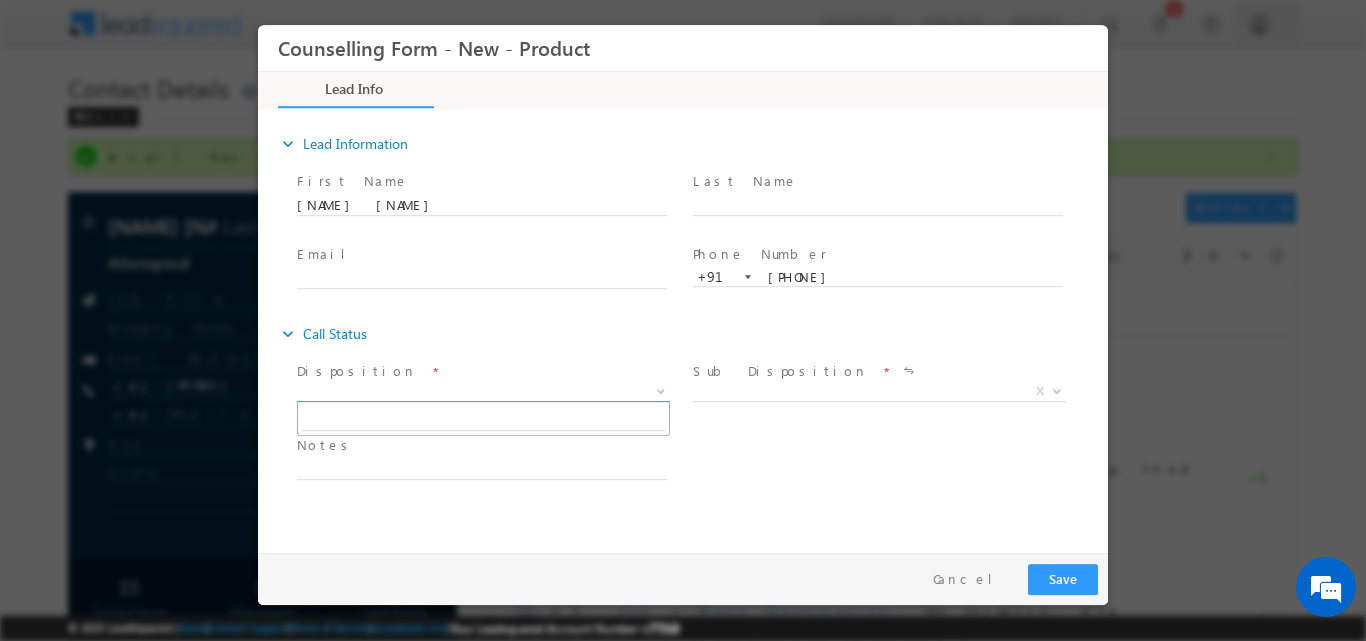 click at bounding box center (661, 389) 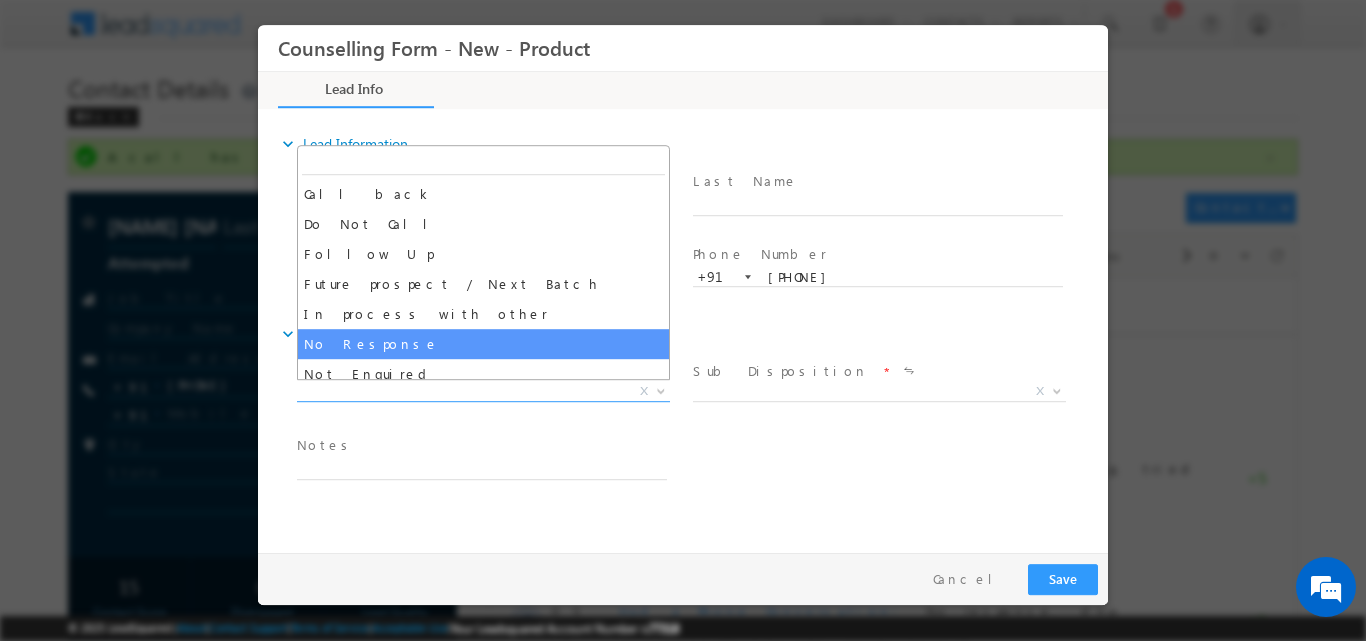 select on "No Response" 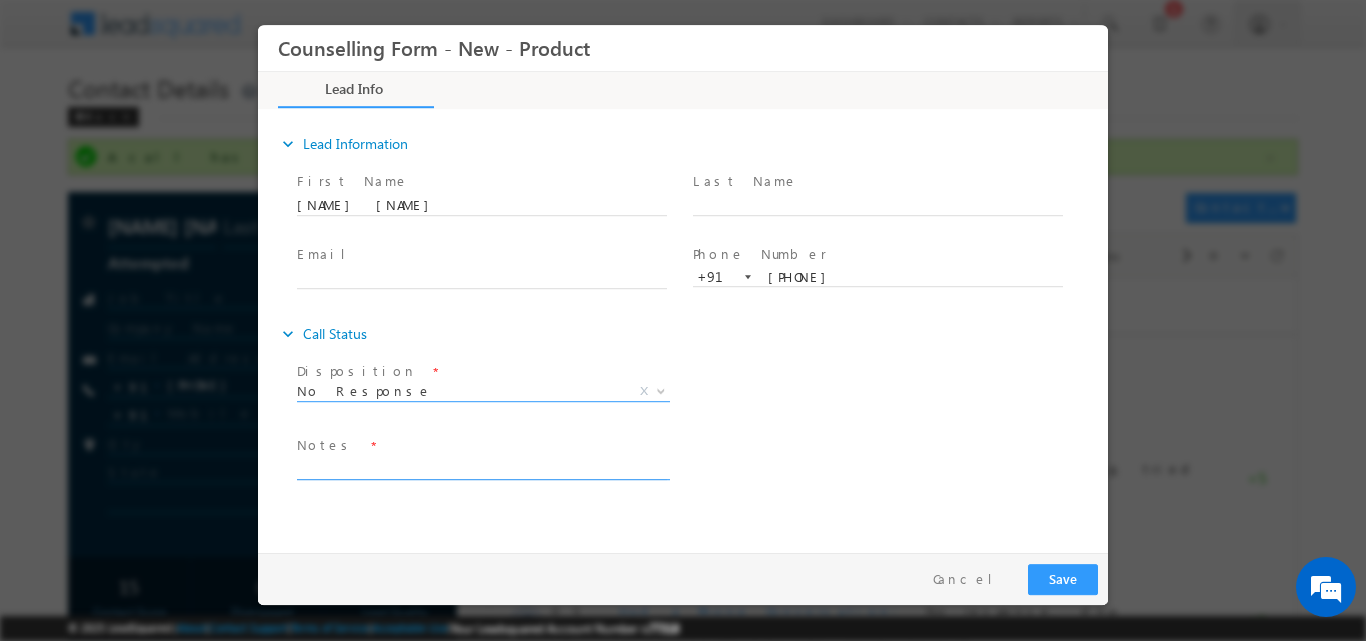 click at bounding box center (482, 467) 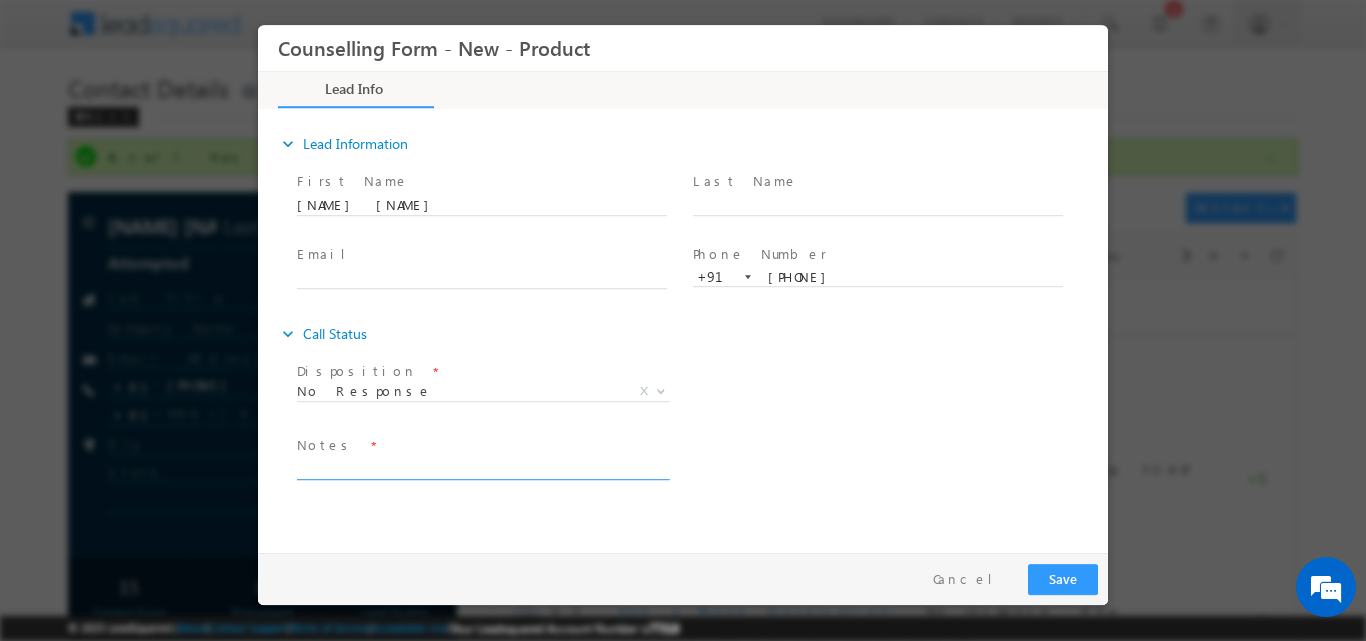 click at bounding box center (482, 467) 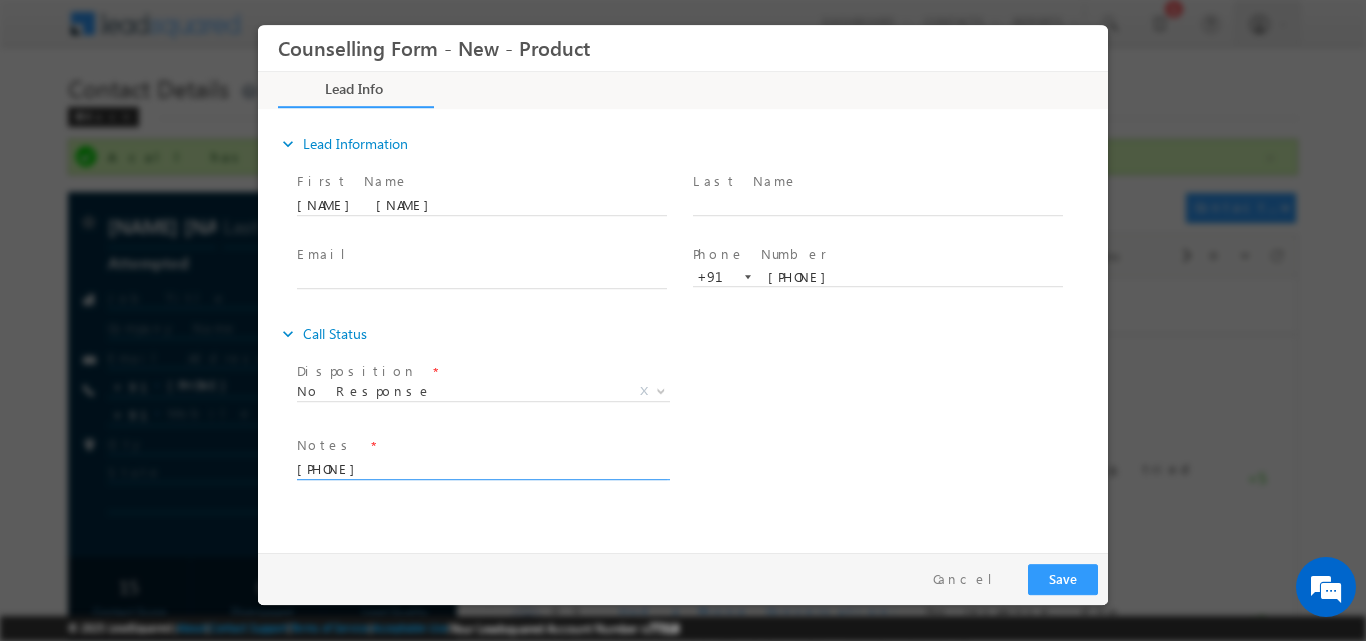 click on "8830551399" at bounding box center [482, 467] 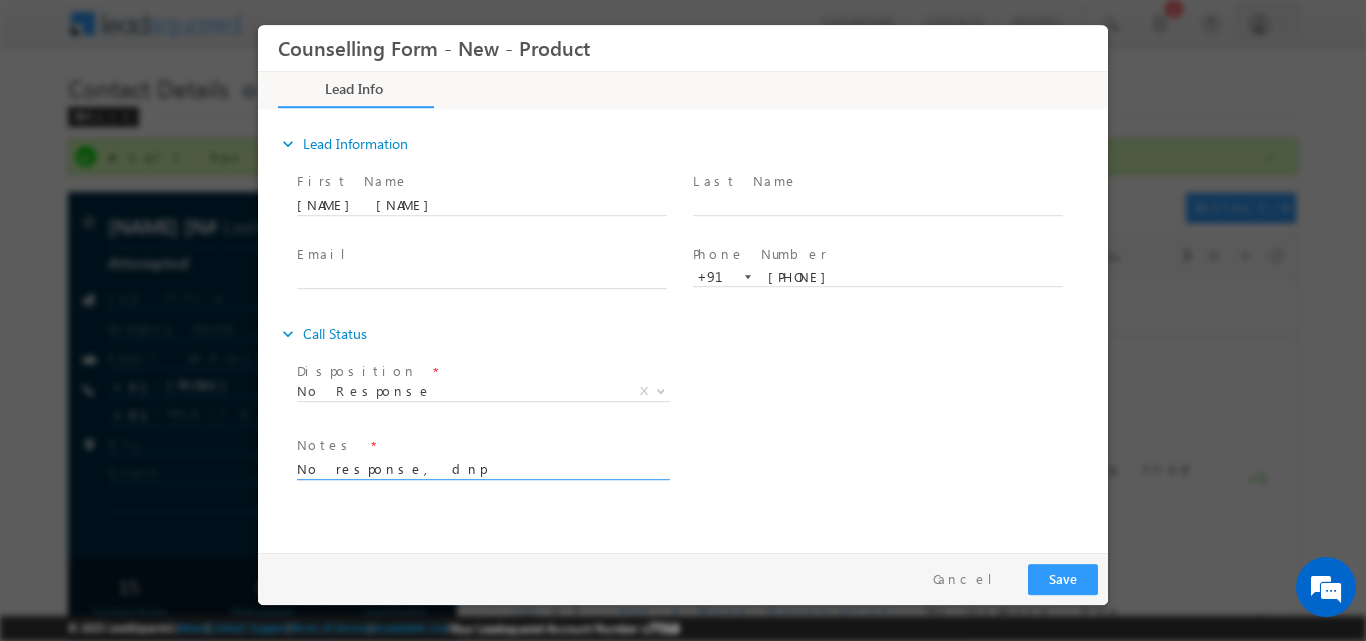 drag, startPoint x: 427, startPoint y: 468, endPoint x: 204, endPoint y: 444, distance: 224.28777 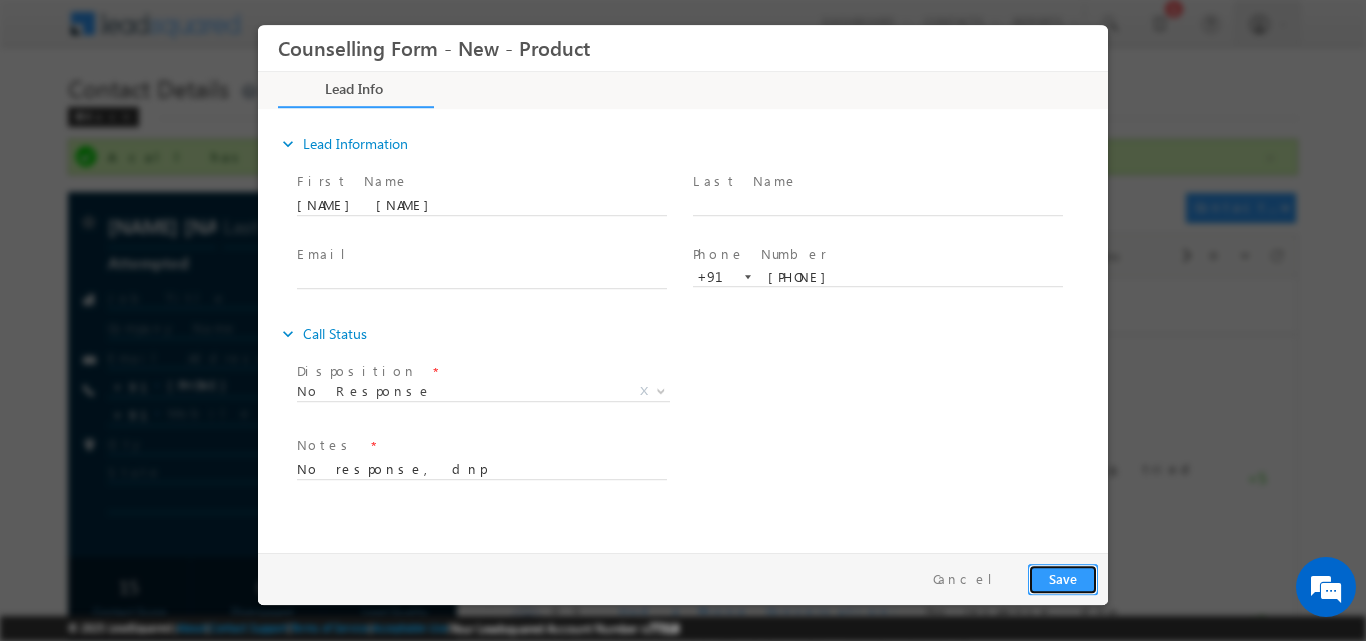 click on "Save" at bounding box center [1063, 578] 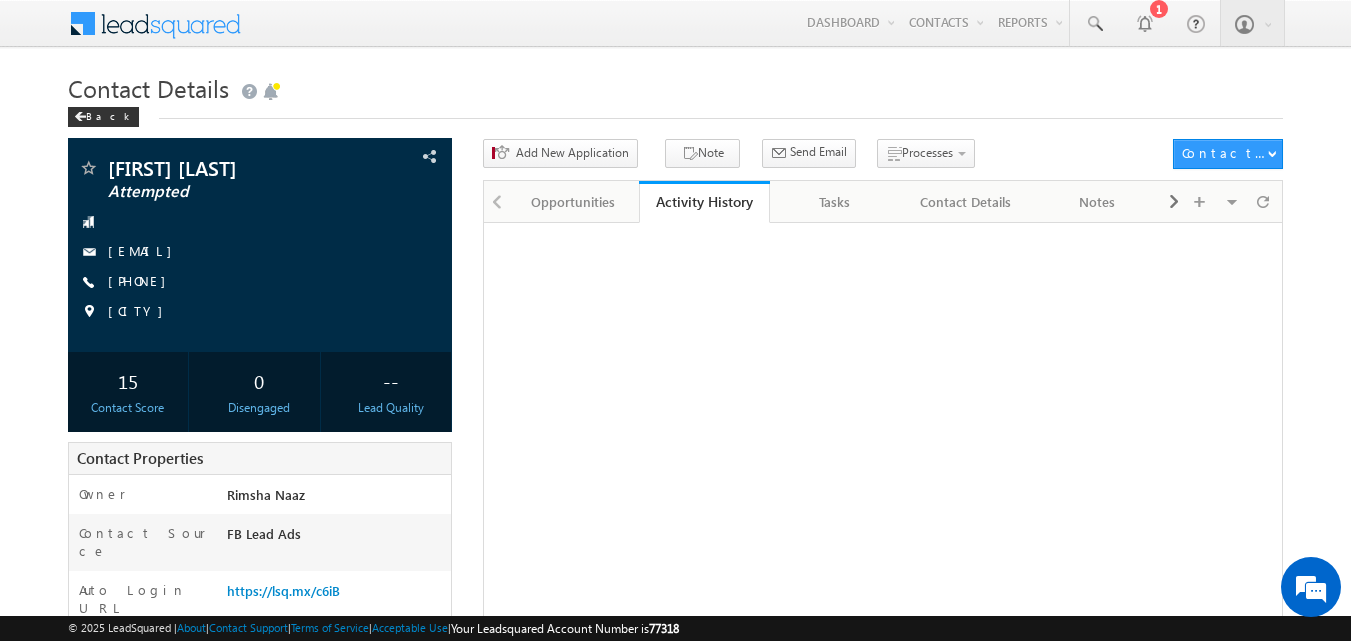 scroll, scrollTop: 0, scrollLeft: 0, axis: both 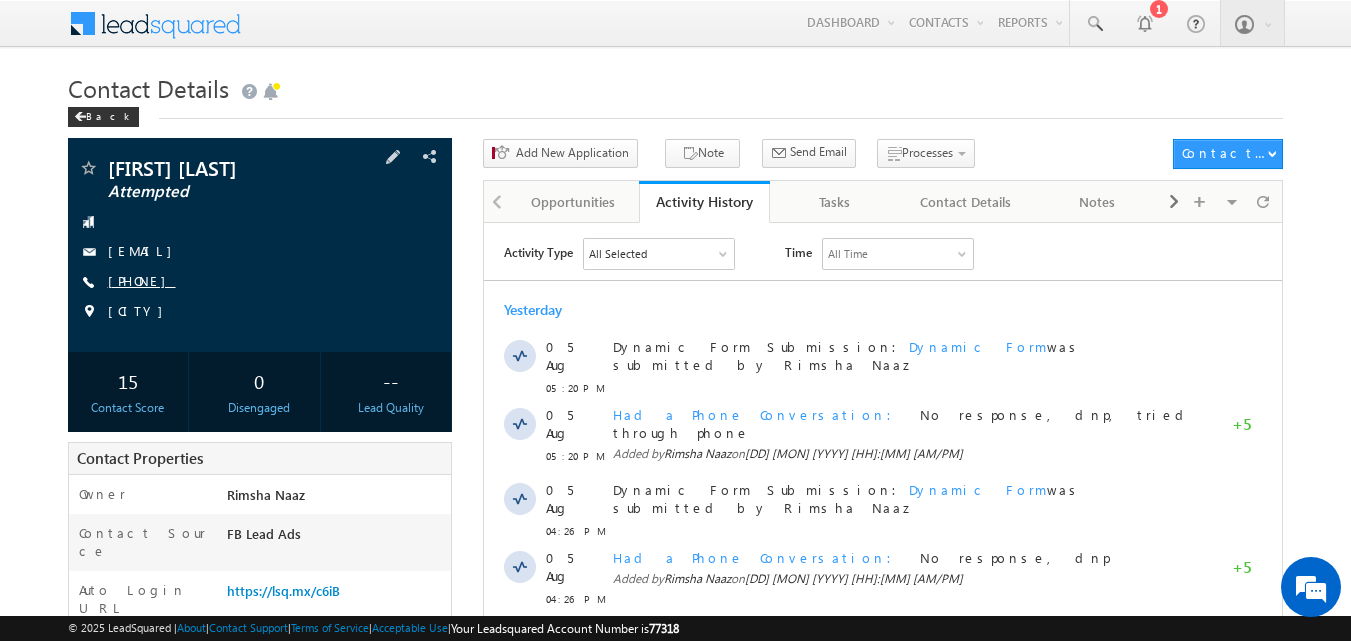 drag, startPoint x: 167, startPoint y: 265, endPoint x: 167, endPoint y: 283, distance: 18 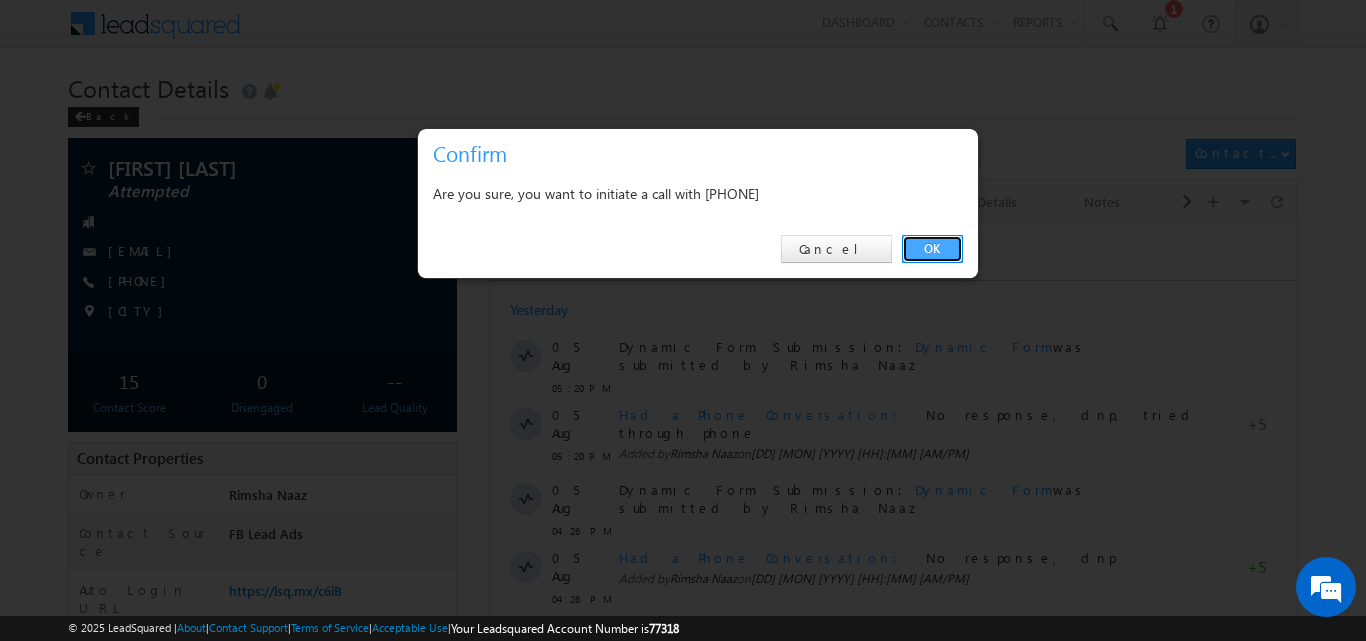 drag, startPoint x: 916, startPoint y: 251, endPoint x: 428, endPoint y: 23, distance: 538.6353 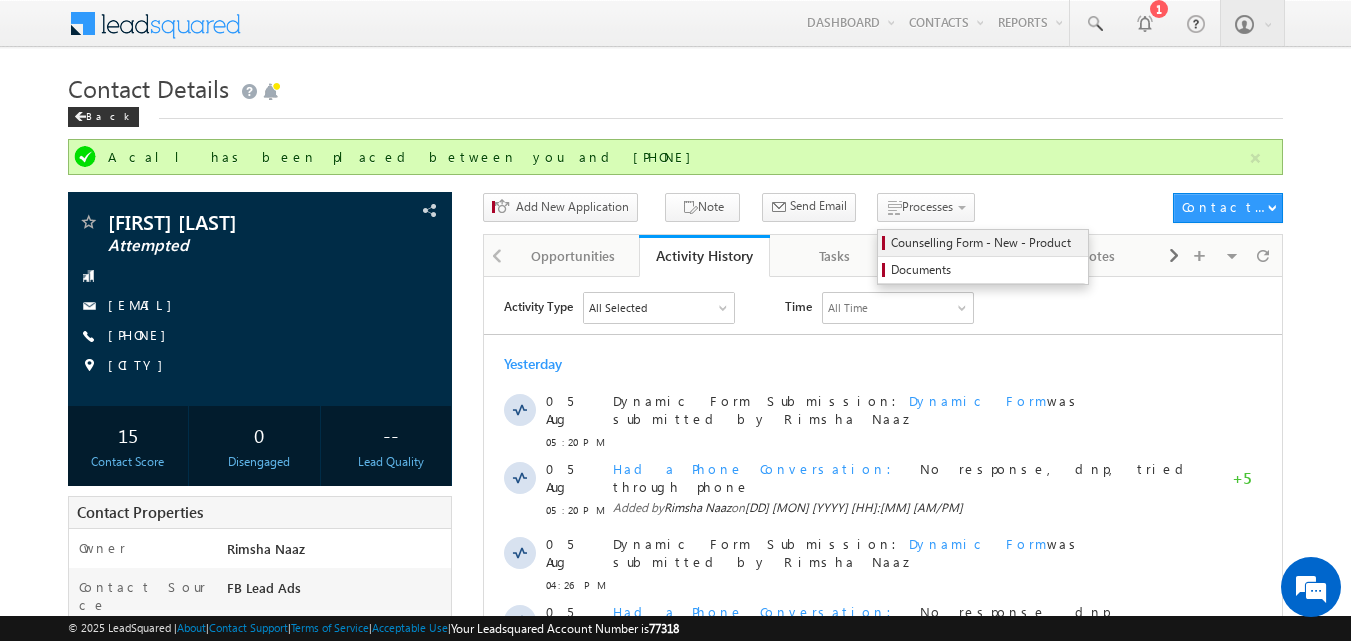 click on "Counselling Form - New - Product" at bounding box center (986, 243) 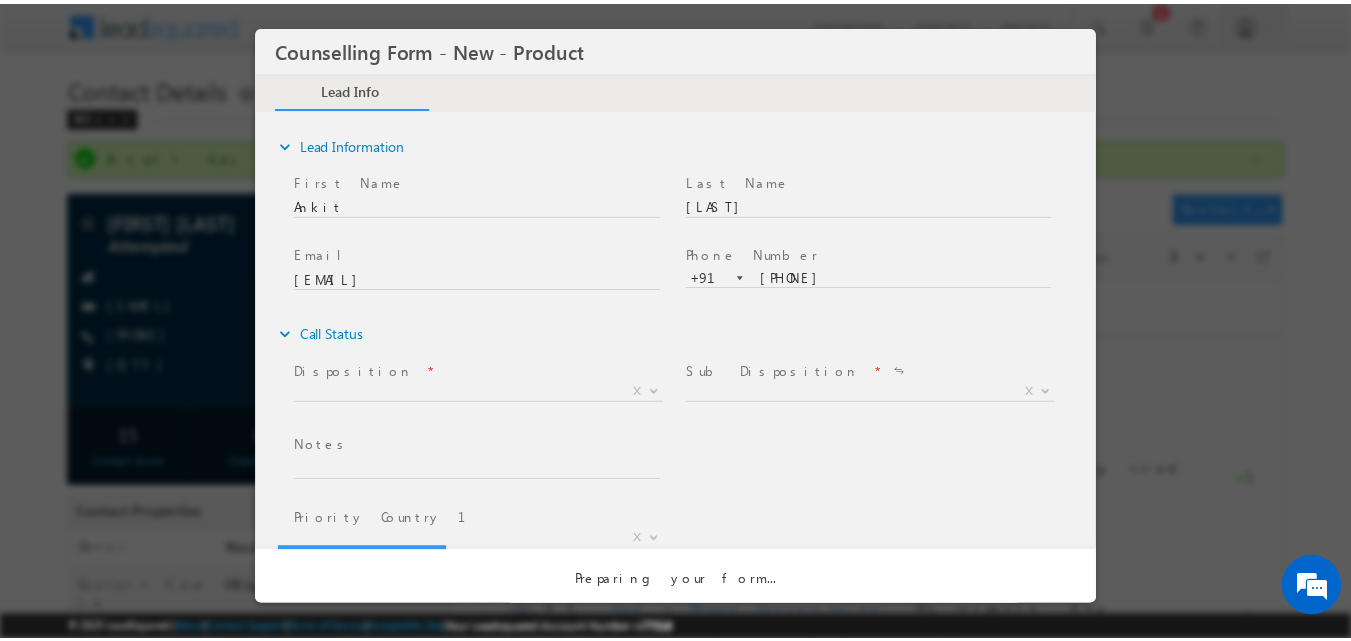 scroll, scrollTop: 0, scrollLeft: 0, axis: both 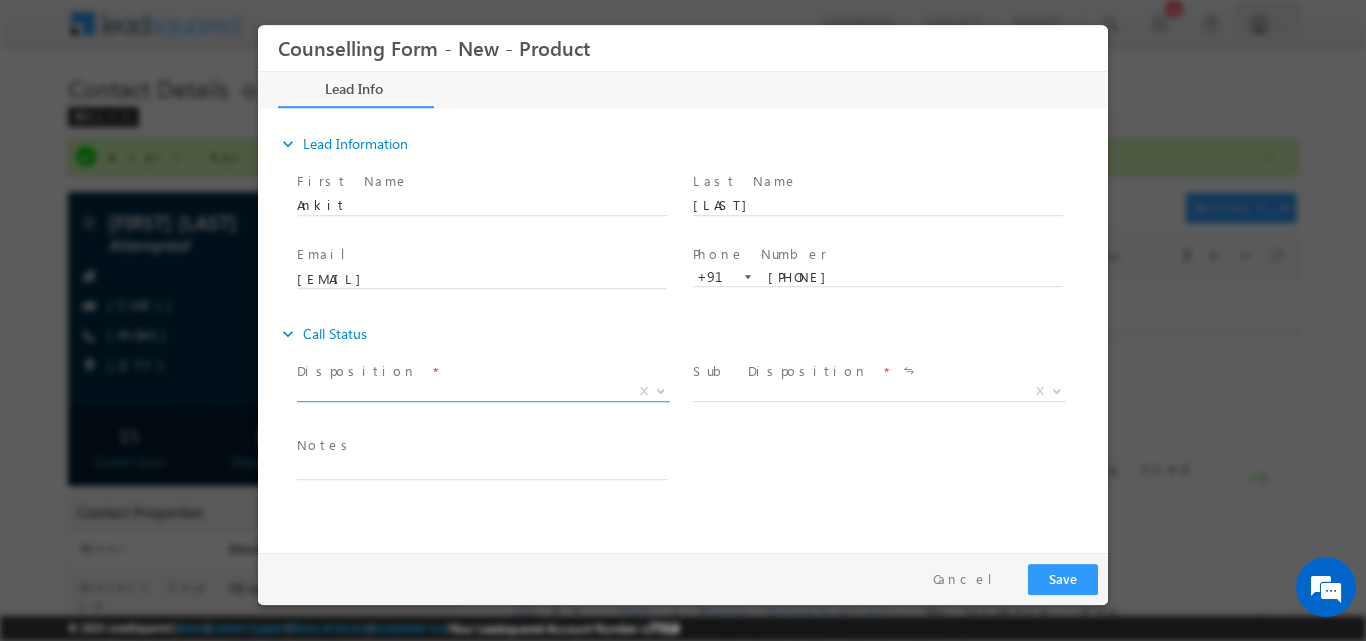 click at bounding box center [659, 390] 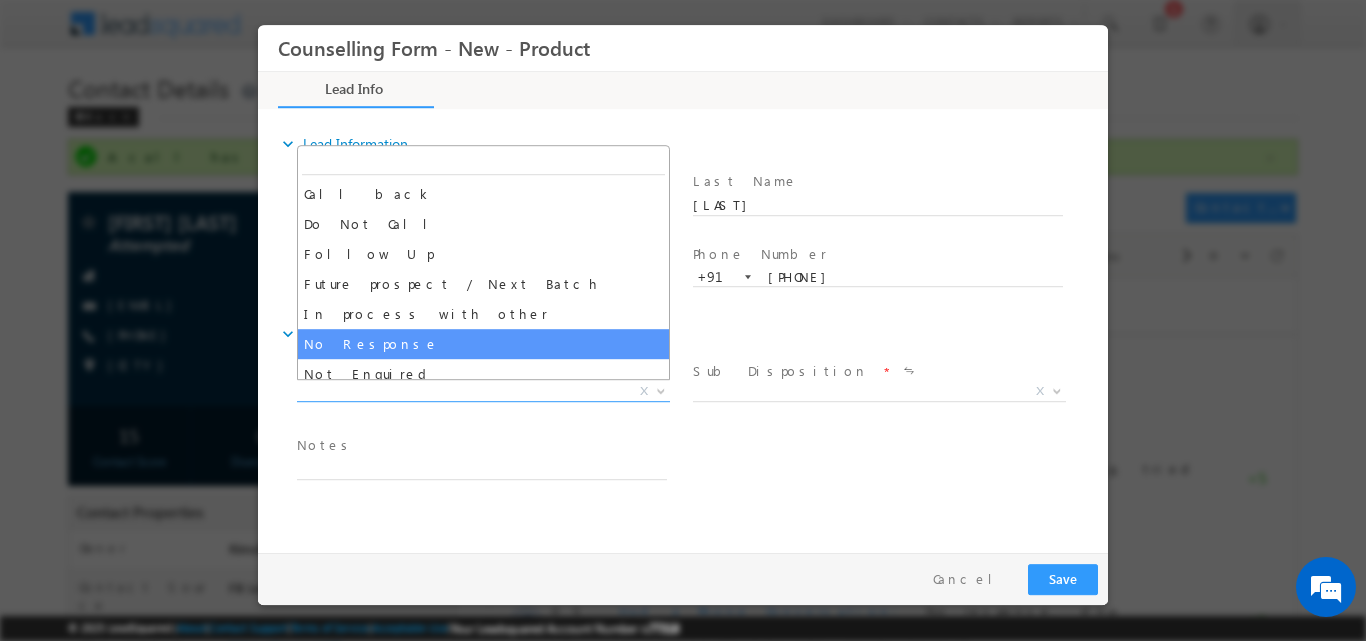 select on "No Response" 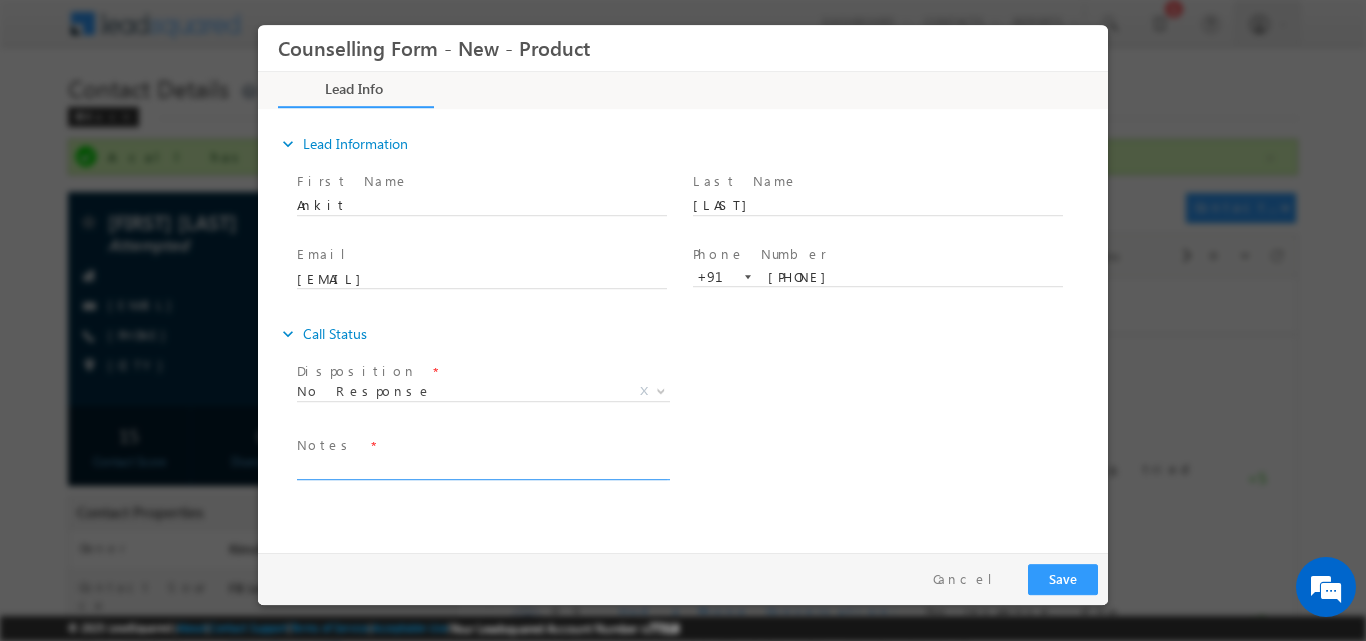 click at bounding box center [482, 467] 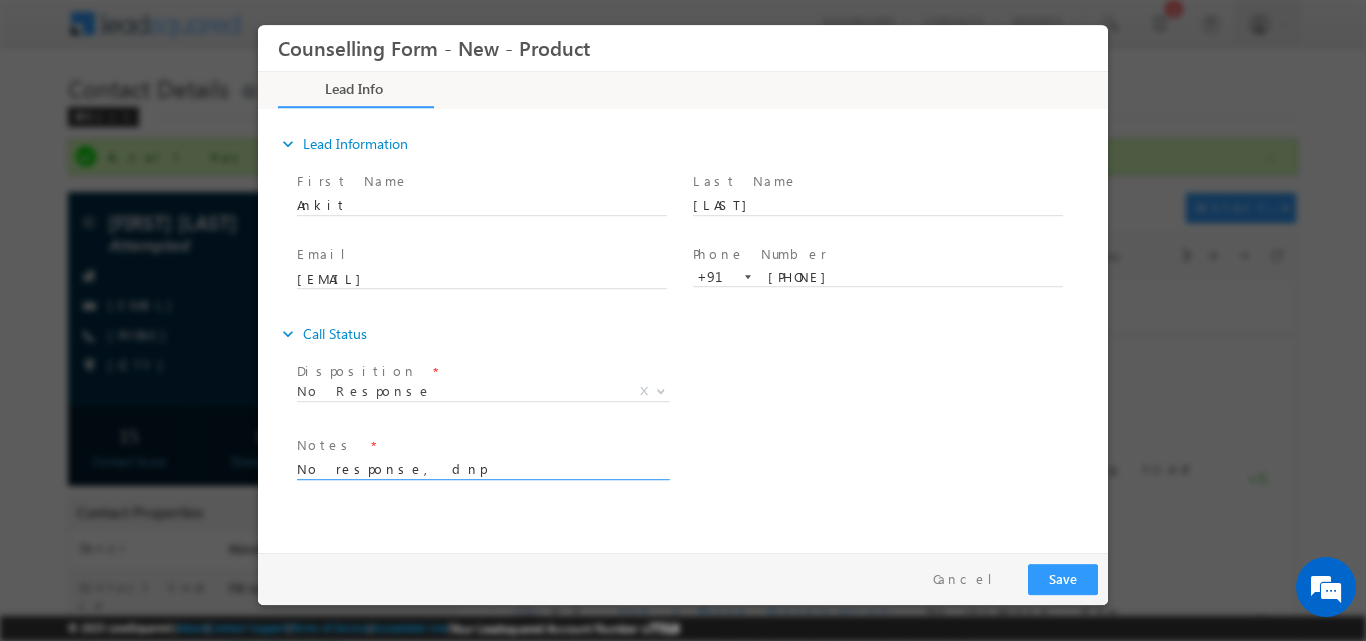 type on "No response, dnp" 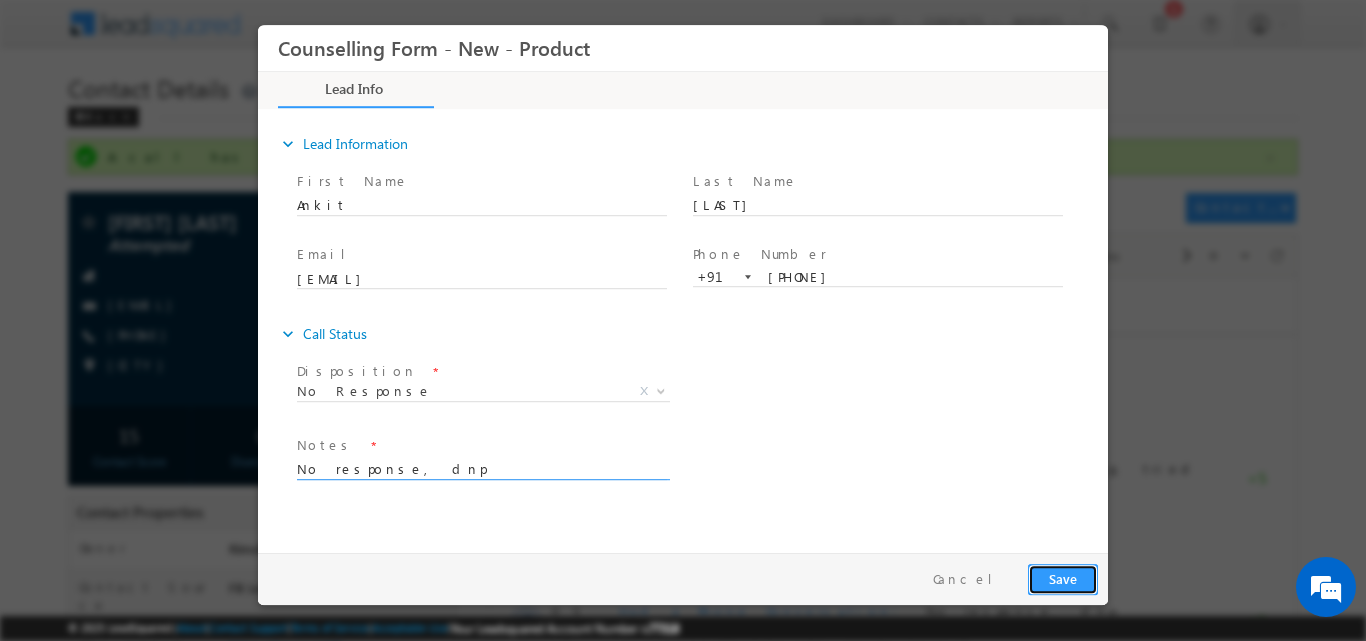click on "Save" at bounding box center (1063, 578) 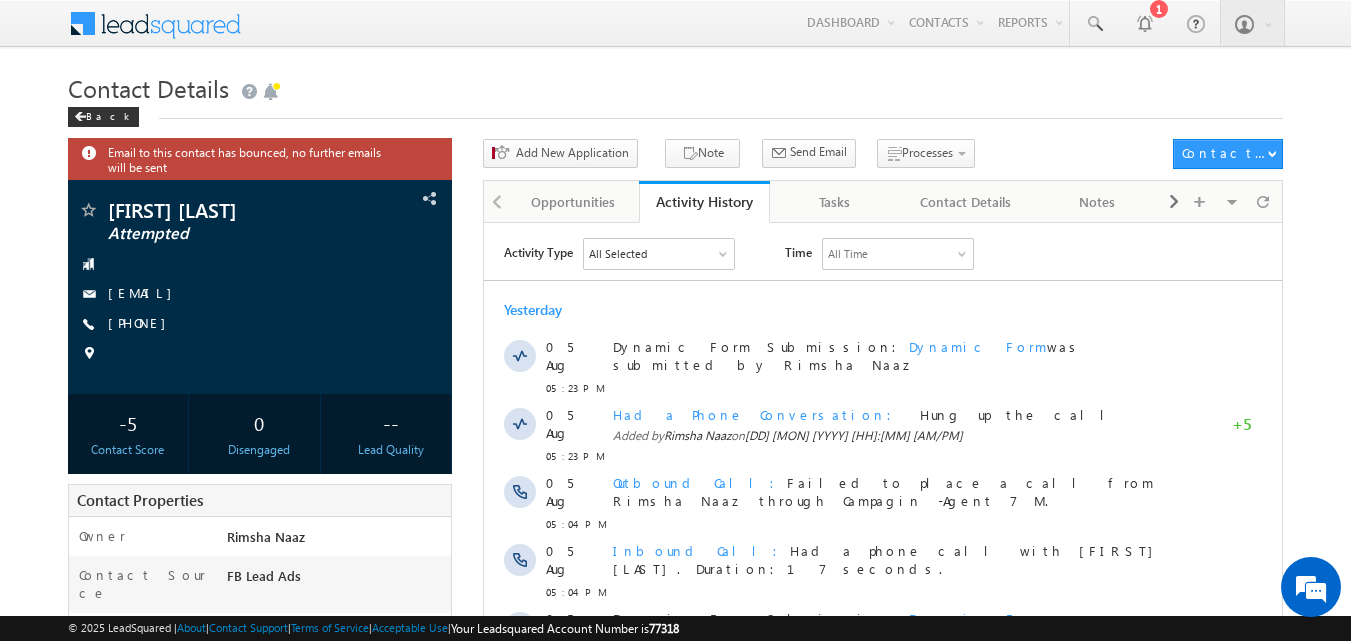 scroll, scrollTop: 0, scrollLeft: 0, axis: both 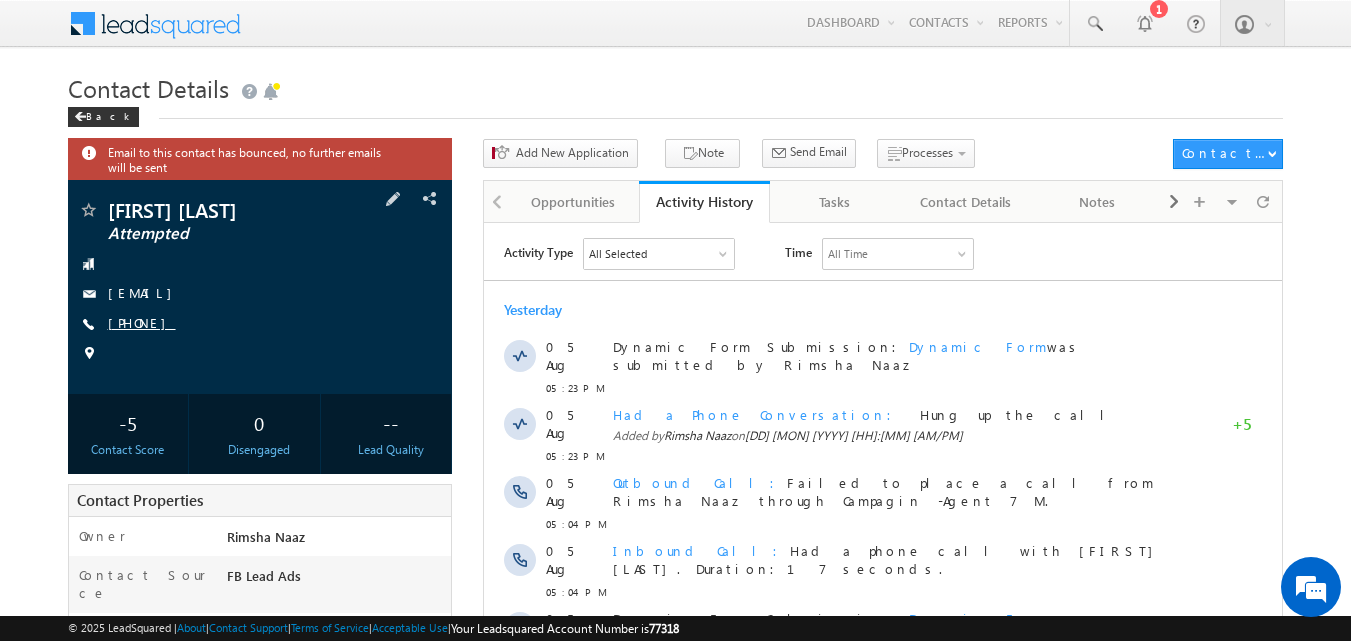 click on "[PHONE]" at bounding box center (142, 322) 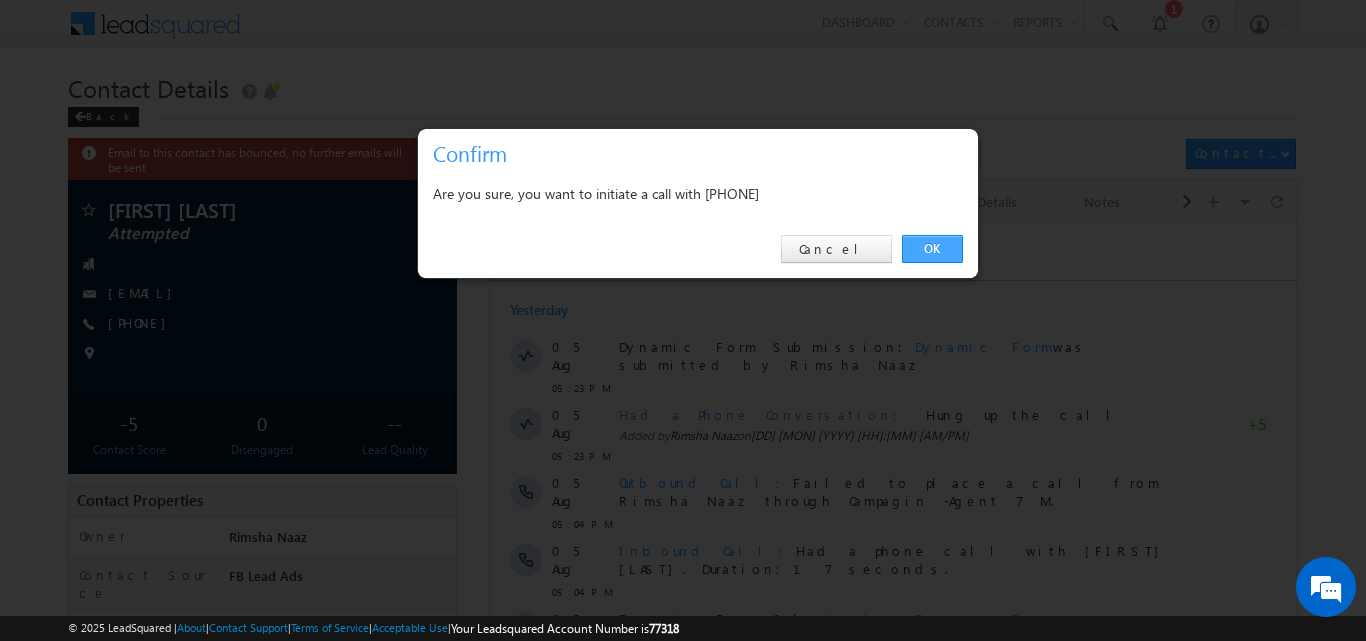 click on "OK" at bounding box center [932, 249] 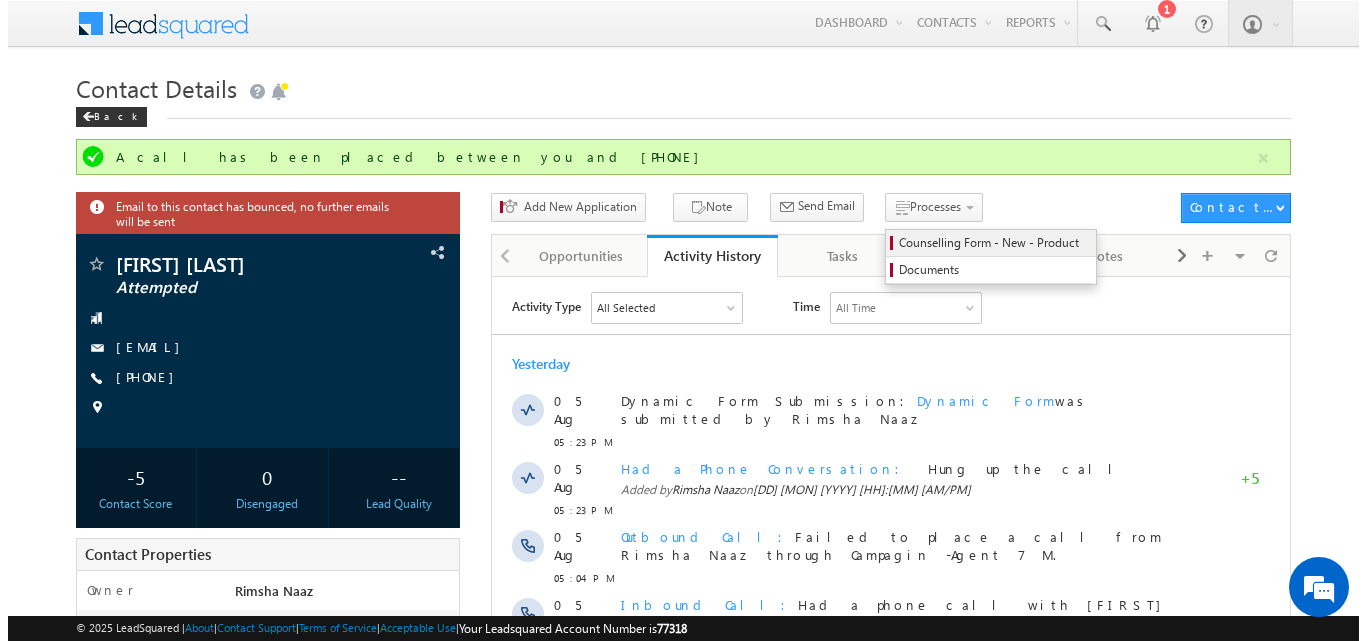 scroll, scrollTop: 0, scrollLeft: 0, axis: both 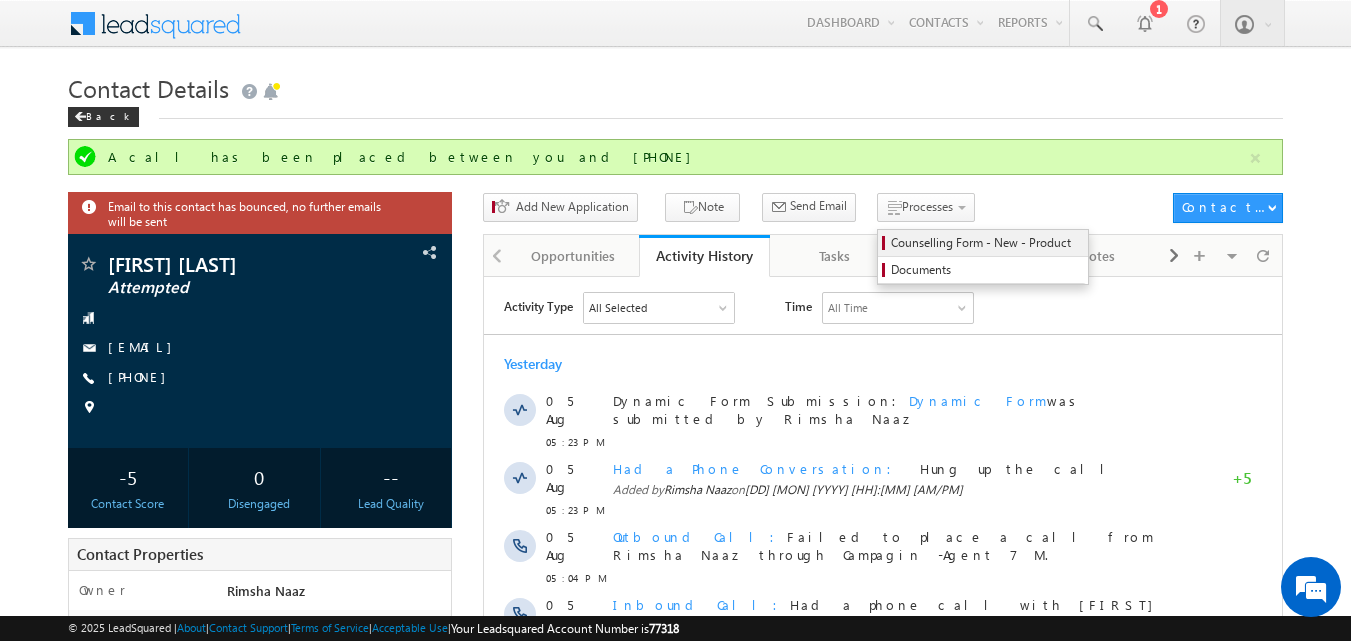 click on "Counselling Form - New - Product" at bounding box center [986, 243] 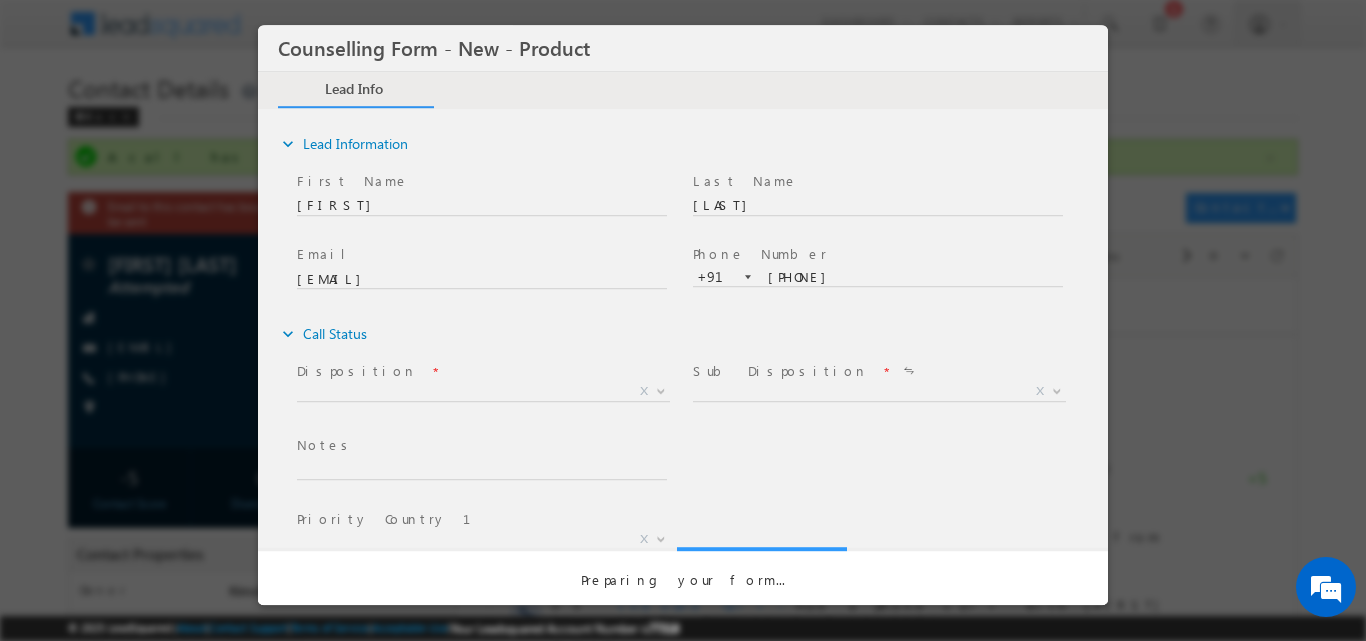 scroll, scrollTop: 0, scrollLeft: 0, axis: both 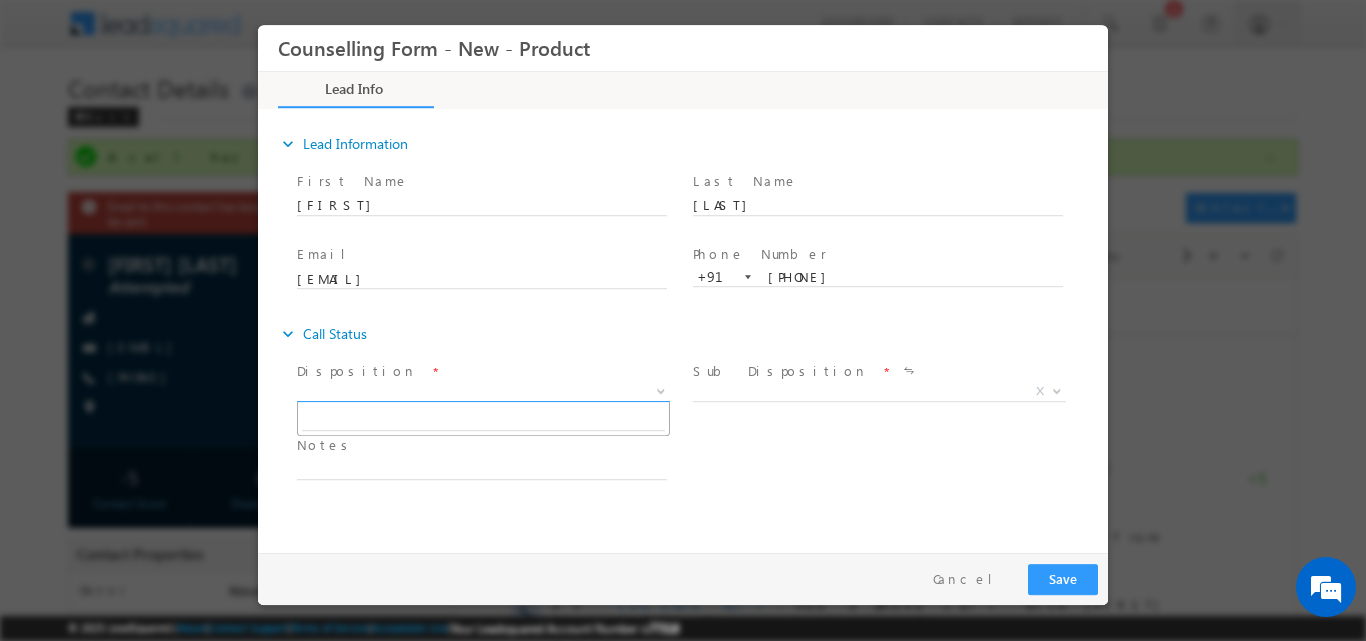 click at bounding box center [659, 390] 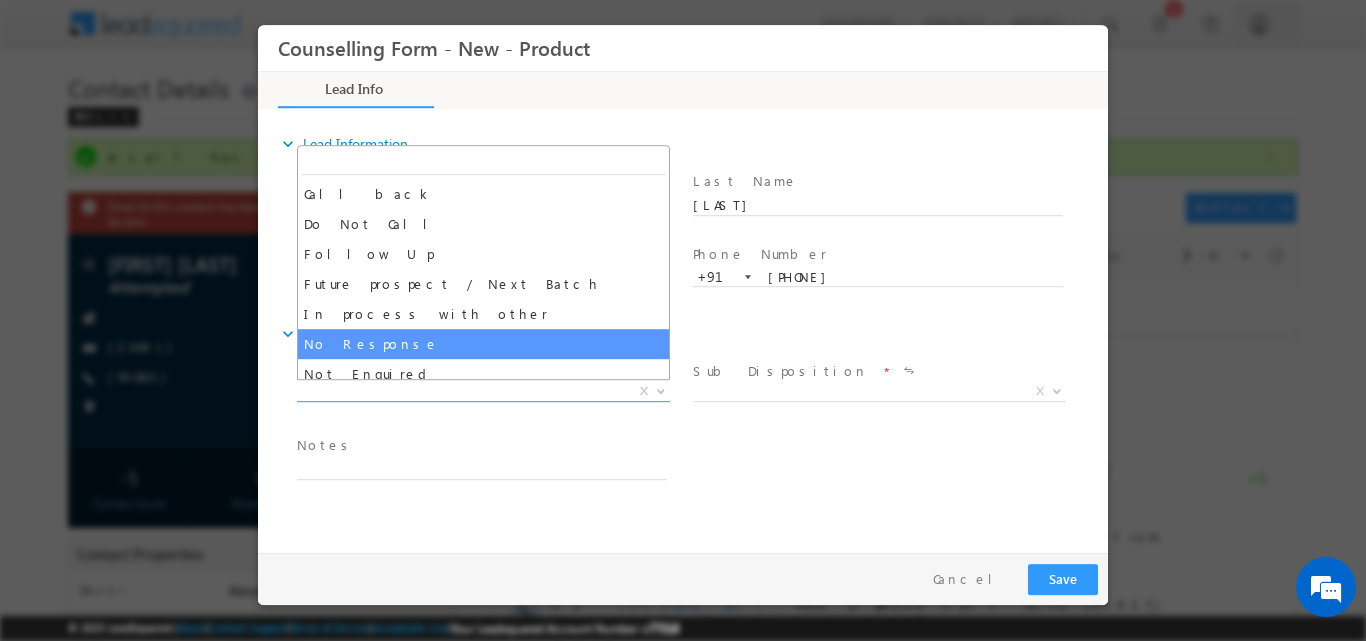 select on "No Response" 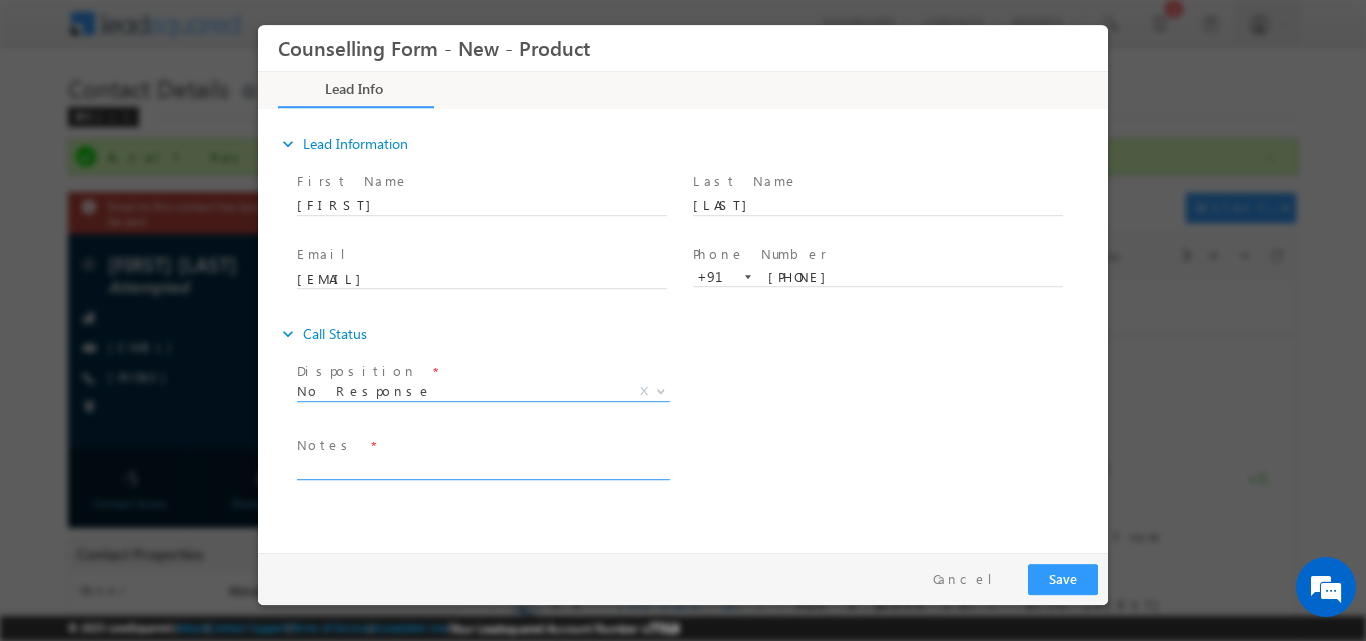 click at bounding box center [482, 467] 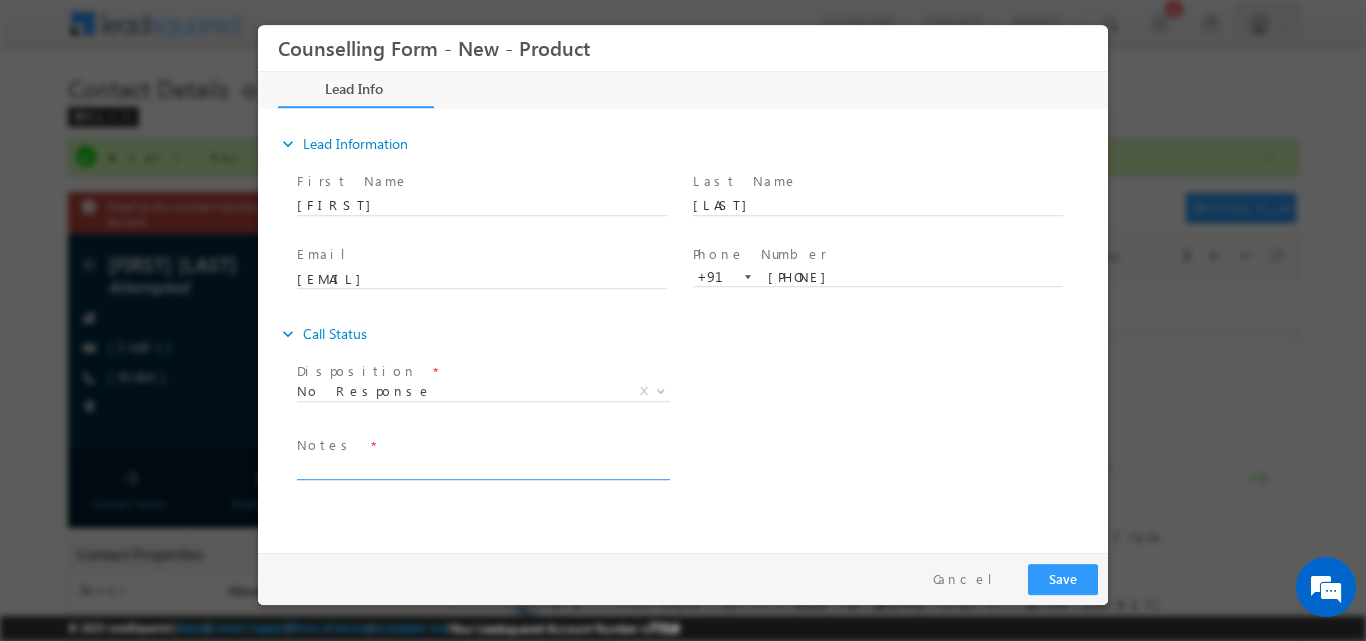 paste on "No response, dnp" 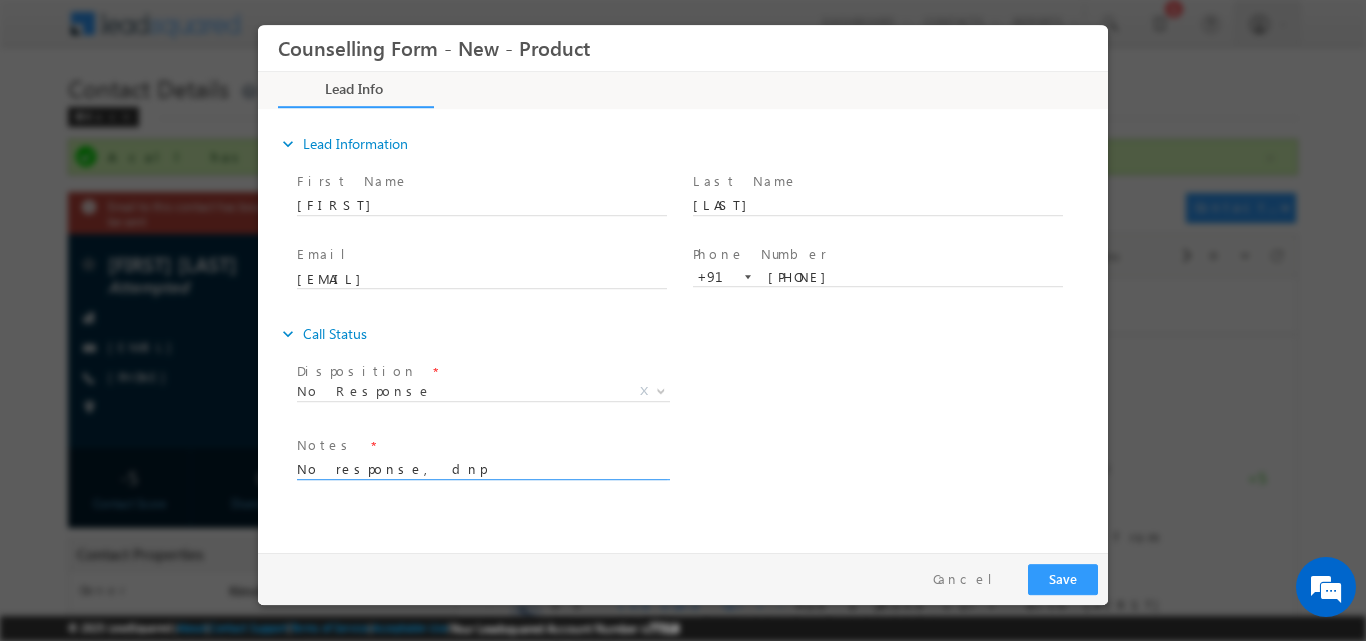 type on "No response, dnp" 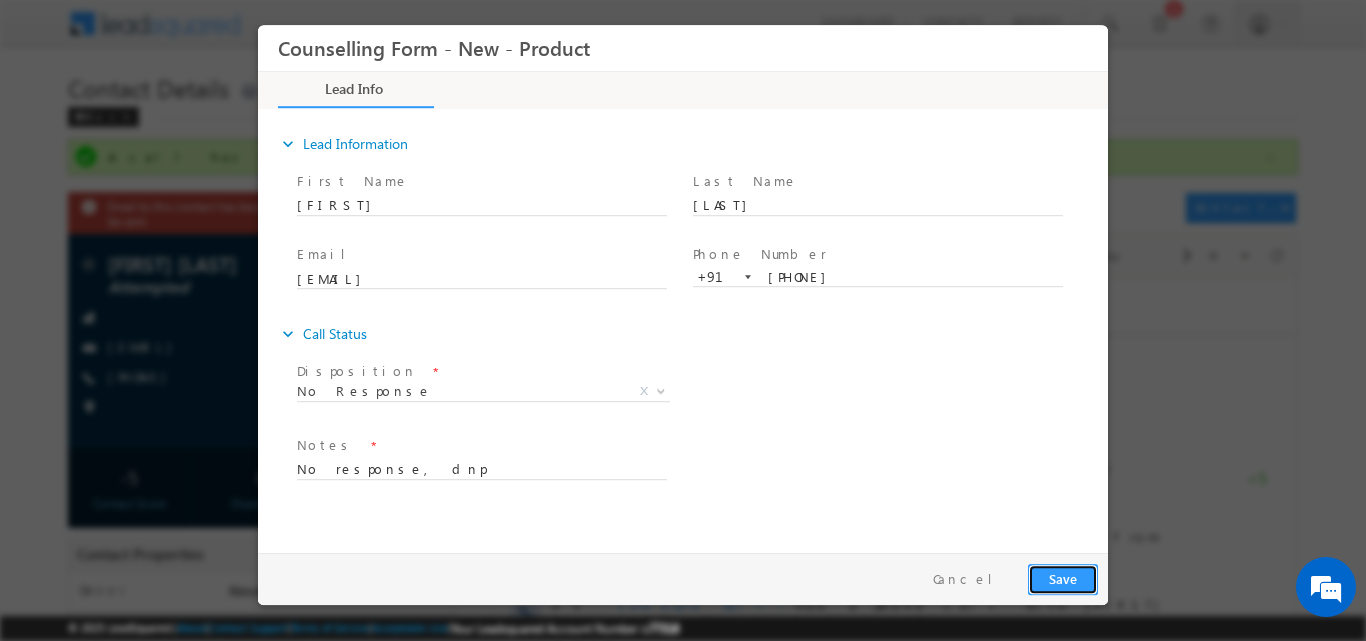 click on "Save" at bounding box center [1063, 578] 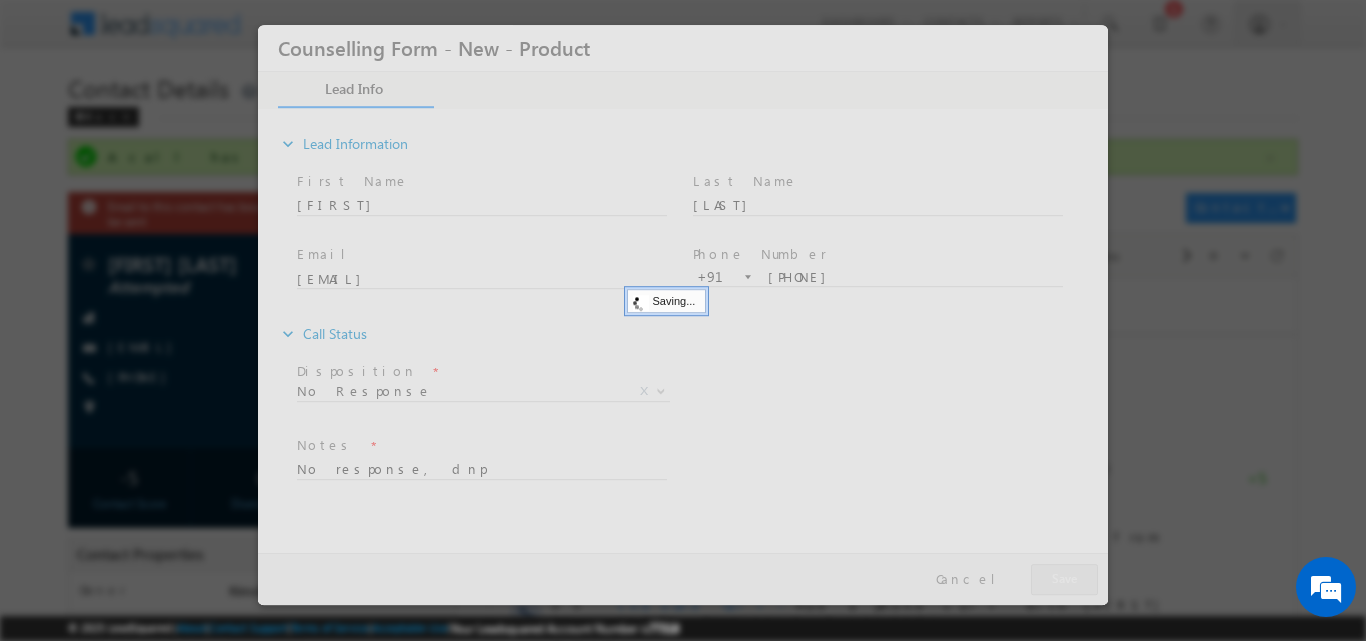 click at bounding box center [683, 314] 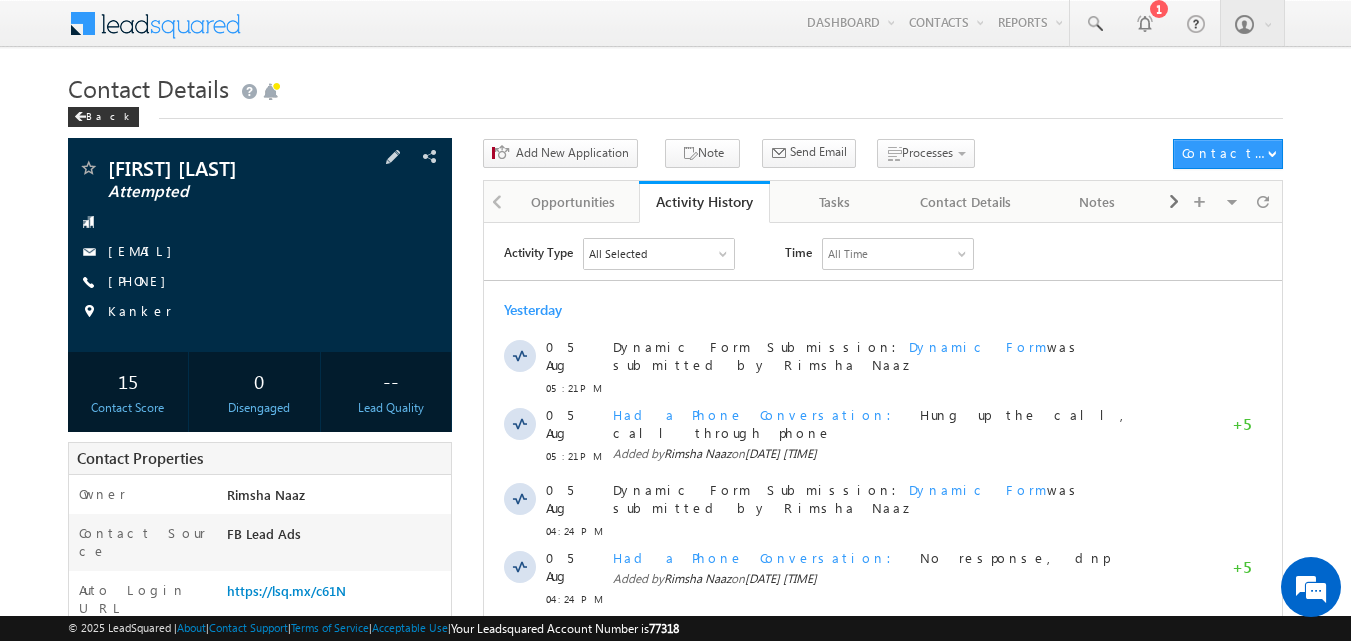 scroll, scrollTop: 0, scrollLeft: 0, axis: both 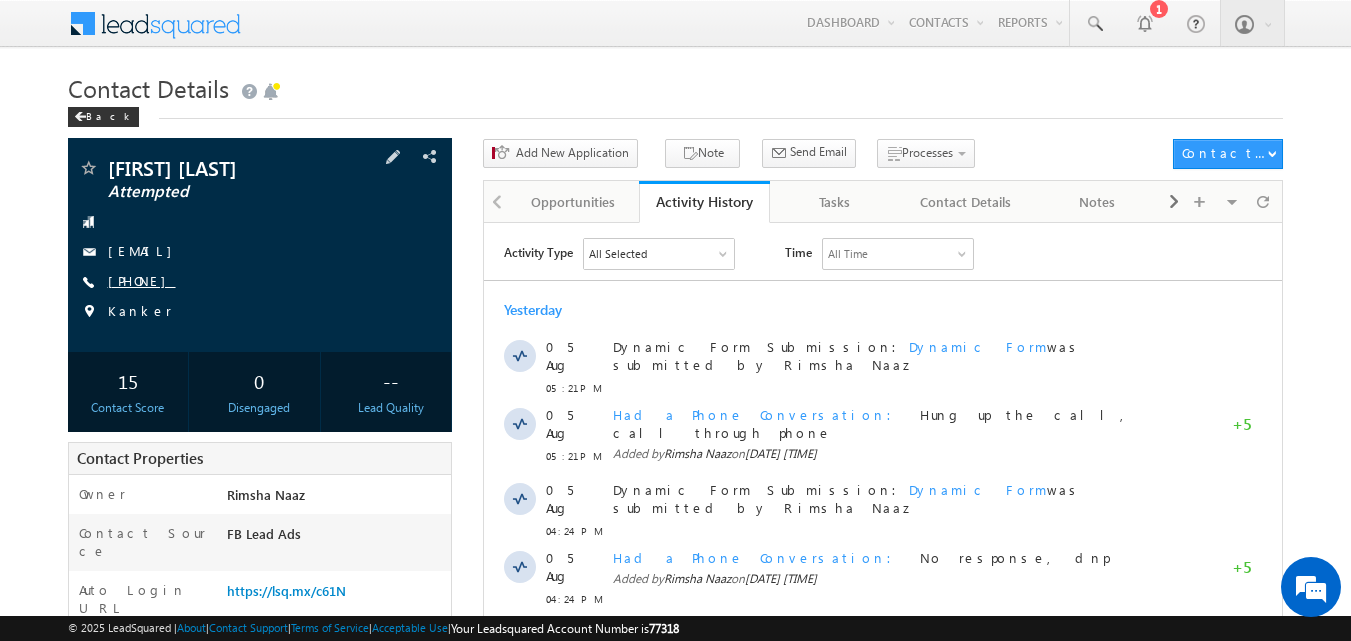 click on "[PHONE]" at bounding box center [142, 280] 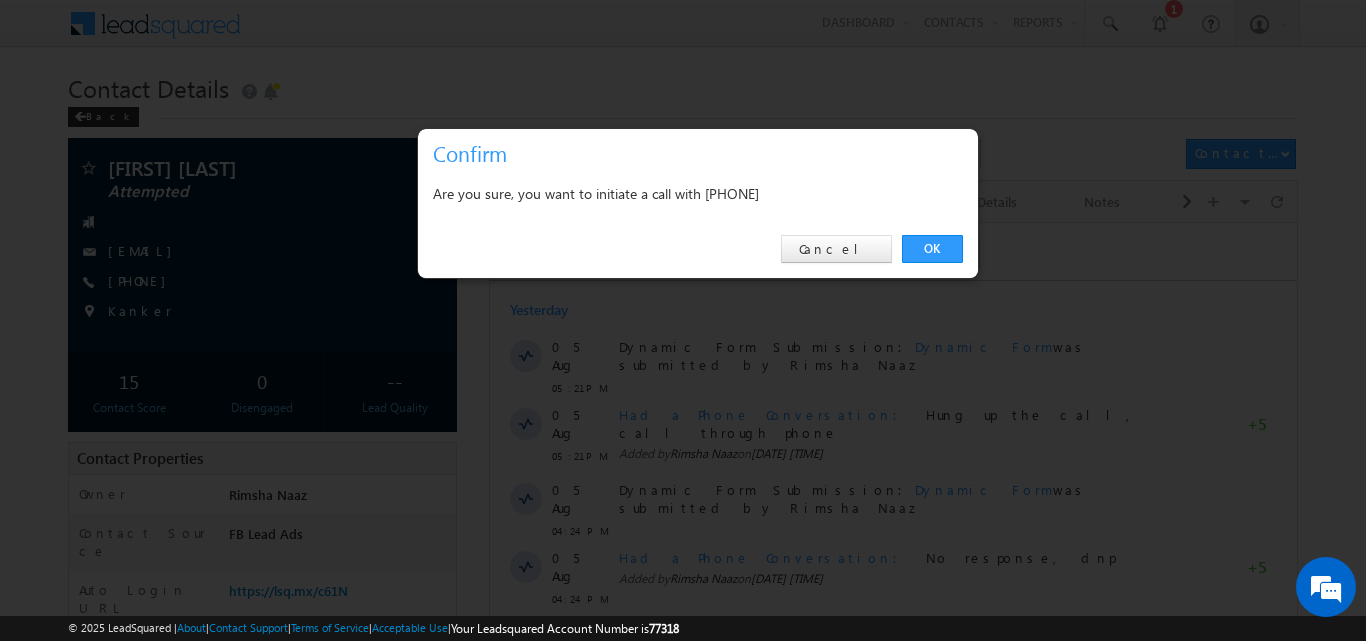 click on "OK Cancel" at bounding box center [698, 249] 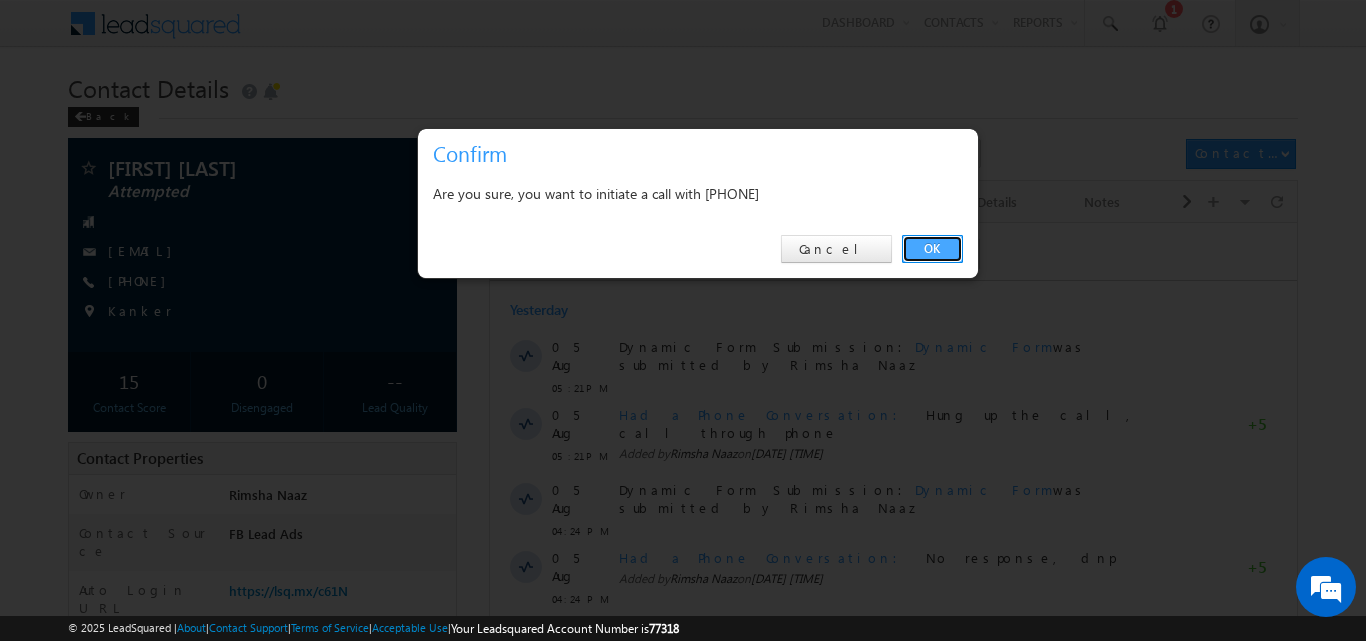 click on "OK" at bounding box center [932, 249] 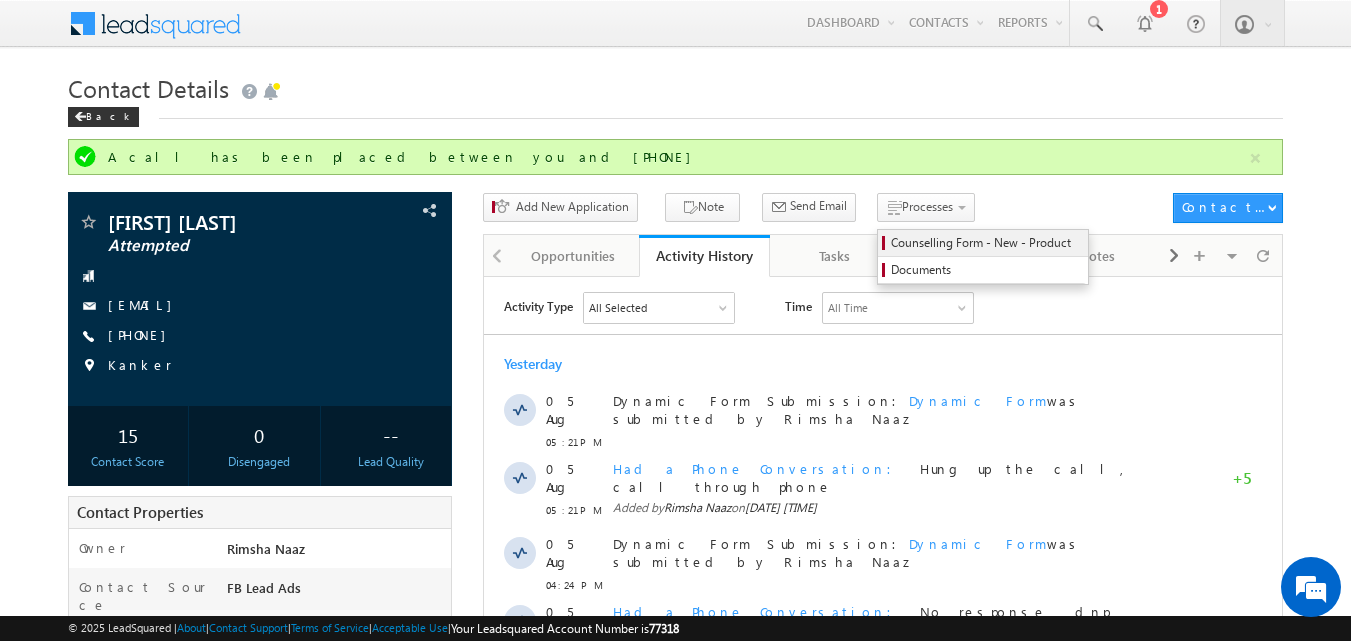 click on "Counselling Form - New - Product" at bounding box center (986, 243) 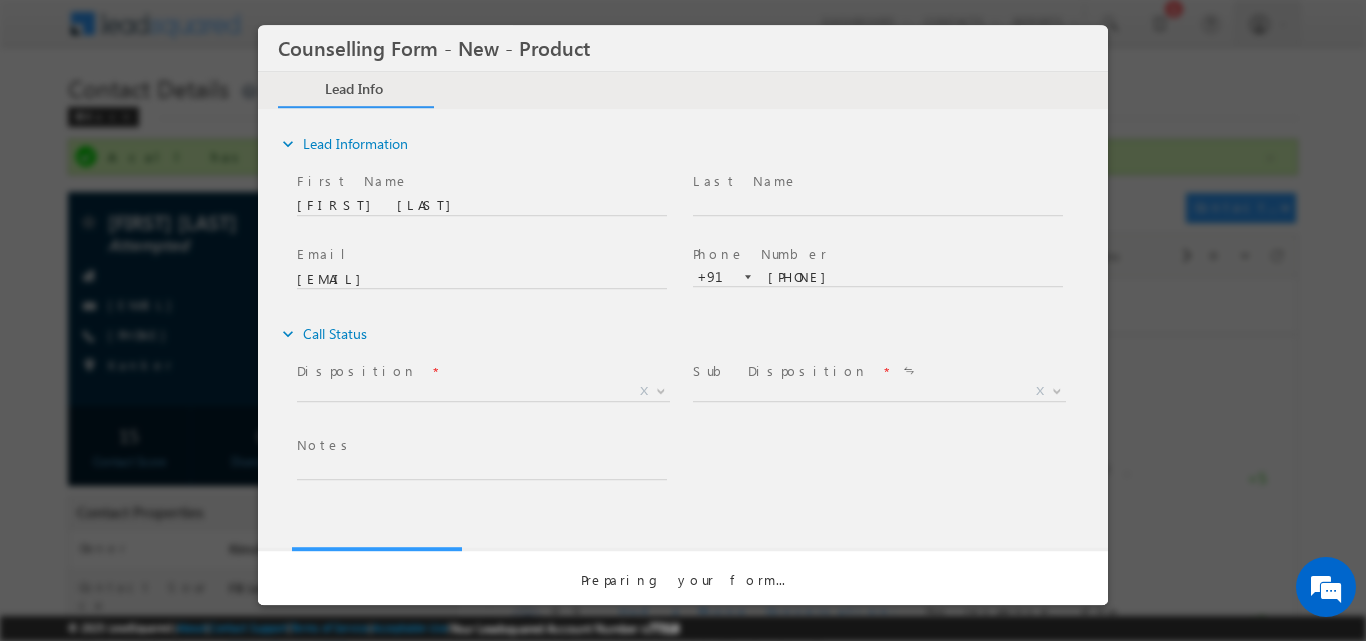 scroll, scrollTop: 0, scrollLeft: 0, axis: both 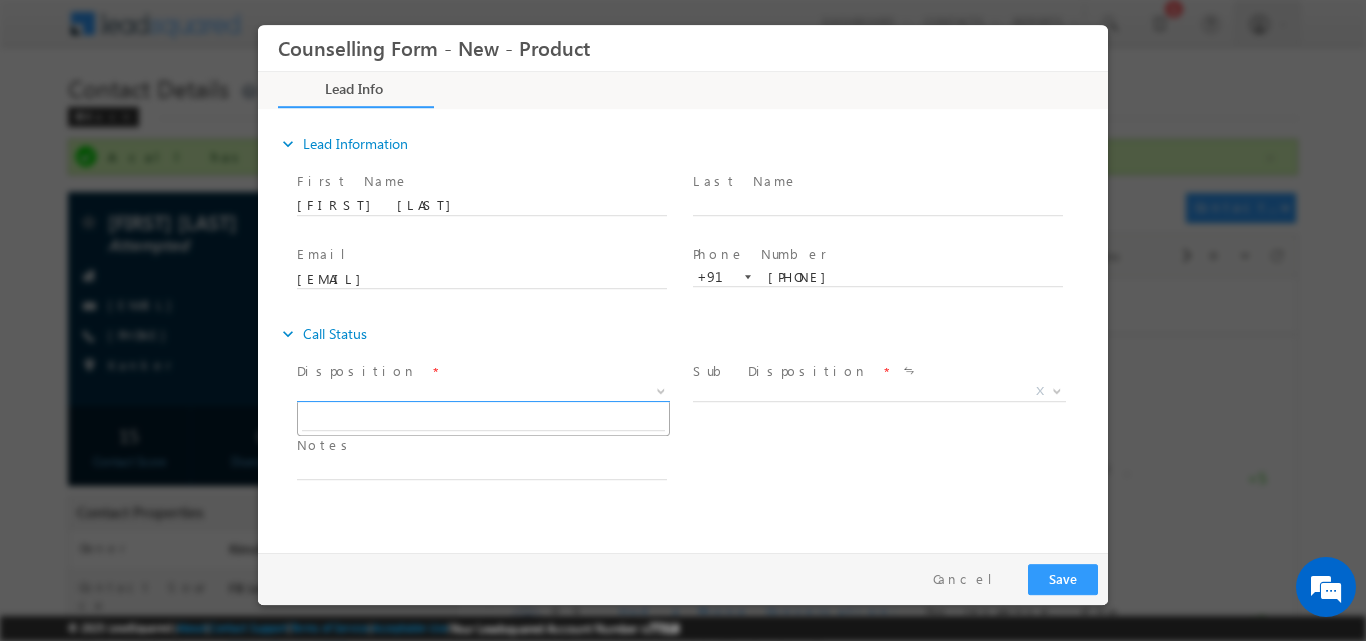 click at bounding box center (661, 389) 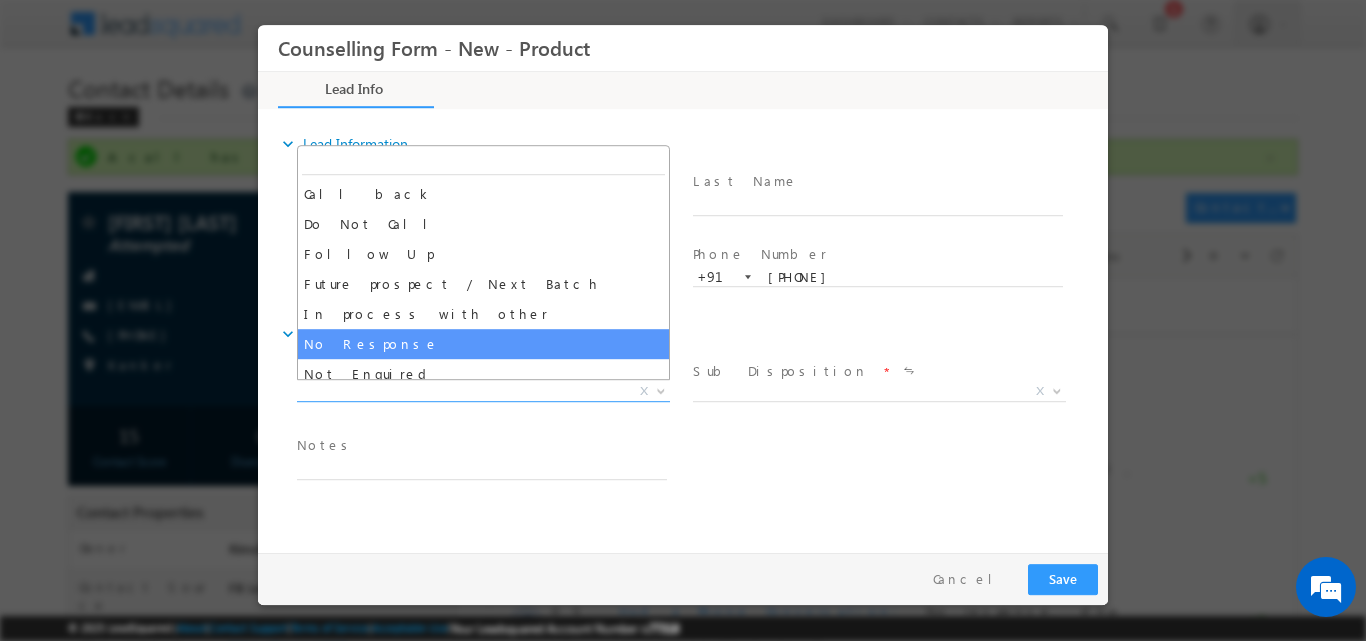 select on "No Response" 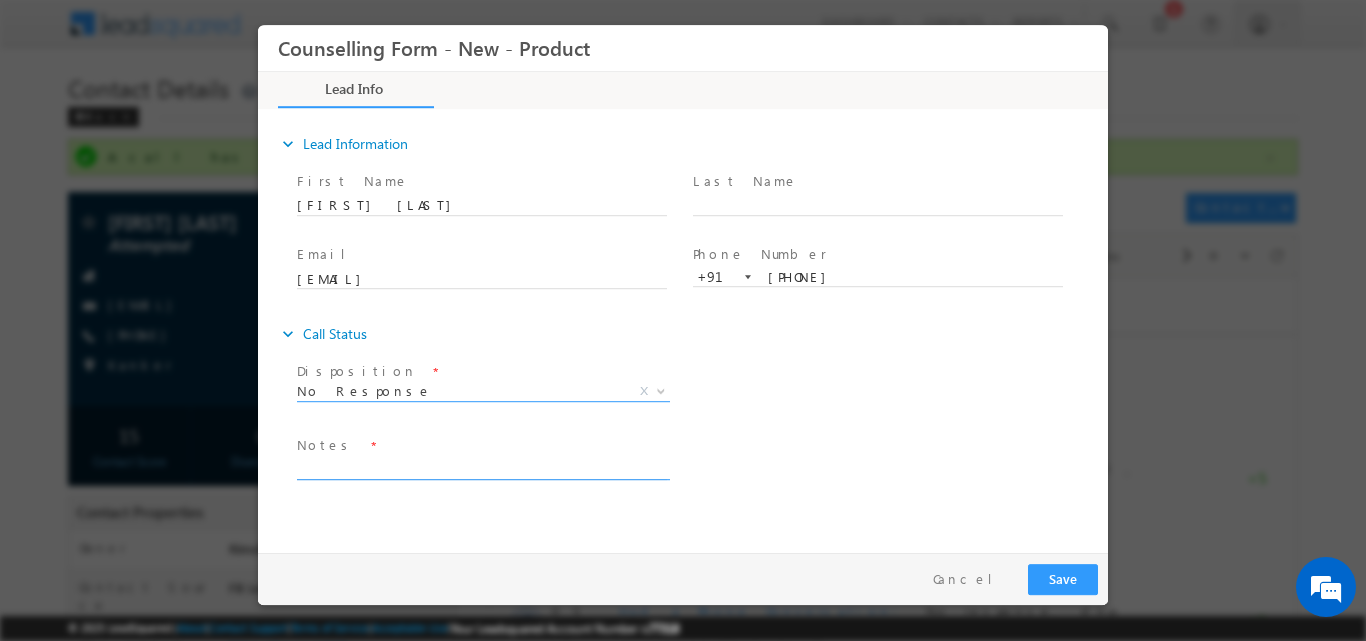 click at bounding box center (482, 467) 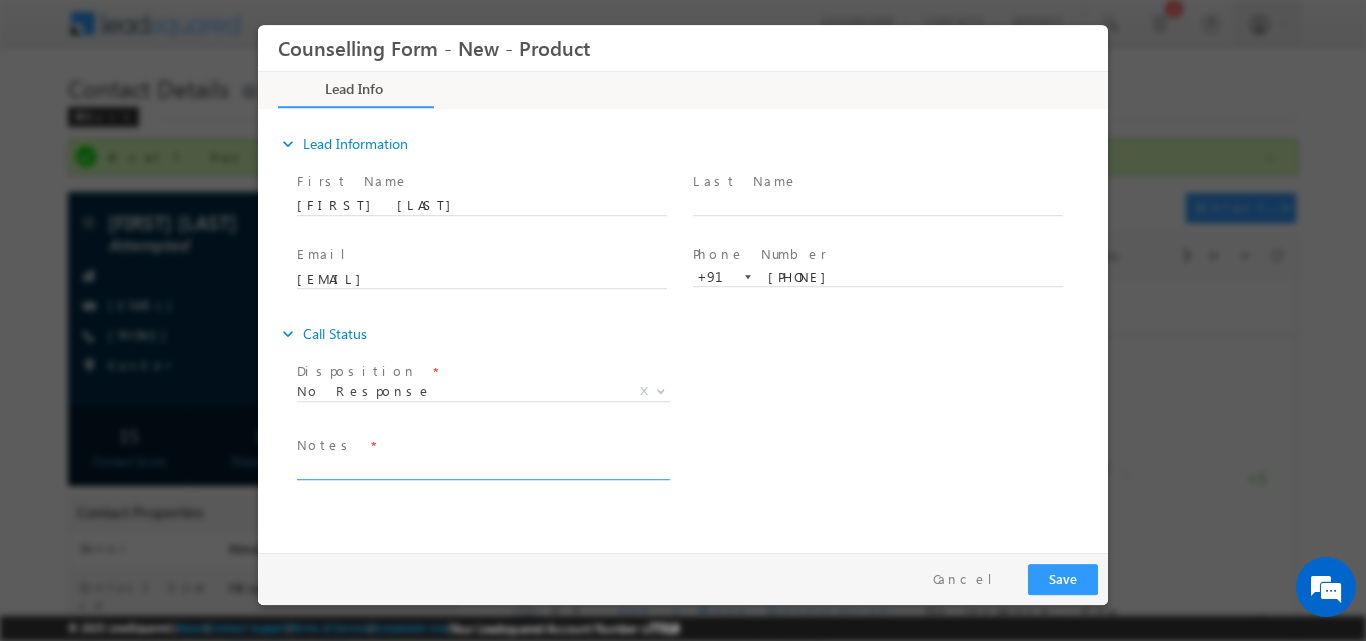 paste on "No response, dnp" 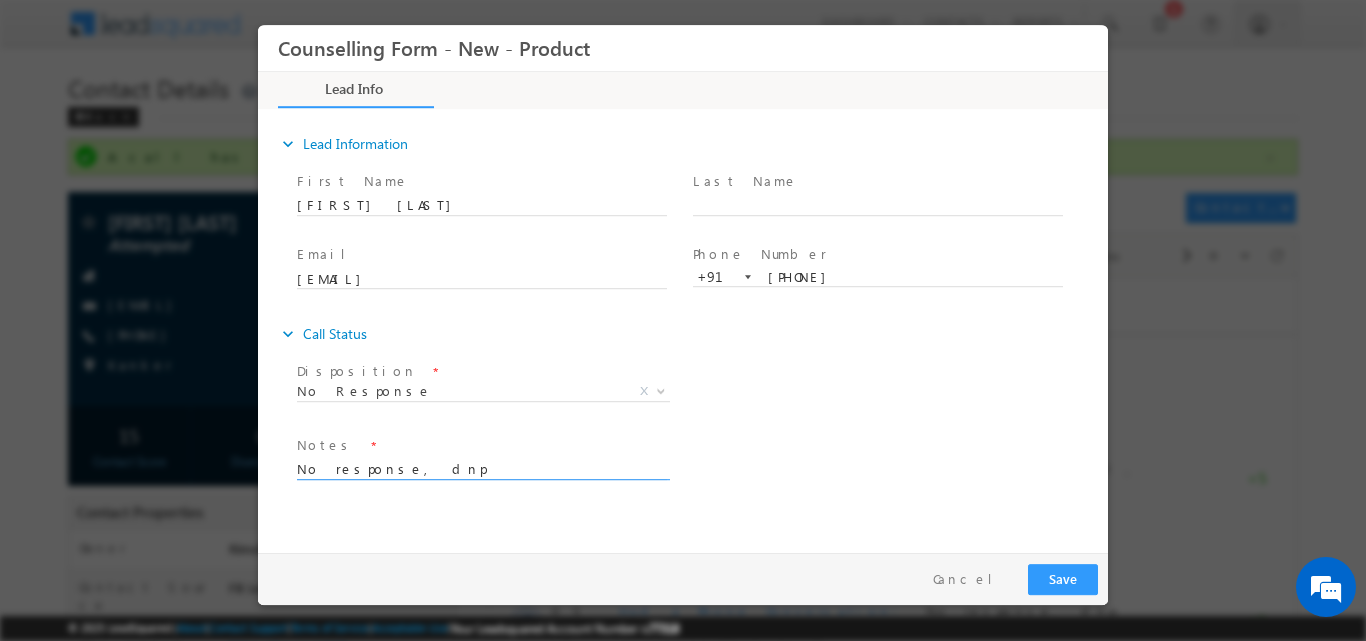 type on "No response, dnp" 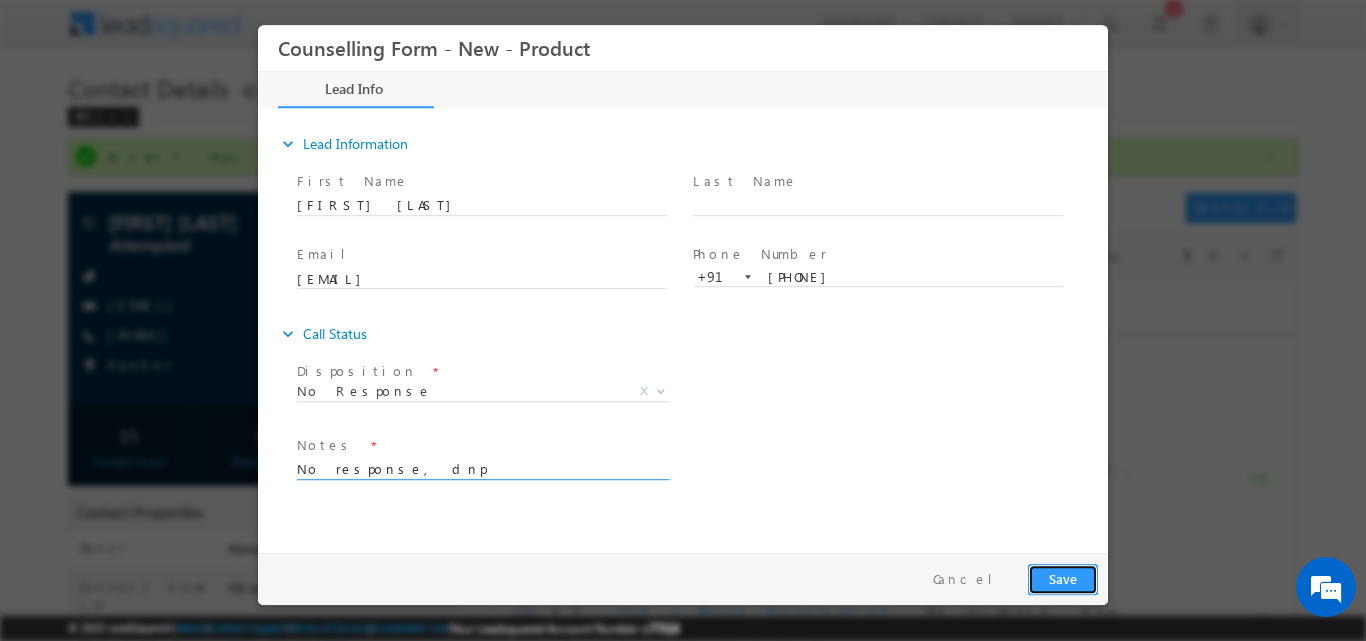 click on "Save" at bounding box center (1063, 578) 